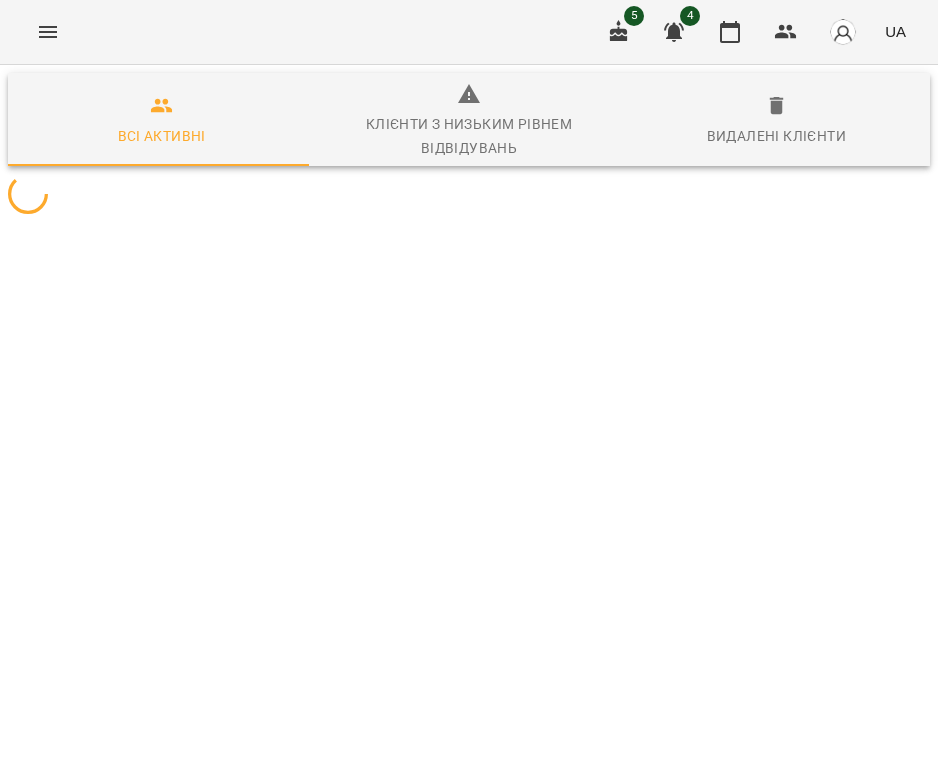 scroll, scrollTop: 0, scrollLeft: 0, axis: both 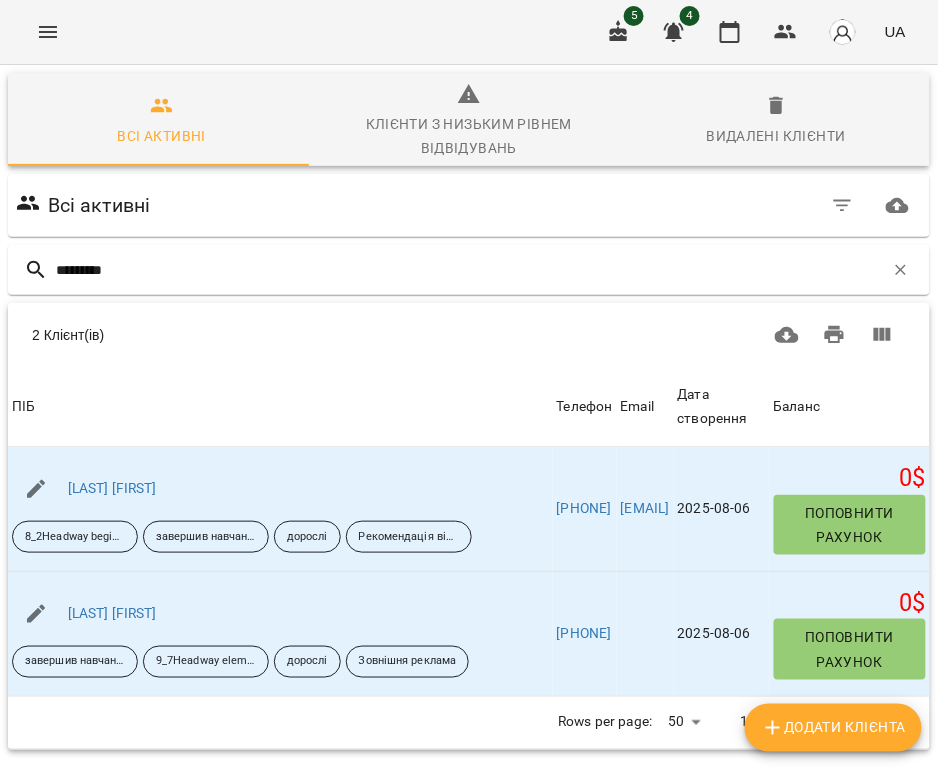 type on "*********" 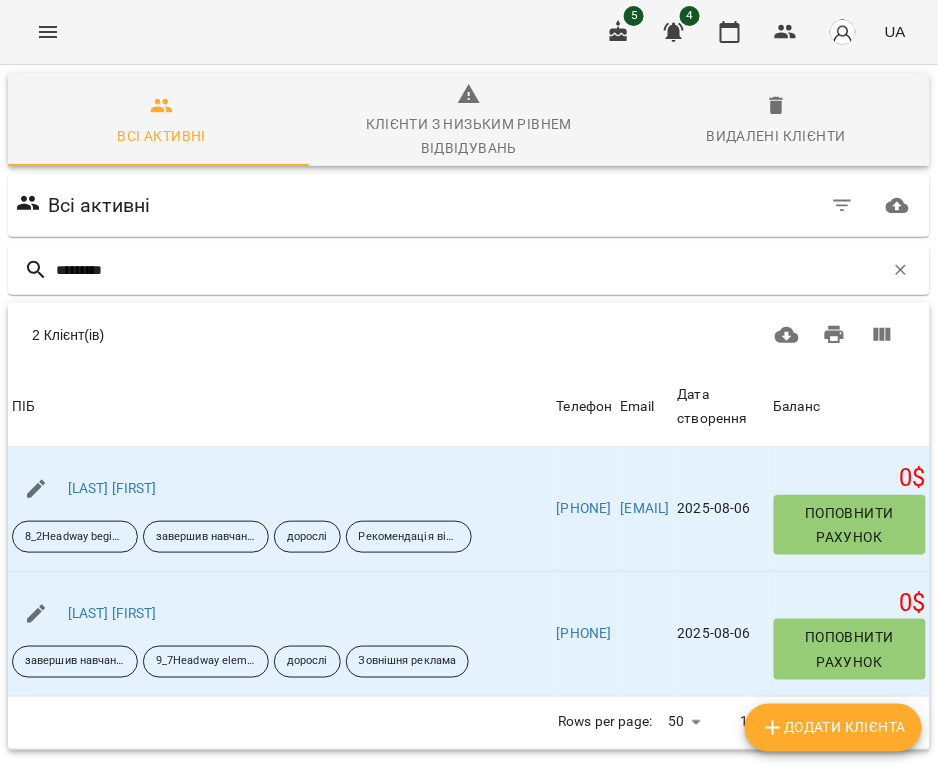 click on "2   Клієнт(ів)" at bounding box center (469, 335) 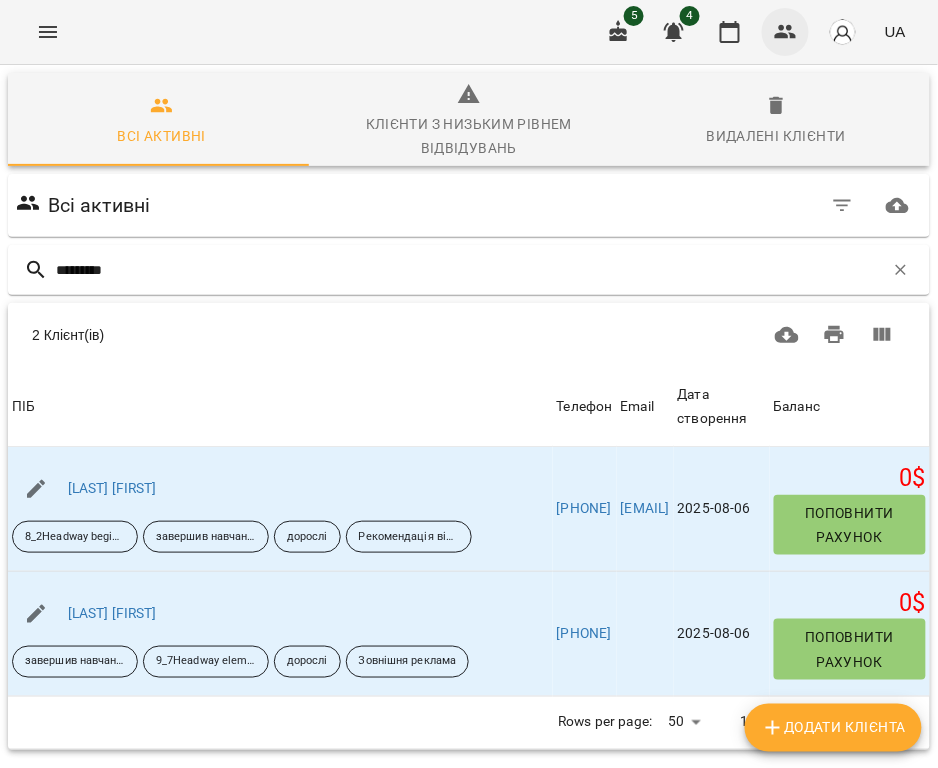 click at bounding box center [786, 32] 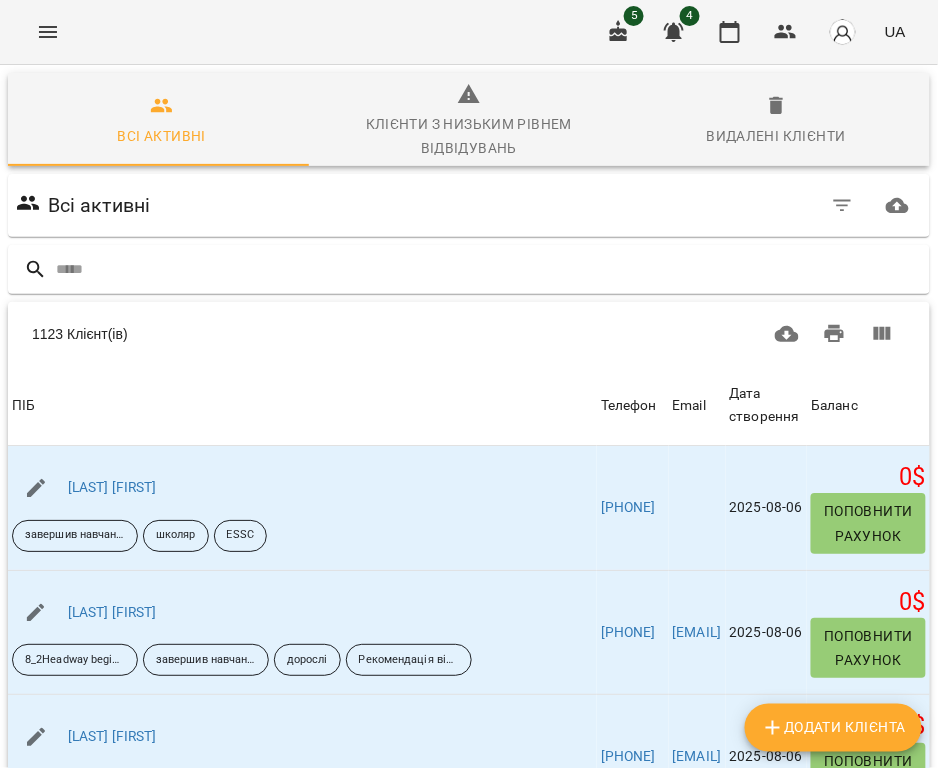 click 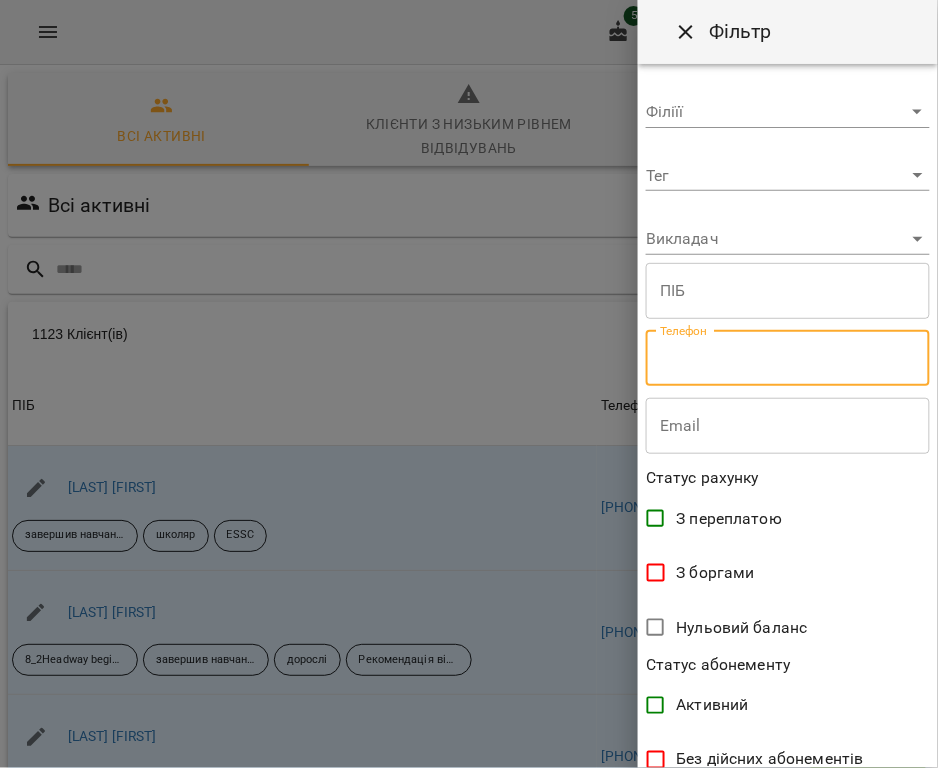 click at bounding box center [788, 359] 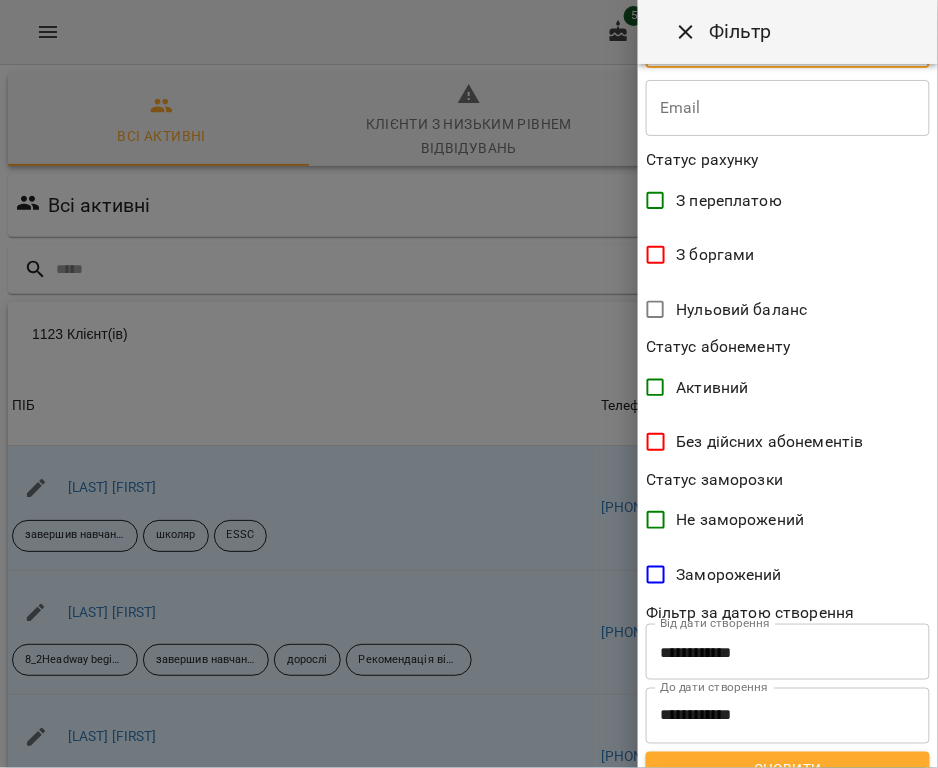 scroll, scrollTop: 345, scrollLeft: 0, axis: vertical 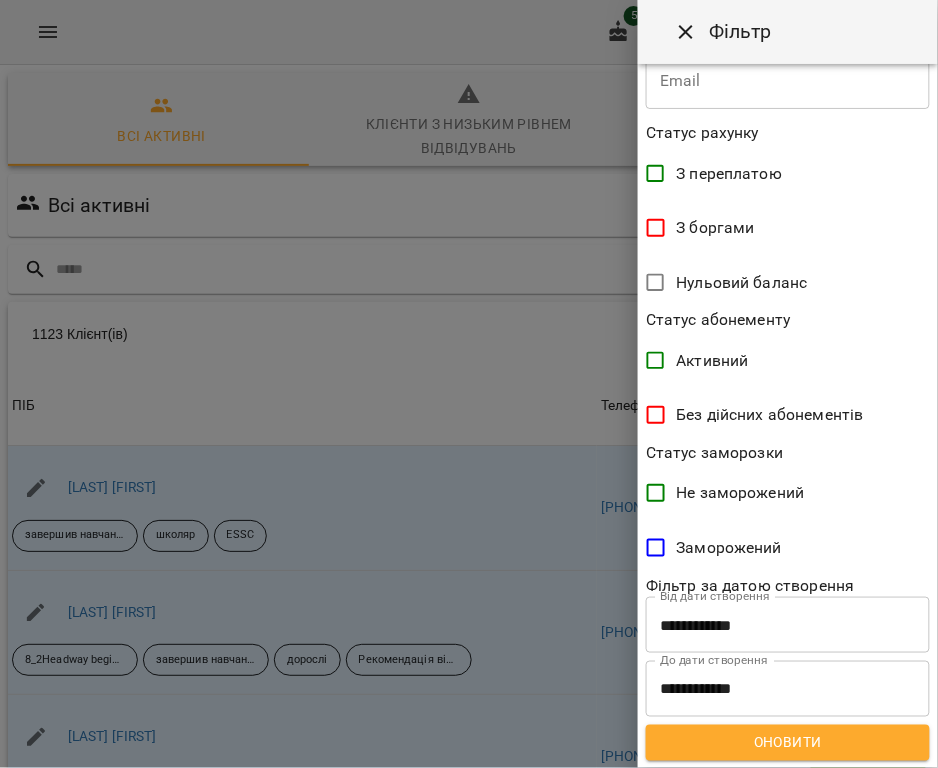 type on "**********" 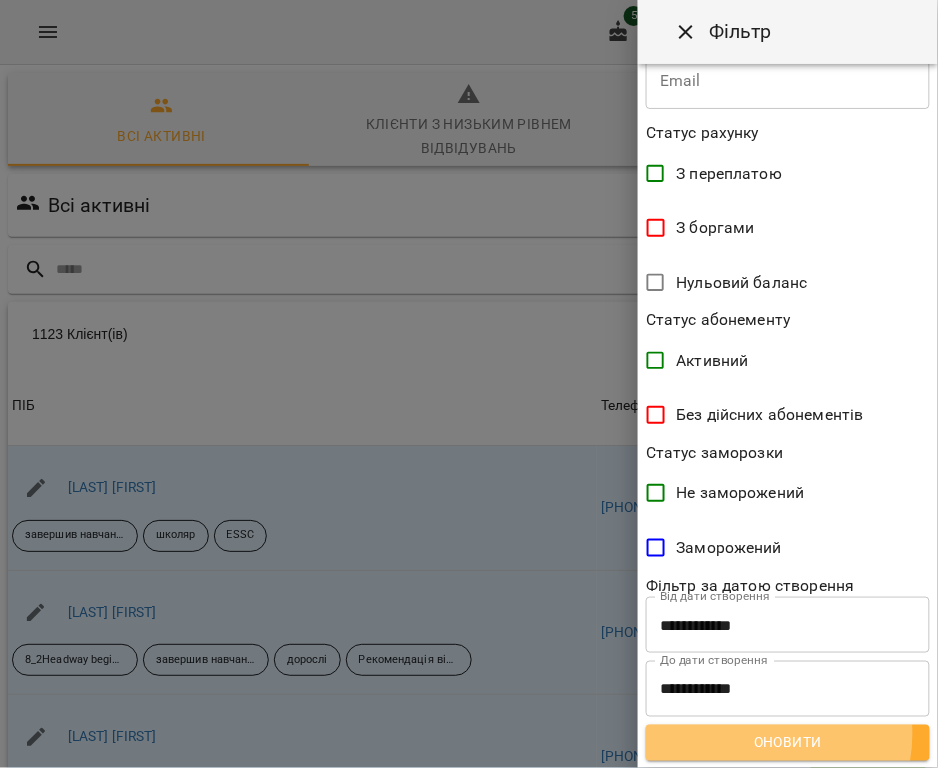 click on "Оновити" at bounding box center (788, 743) 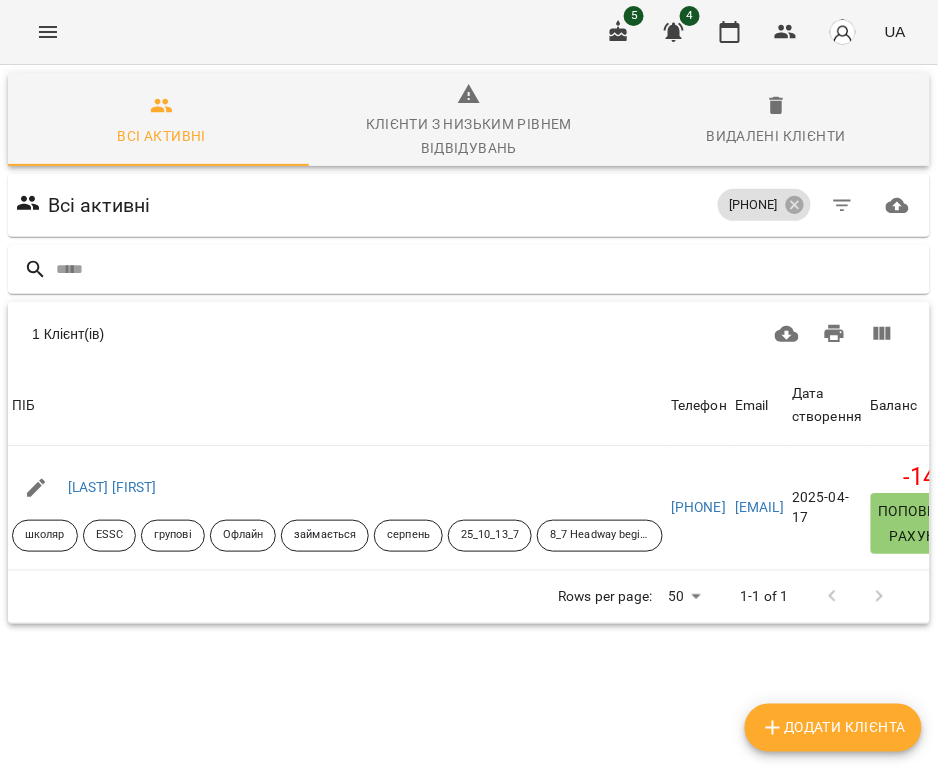 scroll, scrollTop: 109, scrollLeft: 0, axis: vertical 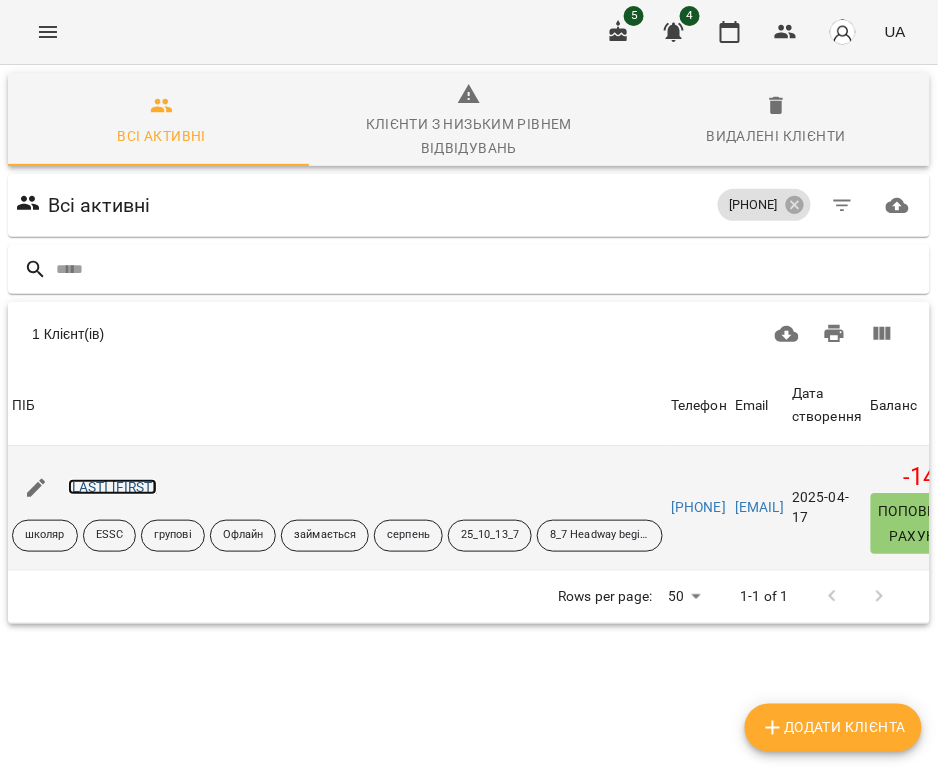 click on "Косуха Марія" at bounding box center (112, 487) 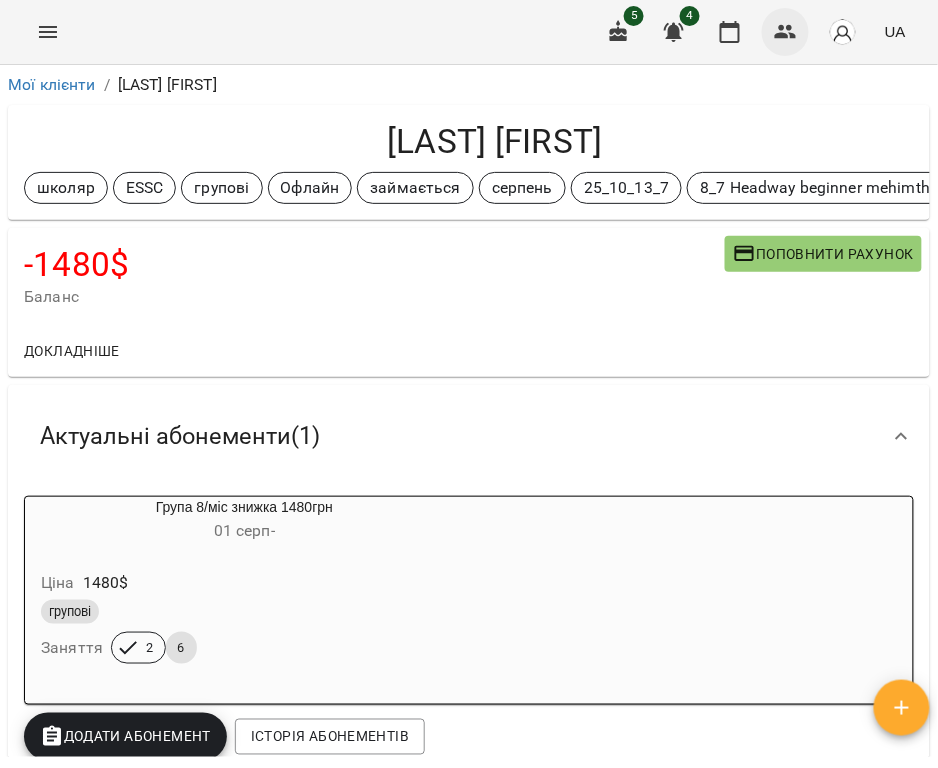 click 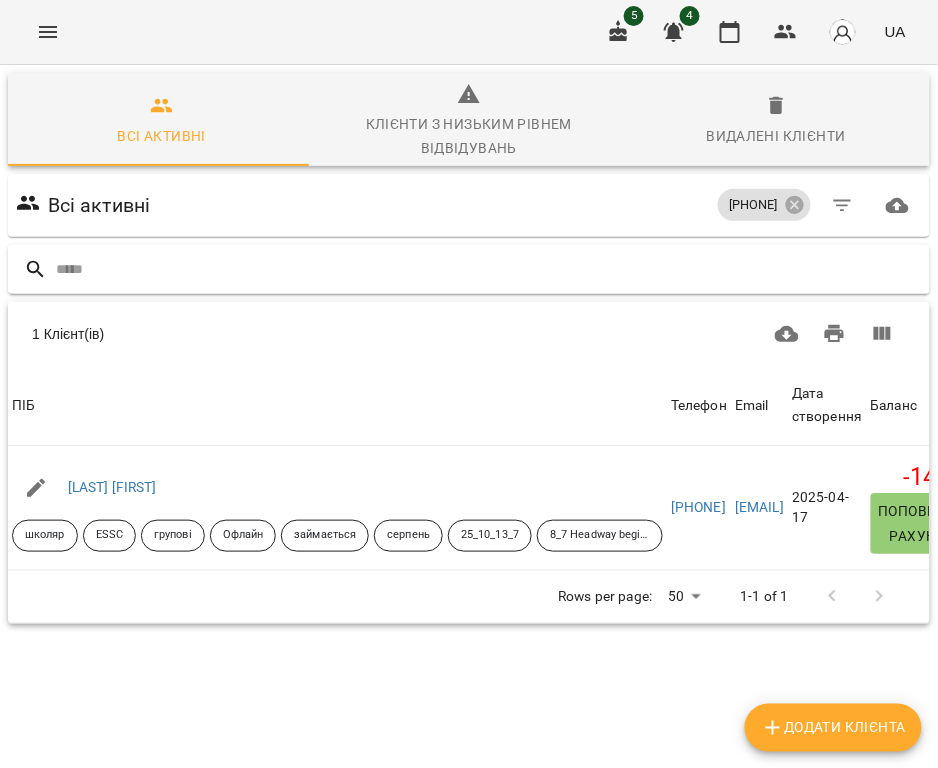 click at bounding box center [489, 269] 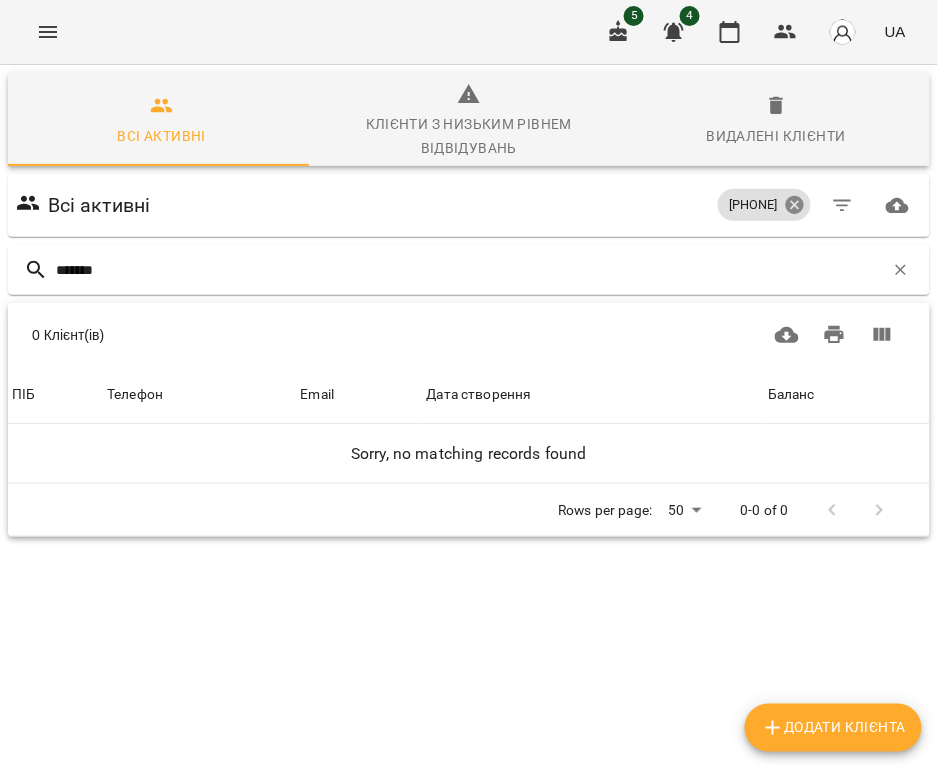 type on "*******" 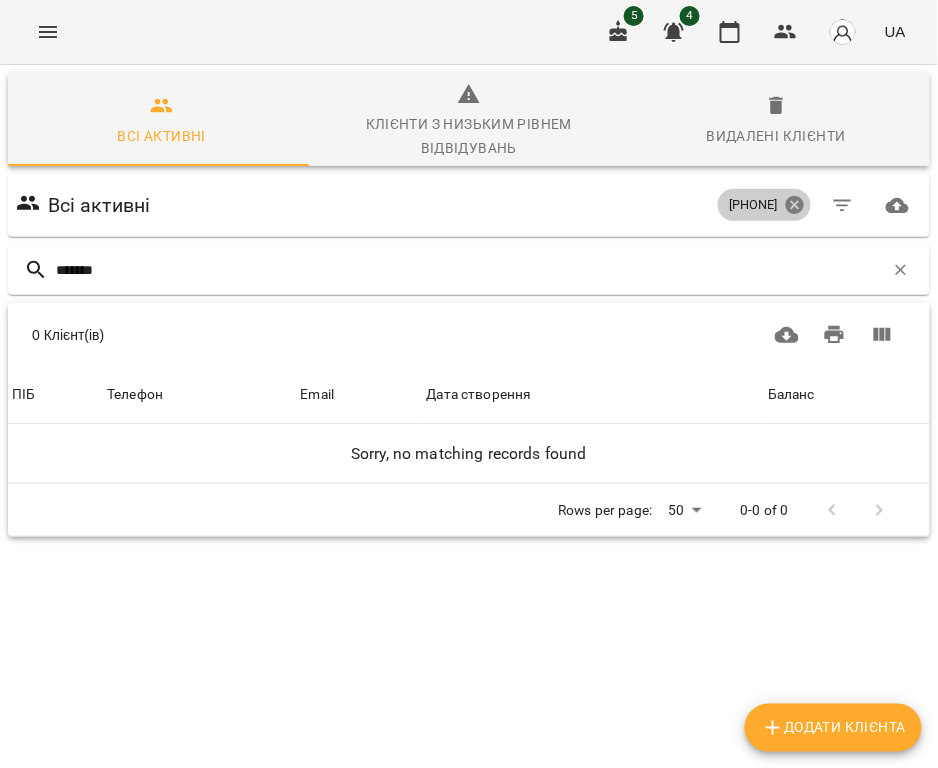 click 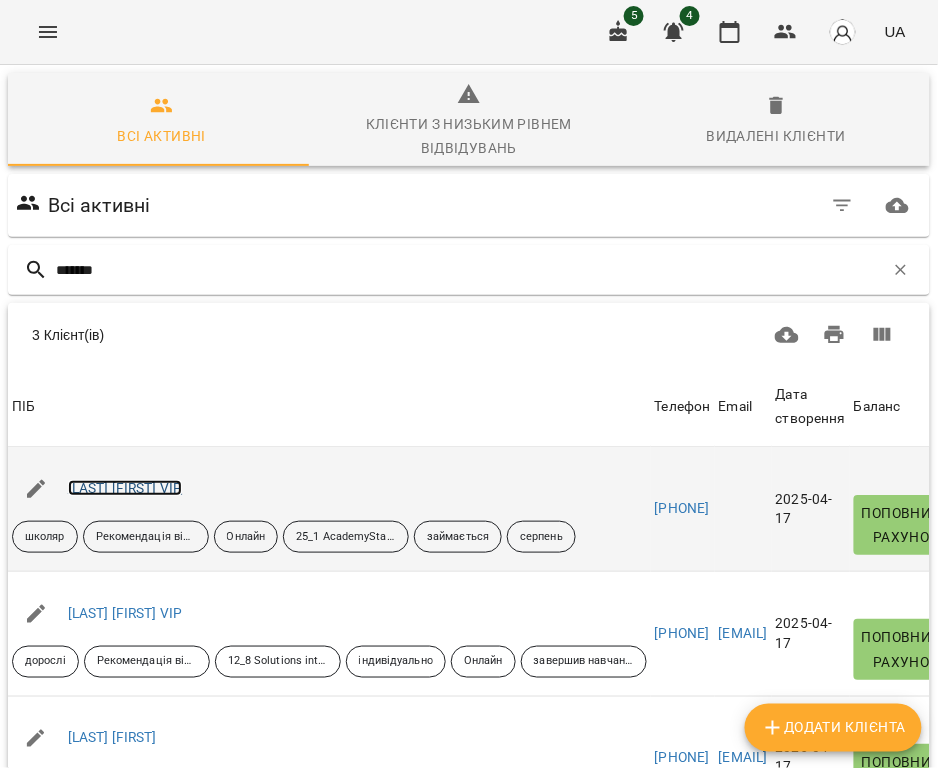 click on "Поліщук Ксенія VIP" at bounding box center [125, 488] 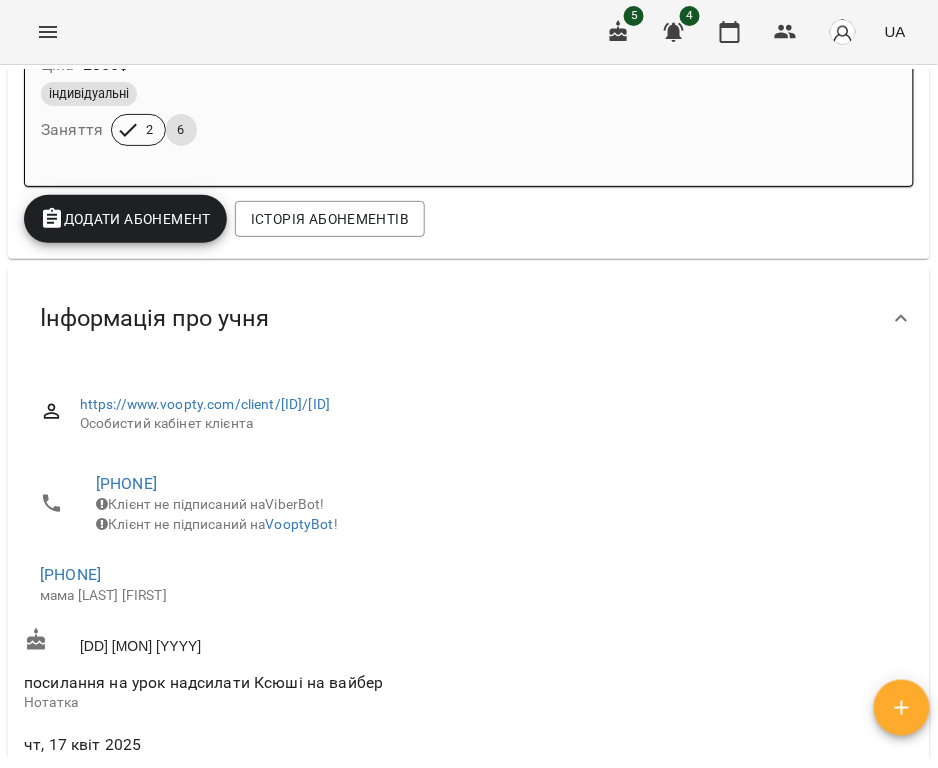 scroll, scrollTop: 533, scrollLeft: 0, axis: vertical 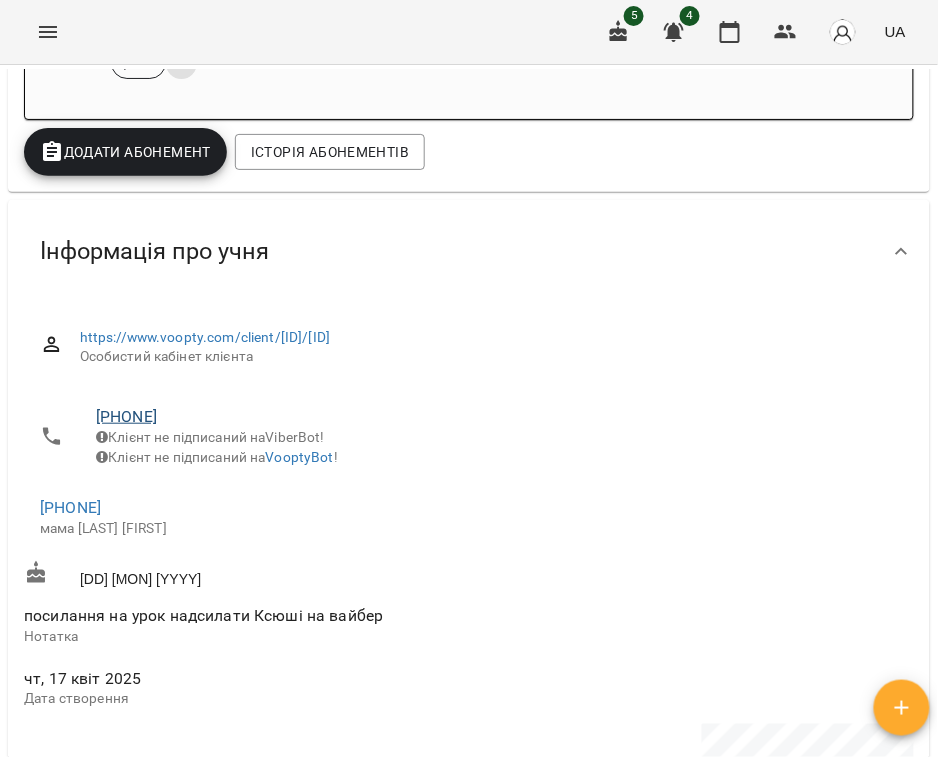 drag, startPoint x: 236, startPoint y: 414, endPoint x: 100, endPoint y: 426, distance: 136.52838 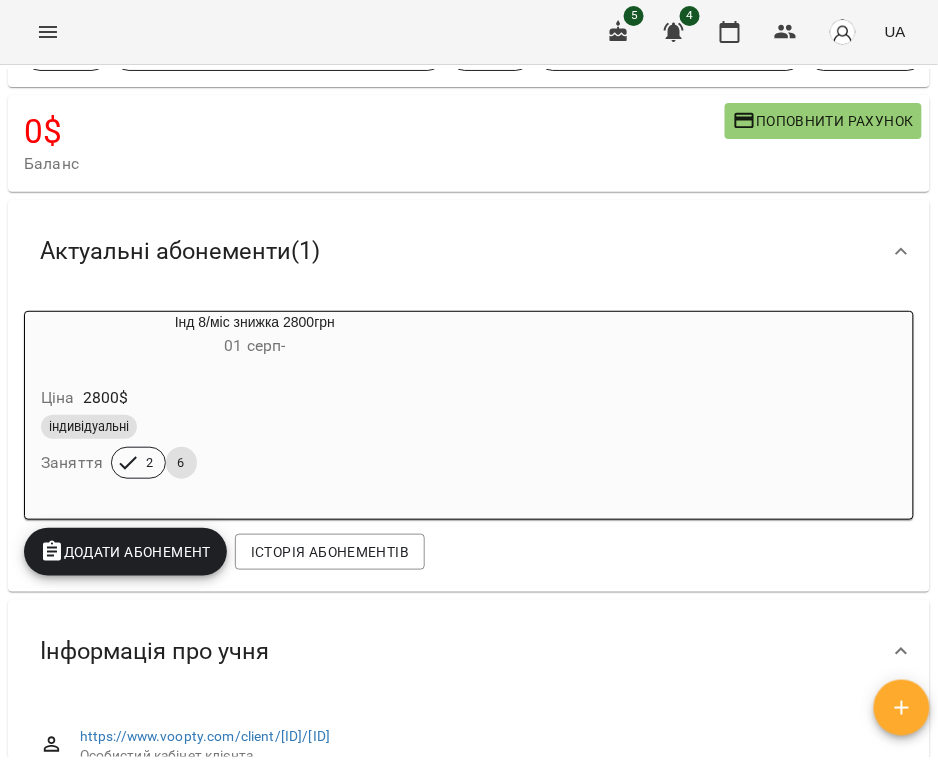 scroll, scrollTop: 0, scrollLeft: 0, axis: both 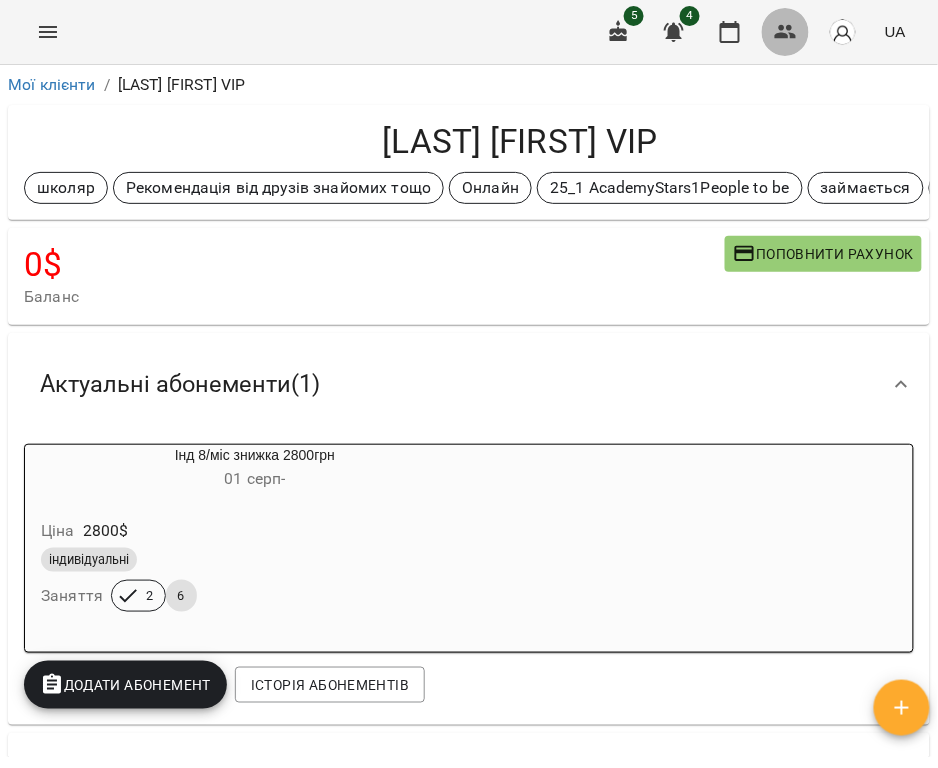 click 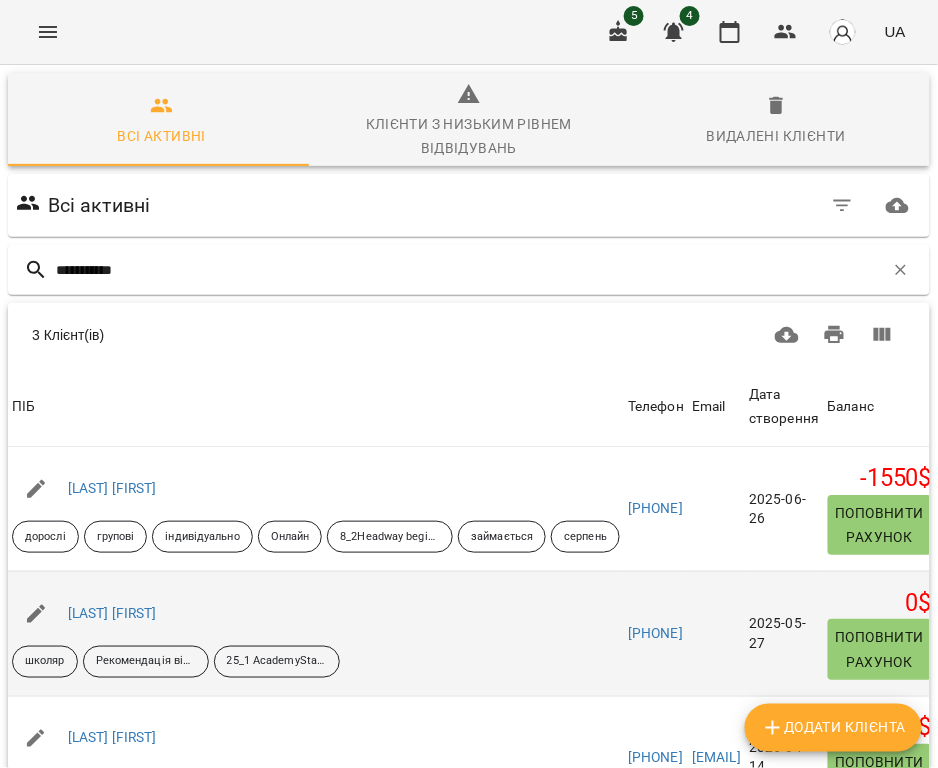 scroll, scrollTop: 133, scrollLeft: 0, axis: vertical 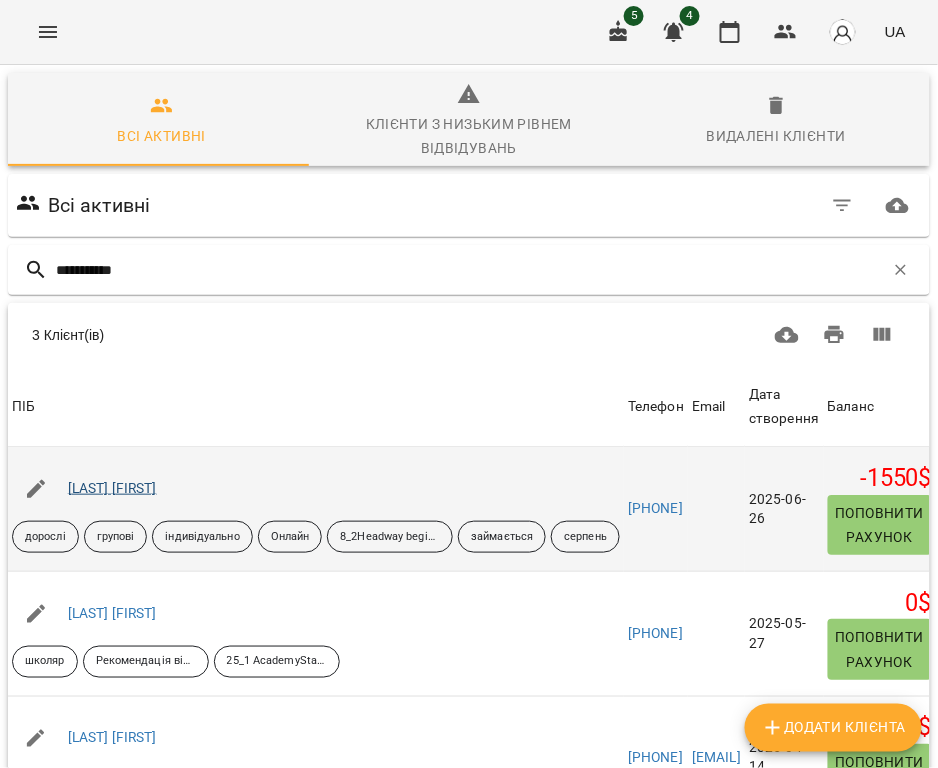 type on "**********" 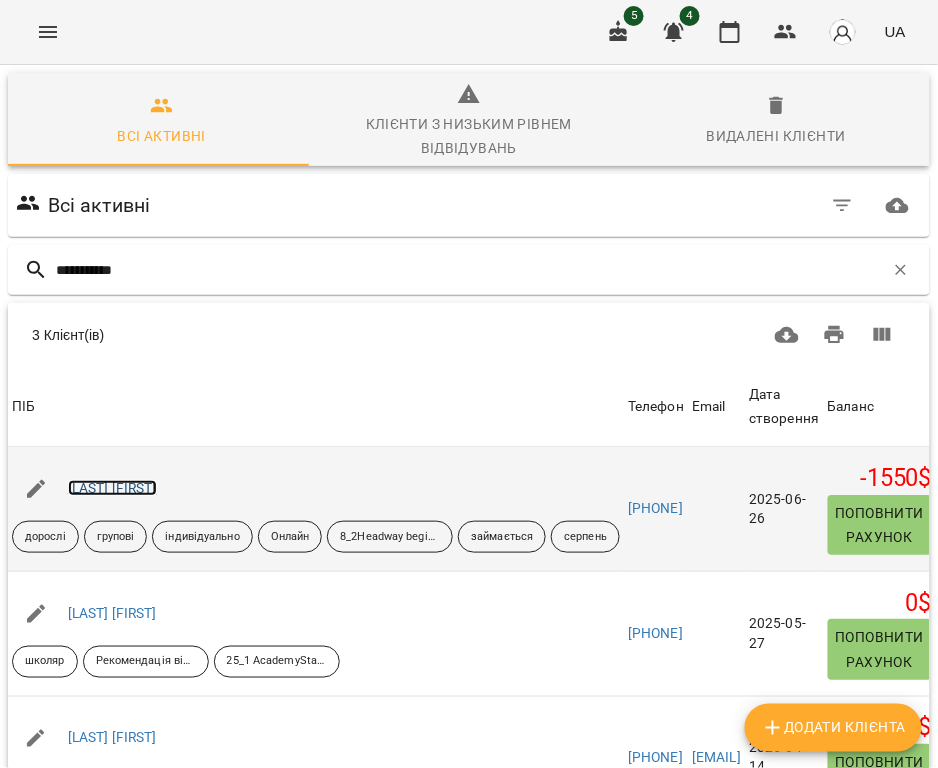 click on "Герасимович Ольга" at bounding box center [112, 488] 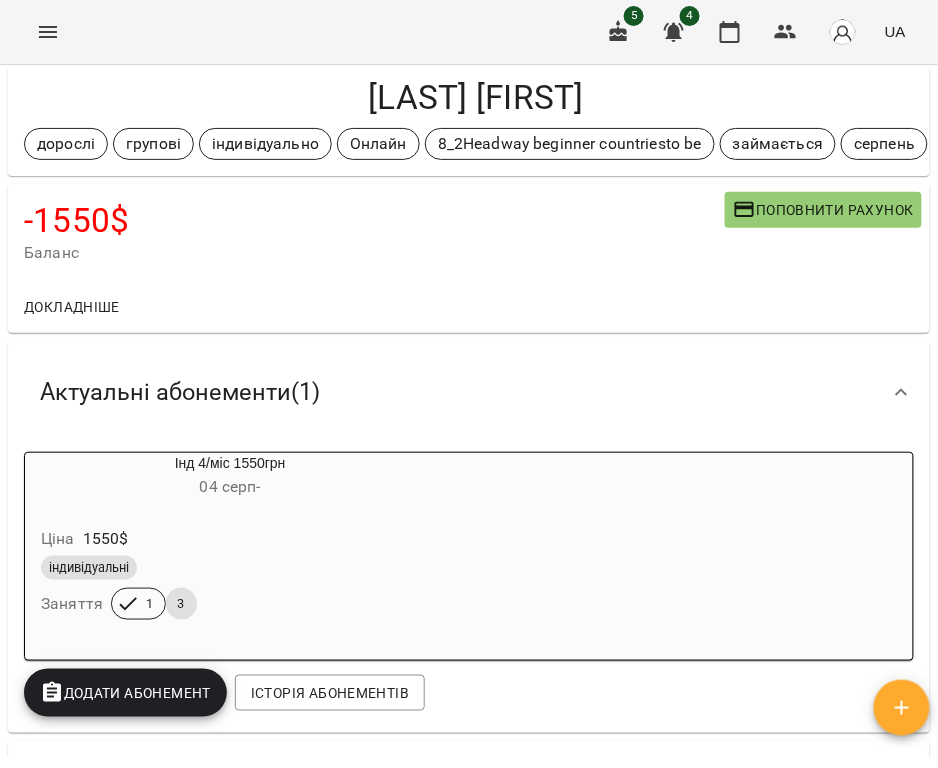 scroll, scrollTop: 0, scrollLeft: 0, axis: both 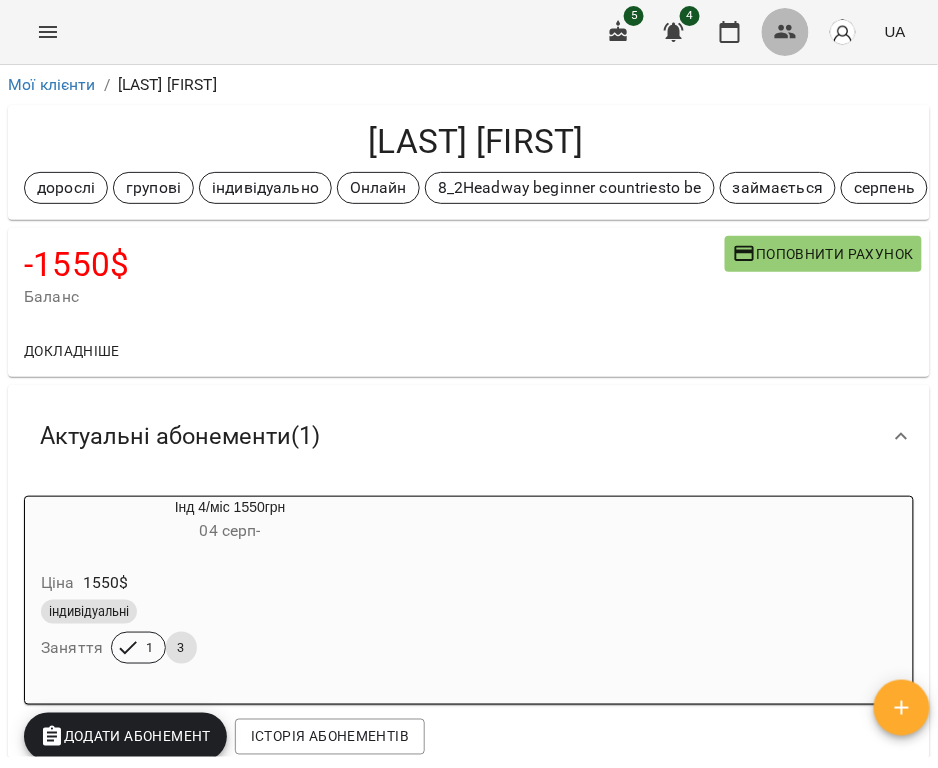 click 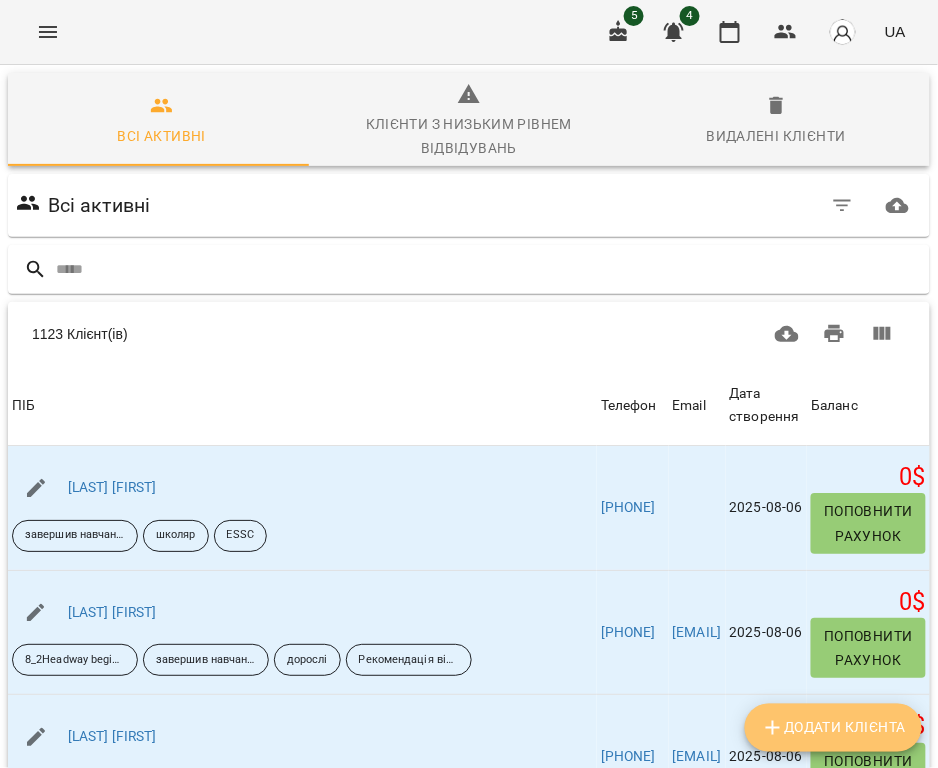 click on "Додати клієнта" at bounding box center [833, 728] 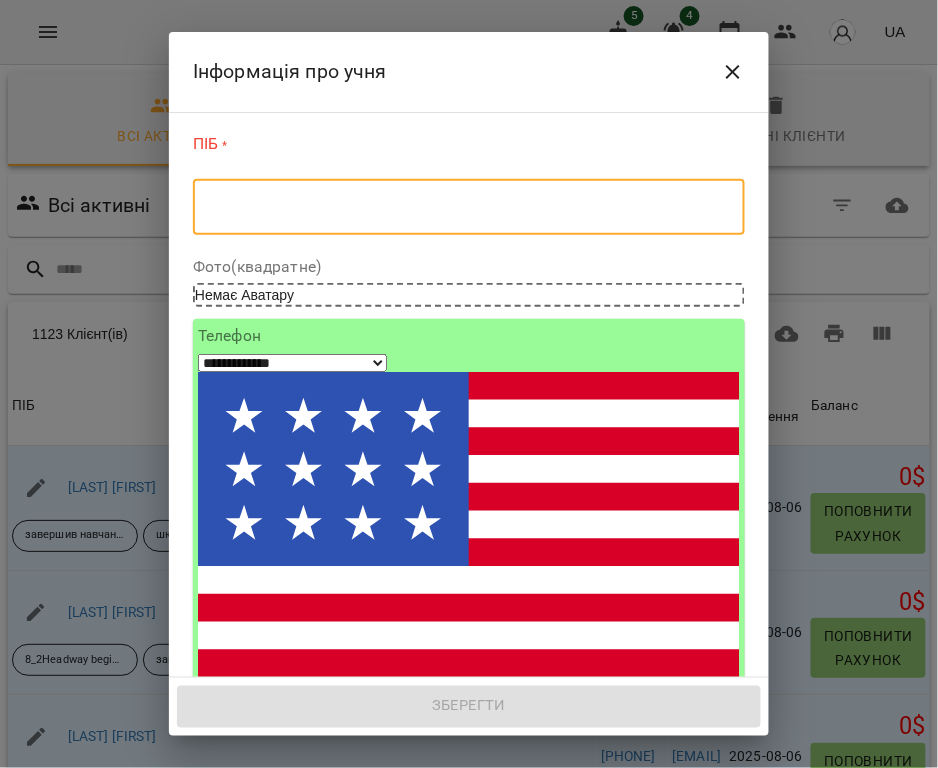 click at bounding box center (469, 207) 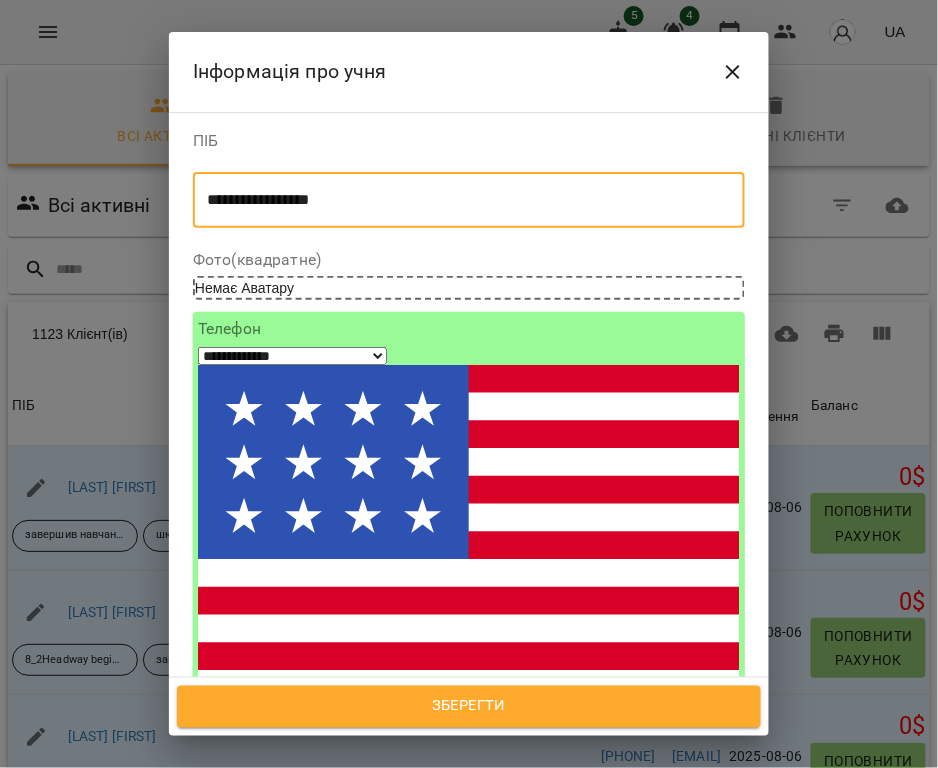type on "**********" 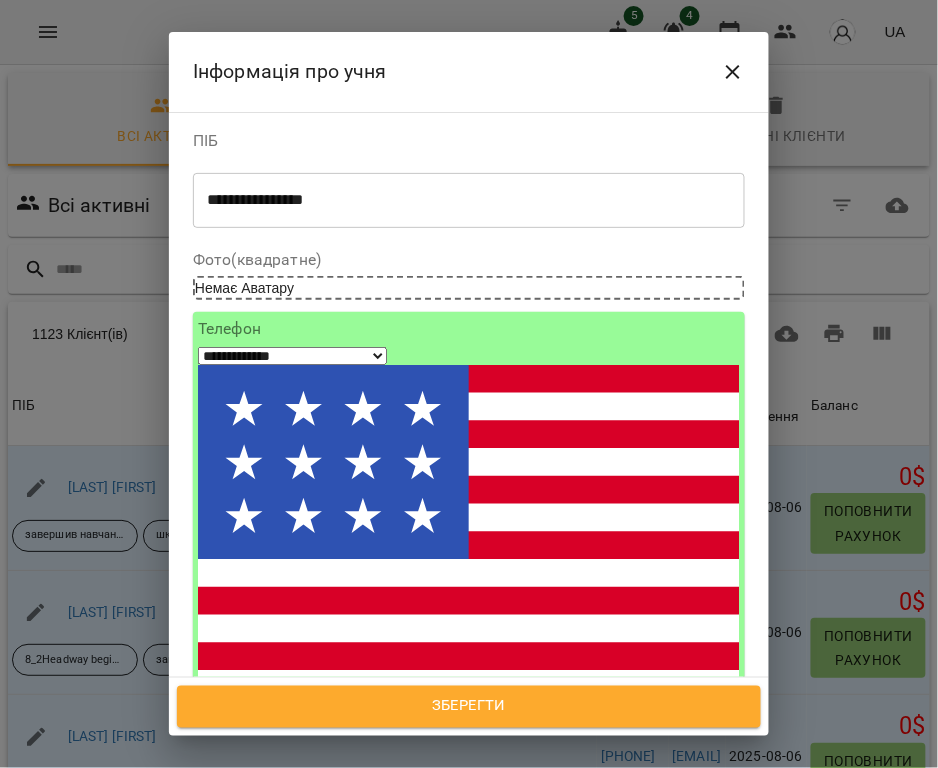 click on "Інформація про учня" at bounding box center [469, 72] 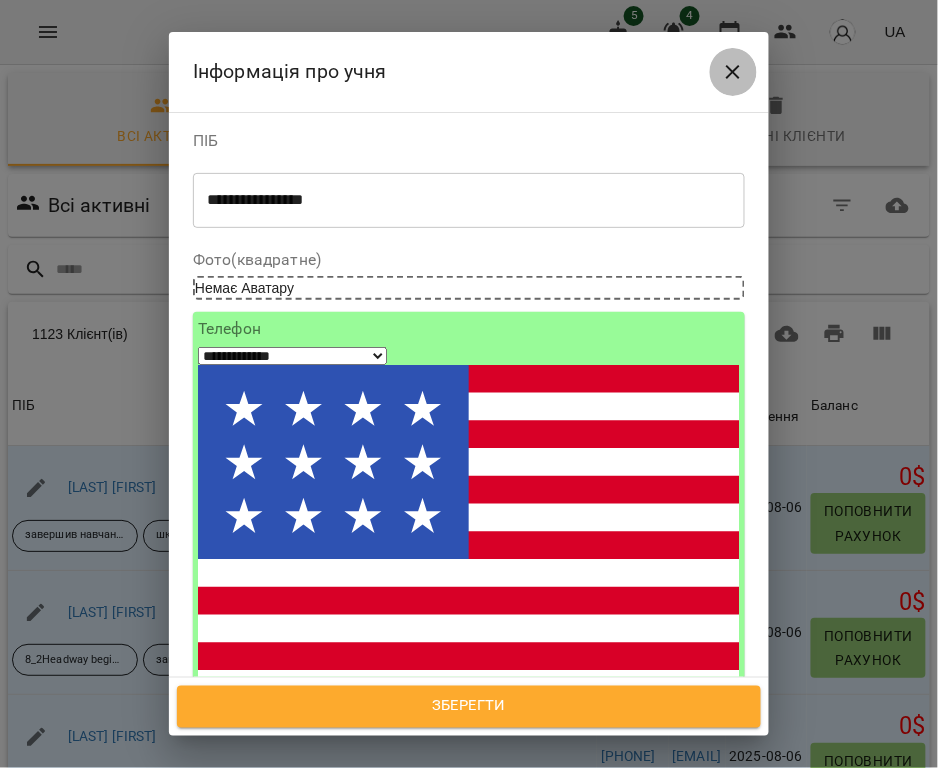 click 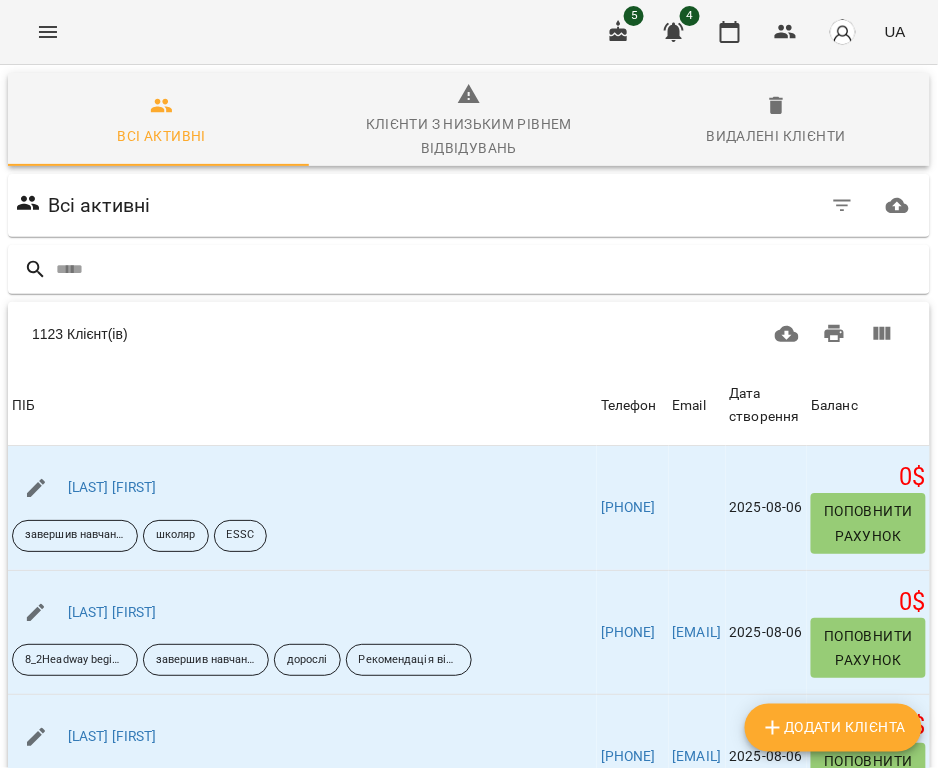 click on "Додати клієнта" at bounding box center (833, 728) 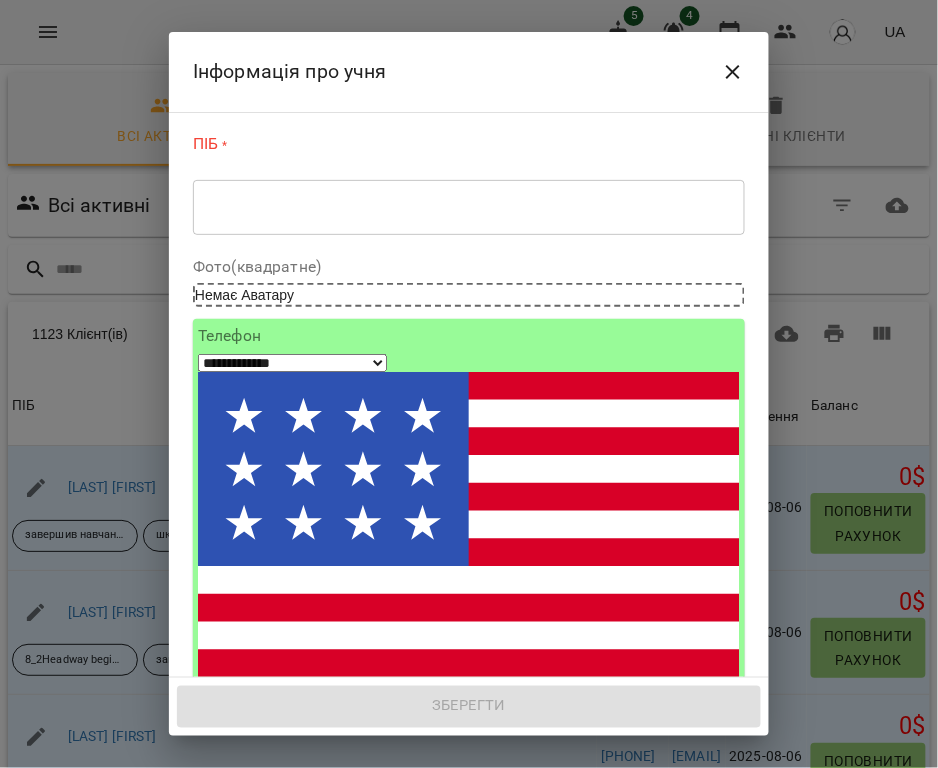 click on "ПІБ   * * ​" at bounding box center (469, 188) 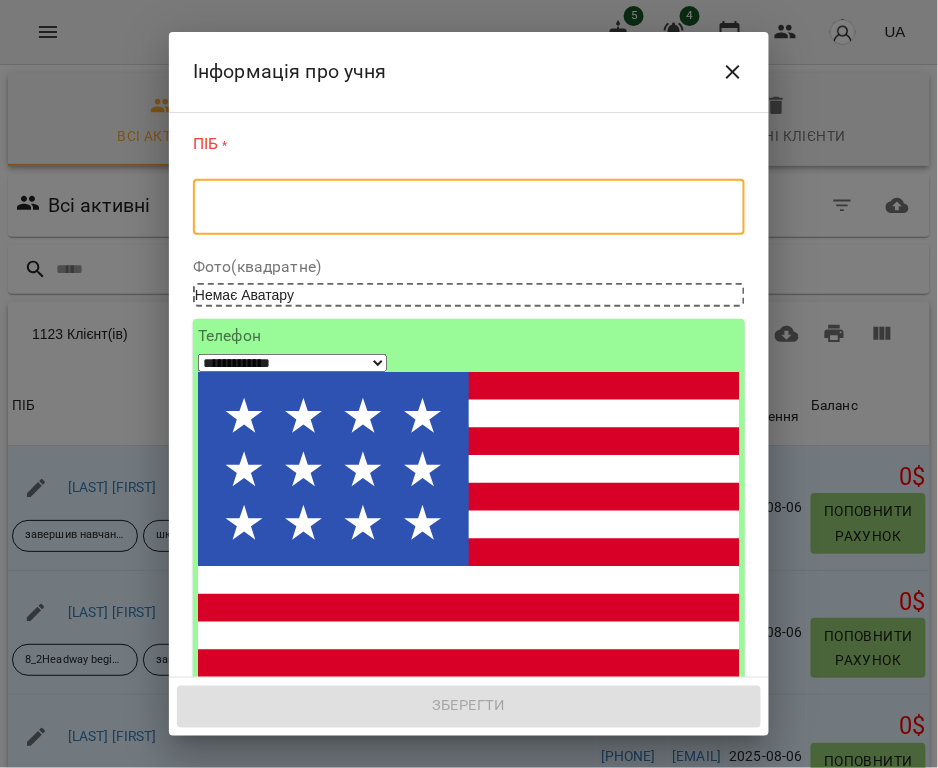 paste on "**********" 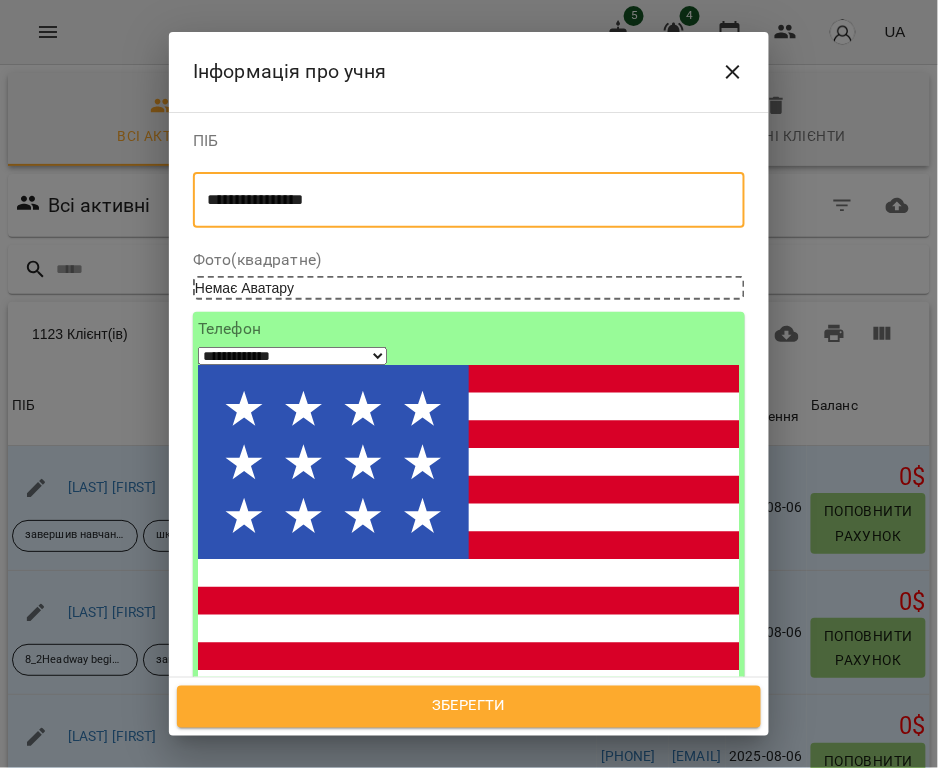 type on "**********" 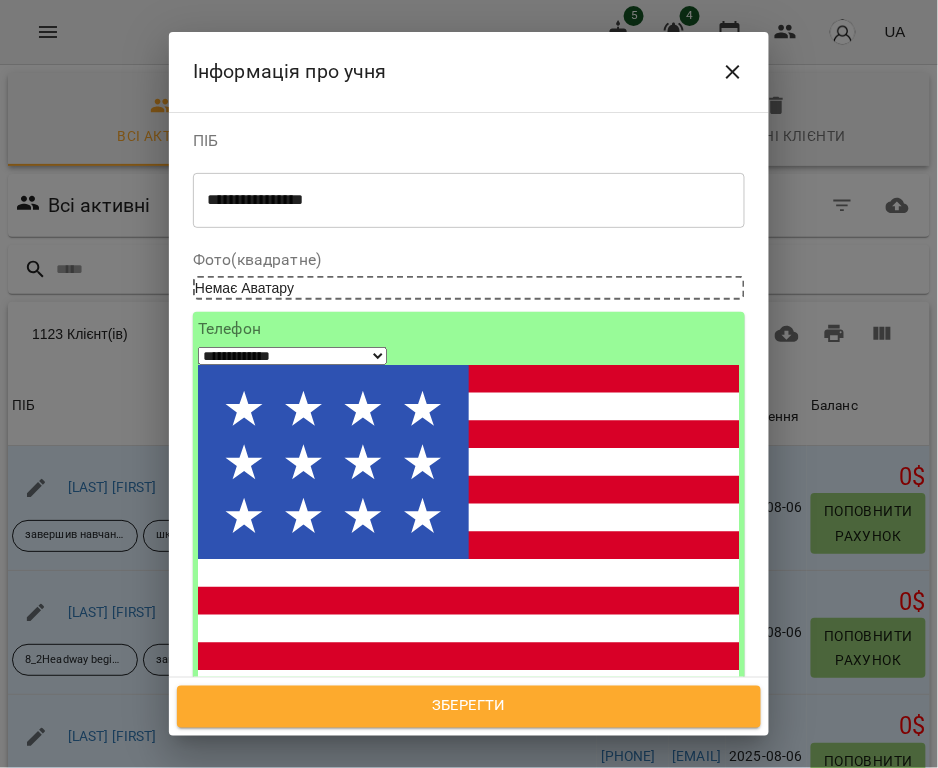 click on "**********" at bounding box center (292, 356) 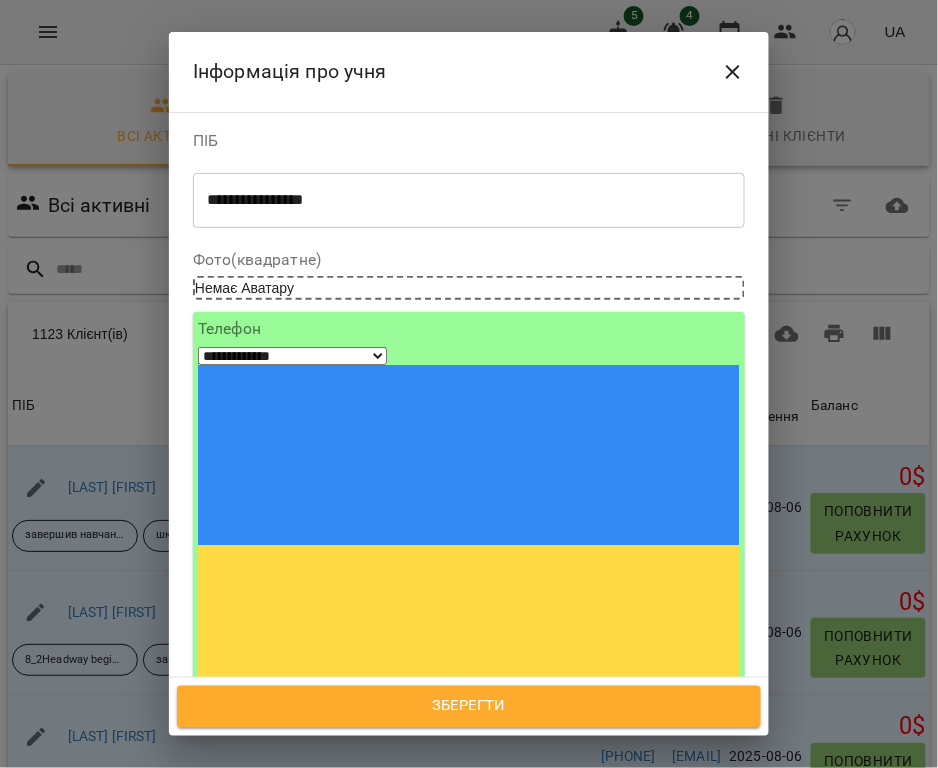 click at bounding box center (272, 739) 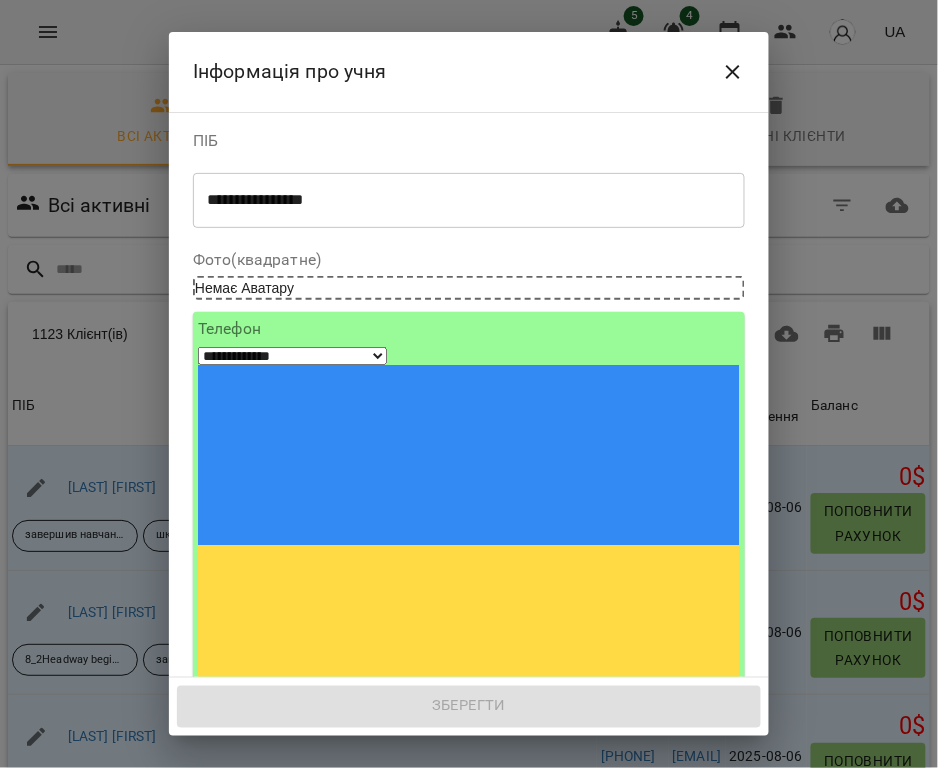 click on "**********" at bounding box center (292, 820) 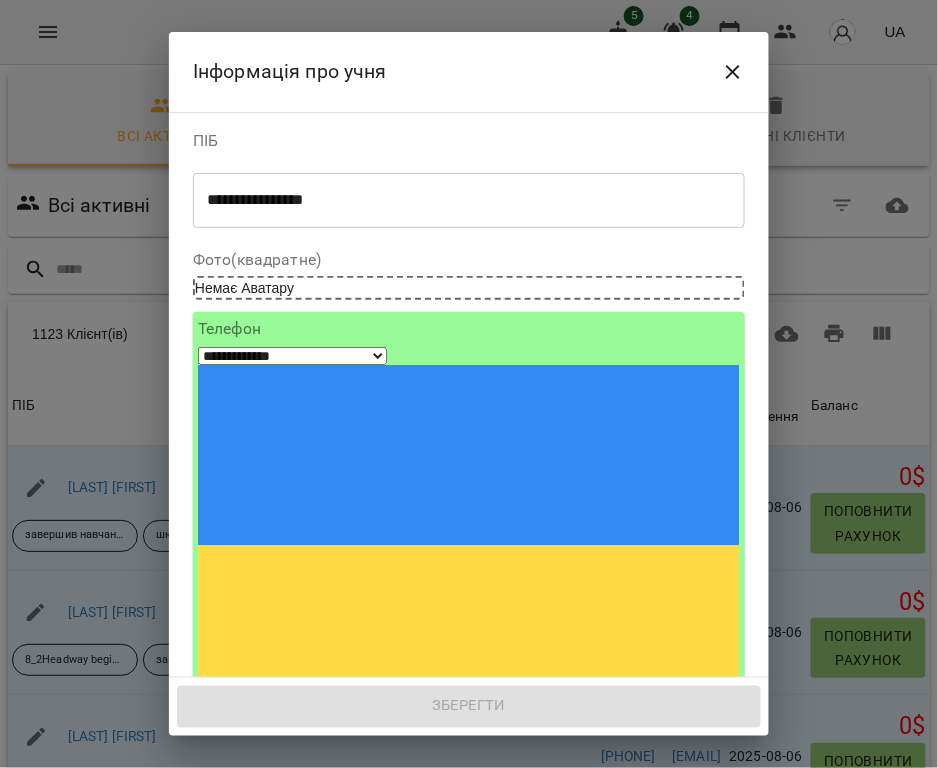 select on "**" 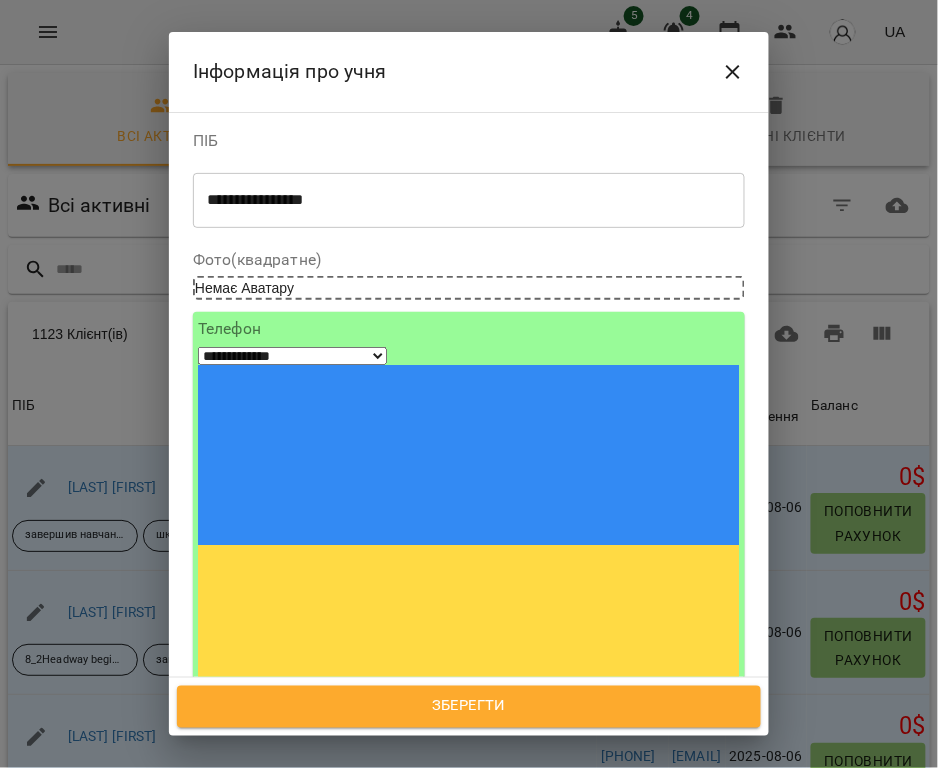 type on "**********" 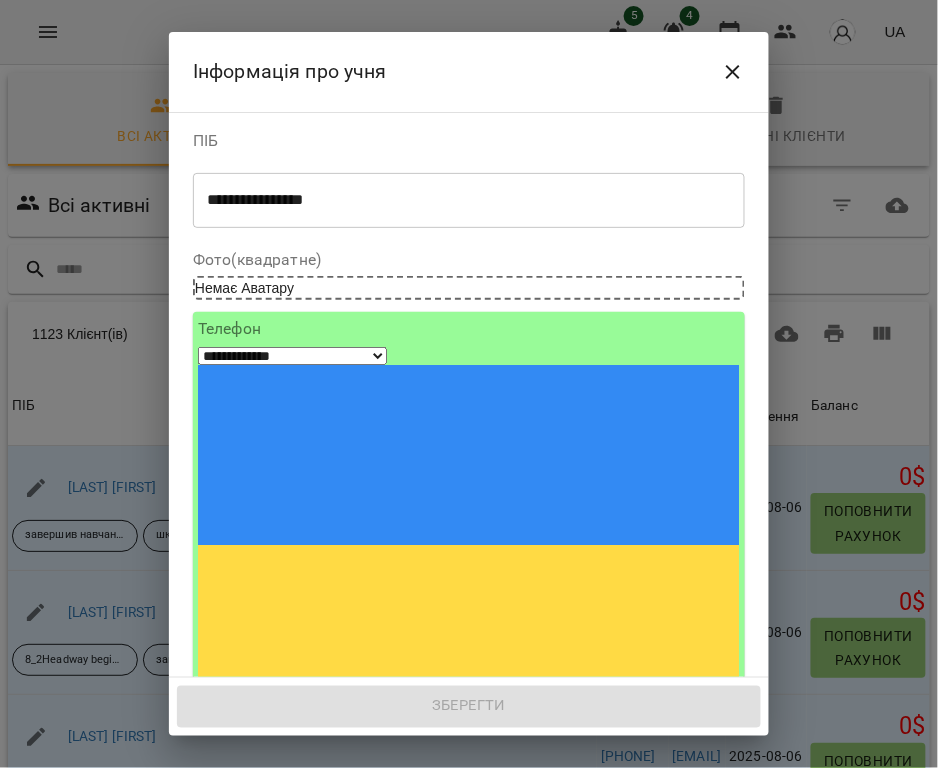 click on "1. Ім'я *******" at bounding box center (469, 1249) 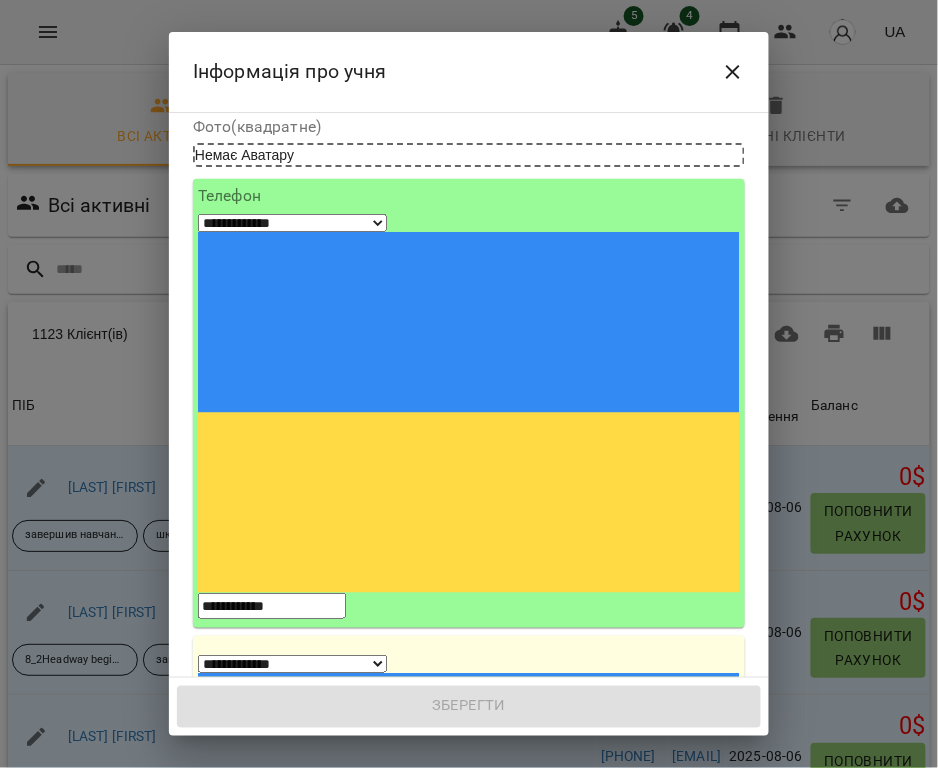 click on "**********" at bounding box center [469, 1444] 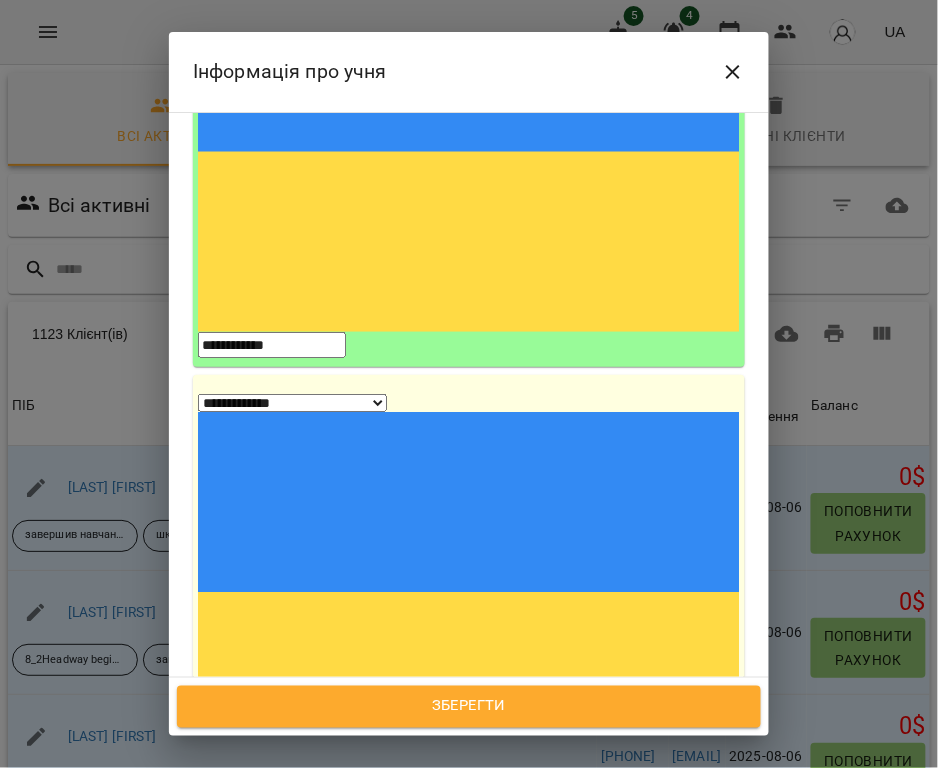 scroll, scrollTop: 400, scrollLeft: 0, axis: vertical 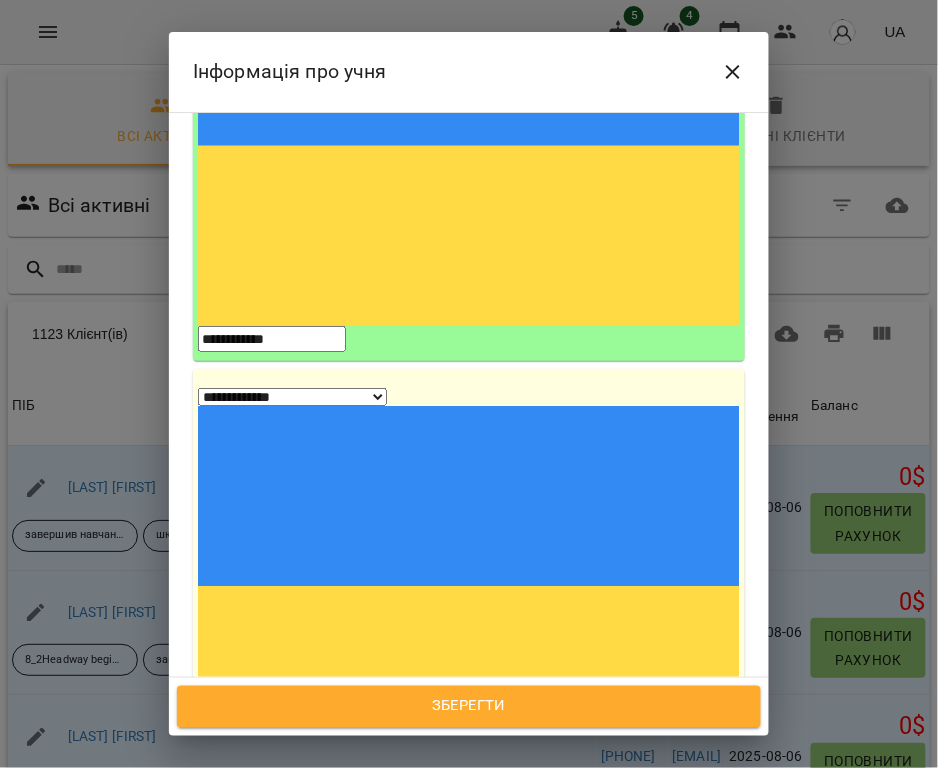 type on "**********" 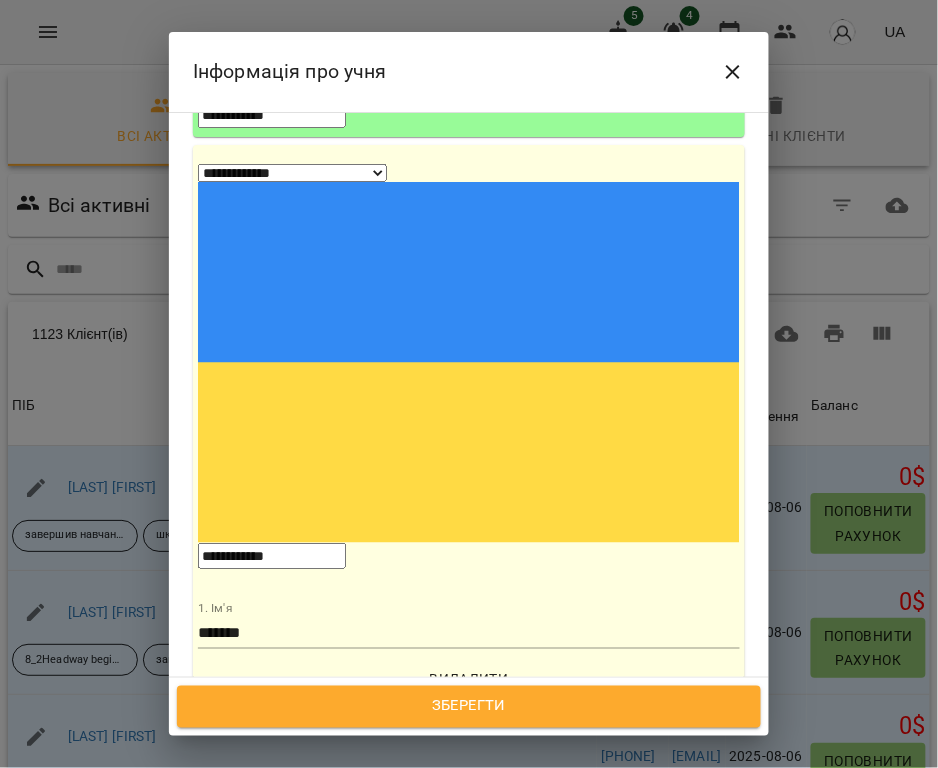 scroll, scrollTop: 666, scrollLeft: 0, axis: vertical 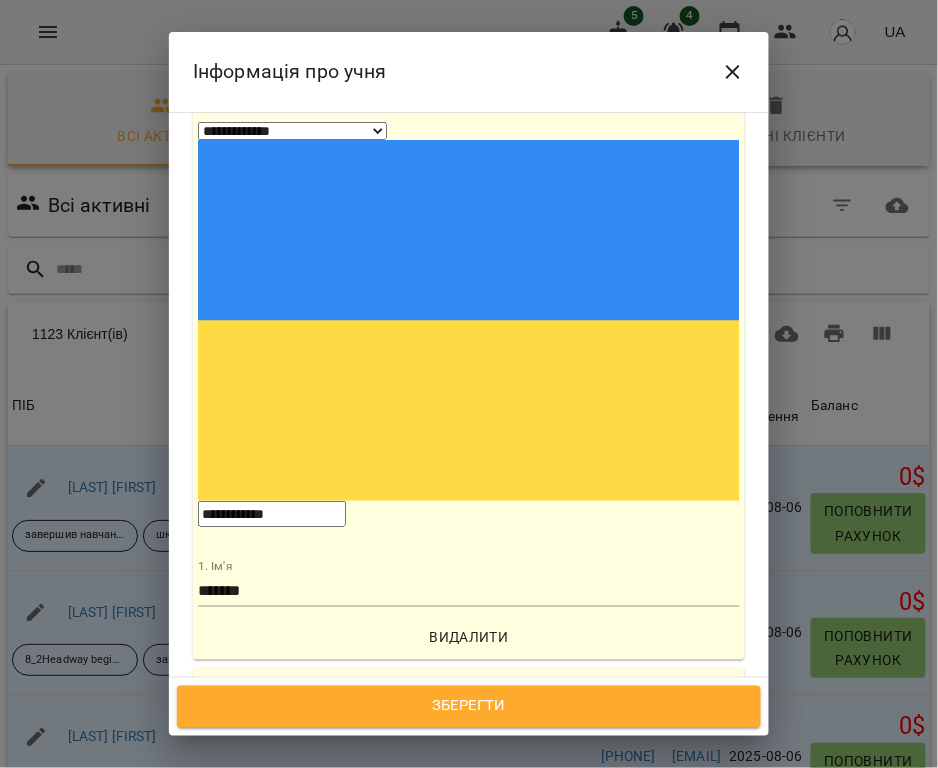 click on "Дата народження" at bounding box center [469, 1492] 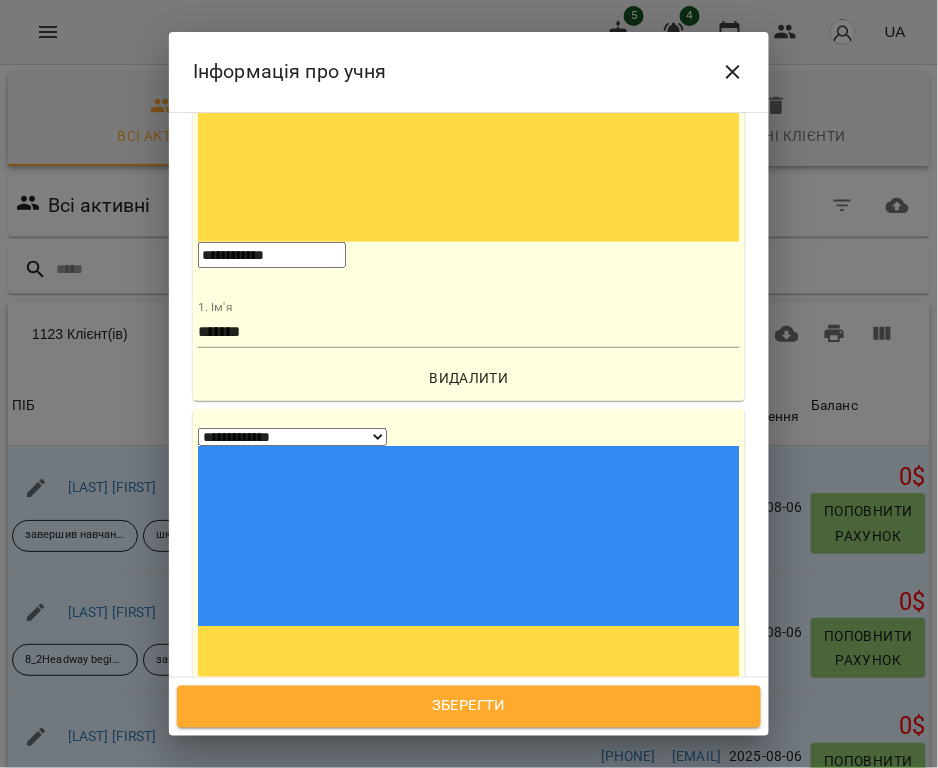 type on "**********" 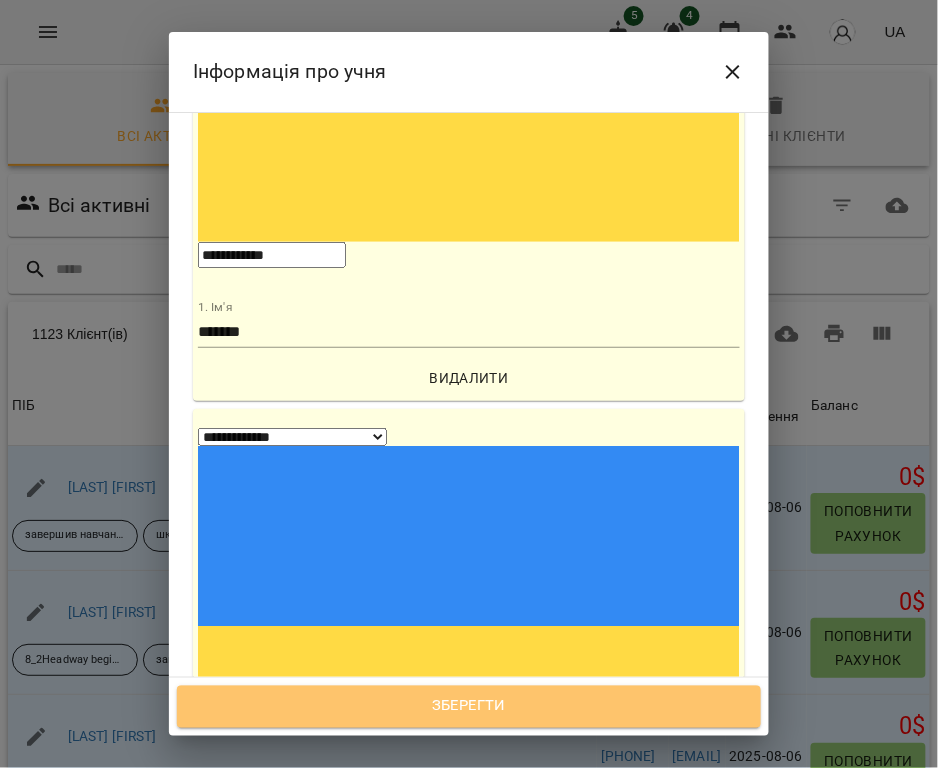 click on "Зберегти" at bounding box center [469, 707] 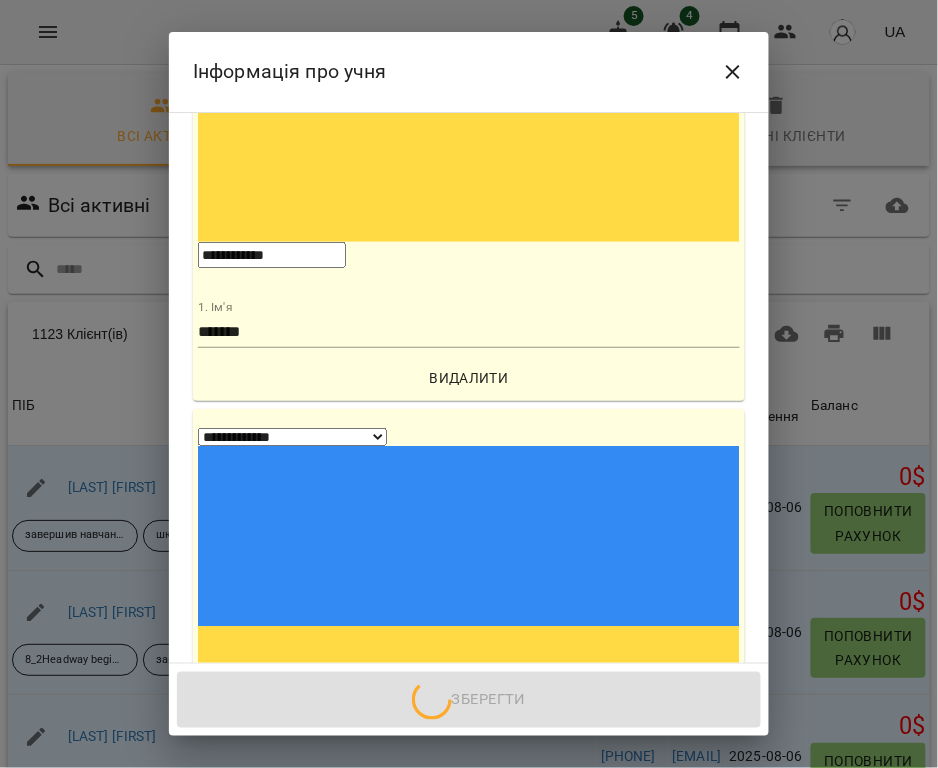 click on "Всі викладачі" at bounding box center [469, 1525] 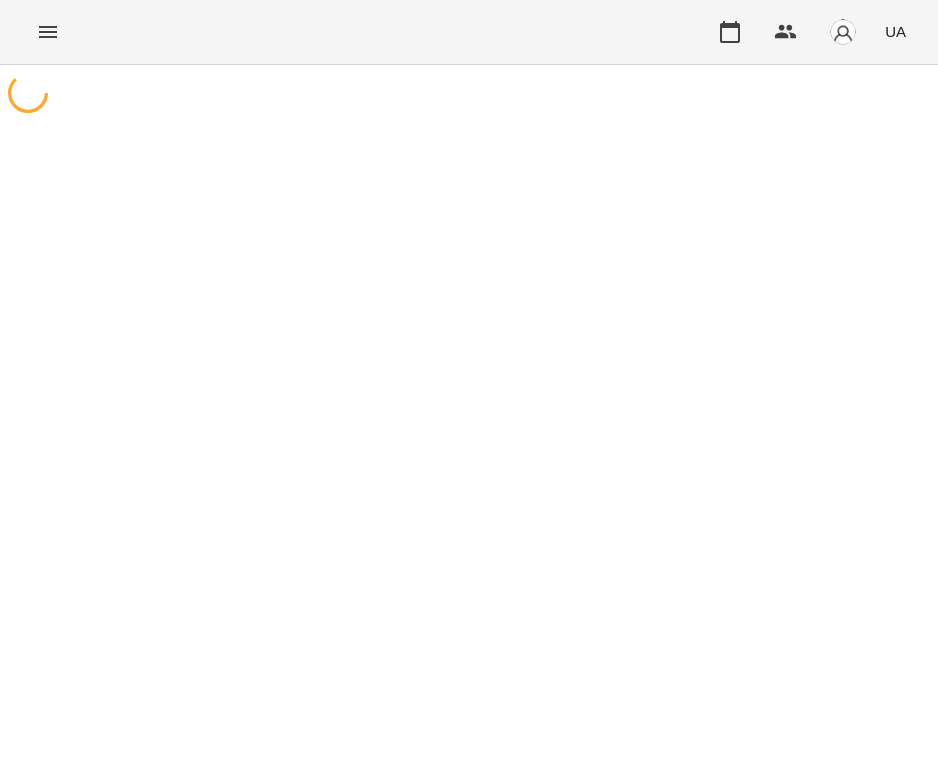 scroll, scrollTop: 0, scrollLeft: 0, axis: both 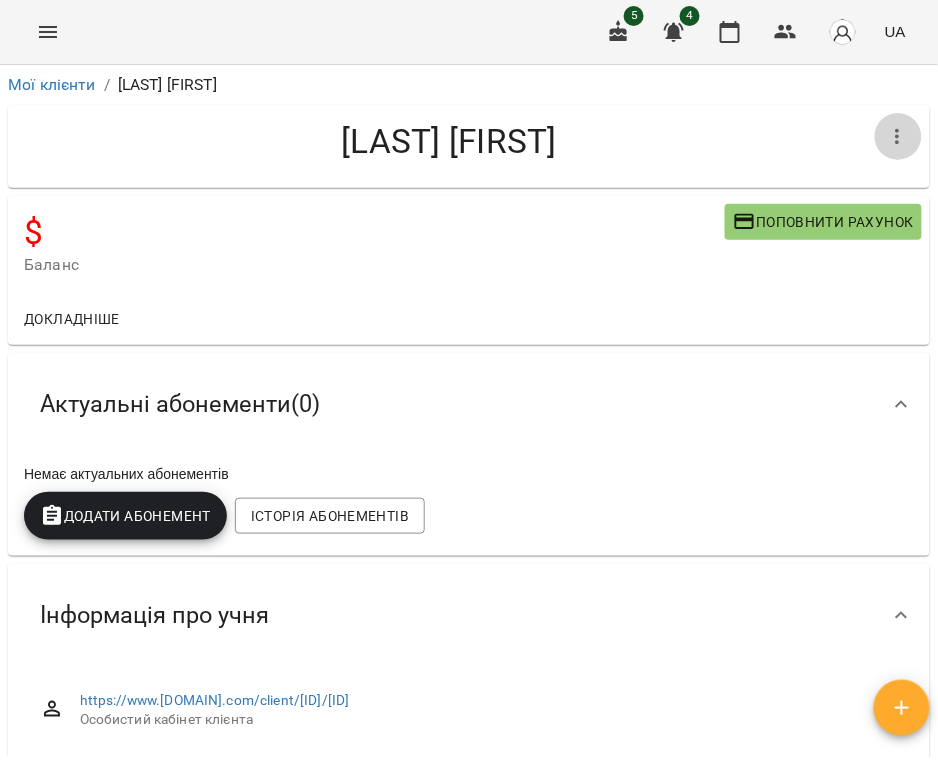 click 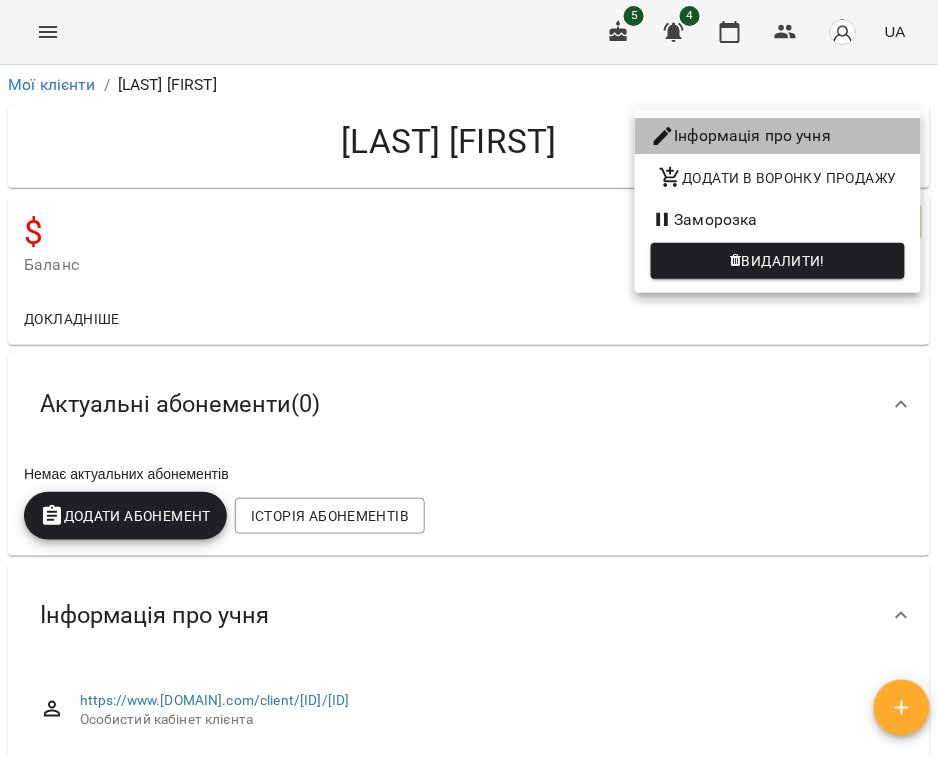 click on "Інформація про учня" at bounding box center [778, 136] 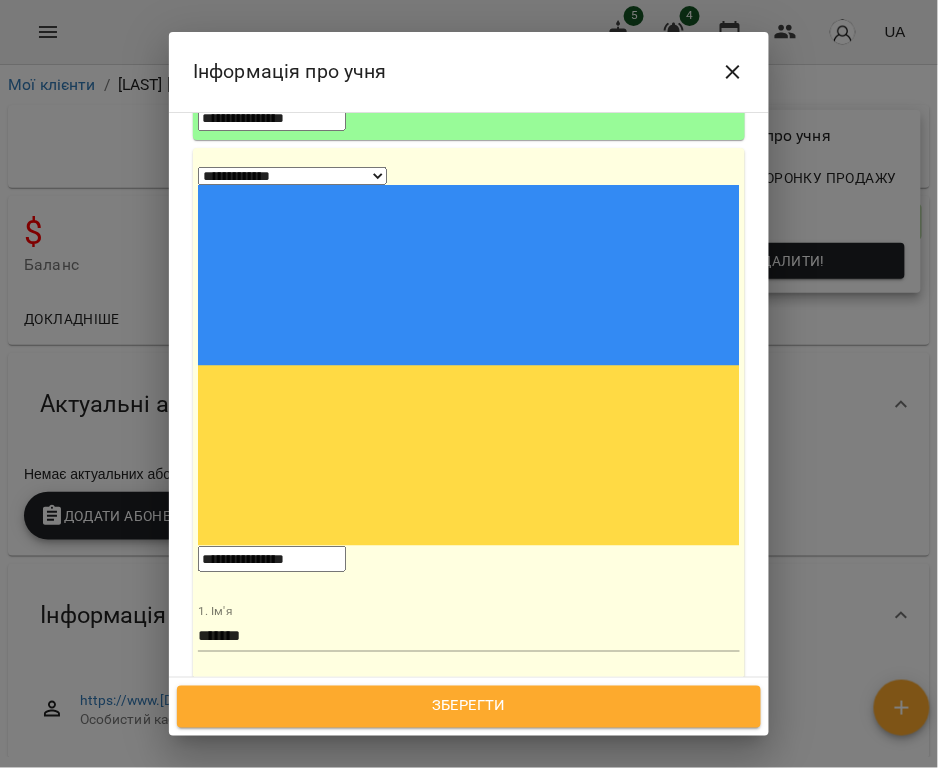 scroll, scrollTop: 666, scrollLeft: 0, axis: vertical 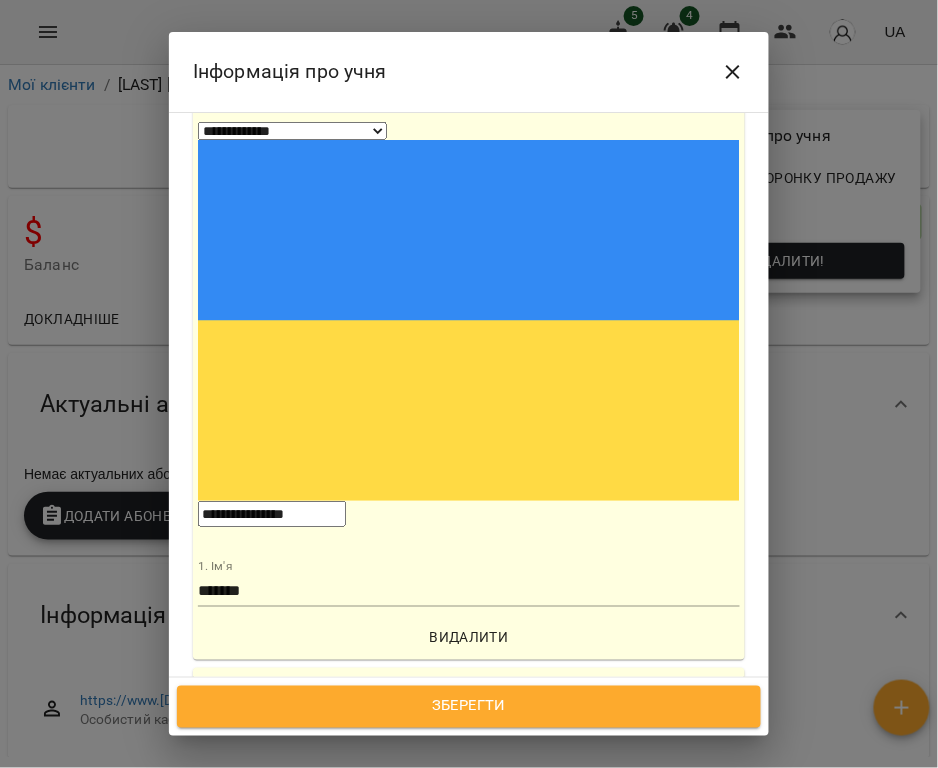 click on "Надрукуйте або оберіть..." at bounding box center [287, 1443] 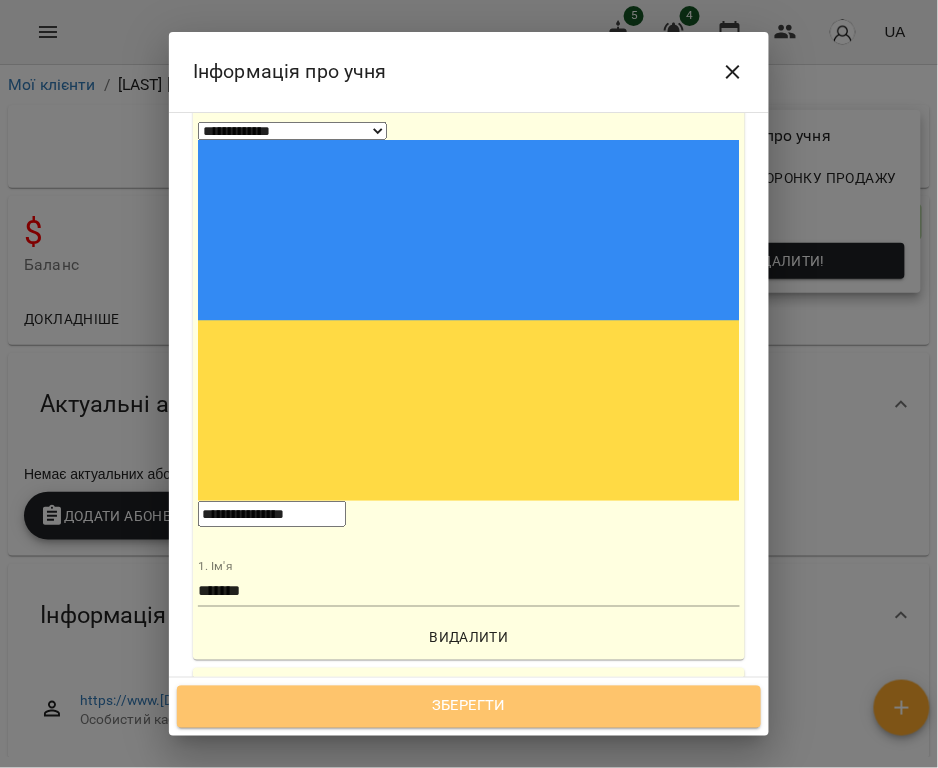 click on "Зберегти" at bounding box center (469, 707) 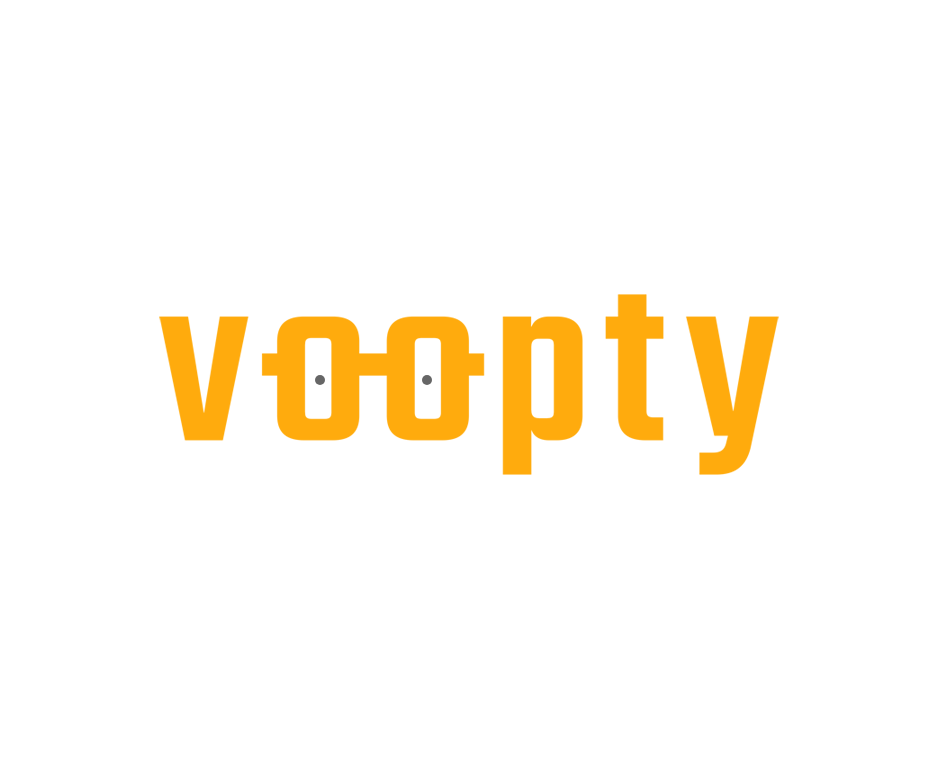 scroll, scrollTop: 0, scrollLeft: 0, axis: both 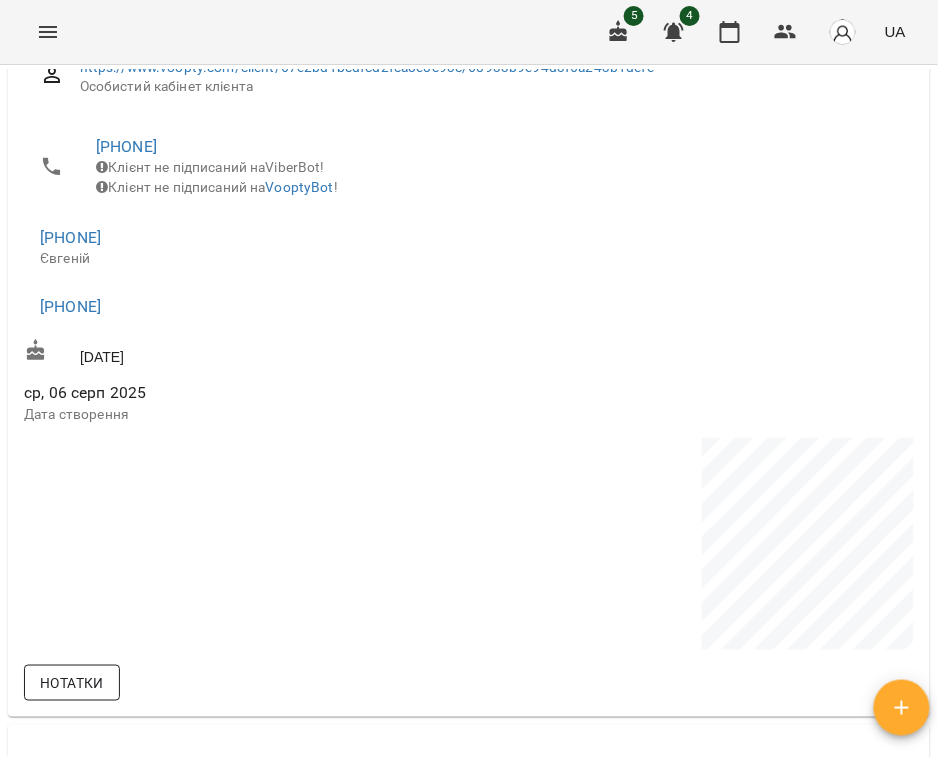 click on "Нотатки" at bounding box center (72, 683) 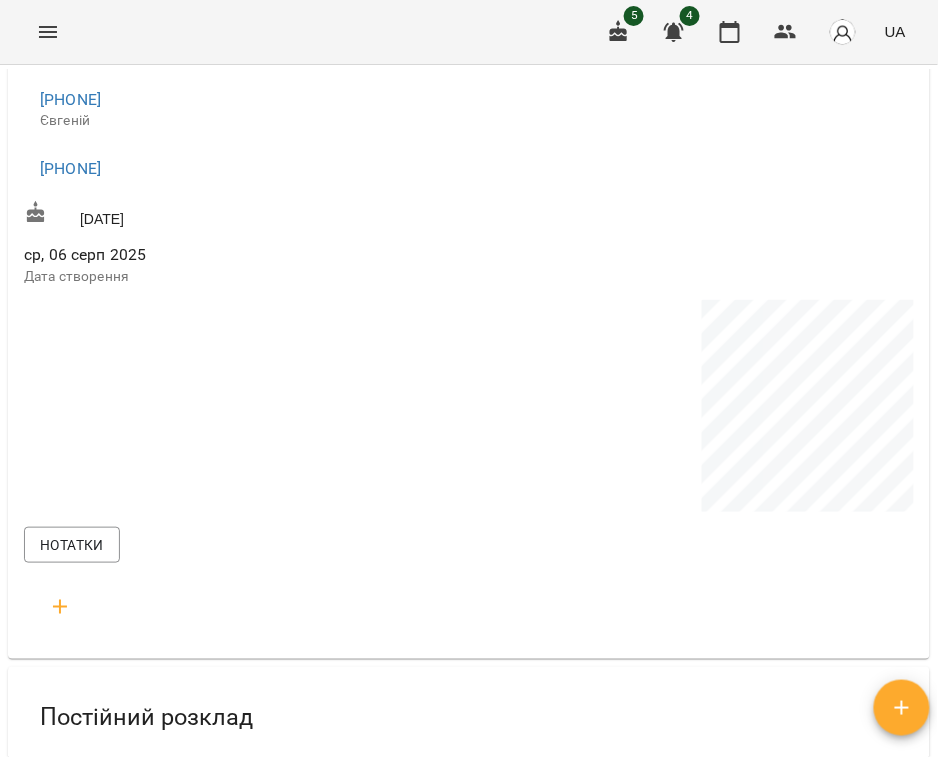 scroll, scrollTop: 933, scrollLeft: 0, axis: vertical 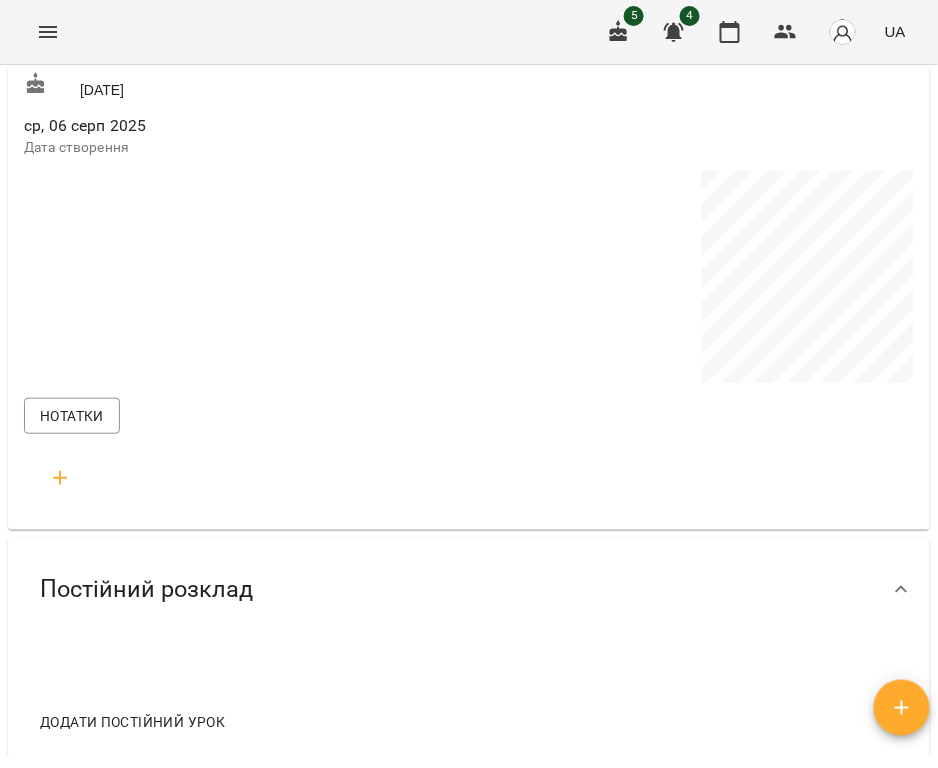 click 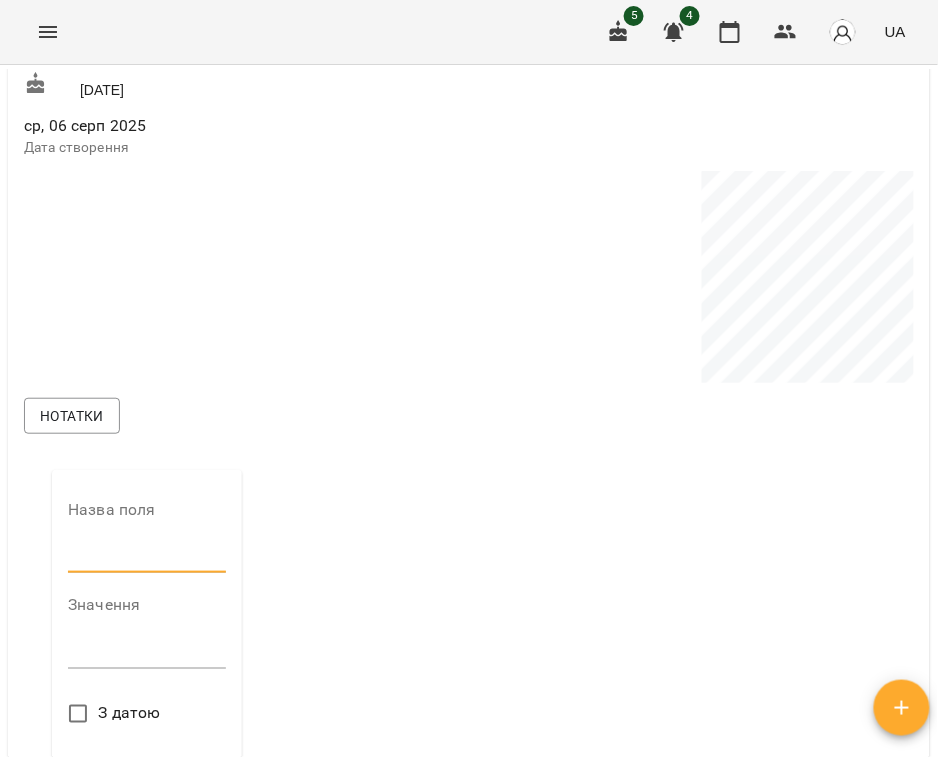click at bounding box center [147, 558] 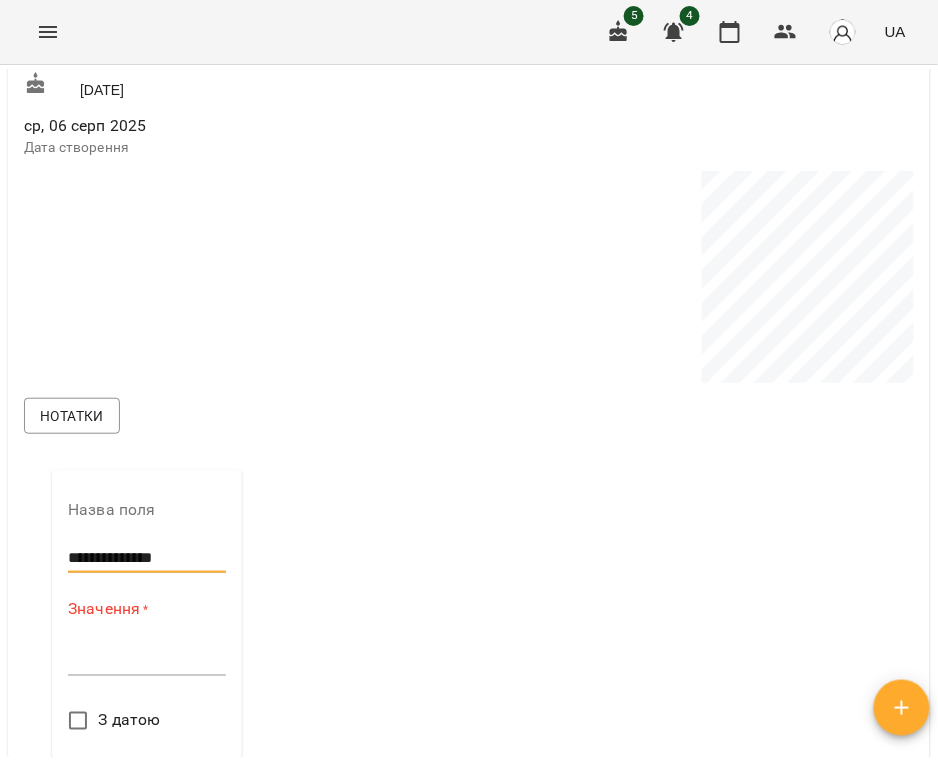 click at bounding box center (147, 659) 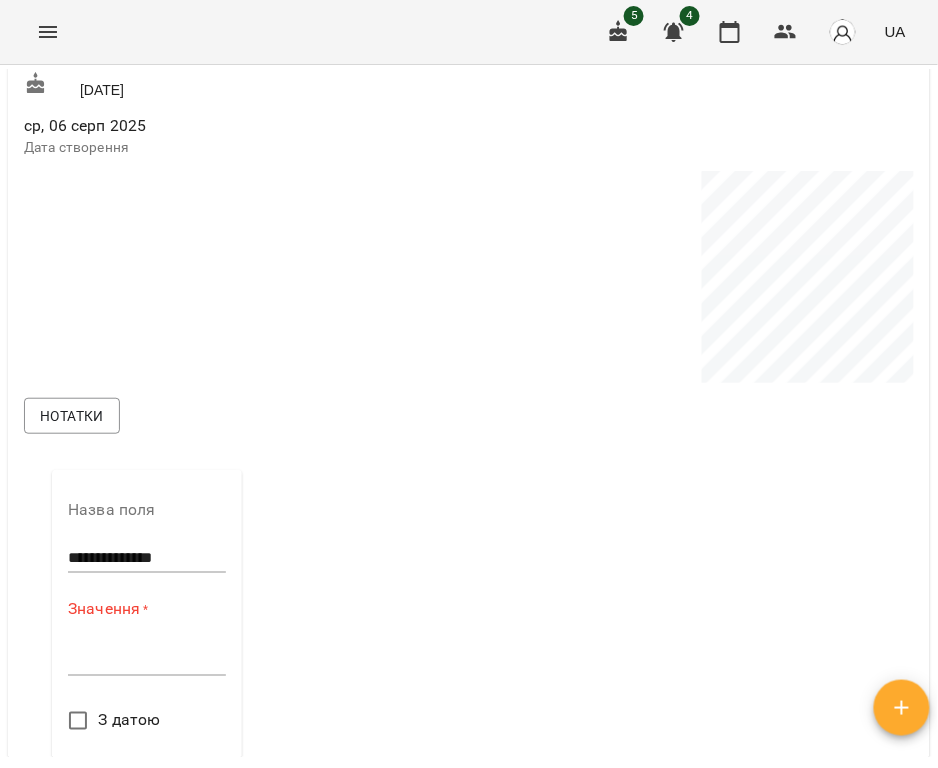 click on "**********" at bounding box center (469, 331) 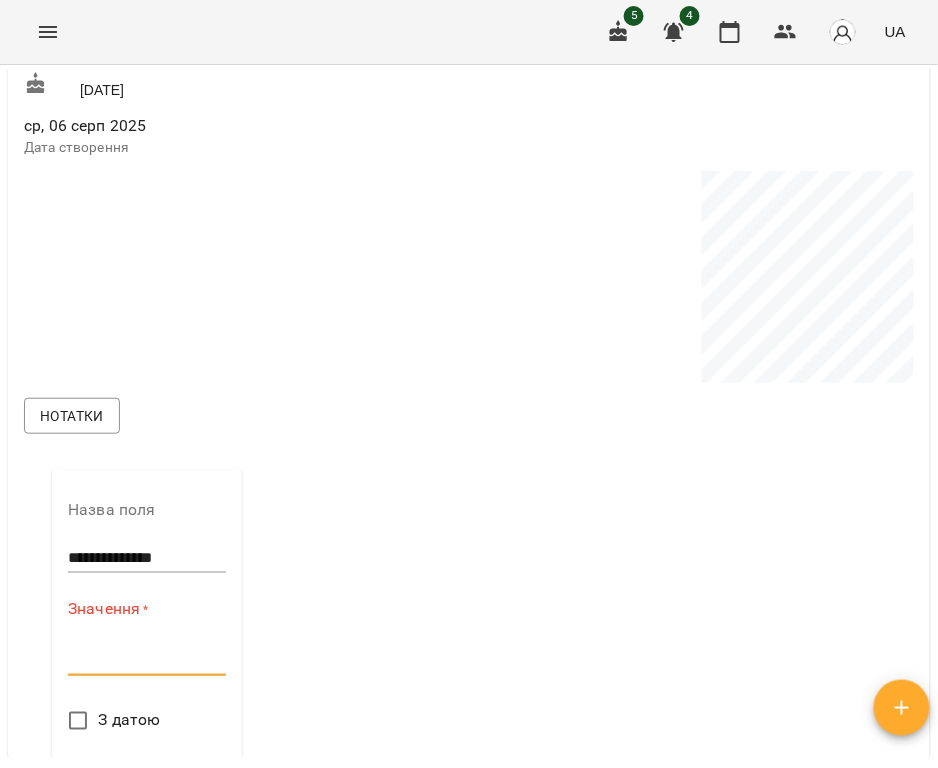 click at bounding box center [147, 659] 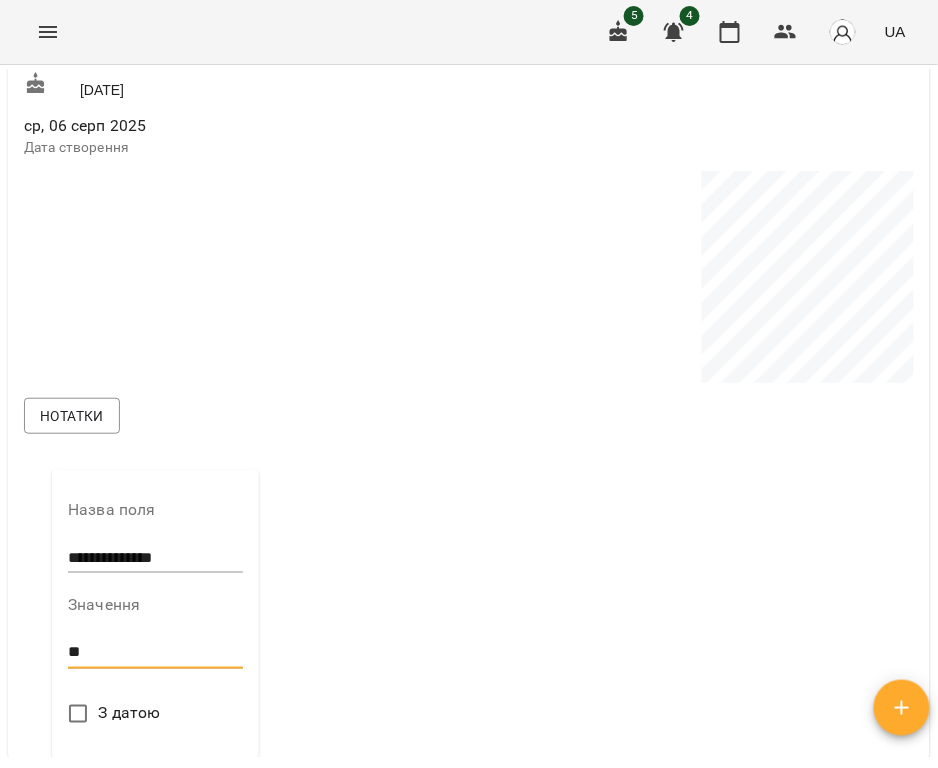 type on "*" 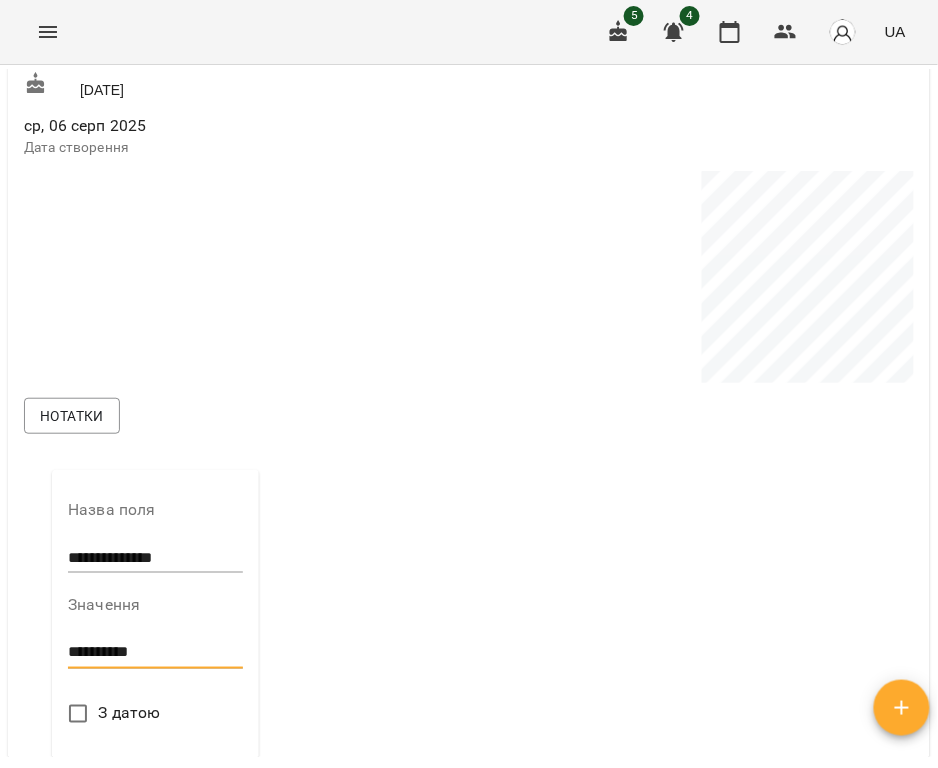 click on "**********" at bounding box center [155, 652] 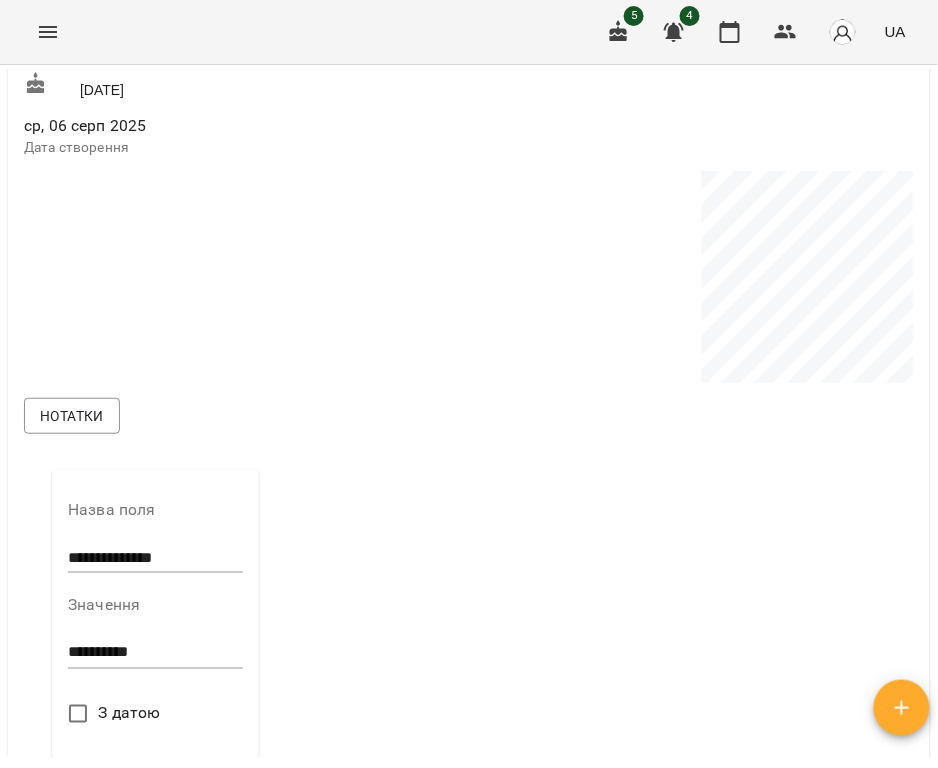 click on "**********" at bounding box center [469, 327] 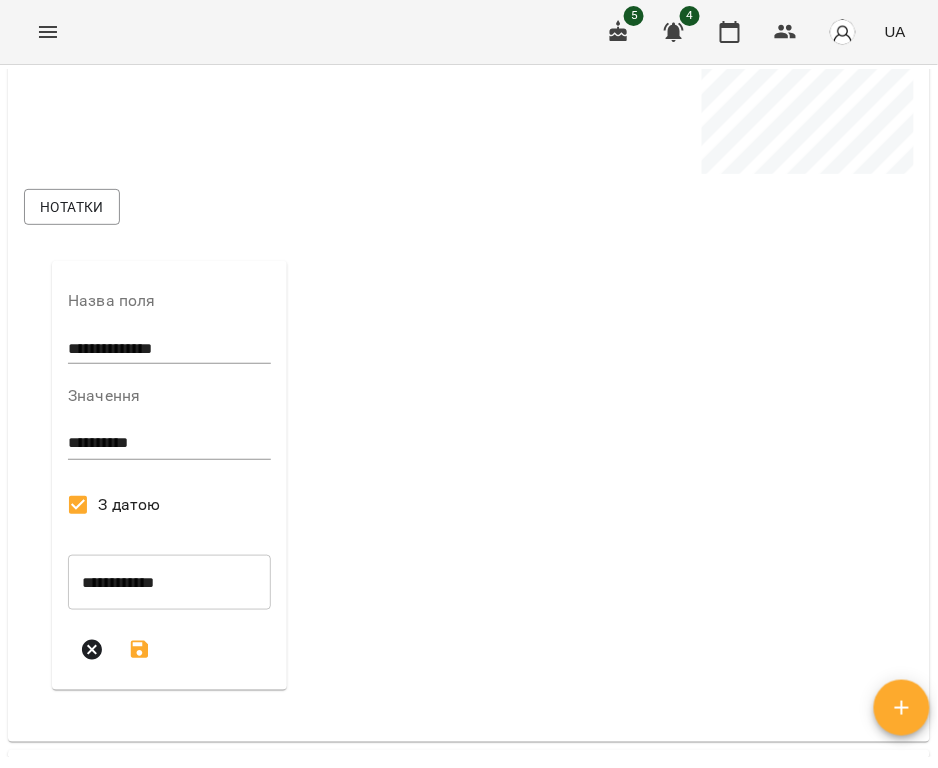 scroll, scrollTop: 1200, scrollLeft: 0, axis: vertical 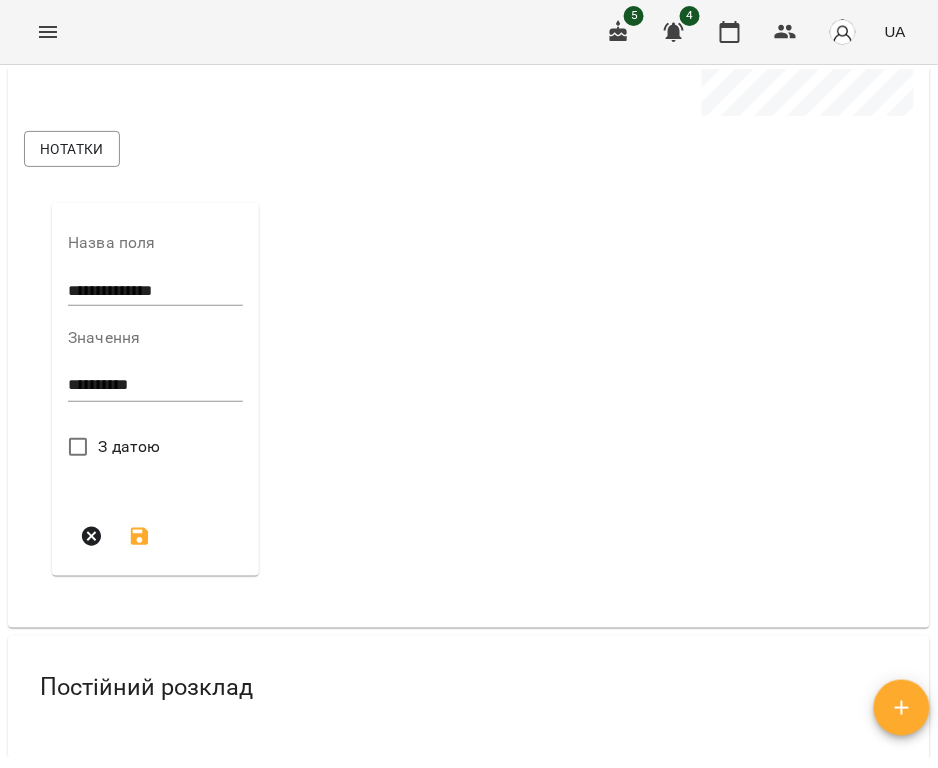 click 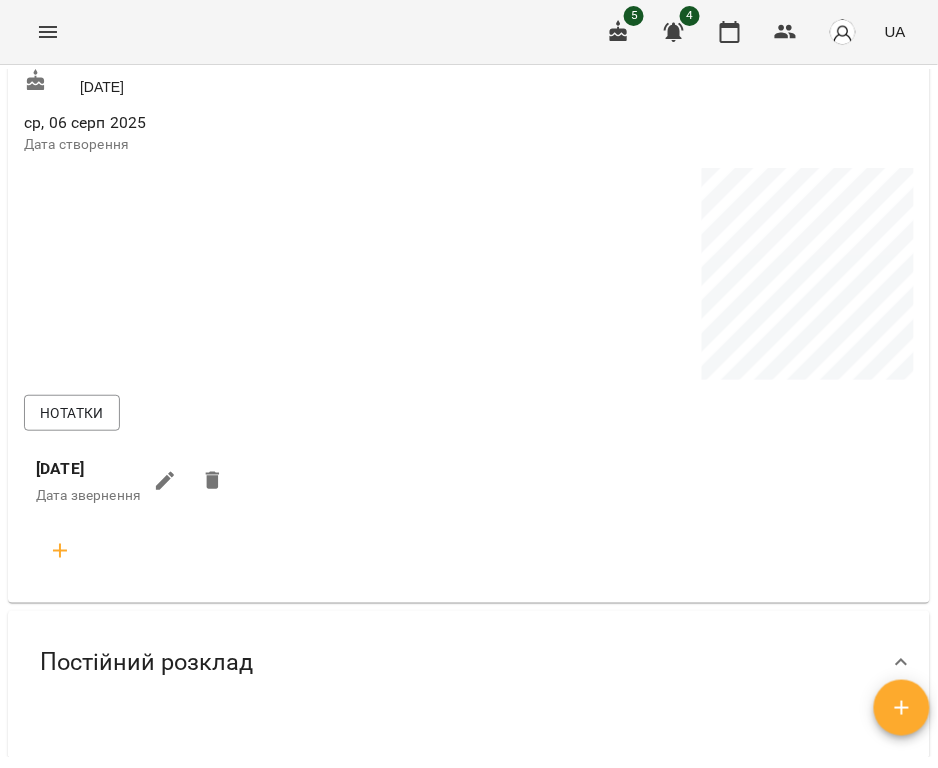 scroll, scrollTop: 933, scrollLeft: 0, axis: vertical 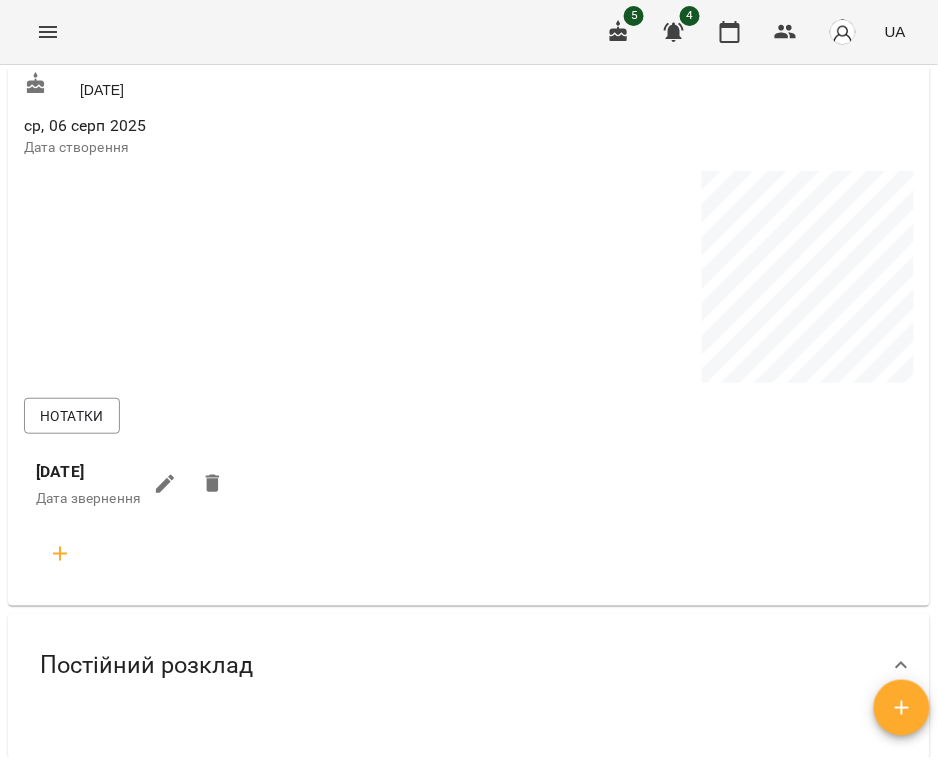 click 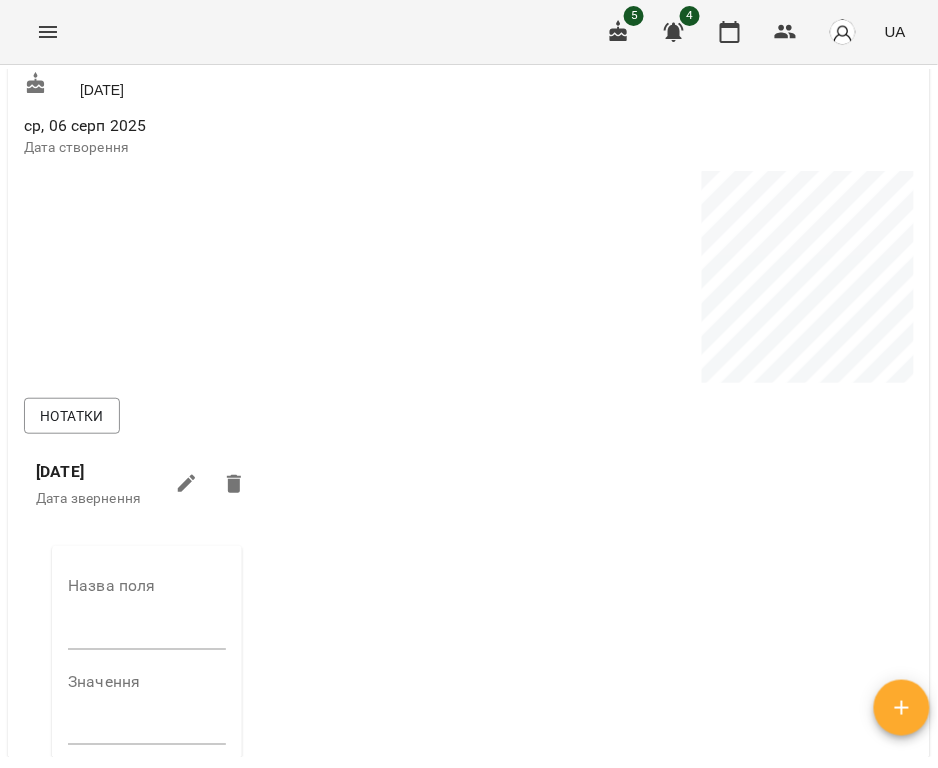 click at bounding box center (147, 634) 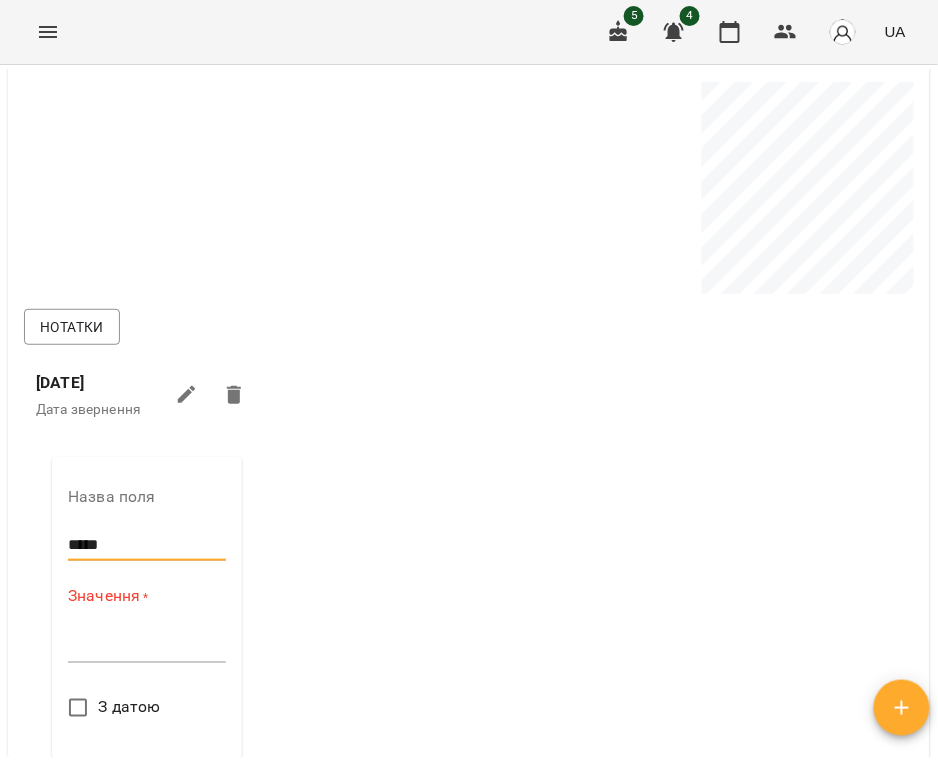 scroll, scrollTop: 1066, scrollLeft: 0, axis: vertical 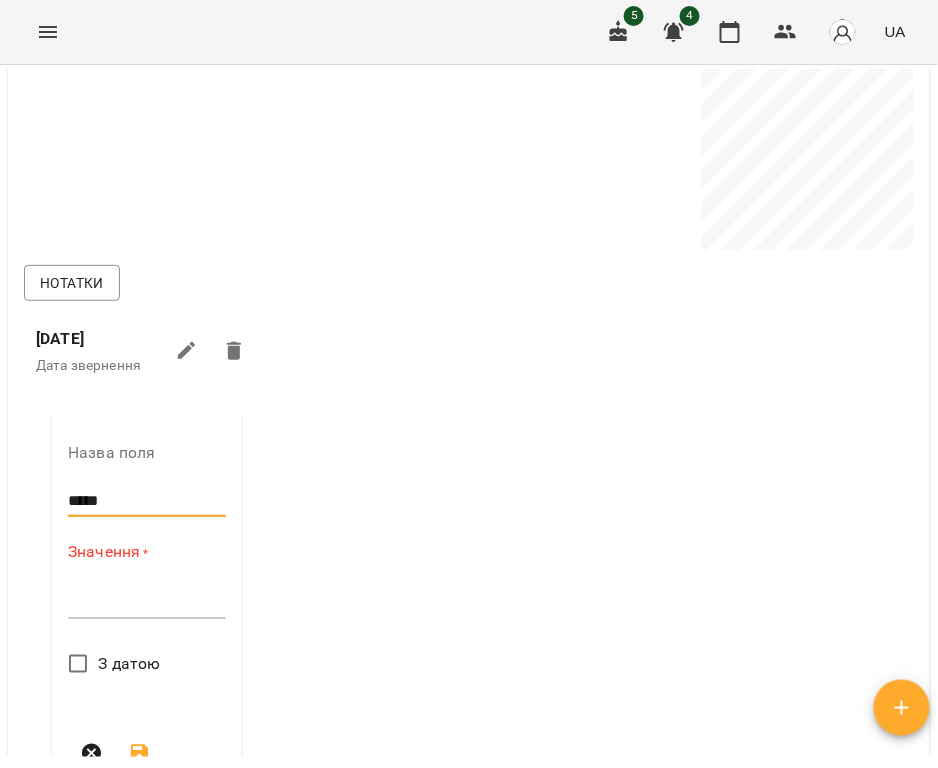type on "*****" 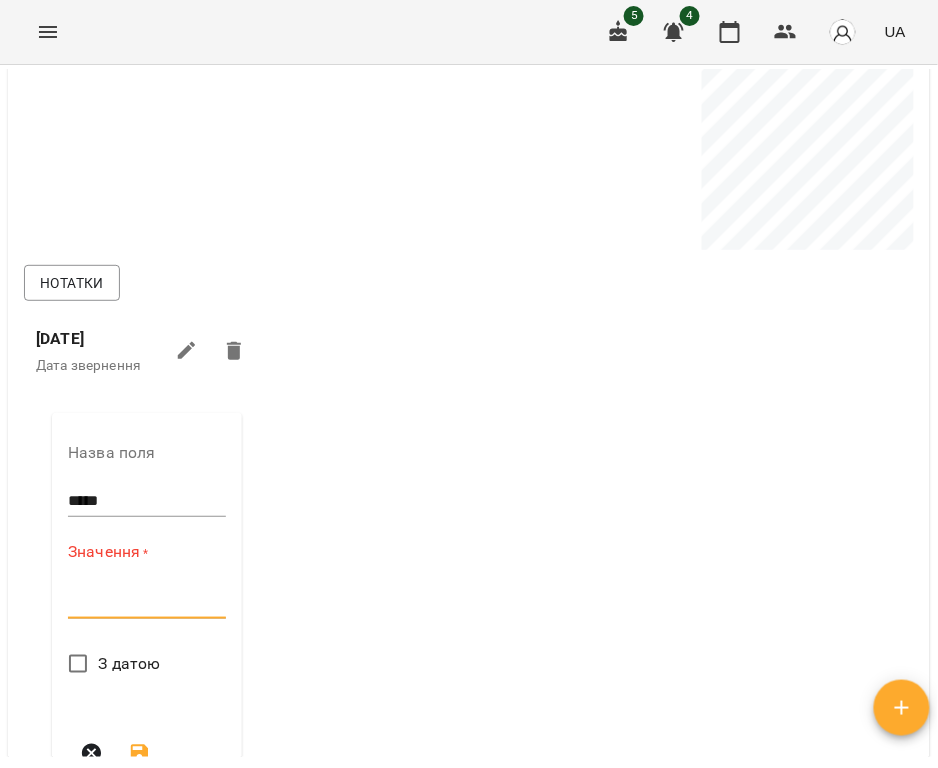 paste on "**********" 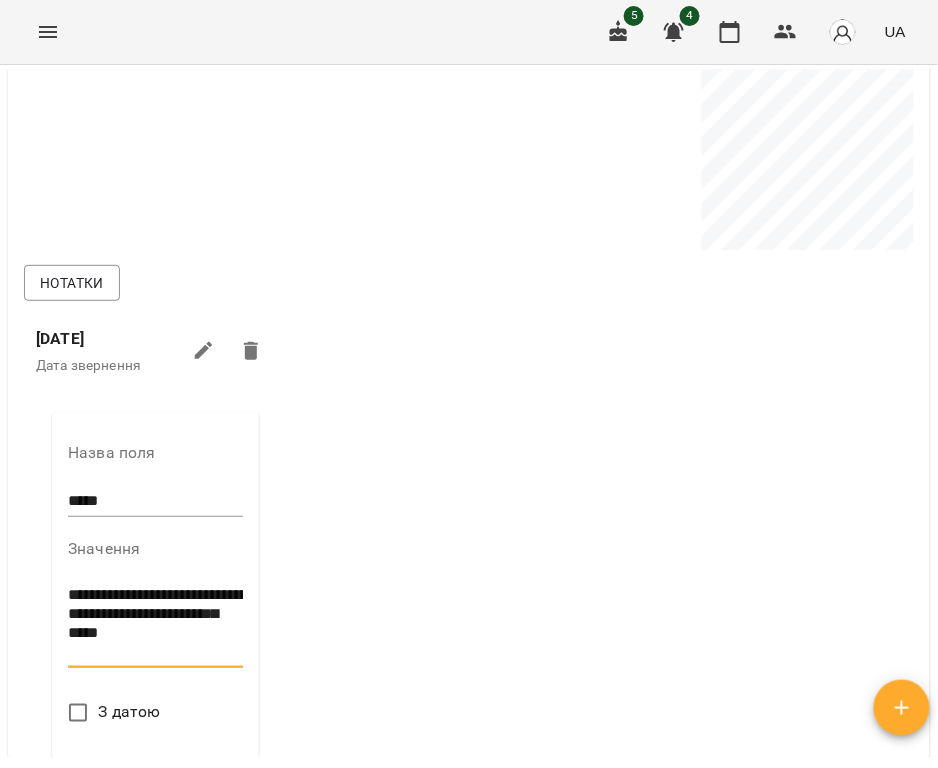 drag, startPoint x: 116, startPoint y: 630, endPoint x: 217, endPoint y: 637, distance: 101.24229 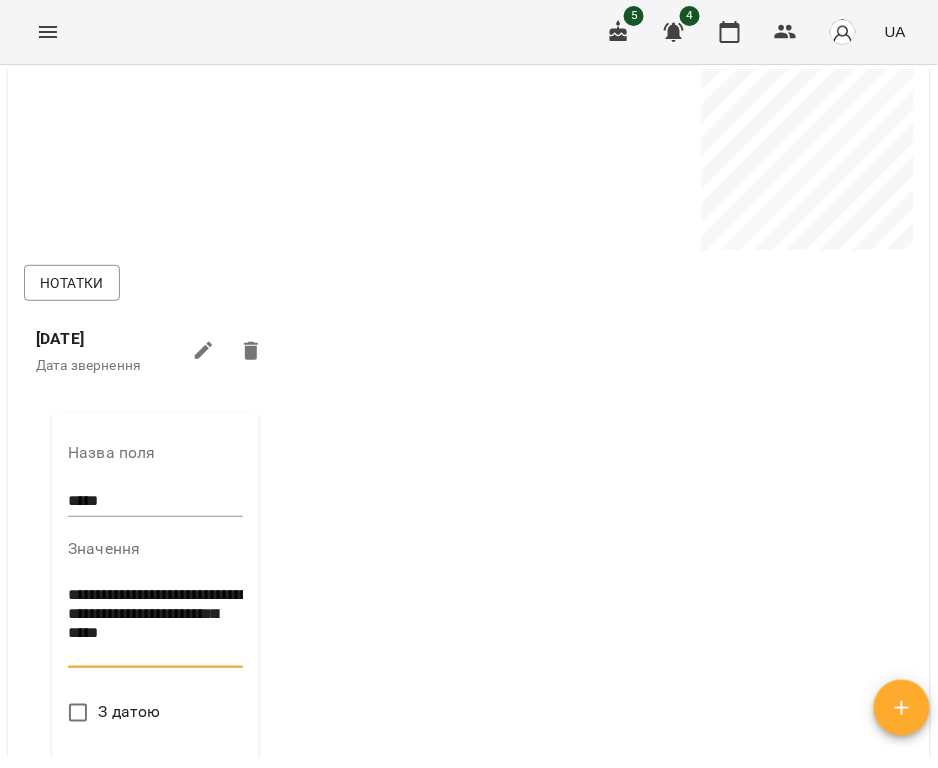 drag, startPoint x: 166, startPoint y: 632, endPoint x: 116, endPoint y: 625, distance: 50.48762 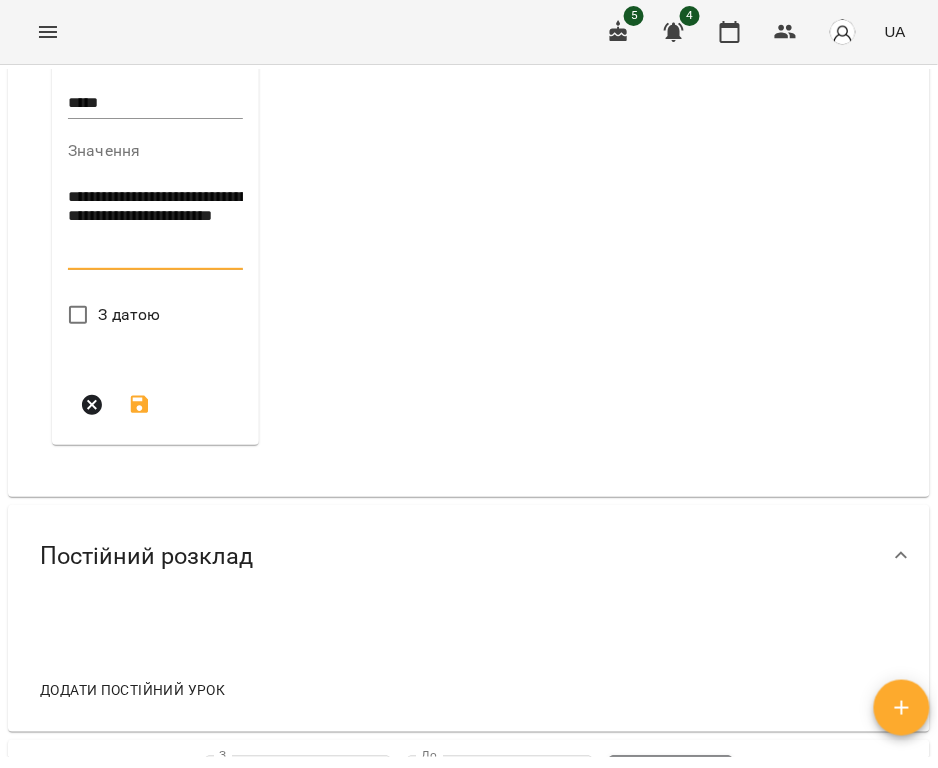 scroll, scrollTop: 1466, scrollLeft: 0, axis: vertical 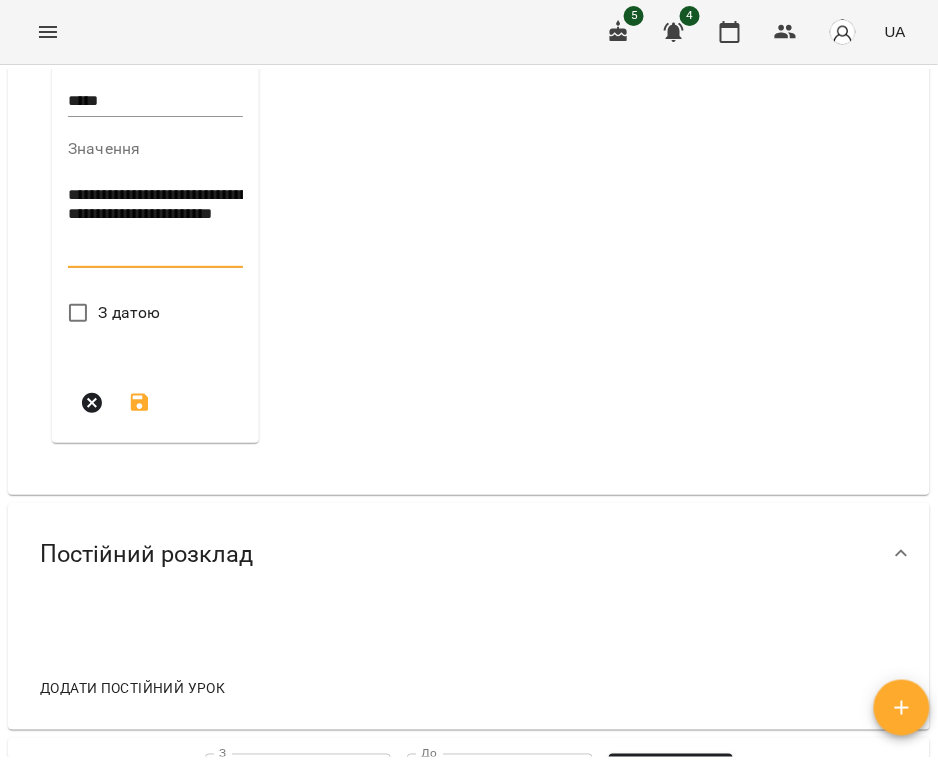 type on "**********" 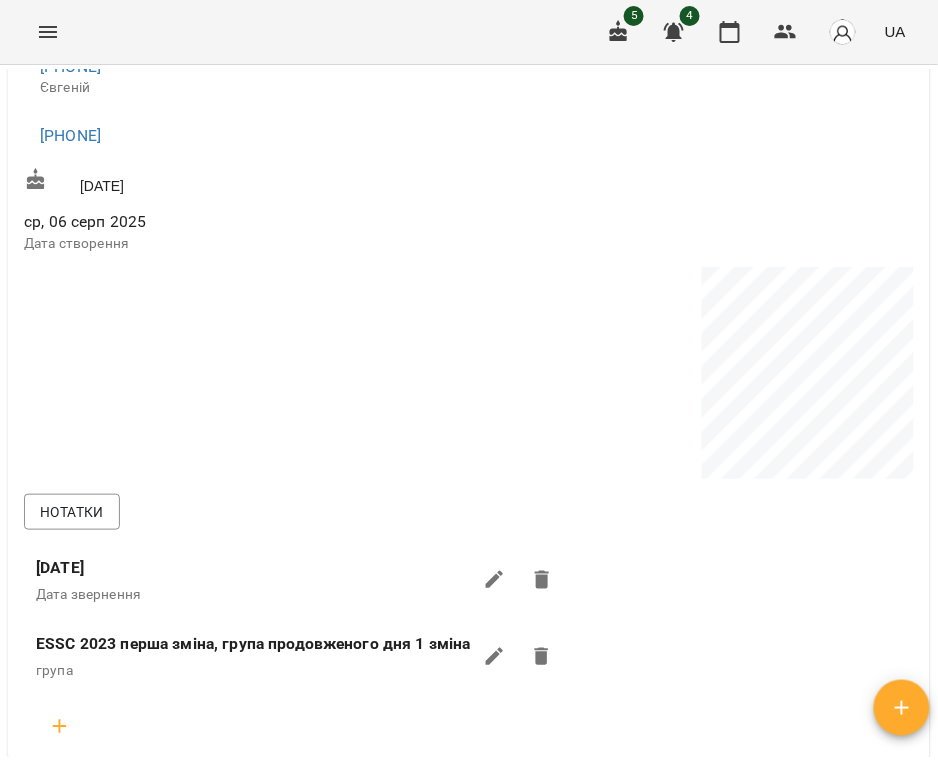 scroll, scrollTop: 533, scrollLeft: 0, axis: vertical 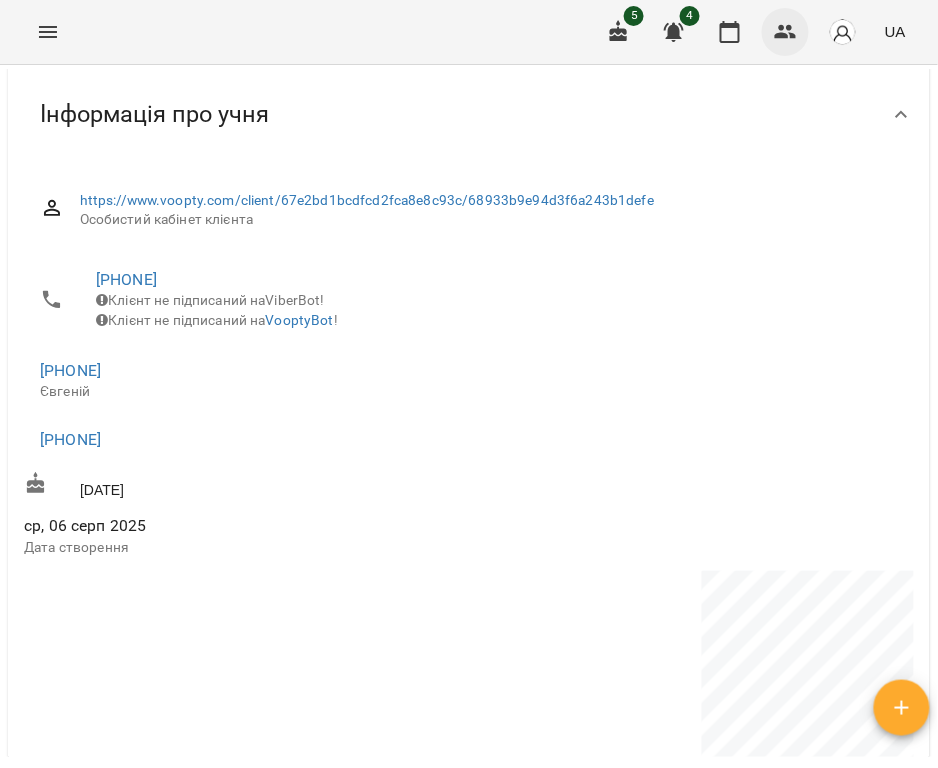 click at bounding box center [786, 32] 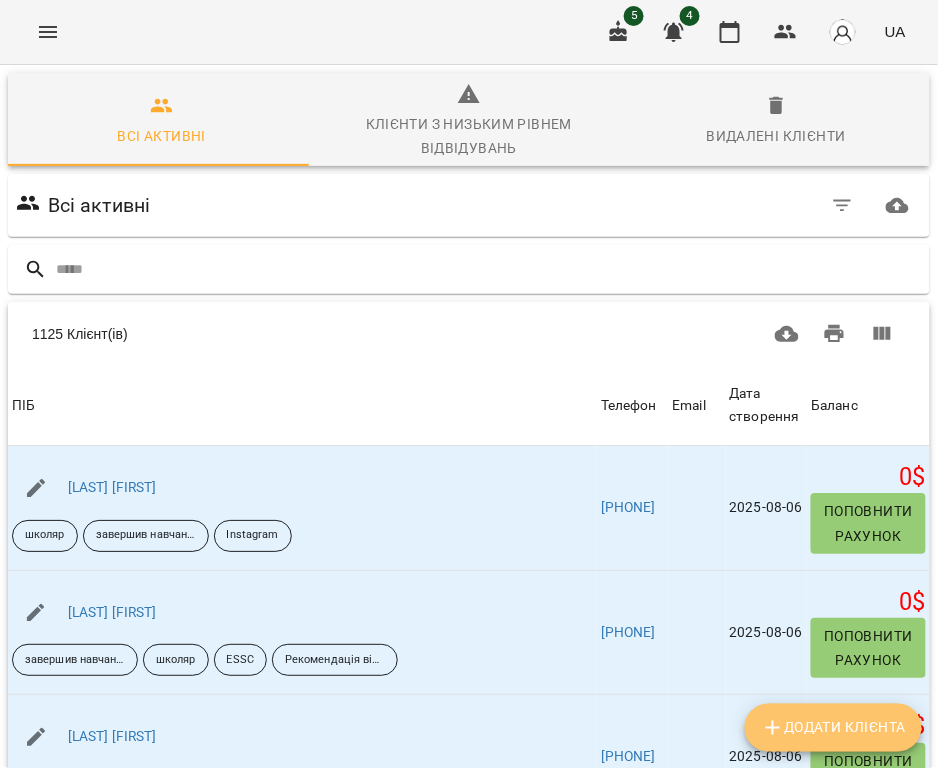 click on "Додати клієнта" at bounding box center (833, 728) 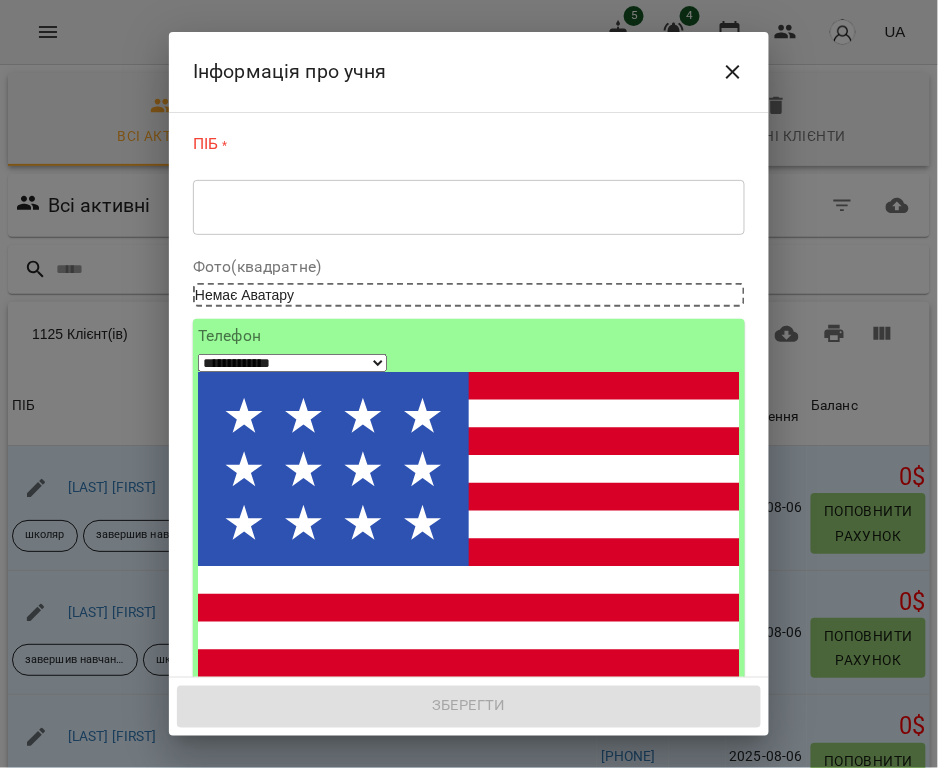 click at bounding box center [469, 207] 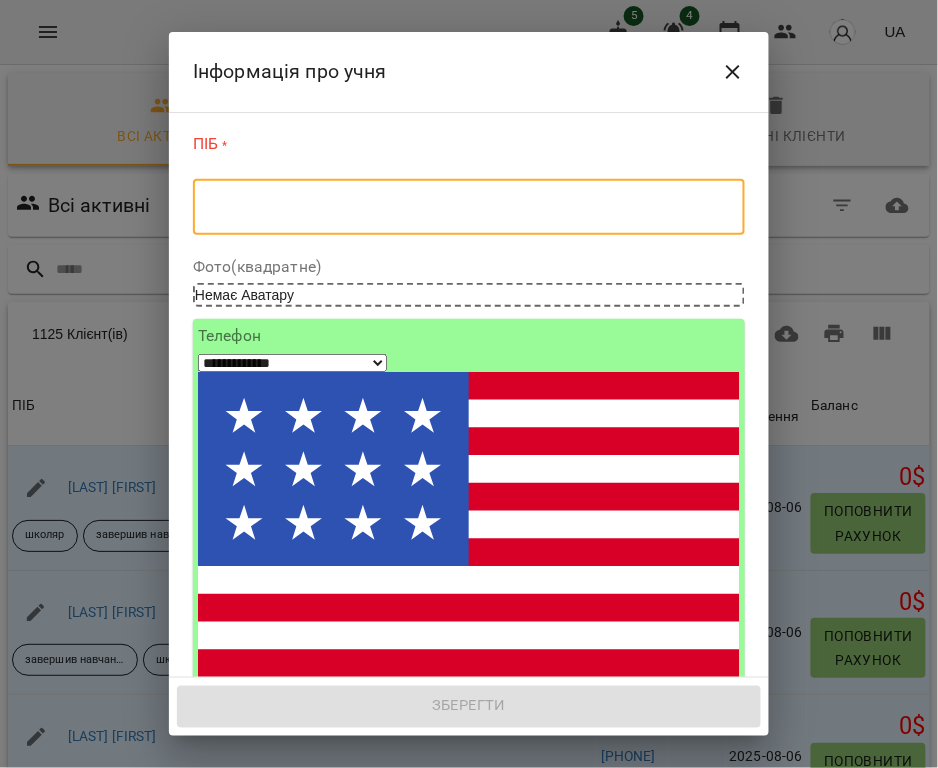 paste on "**********" 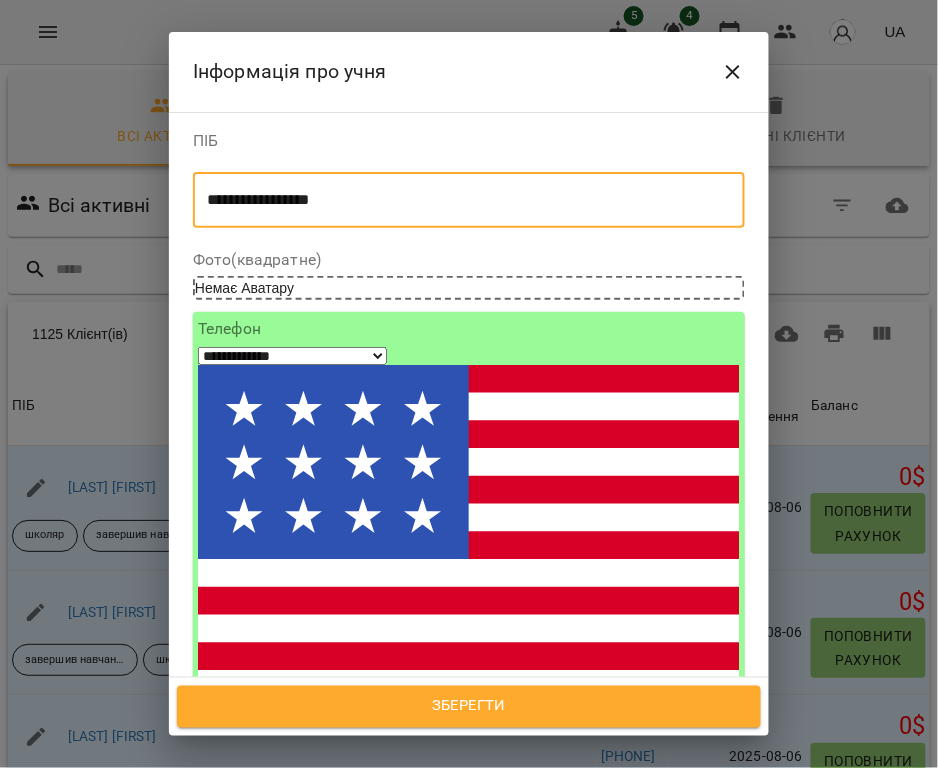type on "**********" 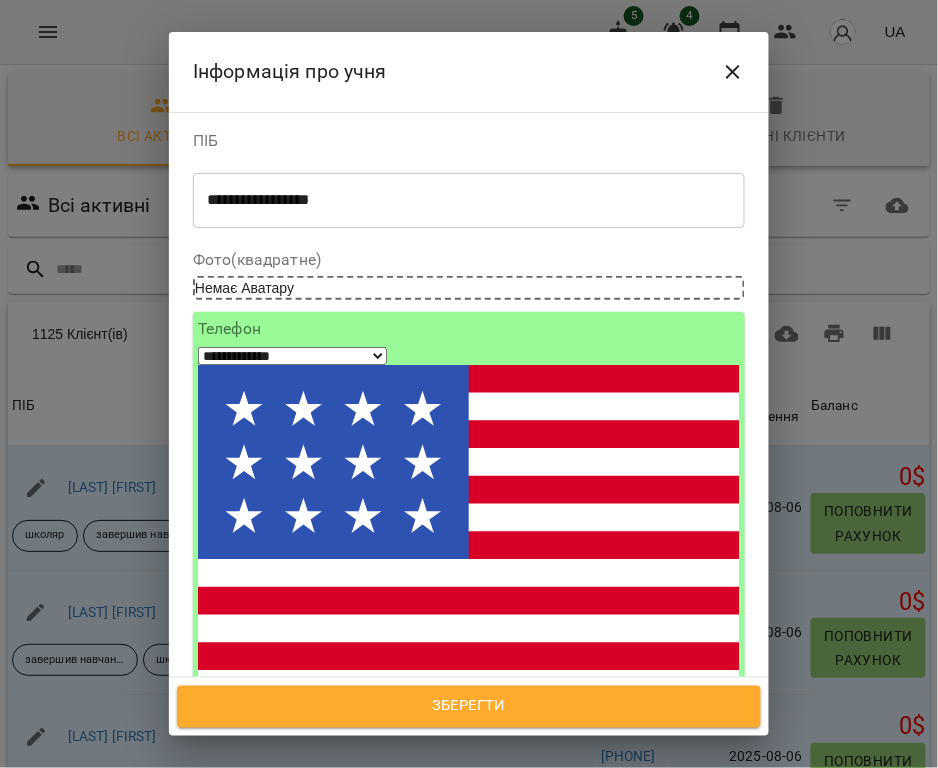 click on "**********" at bounding box center [292, 356] 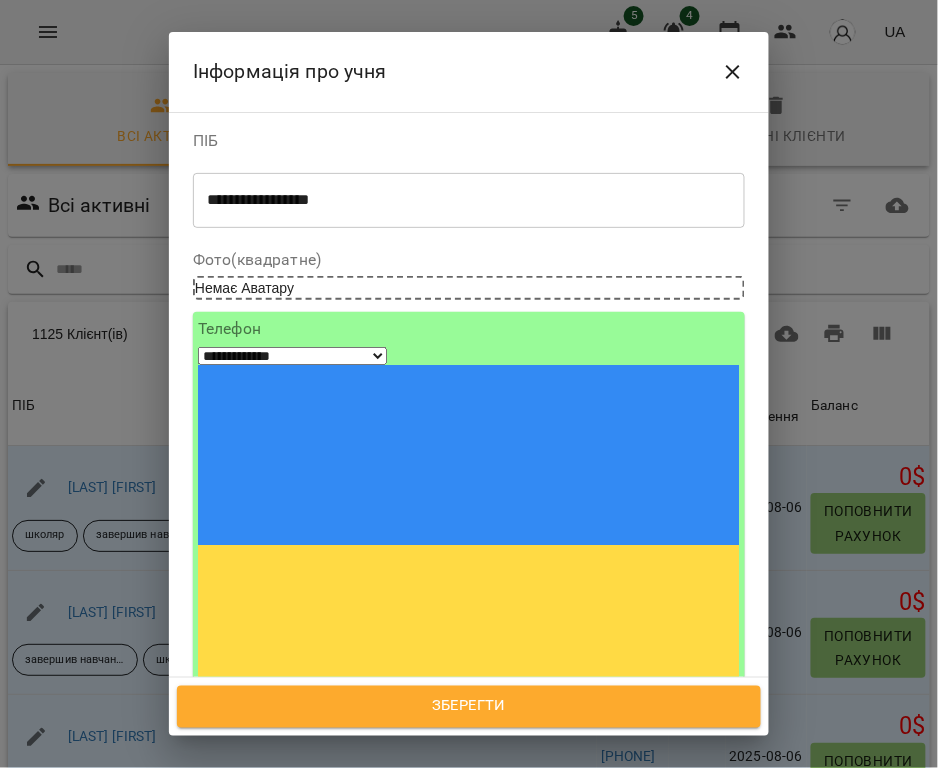 click at bounding box center [272, 739] 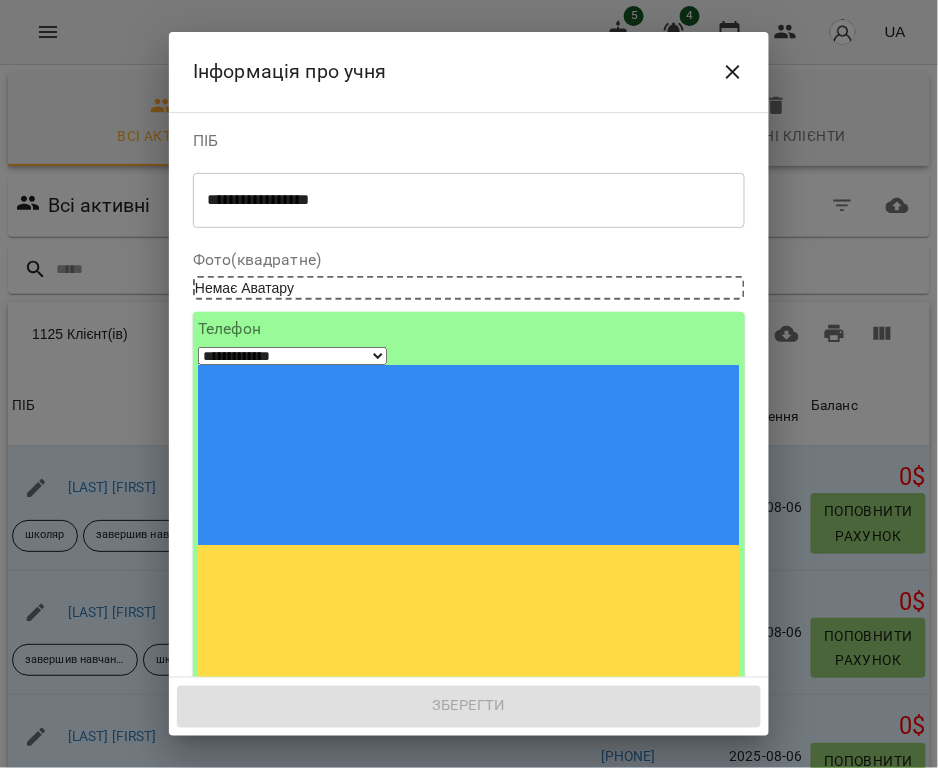 click on "**********" at bounding box center [292, 820] 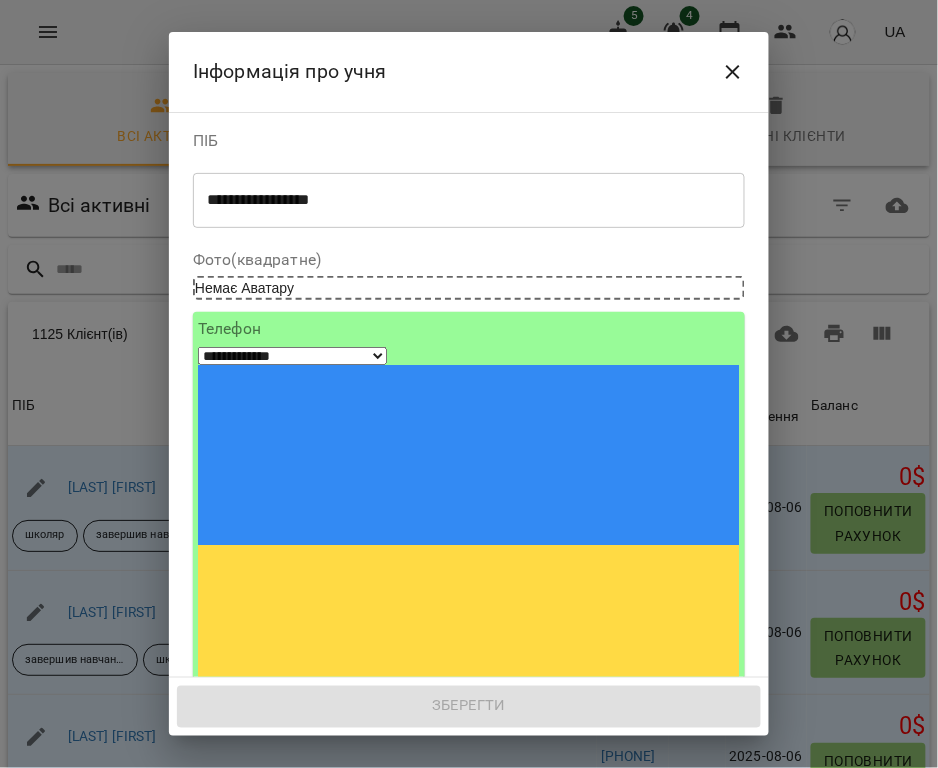 select on "**" 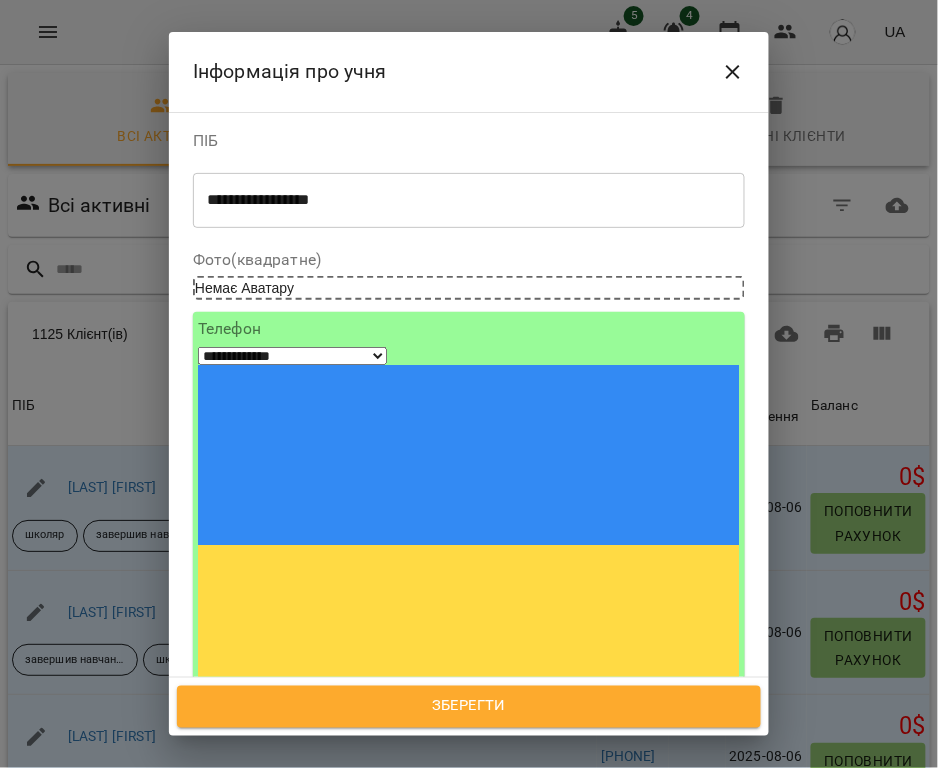 type on "**********" 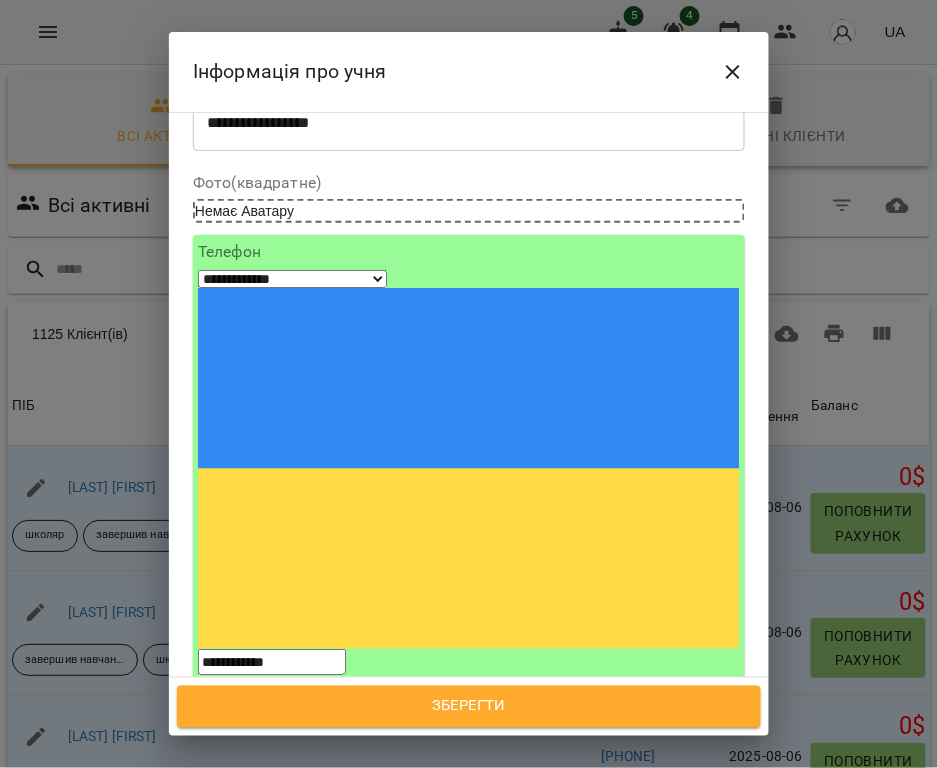 scroll, scrollTop: 133, scrollLeft: 0, axis: vertical 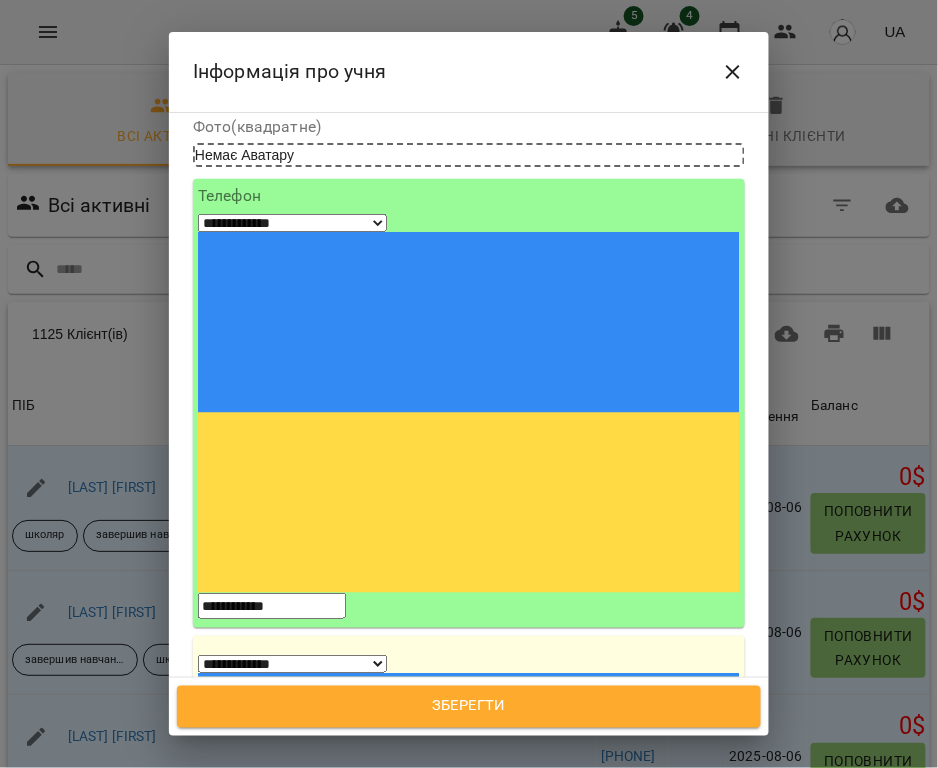 type on "**********" 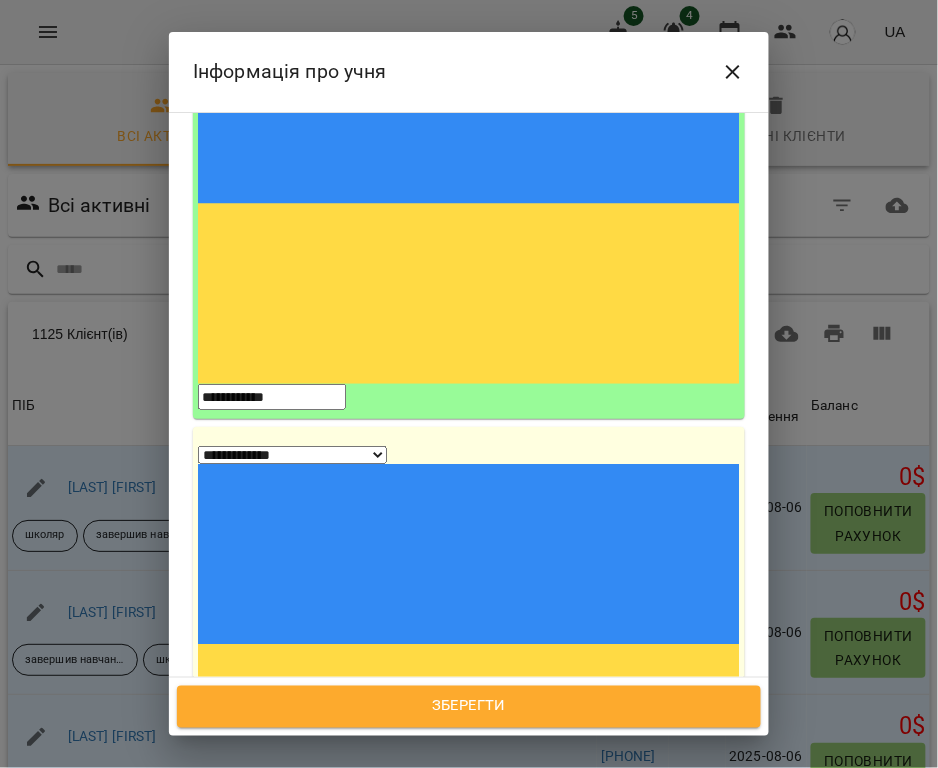 scroll, scrollTop: 400, scrollLeft: 0, axis: vertical 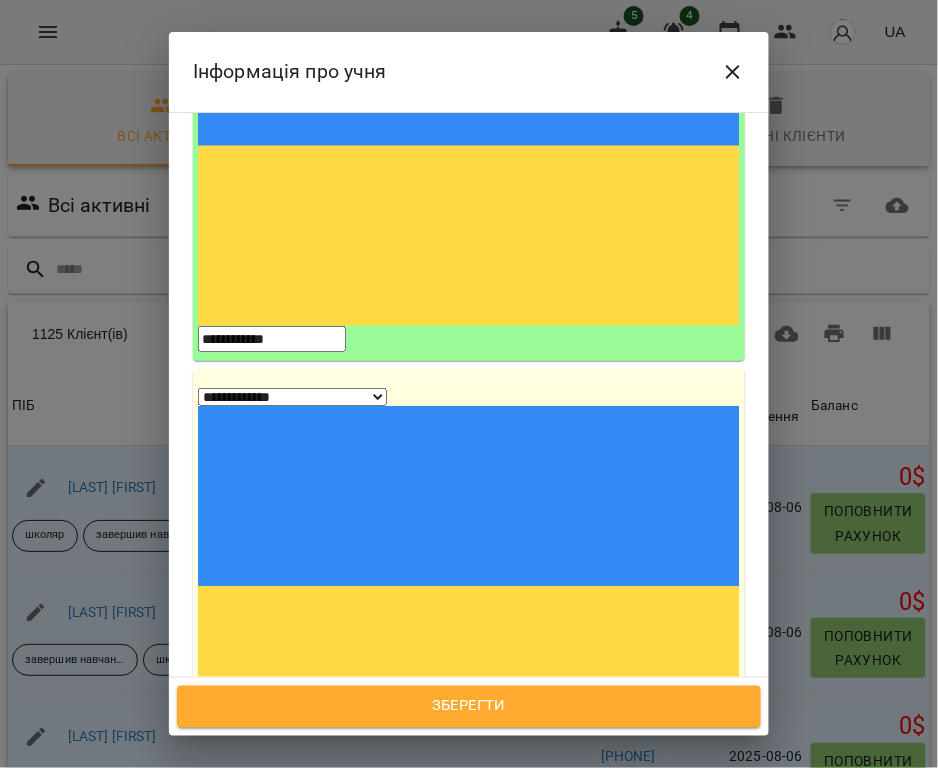 type on "**********" 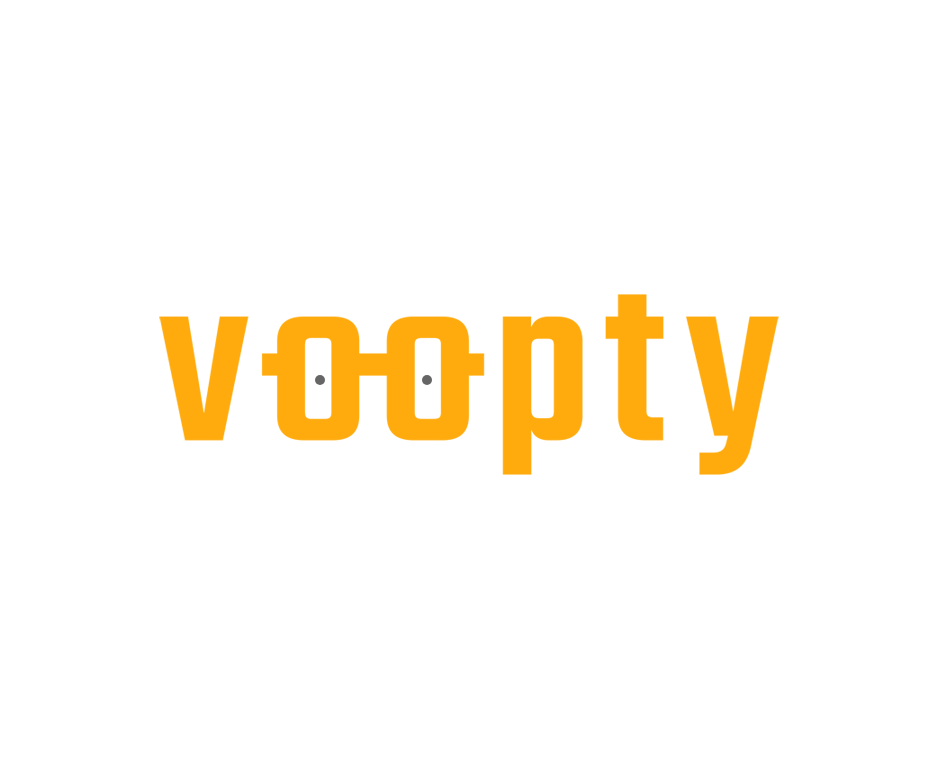scroll, scrollTop: 0, scrollLeft: 0, axis: both 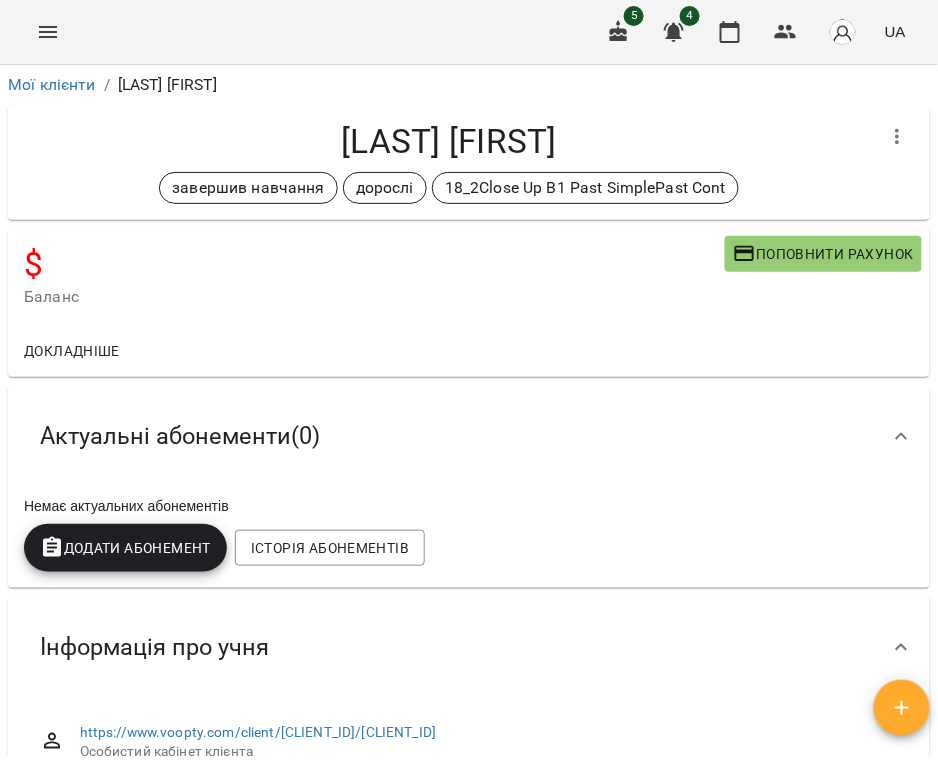 click on "Актуальні абонементи ( 0 )" at bounding box center (451, 436) 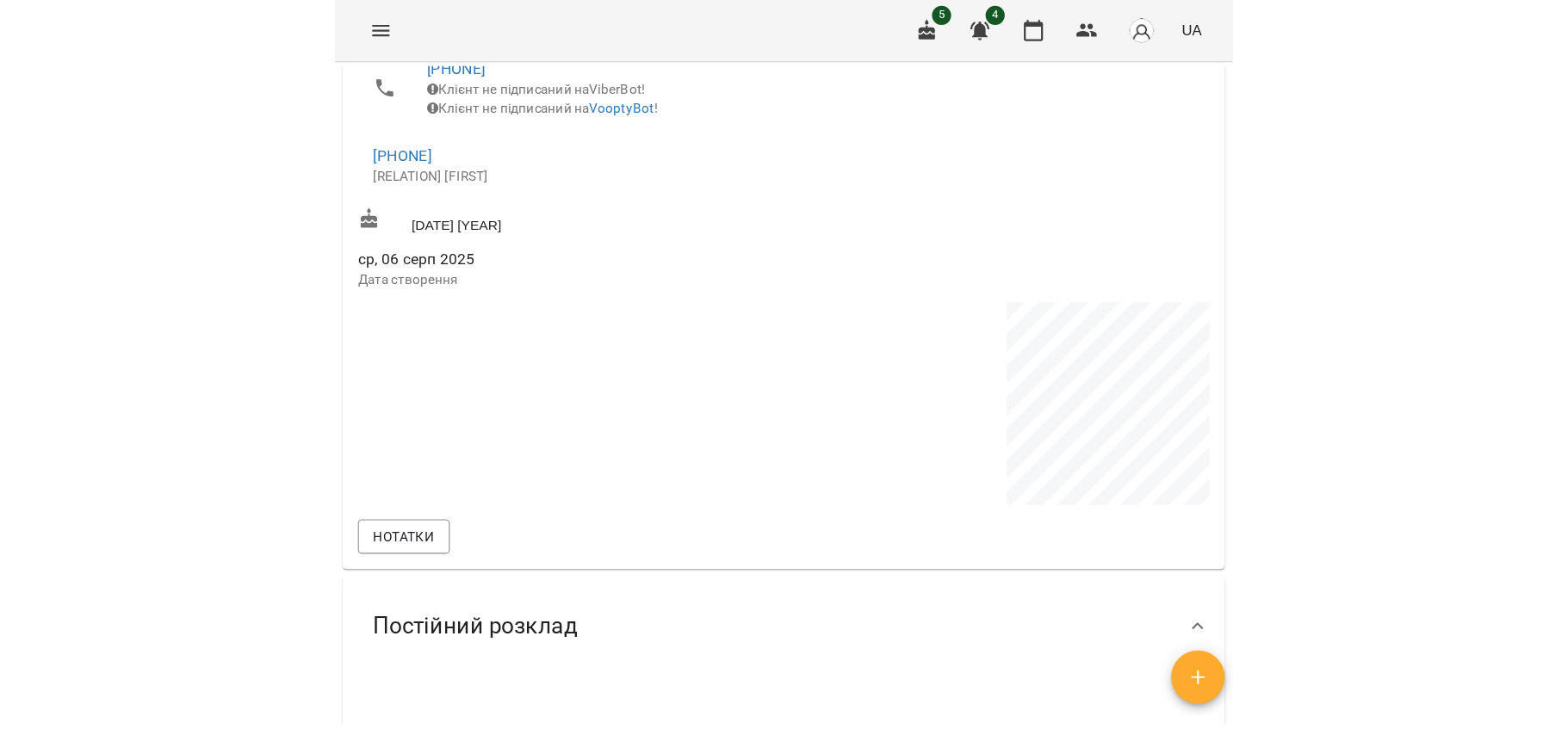 scroll, scrollTop: 689, scrollLeft: 0, axis: vertical 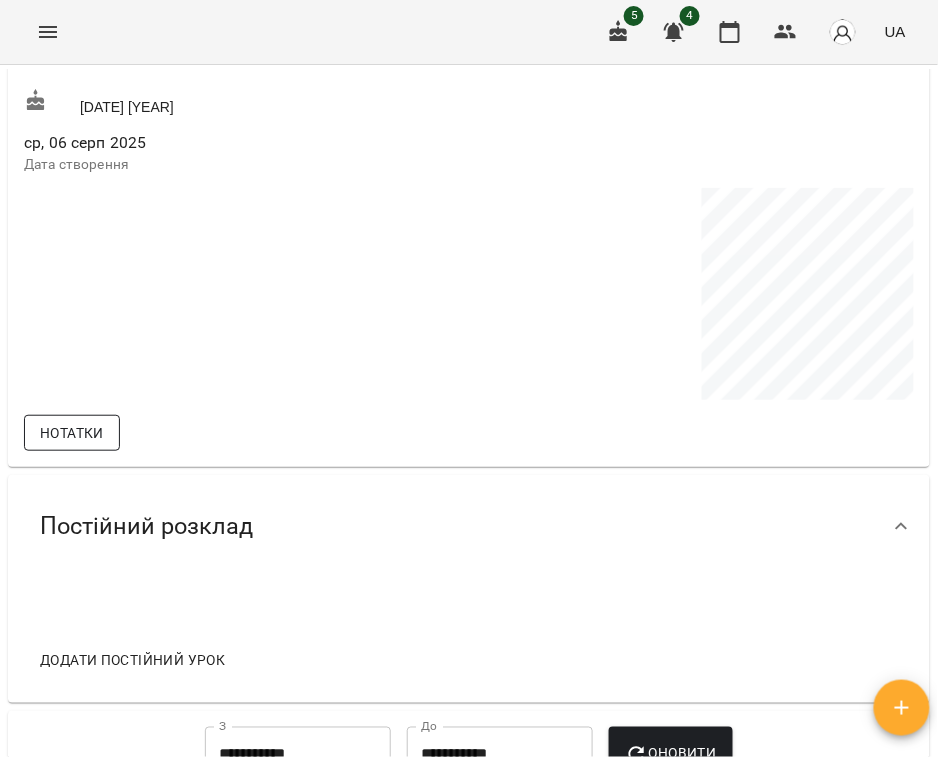 click on "Нотатки" at bounding box center (72, 433) 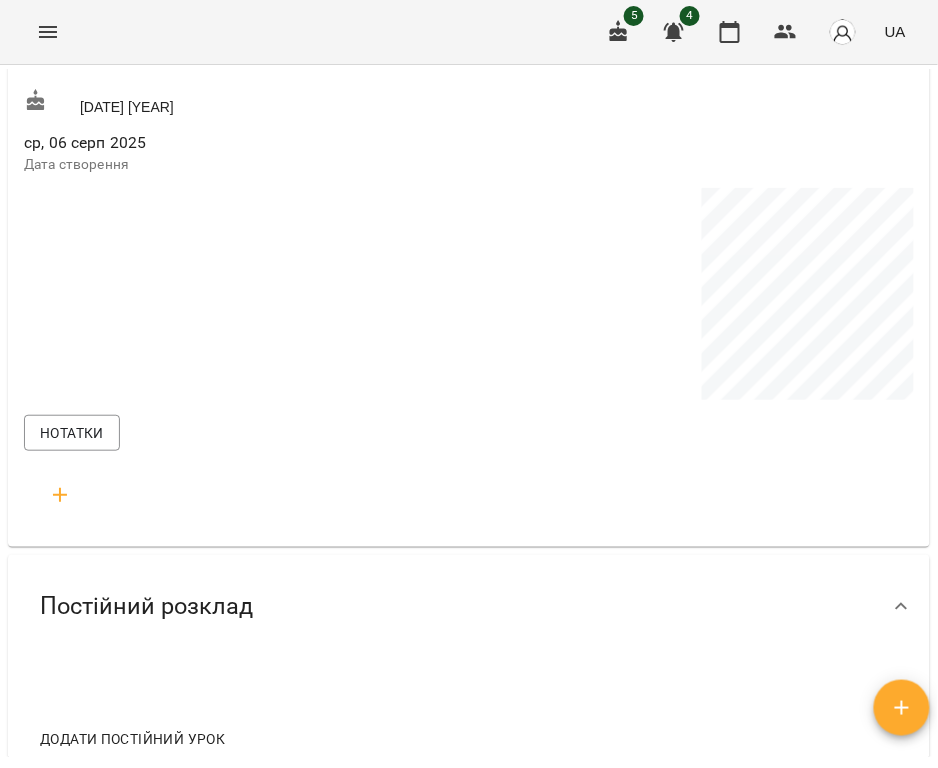 click at bounding box center (469, 297) 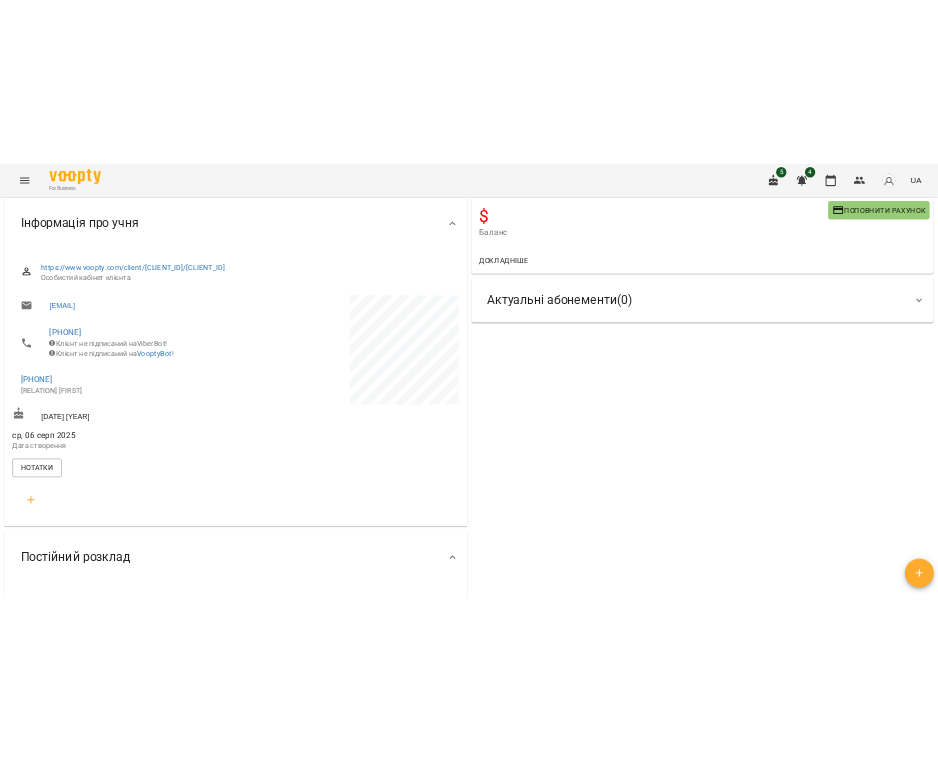 scroll, scrollTop: 400, scrollLeft: 0, axis: vertical 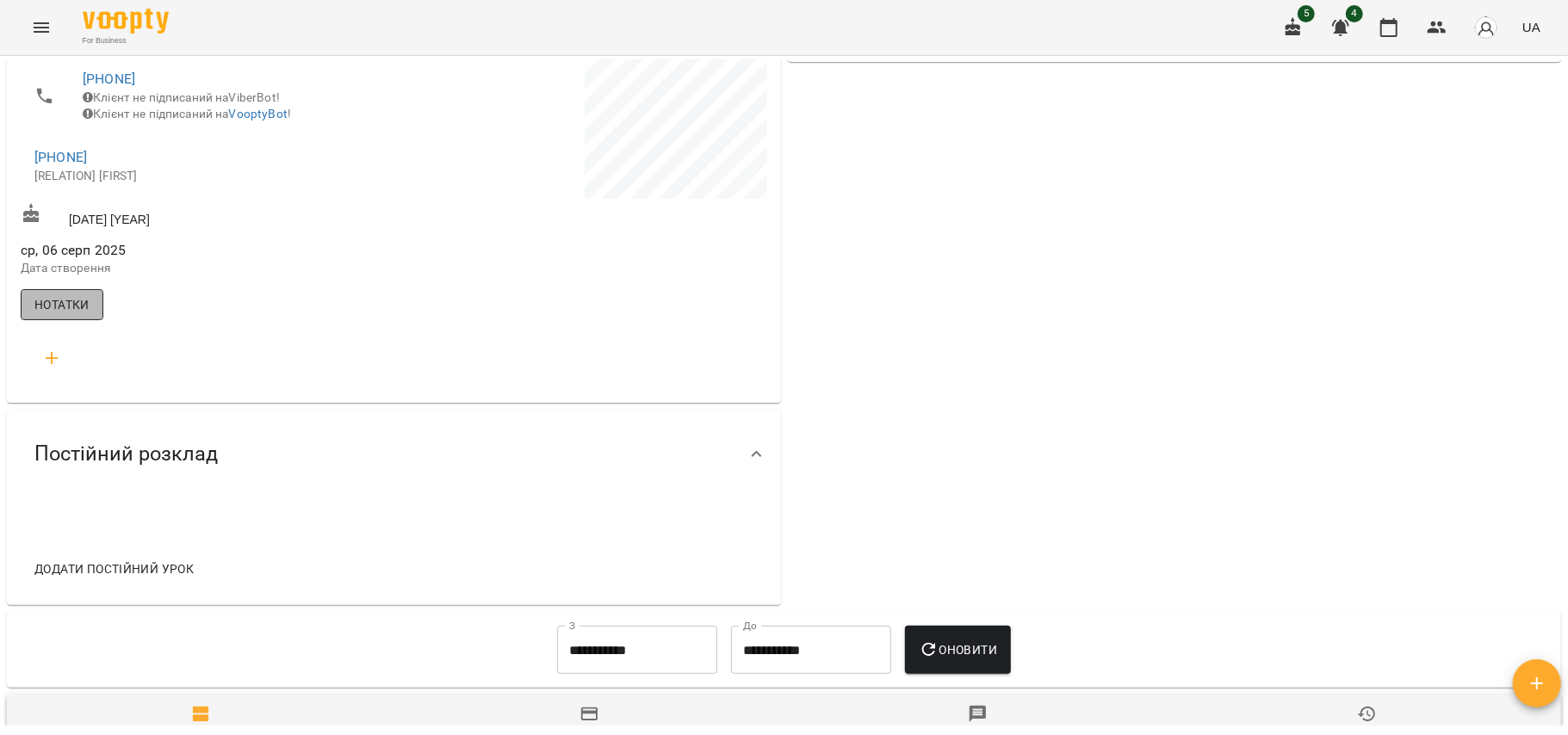click on "Нотатки" at bounding box center (62, 305) 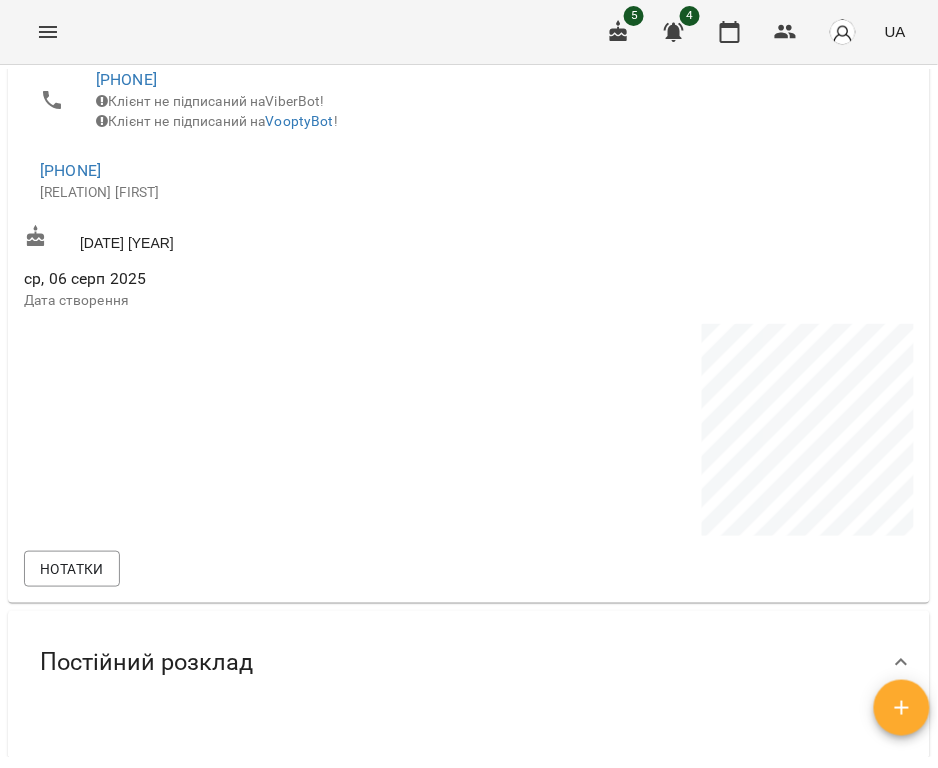 scroll, scrollTop: 666, scrollLeft: 0, axis: vertical 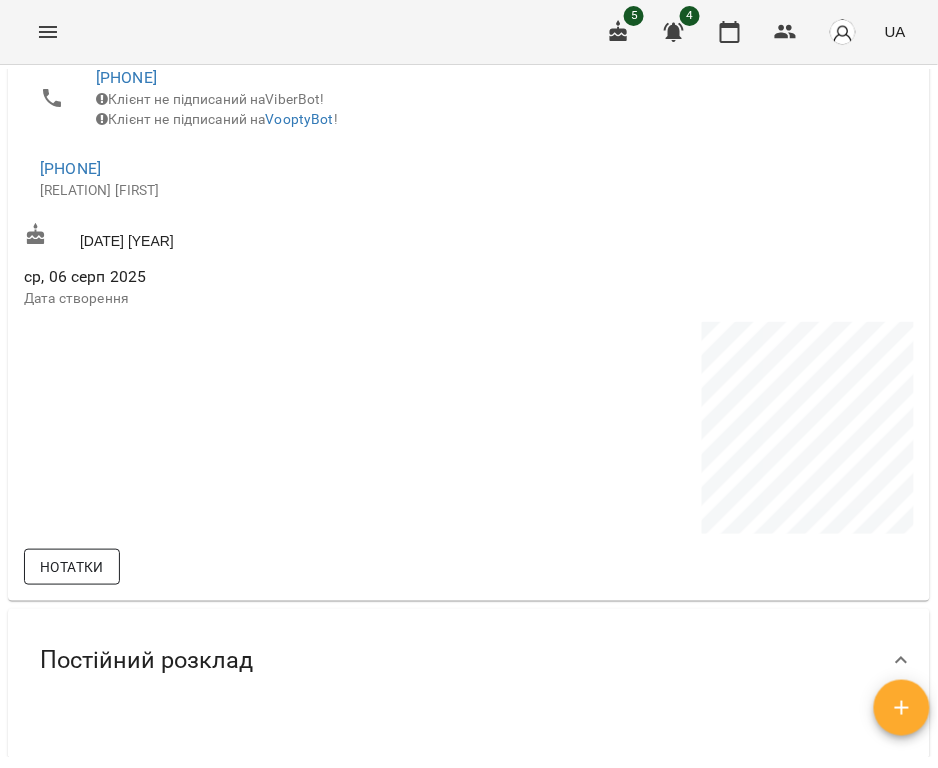 click on "Нотатки" at bounding box center [72, 567] 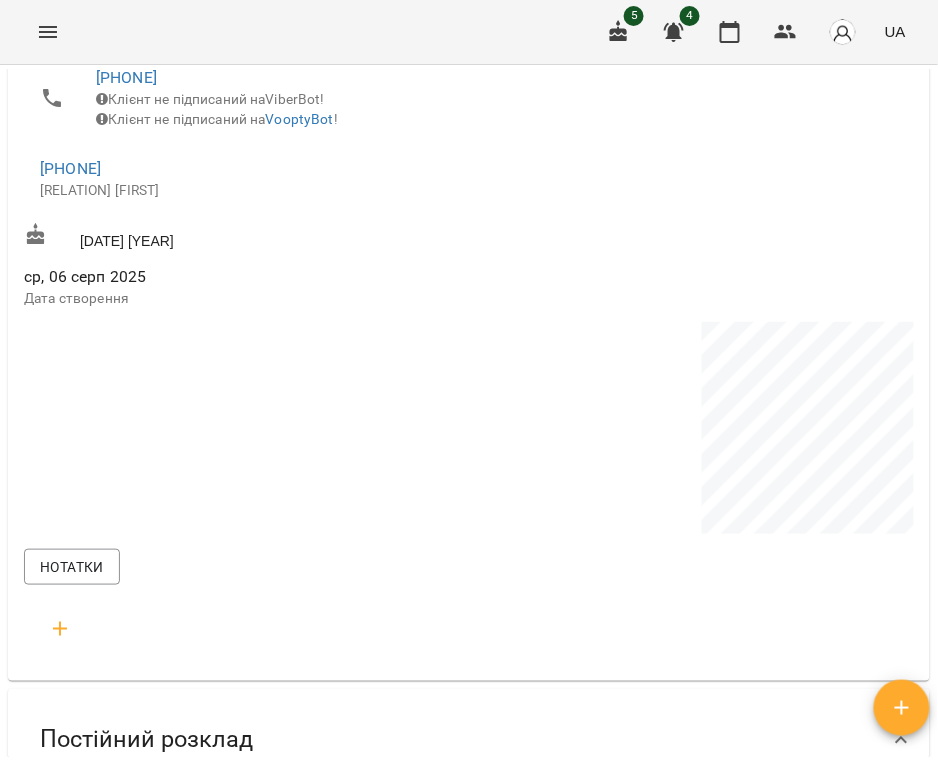 click on "[DATE]" at bounding box center (469, 237) 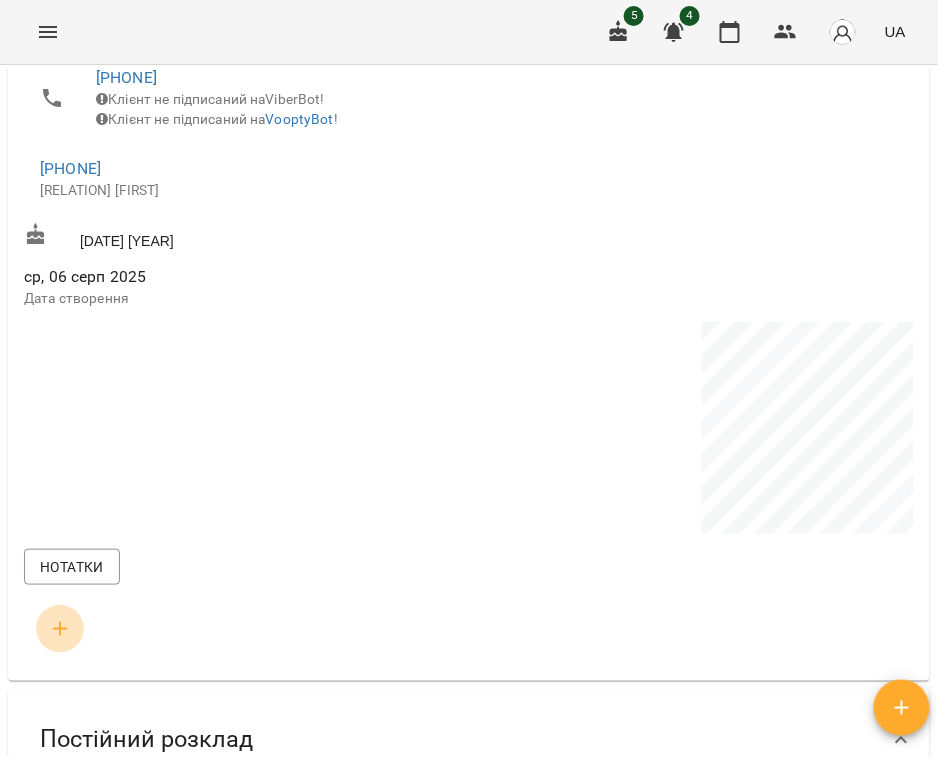 click 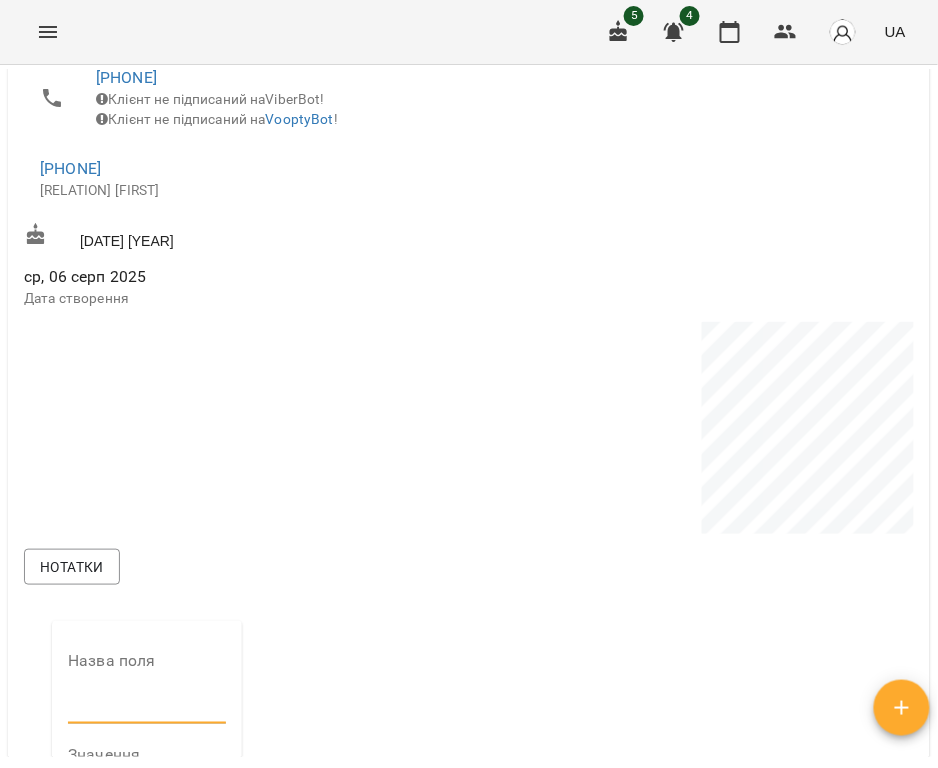 click at bounding box center [147, 709] 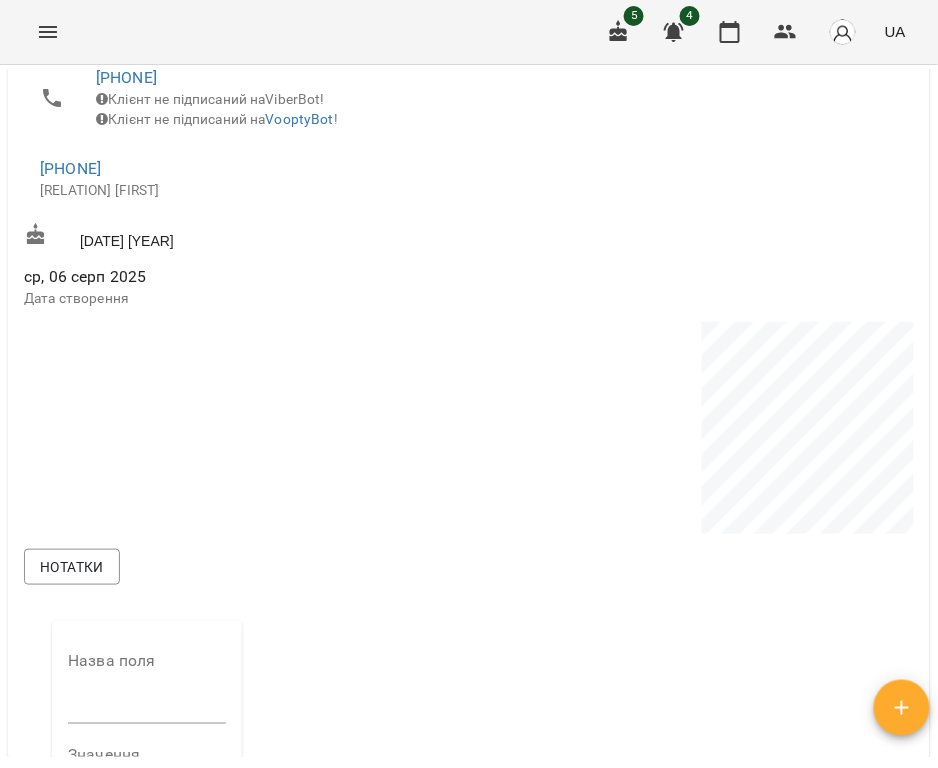click at bounding box center (469, 431) 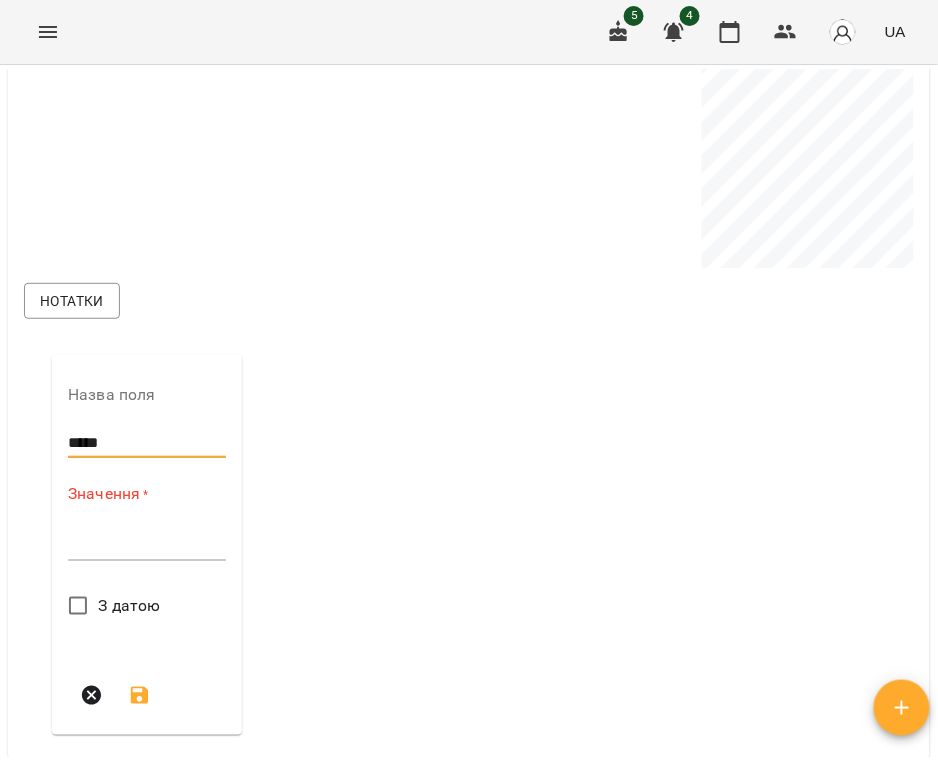 scroll, scrollTop: 933, scrollLeft: 0, axis: vertical 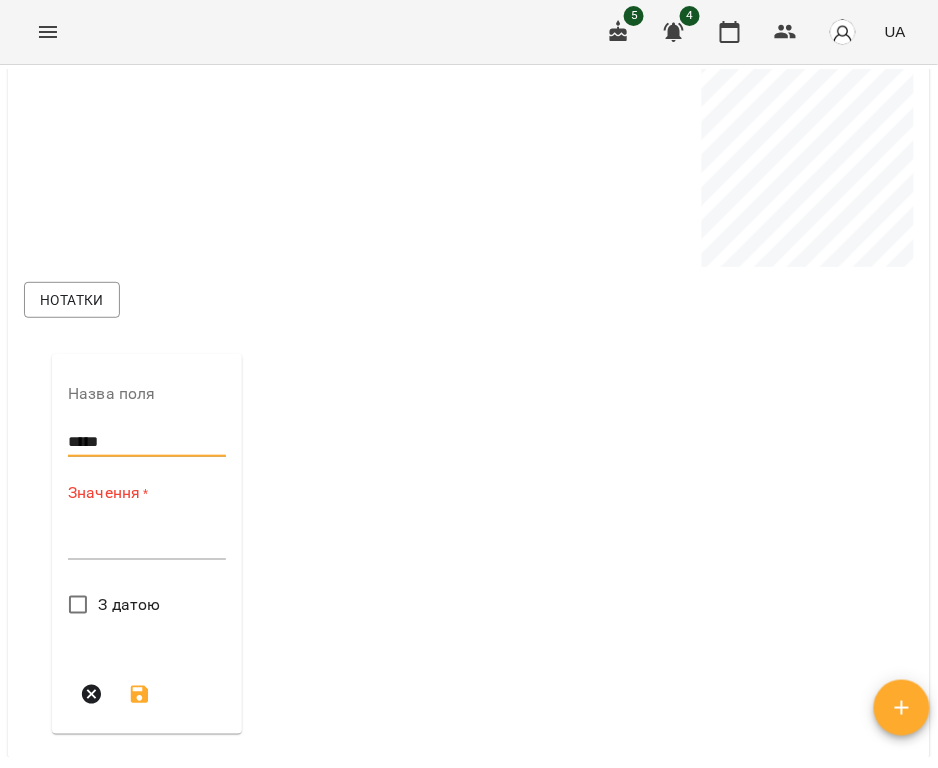 type on "*****" 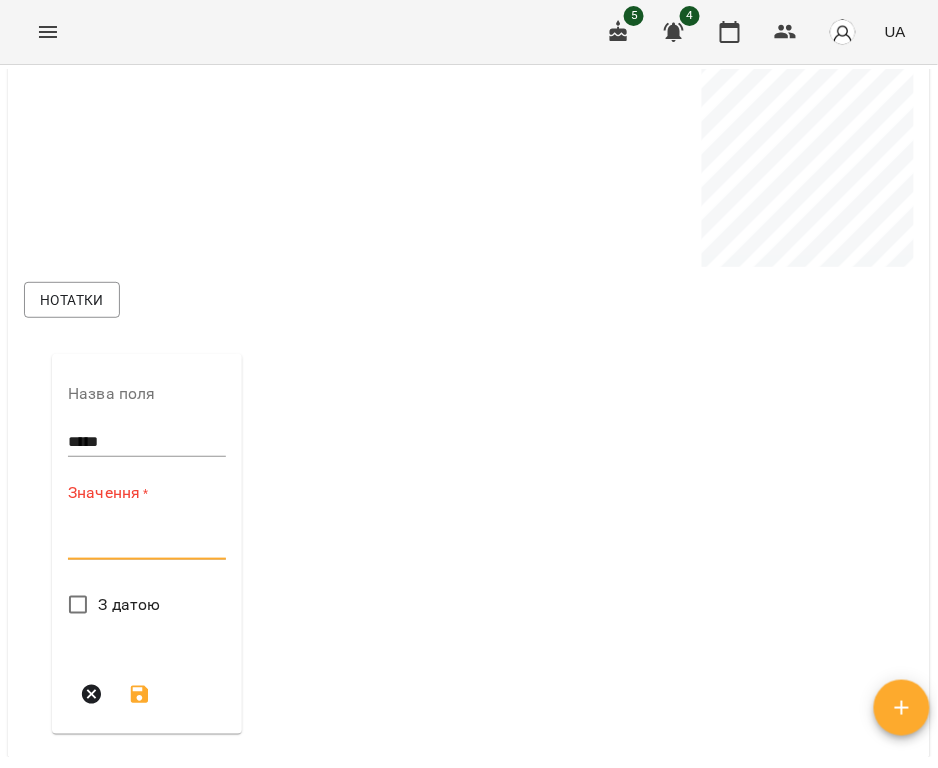paste on "**********" 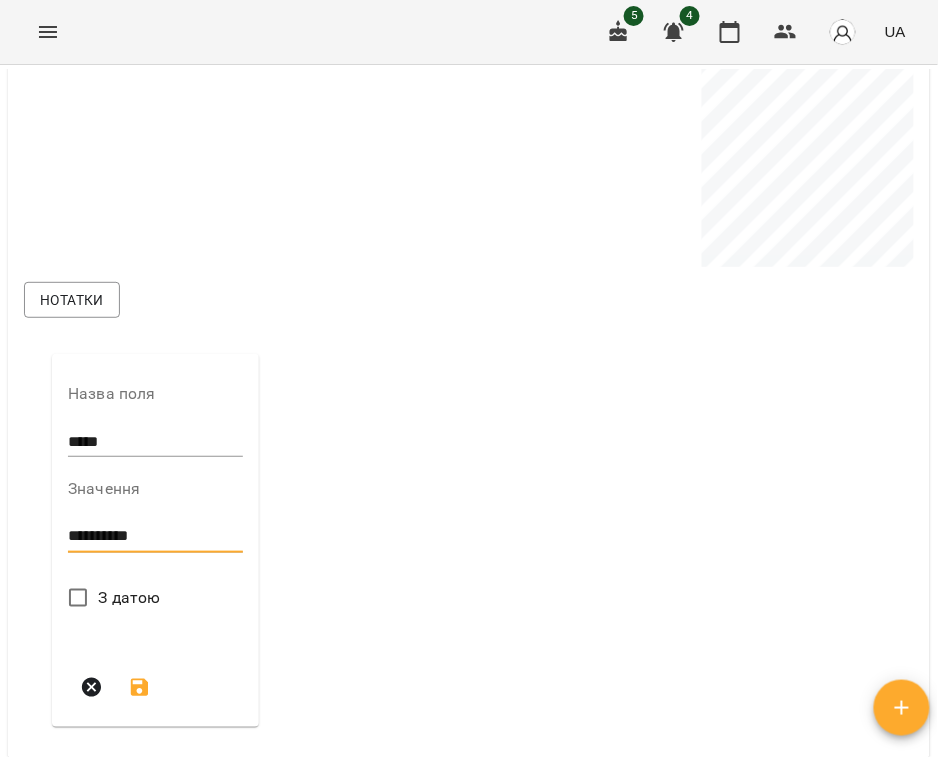 type on "**********" 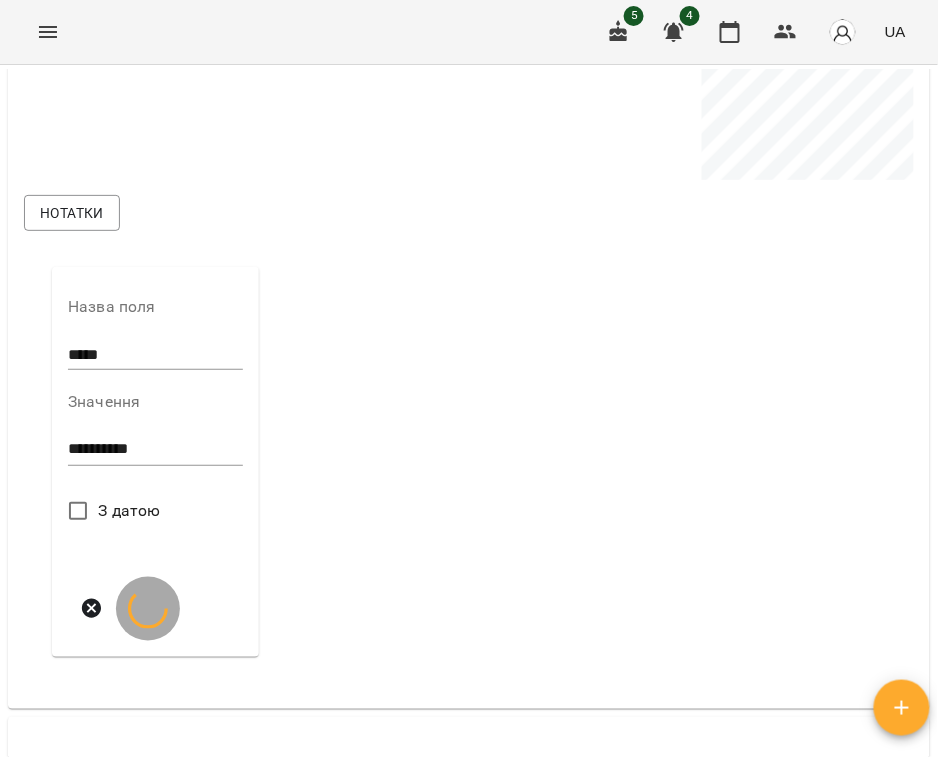 scroll, scrollTop: 1066, scrollLeft: 0, axis: vertical 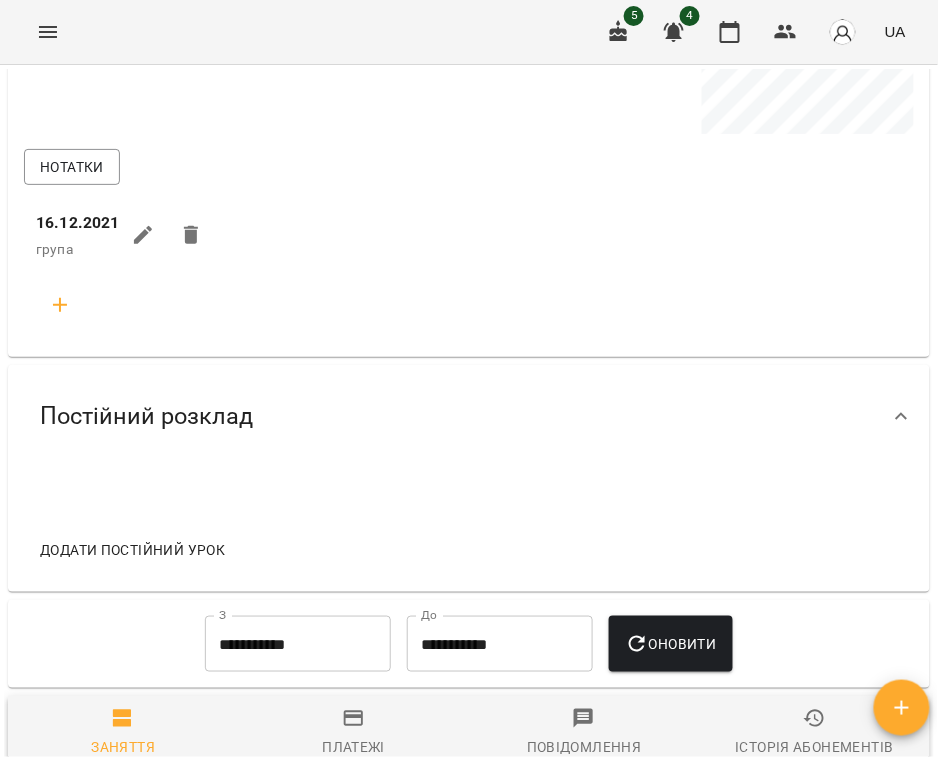 click 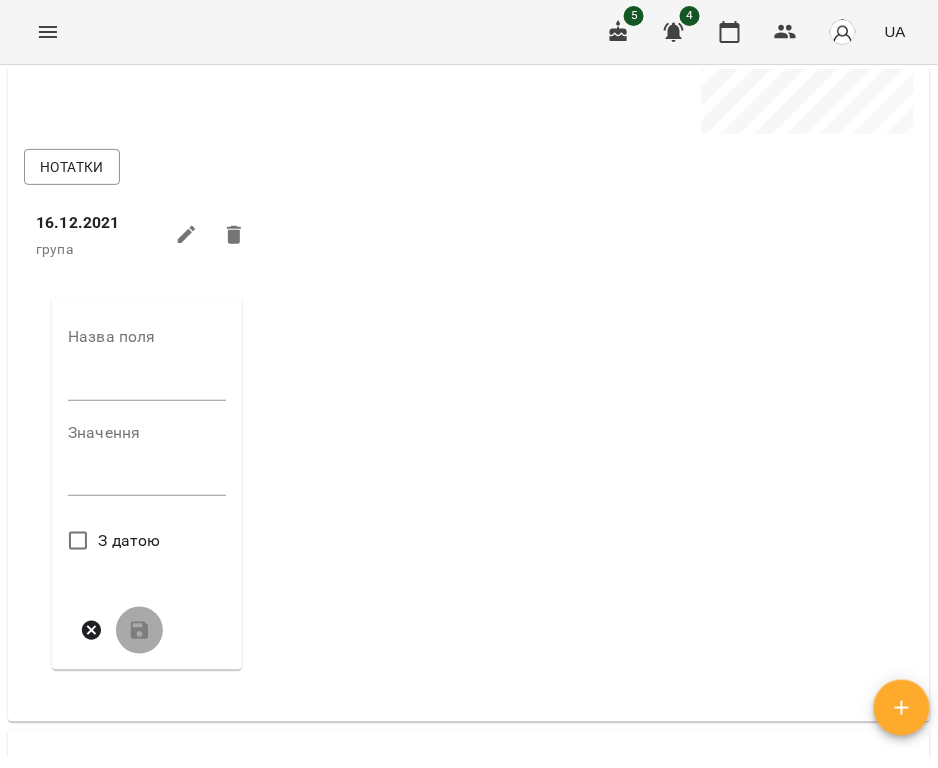 click at bounding box center [147, 385] 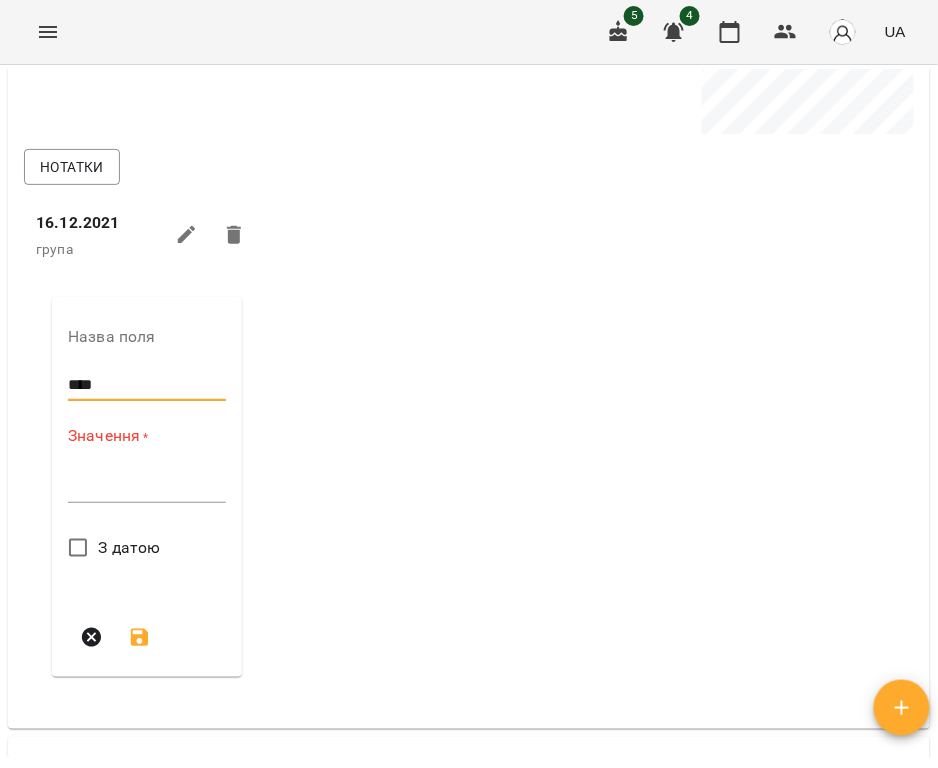 type on "*****" 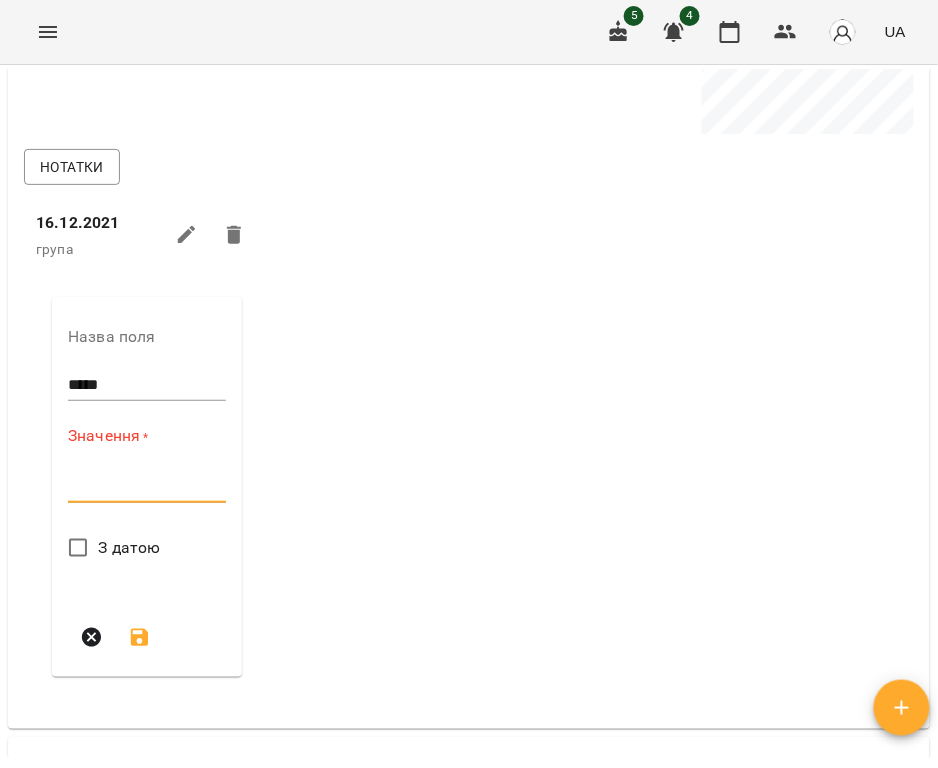 click at bounding box center (147, 486) 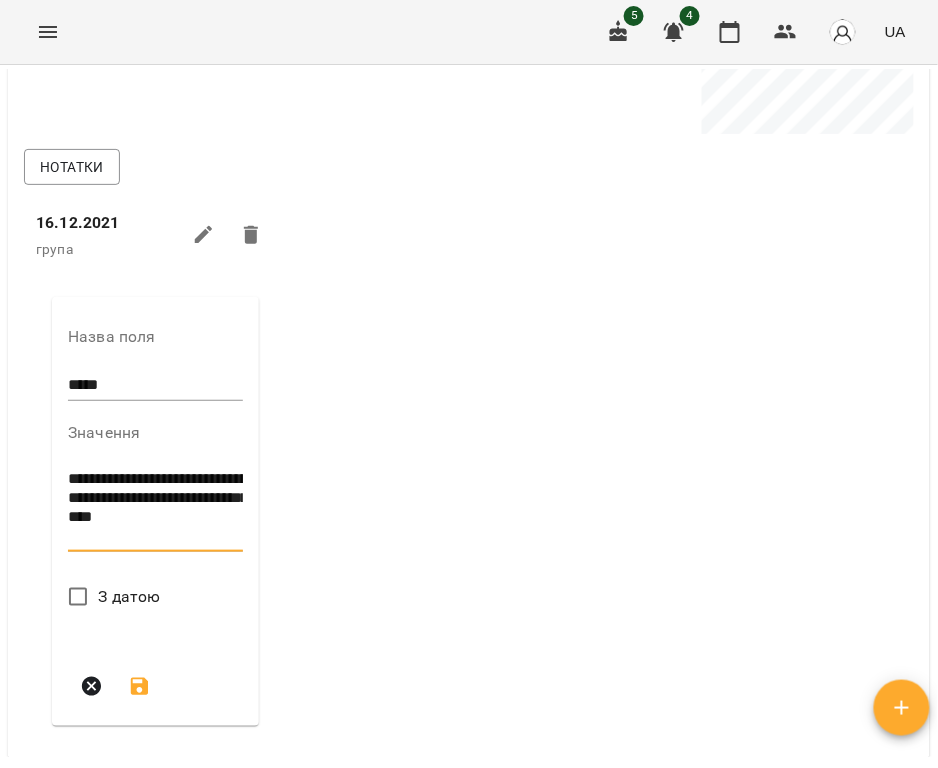 drag, startPoint x: 148, startPoint y: 489, endPoint x: 190, endPoint y: 490, distance: 42.0119 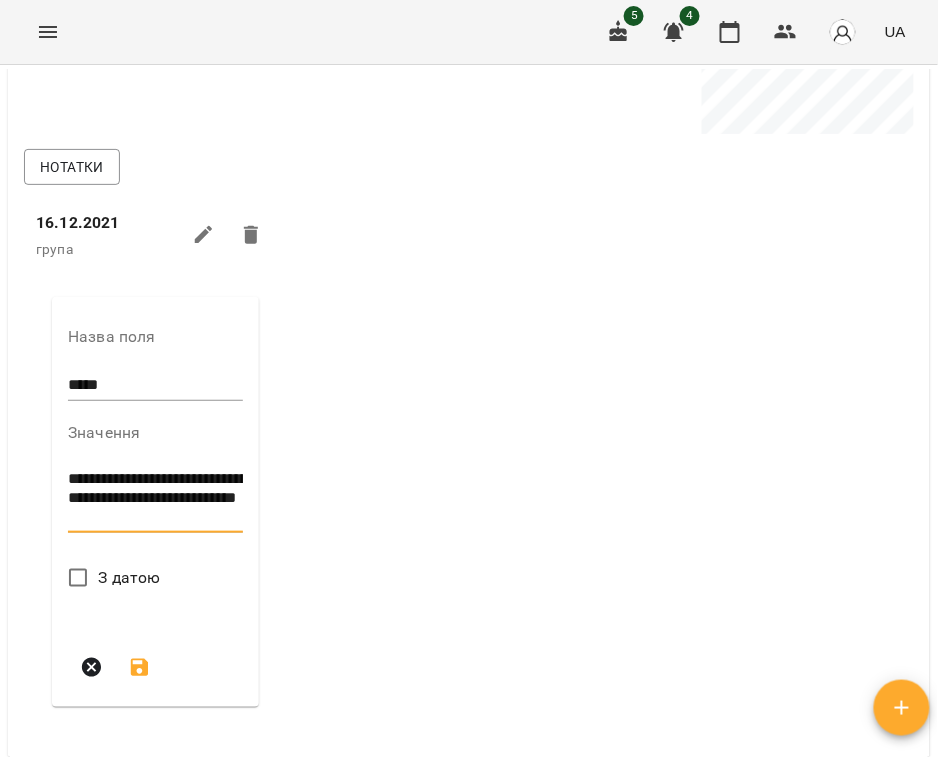 drag, startPoint x: 70, startPoint y: 513, endPoint x: 126, endPoint y: 520, distance: 56.435802 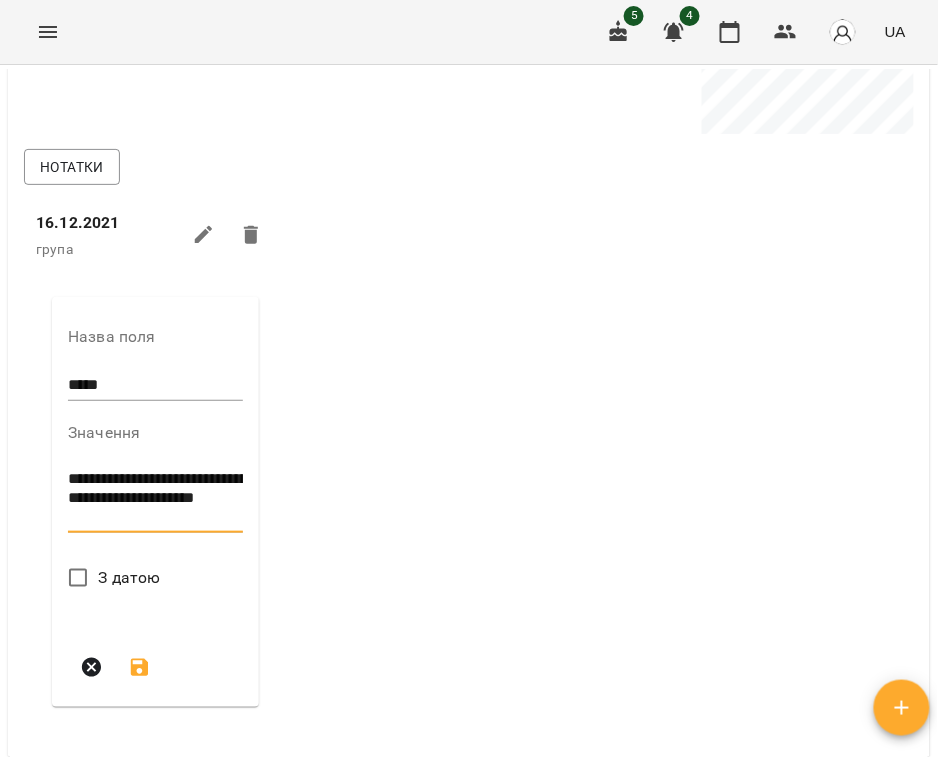 drag, startPoint x: 133, startPoint y: 514, endPoint x: 184, endPoint y: 516, distance: 51.0392 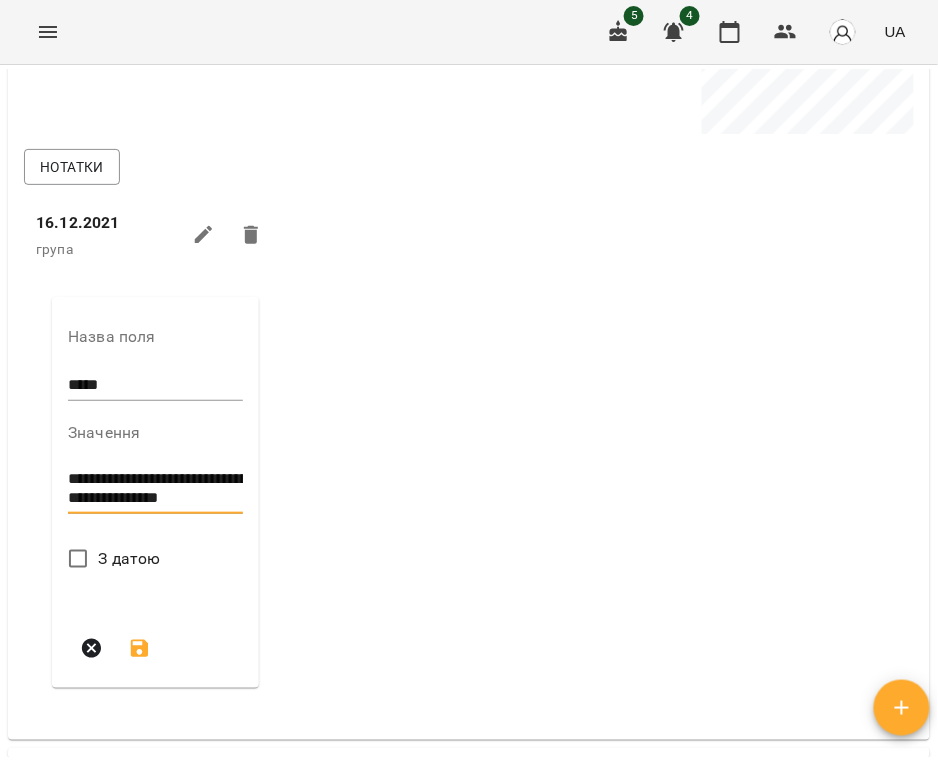 type on "**********" 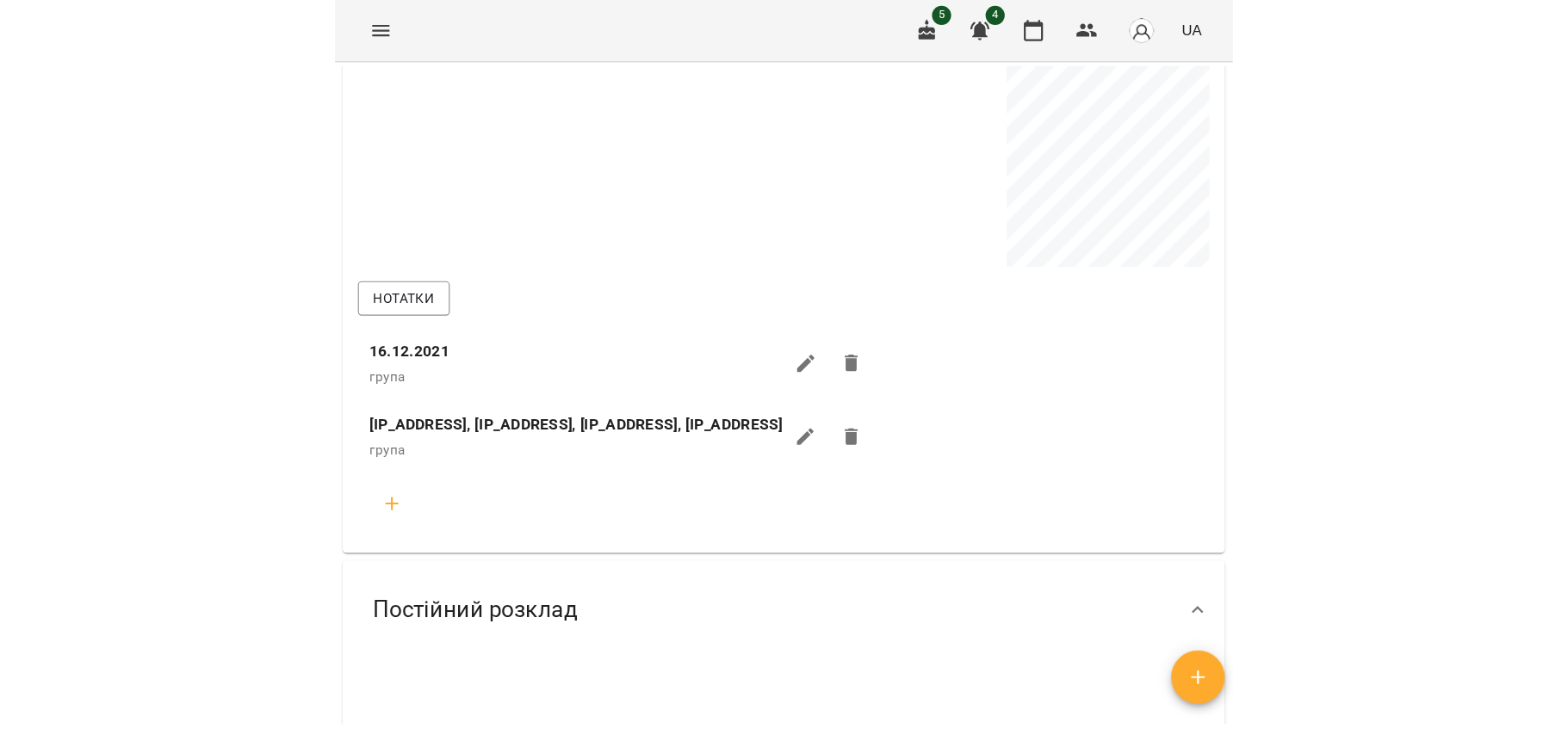 scroll, scrollTop: 689, scrollLeft: 0, axis: vertical 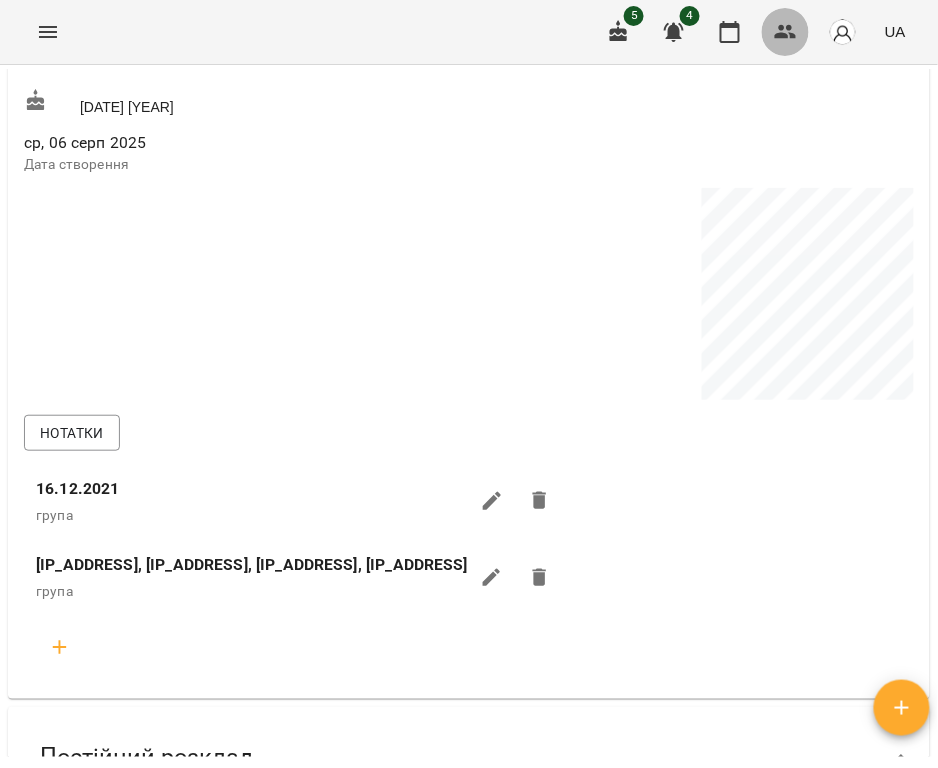 click 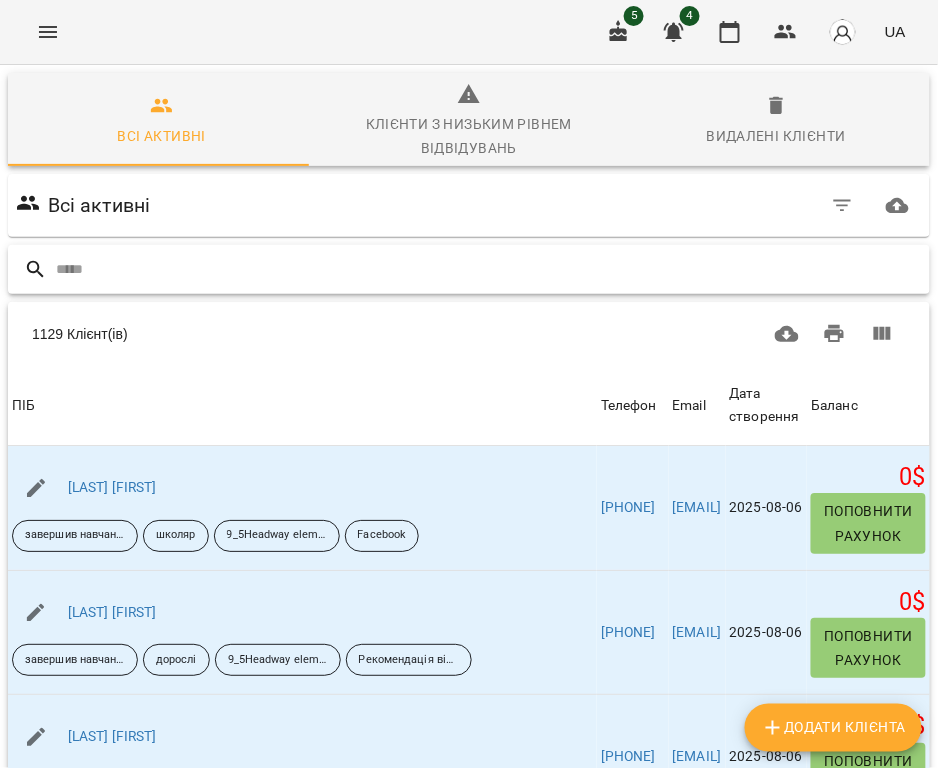 click at bounding box center [489, 269] 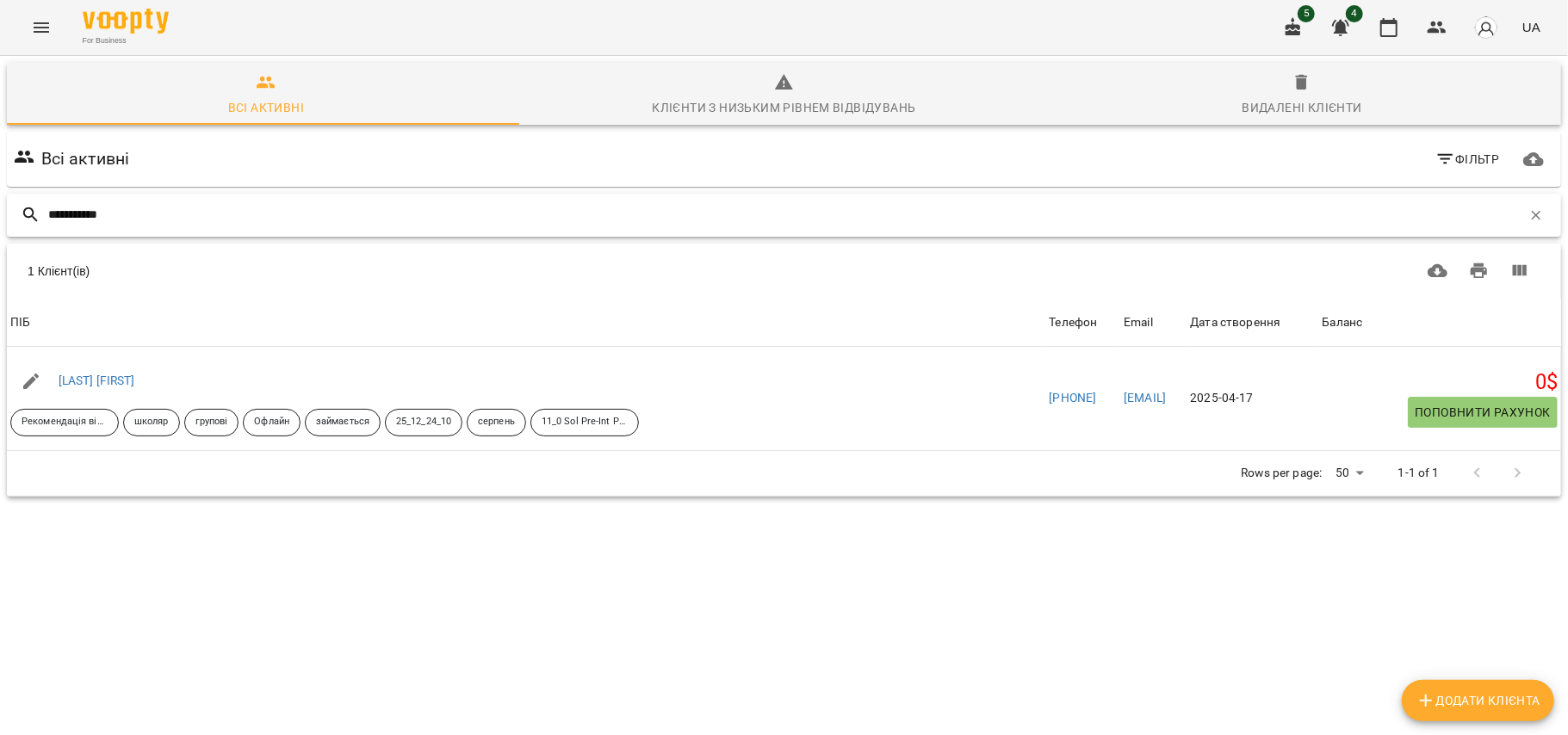 drag, startPoint x: 145, startPoint y: 219, endPoint x: 0, endPoint y: 215, distance: 145.0552 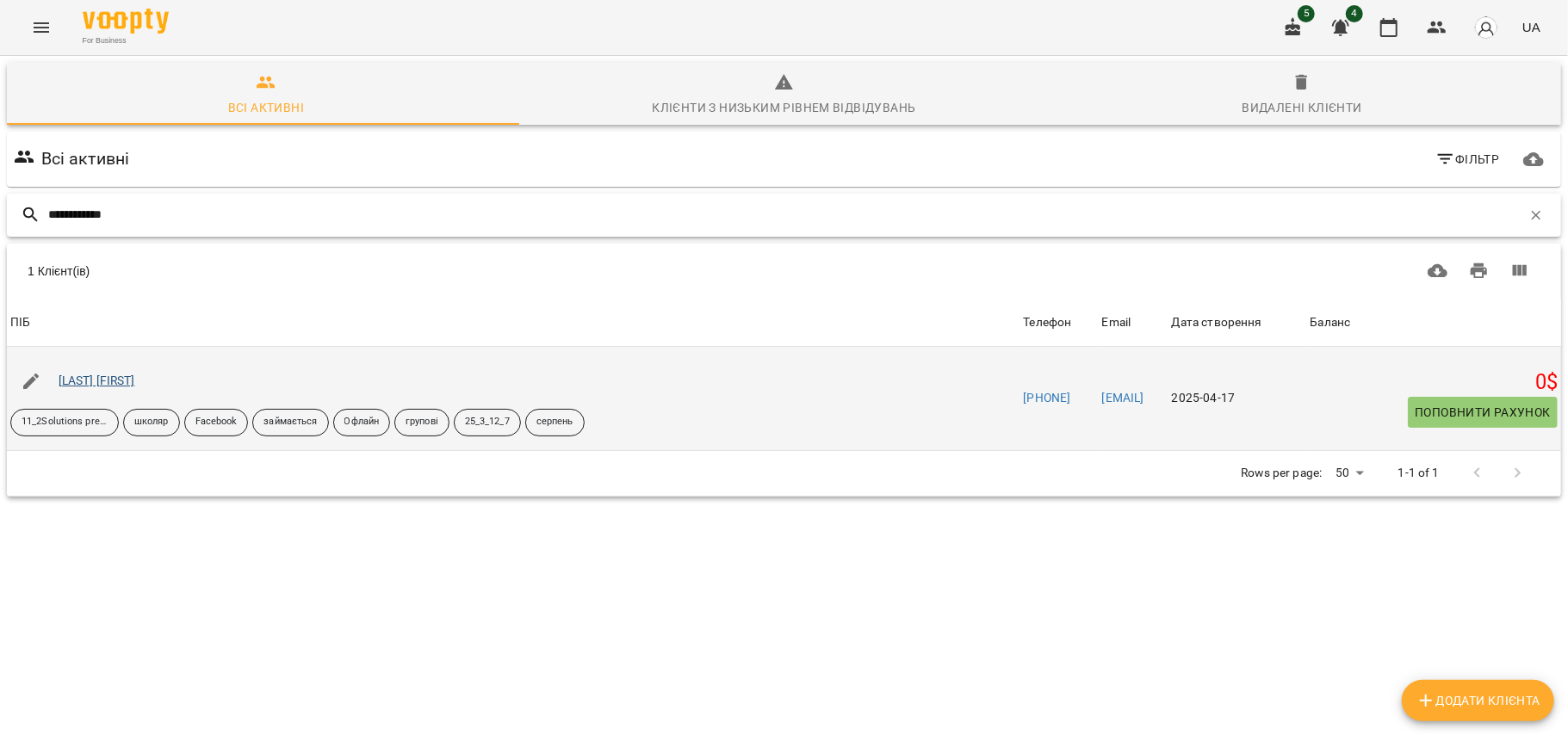 type on "**********" 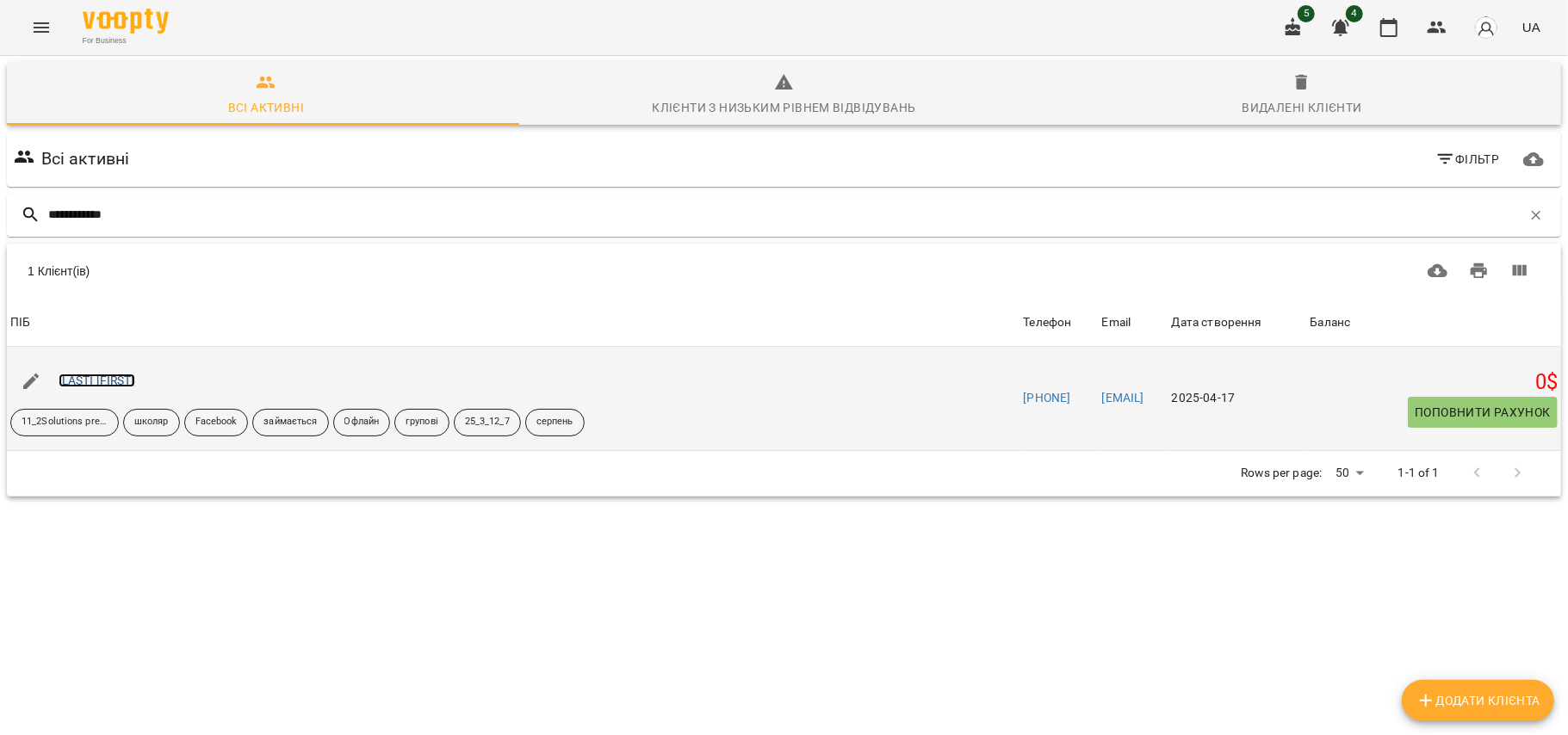 click on "Капустянська Анастасія" at bounding box center [96, 380] 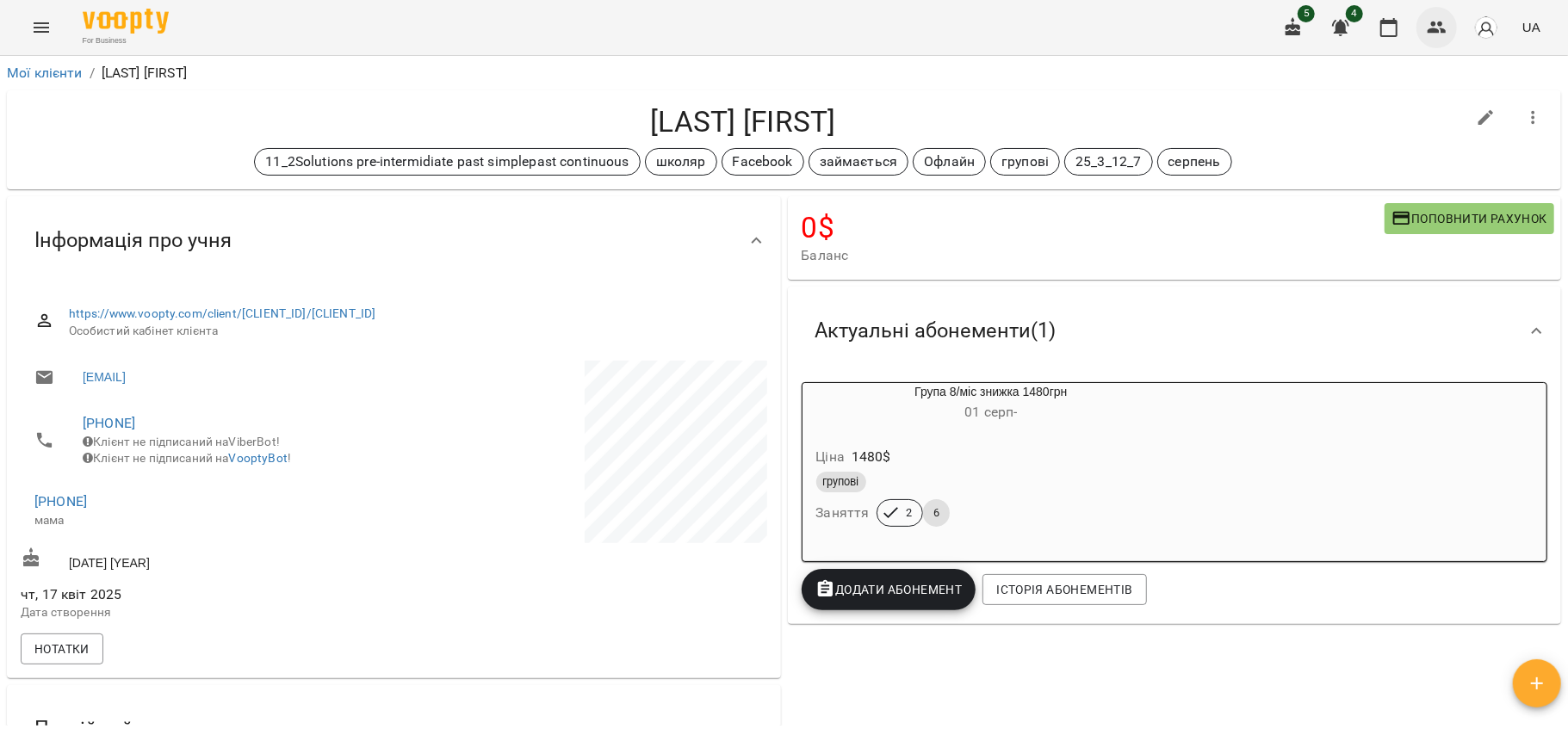 click 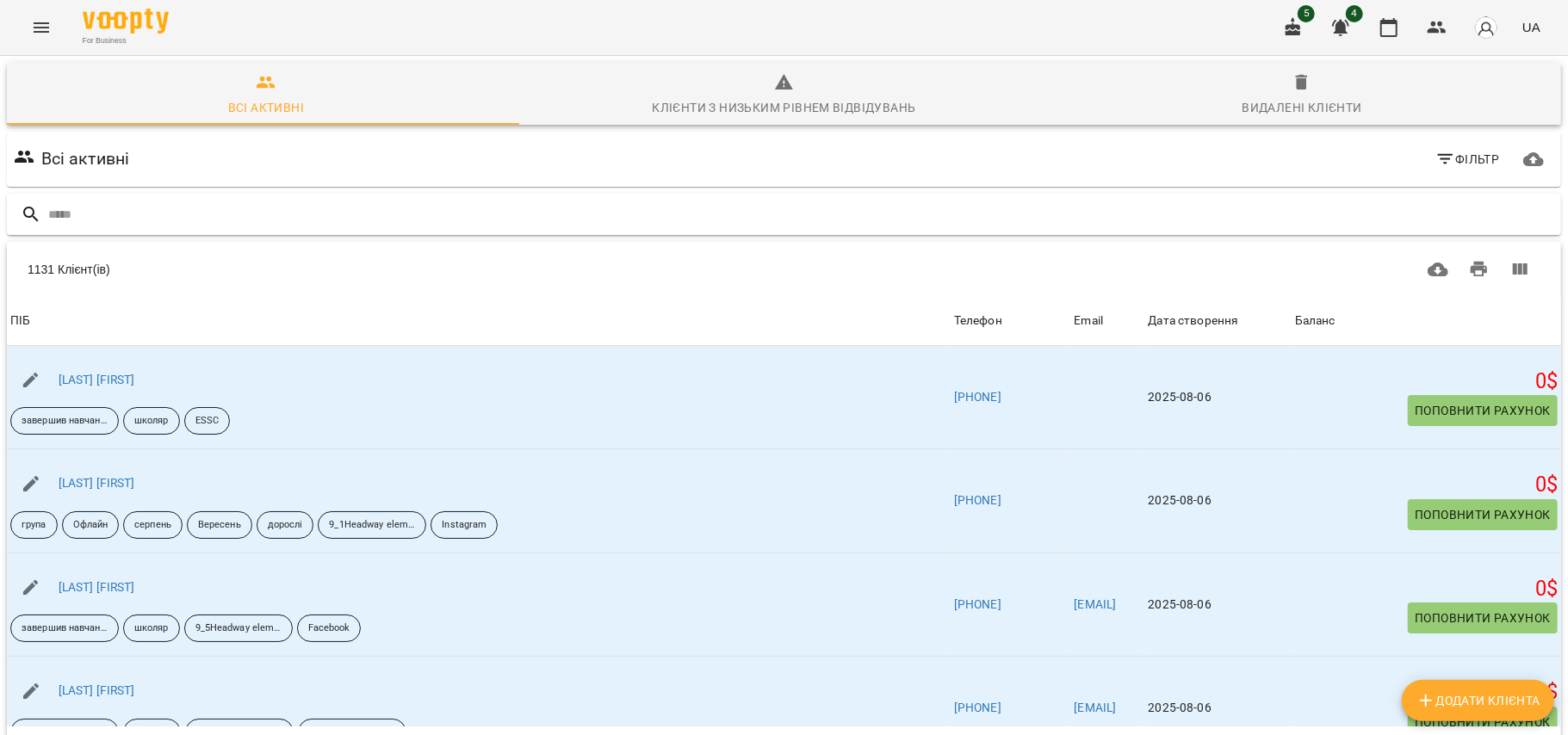 click at bounding box center (801, 214) 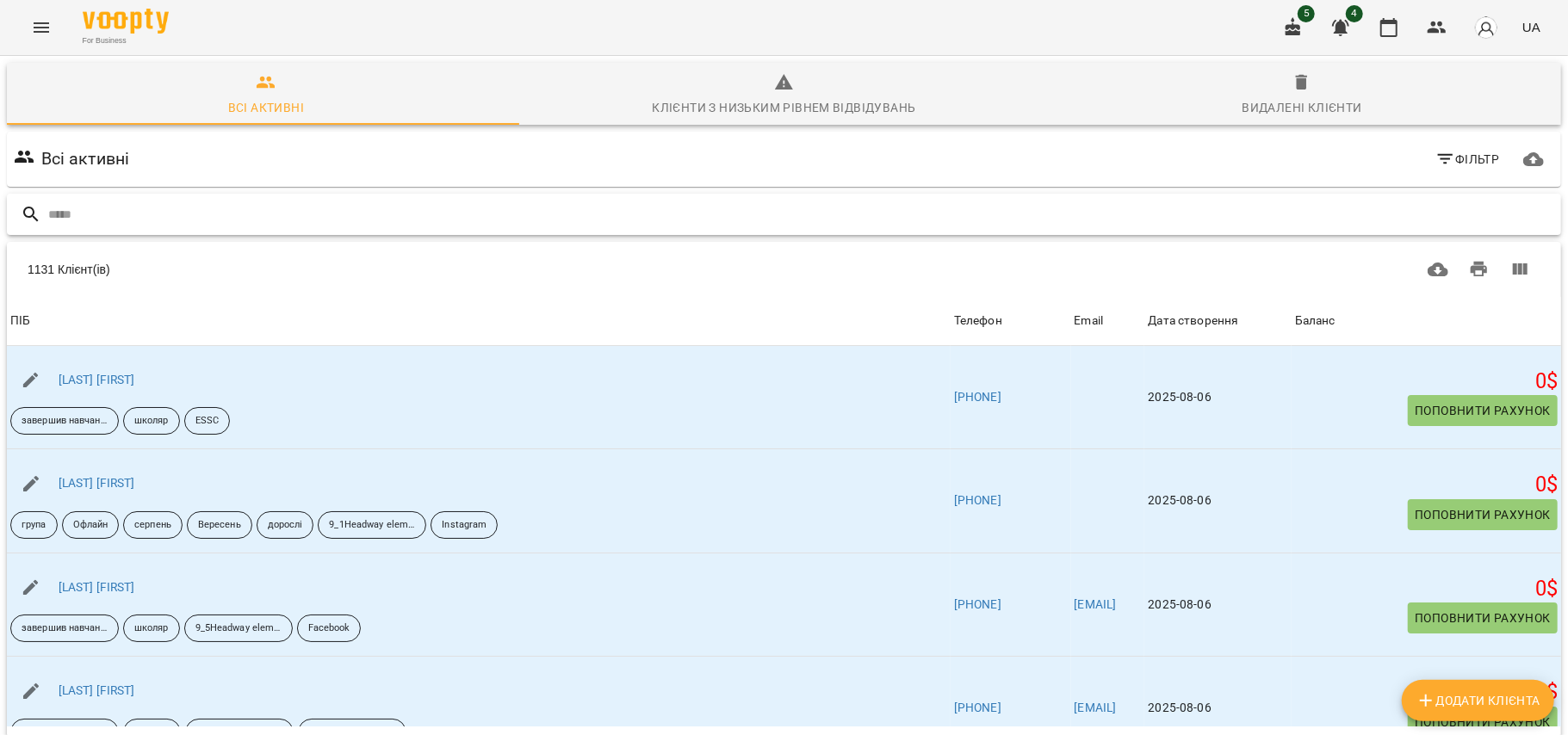 click at bounding box center [801, 214] 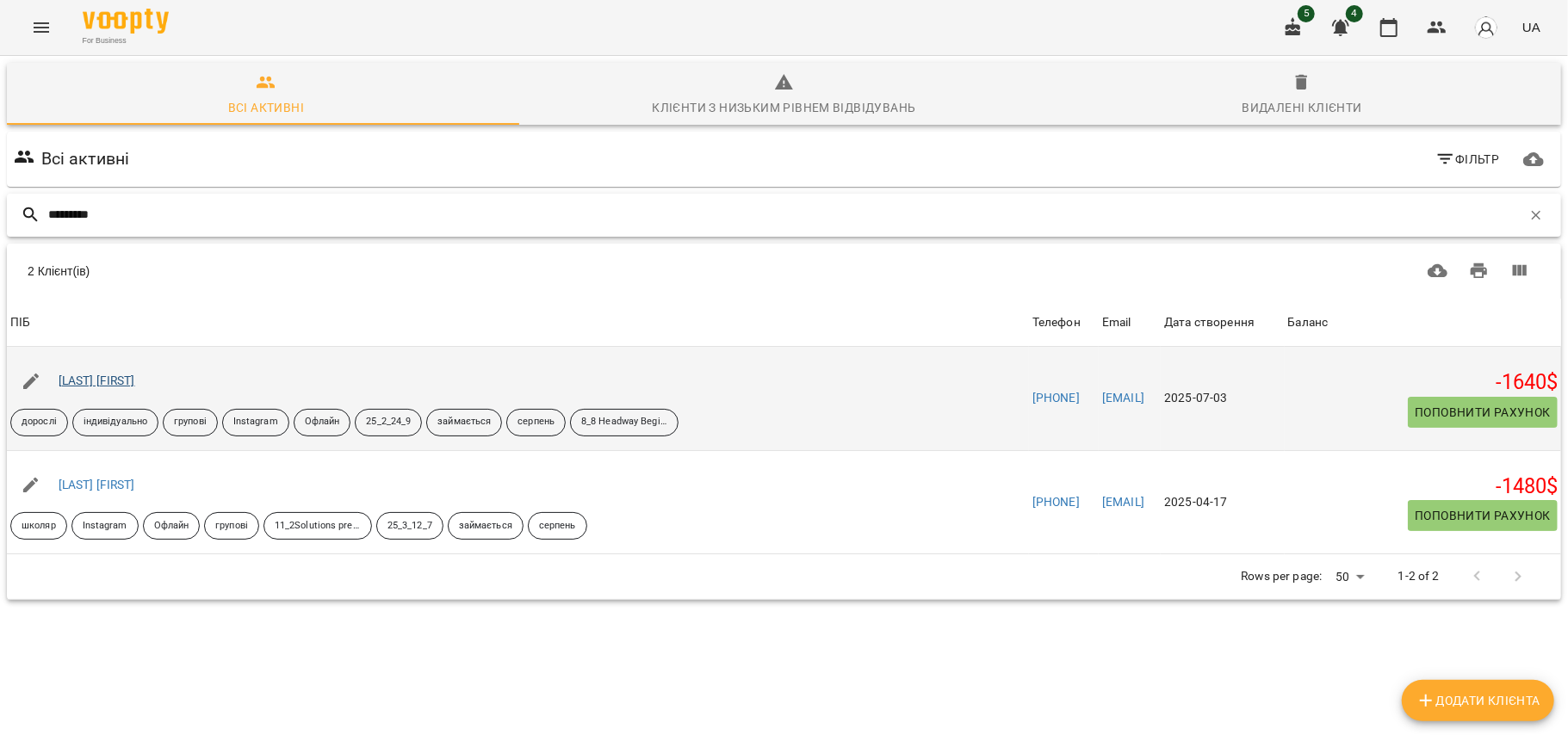 type on "*********" 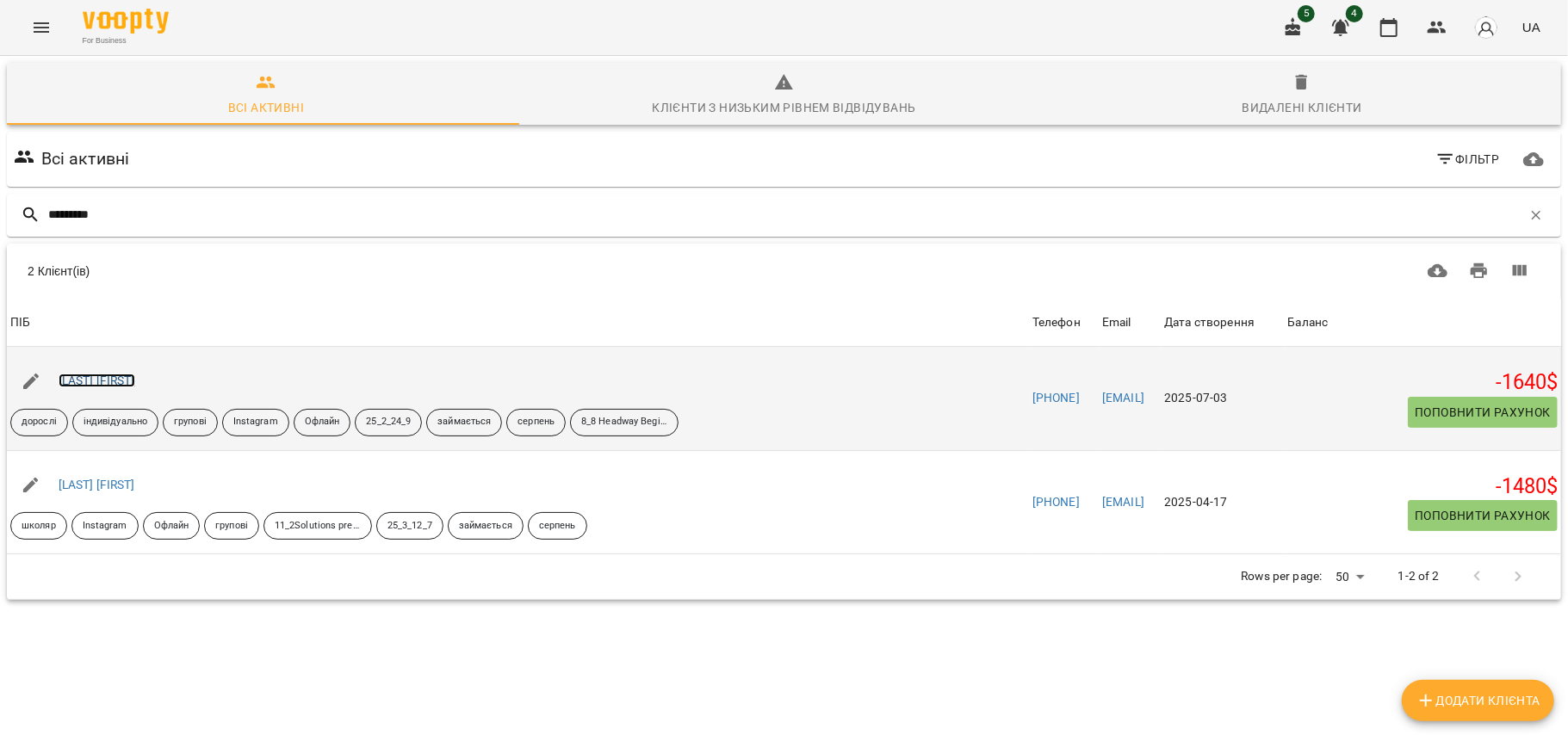 click on "Ковальова Анна" at bounding box center [96, 380] 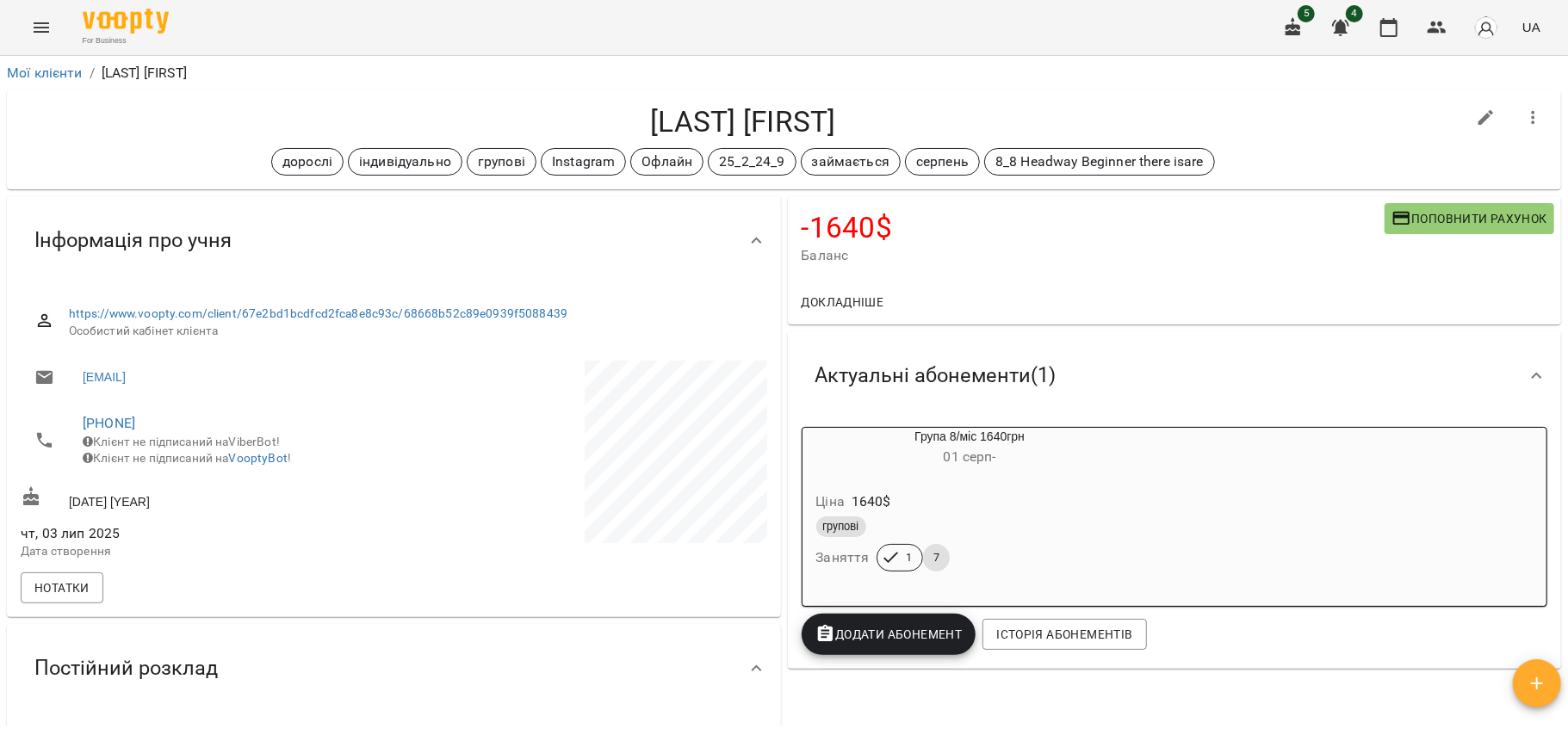 click on "Поповнити рахунок" at bounding box center (1469, 219) 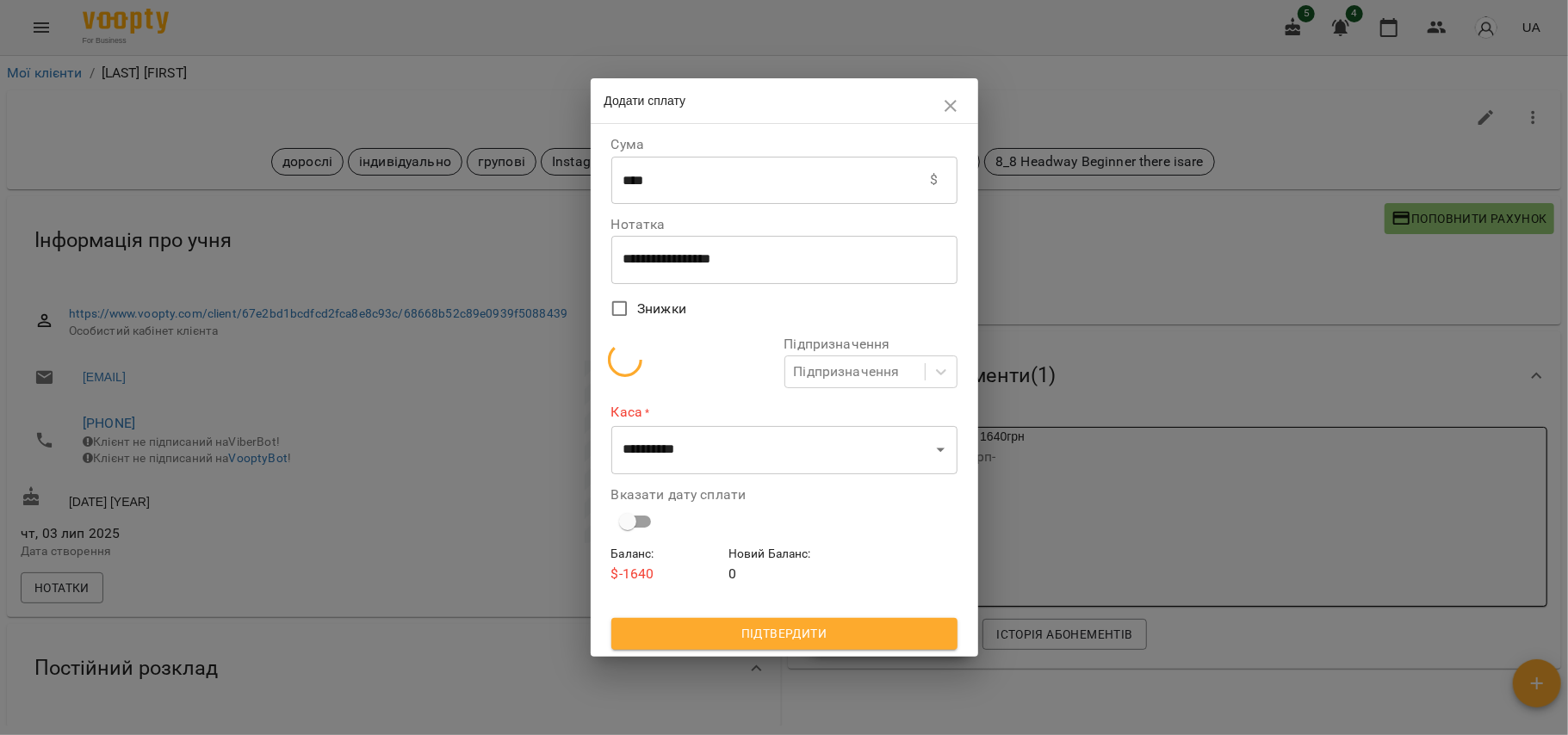 click on "**********" at bounding box center (784, 368) 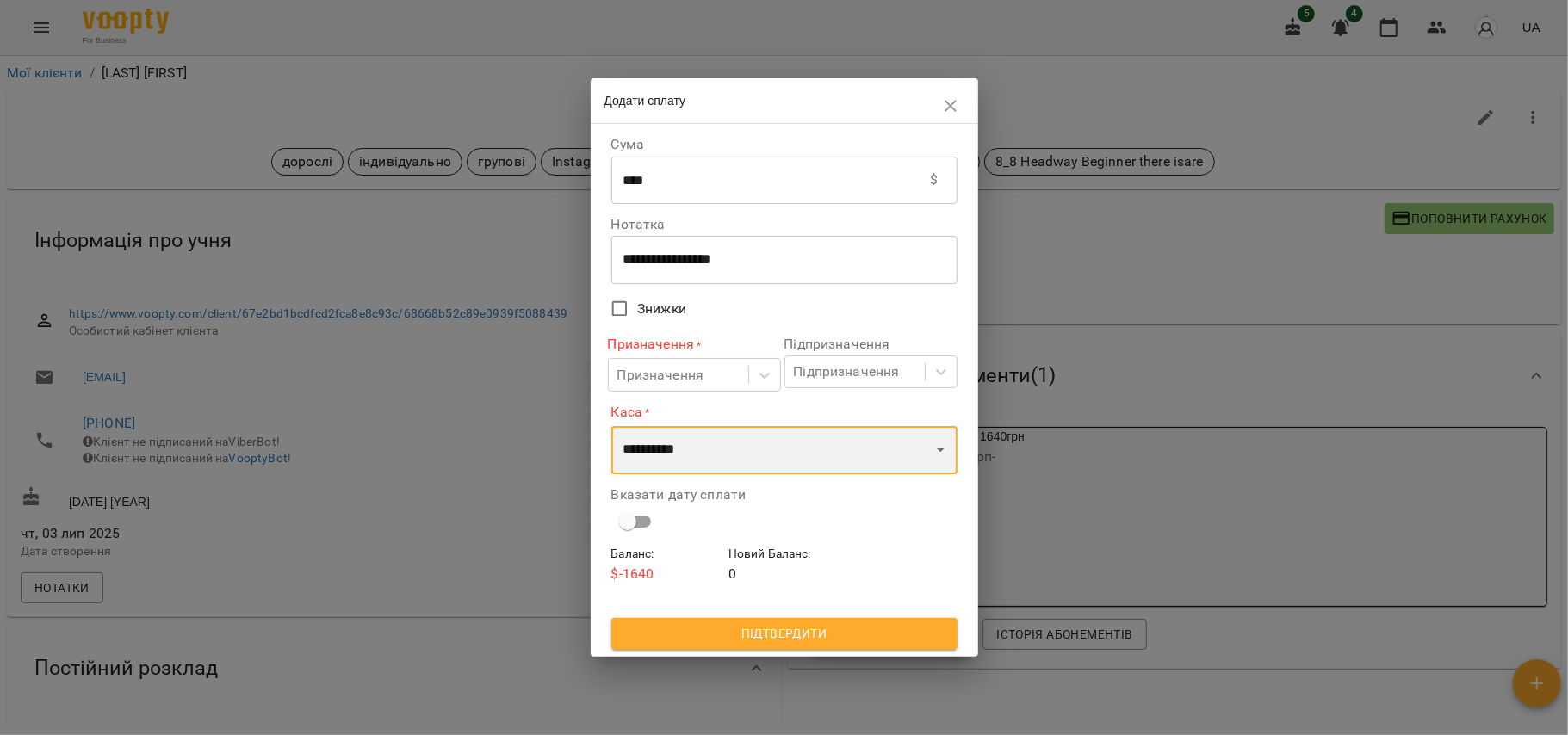 click on "**********" at bounding box center [784, 450] 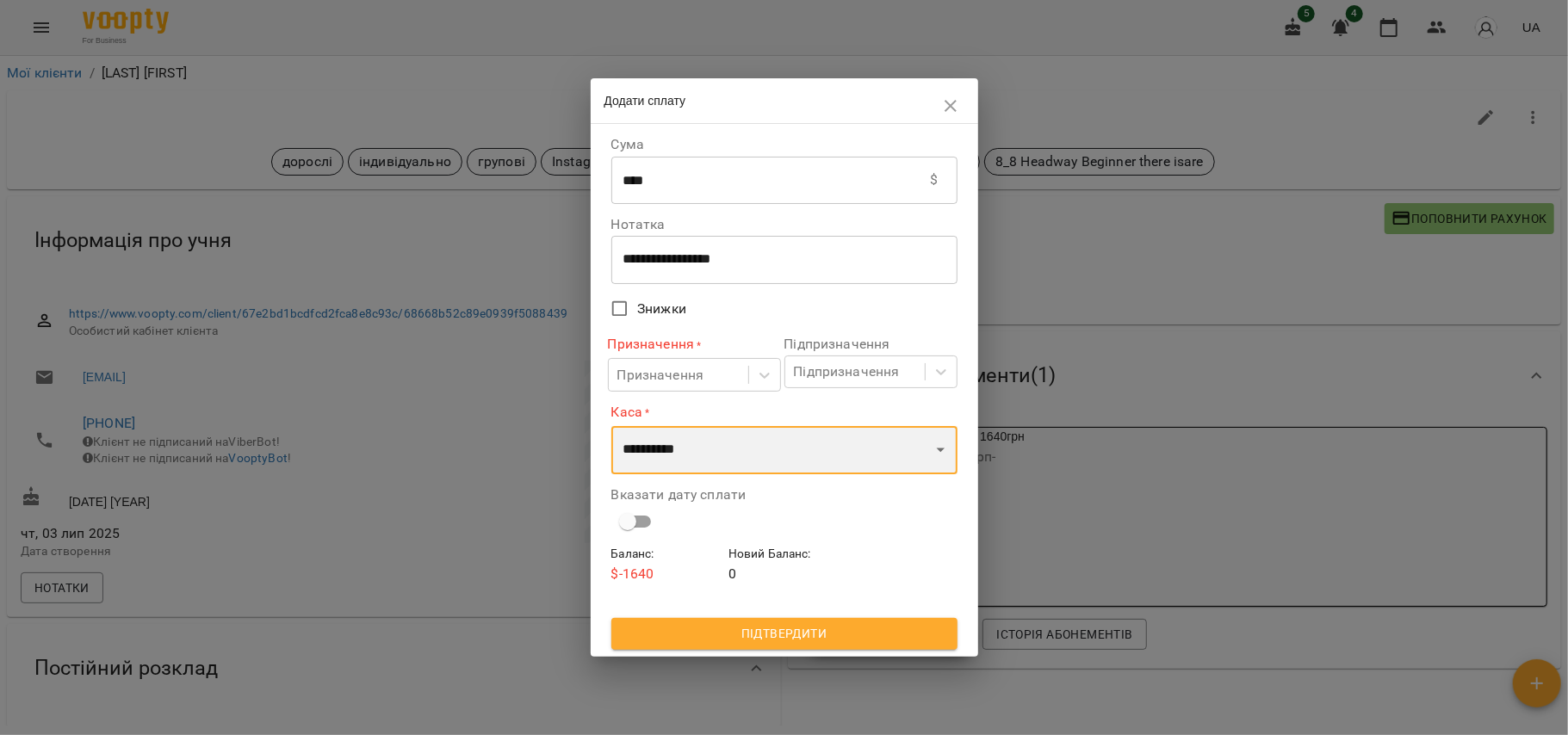 select on "****" 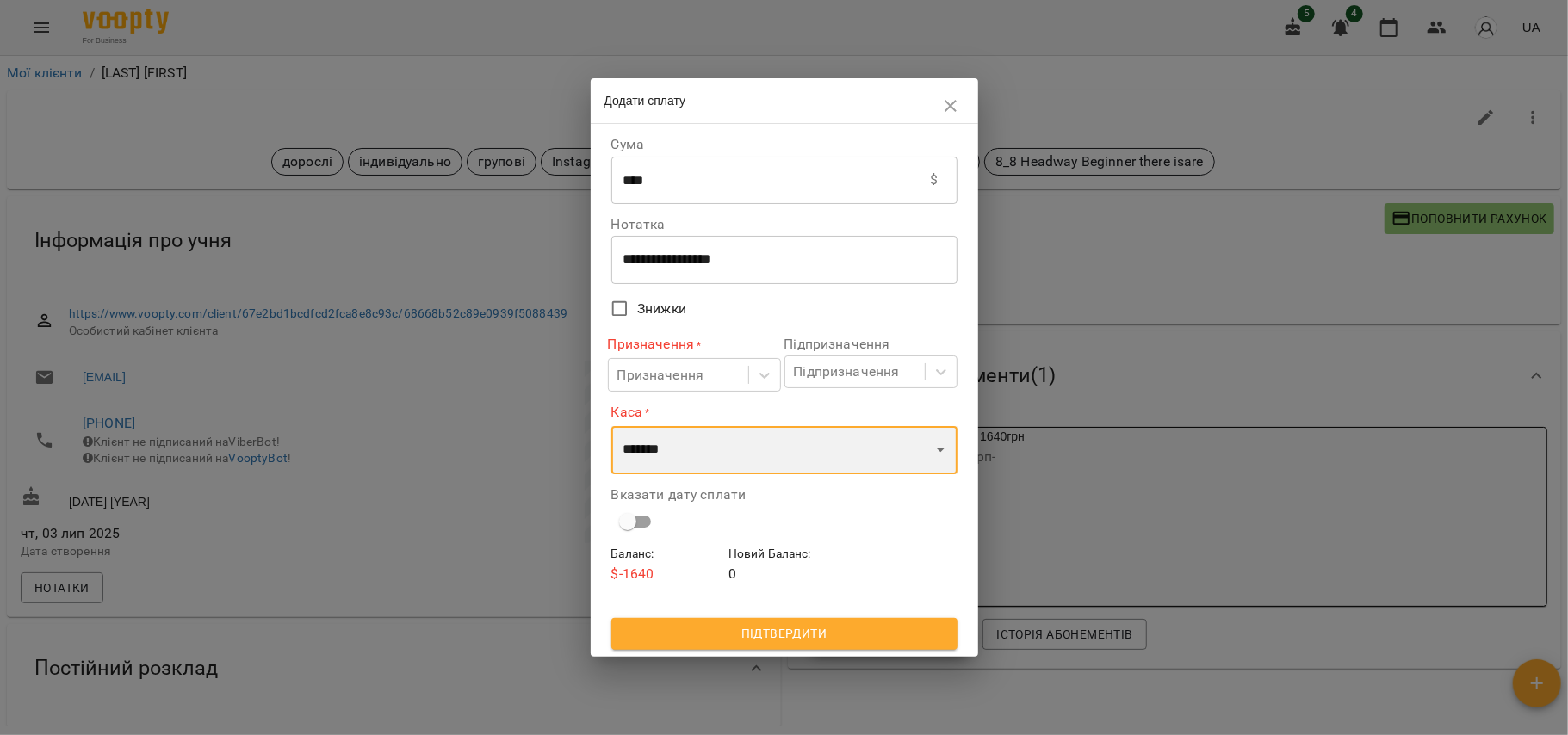 click on "**********" at bounding box center [784, 450] 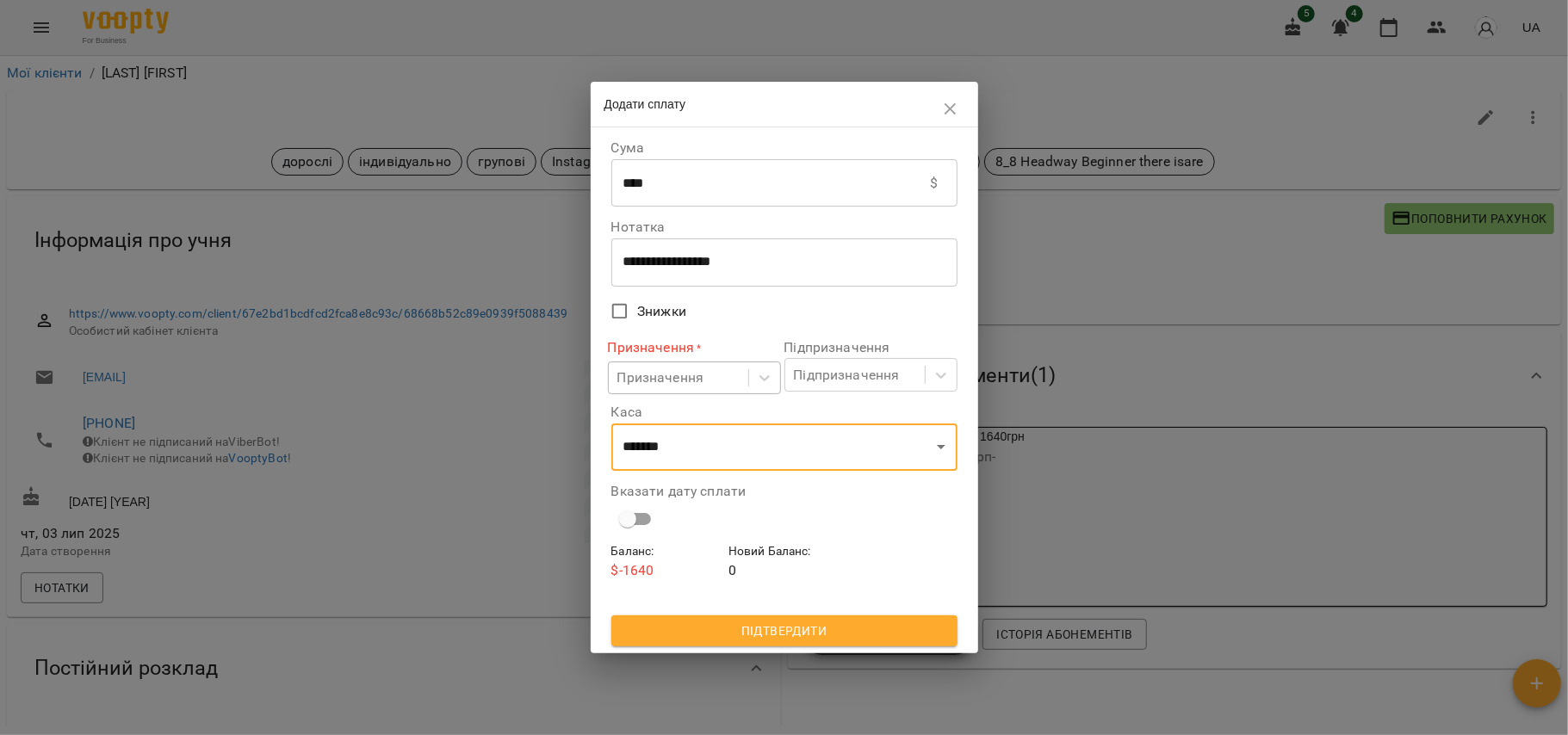click on "Призначення" at bounding box center [679, 378] 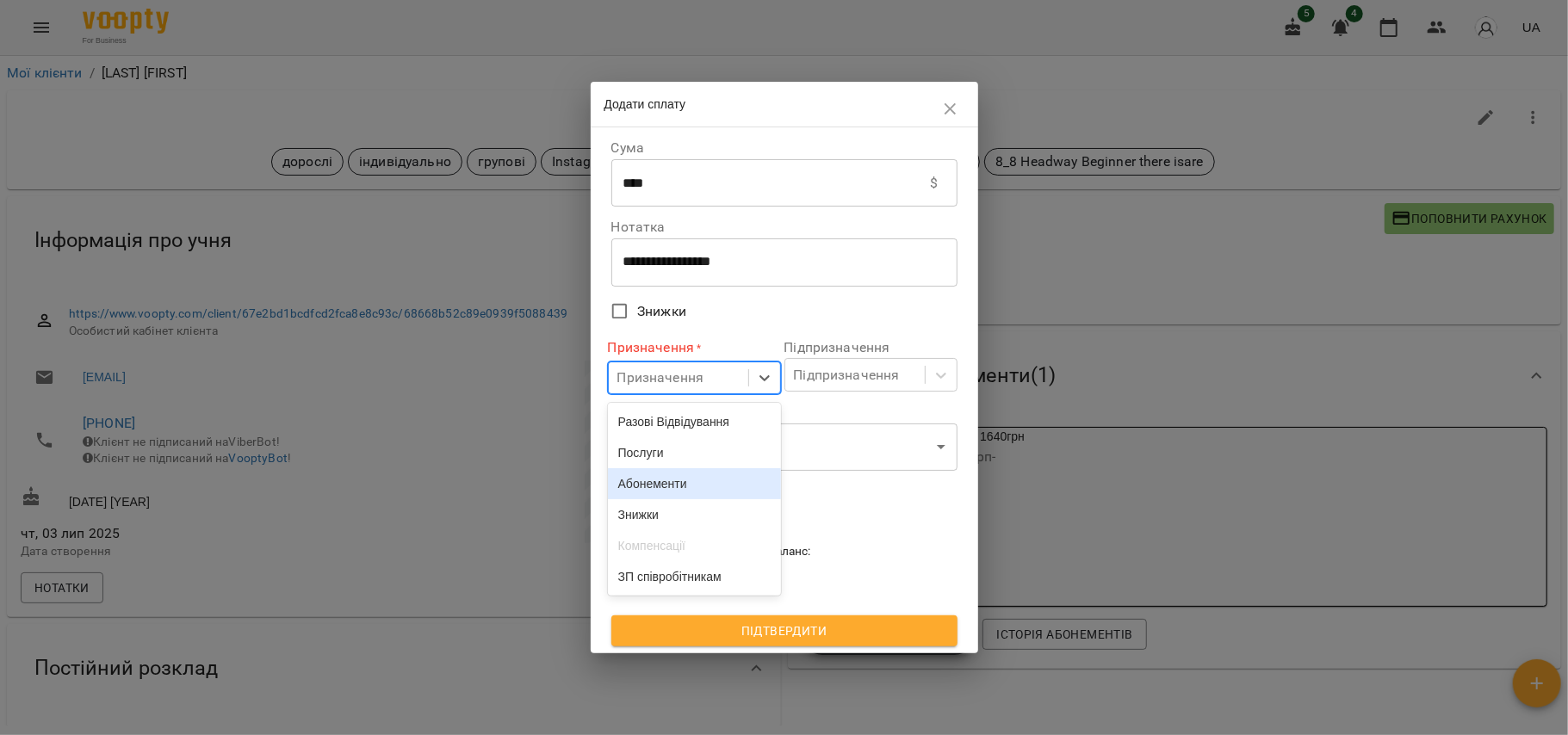 click on "Абонементи" at bounding box center (694, 484) 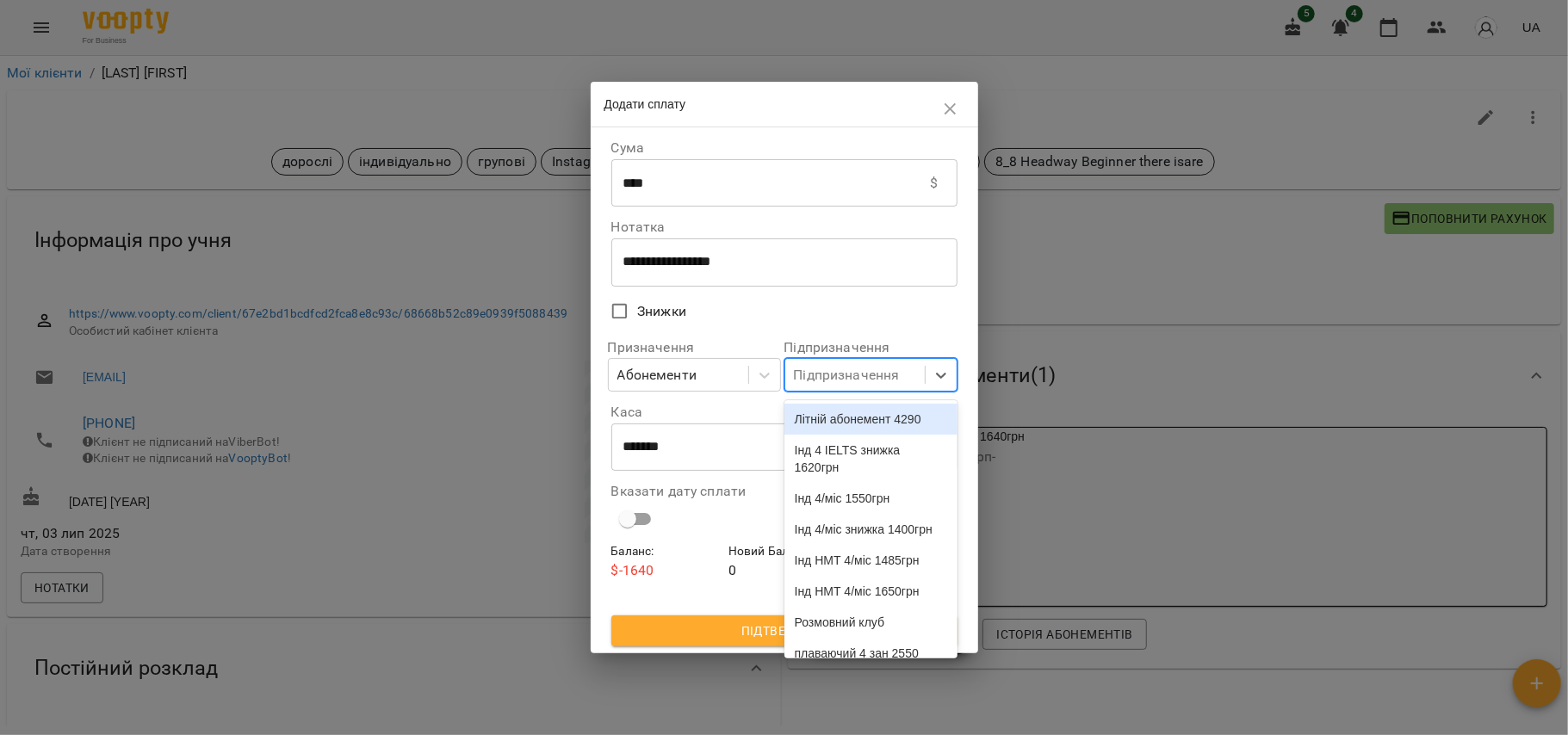 click on "Підпризначення" at bounding box center [846, 375] 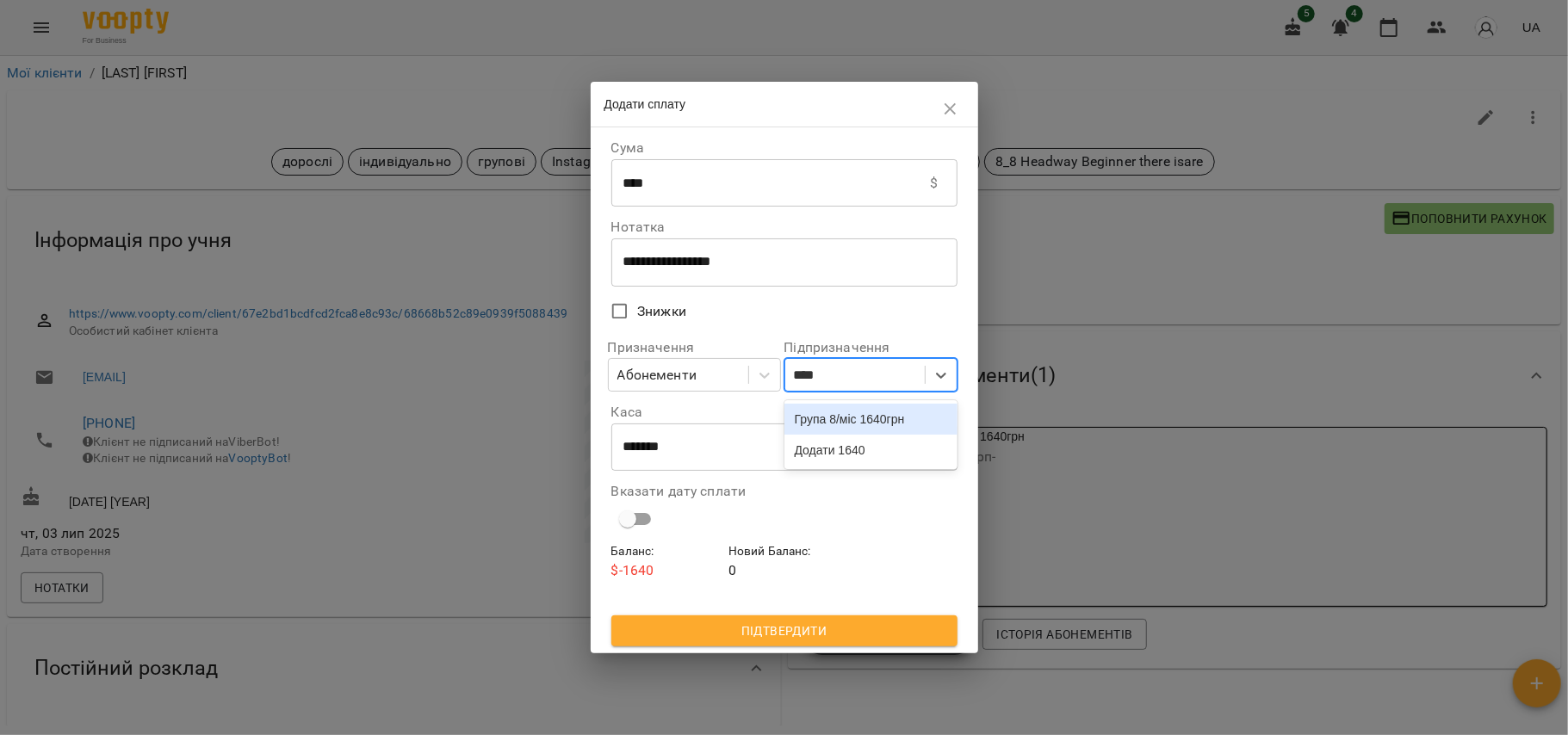 type on "****" 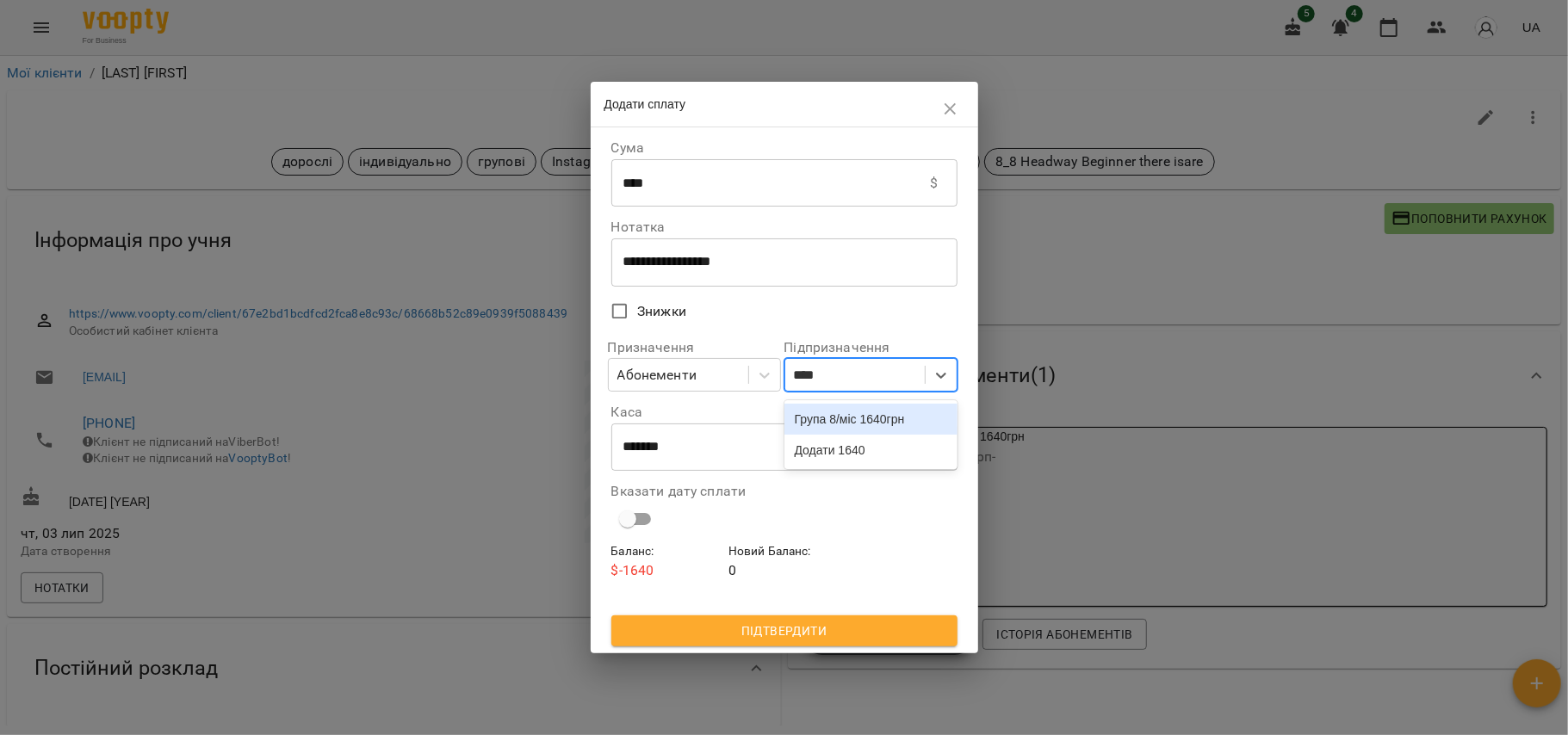 type 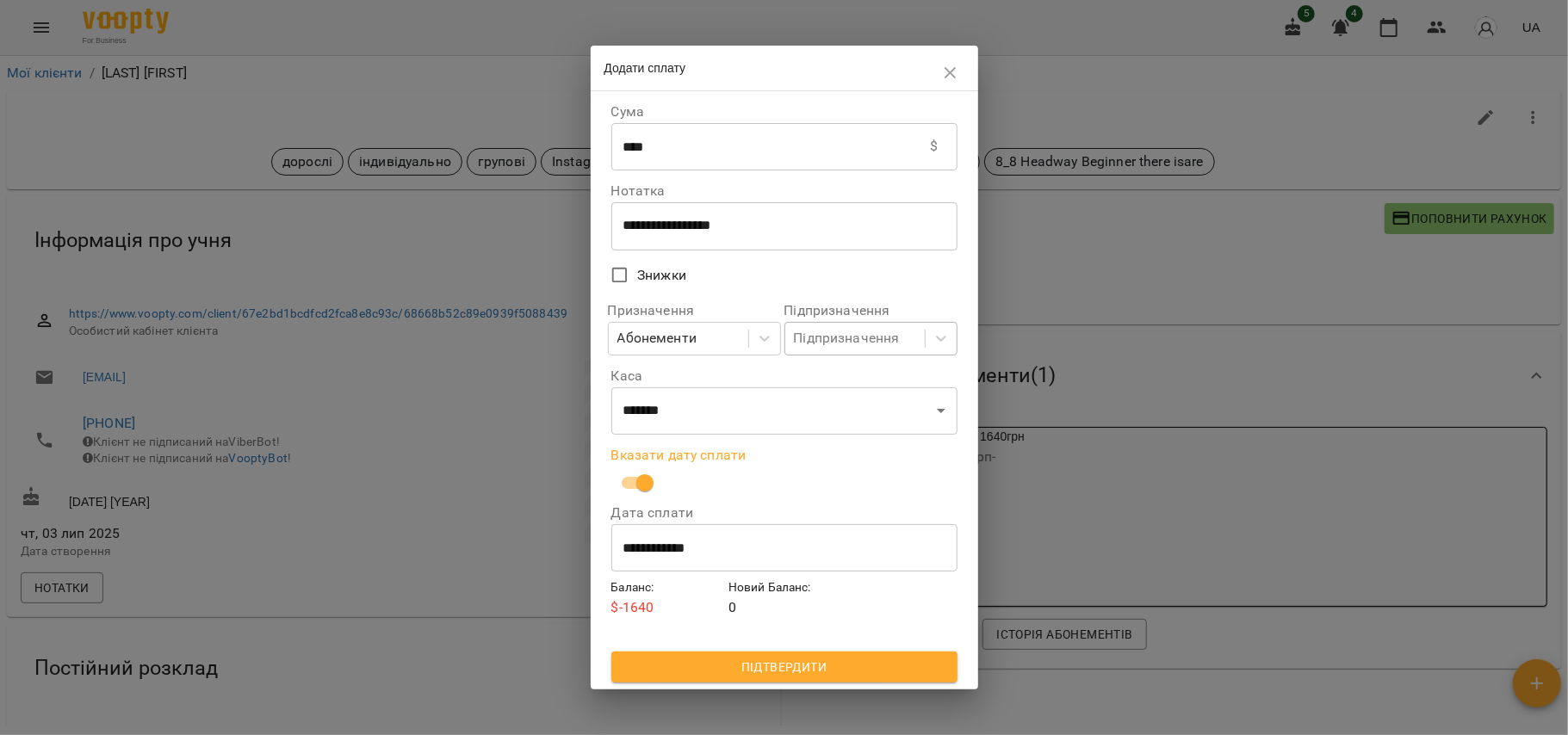 click on "Підтвердити" at bounding box center (784, 667) 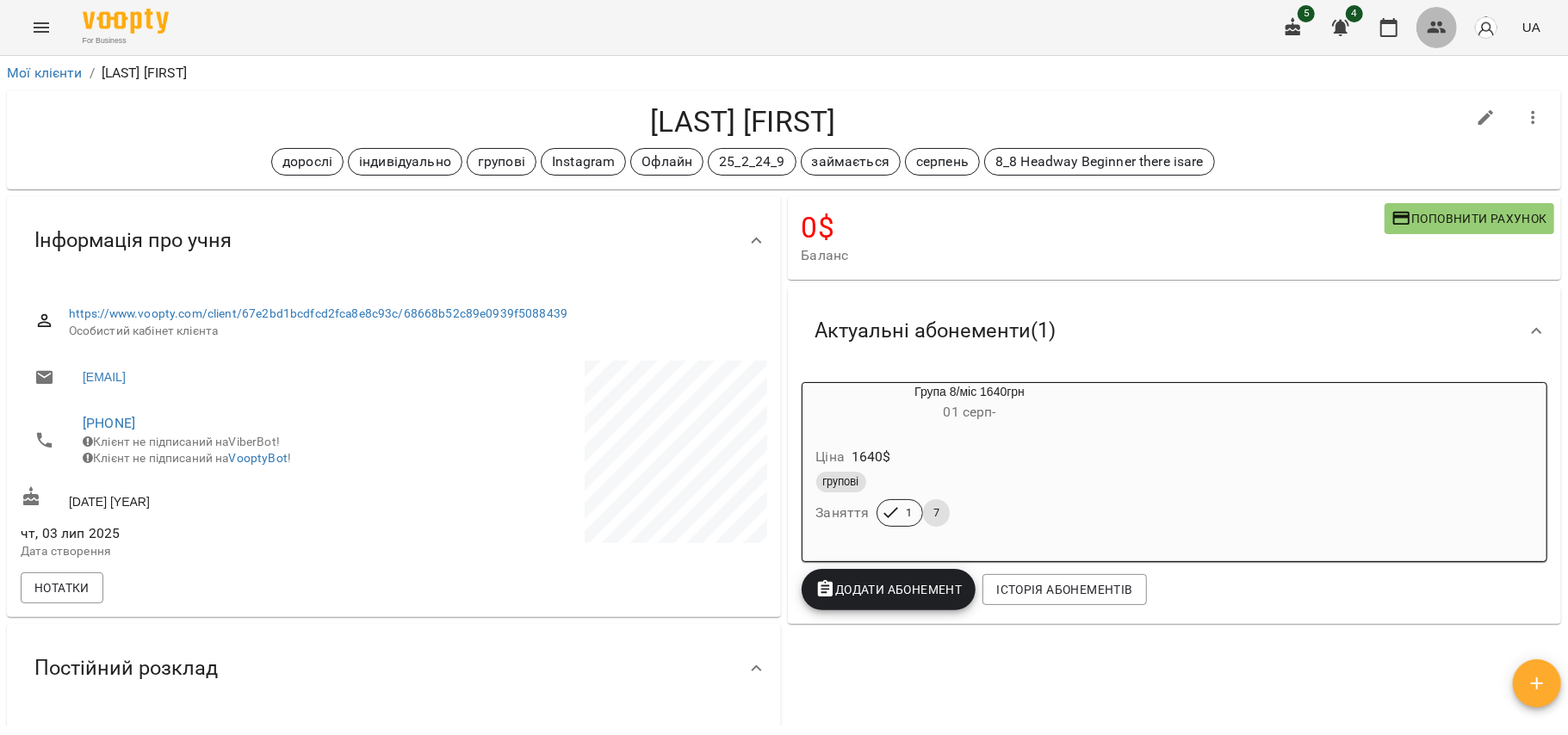click 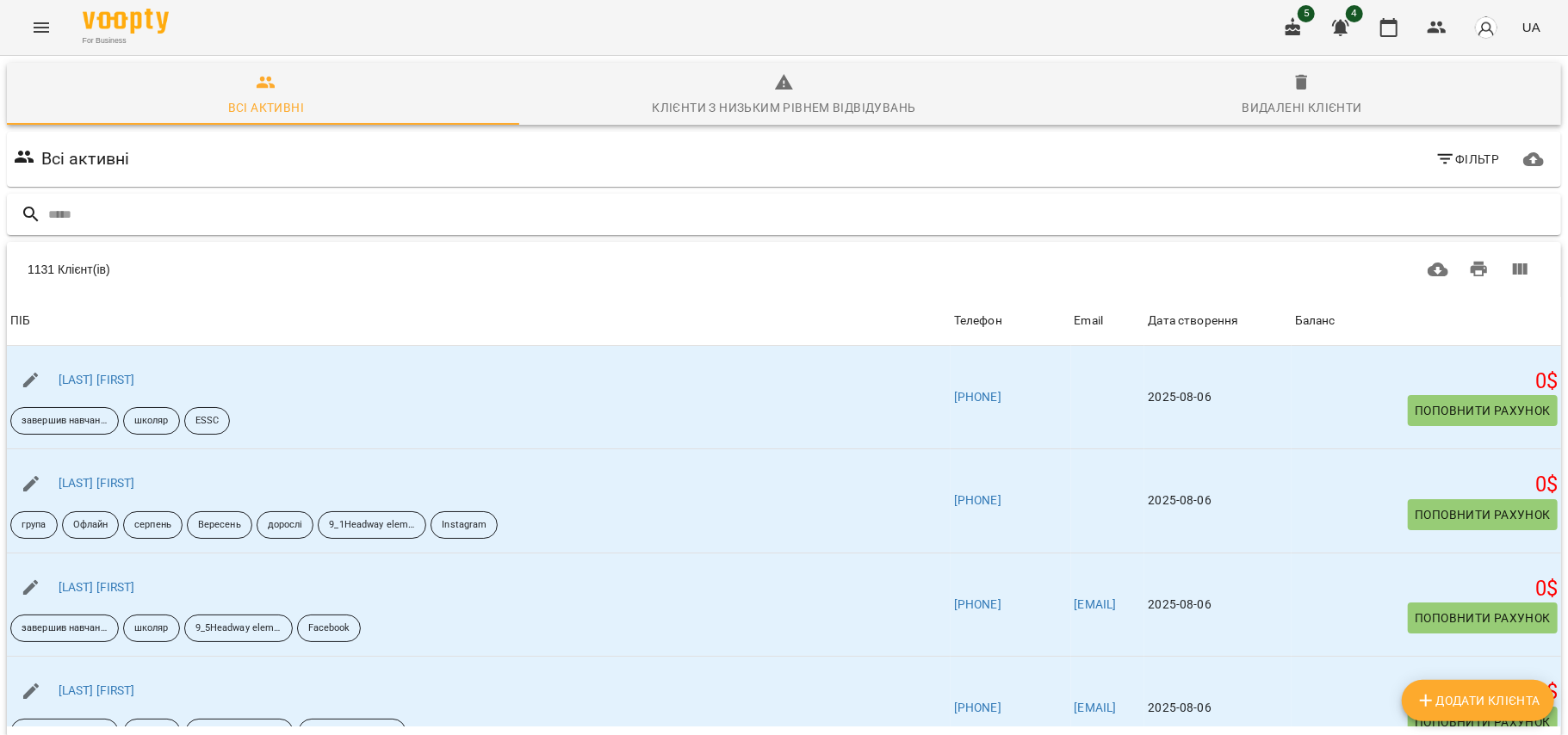click at bounding box center [801, 214] 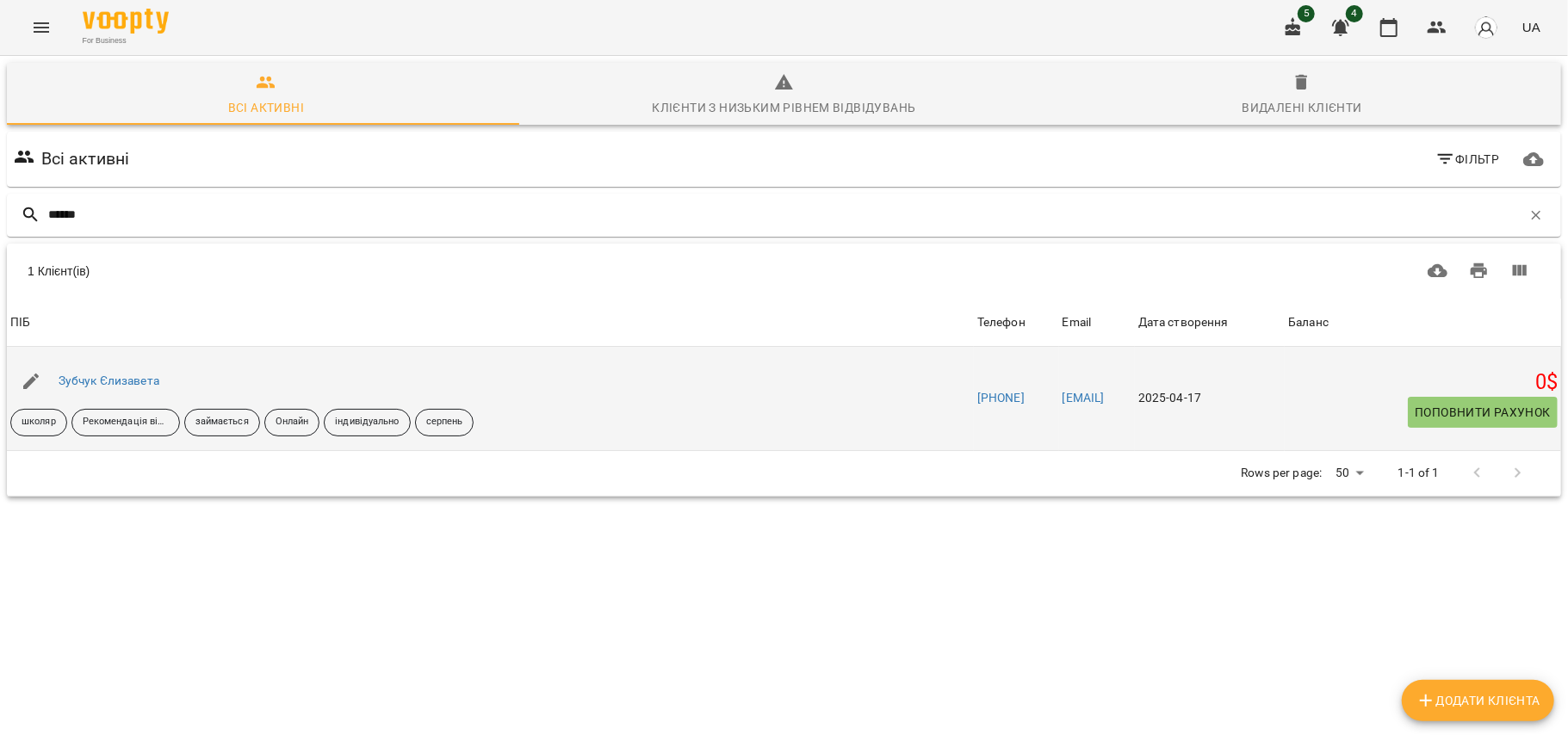 type on "******" 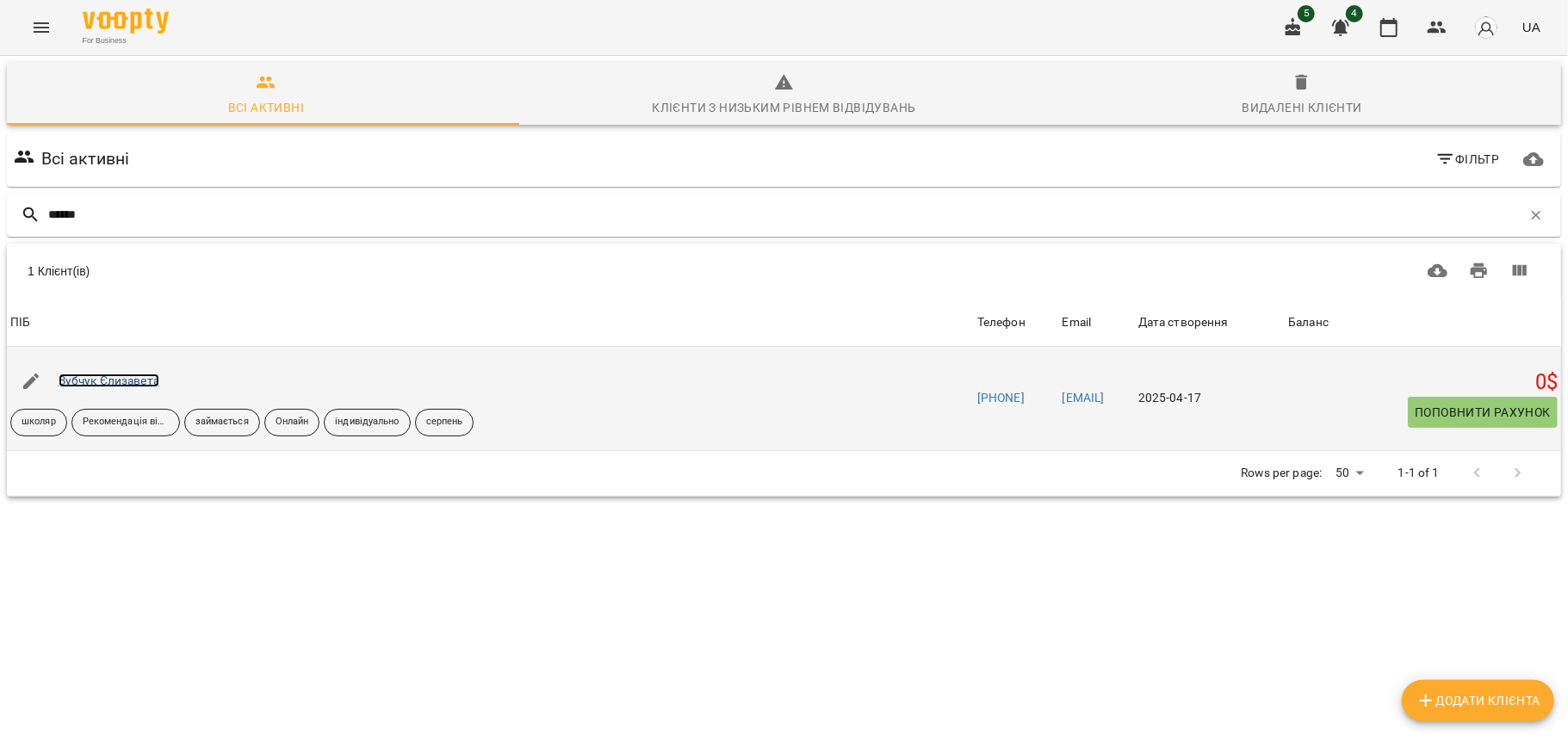 click on "Зубчук Єлизавета" at bounding box center (108, 380) 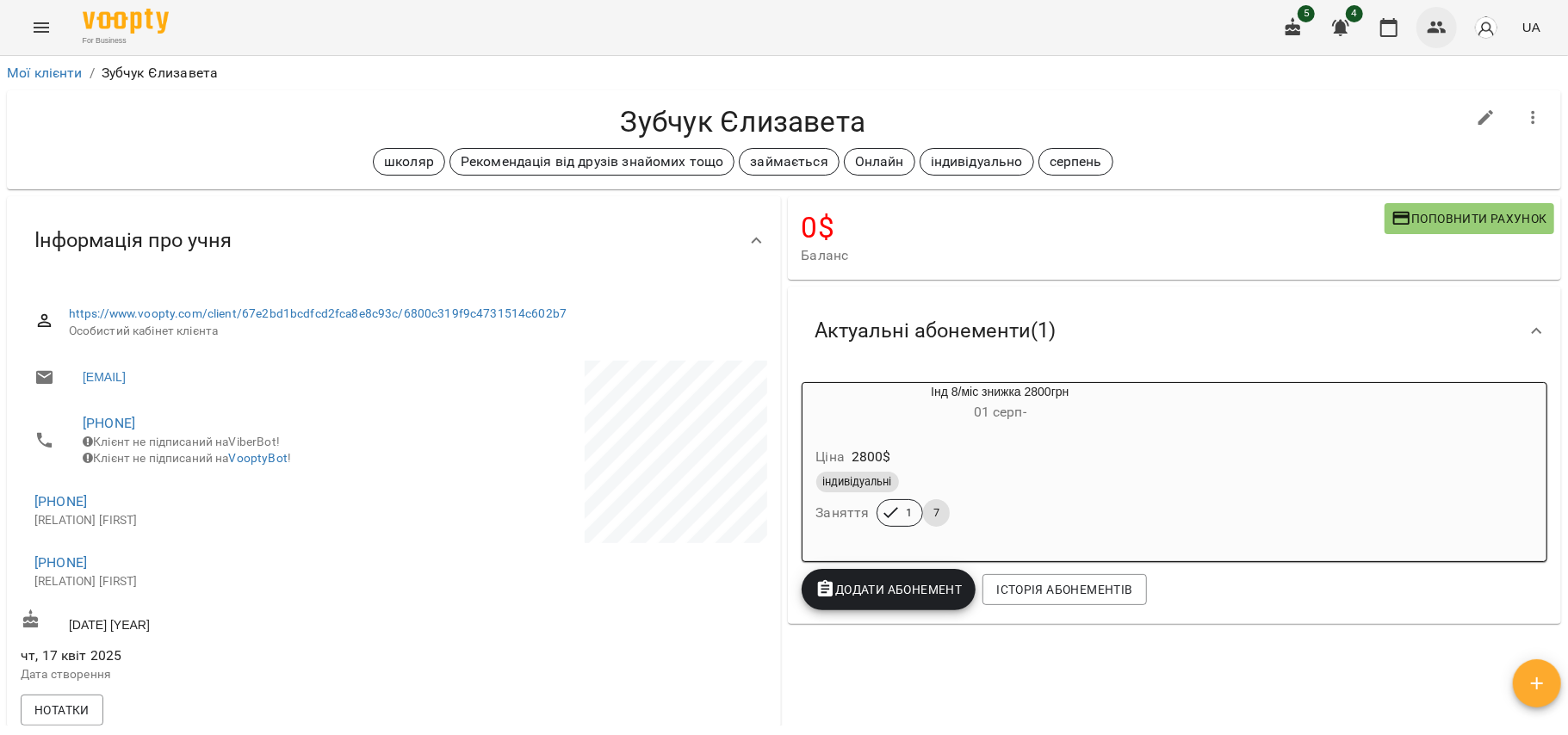 click 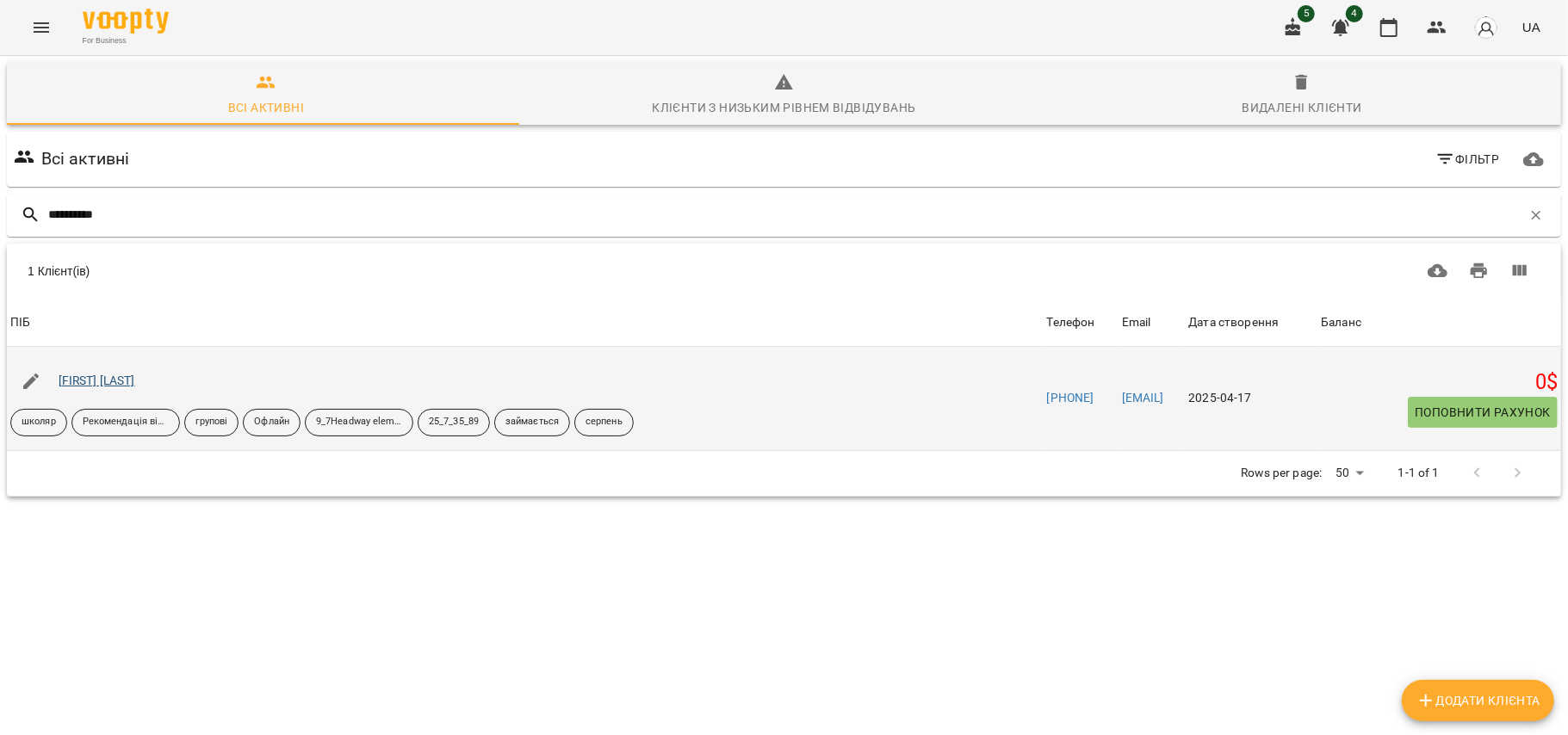 type on "**********" 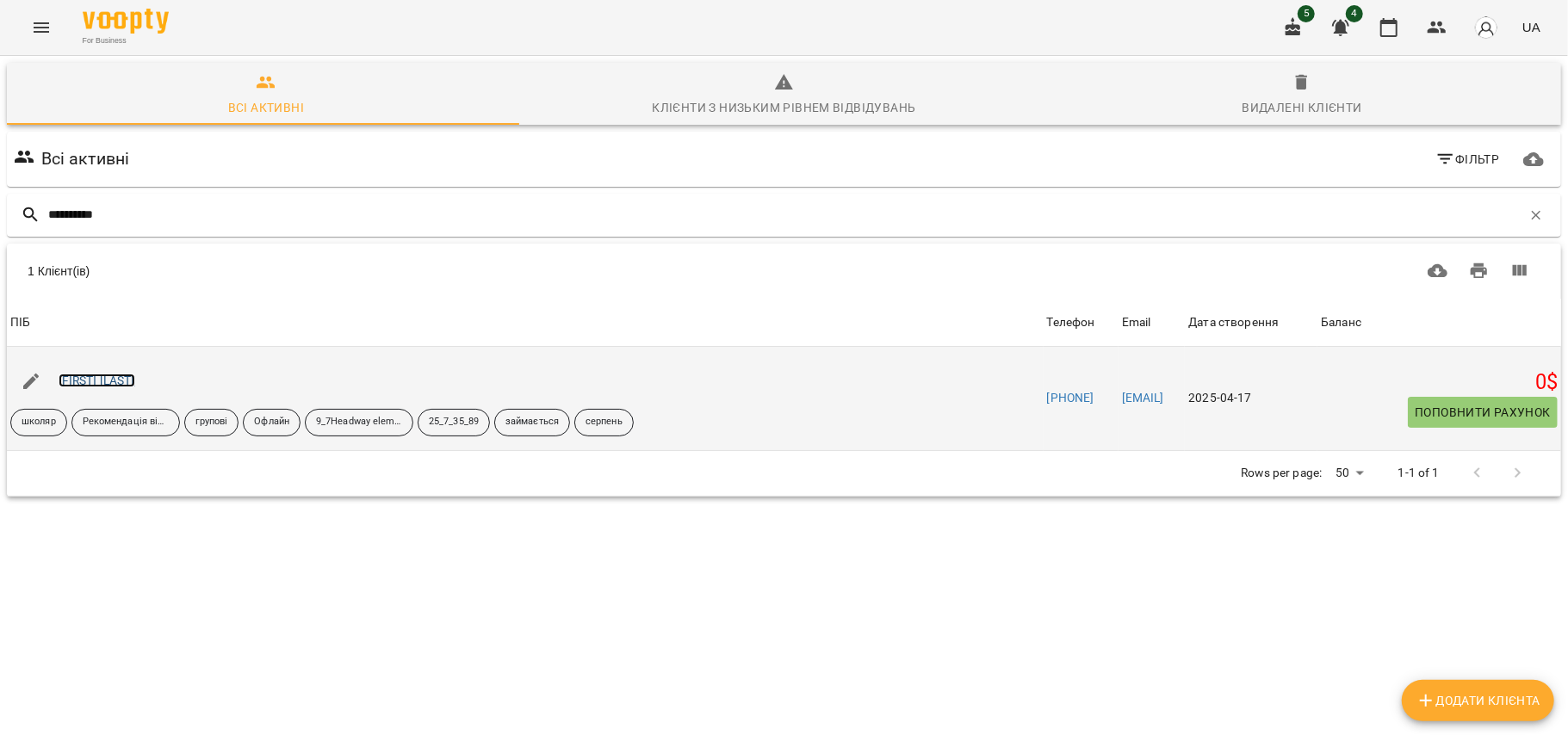 click on "Ястремська Діана" at bounding box center (96, 380) 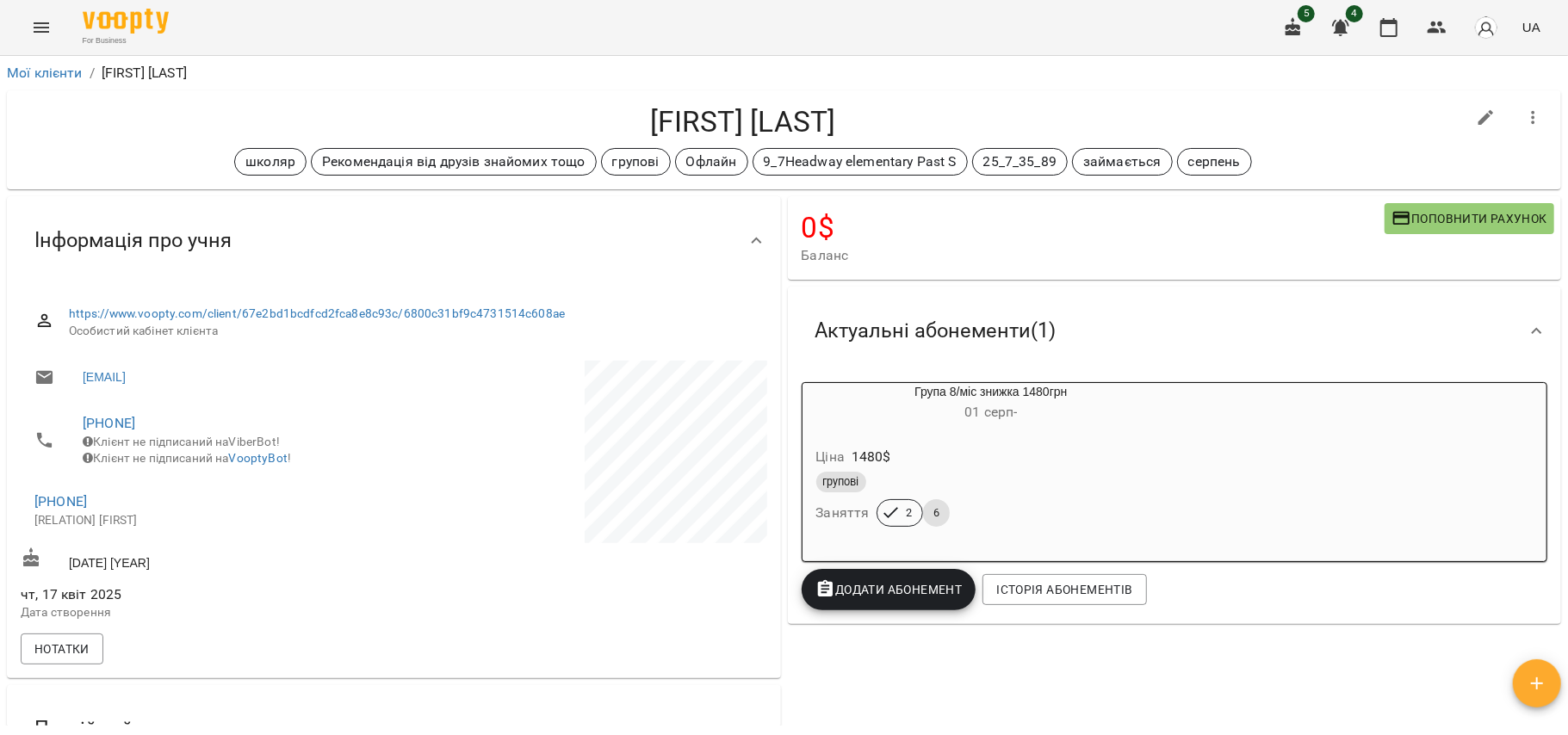 drag, startPoint x: 597, startPoint y: 118, endPoint x: 872, endPoint y: 117, distance: 275.00182 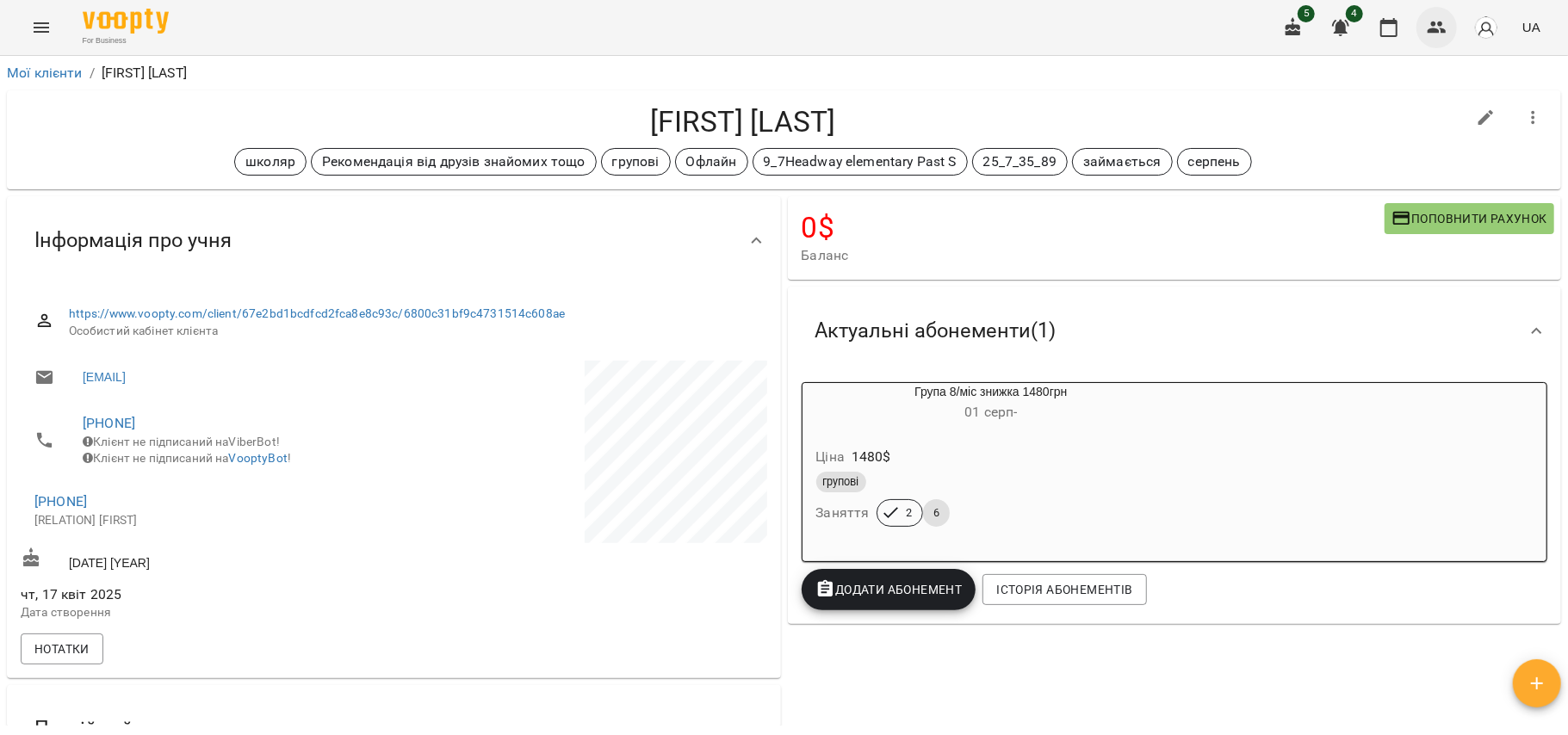 click 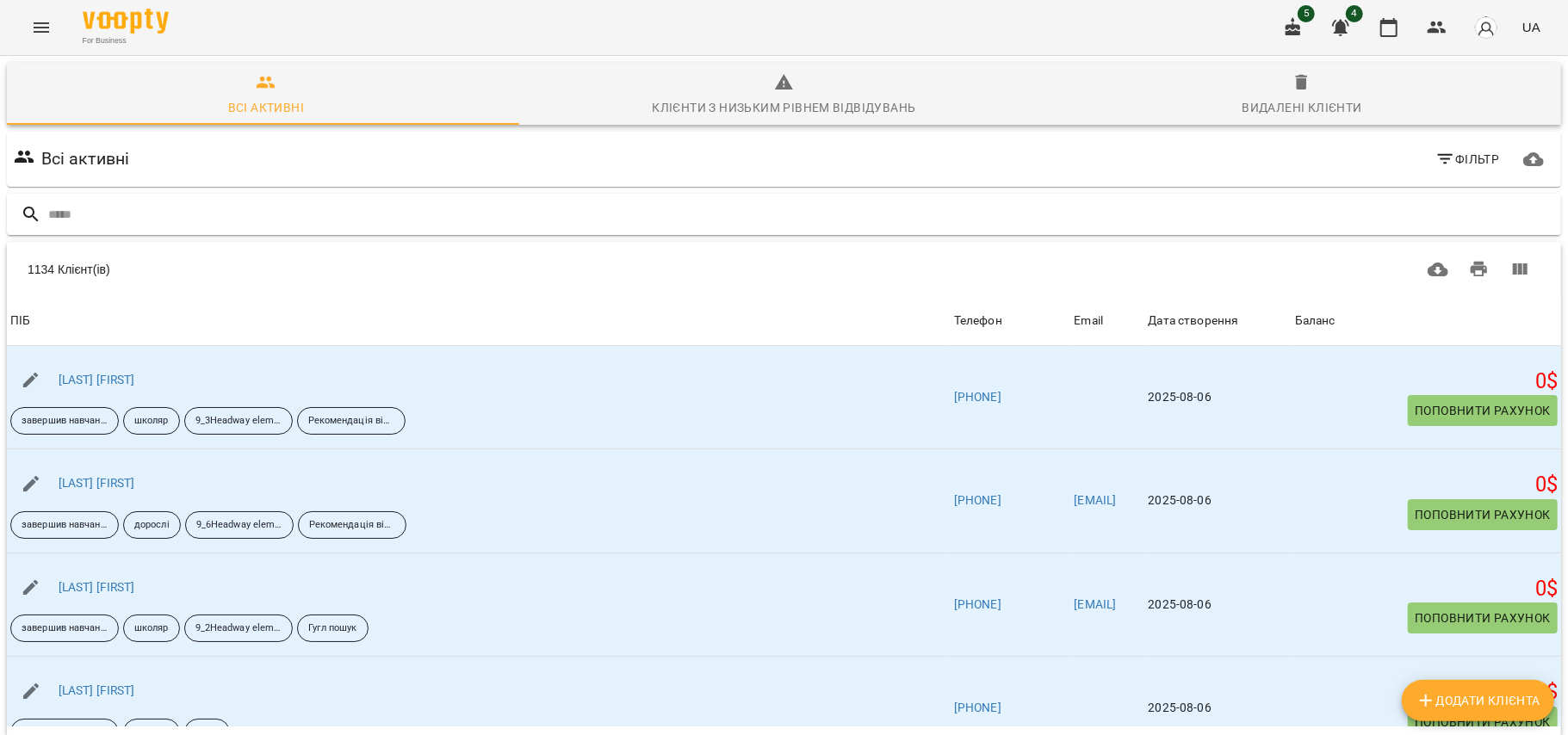click at bounding box center (801, 214) 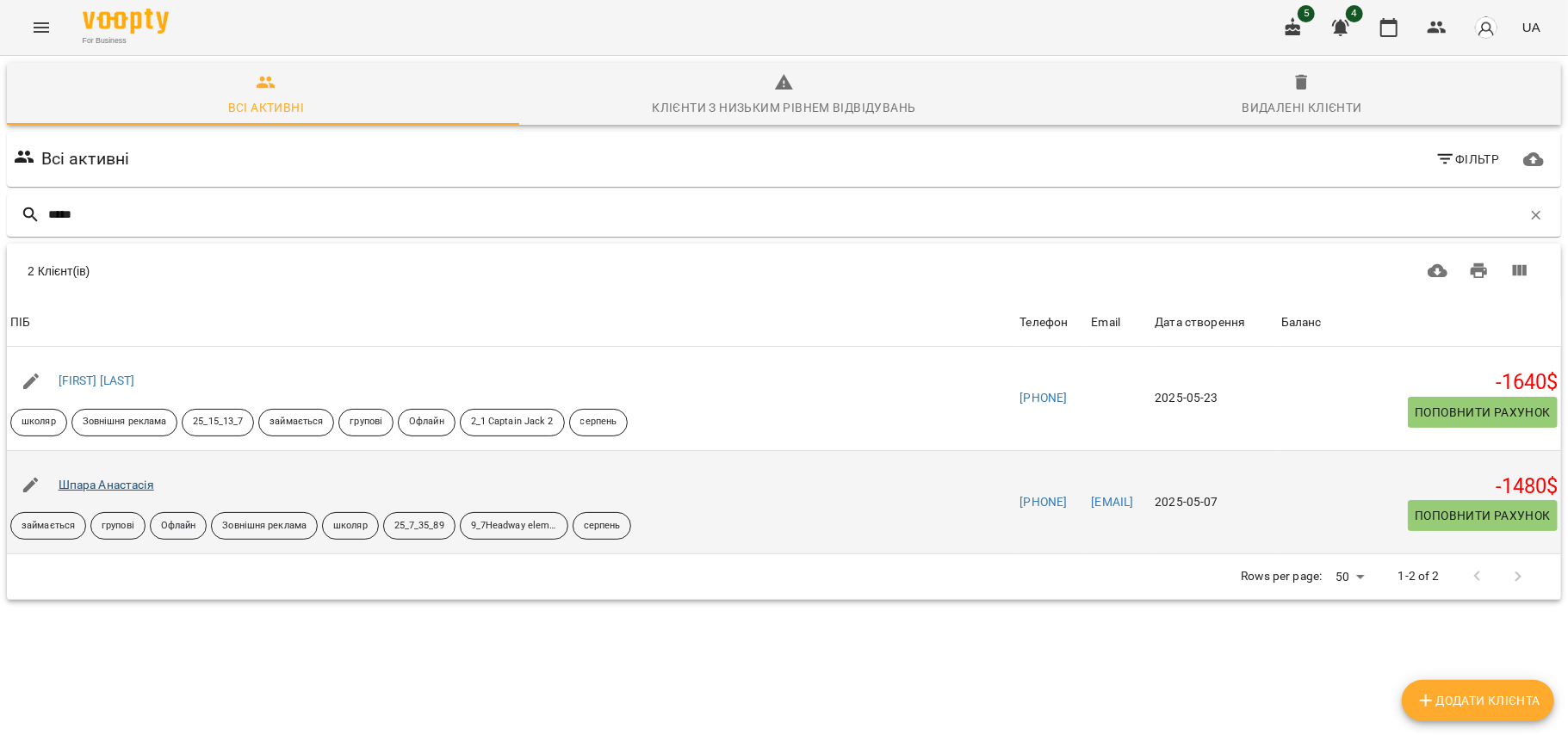 type on "*****" 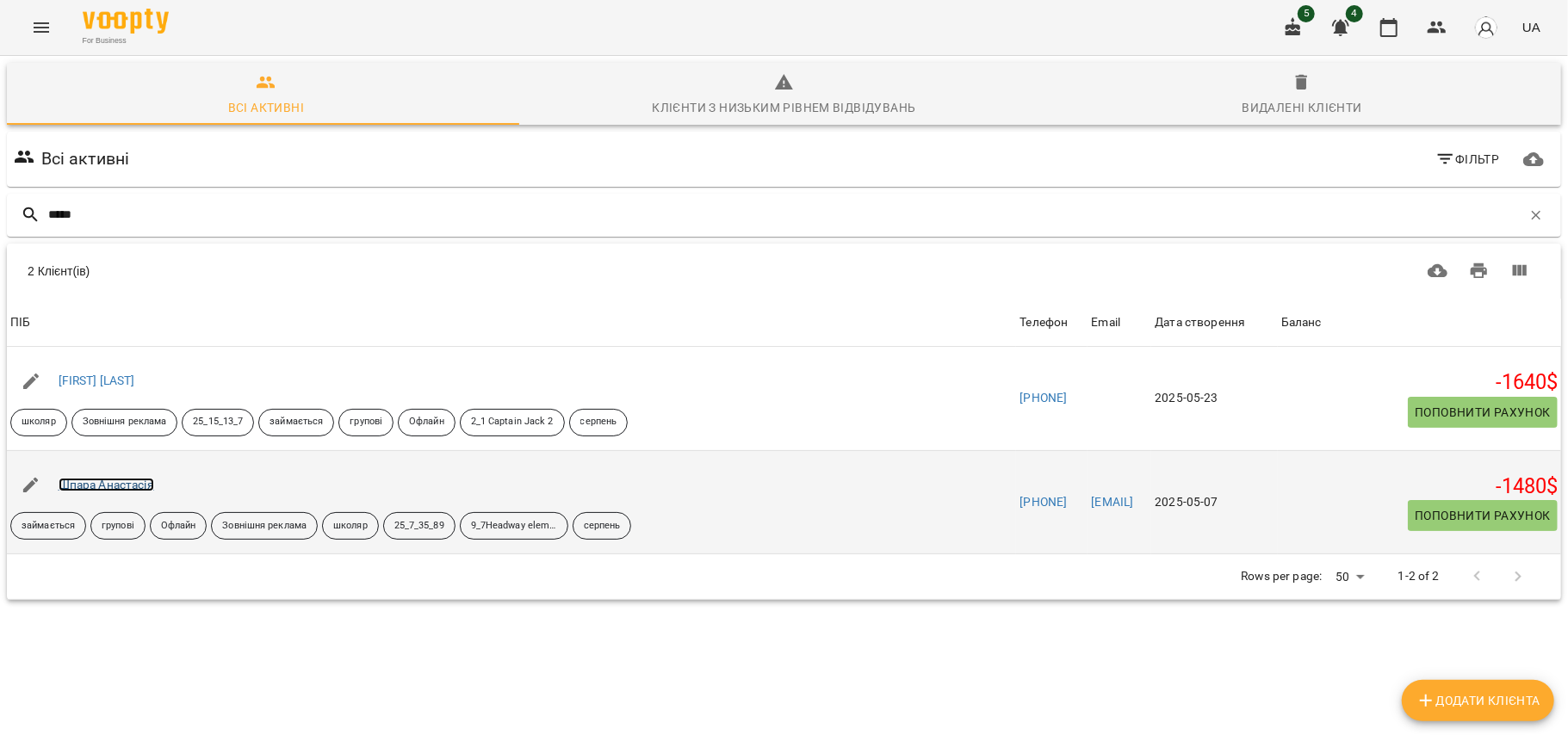 click on "Шпара Анастасія" at bounding box center (106, 485) 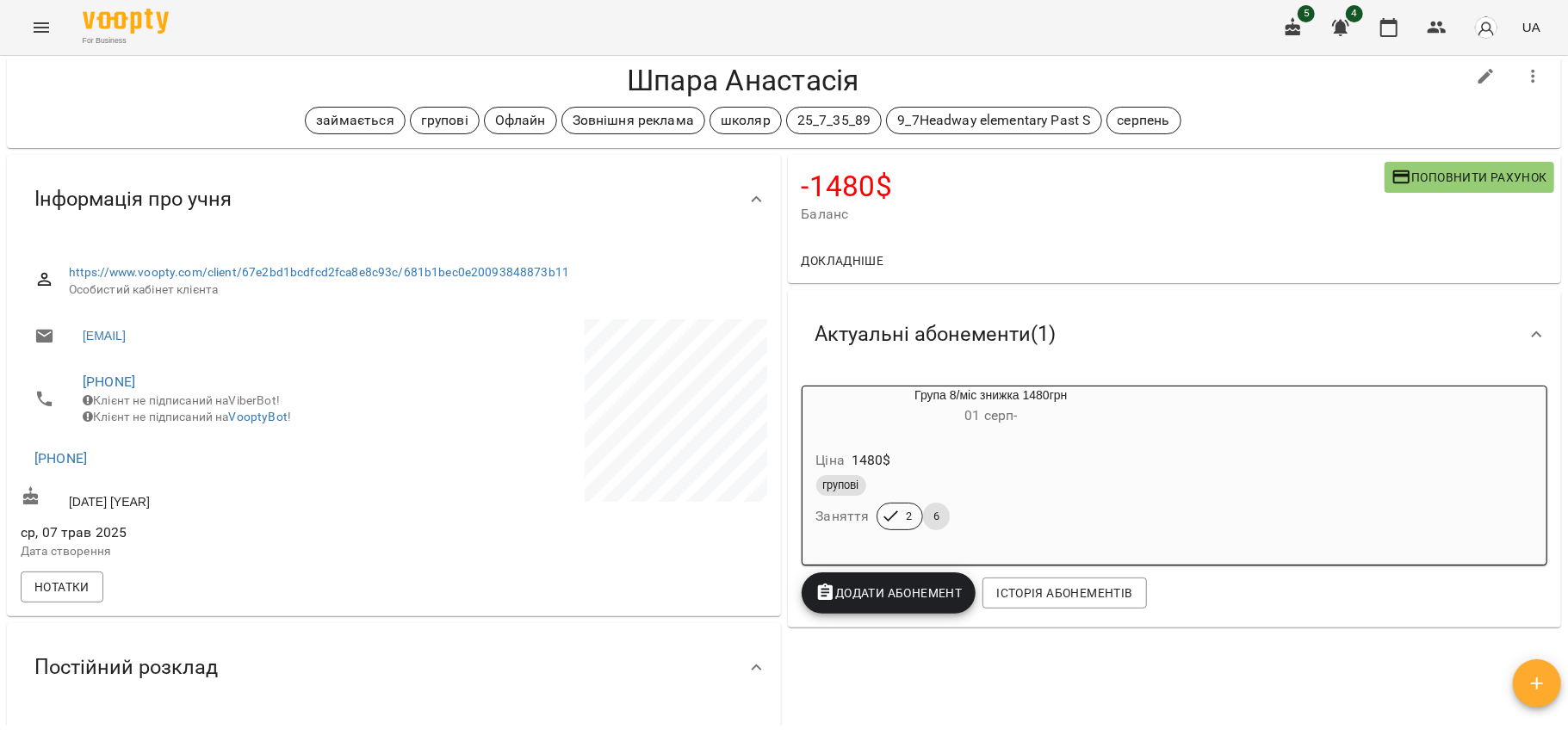 scroll, scrollTop: 0, scrollLeft: 0, axis: both 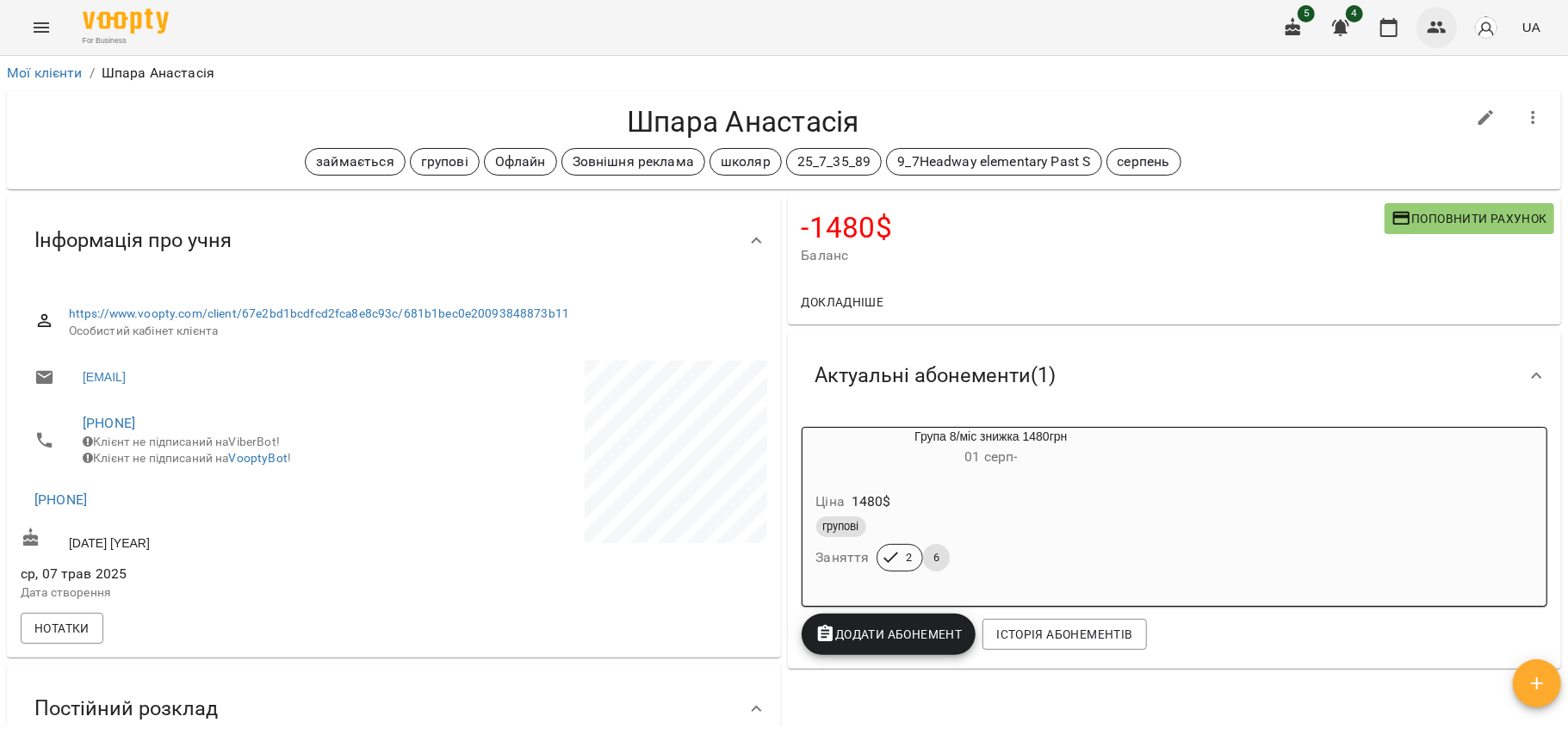 click 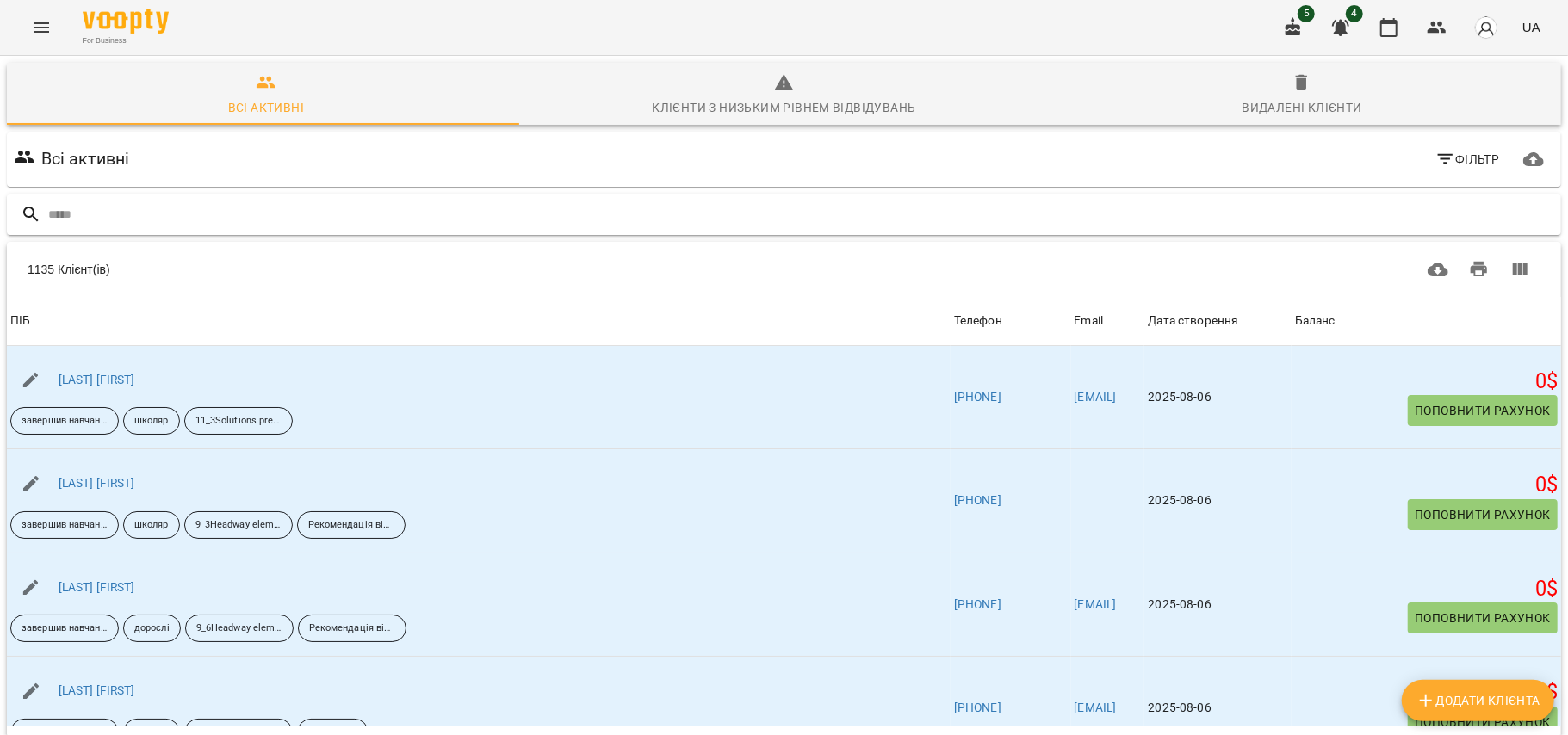 click at bounding box center (801, 214) 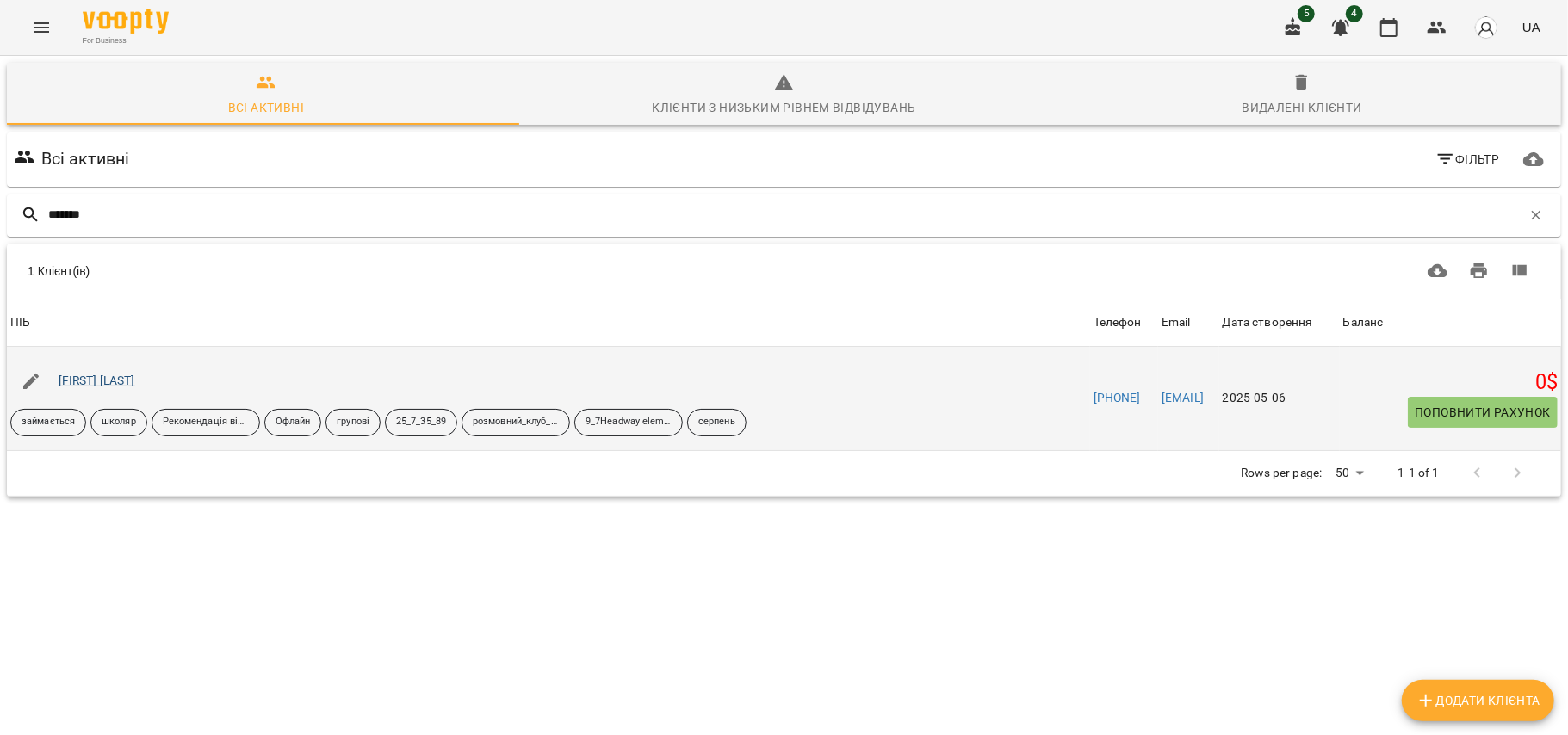 type on "*******" 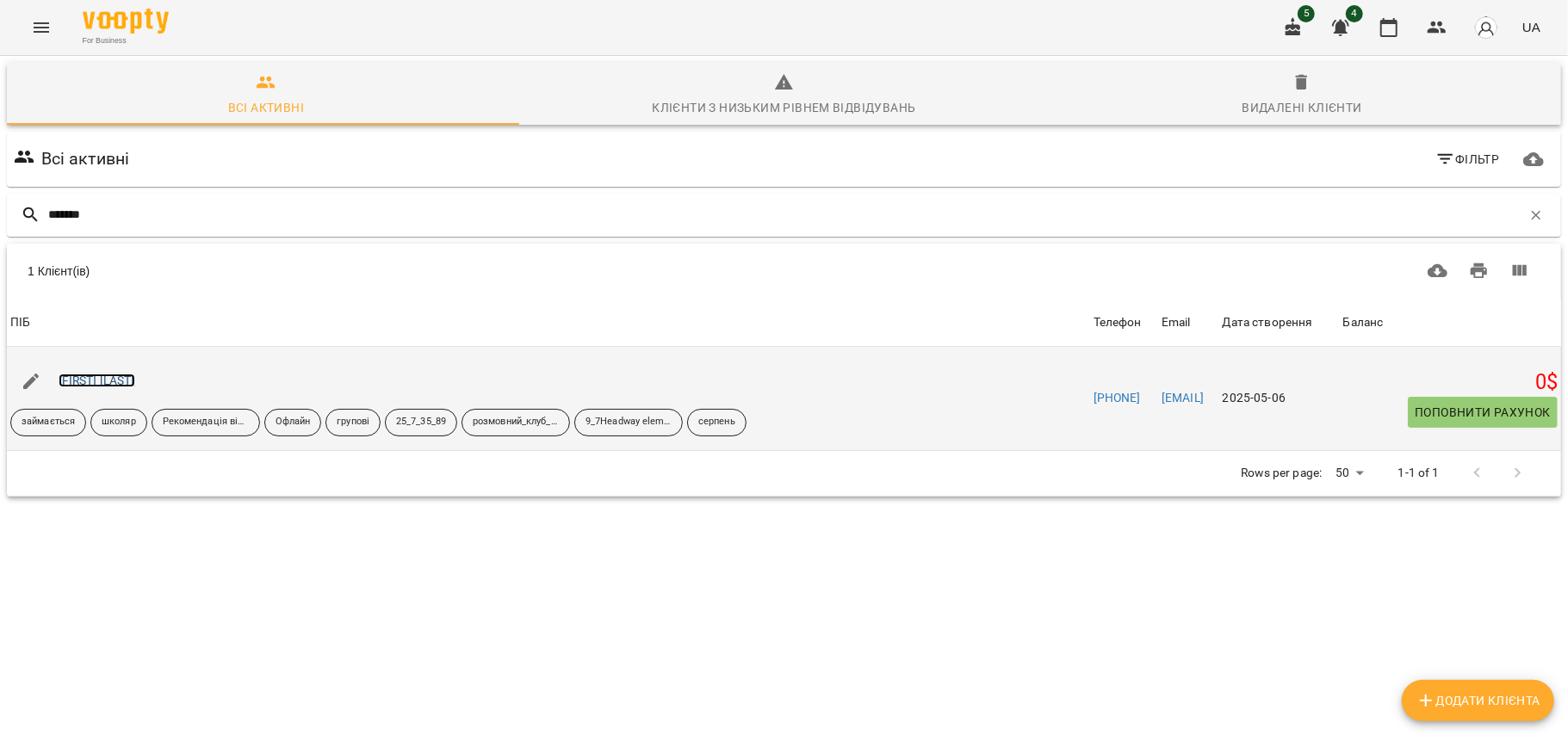 click on "Микитин Максим" at bounding box center [96, 380] 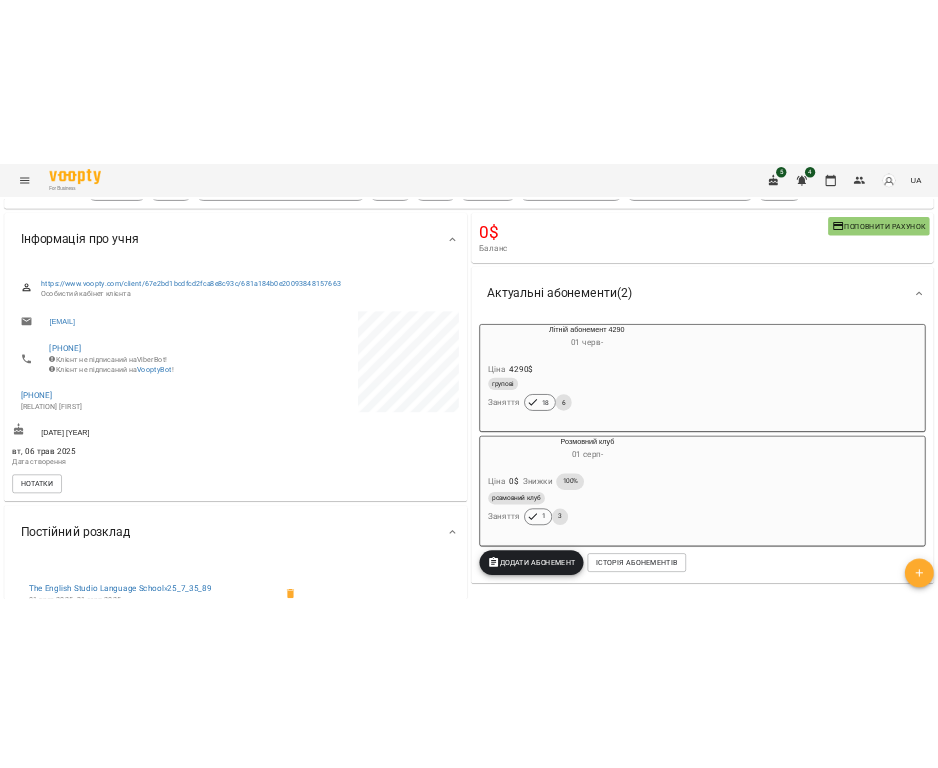 scroll, scrollTop: 0, scrollLeft: 0, axis: both 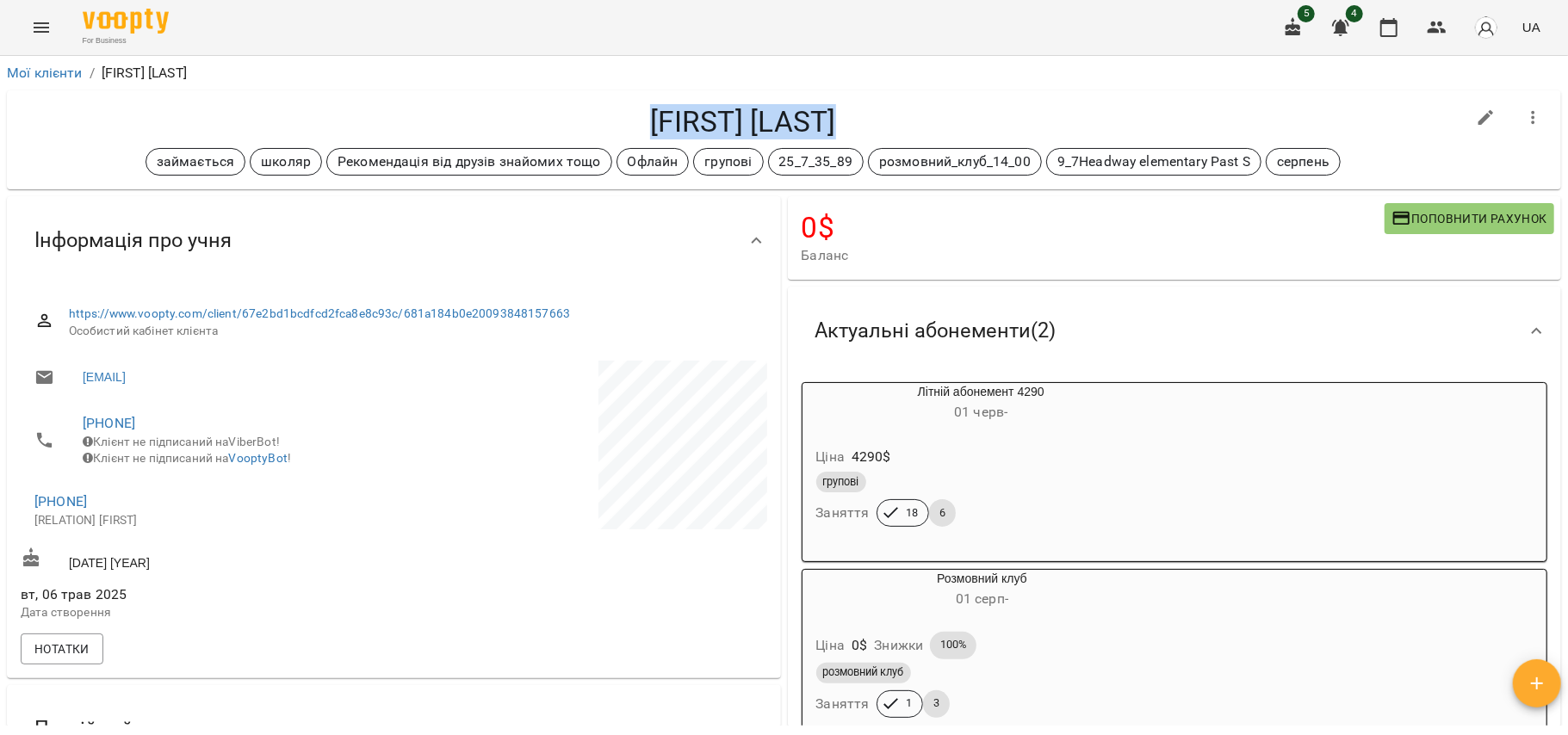 drag, startPoint x: 865, startPoint y: 122, endPoint x: 617, endPoint y: 114, distance: 248.129 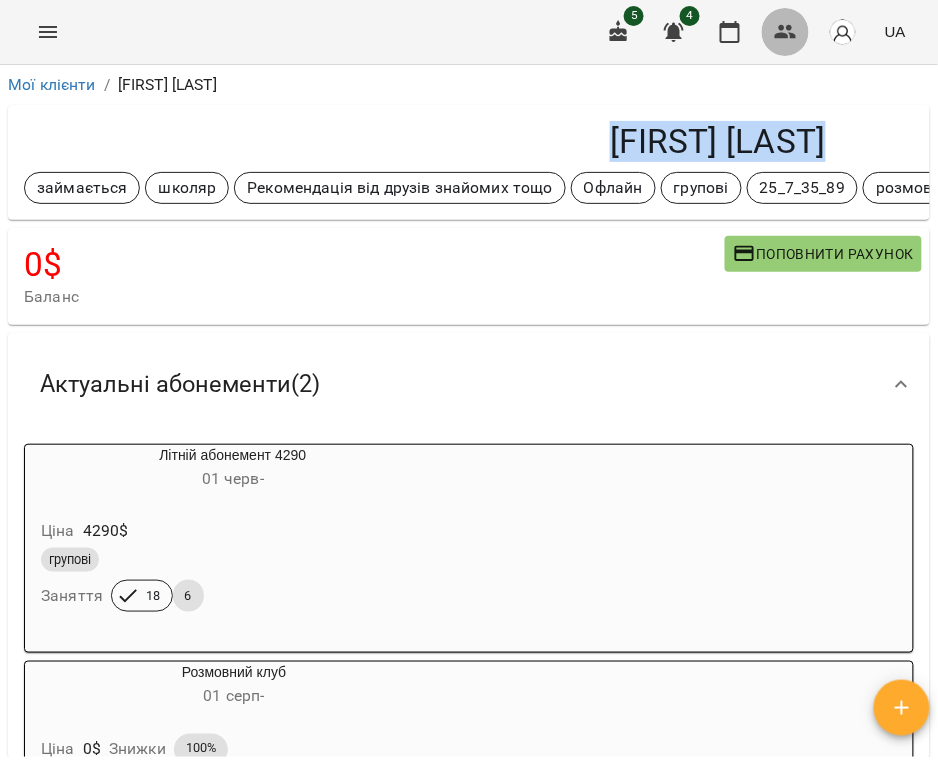 click 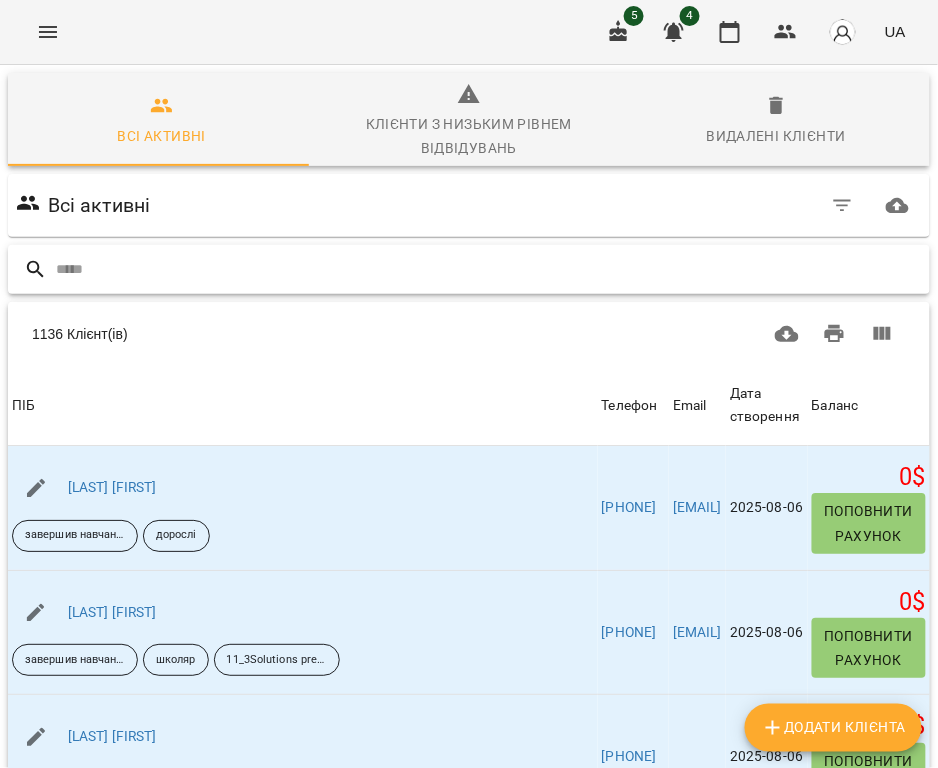 click at bounding box center [489, 269] 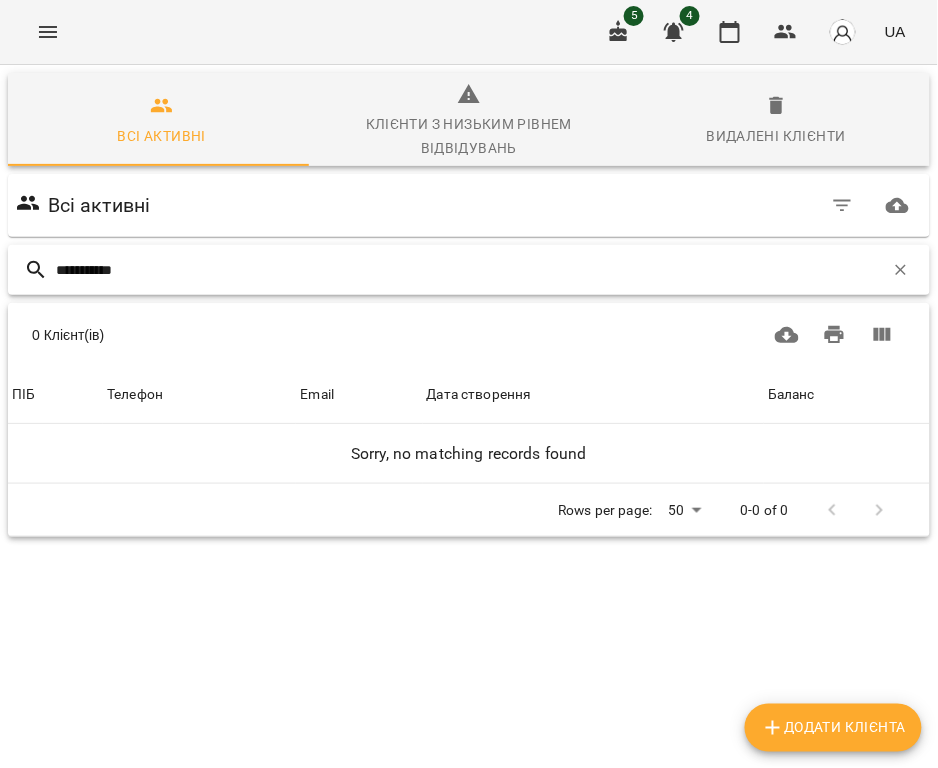 type on "**********" 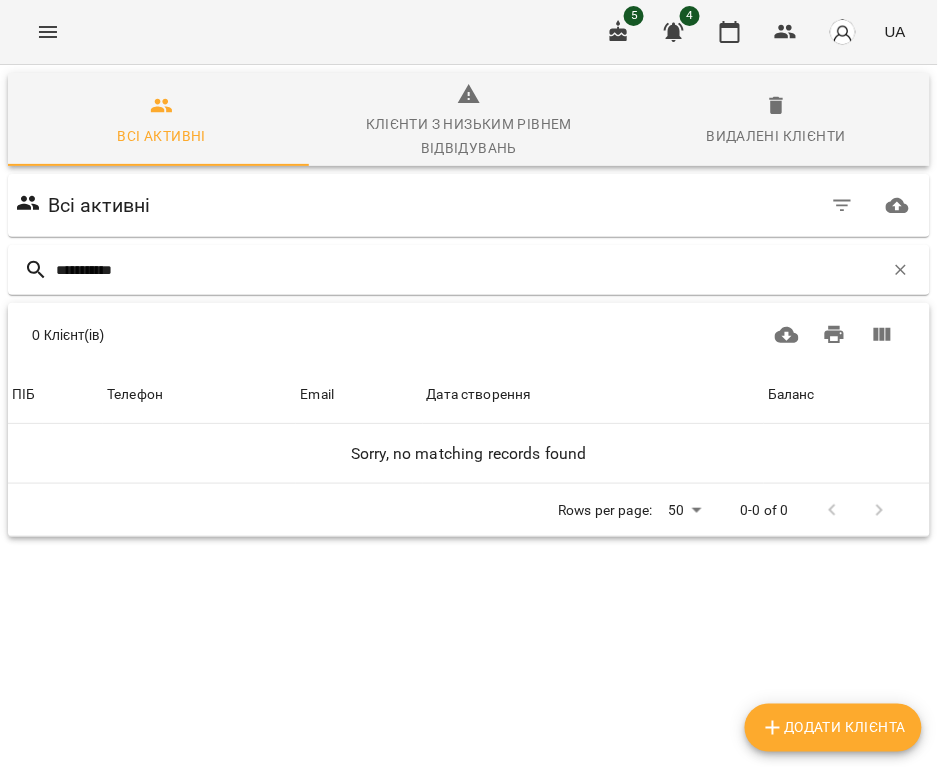 click on "Додати клієнта" at bounding box center (833, 728) 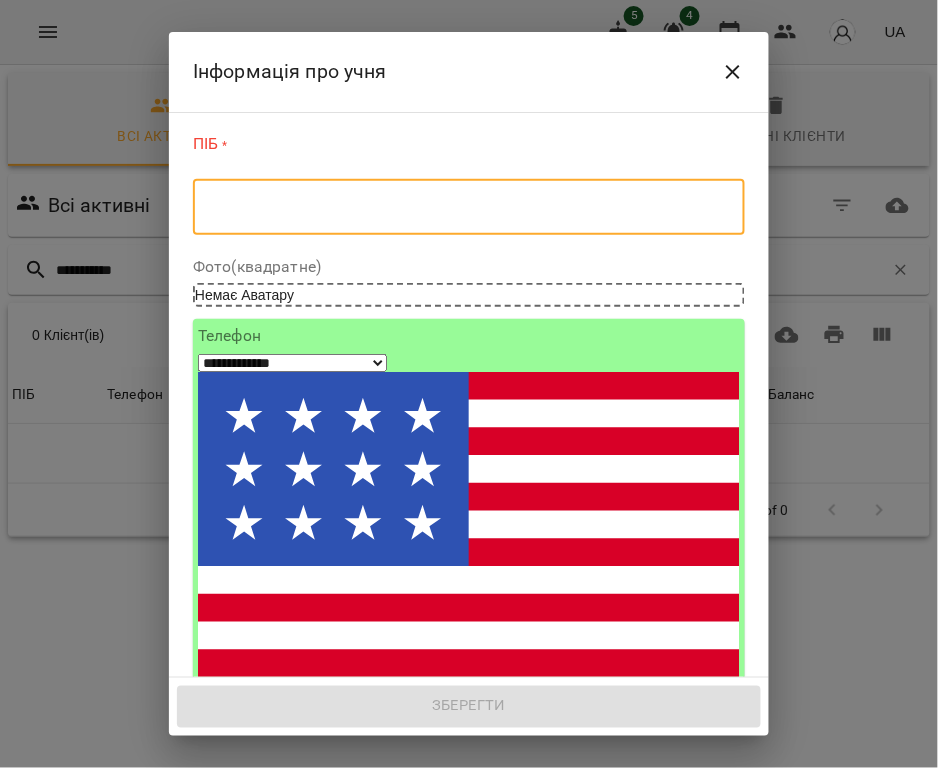 click at bounding box center [469, 207] 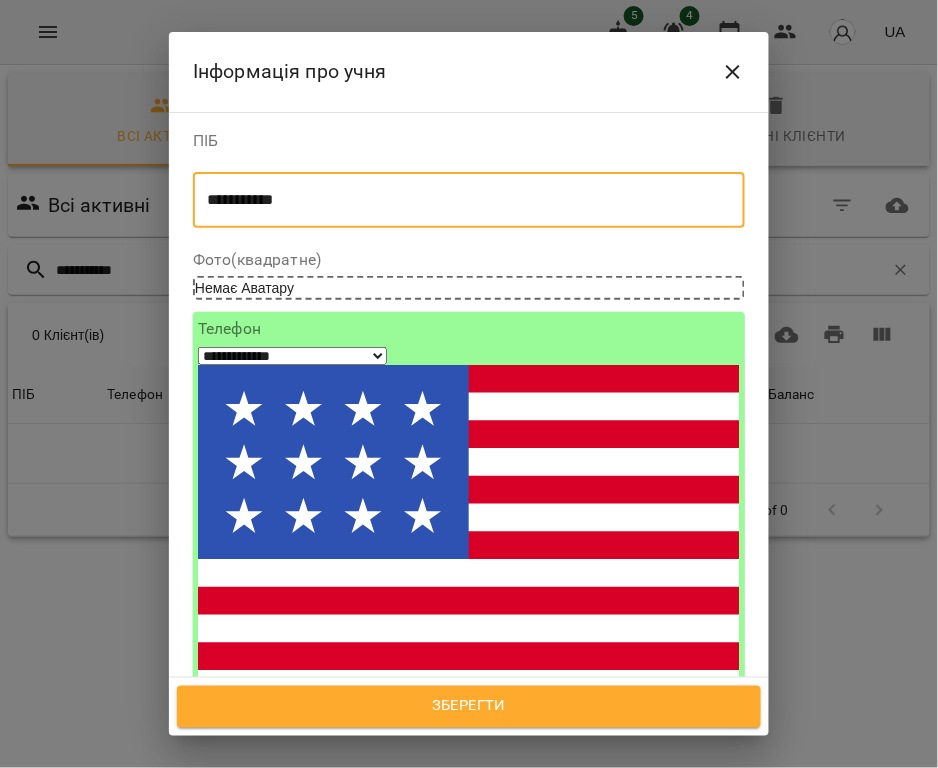 type on "**********" 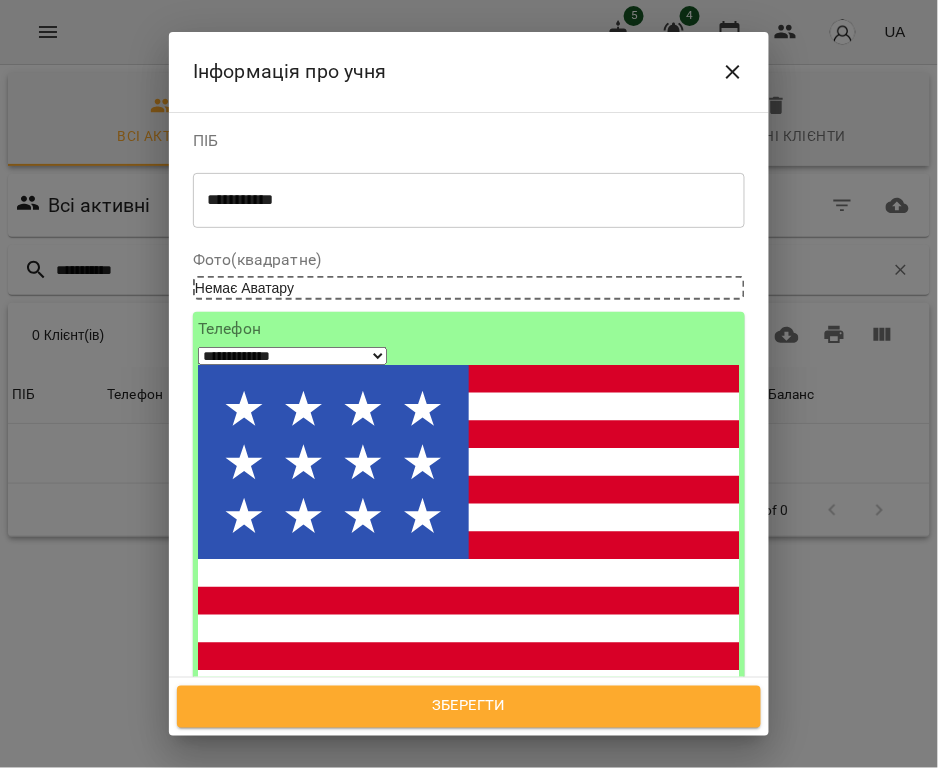 click at bounding box center (272, 739) 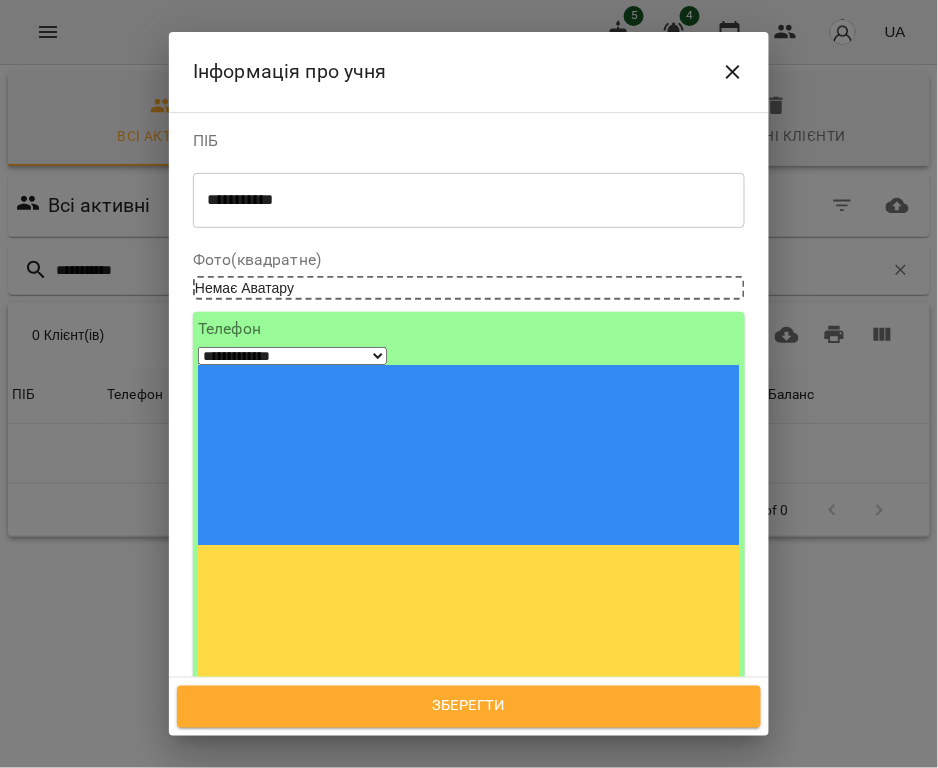paste on "**********" 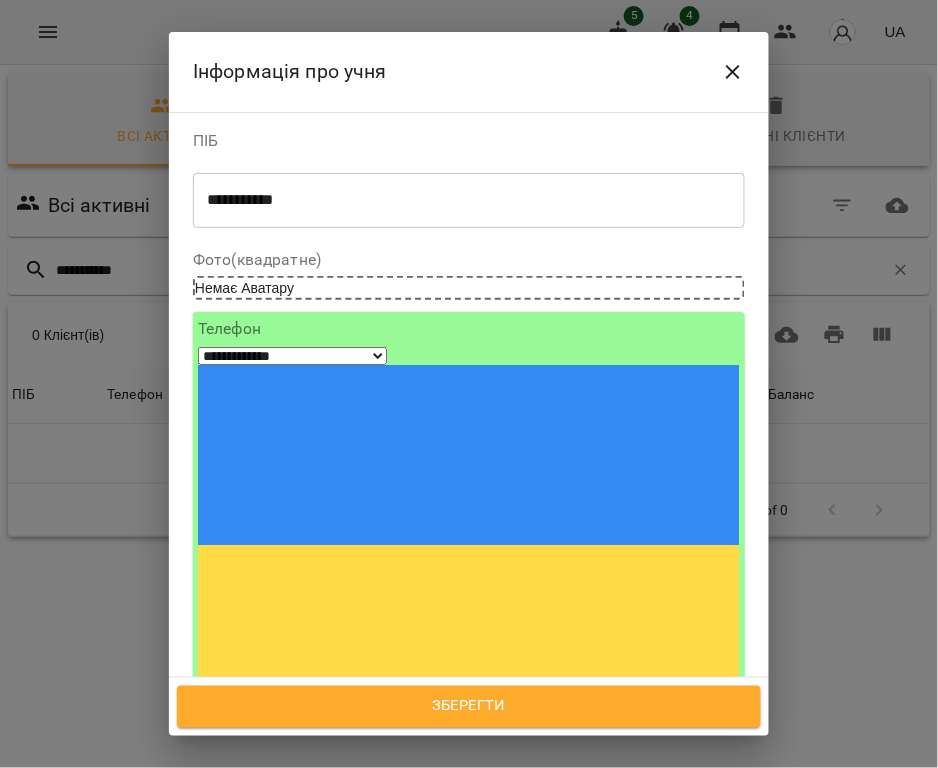 type on "**********" 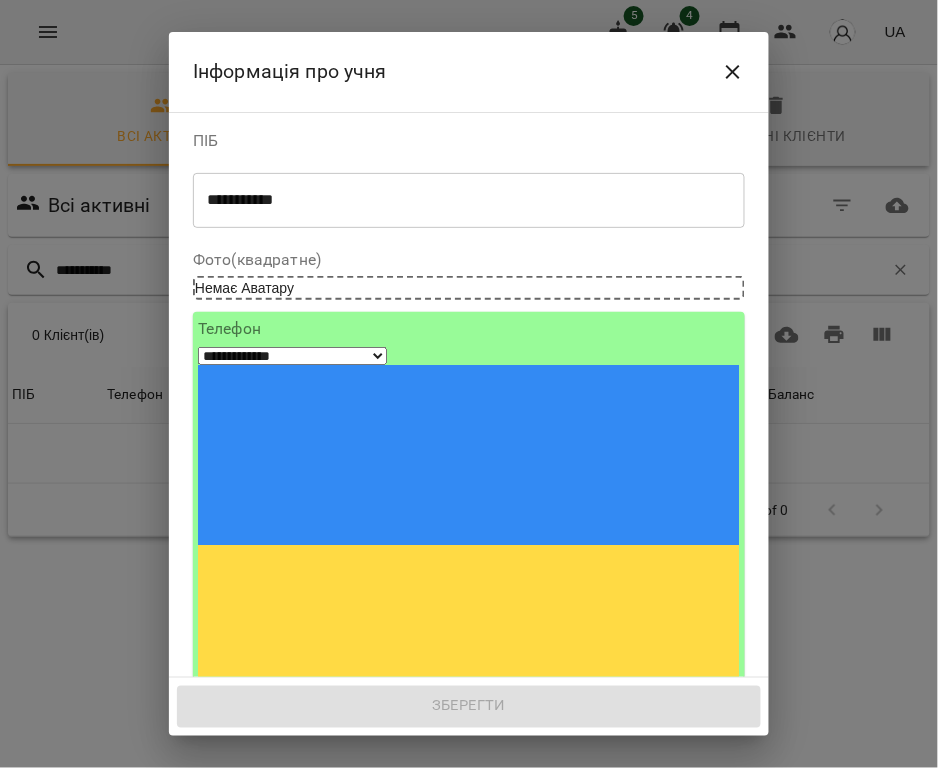 click on "Видалити" at bounding box center [469, 1326] 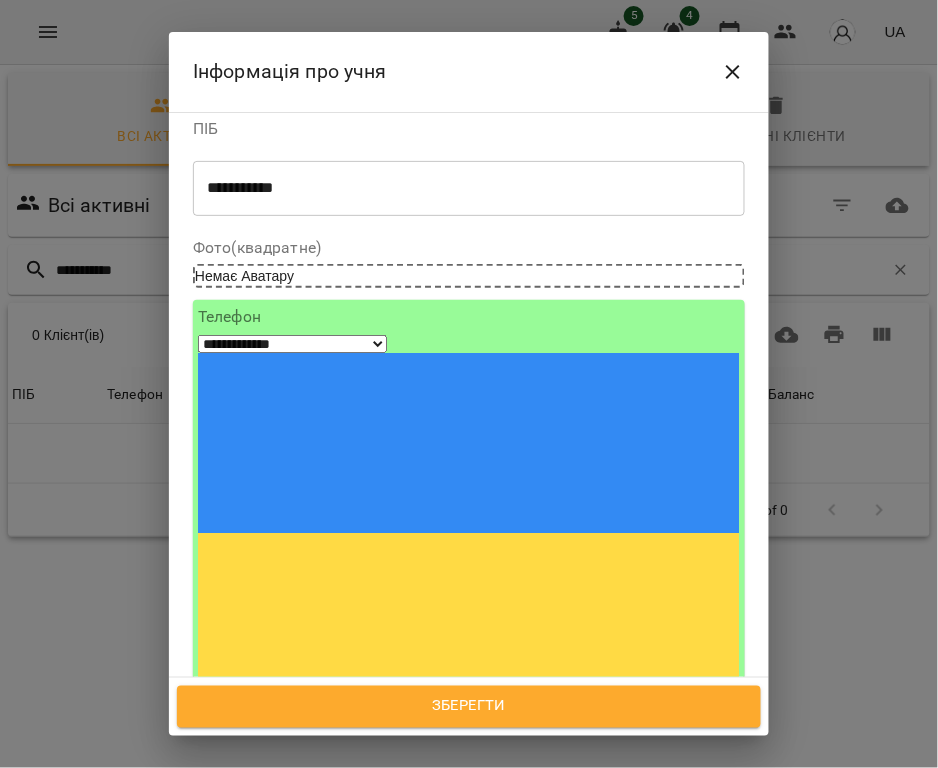 scroll, scrollTop: 0, scrollLeft: 0, axis: both 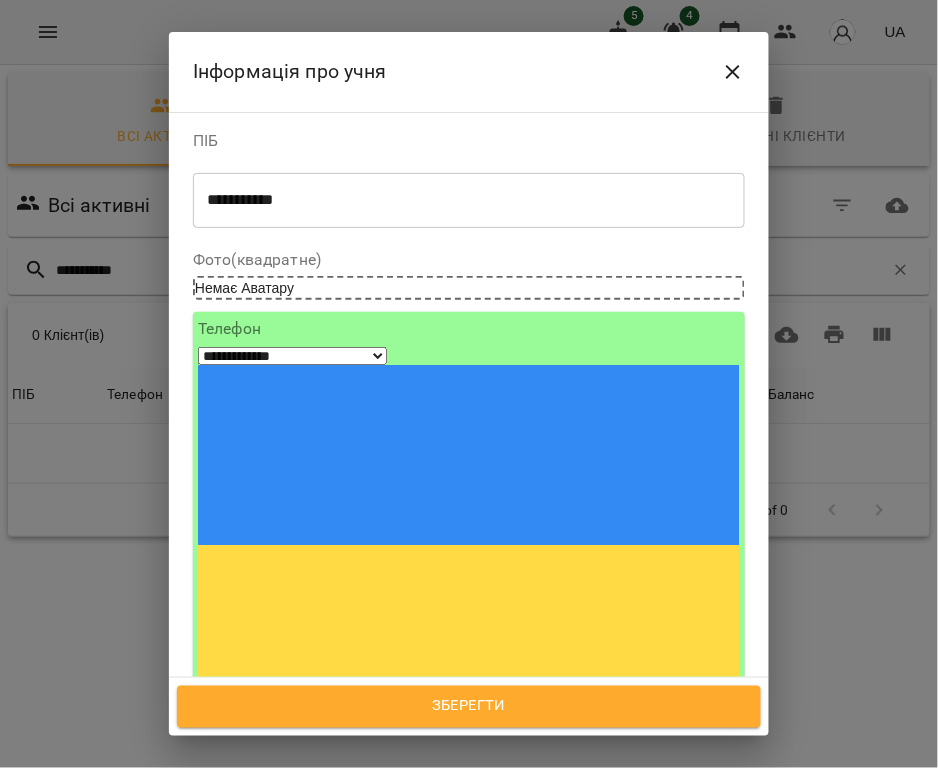 click at bounding box center [469, 885] 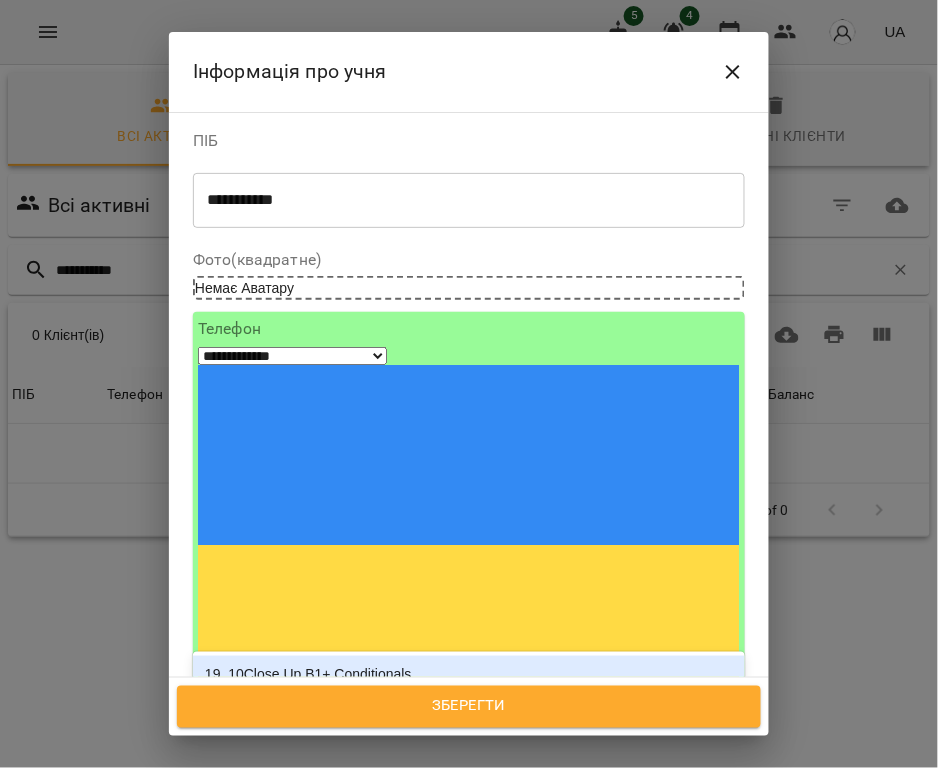 type on "***" 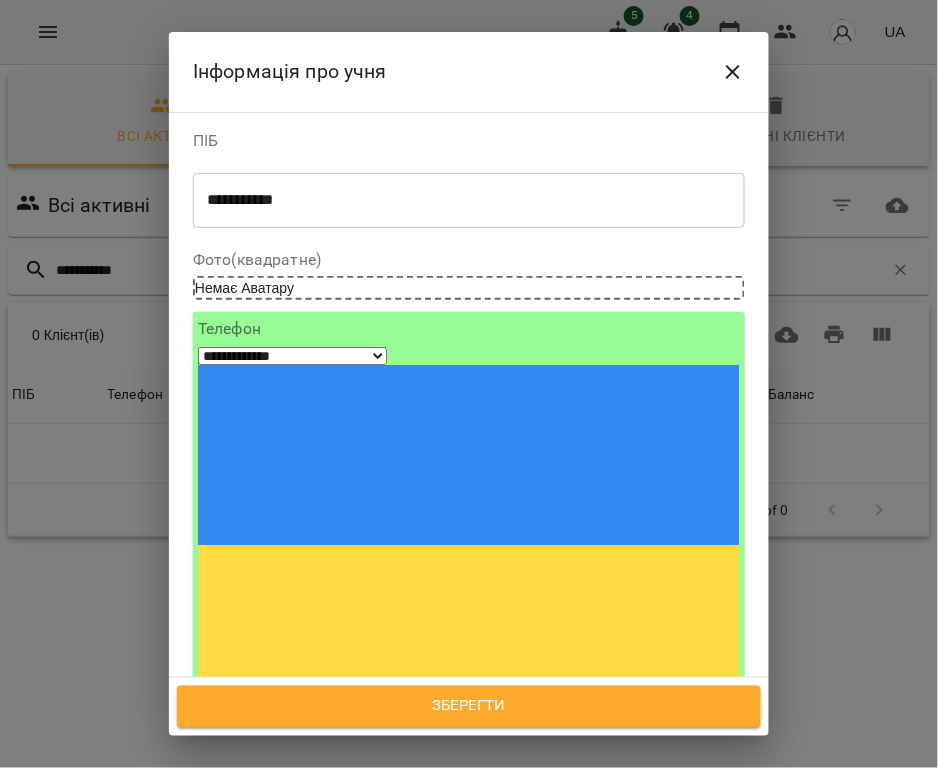 click on "9_4Headway elementary There isare" at bounding box center (469, 894) 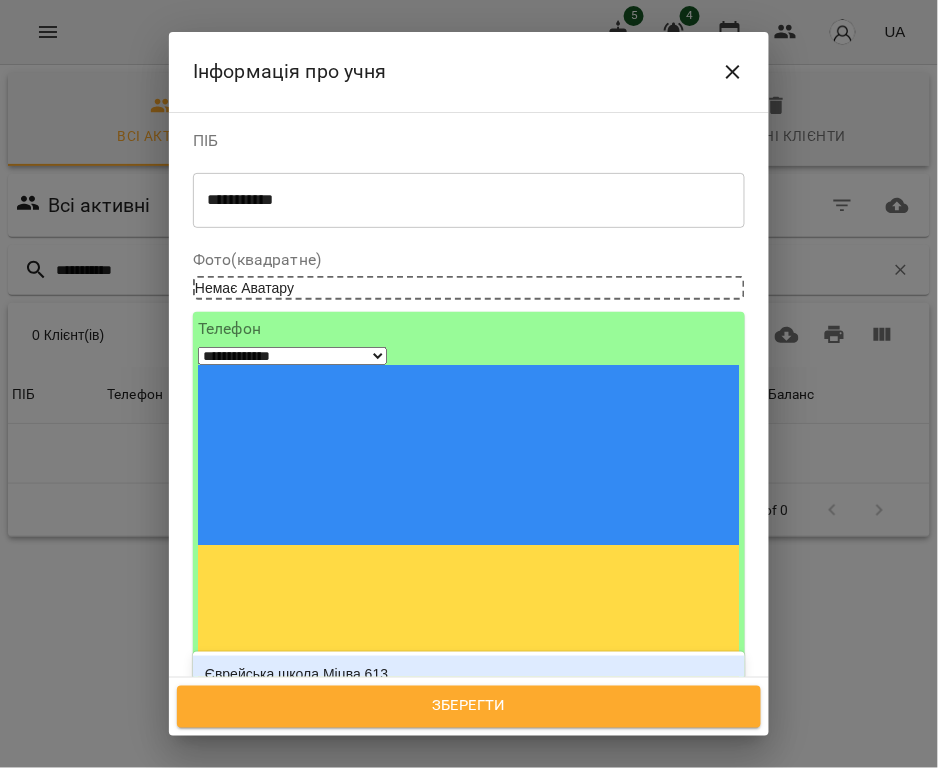 type on "**" 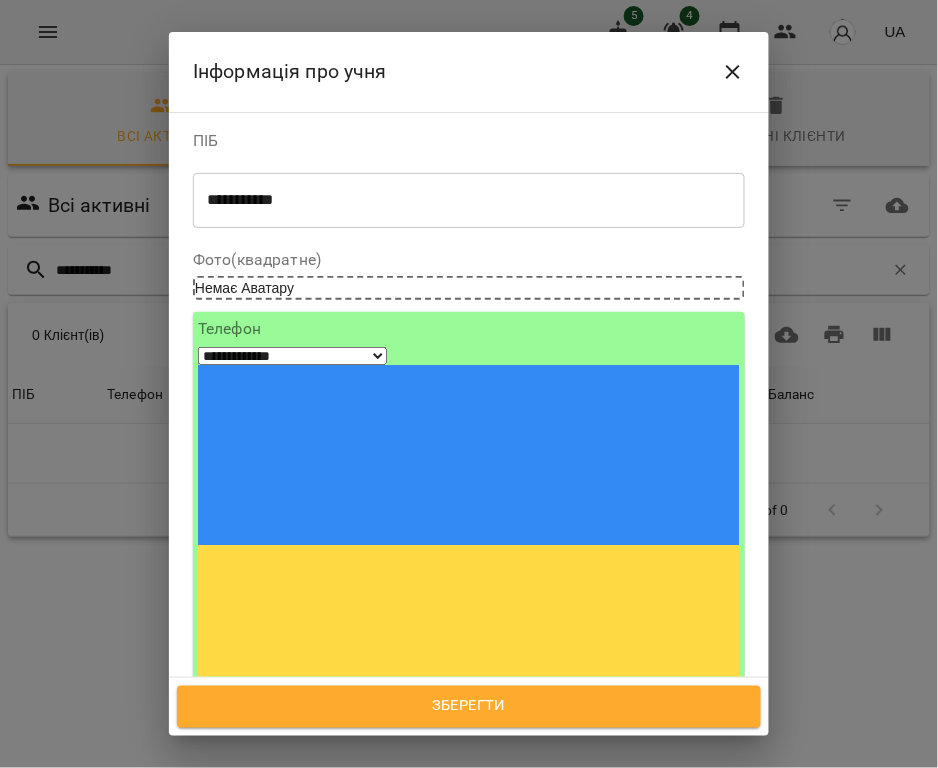 click on "Рекомендація від друзів знайомих тощо" at bounding box center [469, 894] 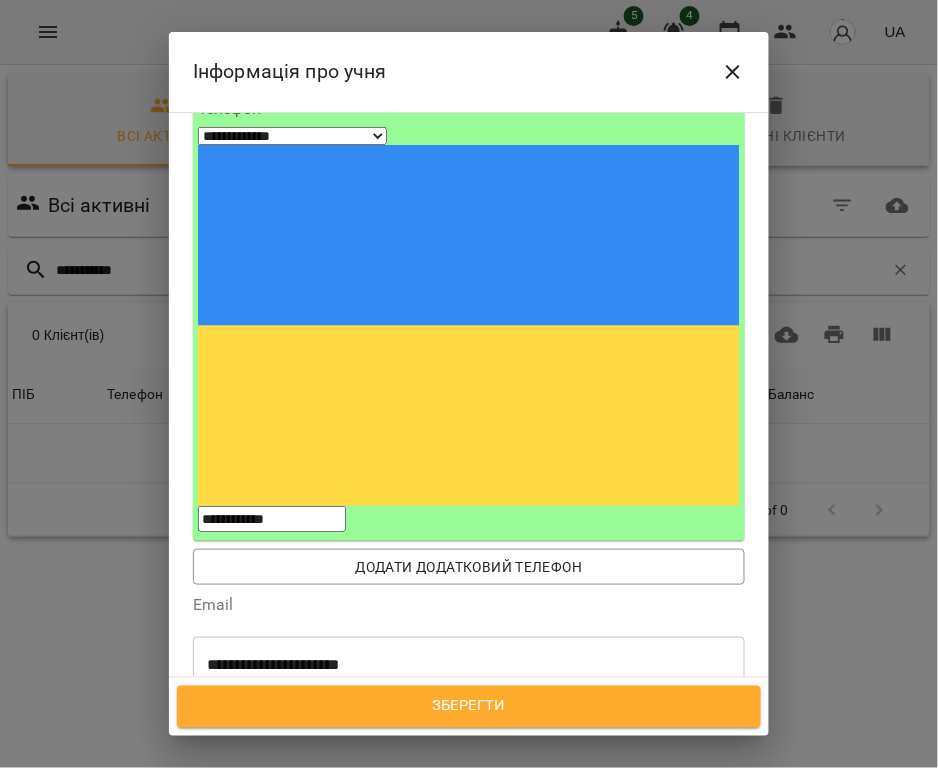 scroll, scrollTop: 266, scrollLeft: 0, axis: vertical 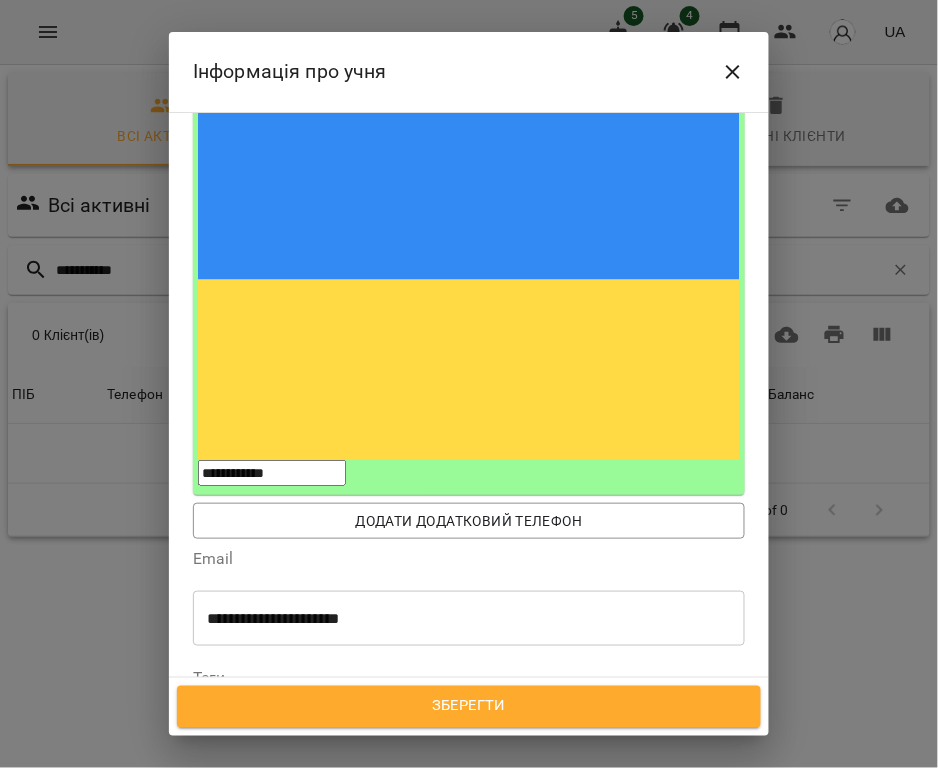 click on "Дата народження" at bounding box center [469, 786] 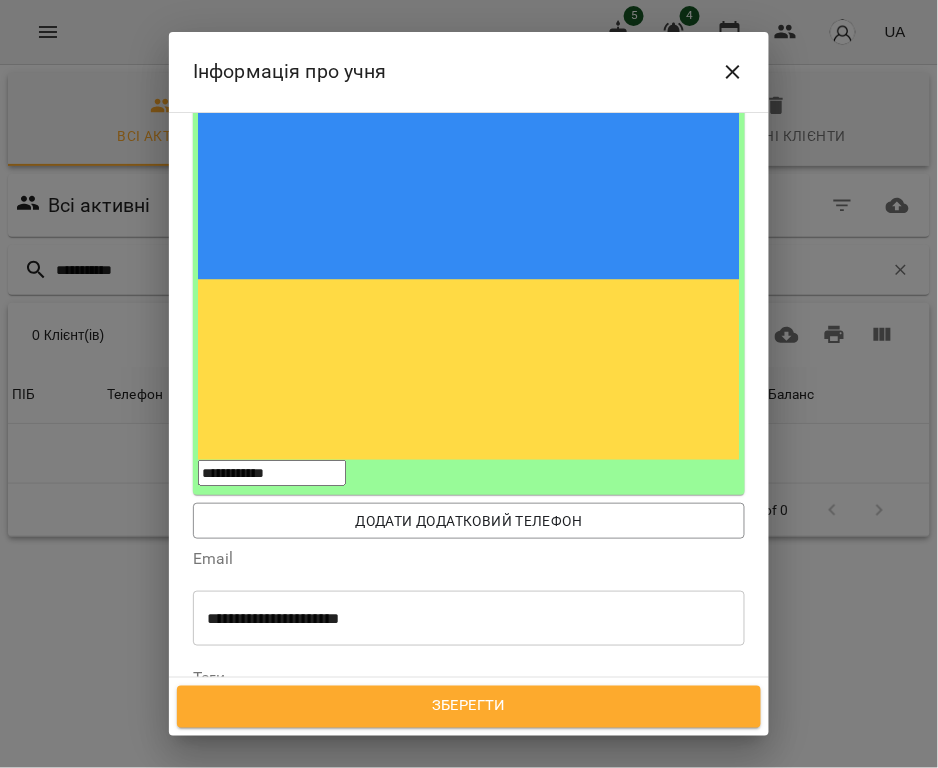 click on "* ​" at bounding box center (469, 904) 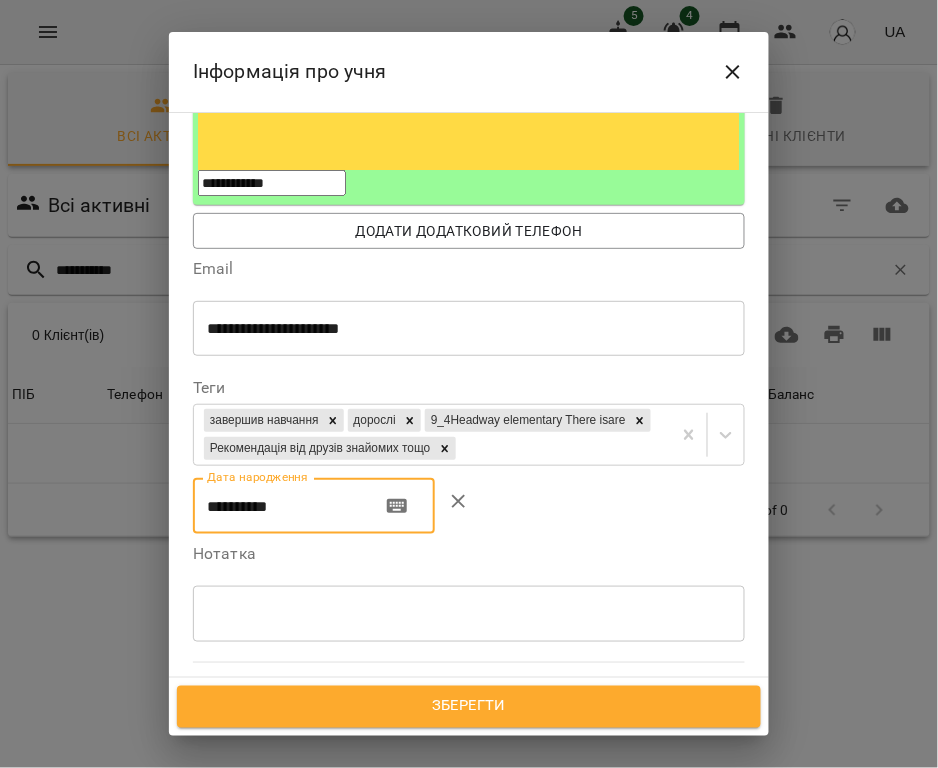 scroll, scrollTop: 569, scrollLeft: 0, axis: vertical 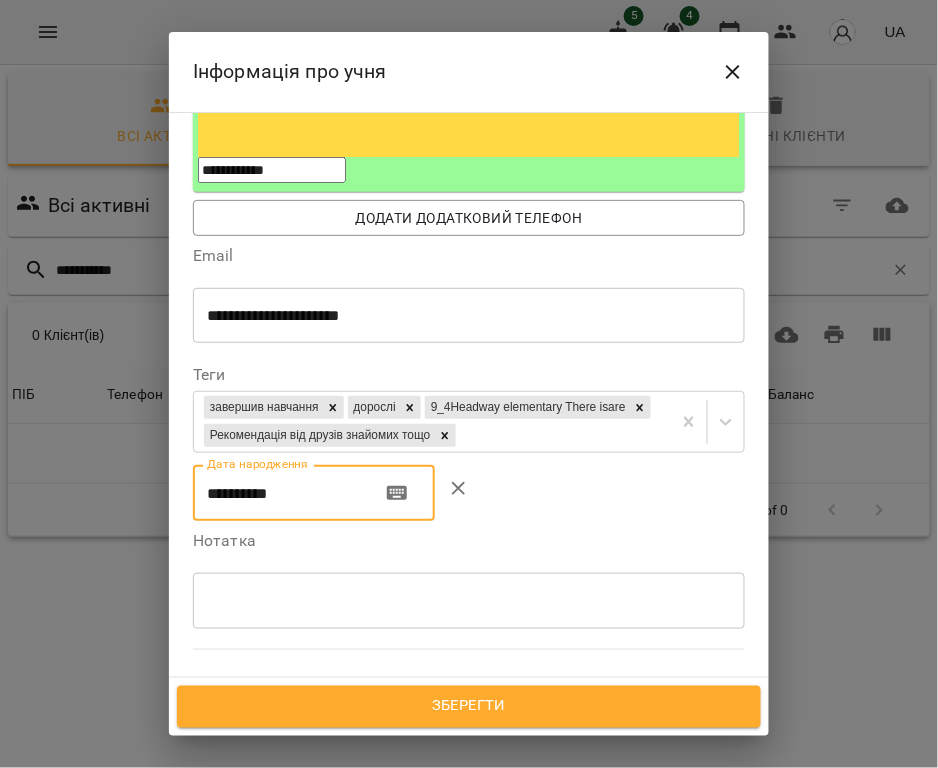 type on "**********" 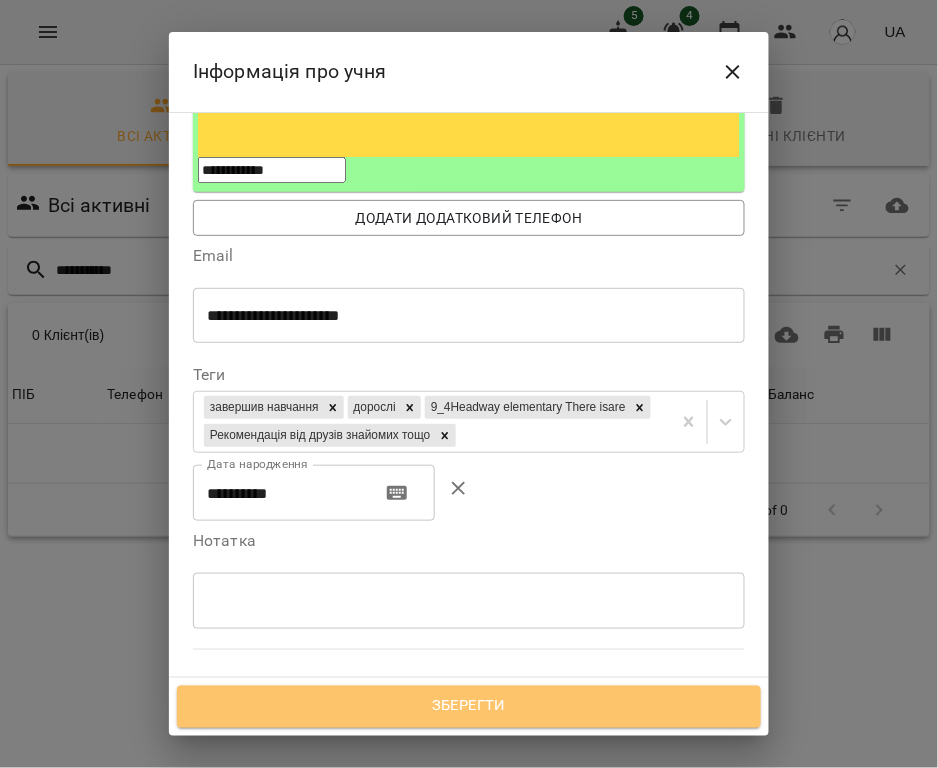 click on "Зберегти" at bounding box center (469, 707) 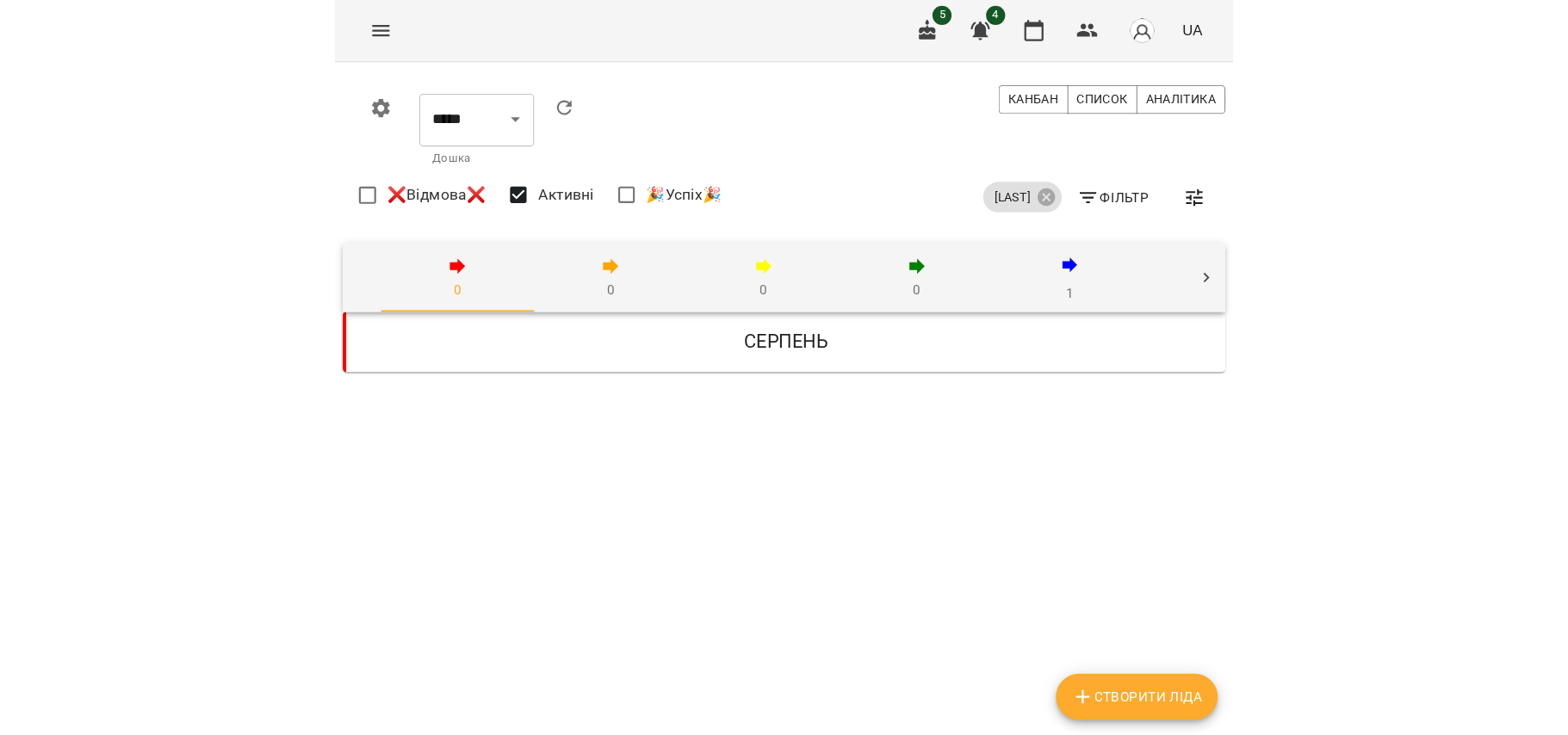 scroll, scrollTop: 0, scrollLeft: 0, axis: both 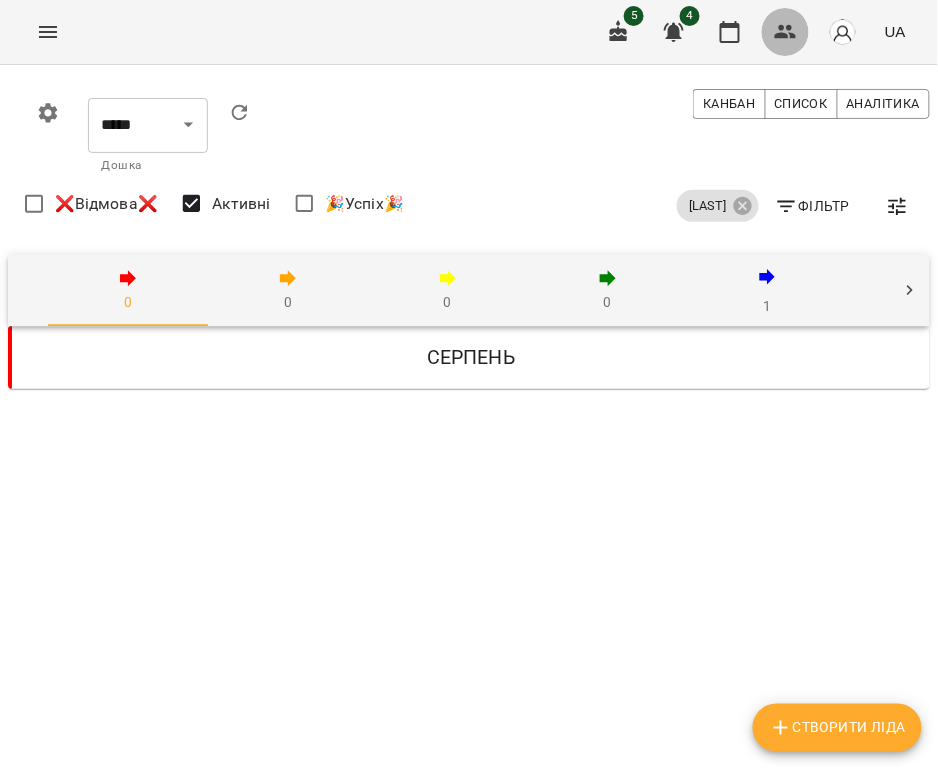 click 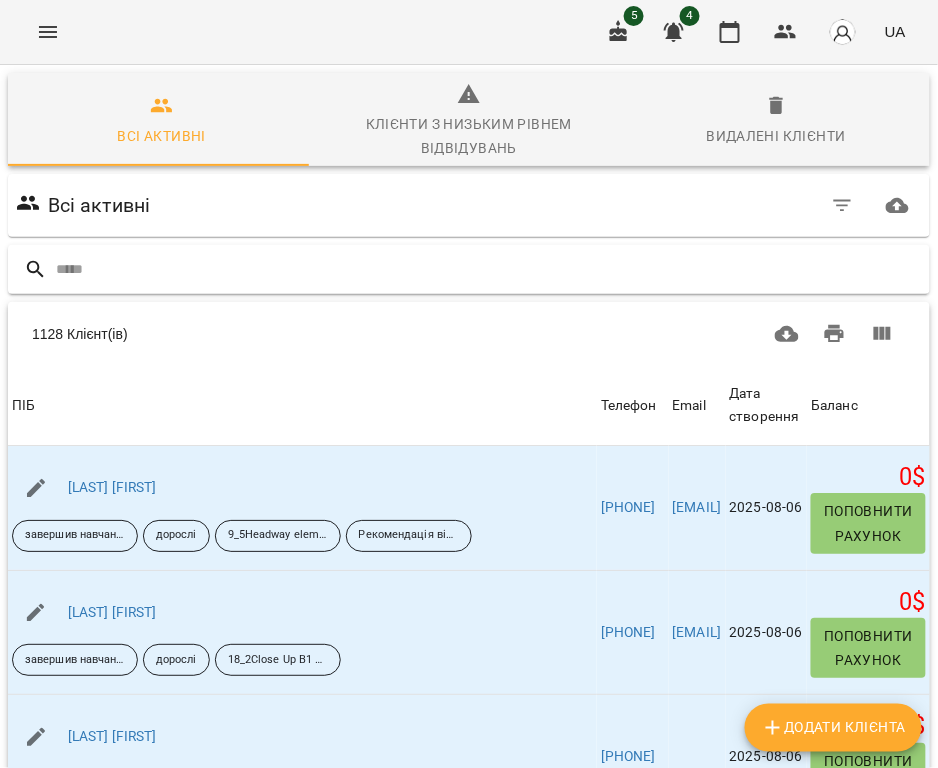 click at bounding box center (489, 269) 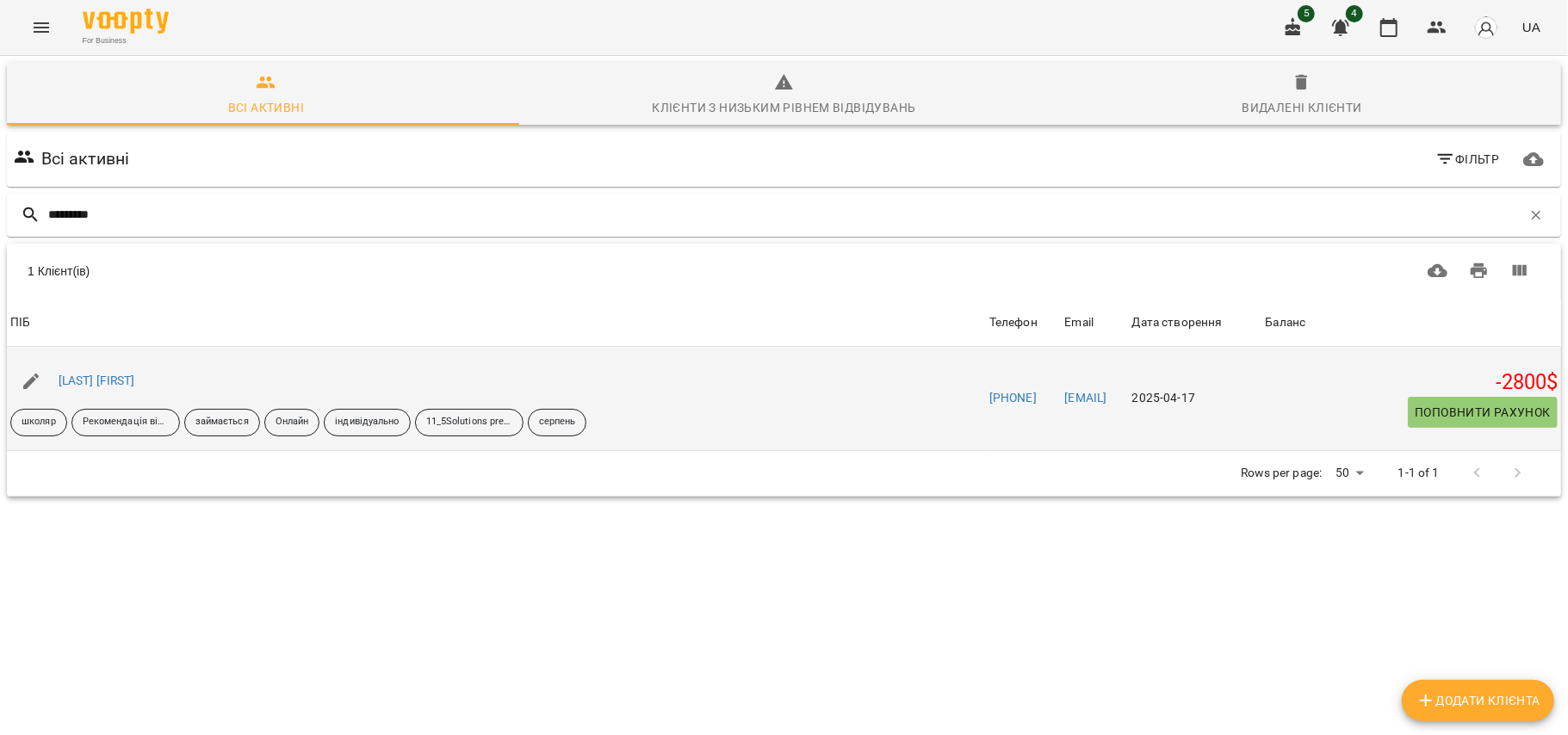 type on "*********" 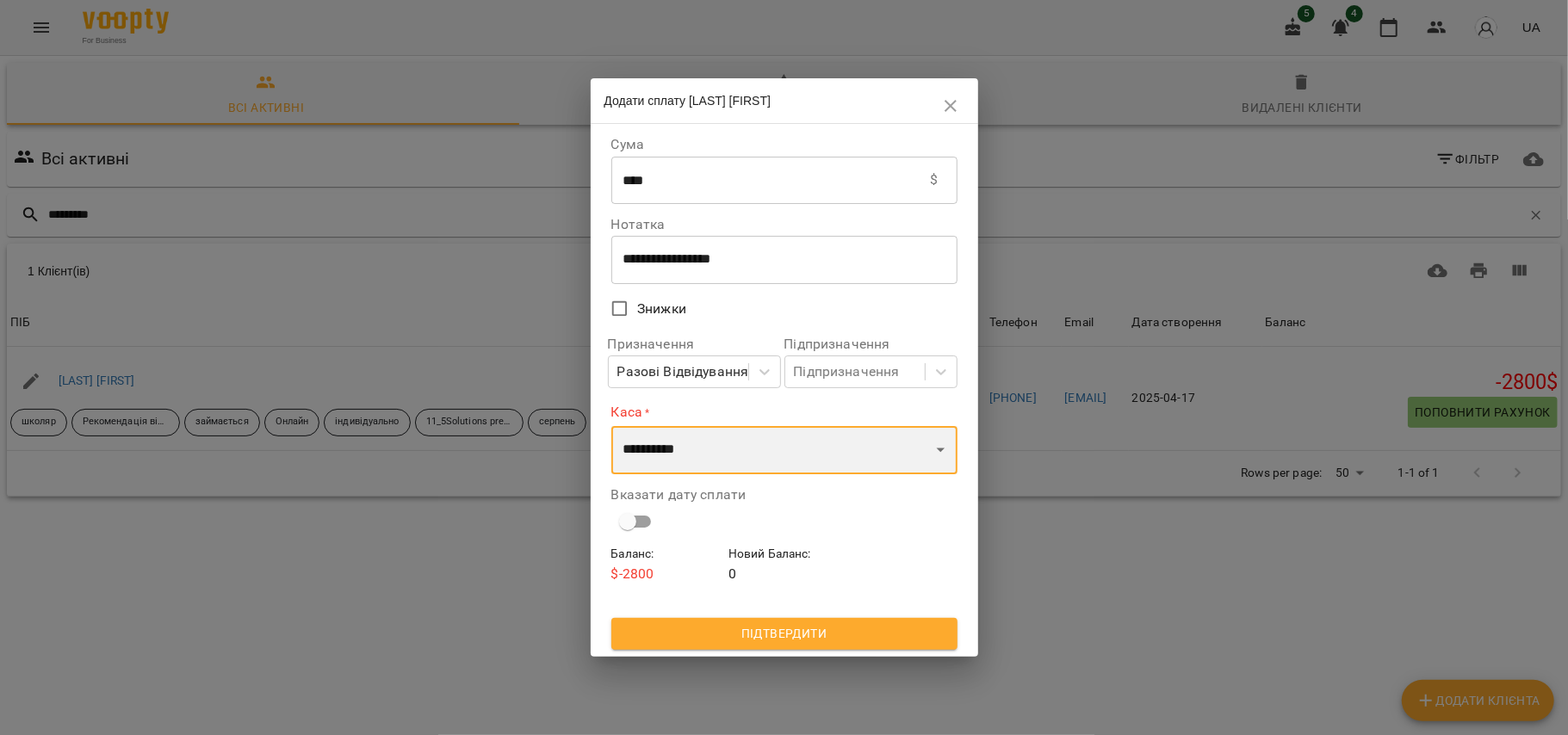 click on "**********" at bounding box center (784, 450) 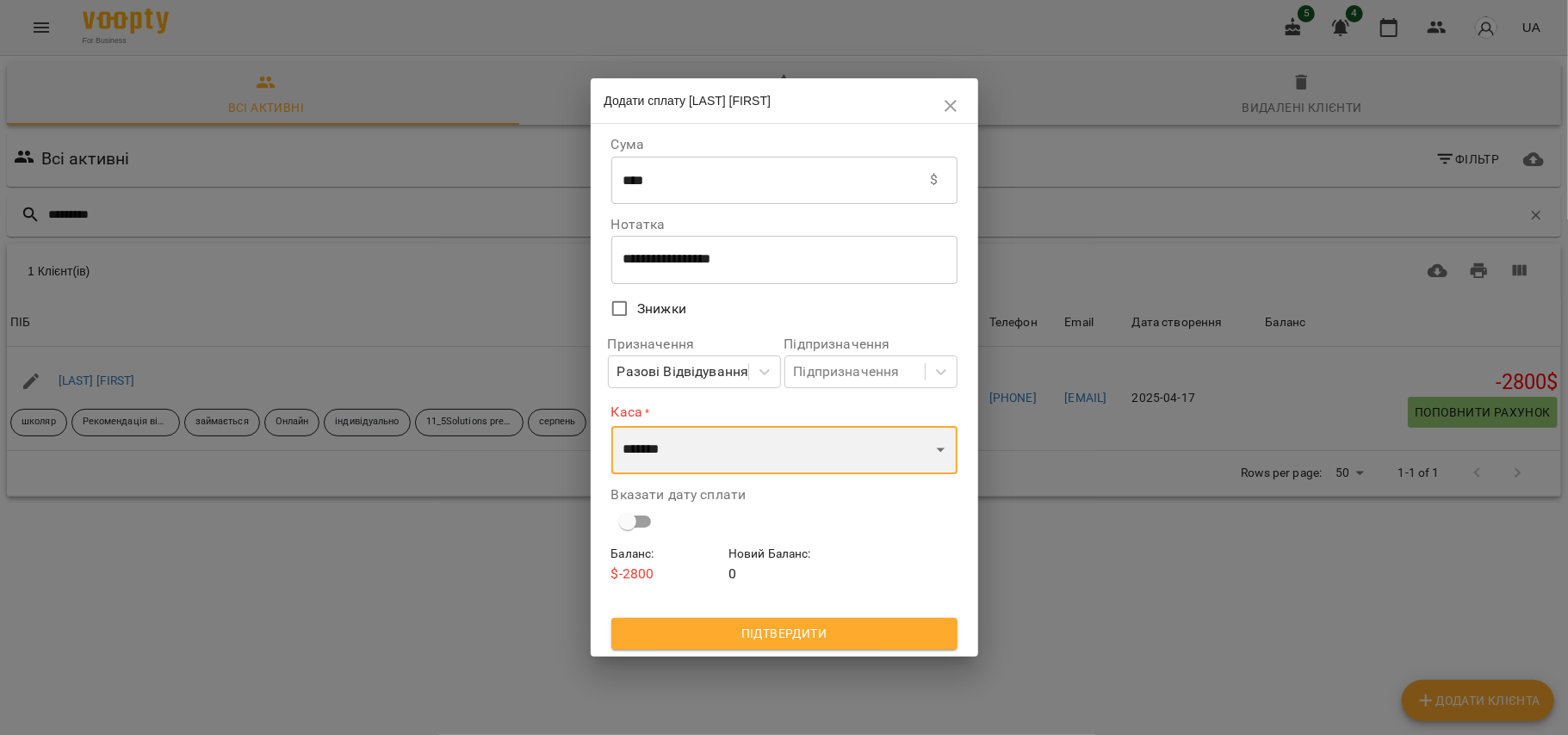 click on "**********" at bounding box center (784, 450) 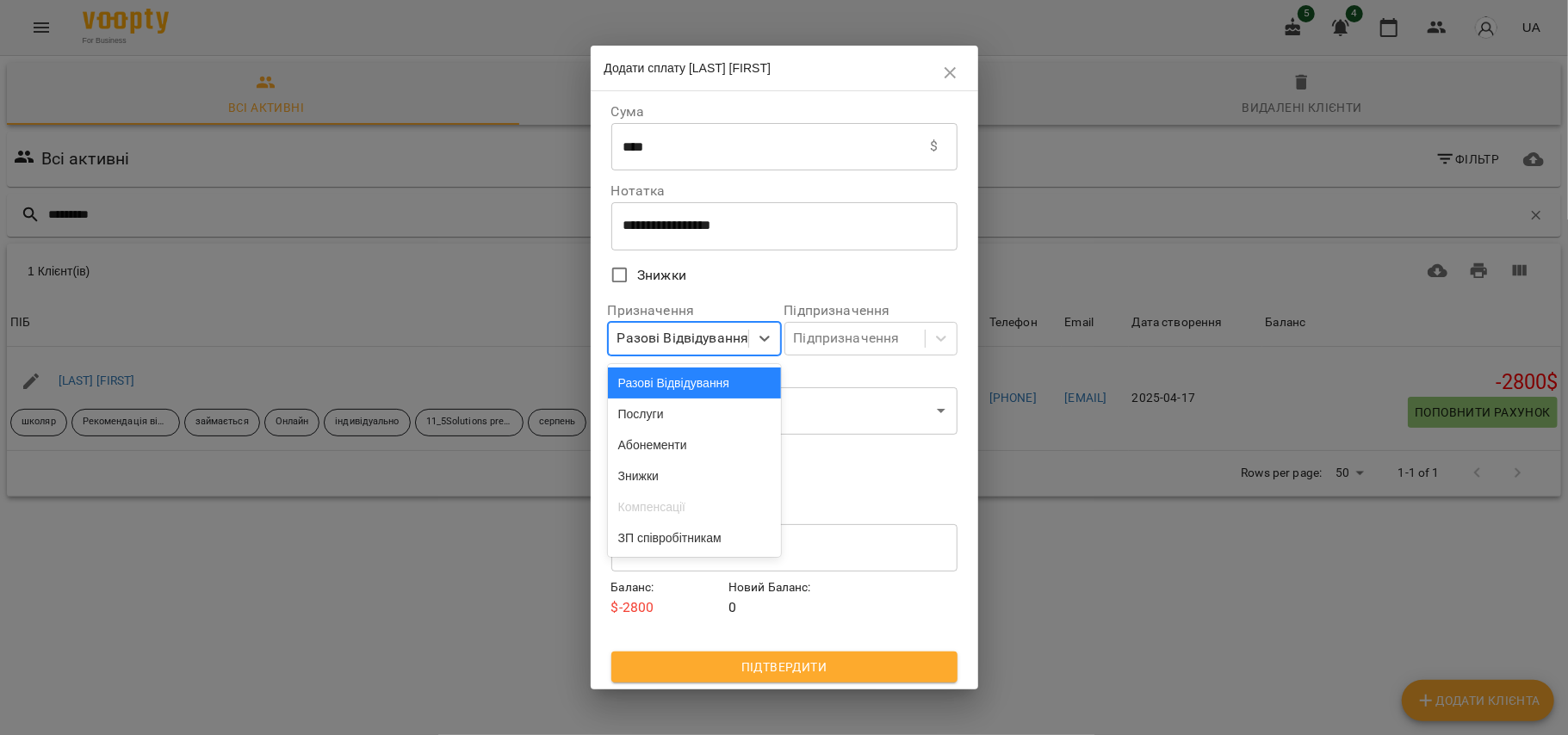 click on "Разові Відвідування" at bounding box center [679, 338] 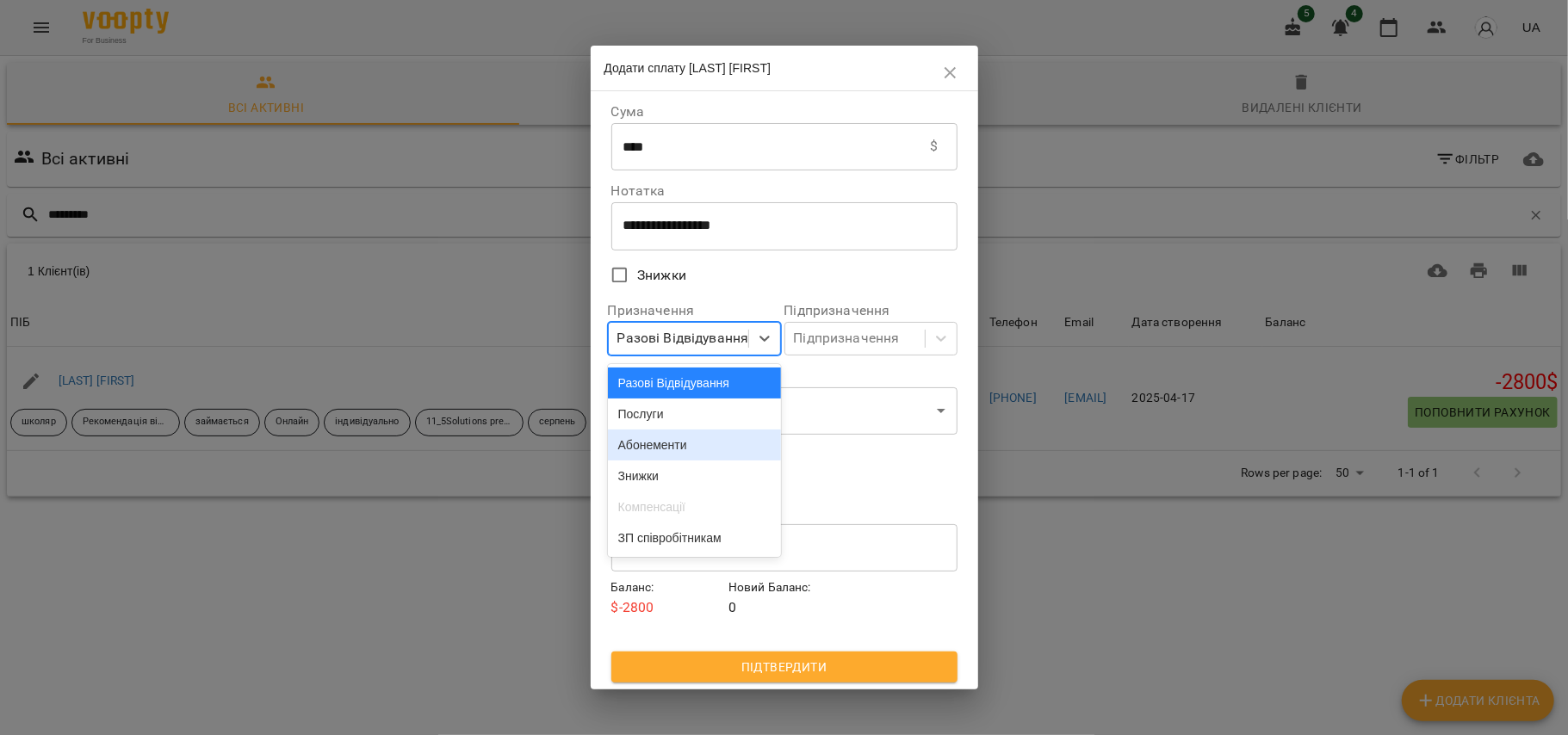 click on "Абонементи" at bounding box center [694, 445] 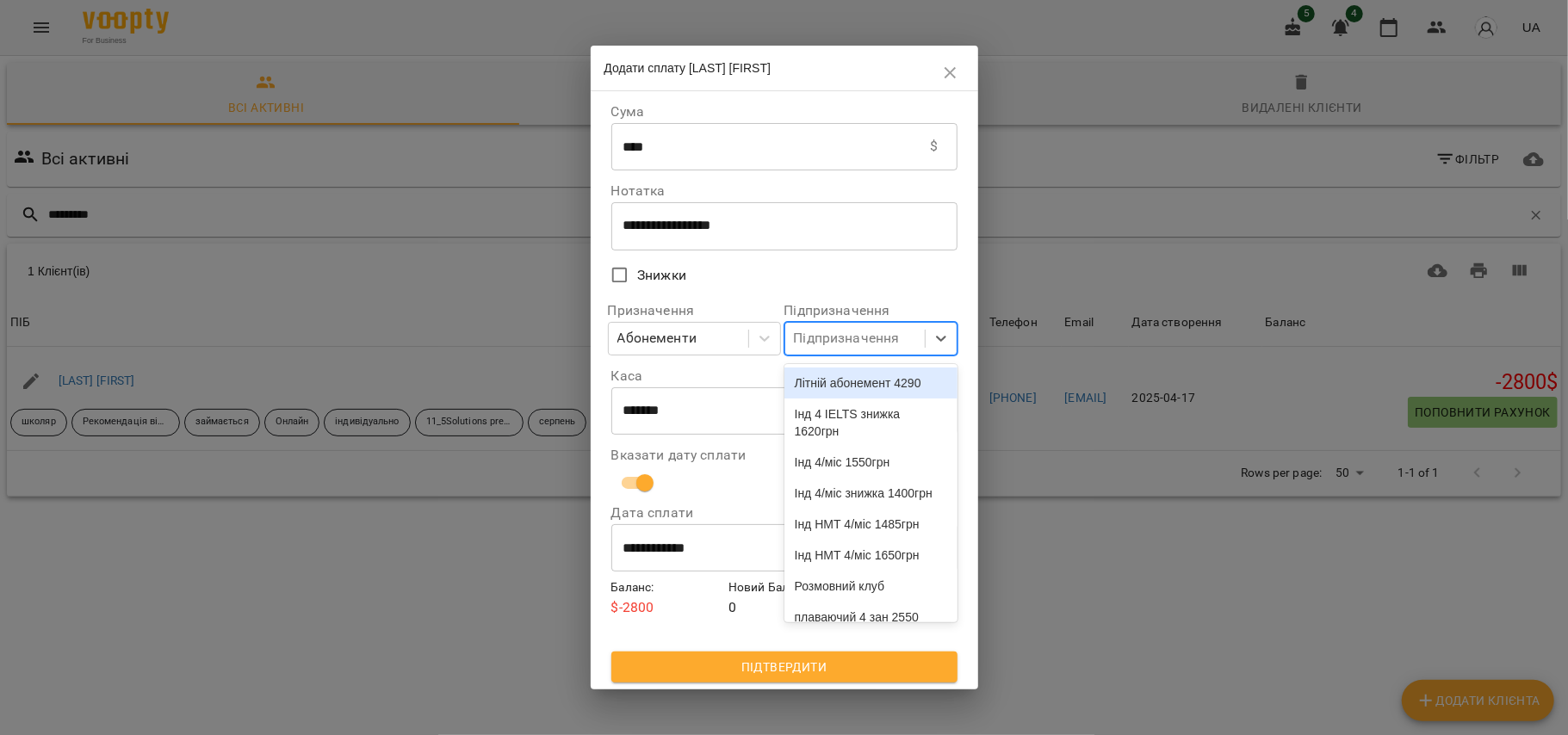 click on "Підпризначення" at bounding box center (846, 339) 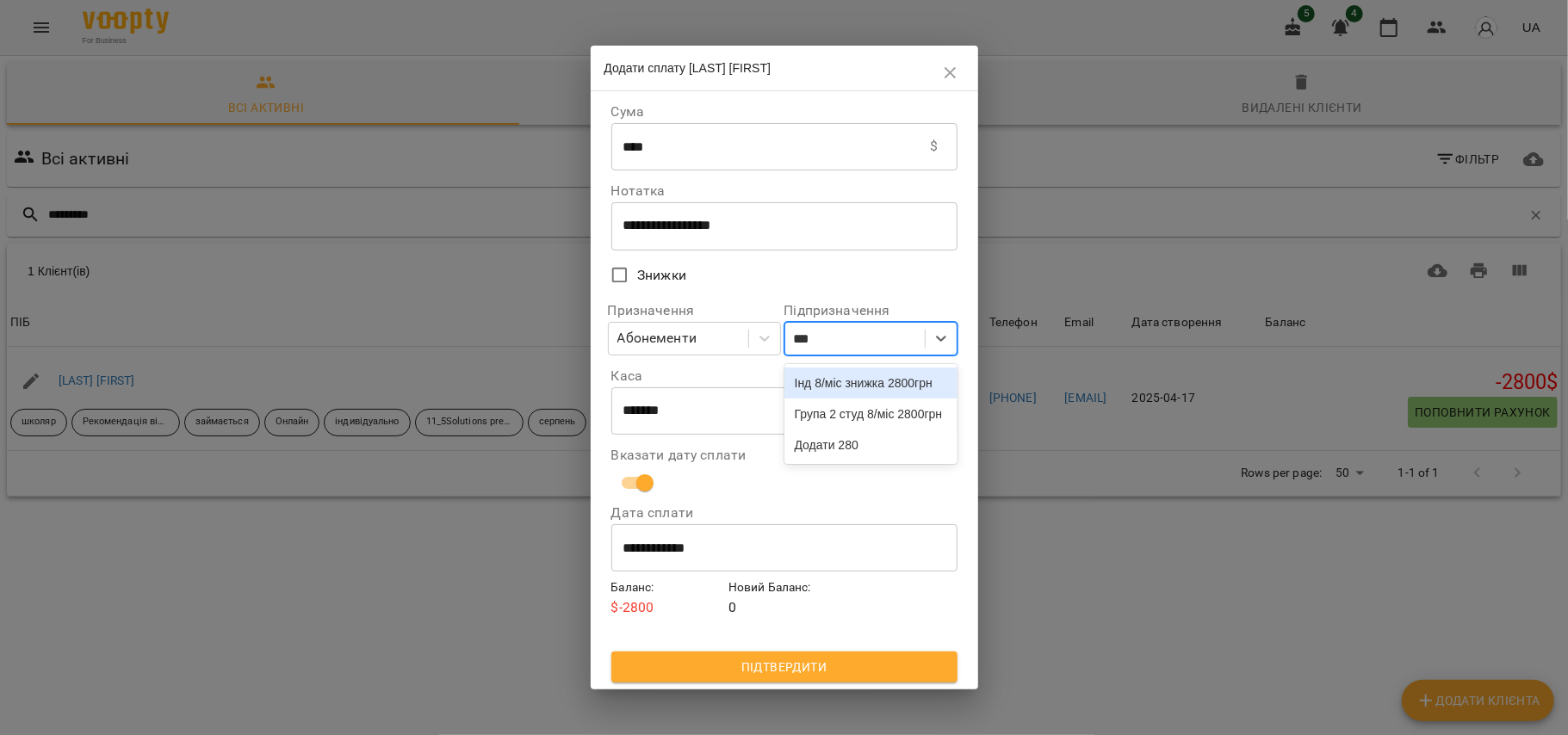 type on "****" 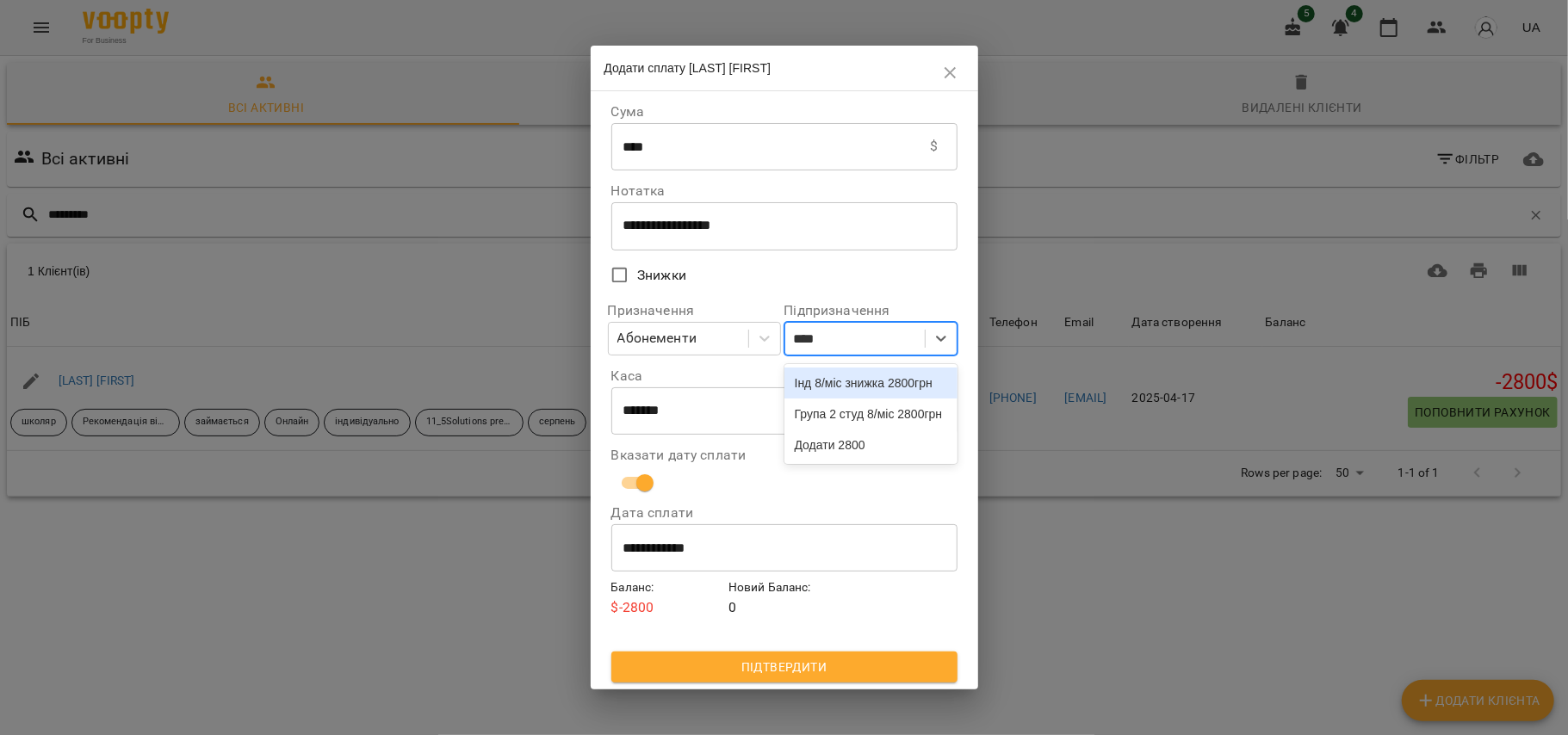 click on "Інд 8/міс знижка 2800грн" at bounding box center (871, 383) 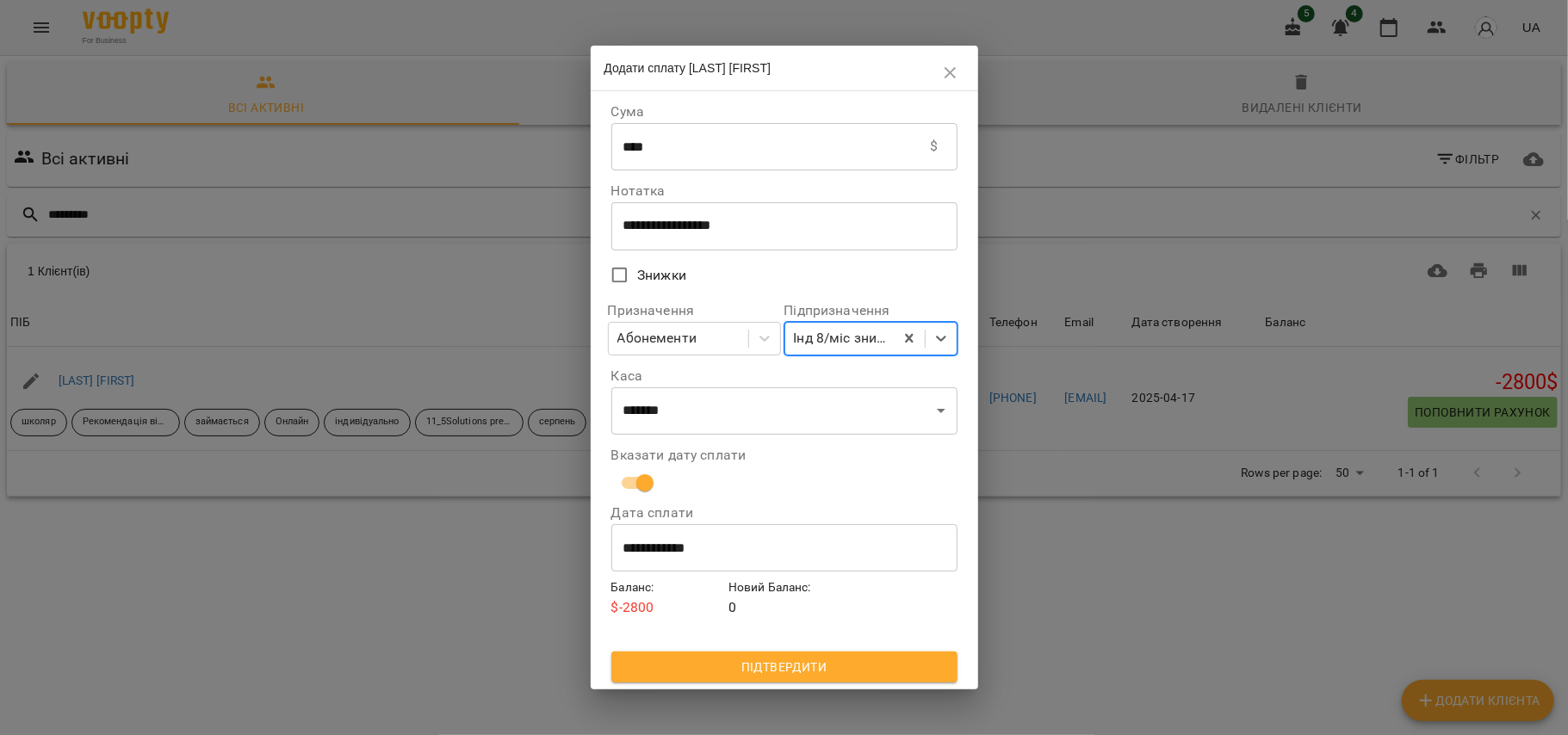 click on "Підтвердити" at bounding box center (784, 667) 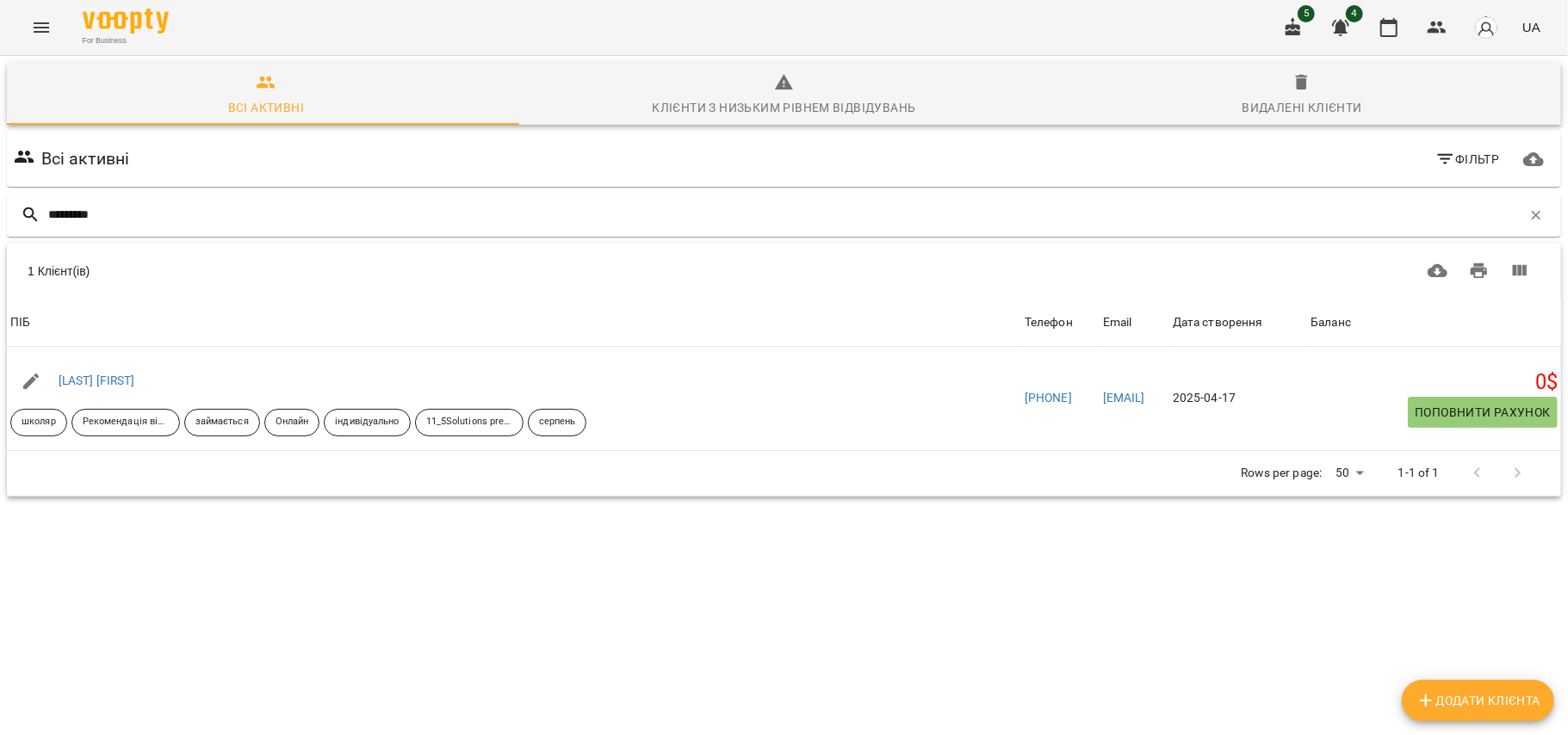 click 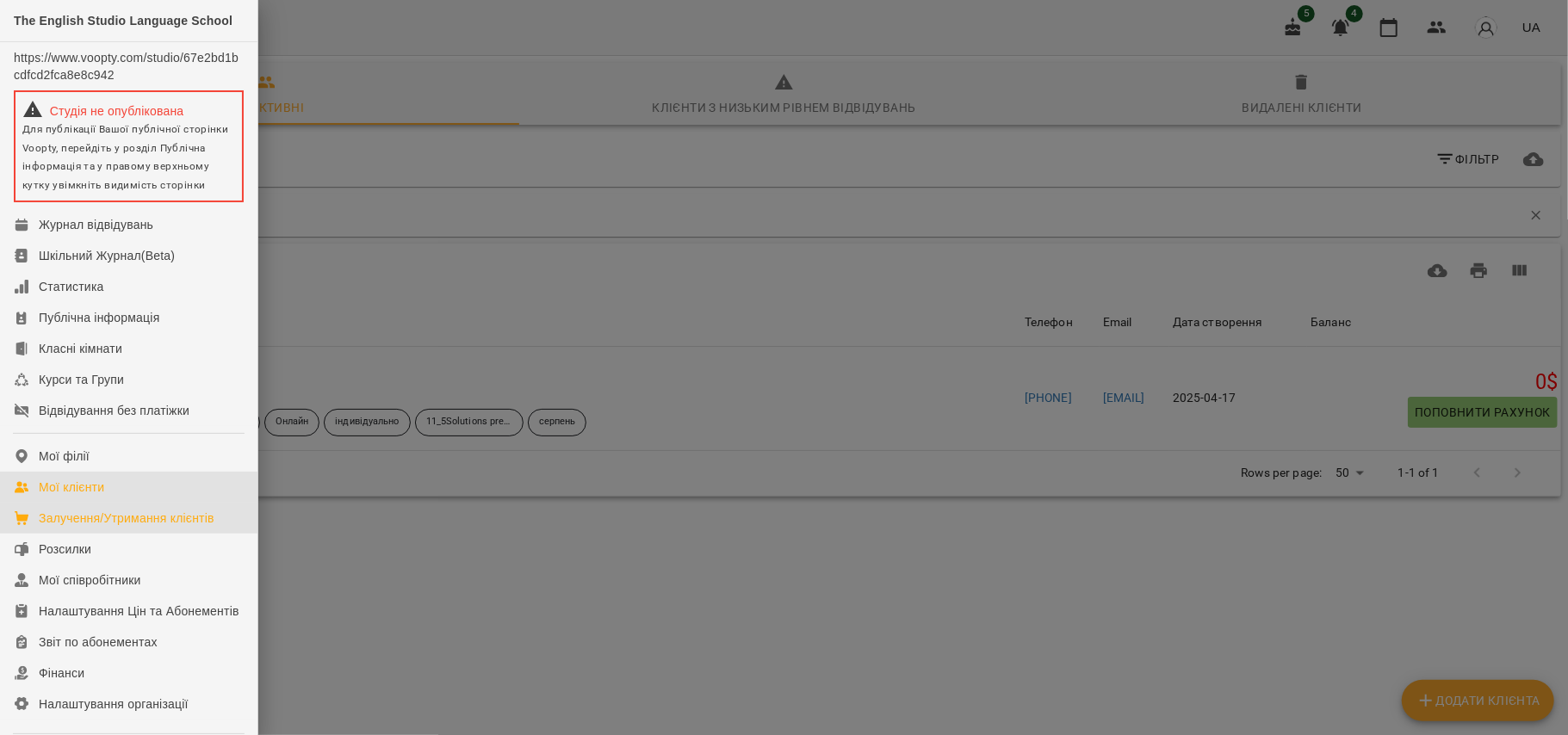 click on "Залучення/Утримання клієнтів" at bounding box center (127, 518) 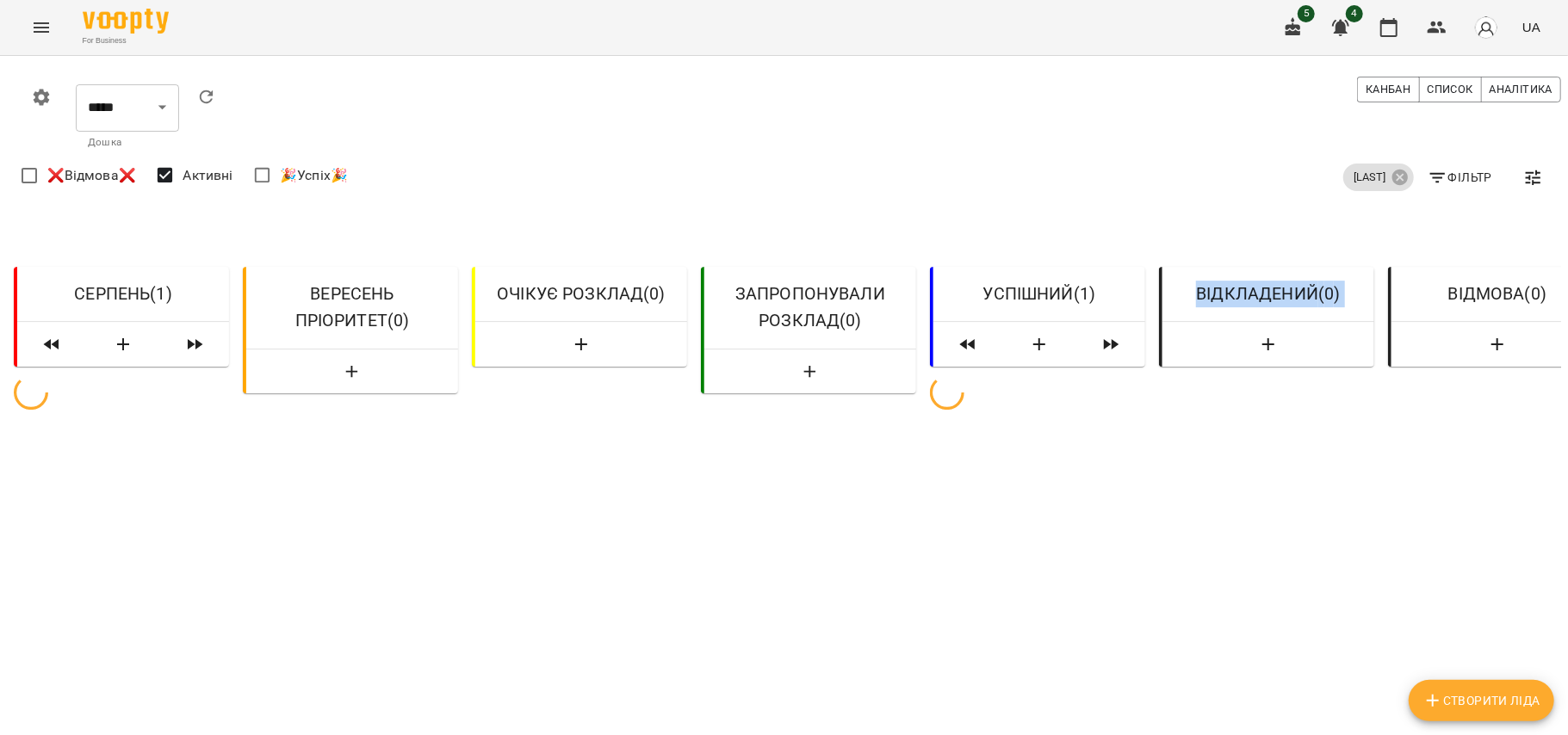 drag, startPoint x: 1172, startPoint y: 274, endPoint x: 858, endPoint y: 275, distance: 314.0016 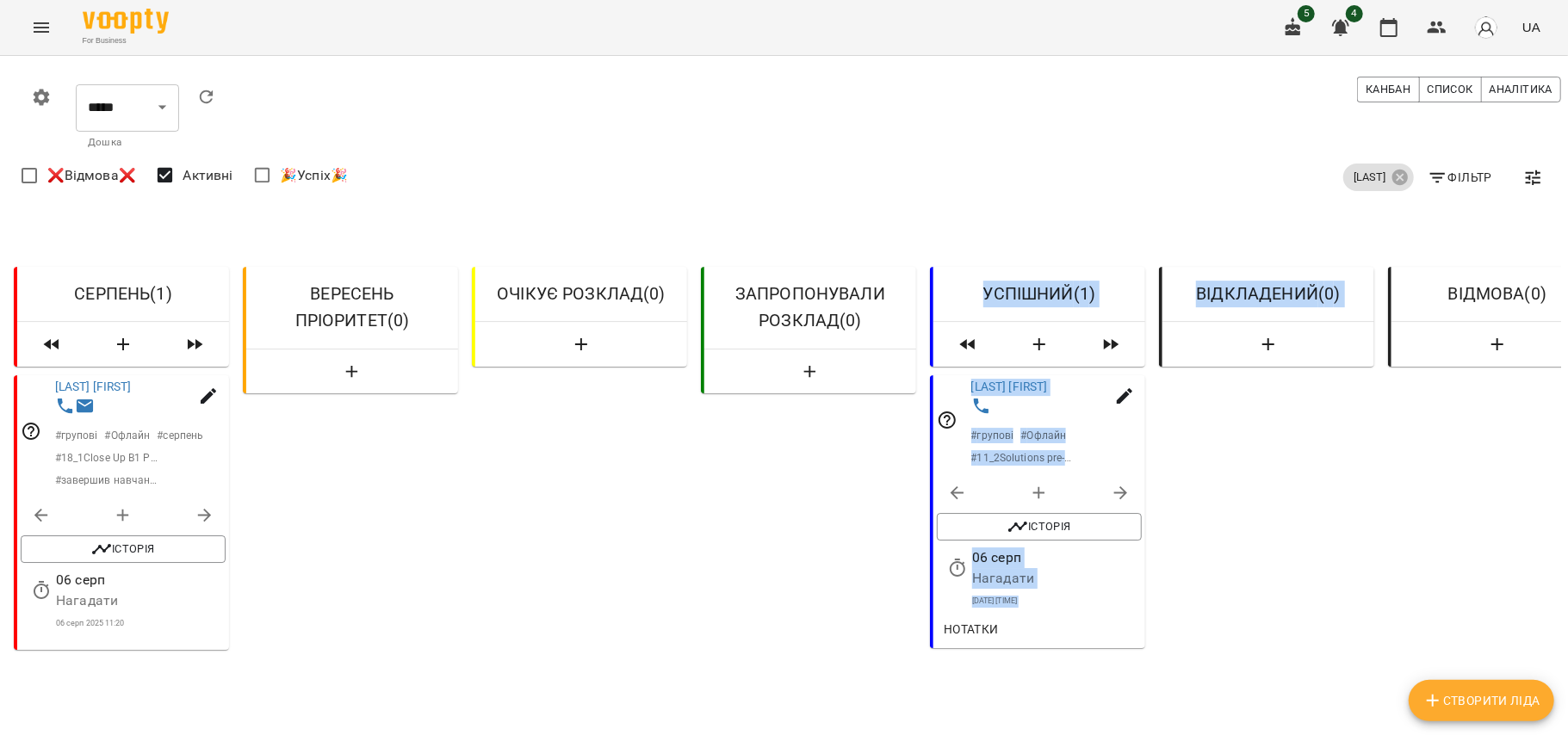 click on "ВІДКЛАДЕНИЙ ( 0 )" at bounding box center [1267, 540] 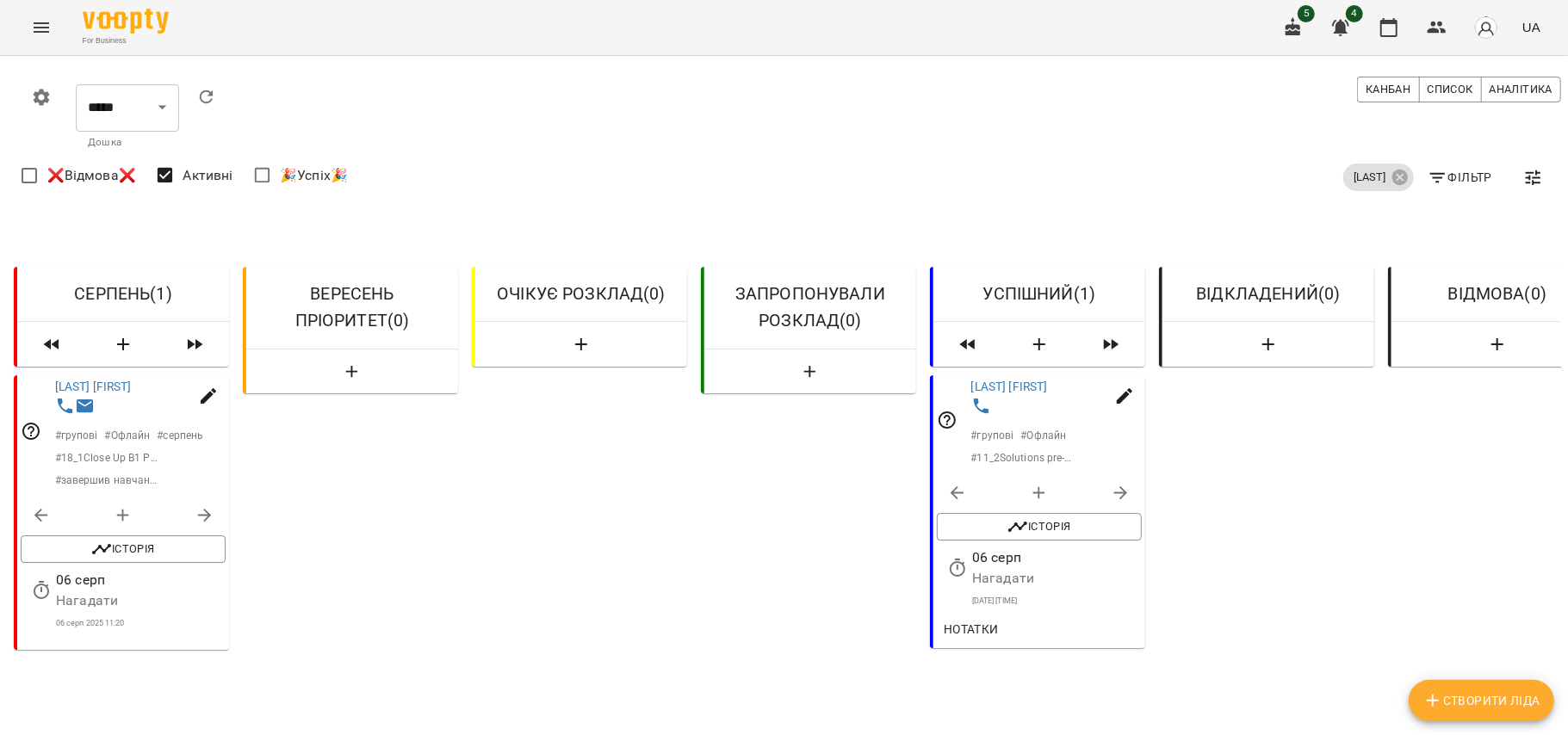 click 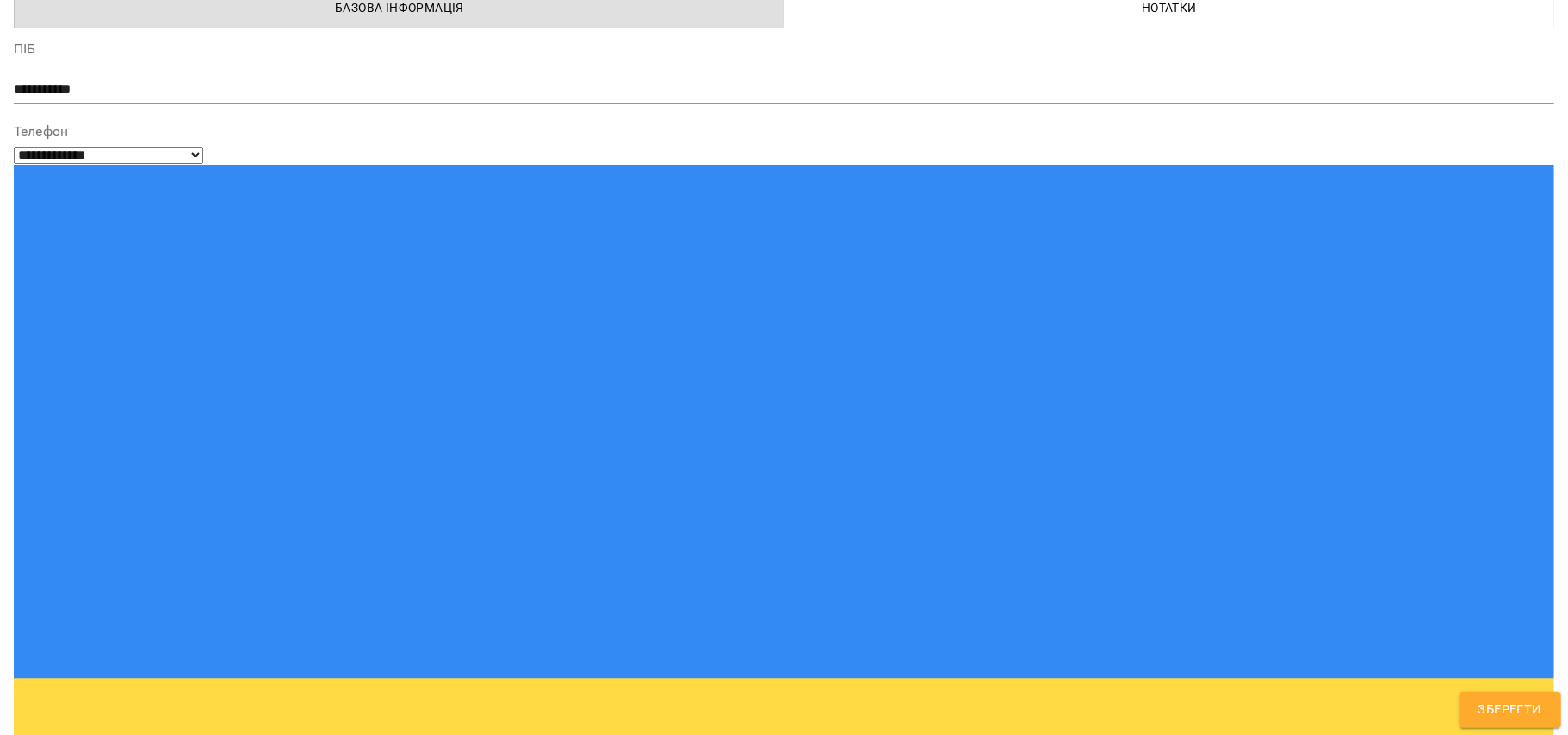 scroll, scrollTop: 164, scrollLeft: 0, axis: vertical 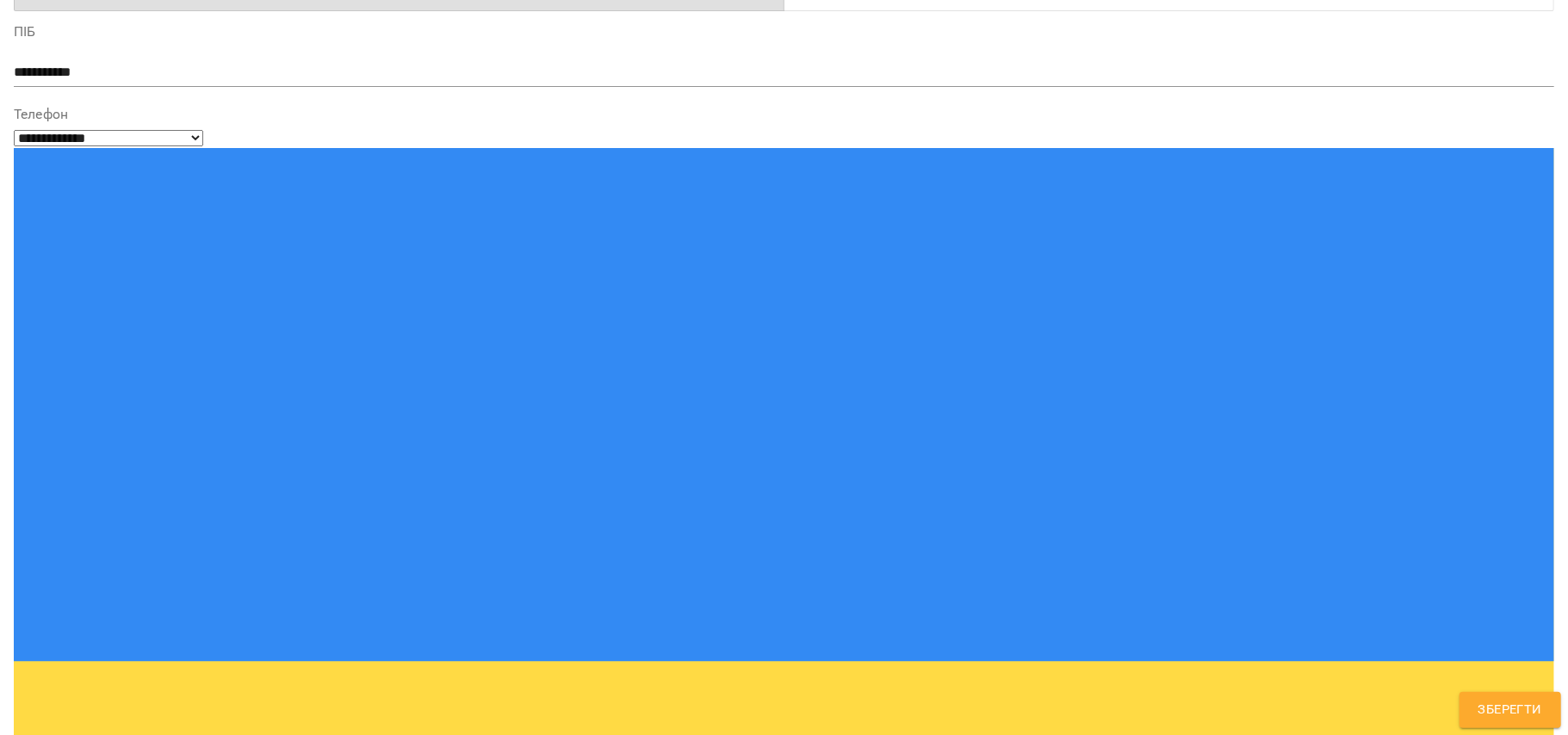 drag, startPoint x: 235, startPoint y: 603, endPoint x: 7, endPoint y: 601, distance: 228.00877 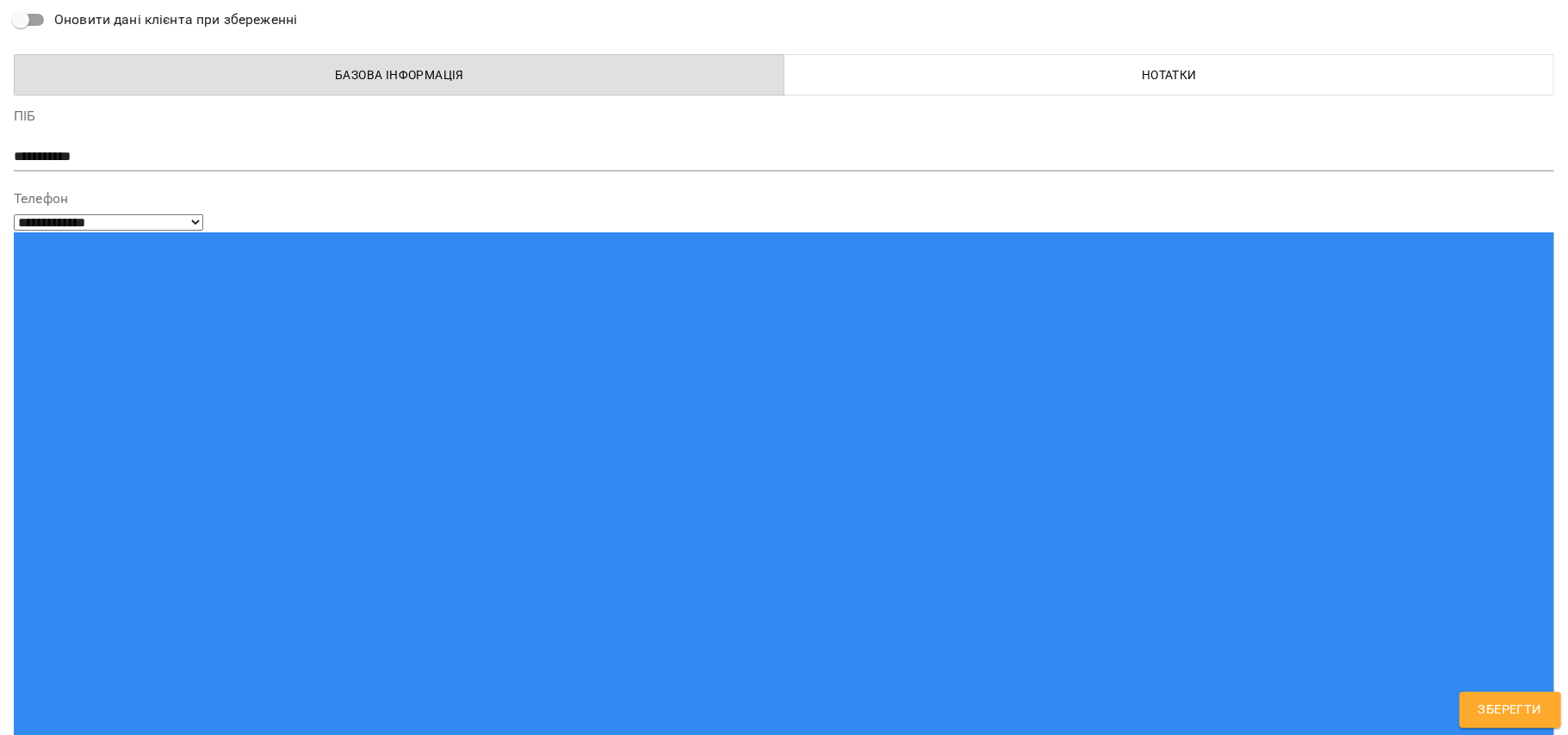 scroll, scrollTop: 0, scrollLeft: 0, axis: both 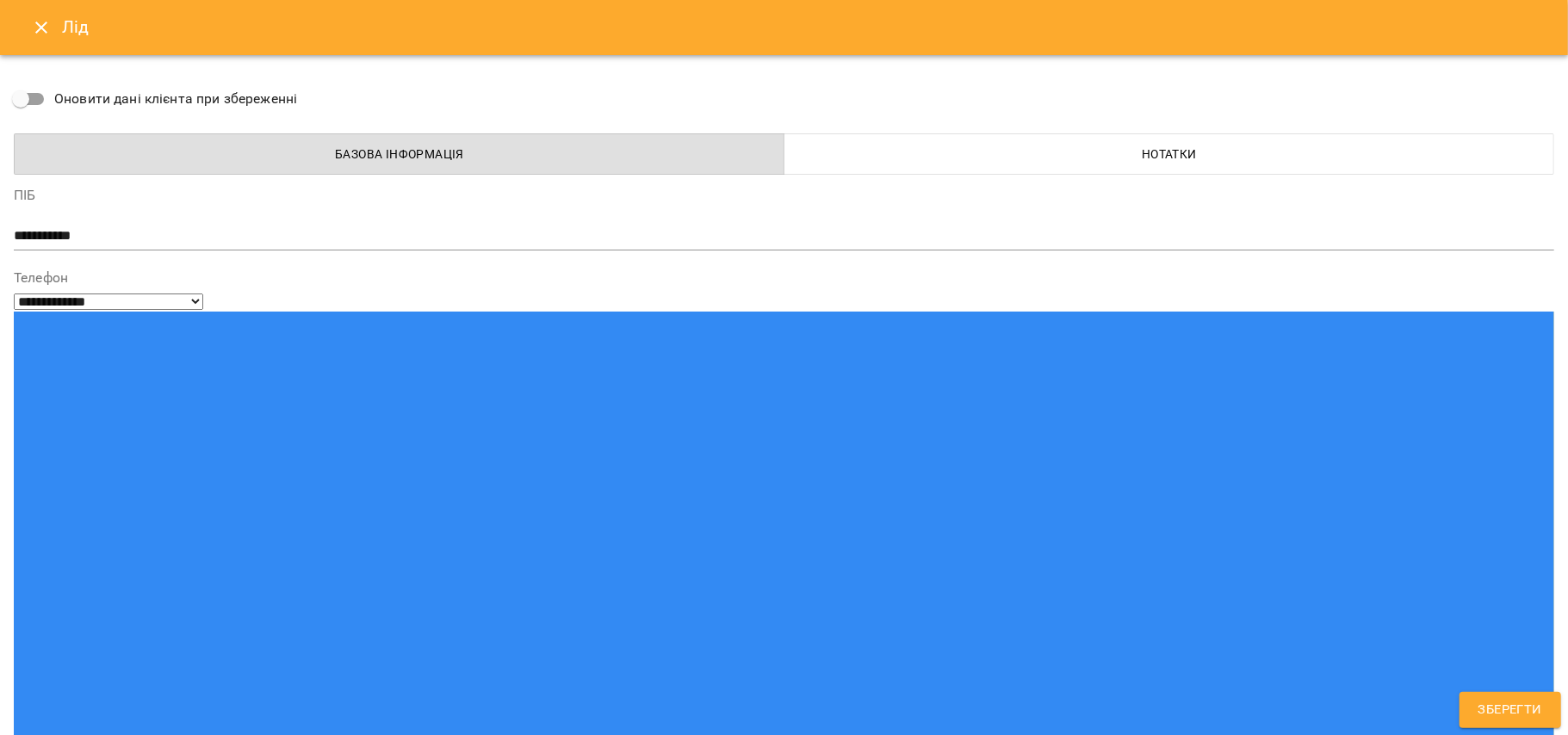 click 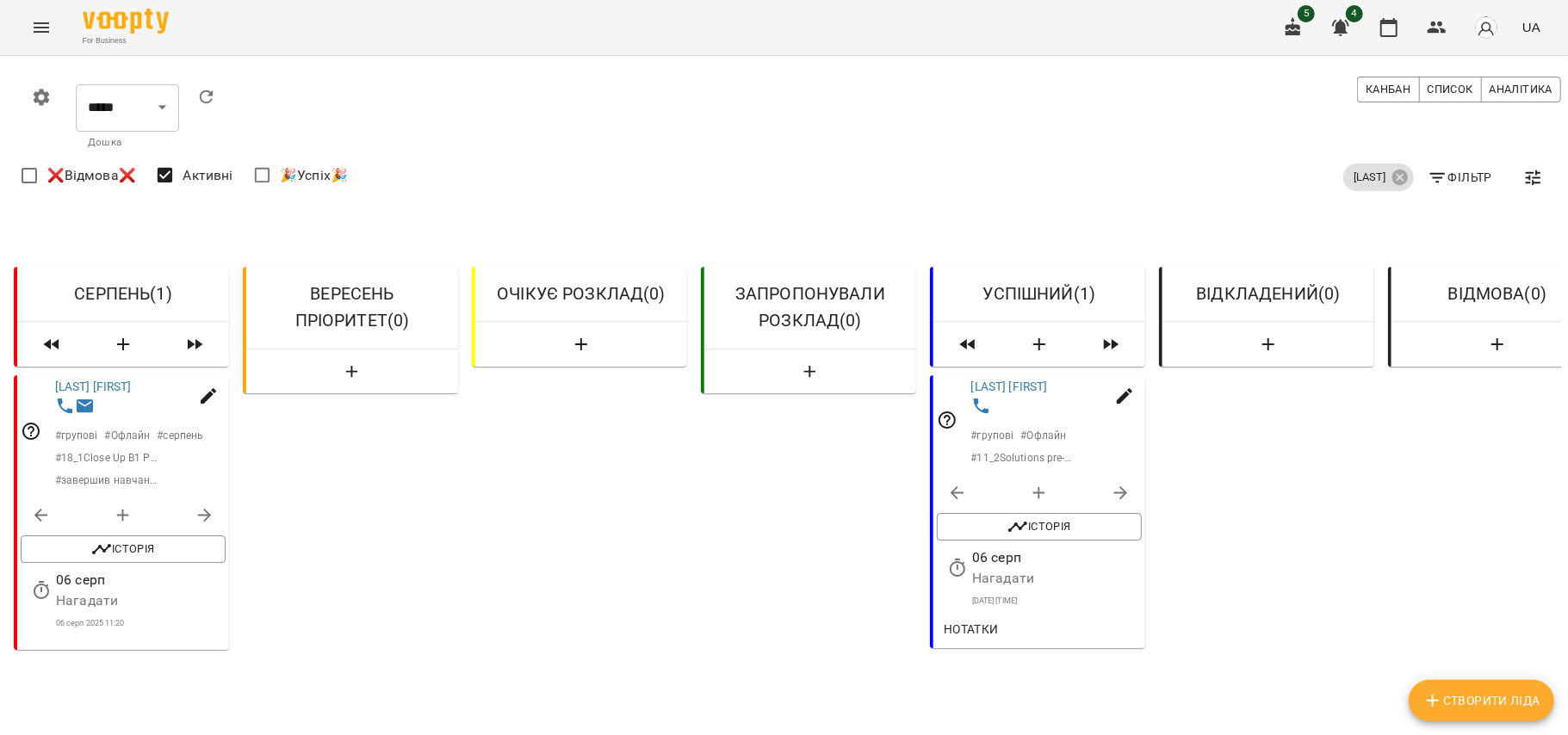 click 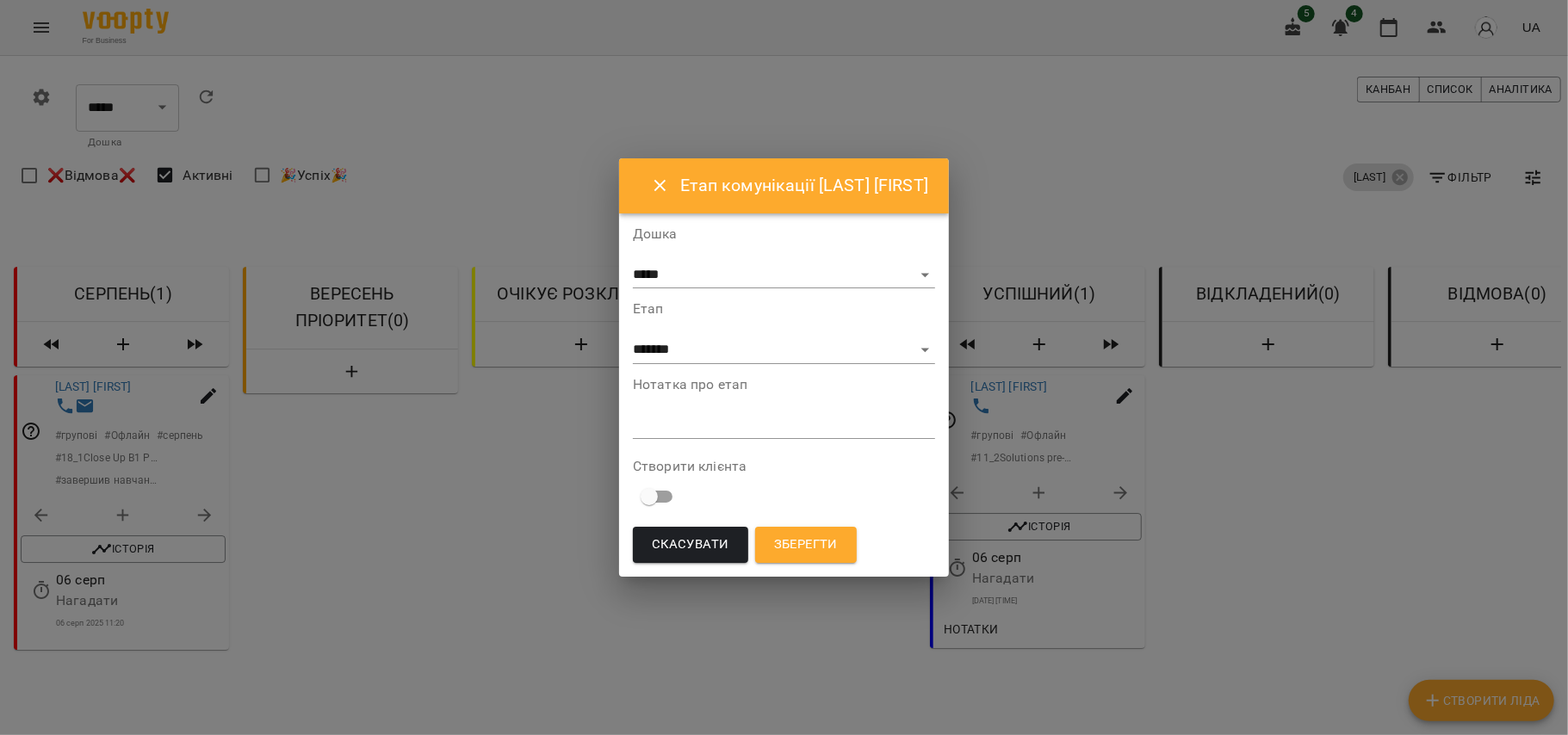 click at bounding box center (784, 424) 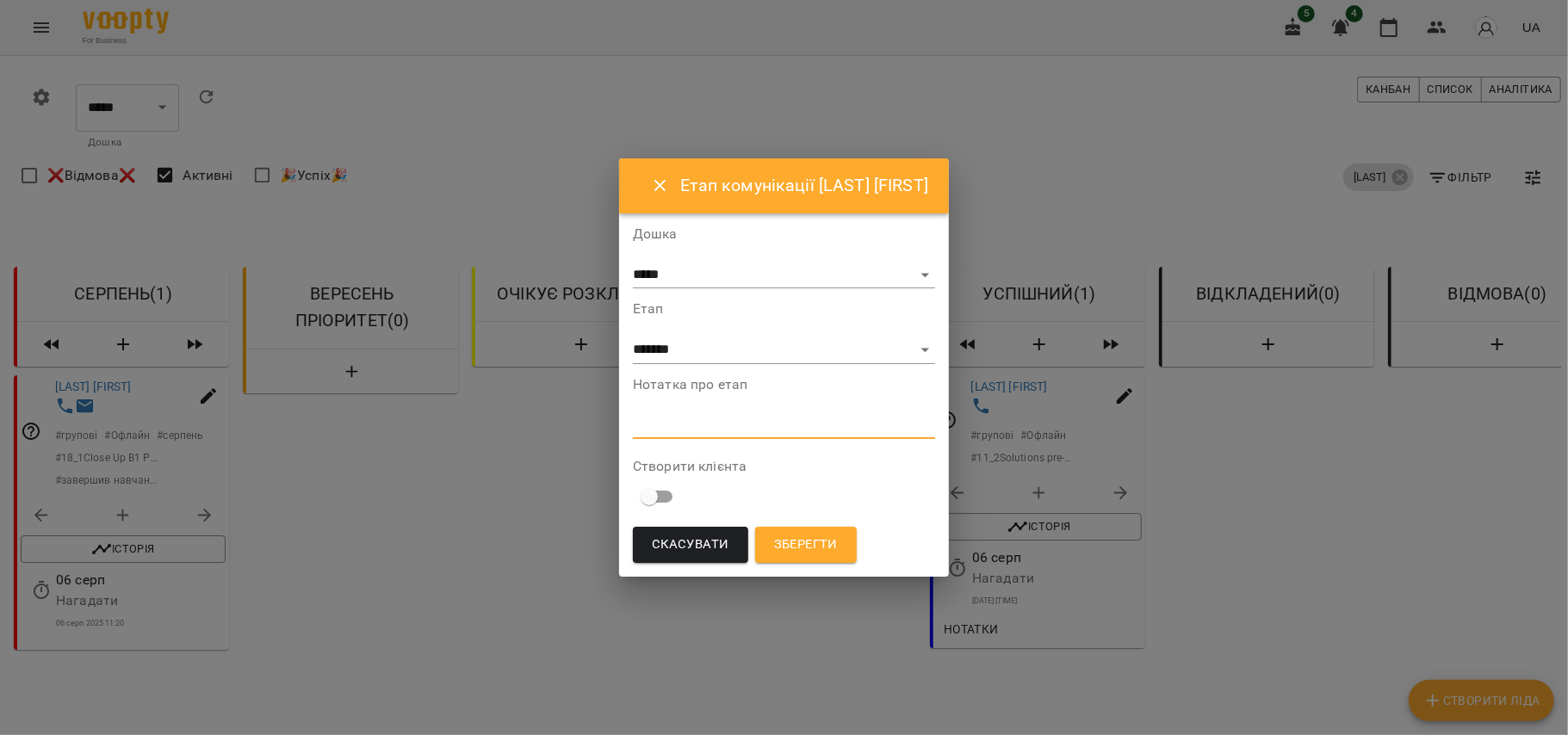 paste on "**********" 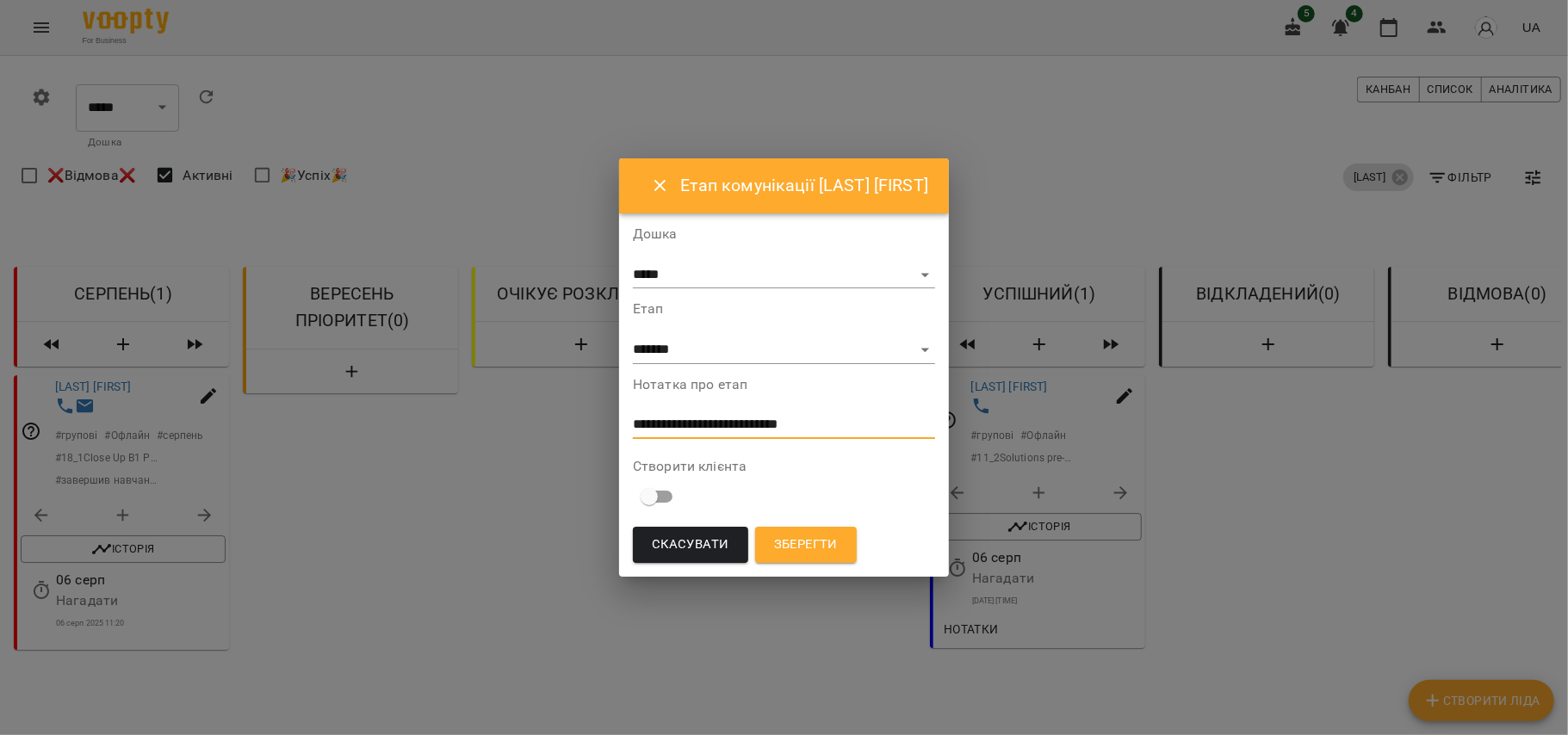 type on "**********" 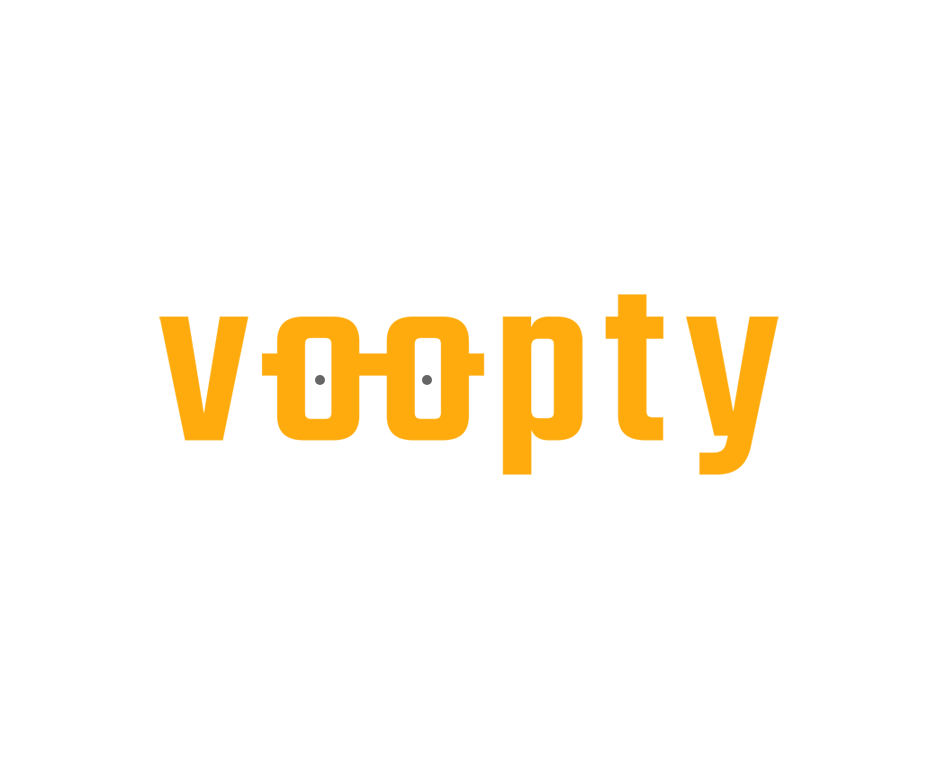 scroll, scrollTop: 0, scrollLeft: 0, axis: both 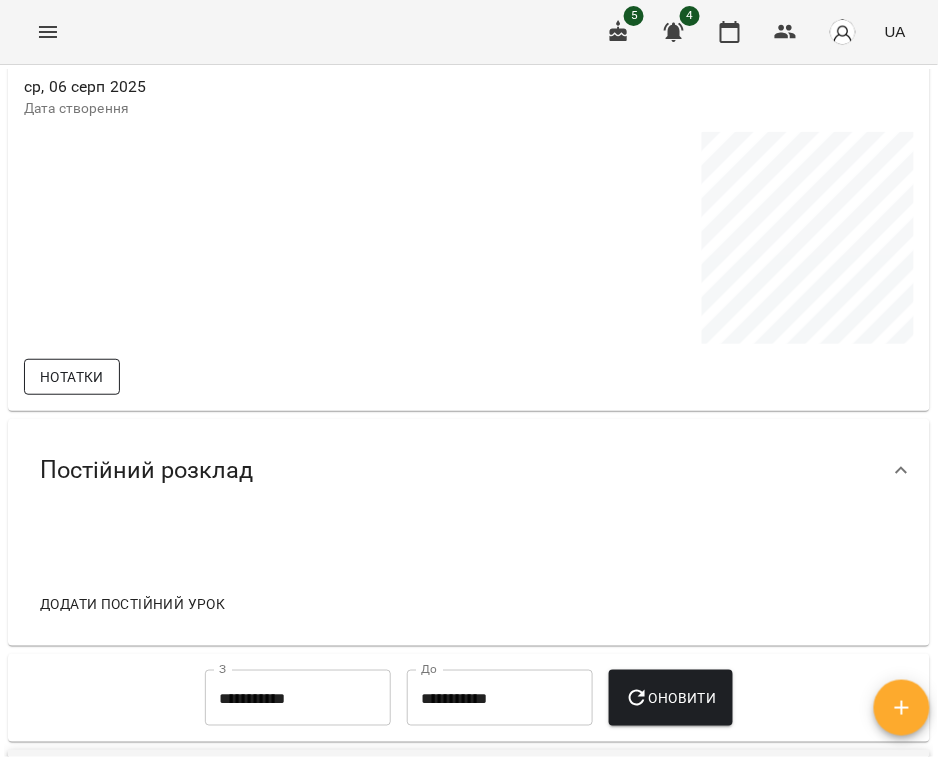 click on "Нотатки" at bounding box center [72, 377] 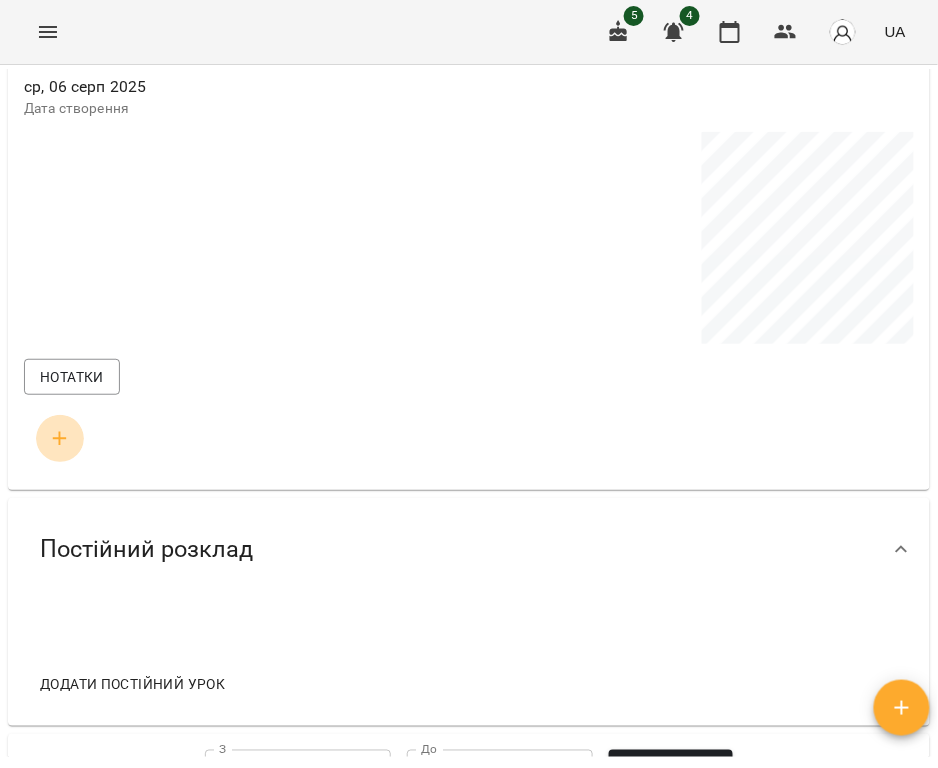 click 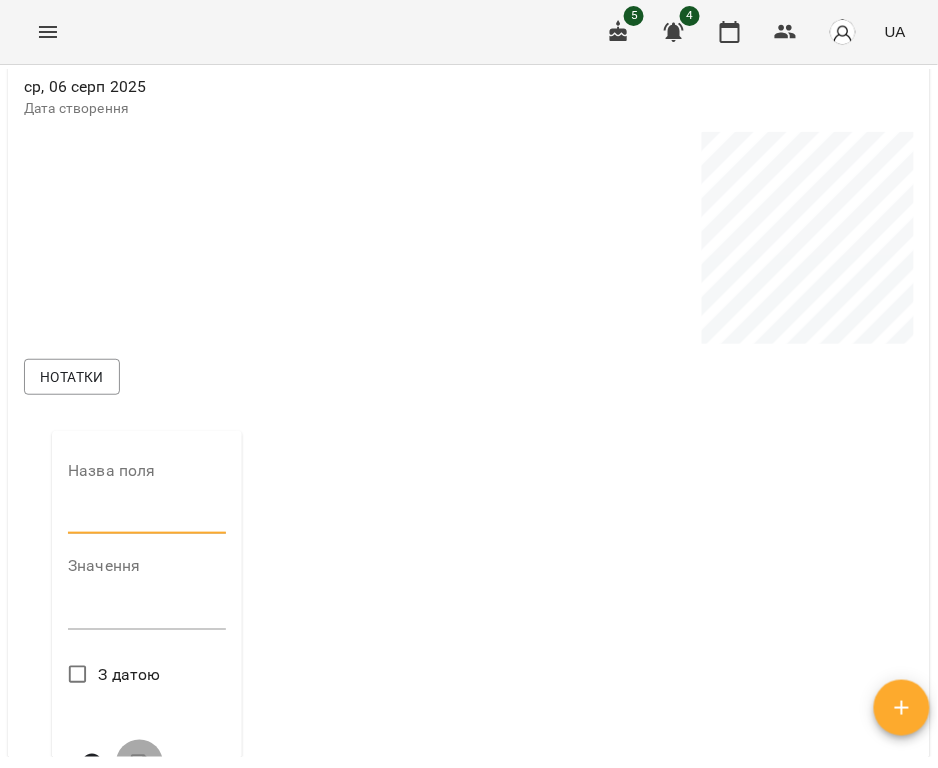 click at bounding box center (147, 519) 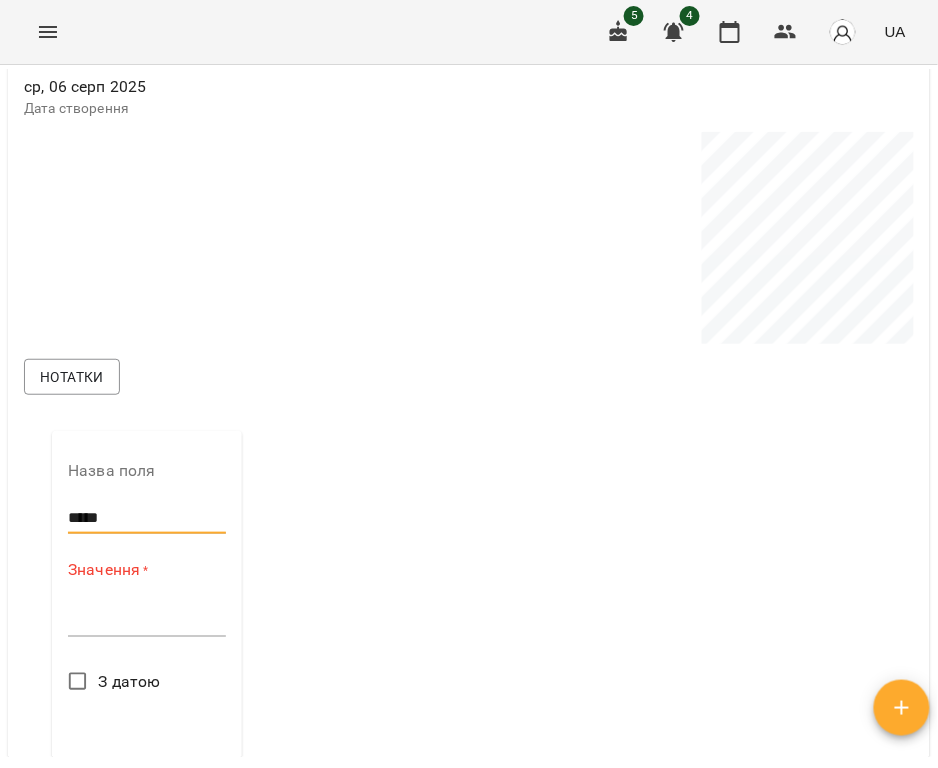 drag, startPoint x: 137, startPoint y: 526, endPoint x: 1, endPoint y: 528, distance: 136.01471 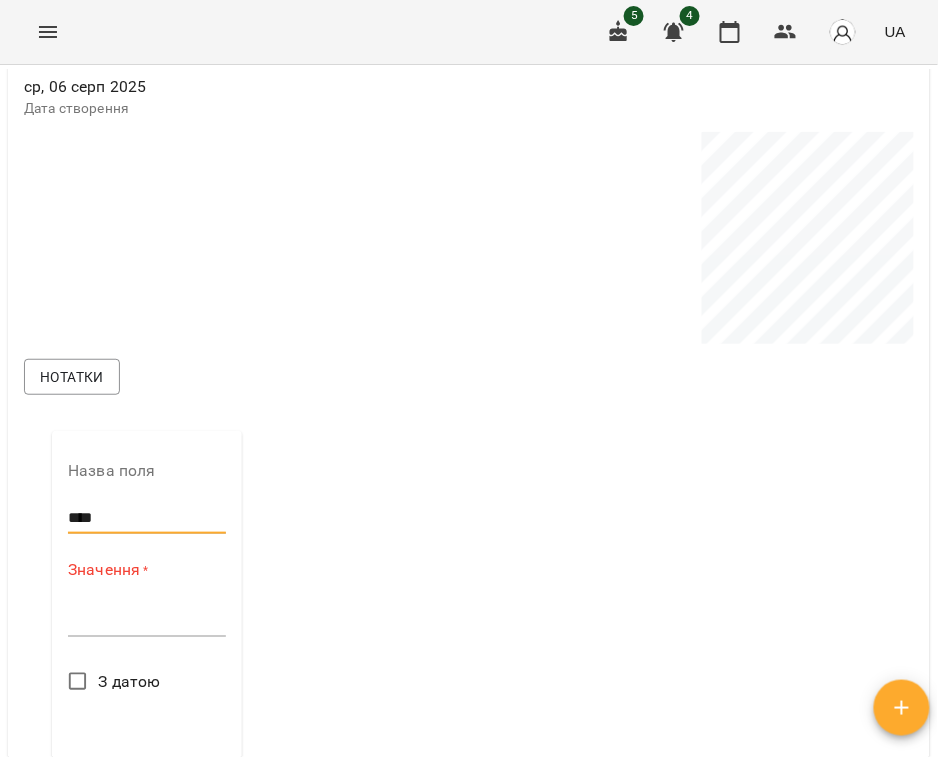 type on "**********" 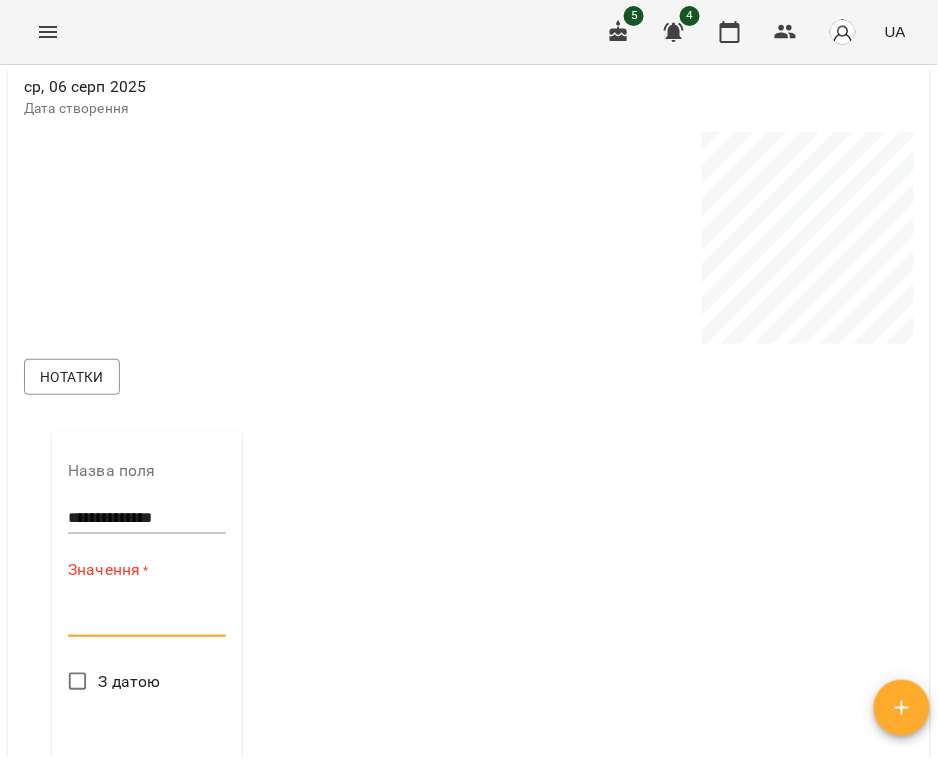 click at bounding box center (147, 620) 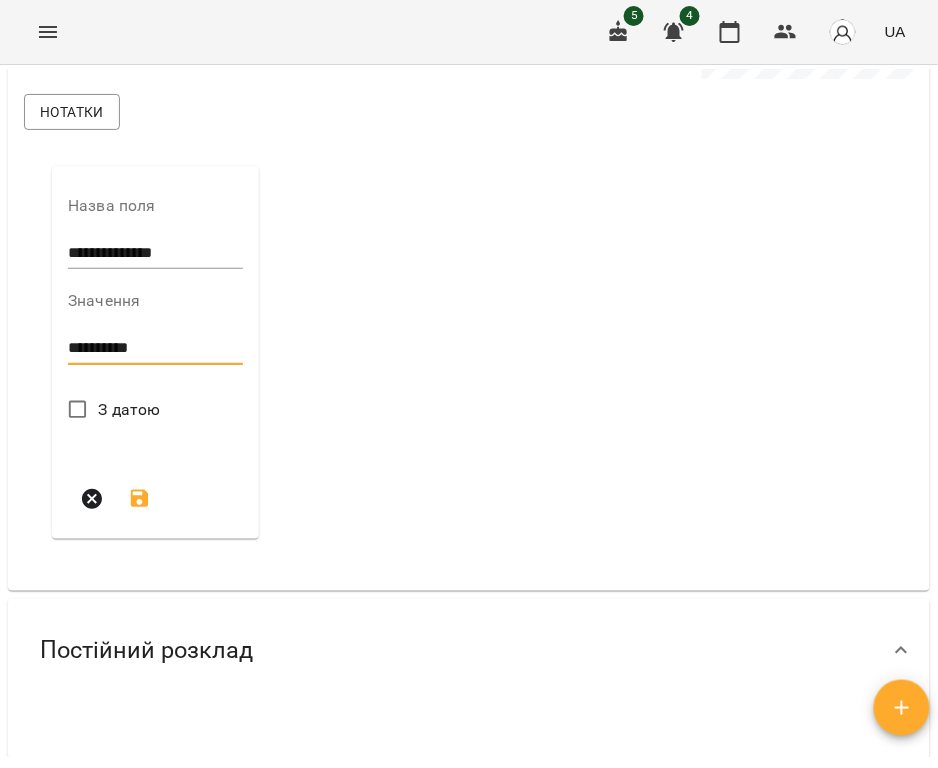 scroll, scrollTop: 1168, scrollLeft: 0, axis: vertical 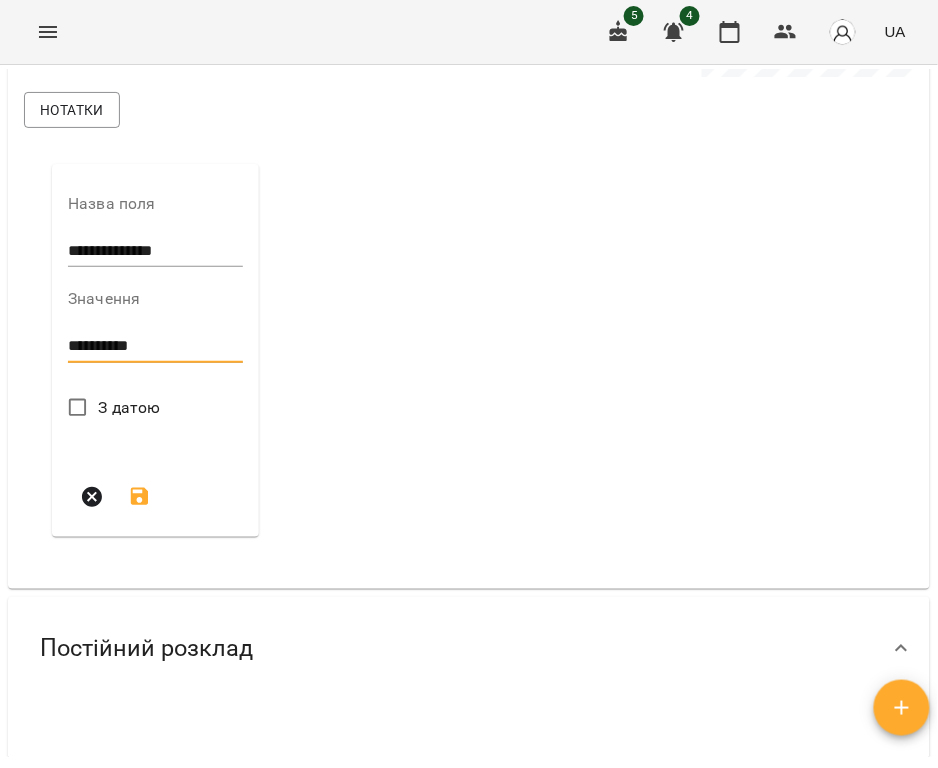 type on "**********" 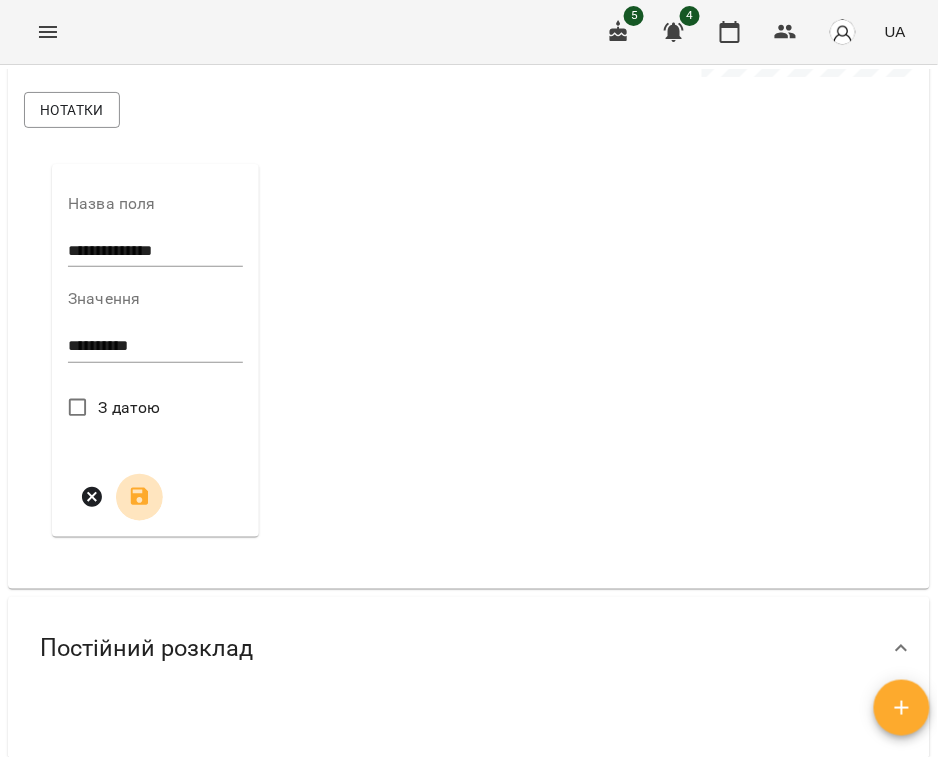 click 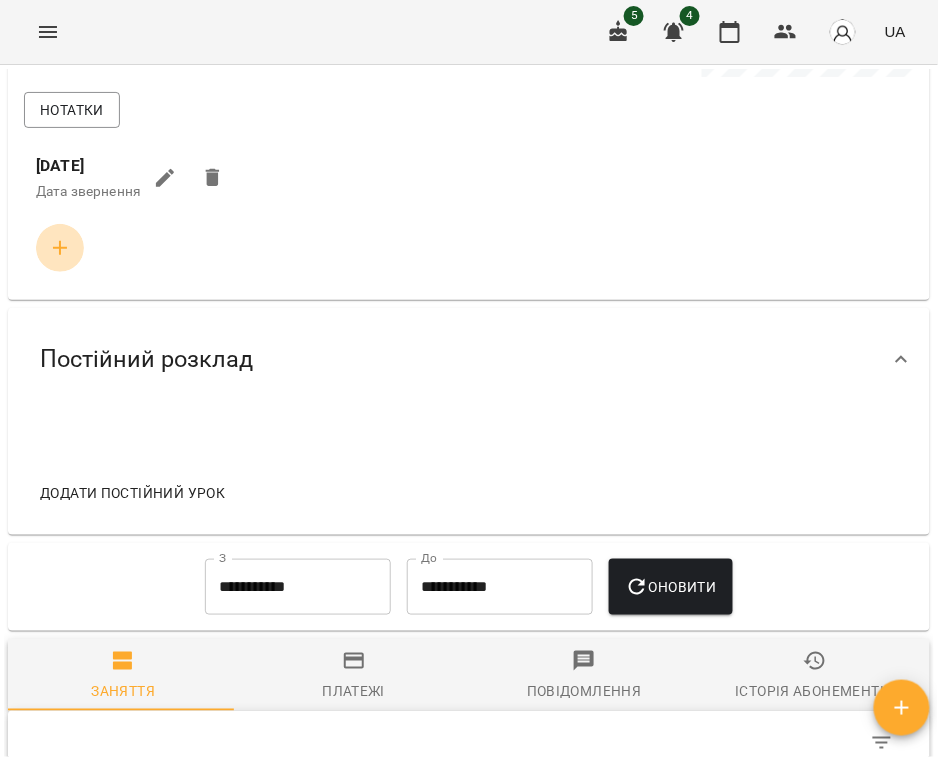 click 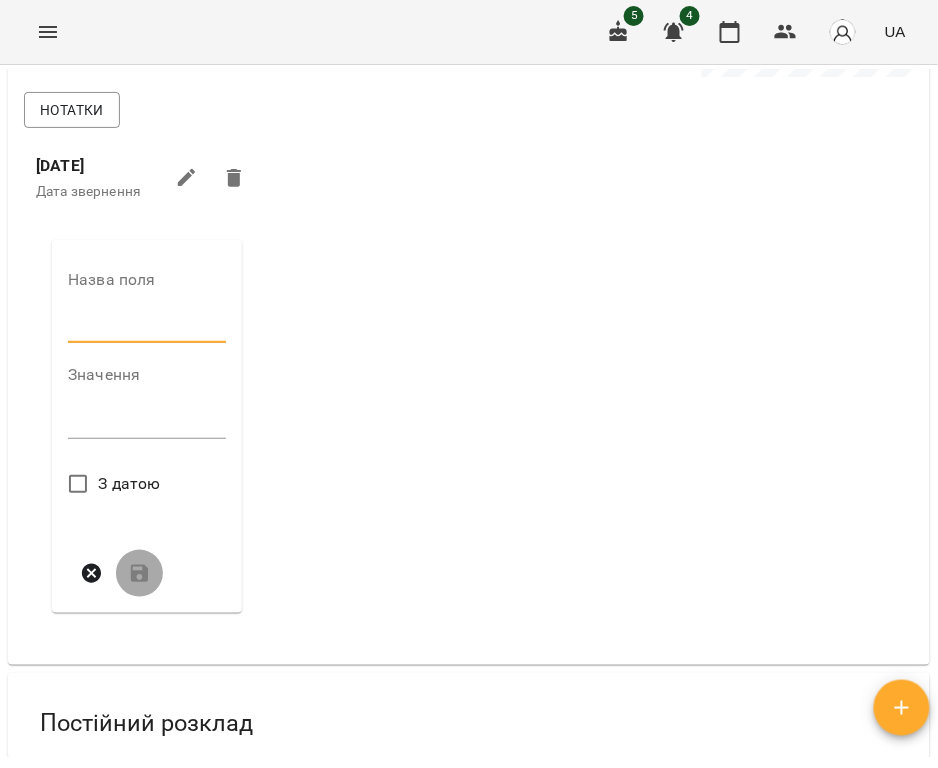 click at bounding box center [147, 328] 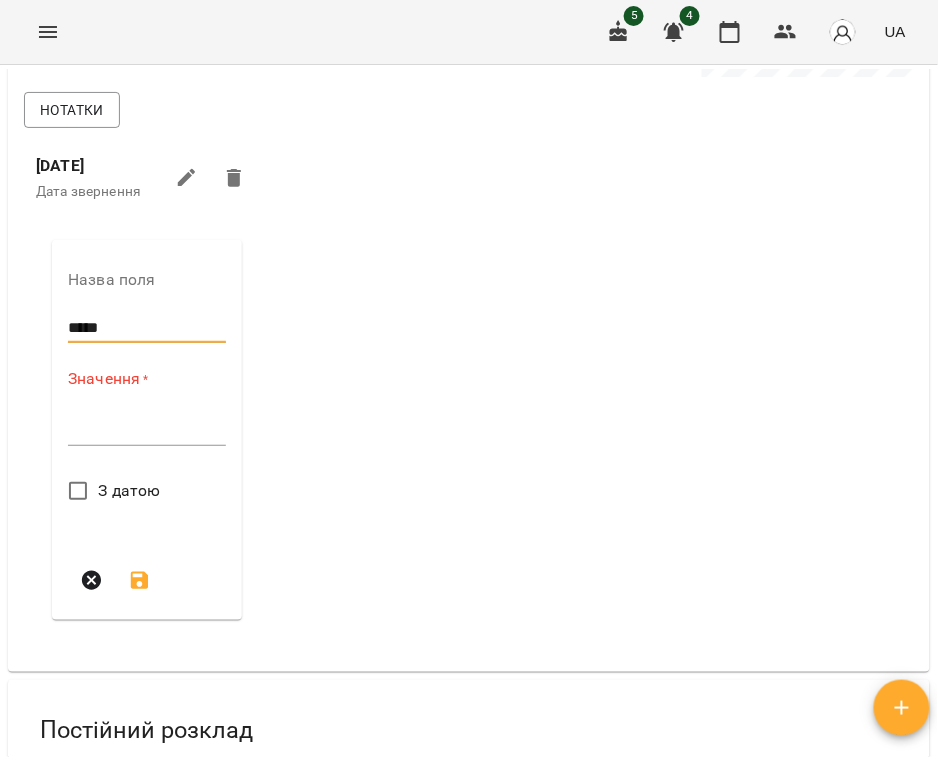 type on "*****" 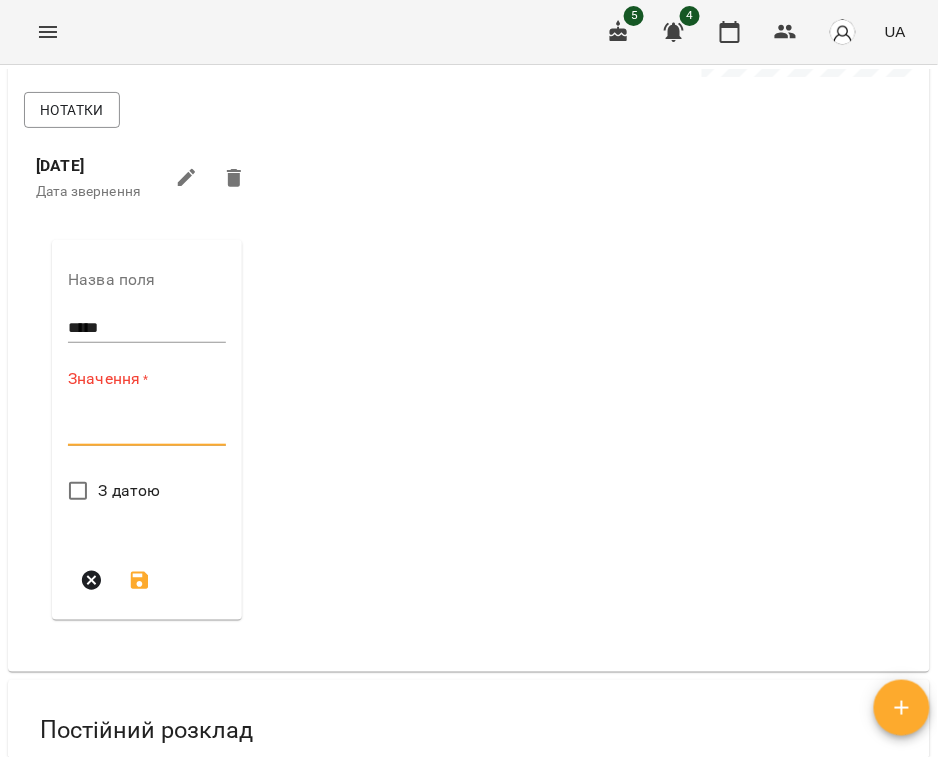 paste on "**********" 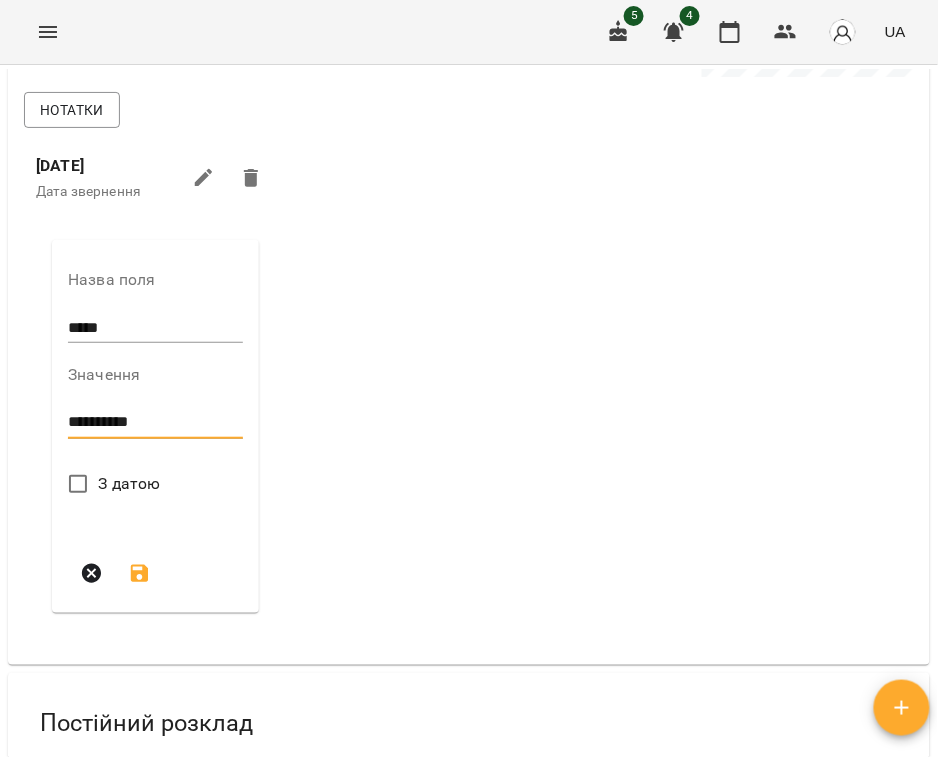 type on "**********" 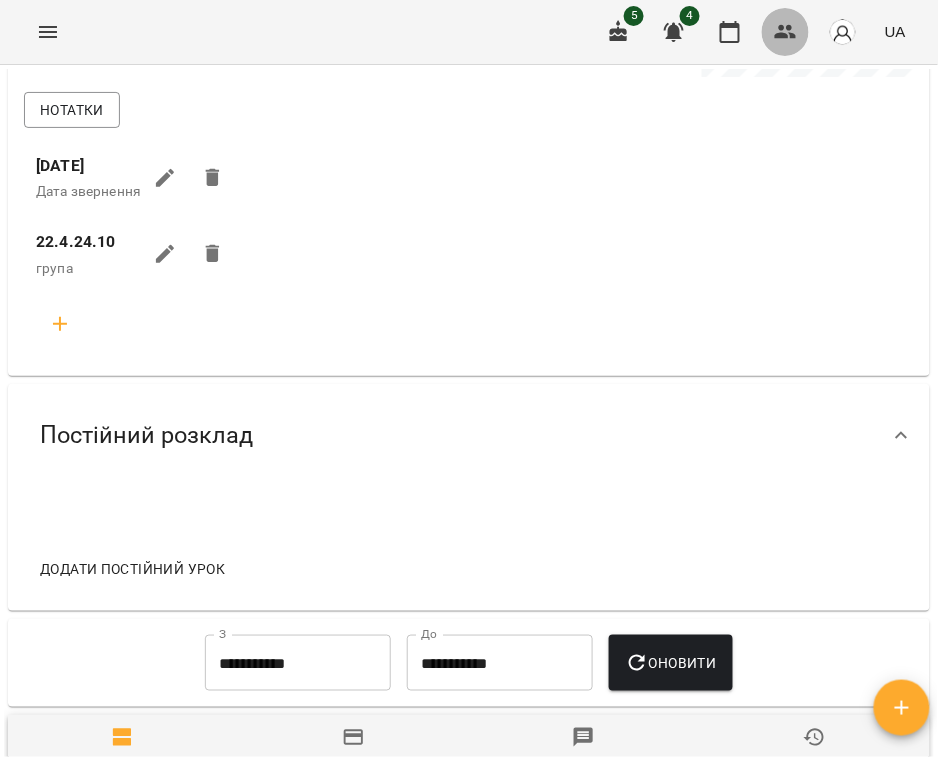 click at bounding box center [786, 32] 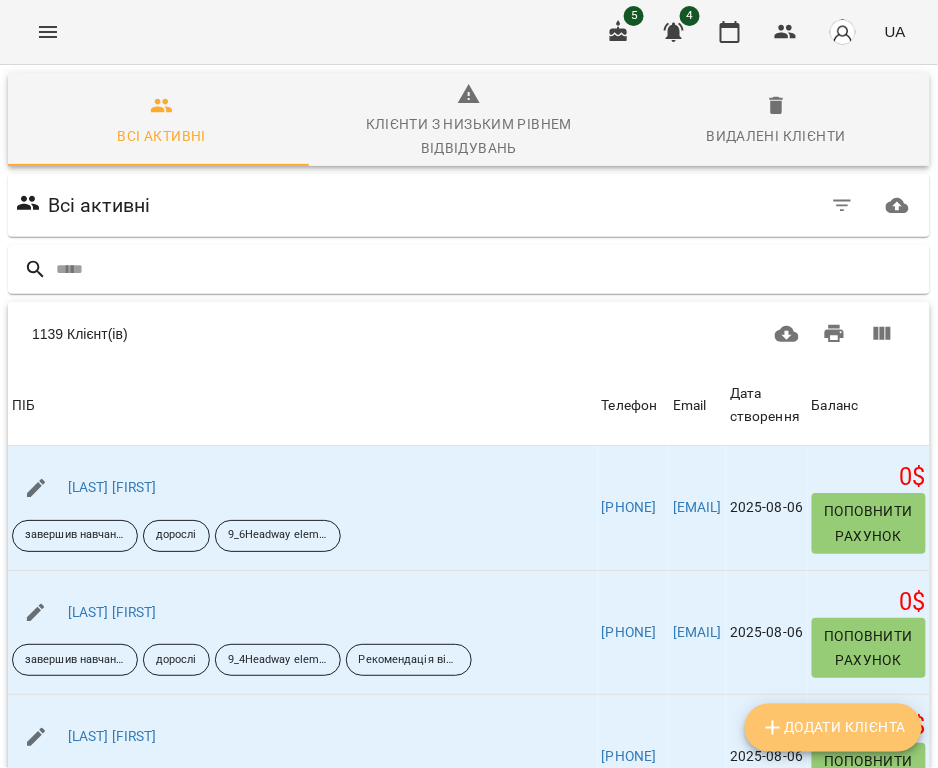 click on "Додати клієнта" at bounding box center [833, 728] 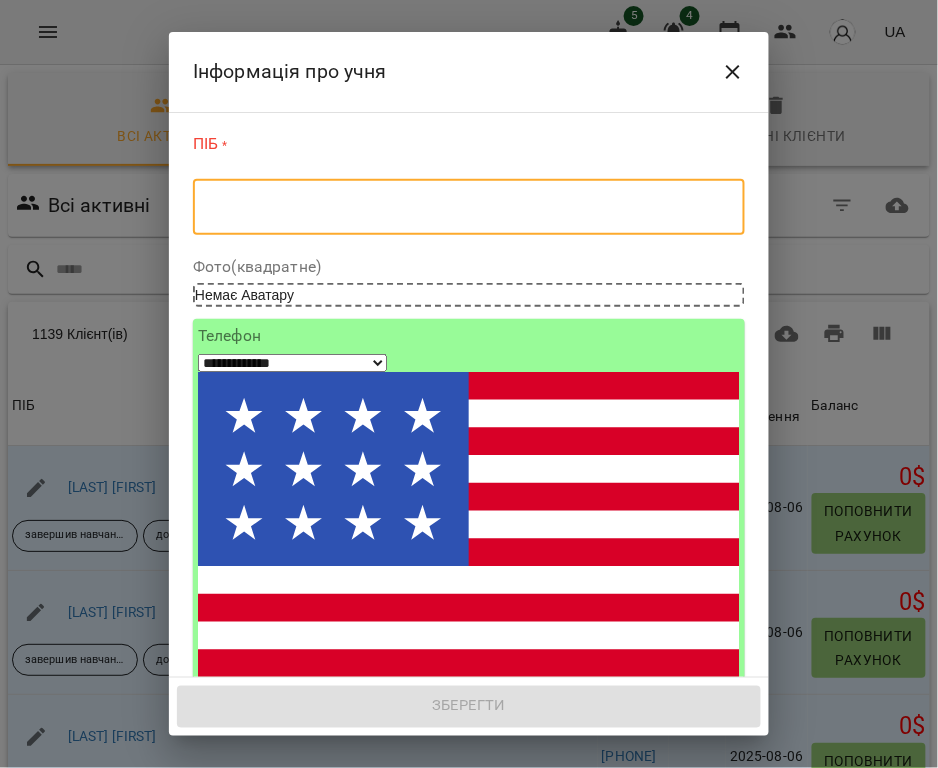 click at bounding box center (469, 207) 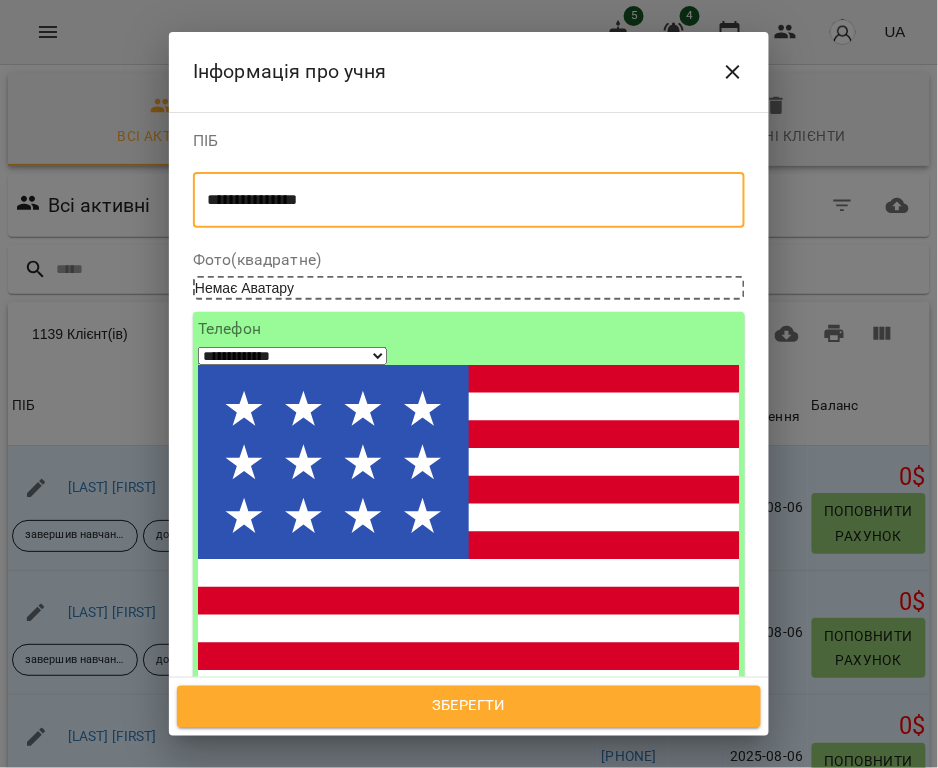 type on "**********" 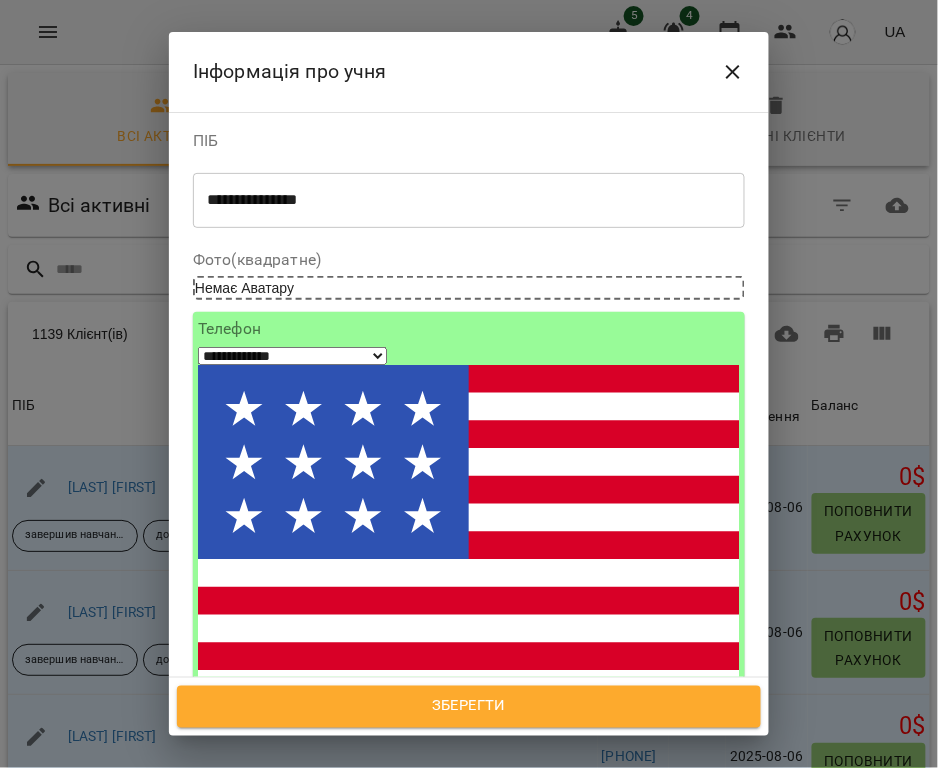 click on "**********" at bounding box center (292, 356) 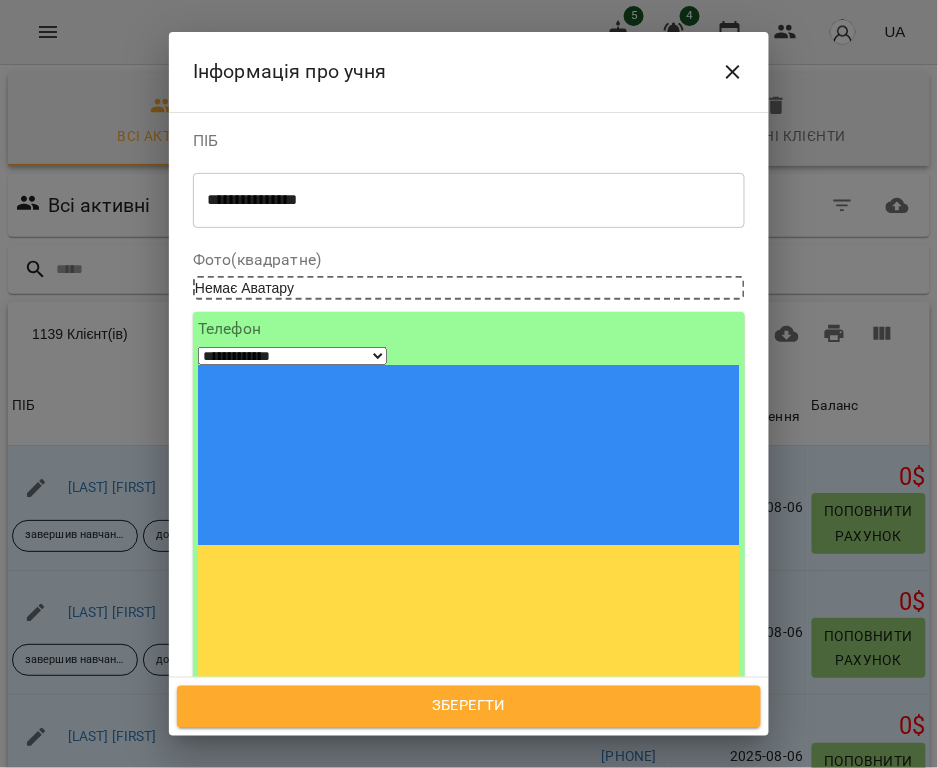 click at bounding box center (272, 739) 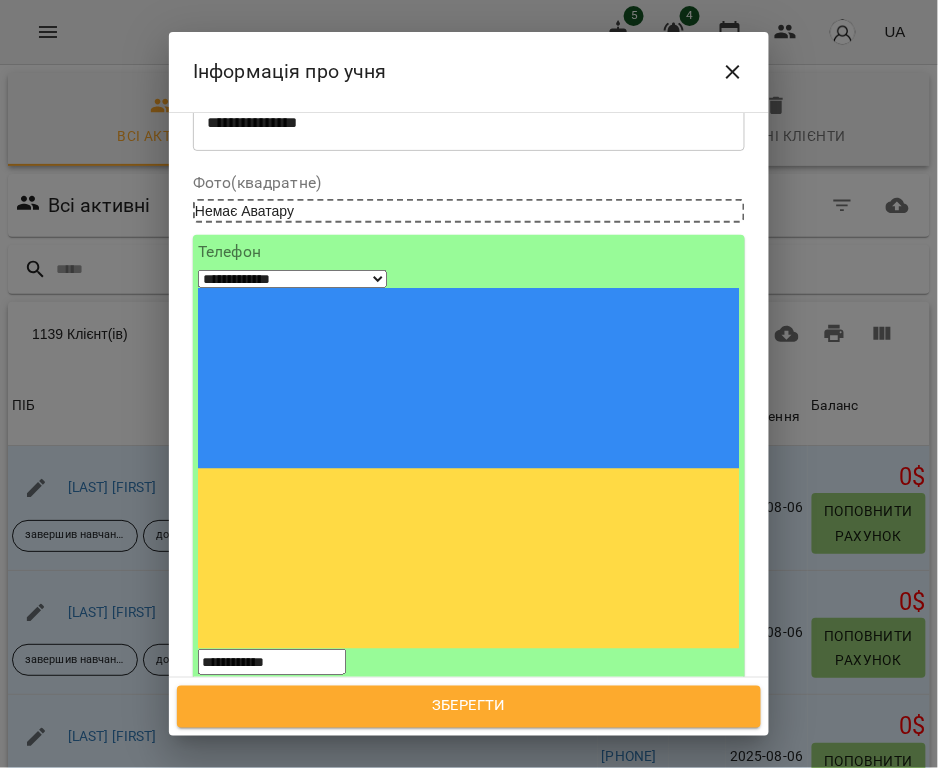 scroll, scrollTop: 133, scrollLeft: 0, axis: vertical 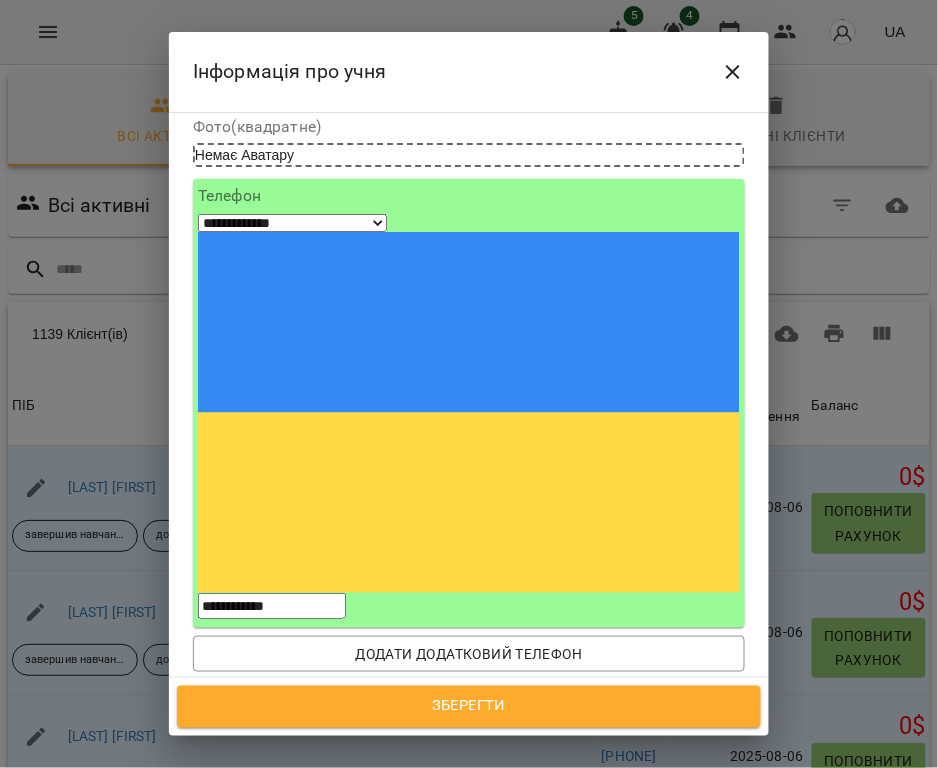type on "**********" 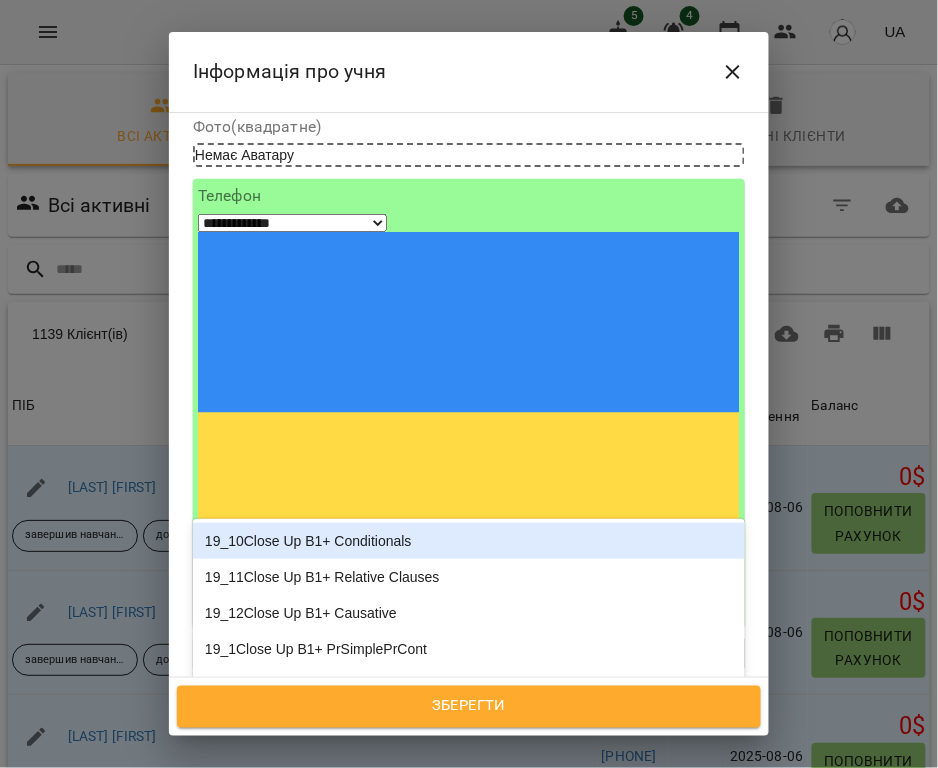 type on "***" 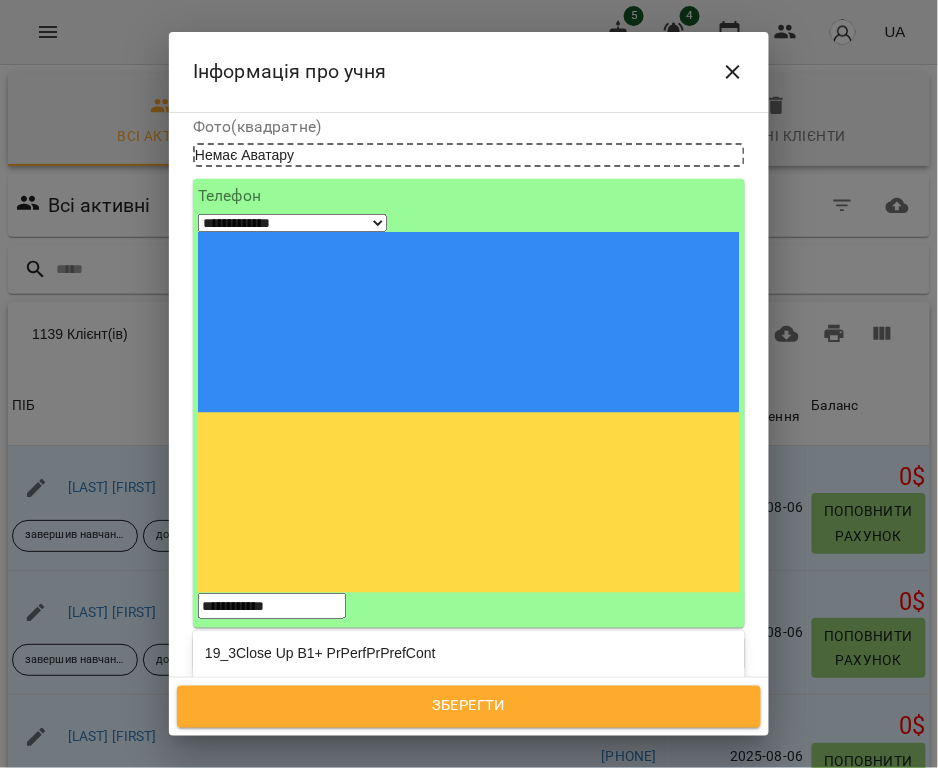 click on "9_3Headway elementary Pr S" at bounding box center (469, 761) 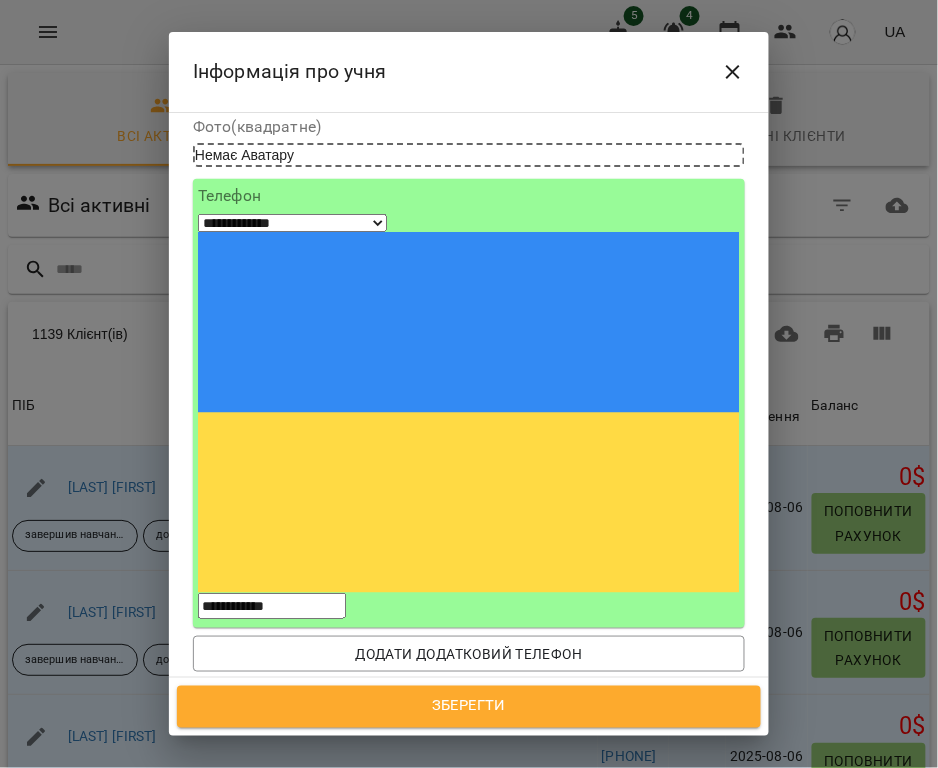 click on "завершив навчання дорослі 9_3Headway elementary Pr S" at bounding box center (432, 846) 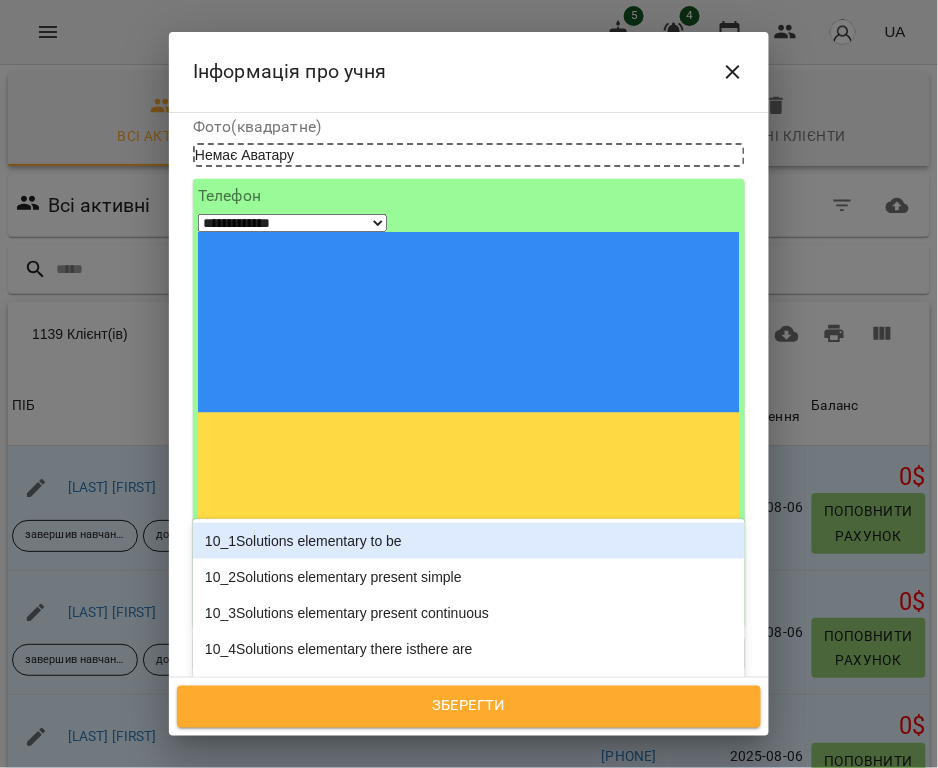 paste on "***" 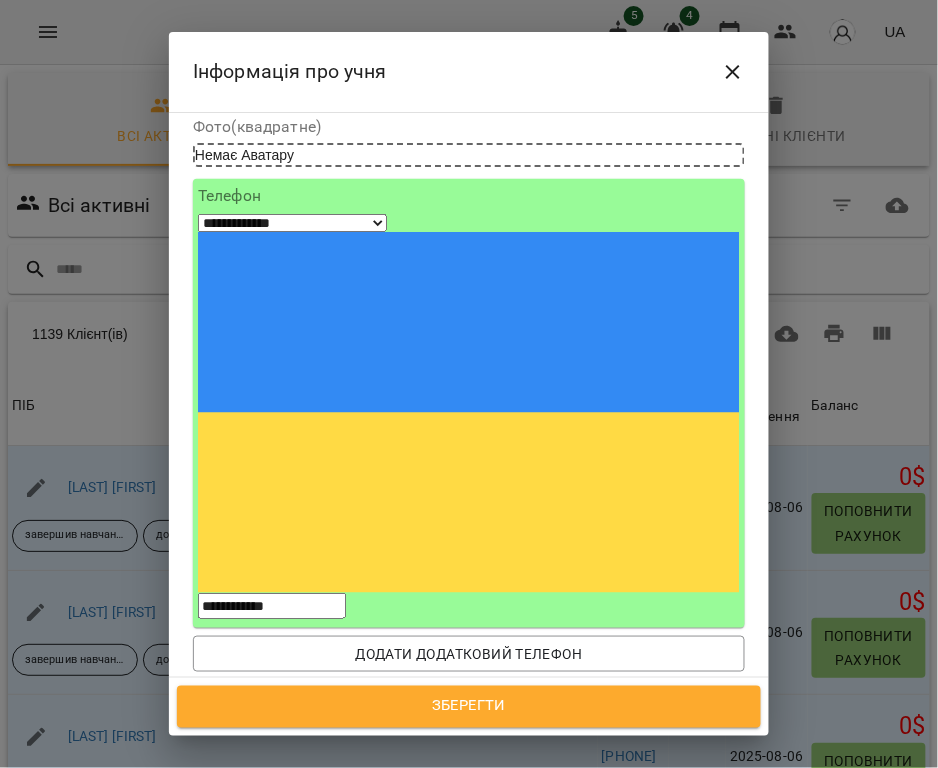 click on "OLX" at bounding box center (469, 797) 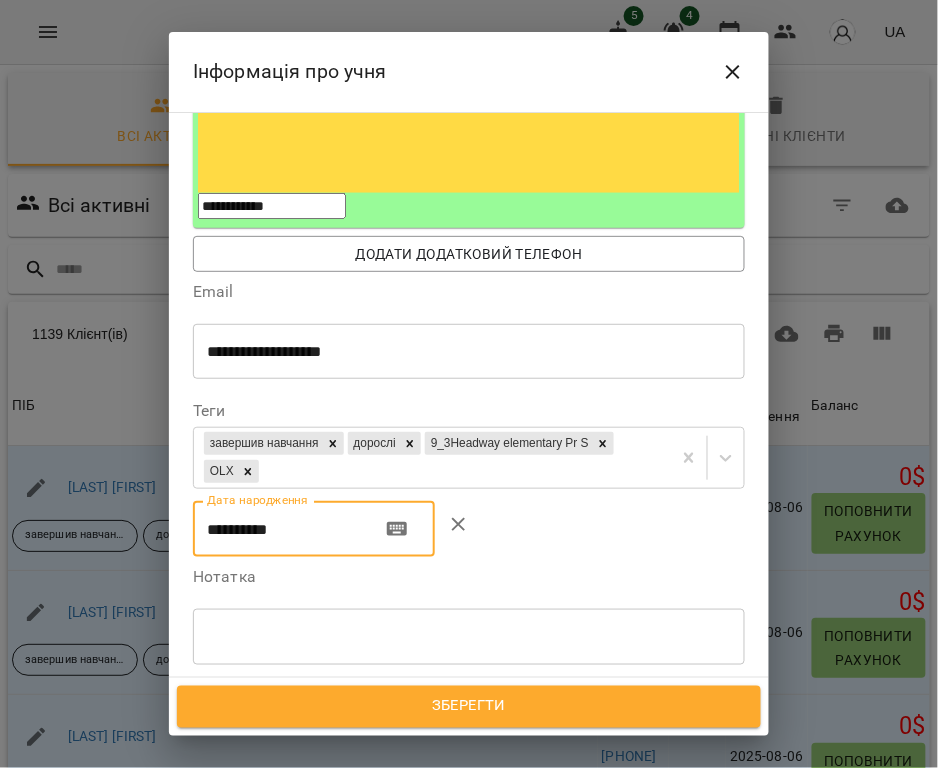 scroll, scrollTop: 540, scrollLeft: 0, axis: vertical 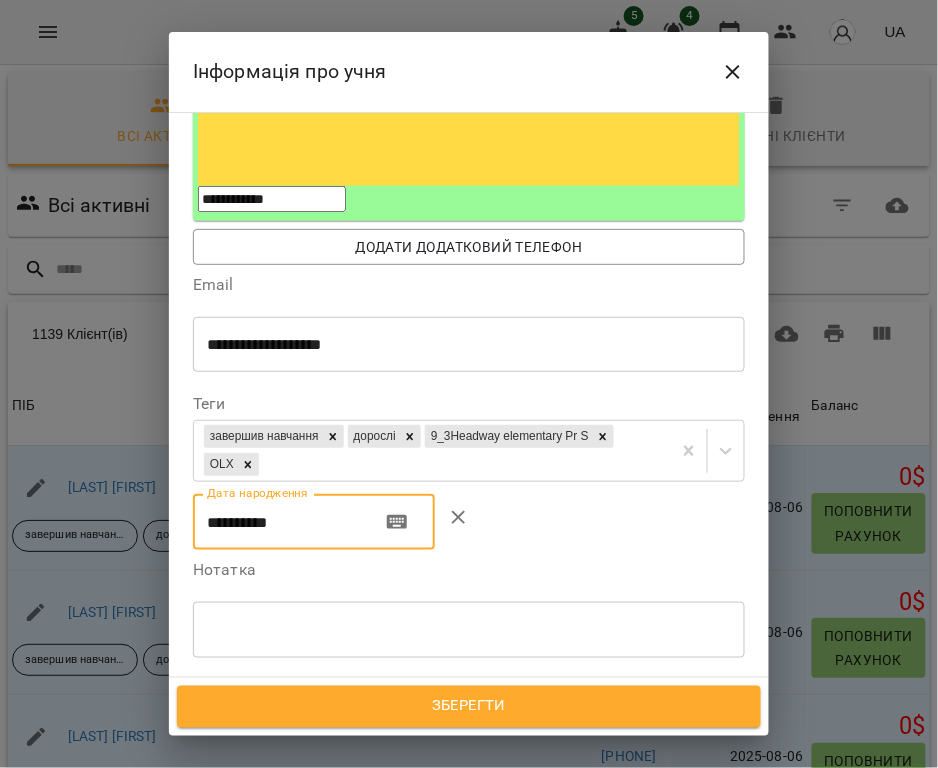 type on "**********" 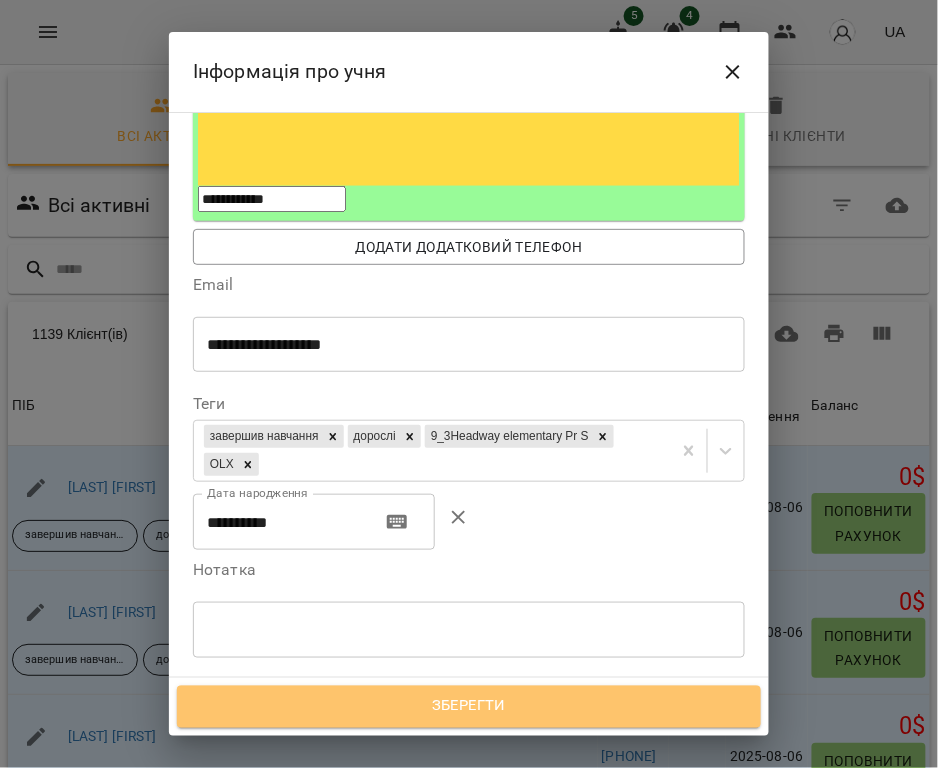 click on "Зберегти" at bounding box center [469, 707] 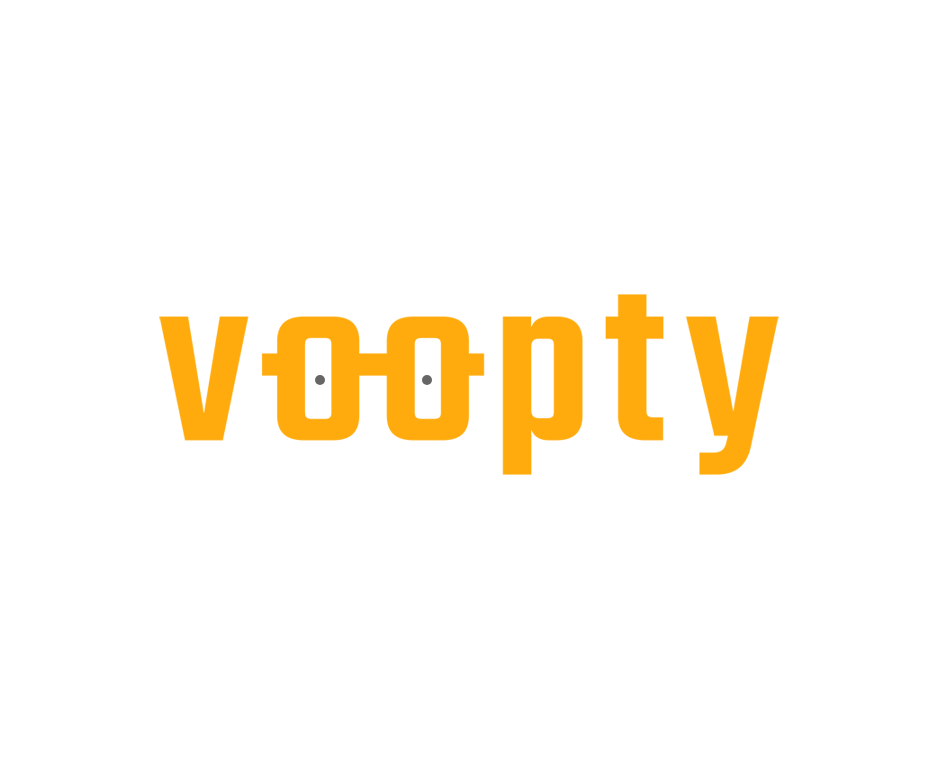 scroll, scrollTop: 0, scrollLeft: 0, axis: both 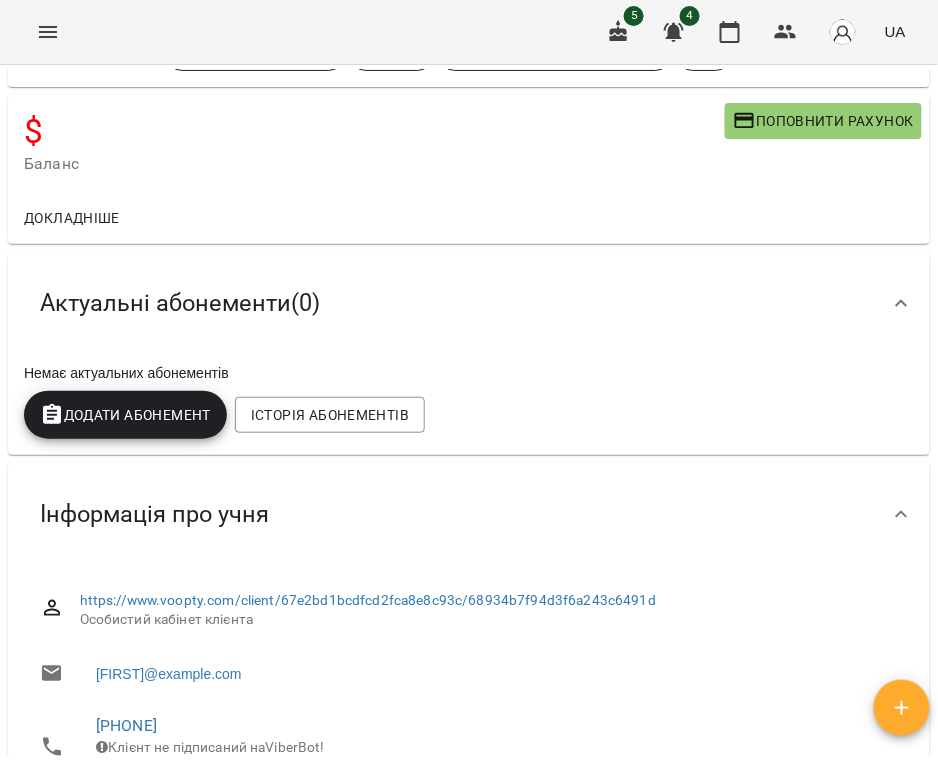 click on "Актуальні абонементи ( 0 )" at bounding box center (451, 303) 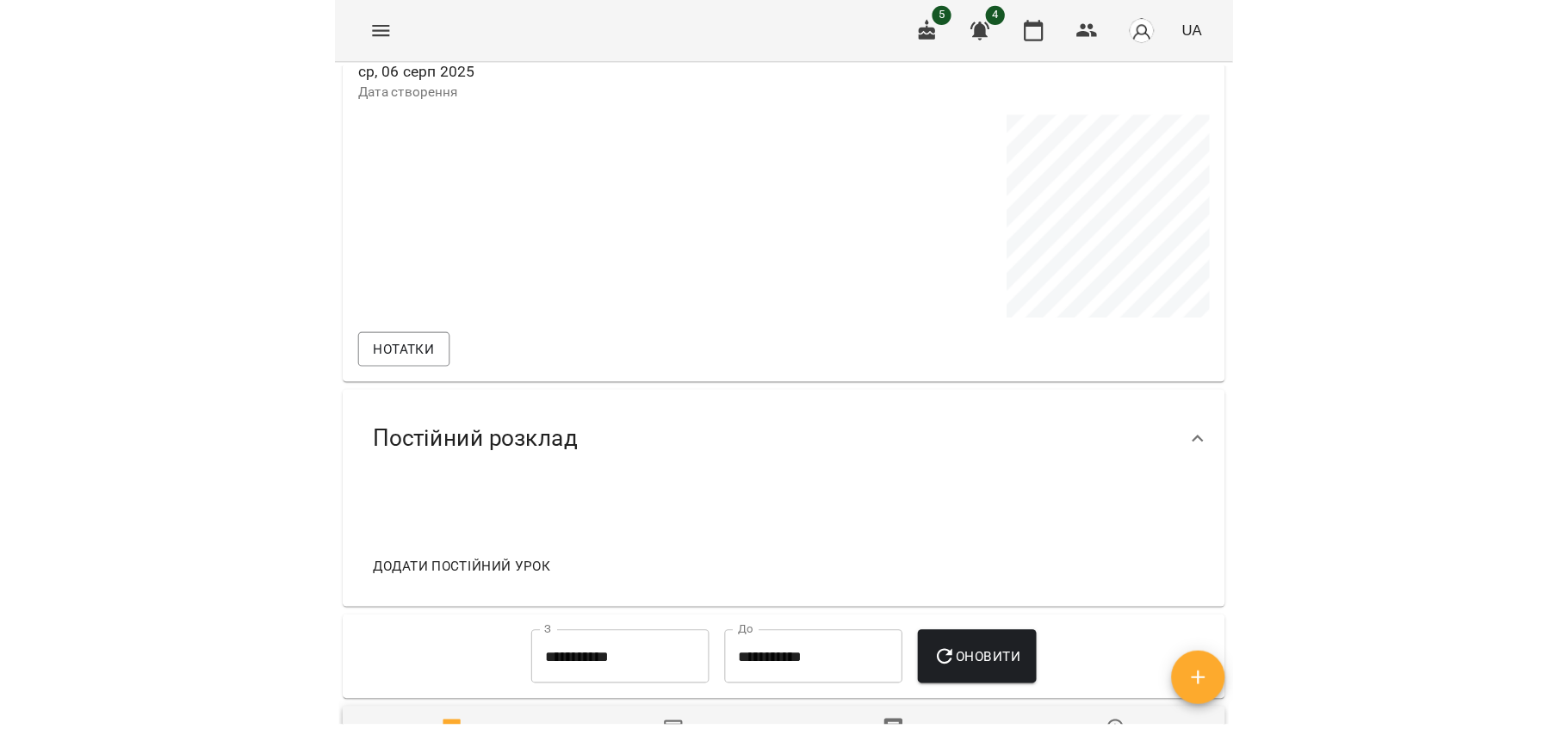 scroll, scrollTop: 803, scrollLeft: 0, axis: vertical 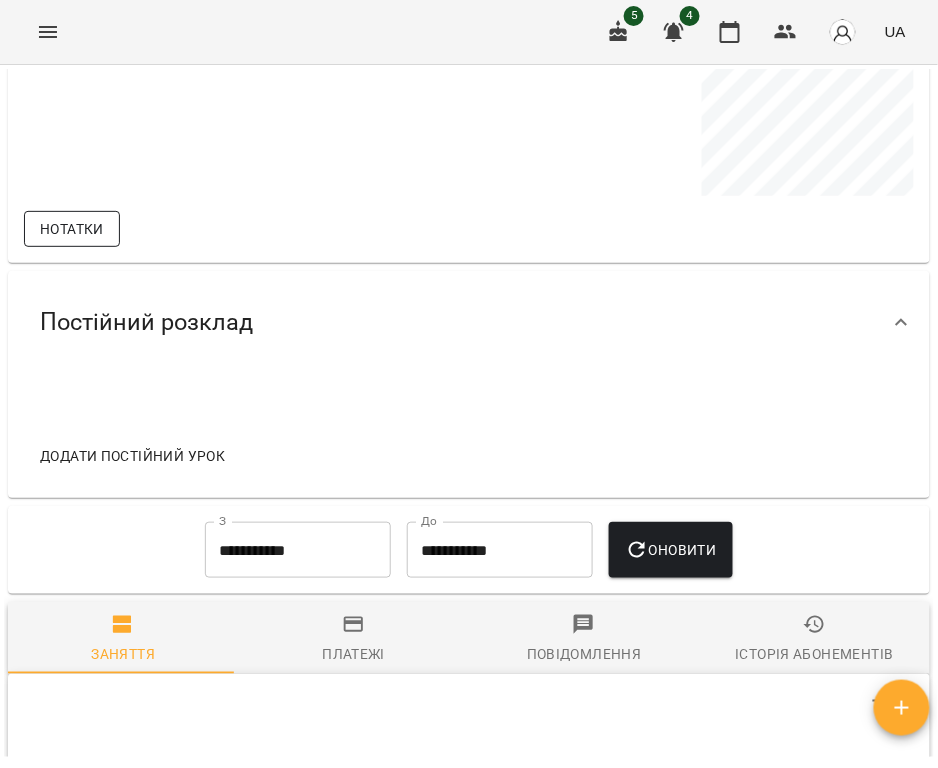click on "Нотатки" at bounding box center (72, 229) 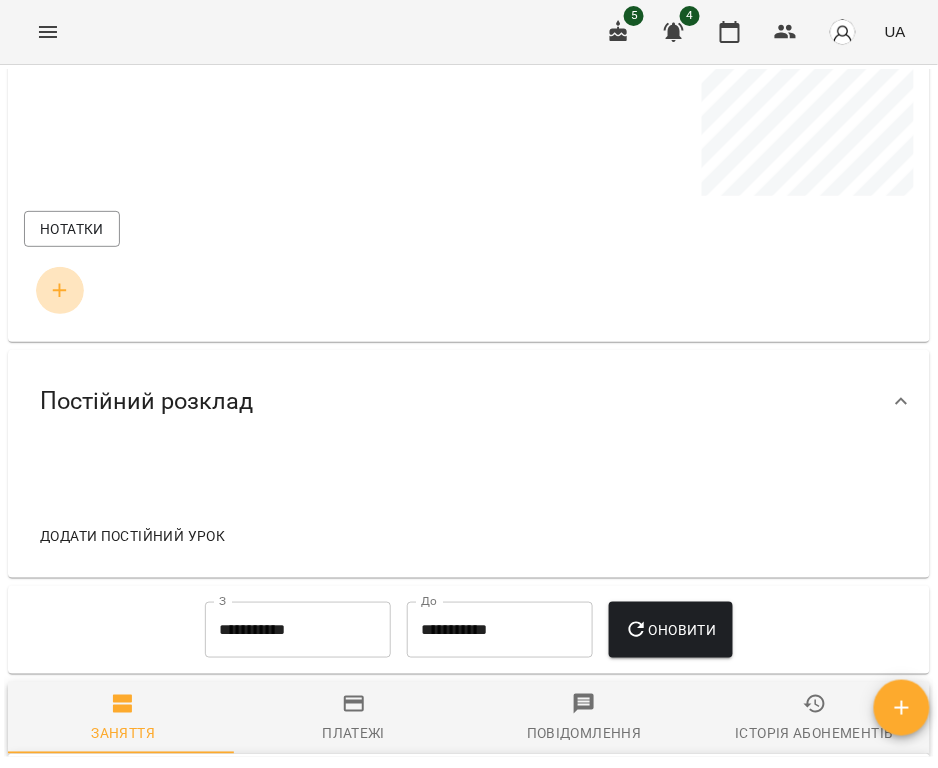 click 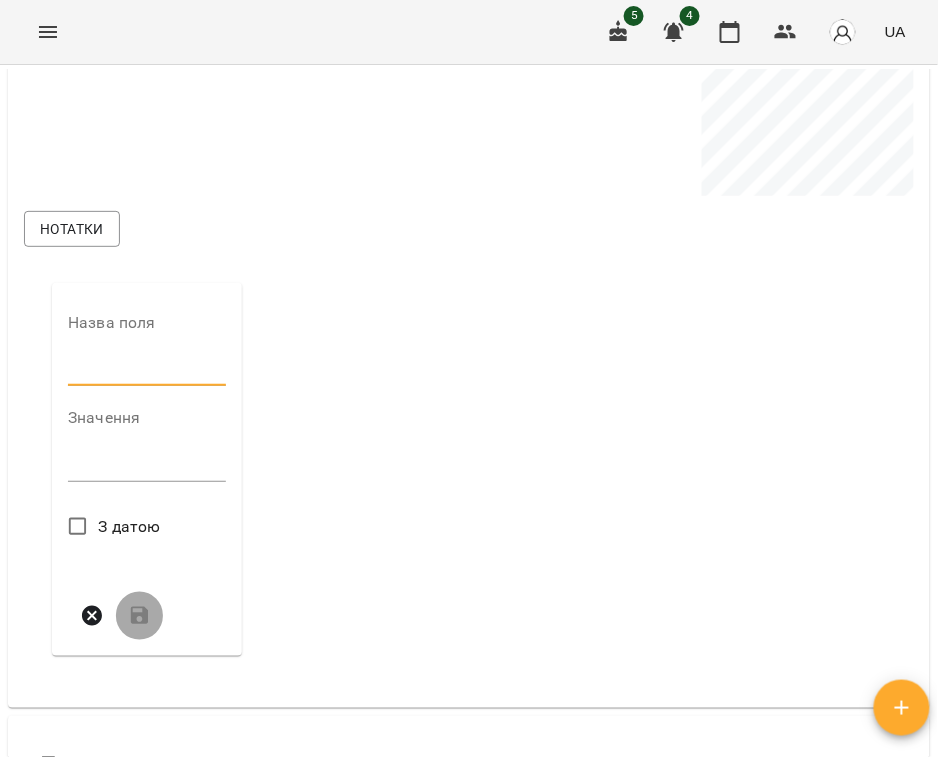 click at bounding box center [147, 371] 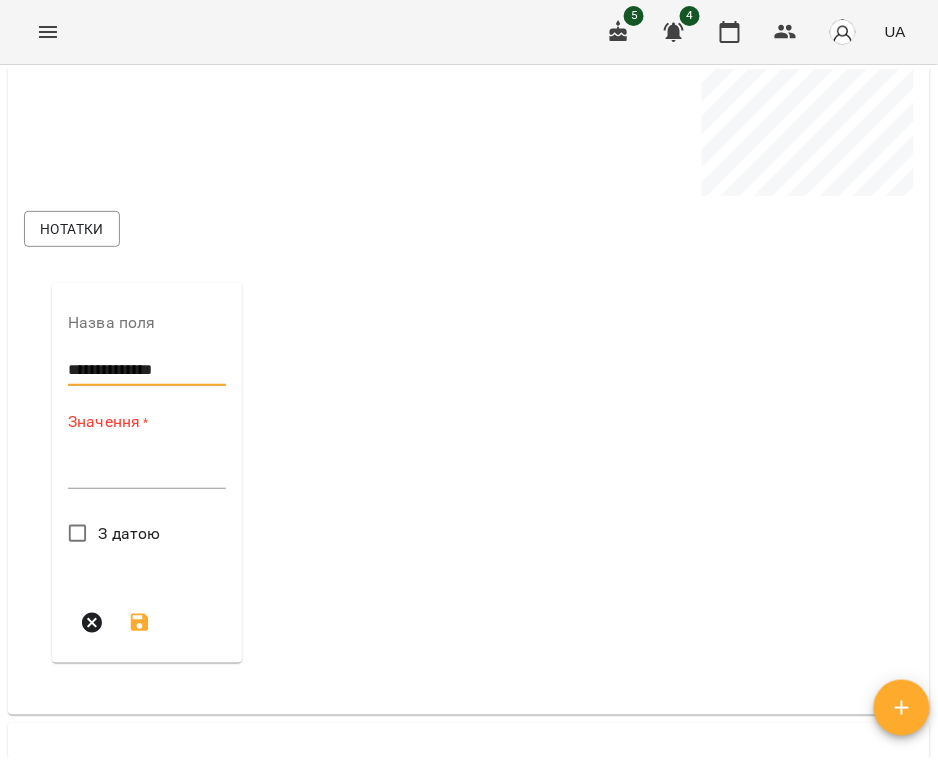 click at bounding box center (147, 472) 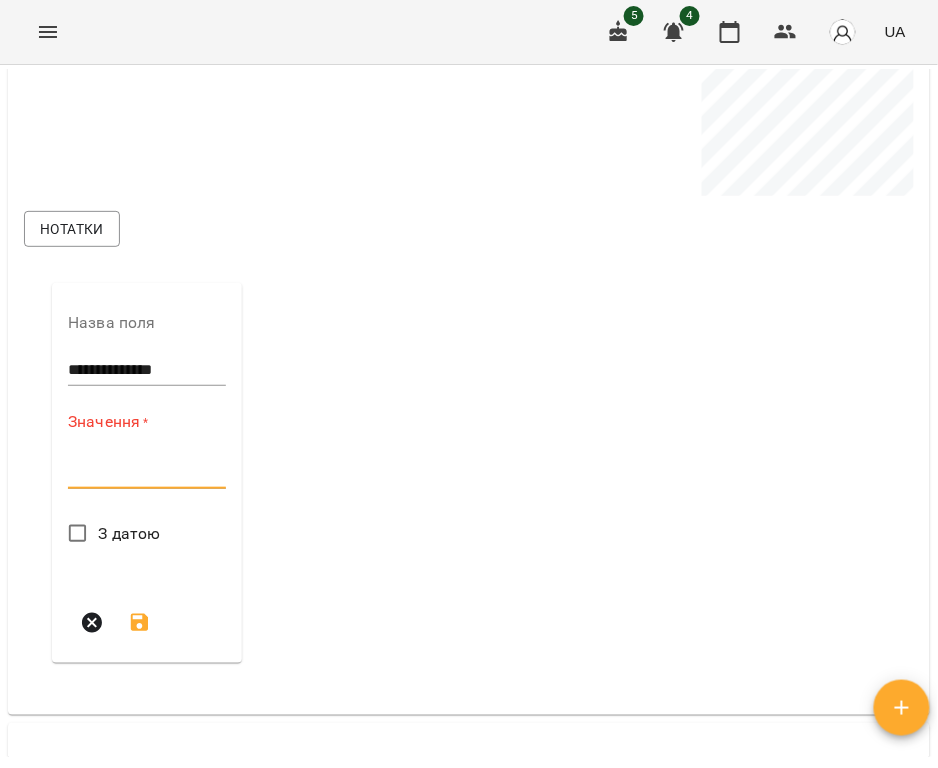 paste on "**********" 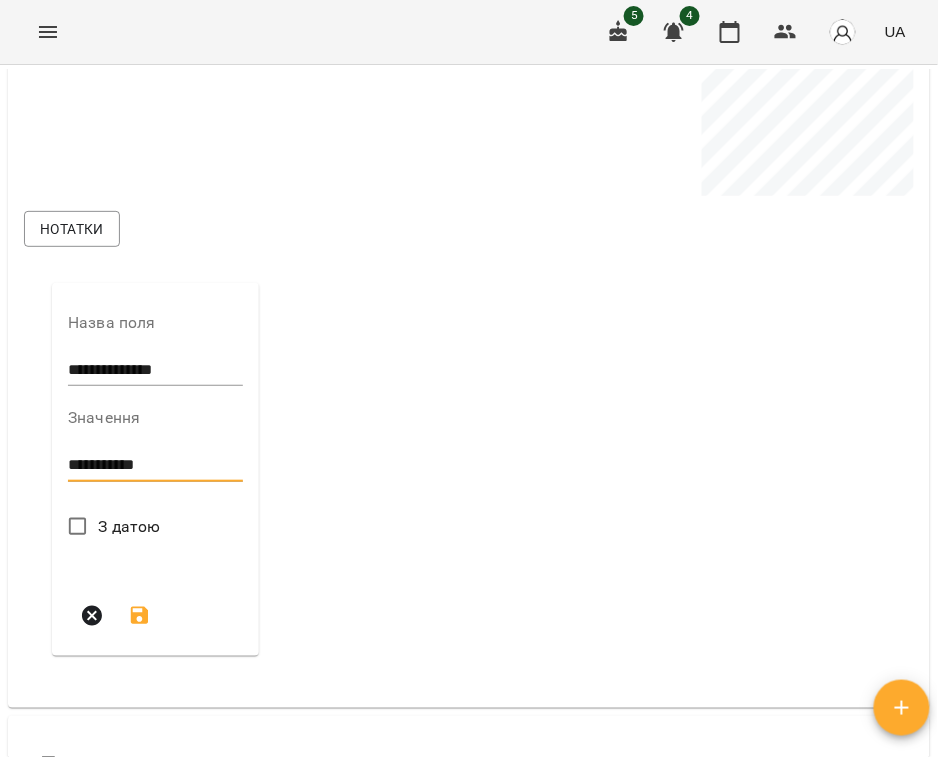 type on "**********" 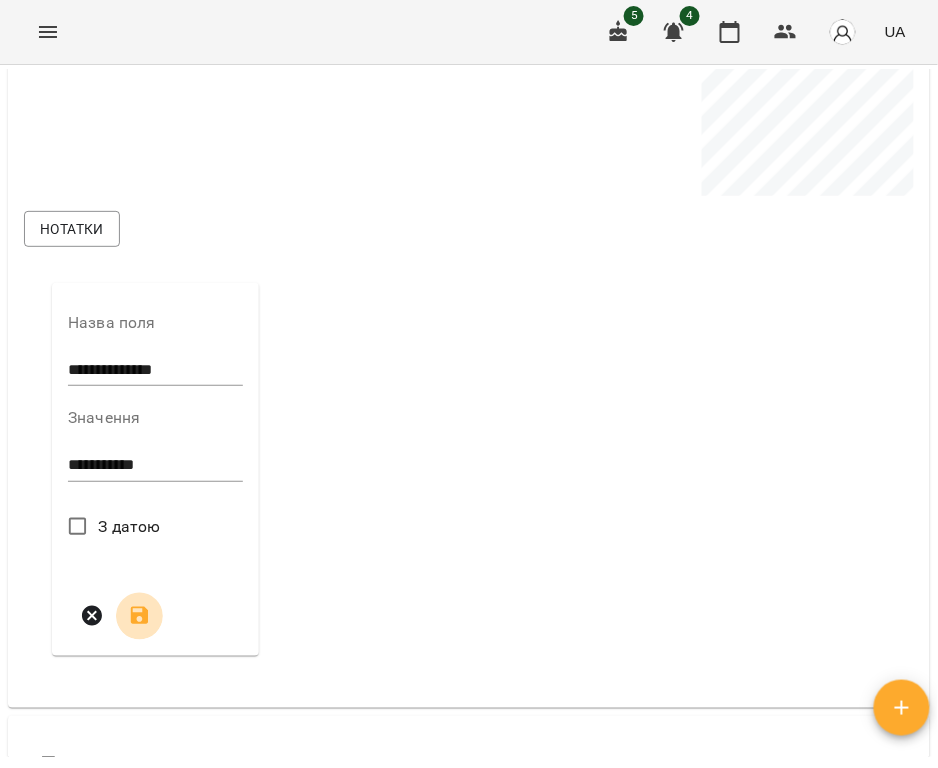 click 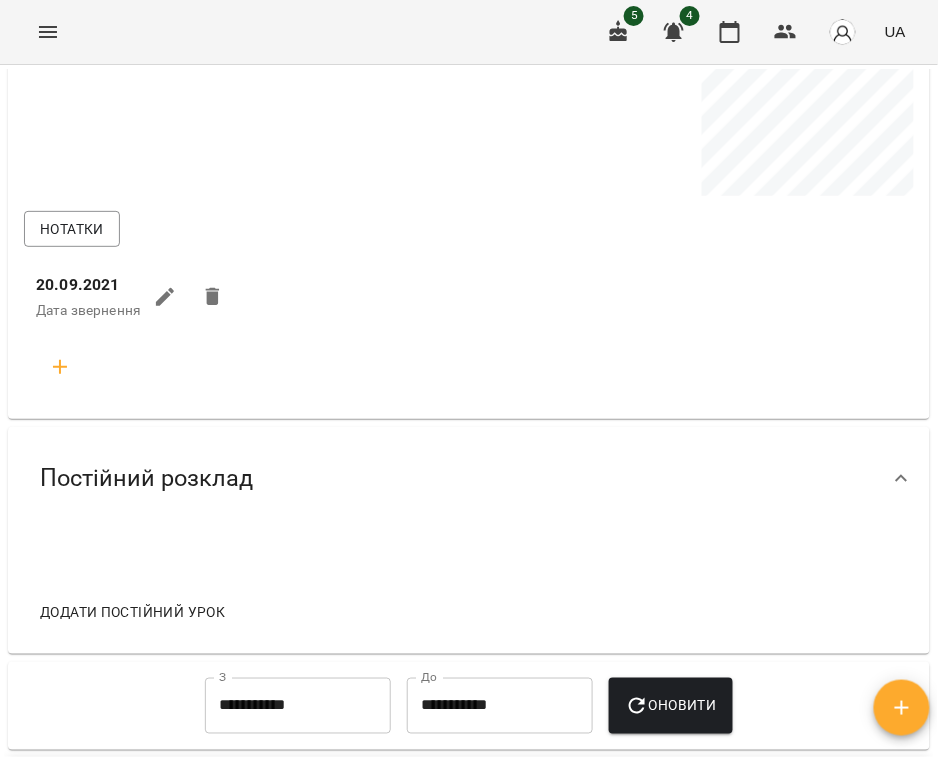 click on "Постійний розклад" at bounding box center (469, 478) 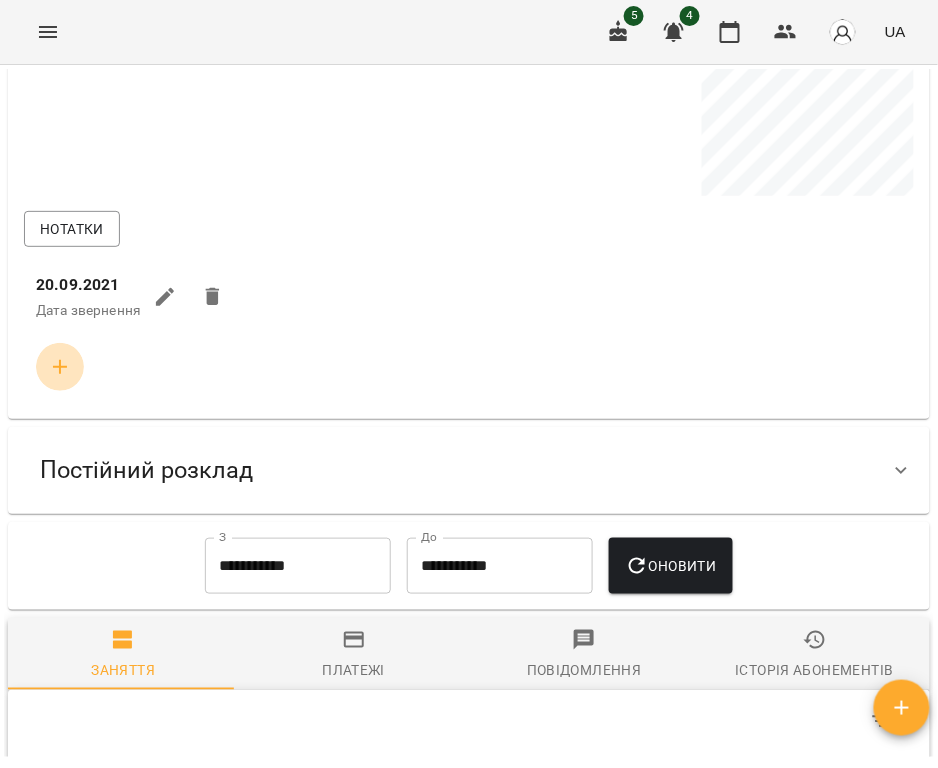 click 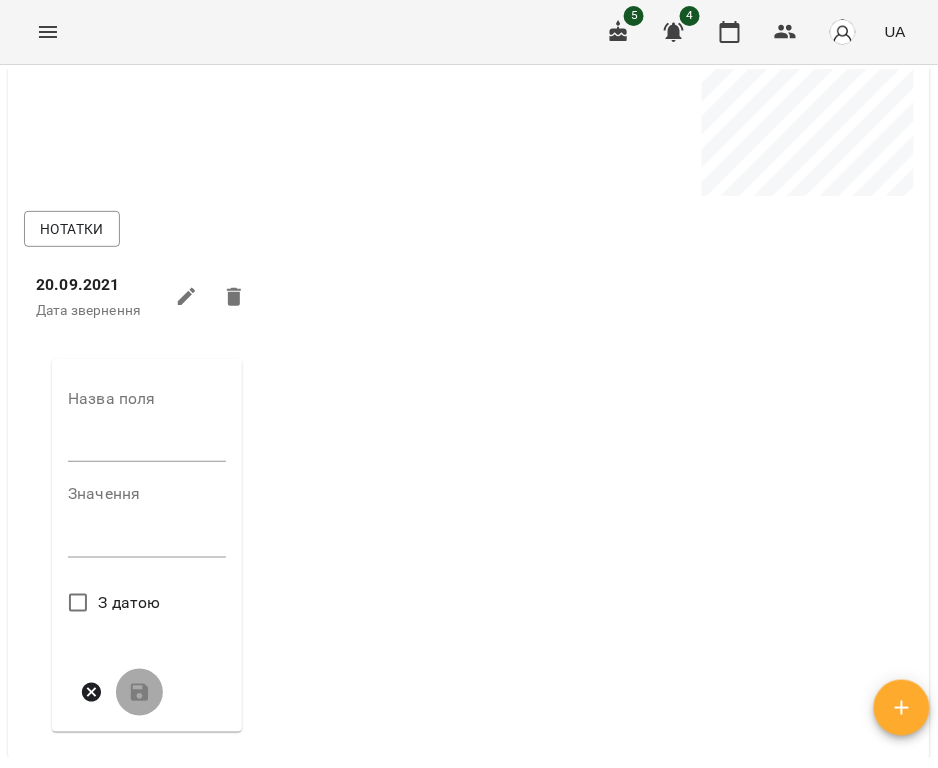 click at bounding box center (147, 447) 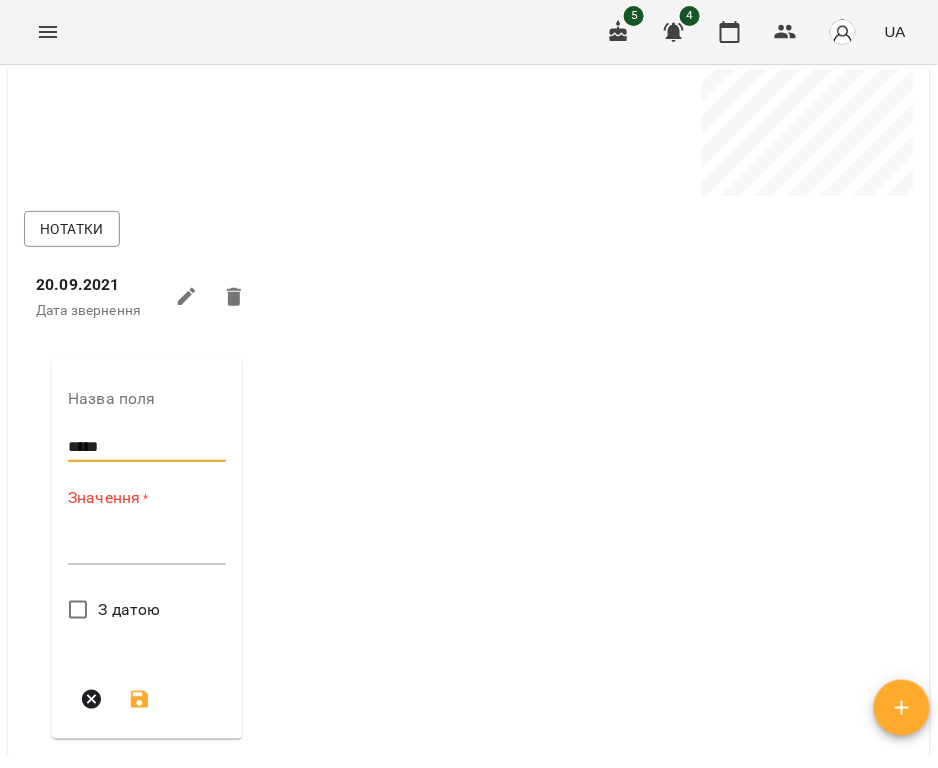type on "*****" 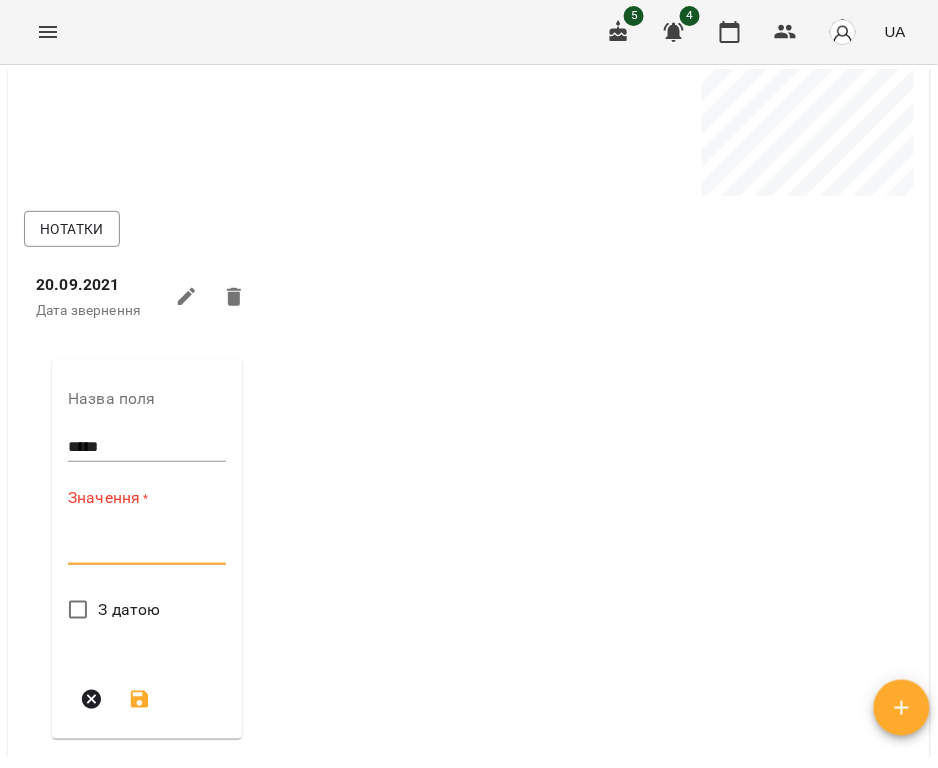 click at bounding box center [147, 548] 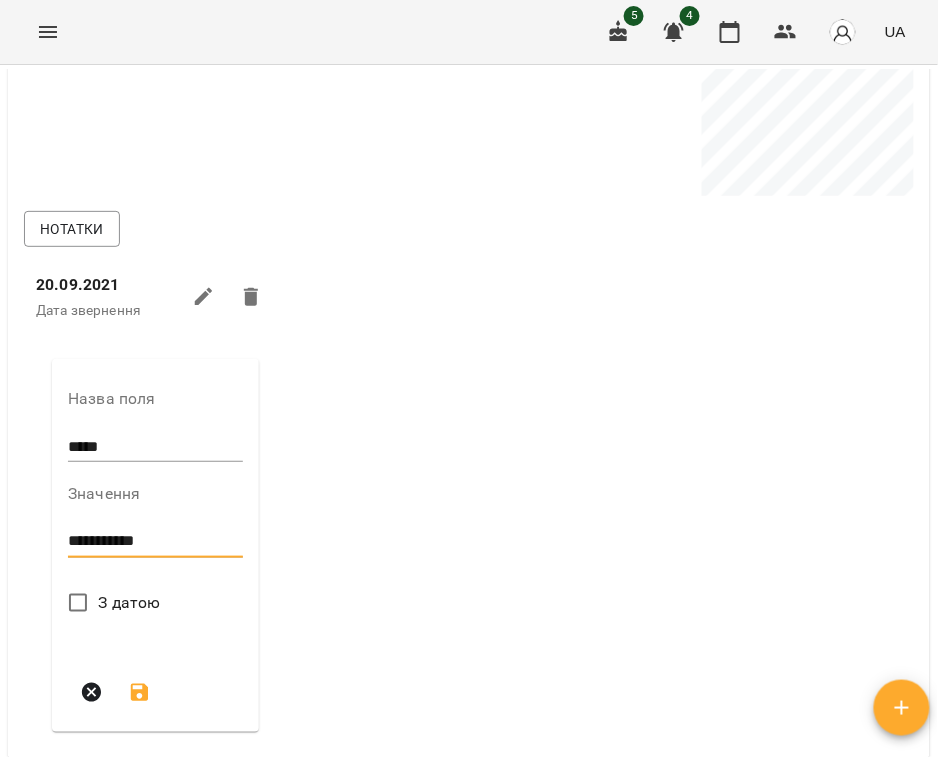 type on "**********" 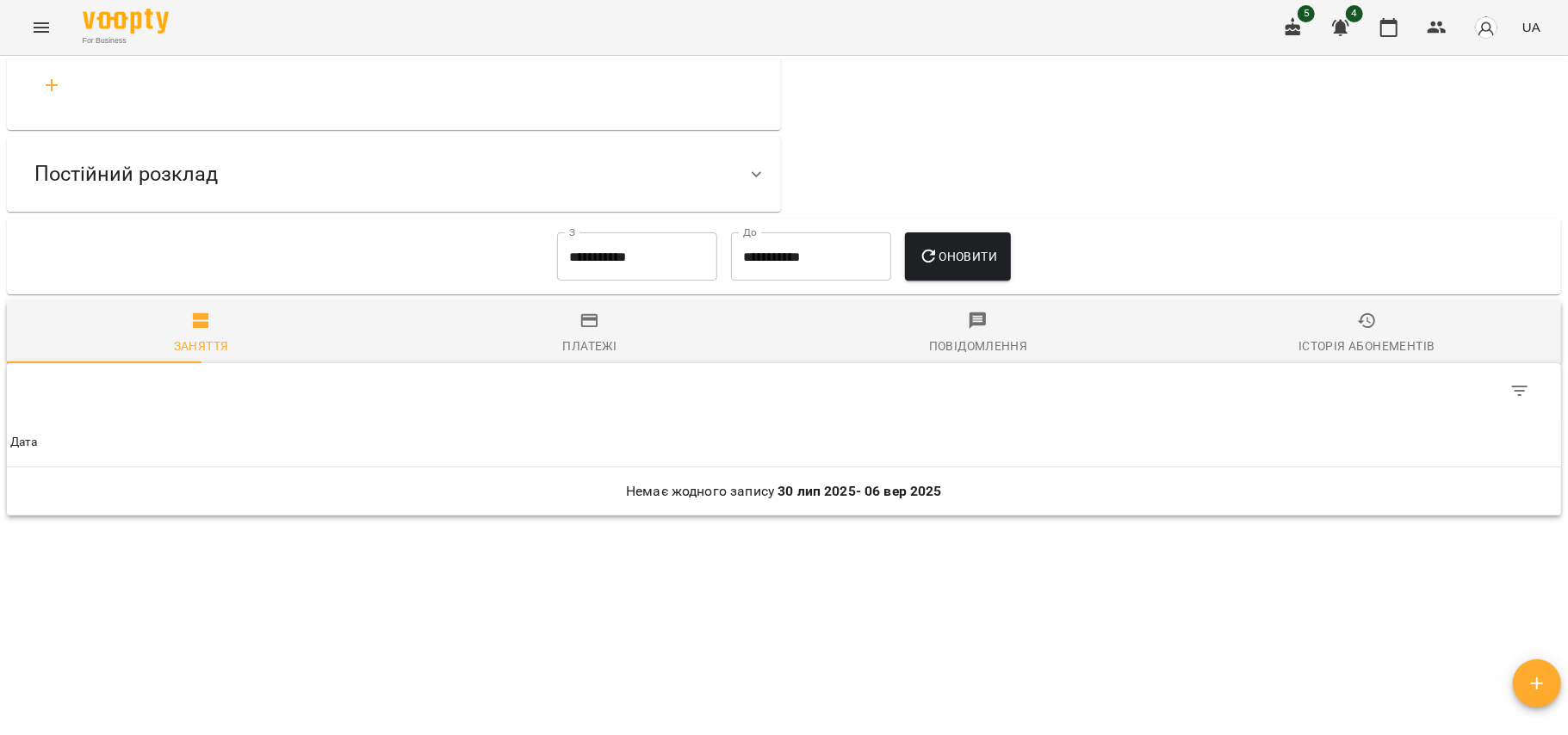scroll, scrollTop: 701, scrollLeft: 0, axis: vertical 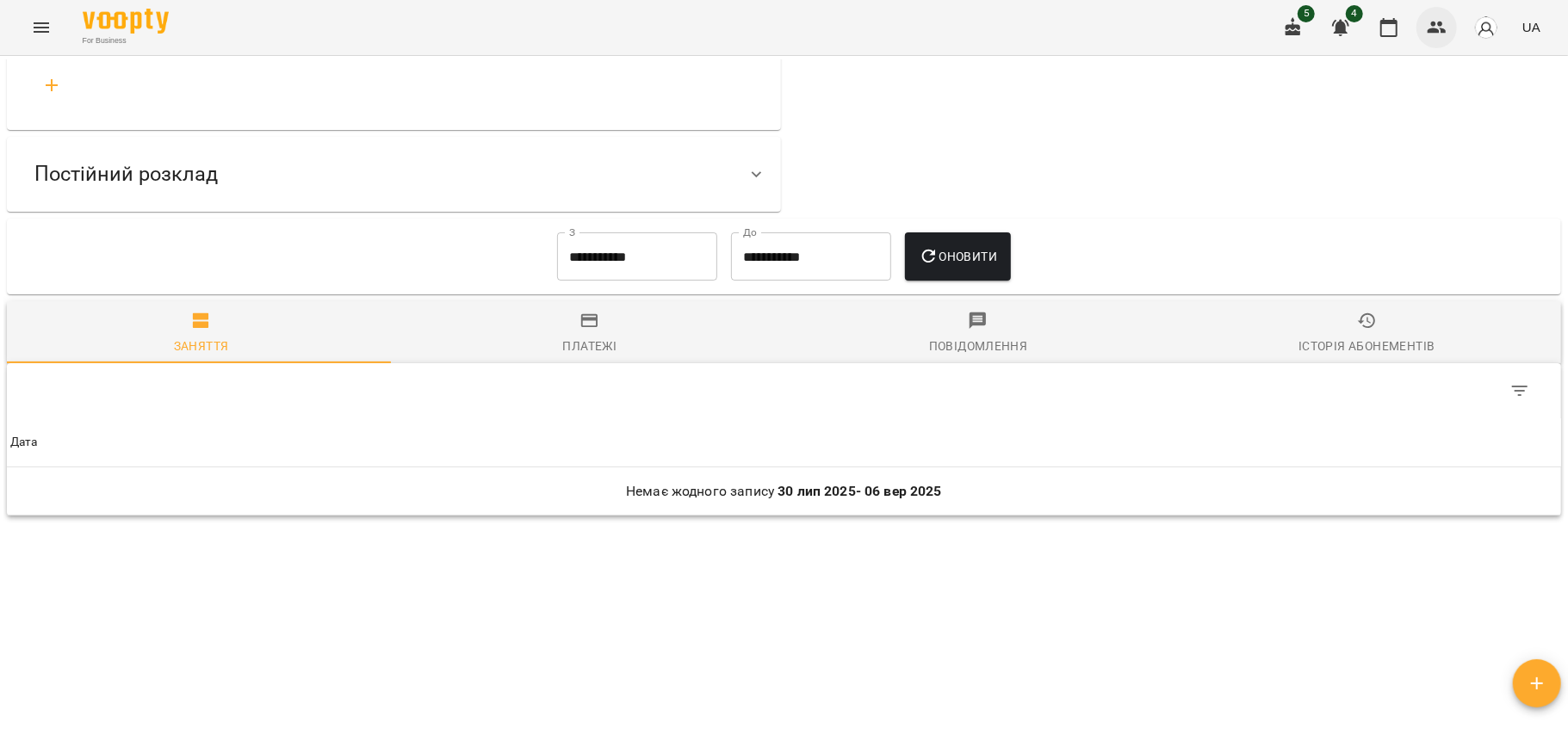 click 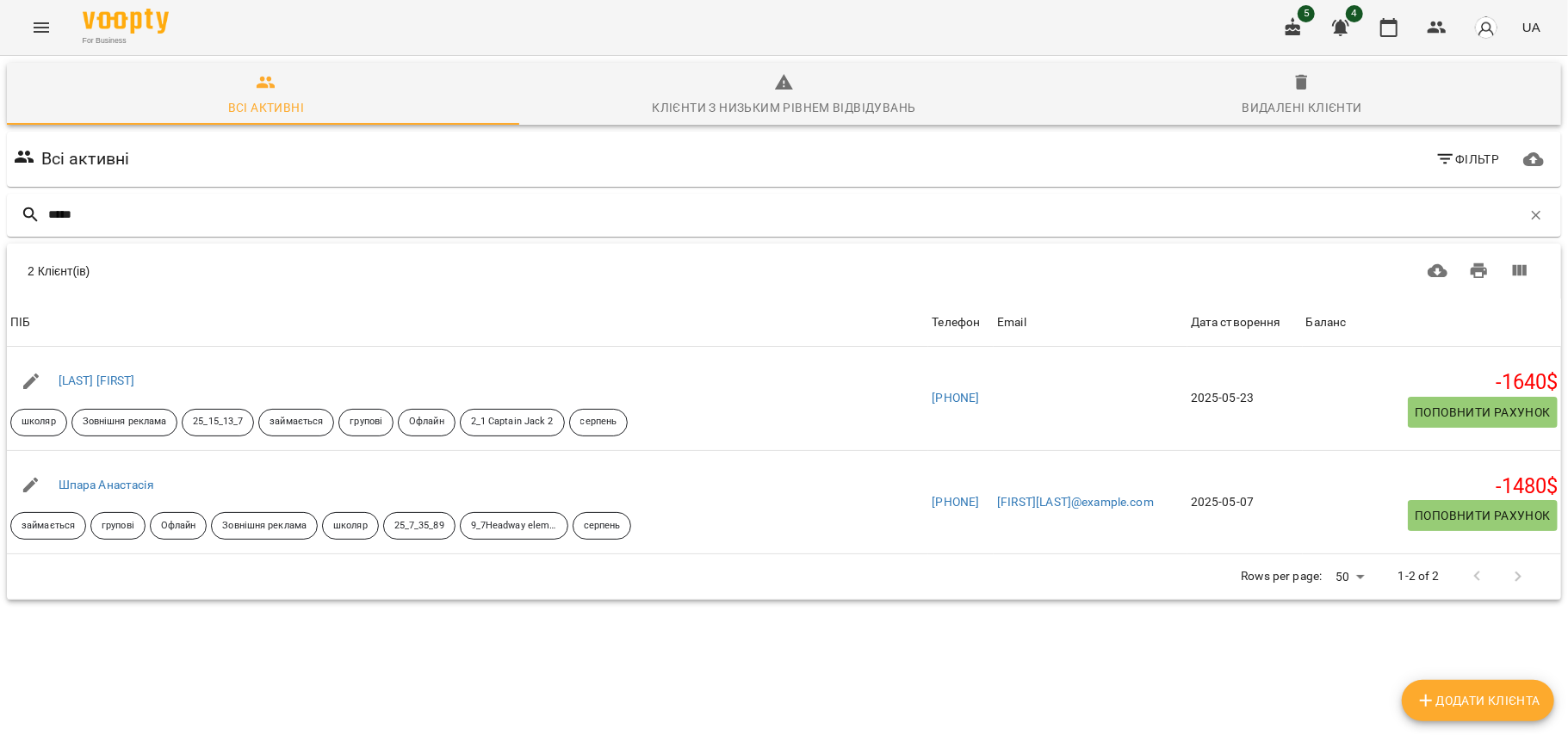 type on "*****" 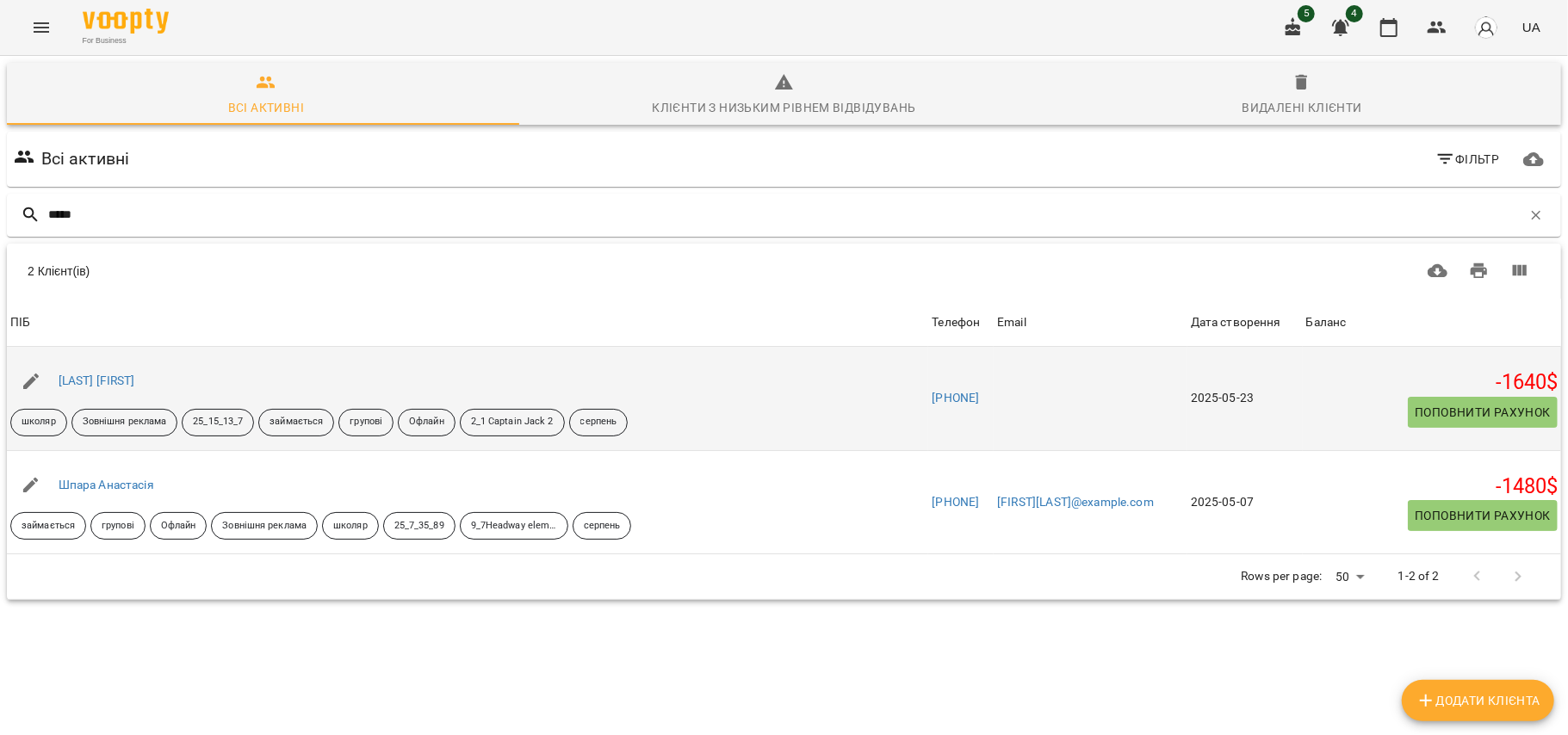 click on "Поповнити рахунок" at bounding box center [1483, 412] 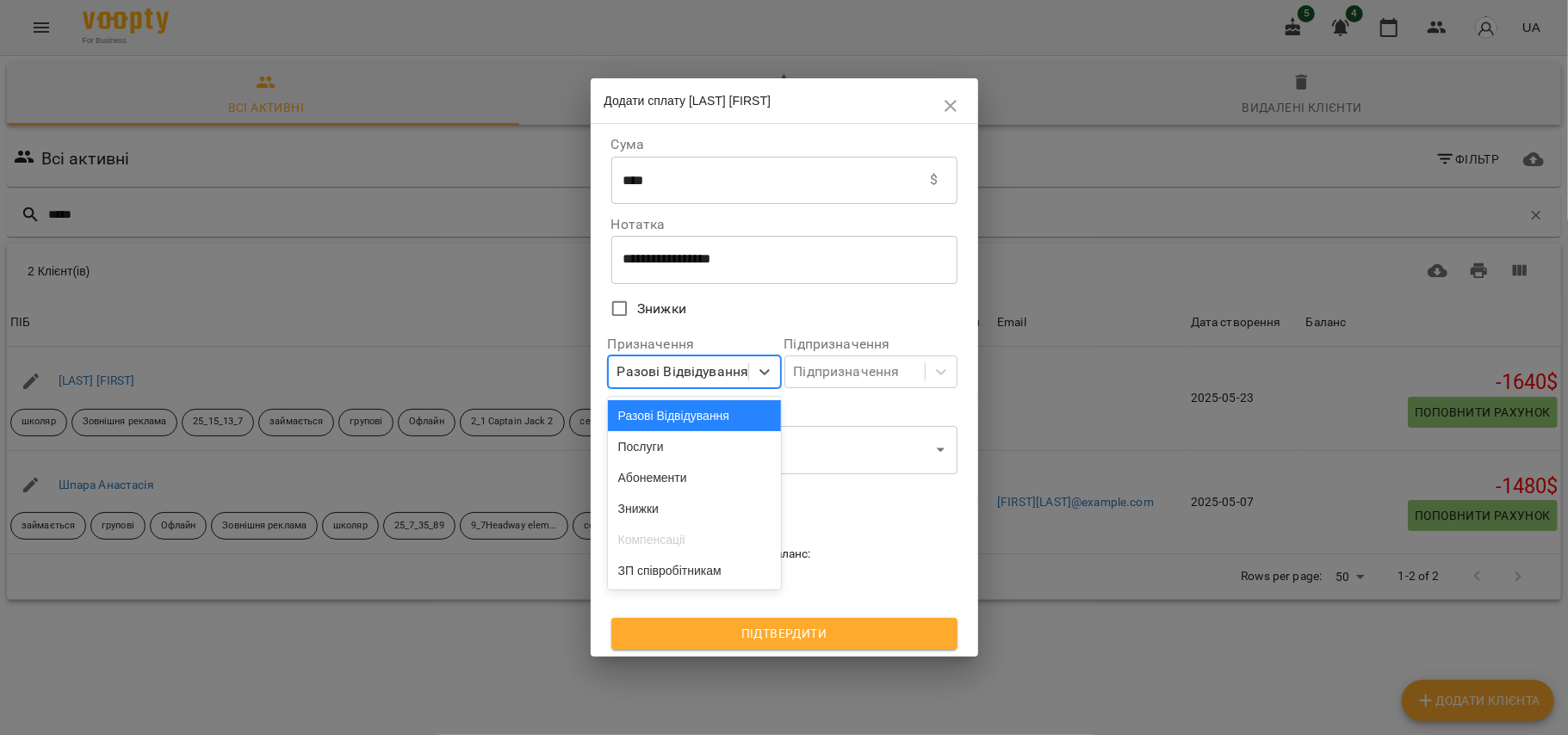 click on "Разові Відвідування" at bounding box center (683, 372) 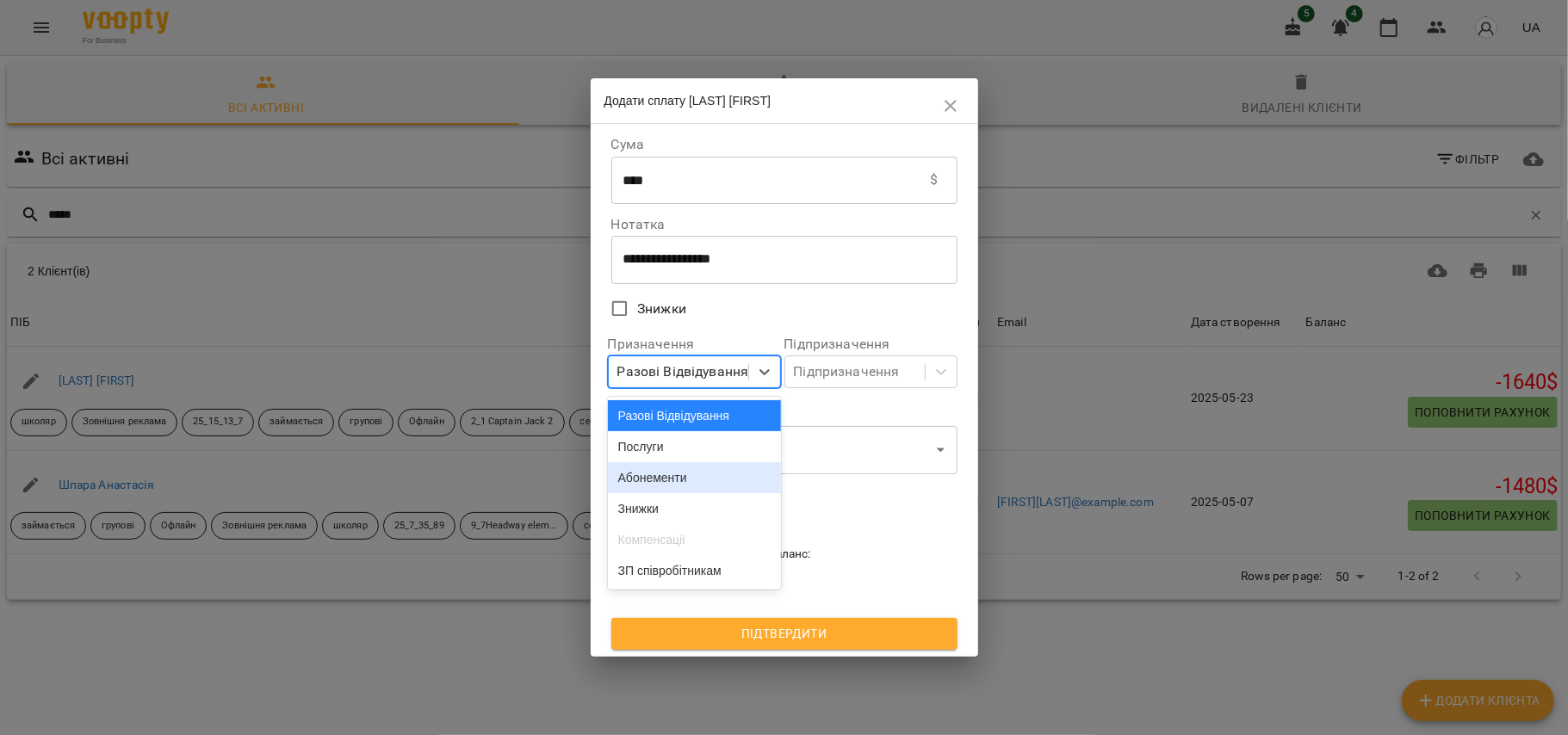 click on "Абонементи" at bounding box center [694, 478] 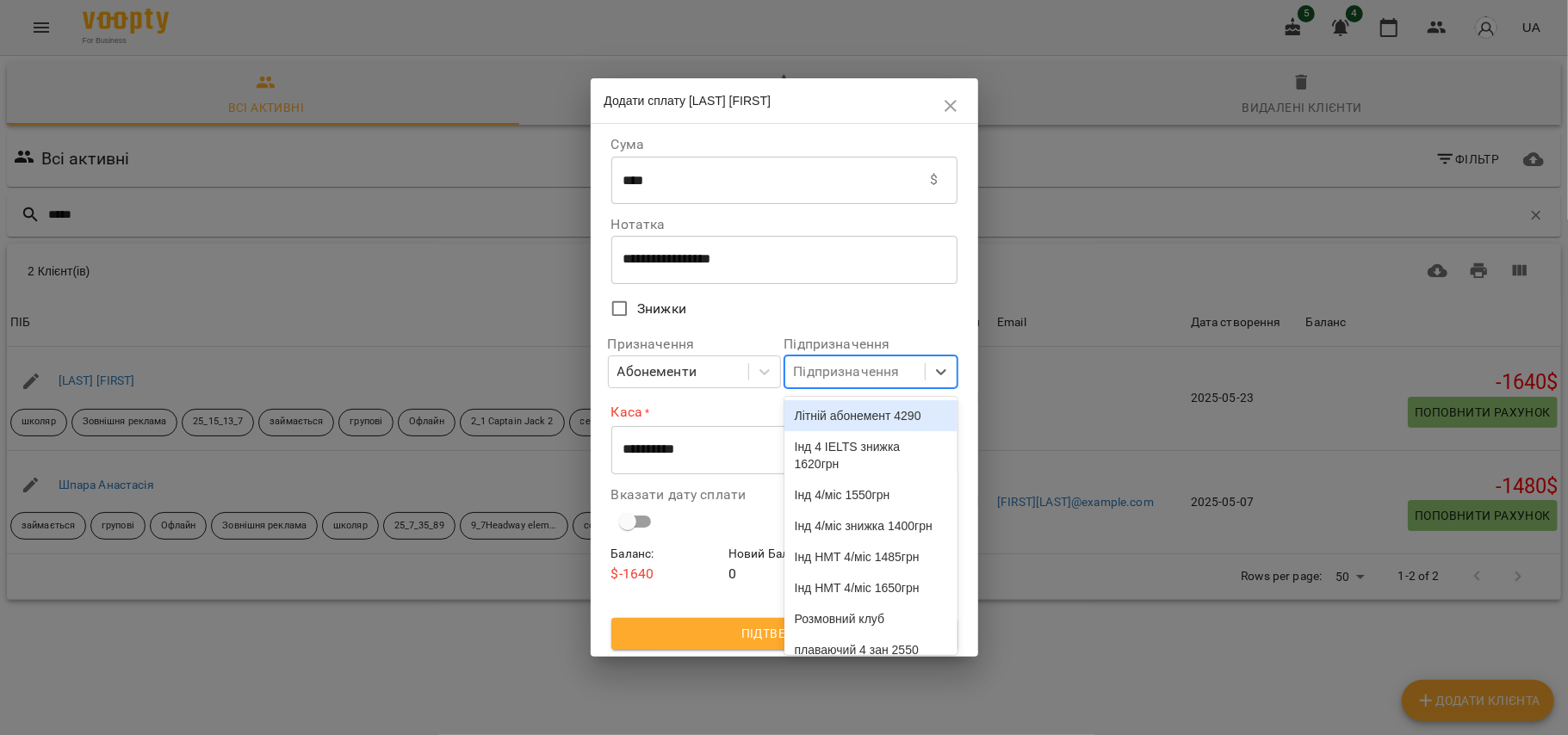 click on "Підпризначення" at bounding box center [846, 372] 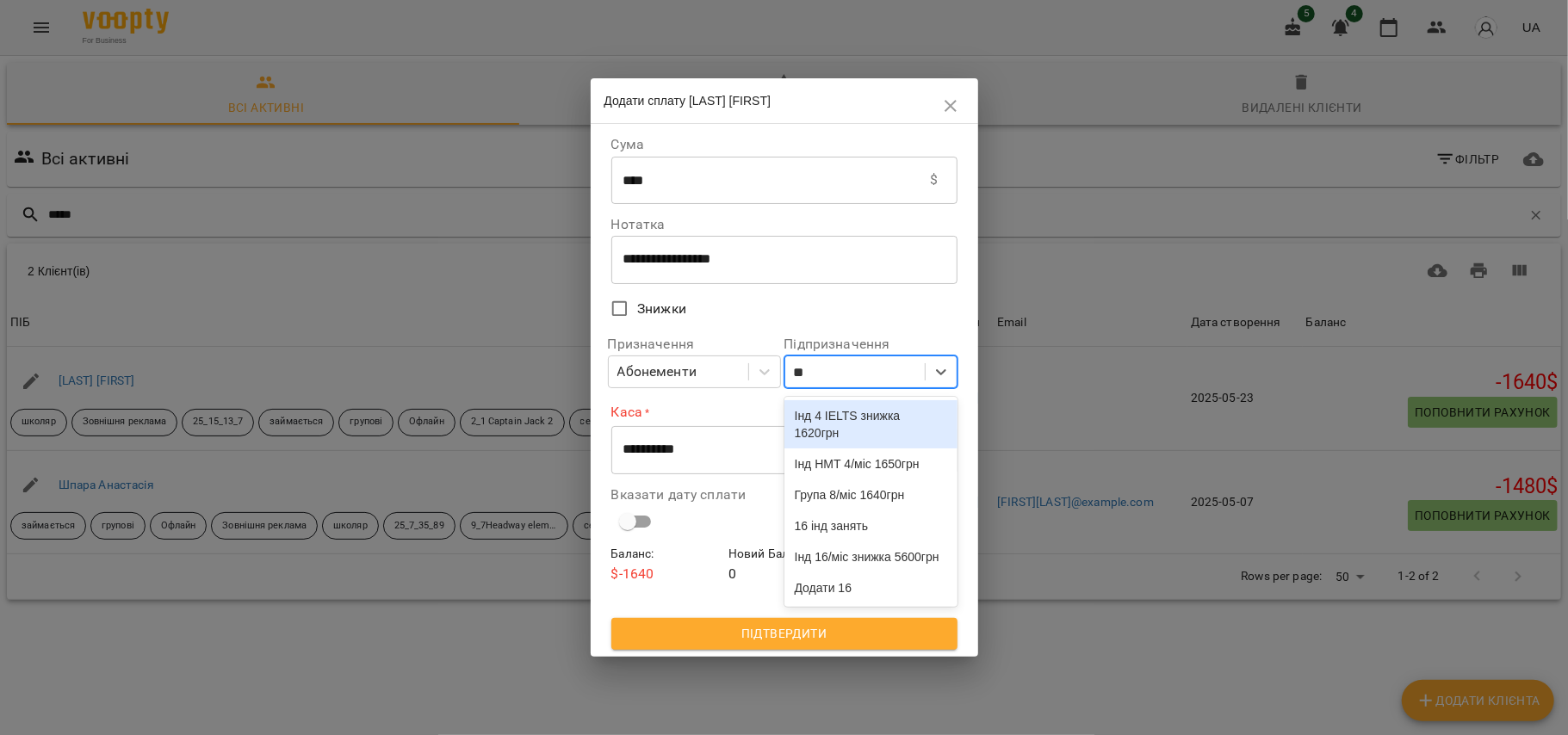type on "***" 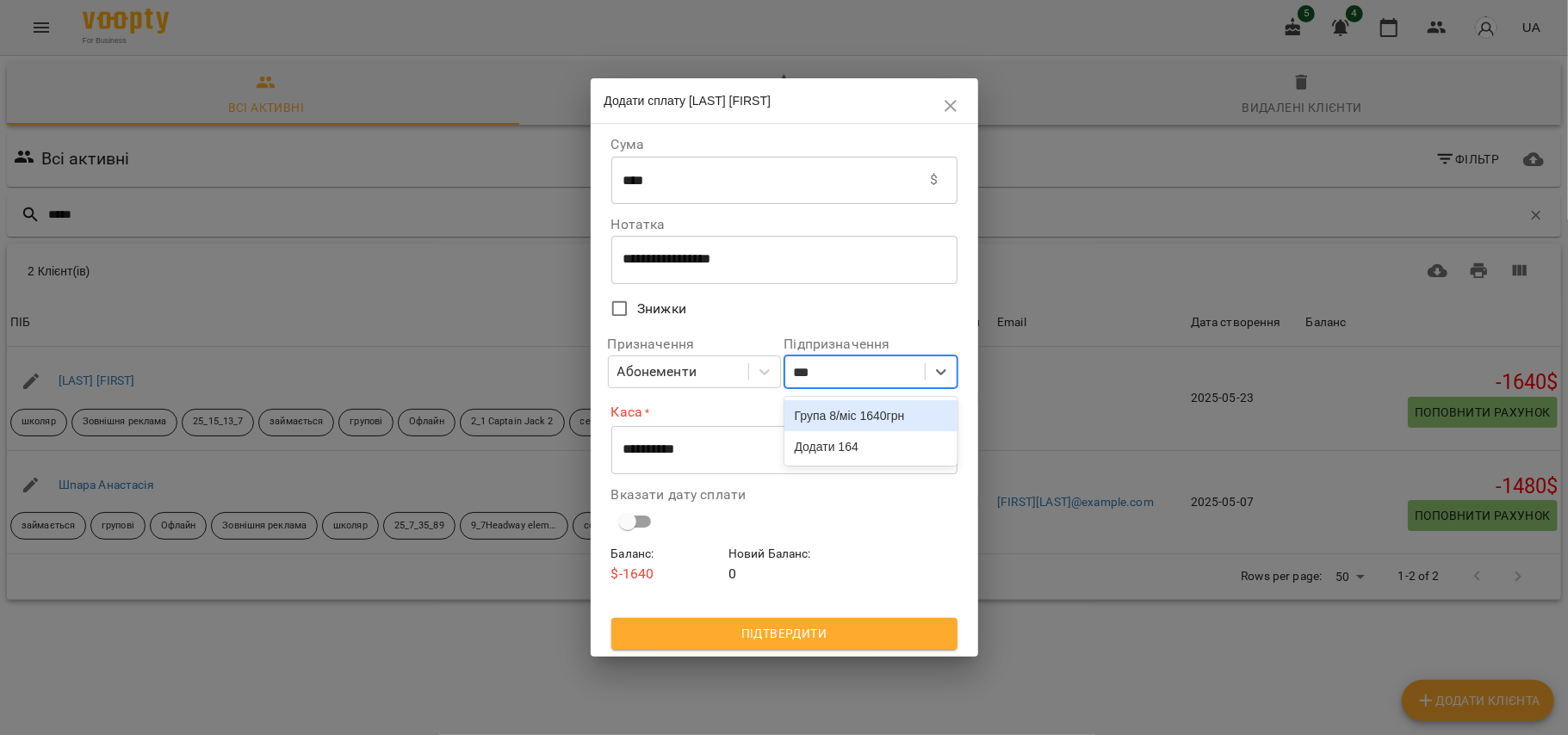 click on "Група 8/міс 1640грн" at bounding box center [871, 416] 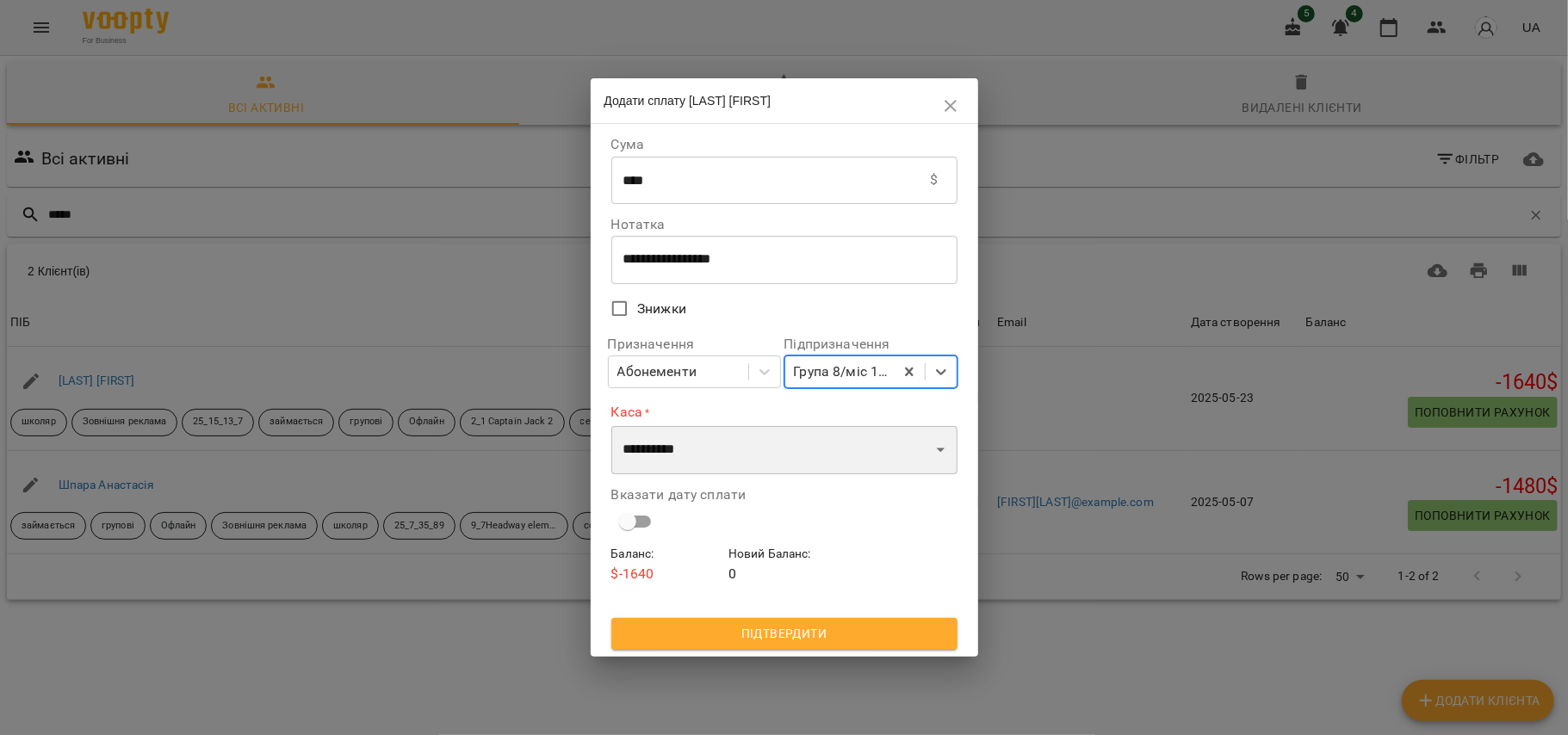 click on "**********" at bounding box center [784, 450] 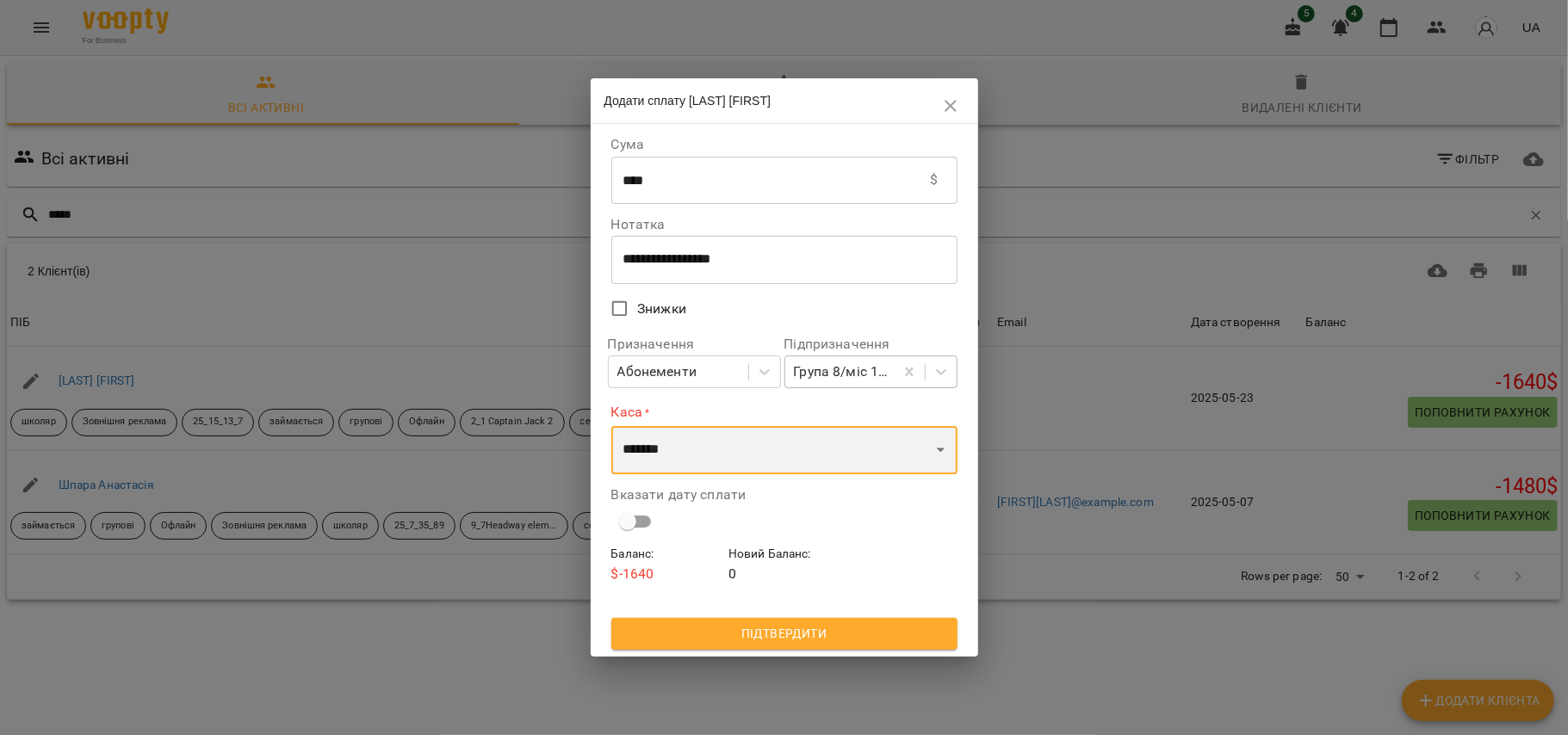click on "**********" at bounding box center [784, 450] 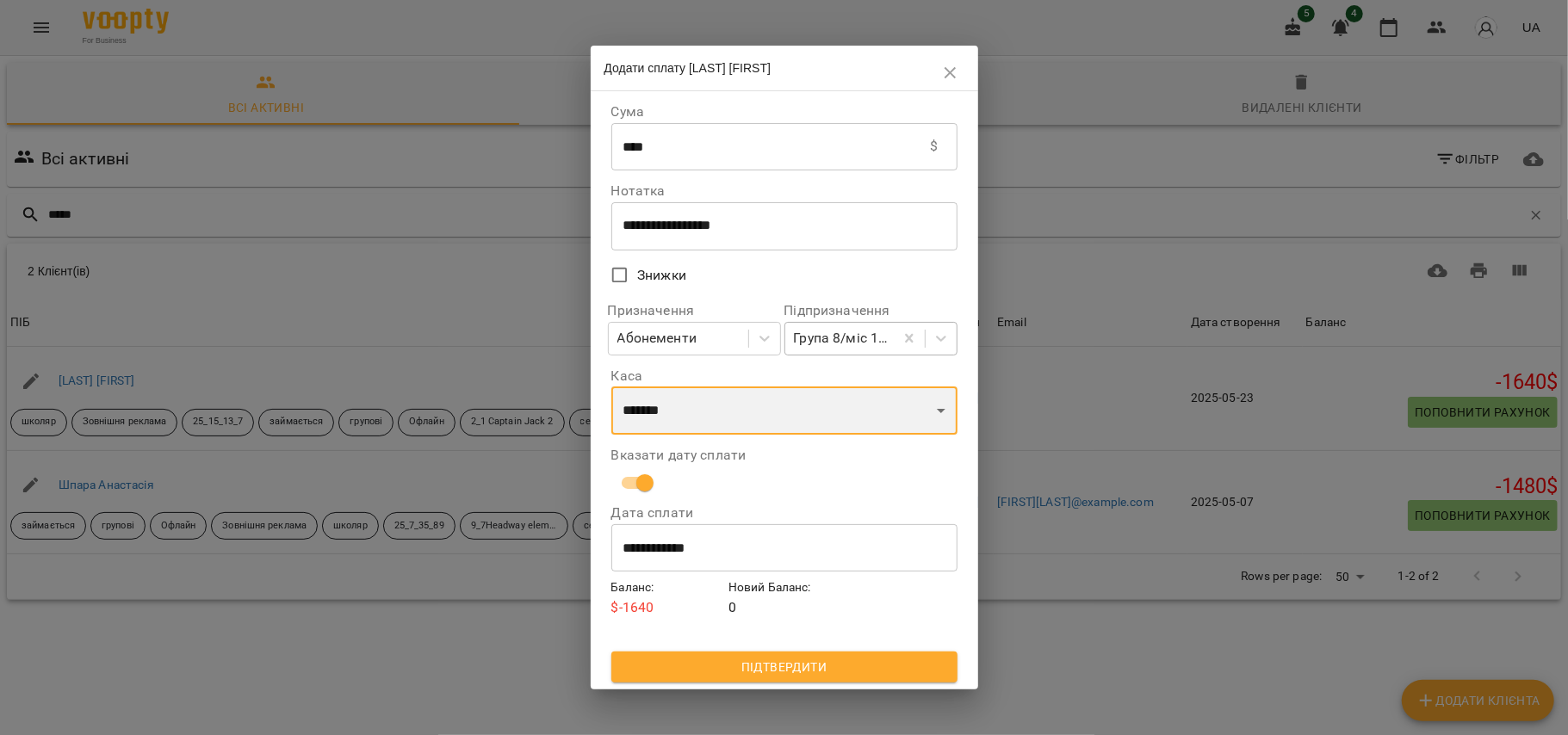 click on "**********" at bounding box center [784, 411] 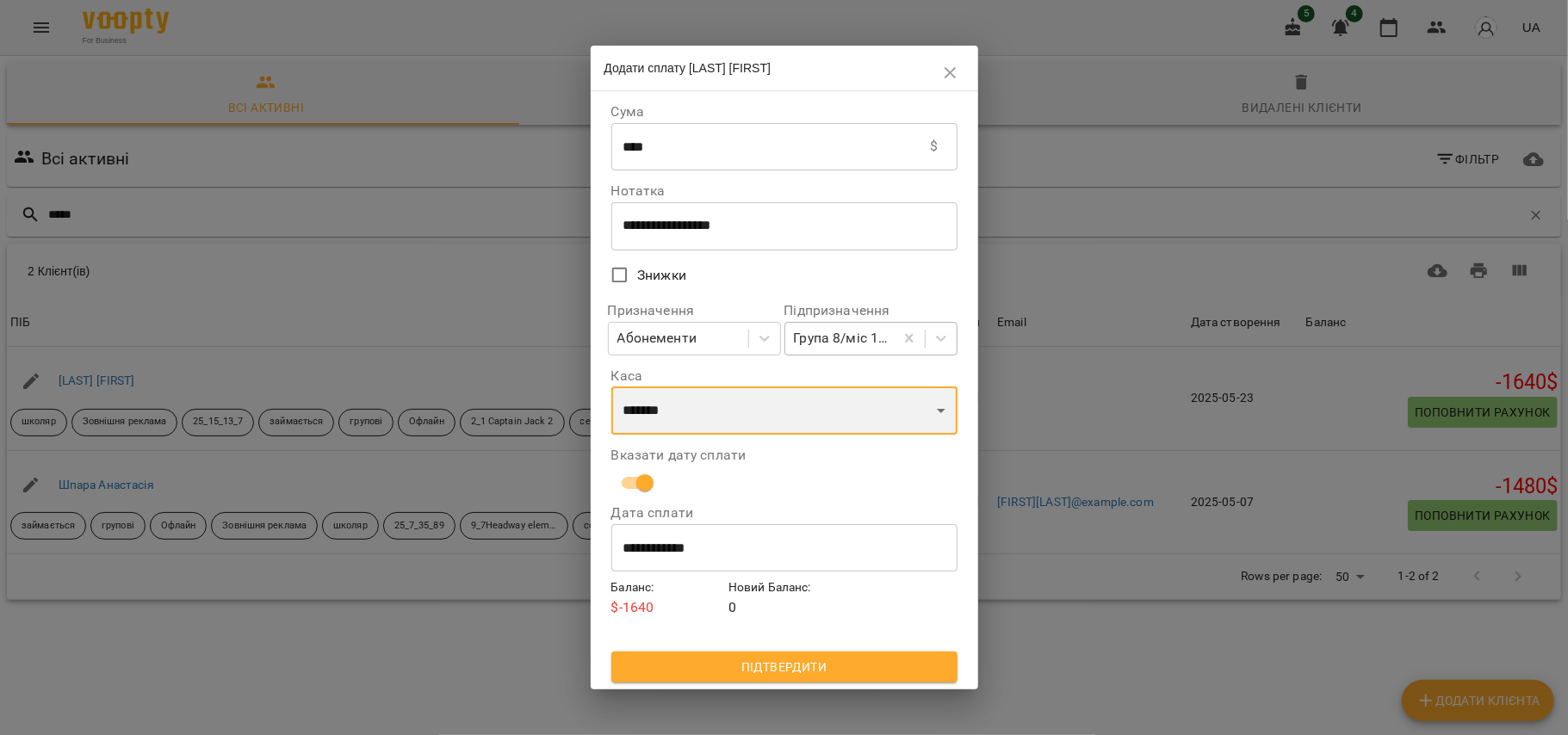 click on "**********" at bounding box center [784, 411] 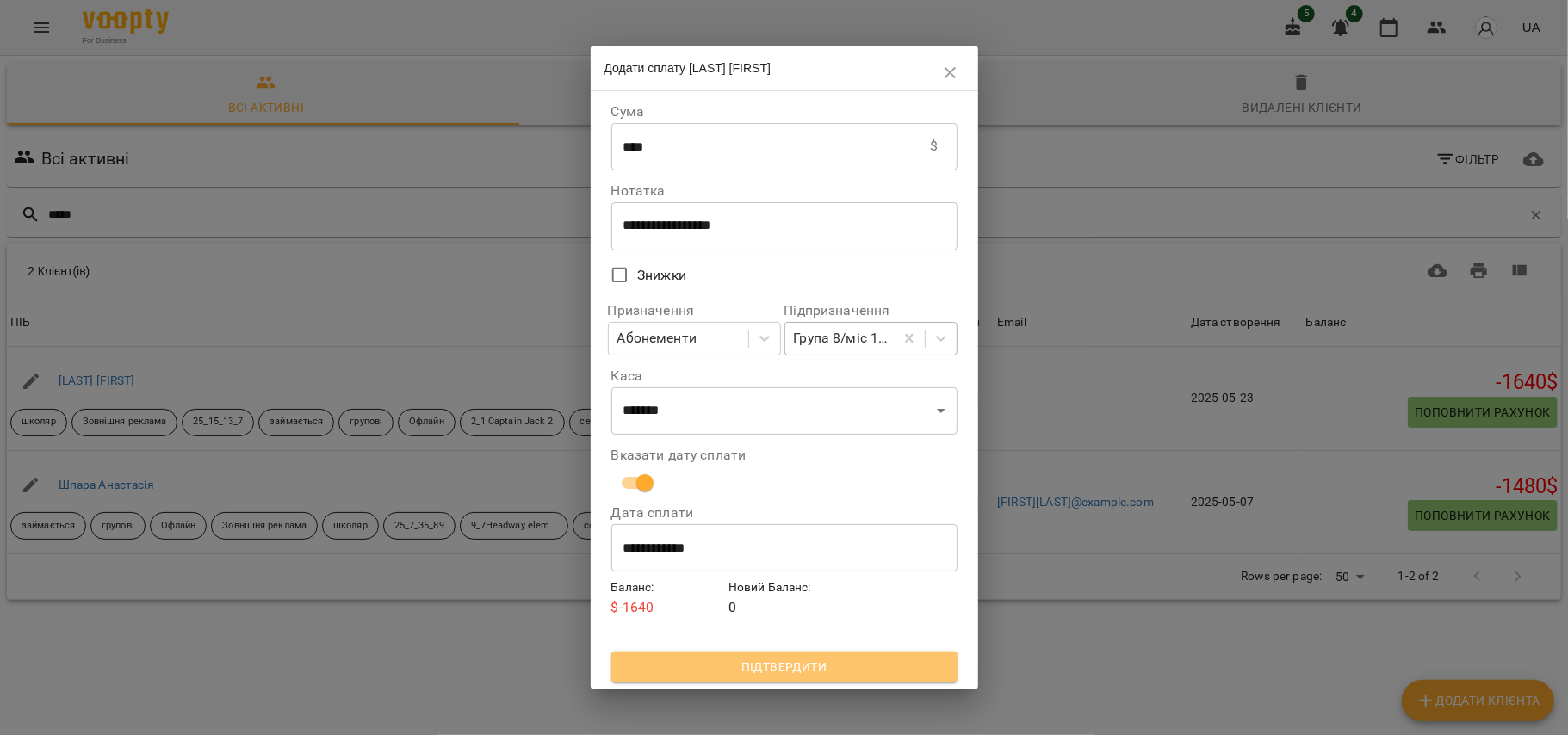 click on "Підтвердити" at bounding box center [784, 667] 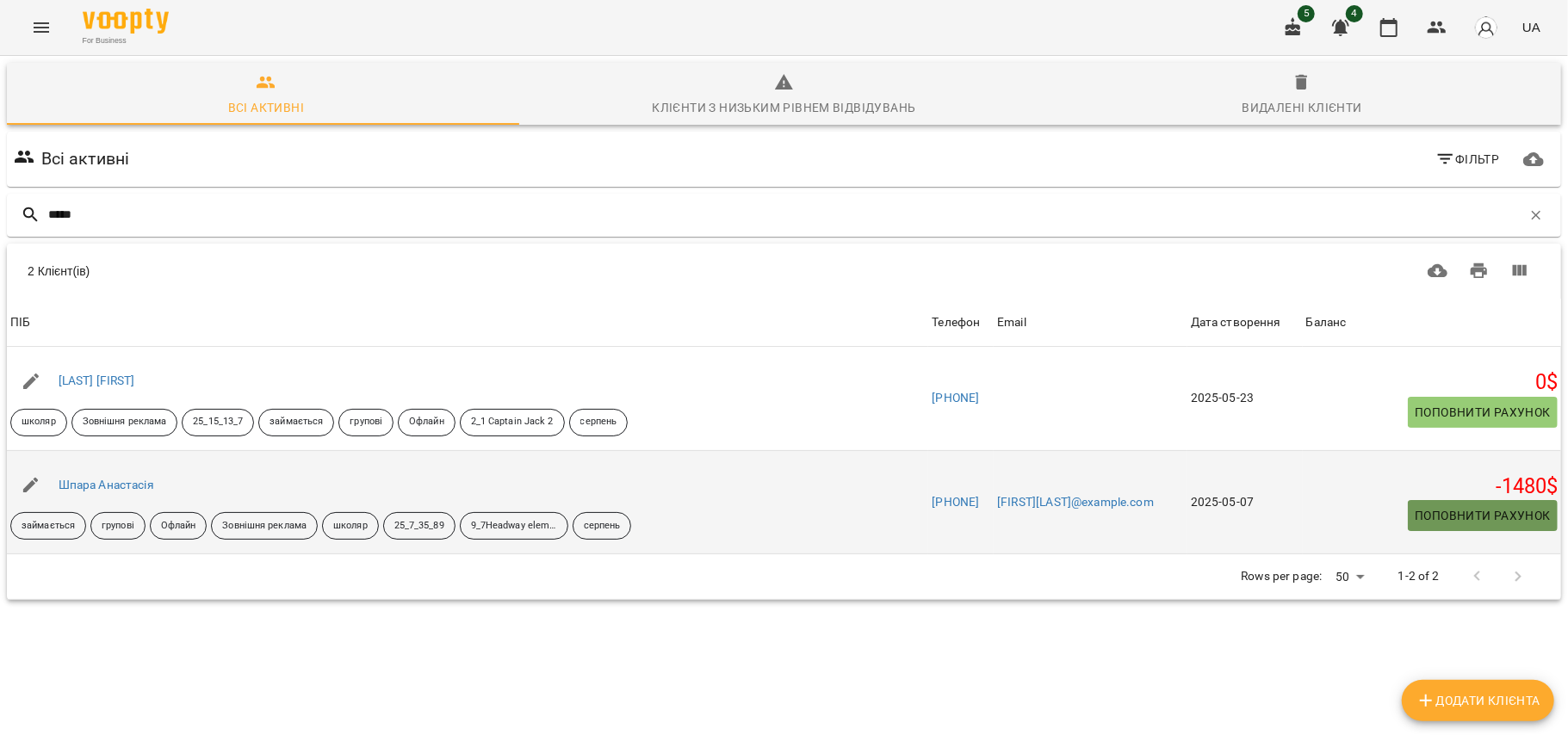 click on "Поповнити рахунок" at bounding box center [1483, 516] 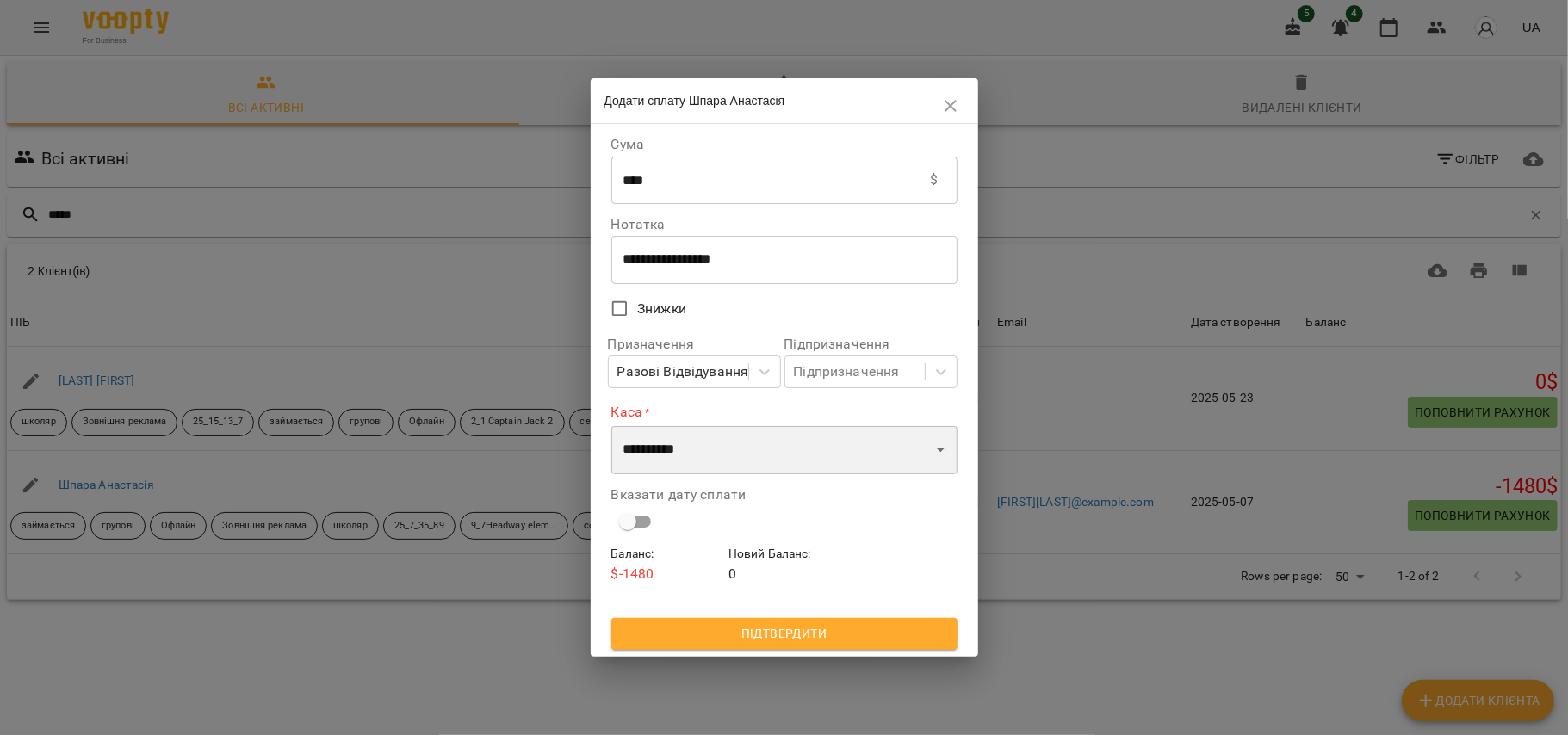 click on "**********" at bounding box center [784, 450] 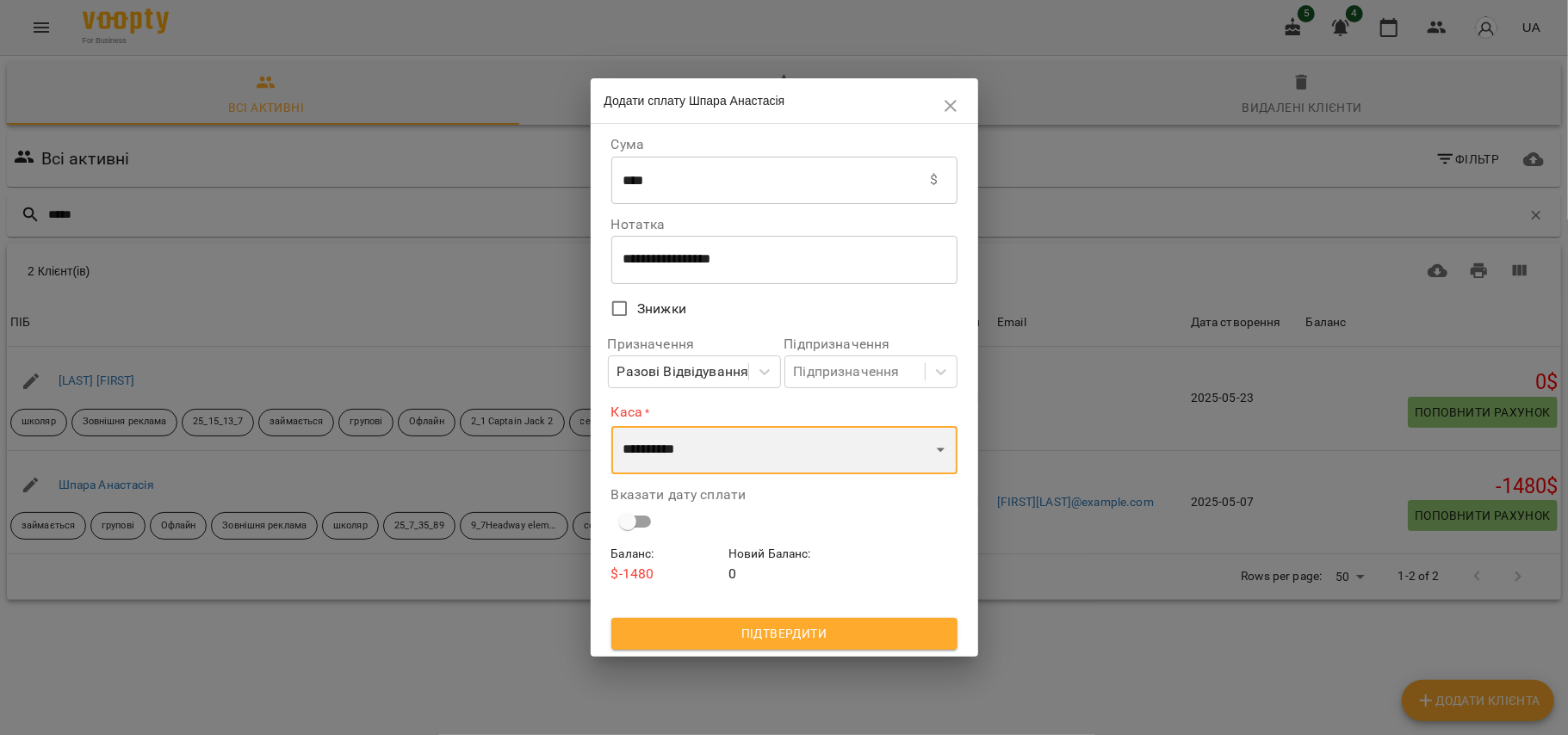 select on "****" 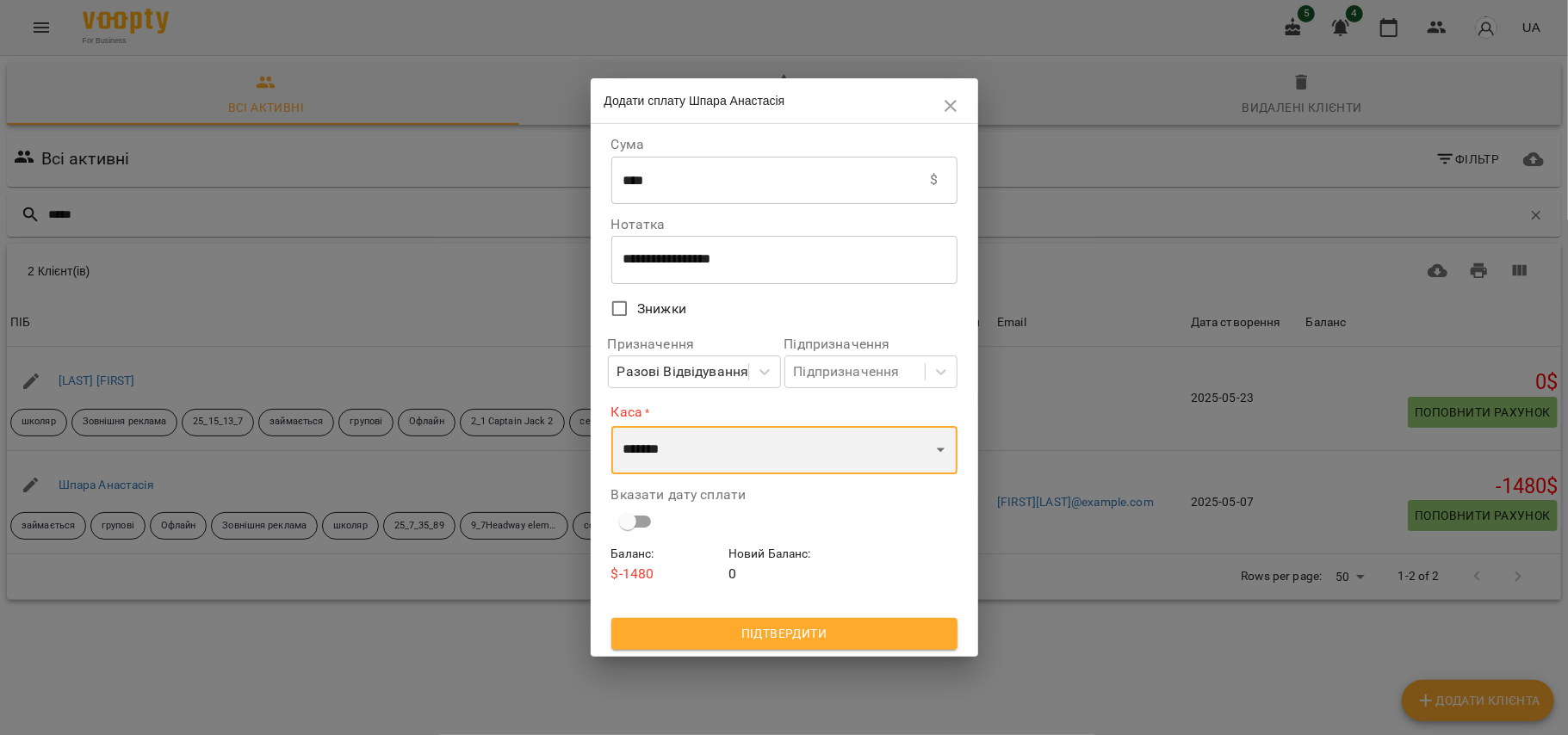click on "**********" at bounding box center (784, 450) 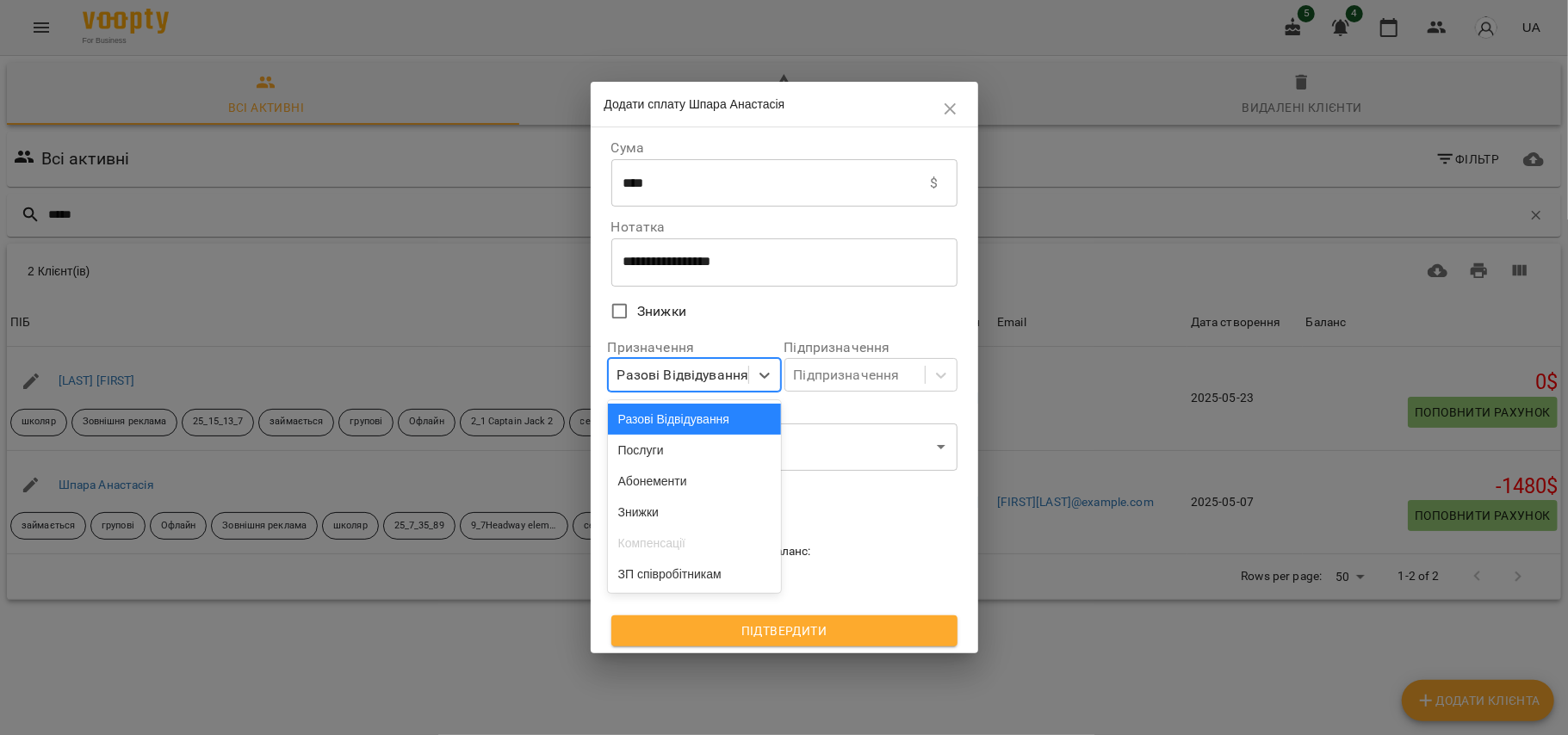 click on "Разові Відвідування" at bounding box center (683, 375) 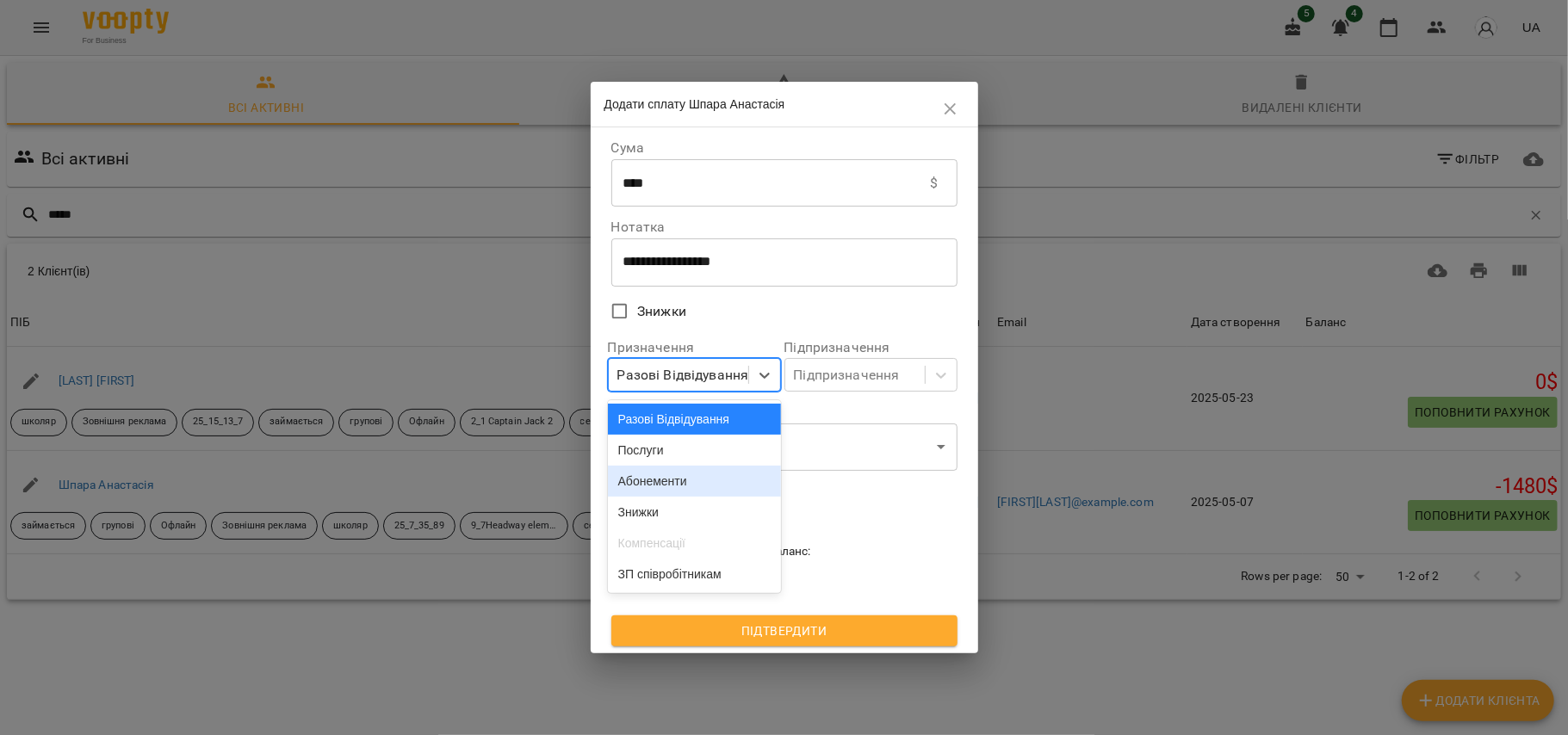 click on "Абонементи" at bounding box center (694, 481) 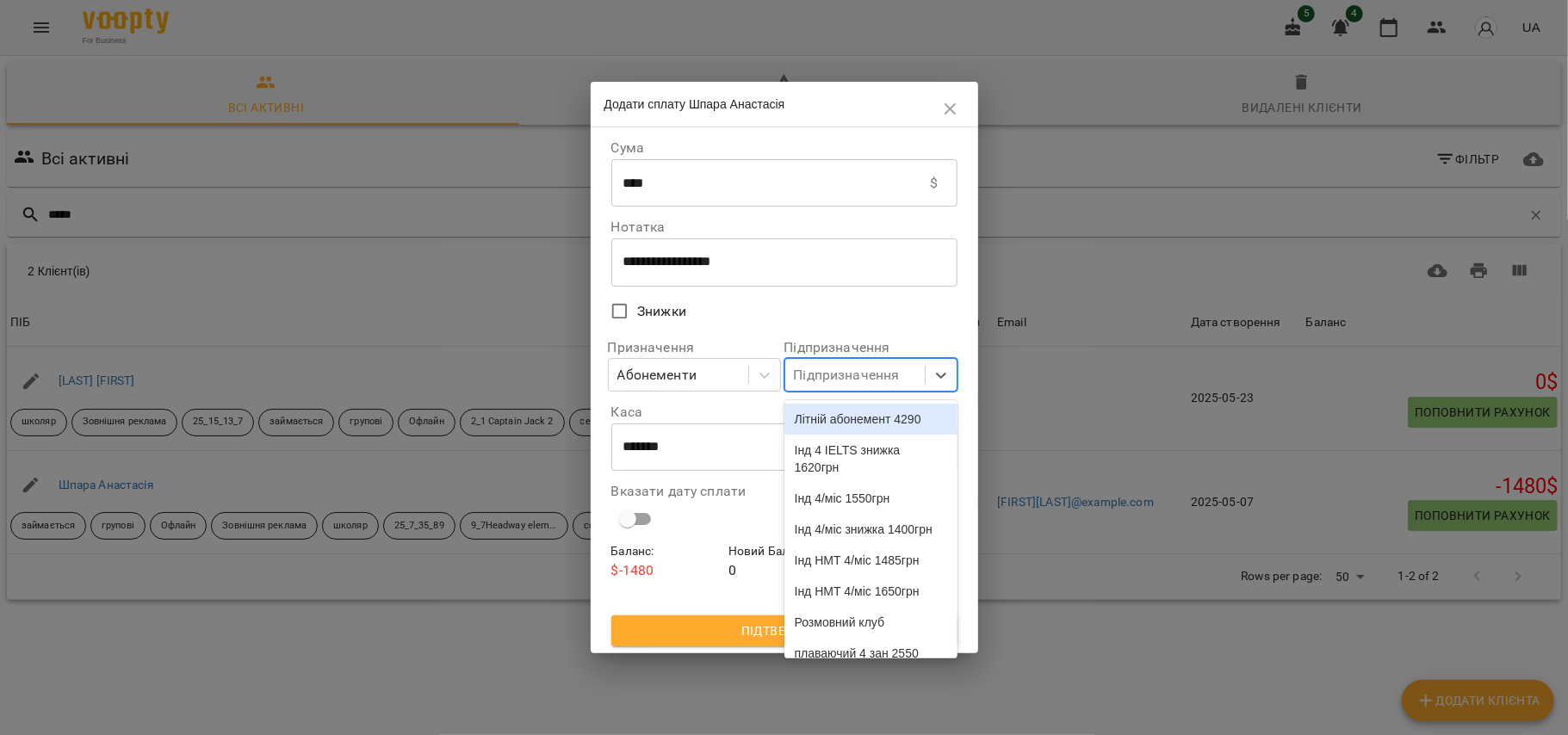 click on "Підпризначення" at bounding box center (846, 375) 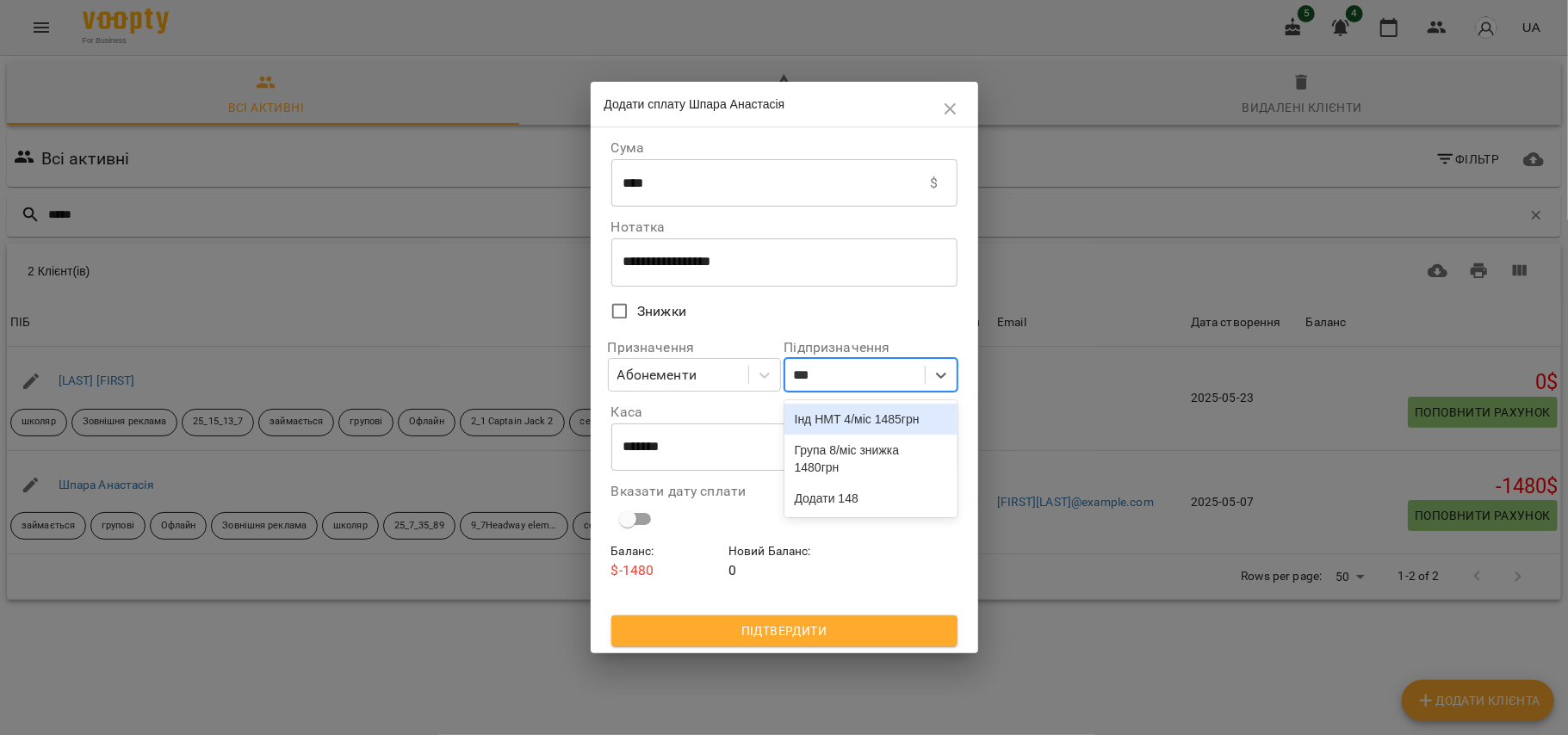 type on "****" 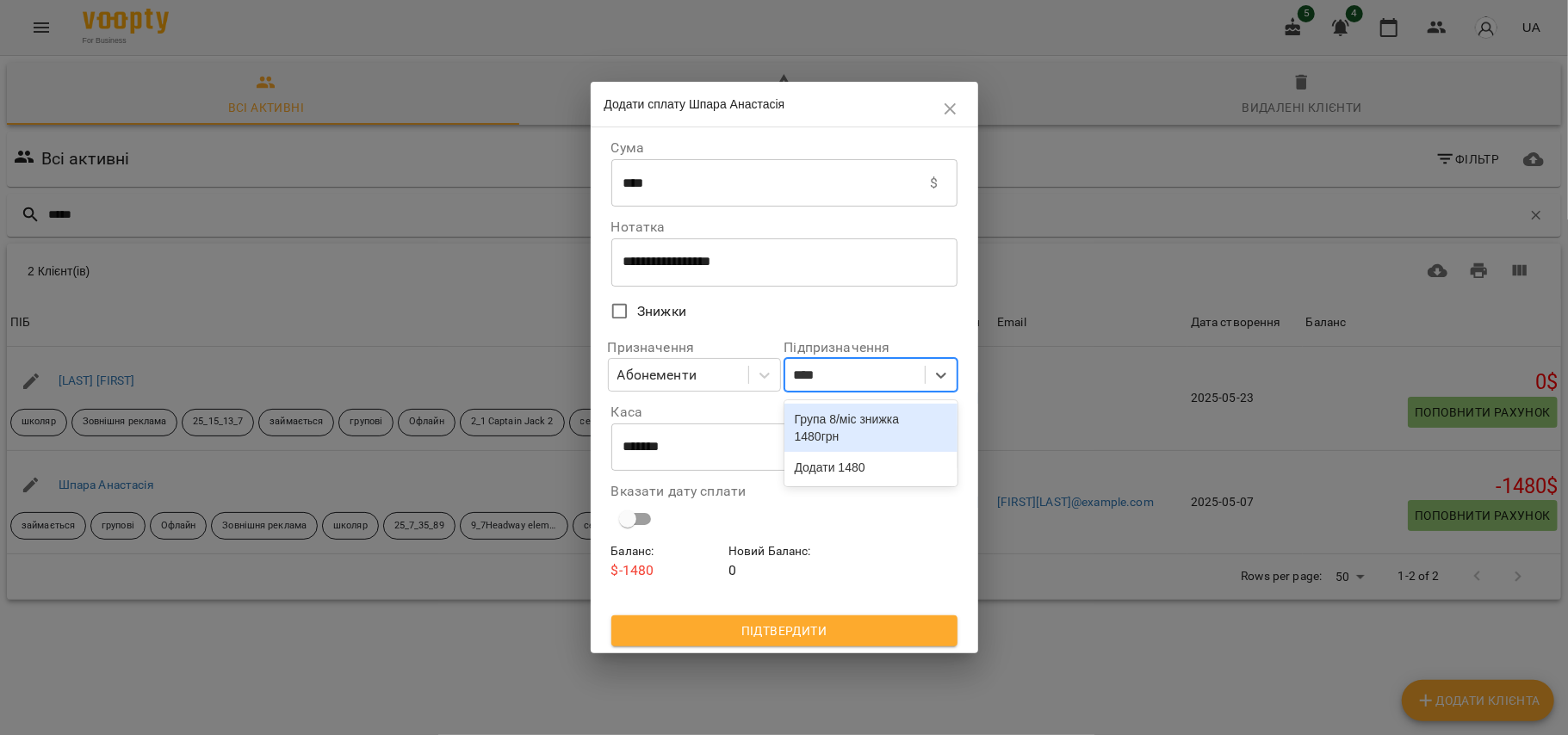click on "Група 8/міс  знижка 1480грн" at bounding box center (871, 428) 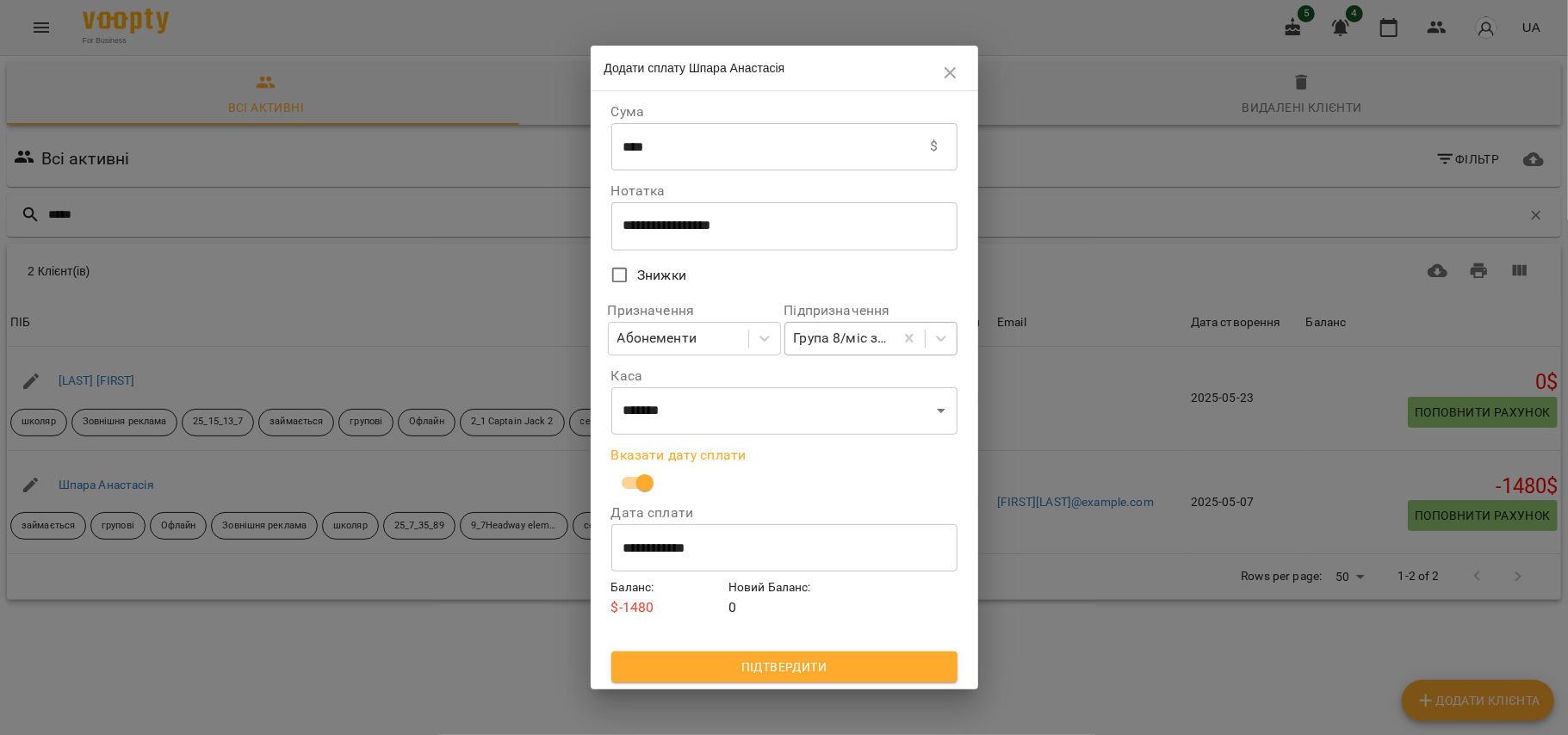 click on "Підтвердити" at bounding box center (784, 667) 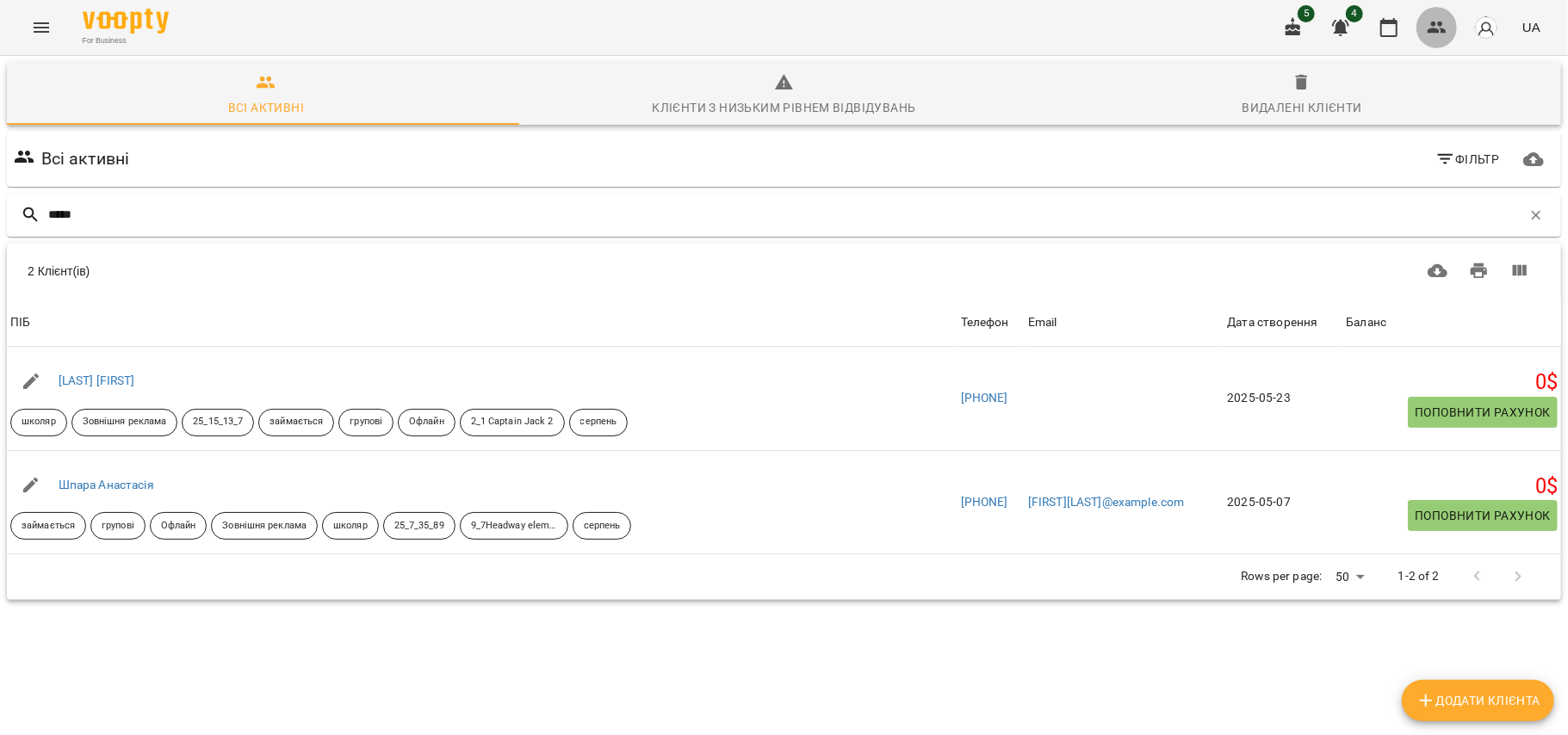 click 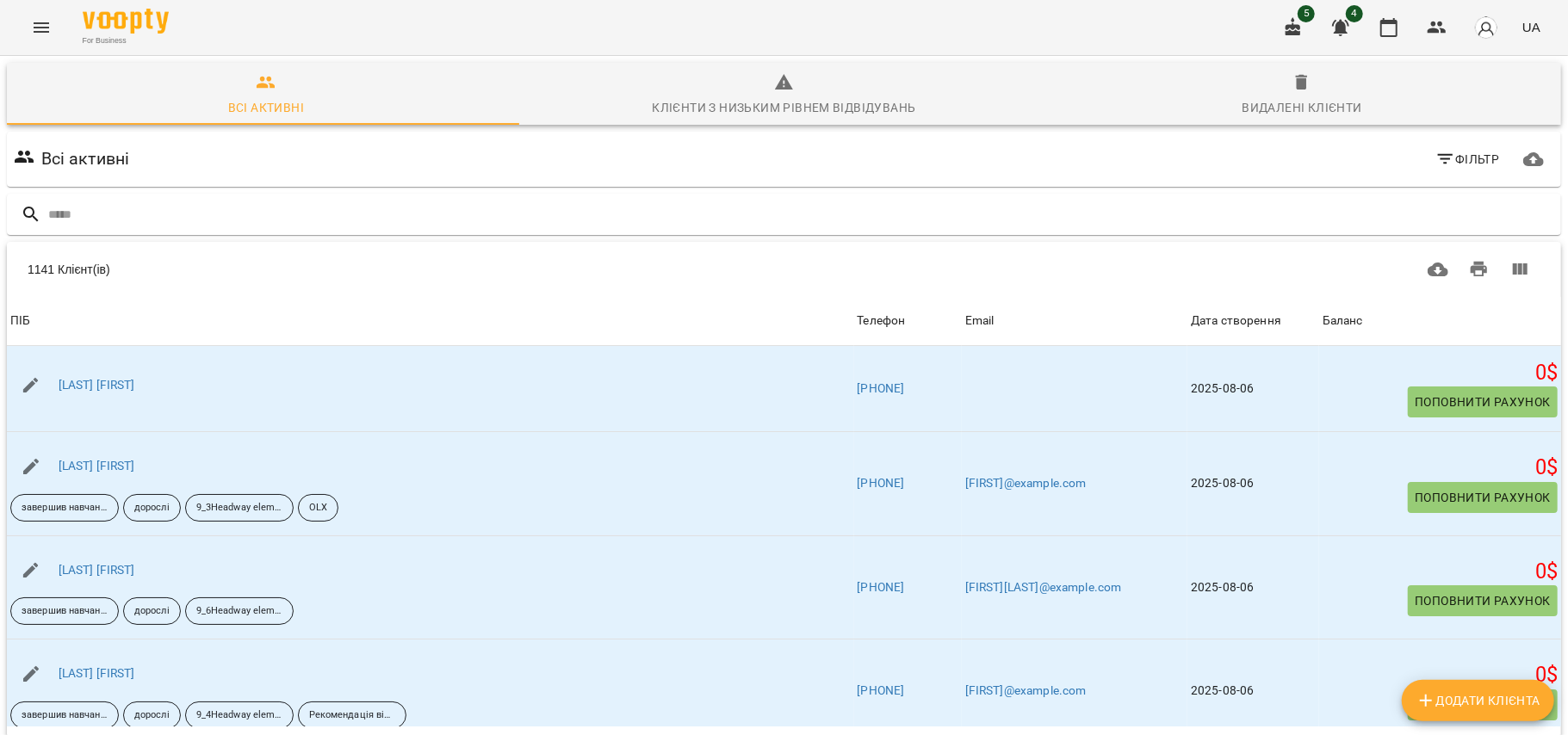 click 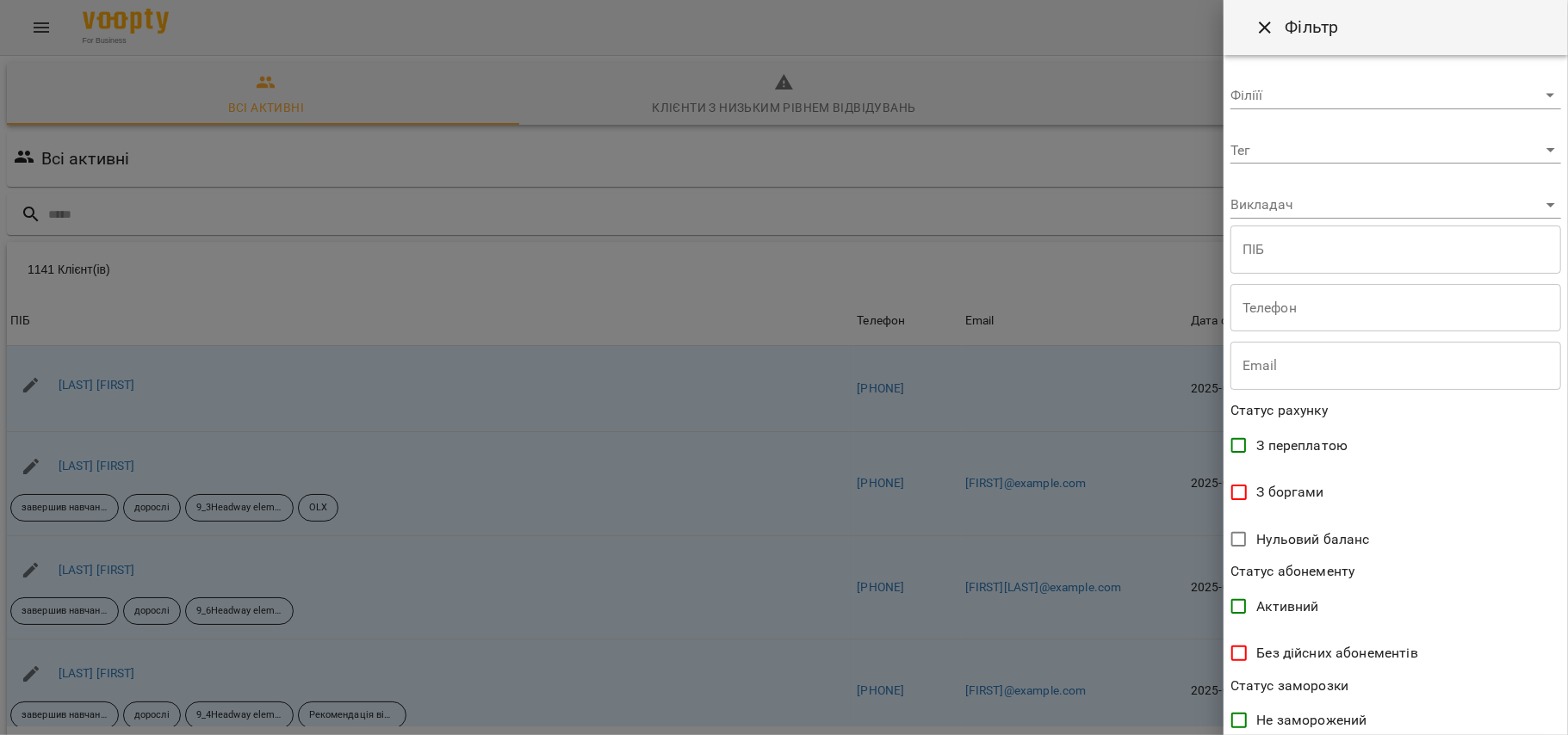 scroll, scrollTop: 0, scrollLeft: 0, axis: both 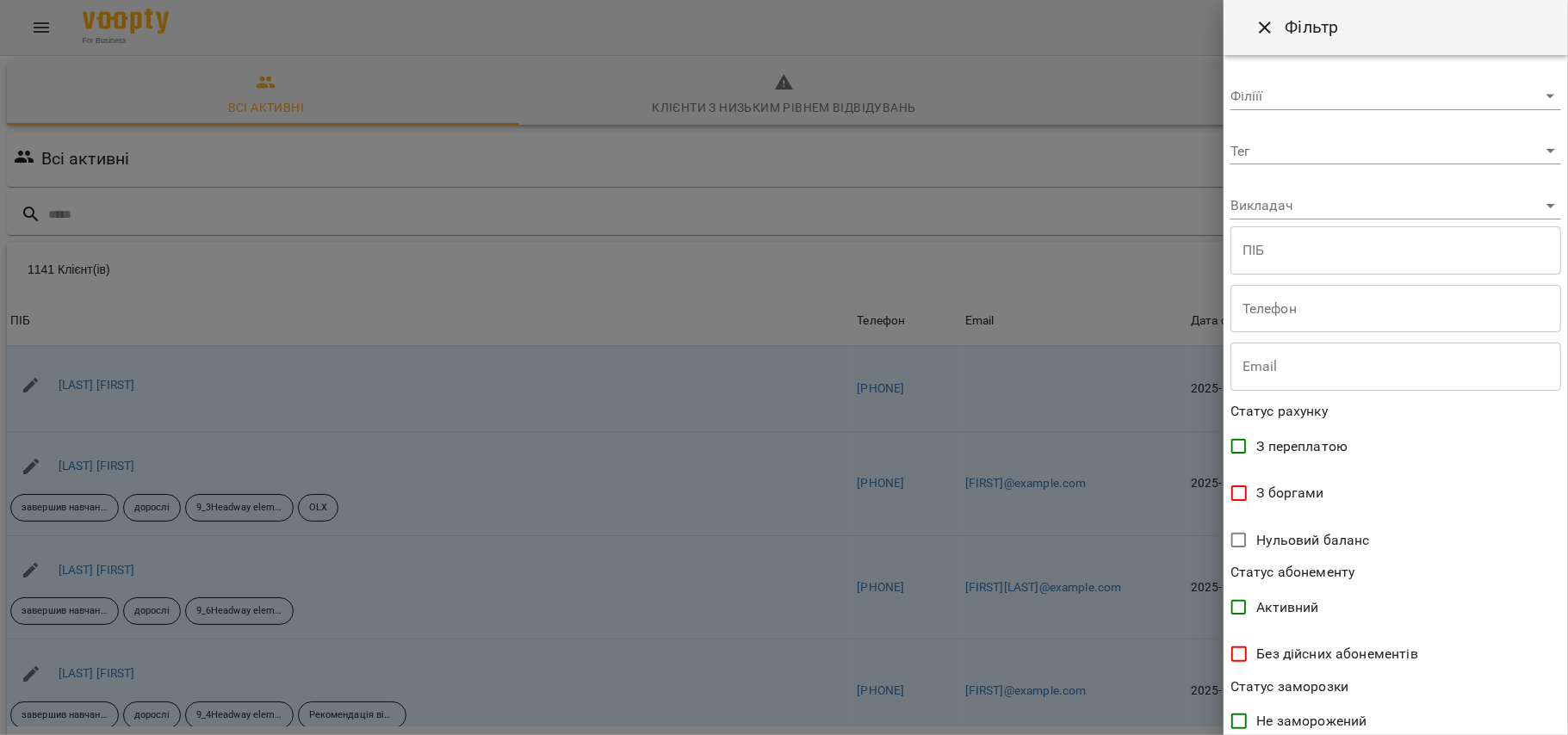 click on "For Business 5 4 UA Всі активні Клієнти з низьким рівнем відвідувань Видалені клієнти   Всі активні Фільтр 1141   Клієнт(ів) 1141   Клієнт(ів) ПІБ Телефон Email Дата створення Баланс ПІБ Григор Діана Телефон +380988225441 Email Дата створення 2025-08-06 Баланс 0 $ Поповнити рахунок ПІБ Гордійчук Ольга завершив навчання дорослі 9_3Headway elementary Pr S OLX Телефон +380674192527 Email shkantx71@gmail.com Дата створення 2025-08-06 Баланс 0 $ Поповнити рахунок ПІБ Григор Єлизавета завершив навчання дорослі 9_6Headway elementary Past S Телефон +380976634621 Email grygorliza@gmail.com Дата створення 2025-08-06 Баланс 0 $ ПІБ 0" at bounding box center [784, 449] 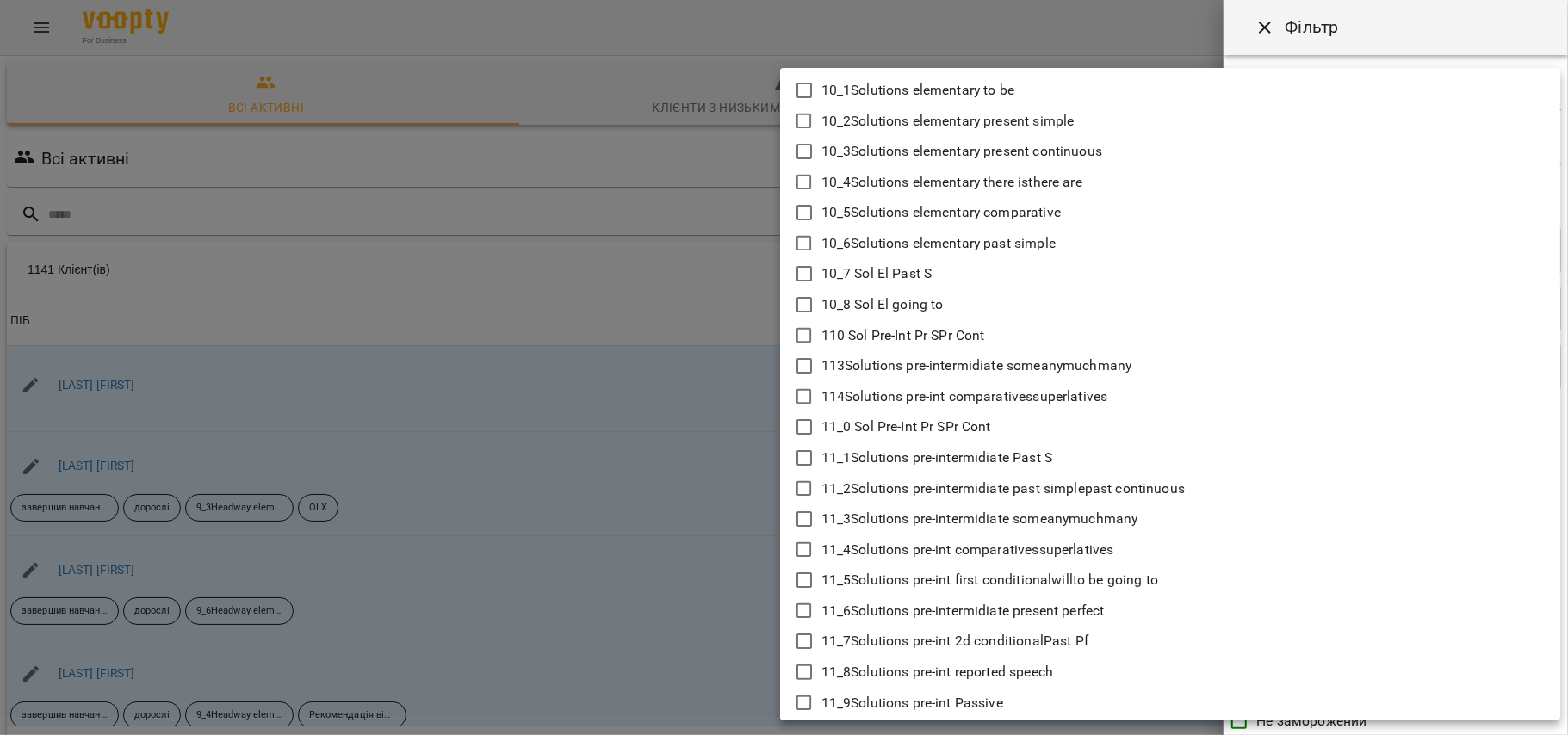 type 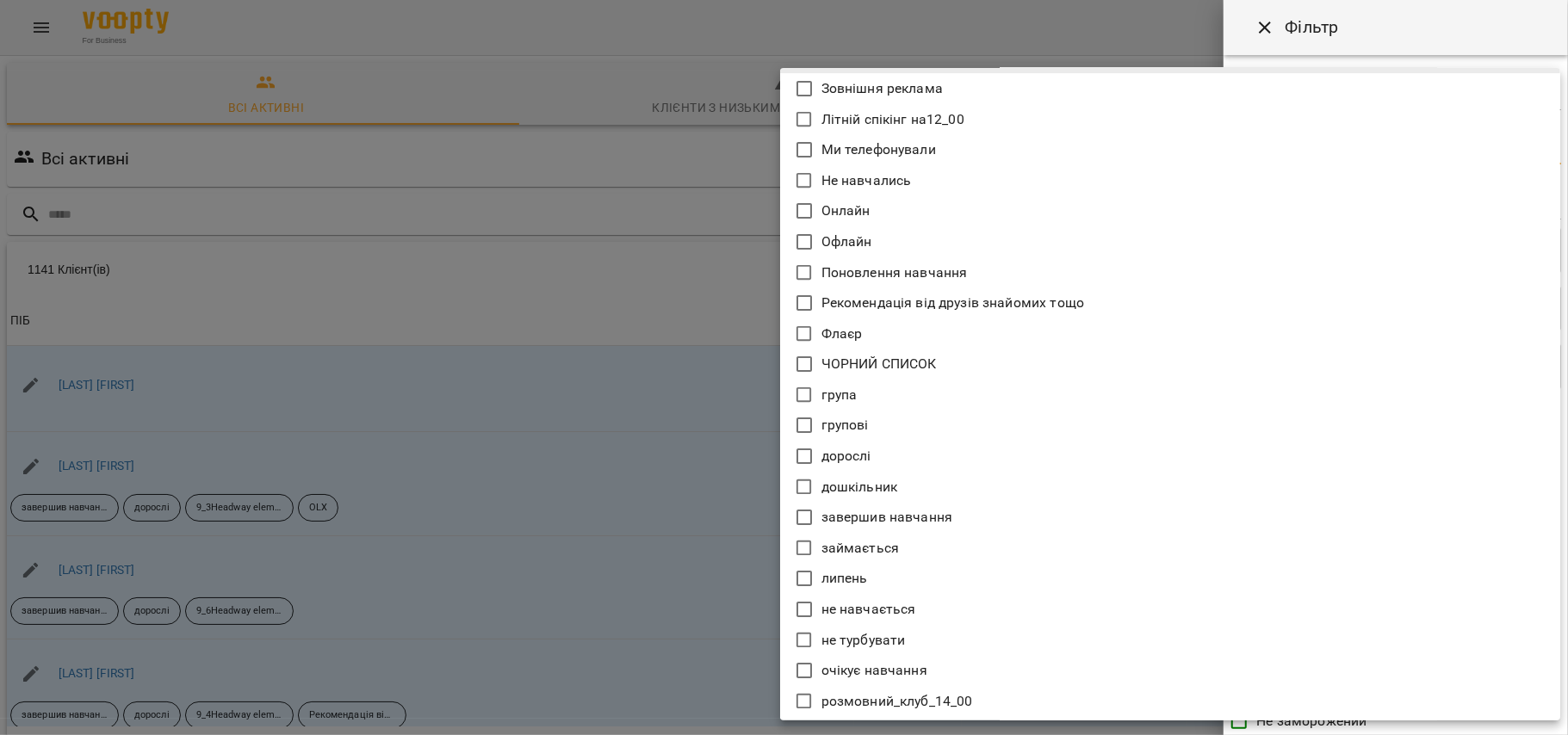scroll, scrollTop: 9216, scrollLeft: 0, axis: vertical 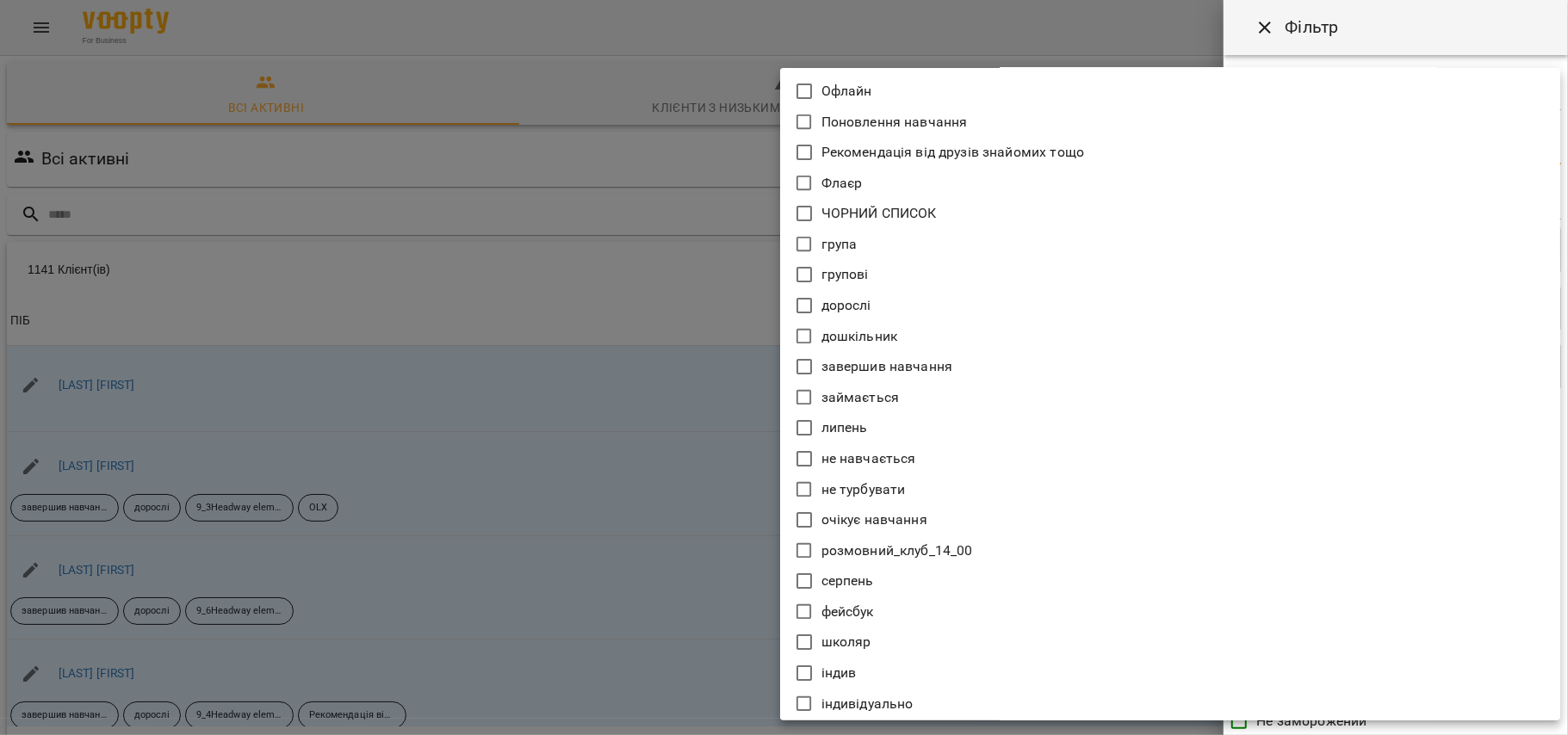 click on "займається" at bounding box center (1170, 398) 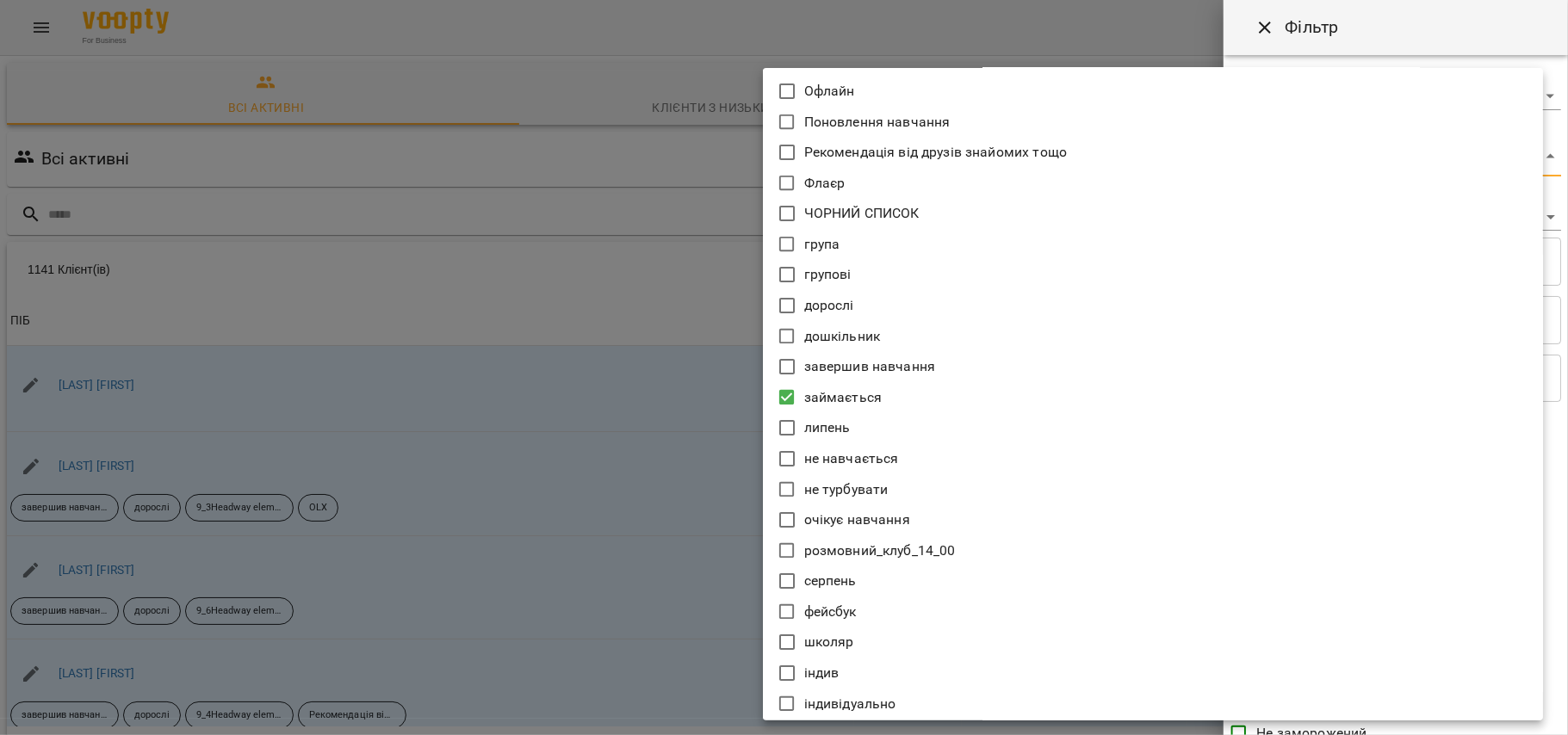 click on "індив" at bounding box center [821, 673] 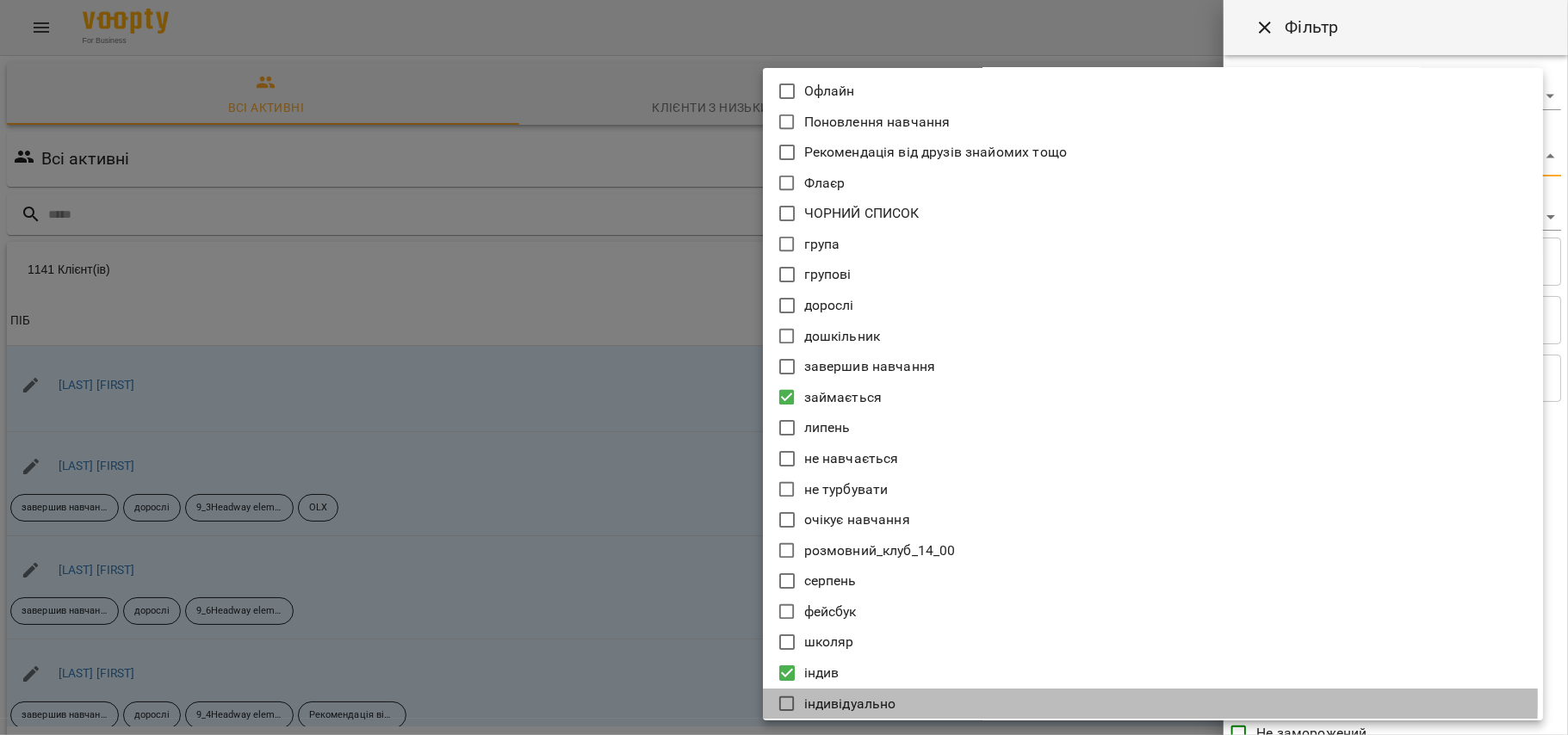 click 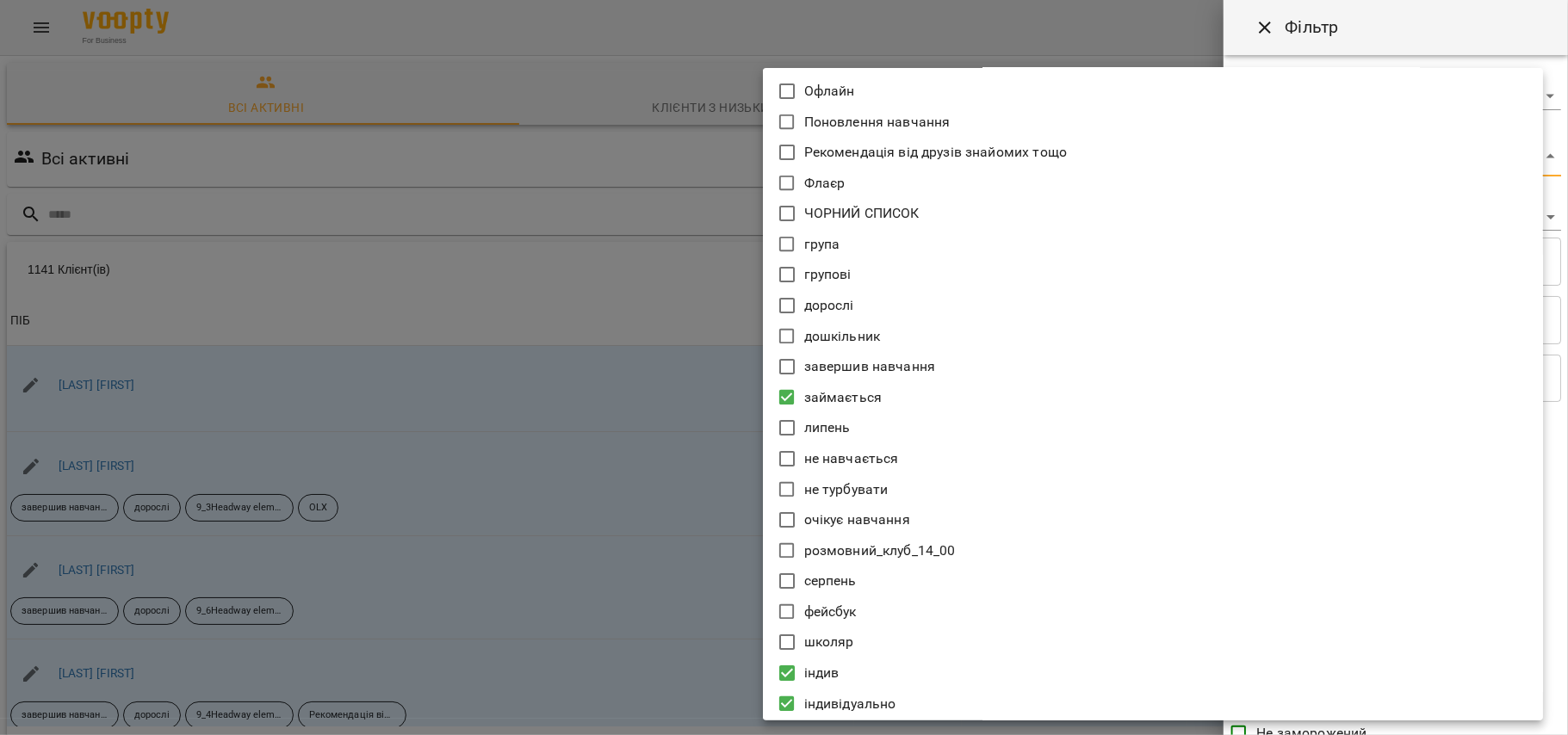 click at bounding box center [784, 368] 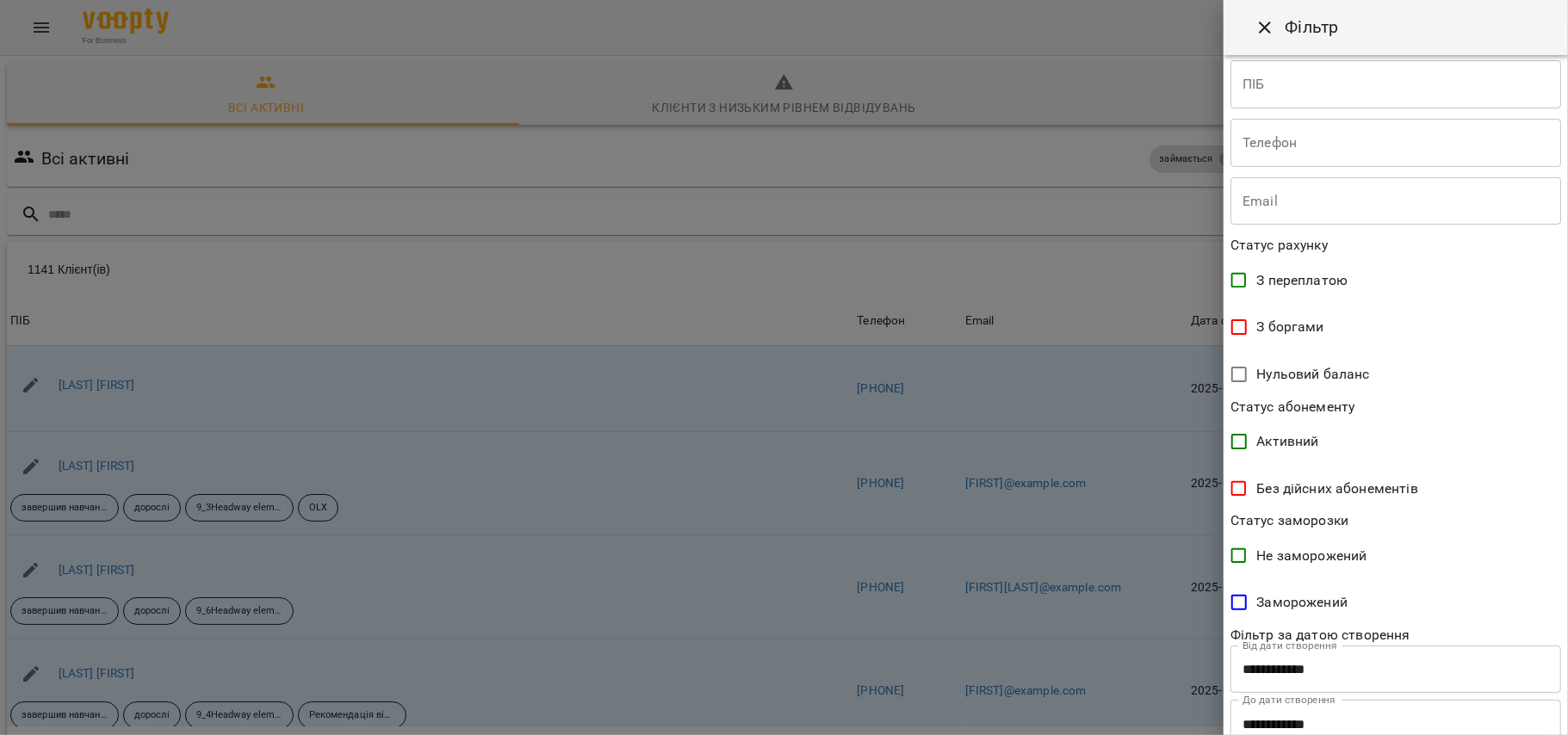 scroll, scrollTop: 234, scrollLeft: 0, axis: vertical 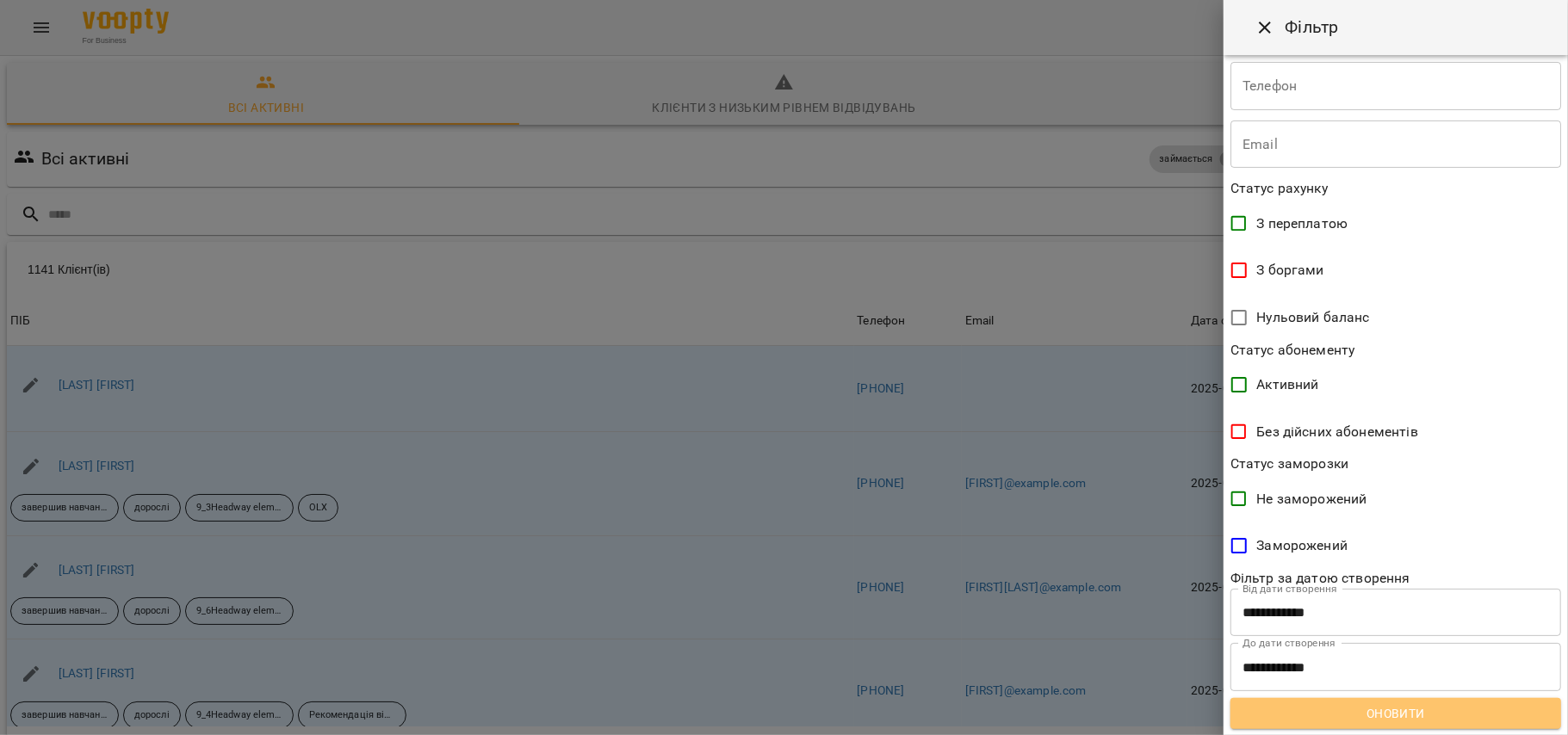 click on "Оновити" at bounding box center (1396, 713) 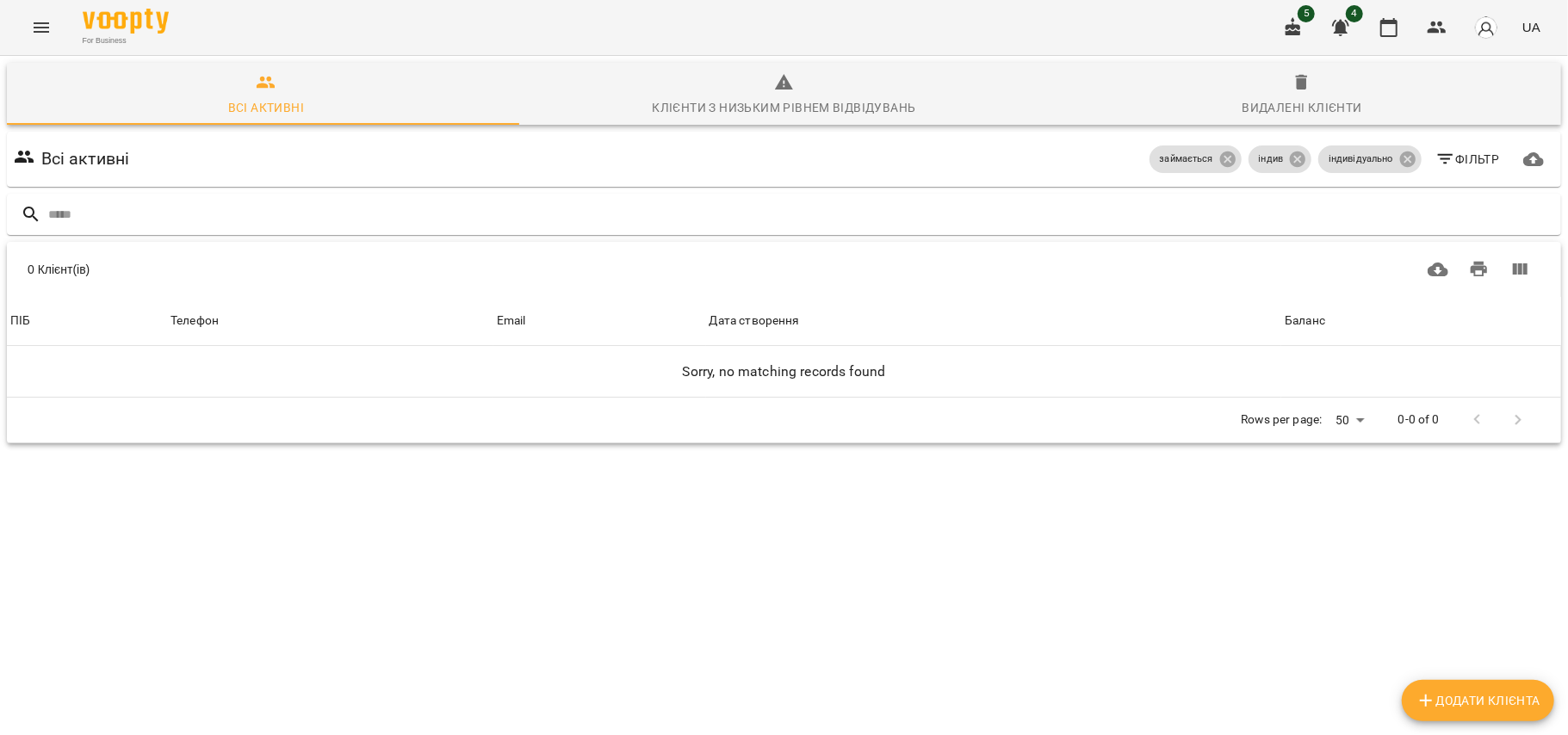 click on "Фільтр" at bounding box center (1467, 159) 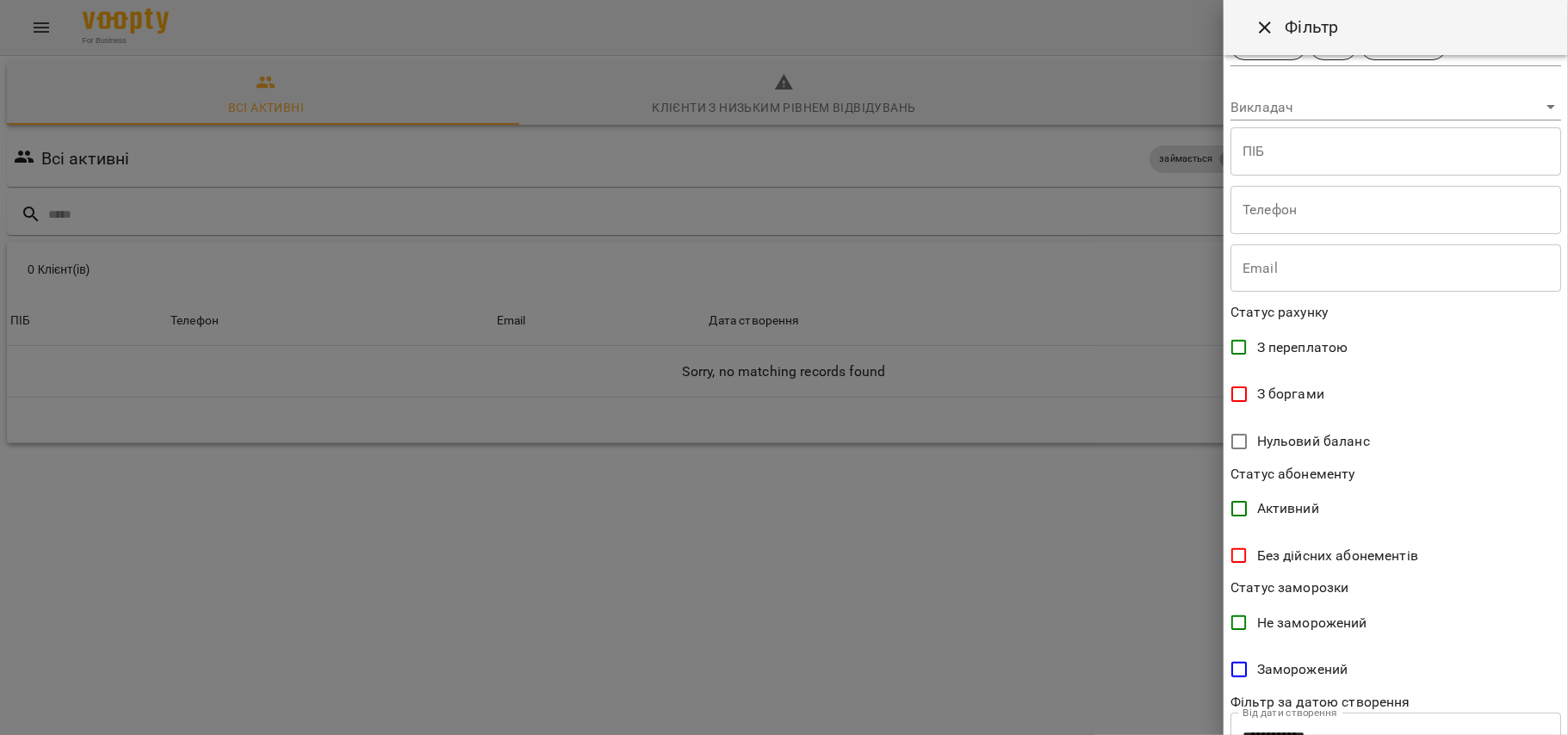 scroll, scrollTop: 234, scrollLeft: 0, axis: vertical 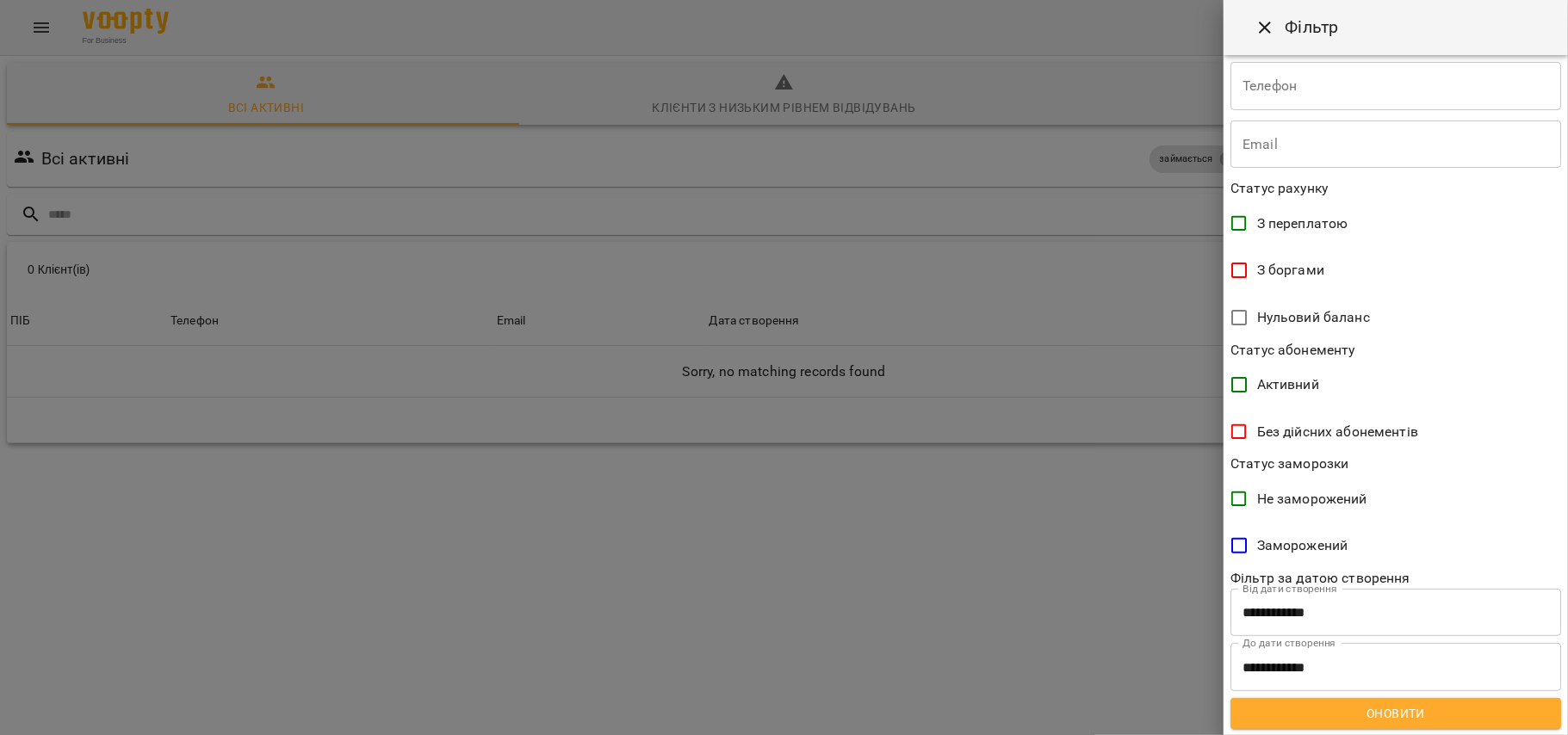 click on "**********" at bounding box center [1396, 613] 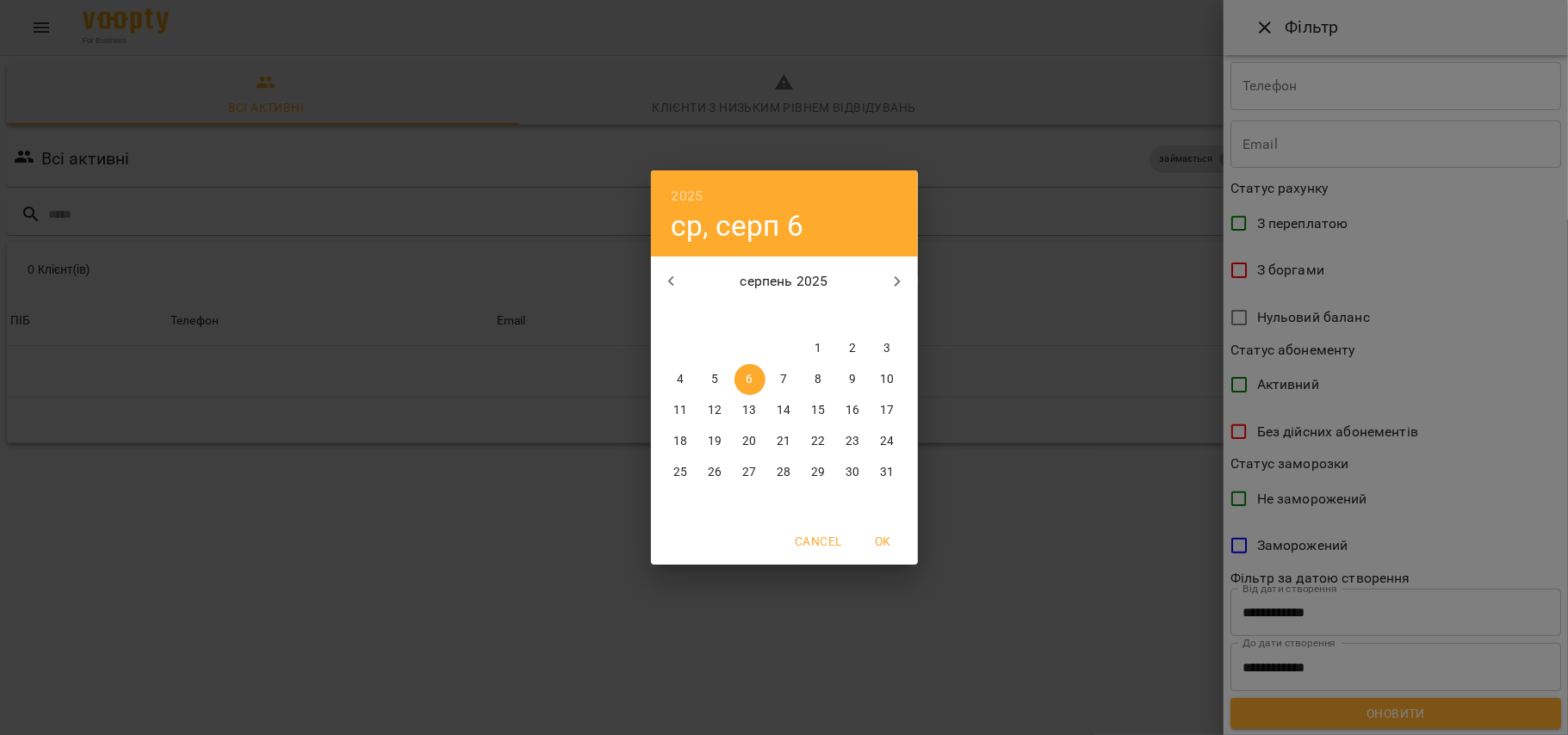 click at bounding box center [672, 281] 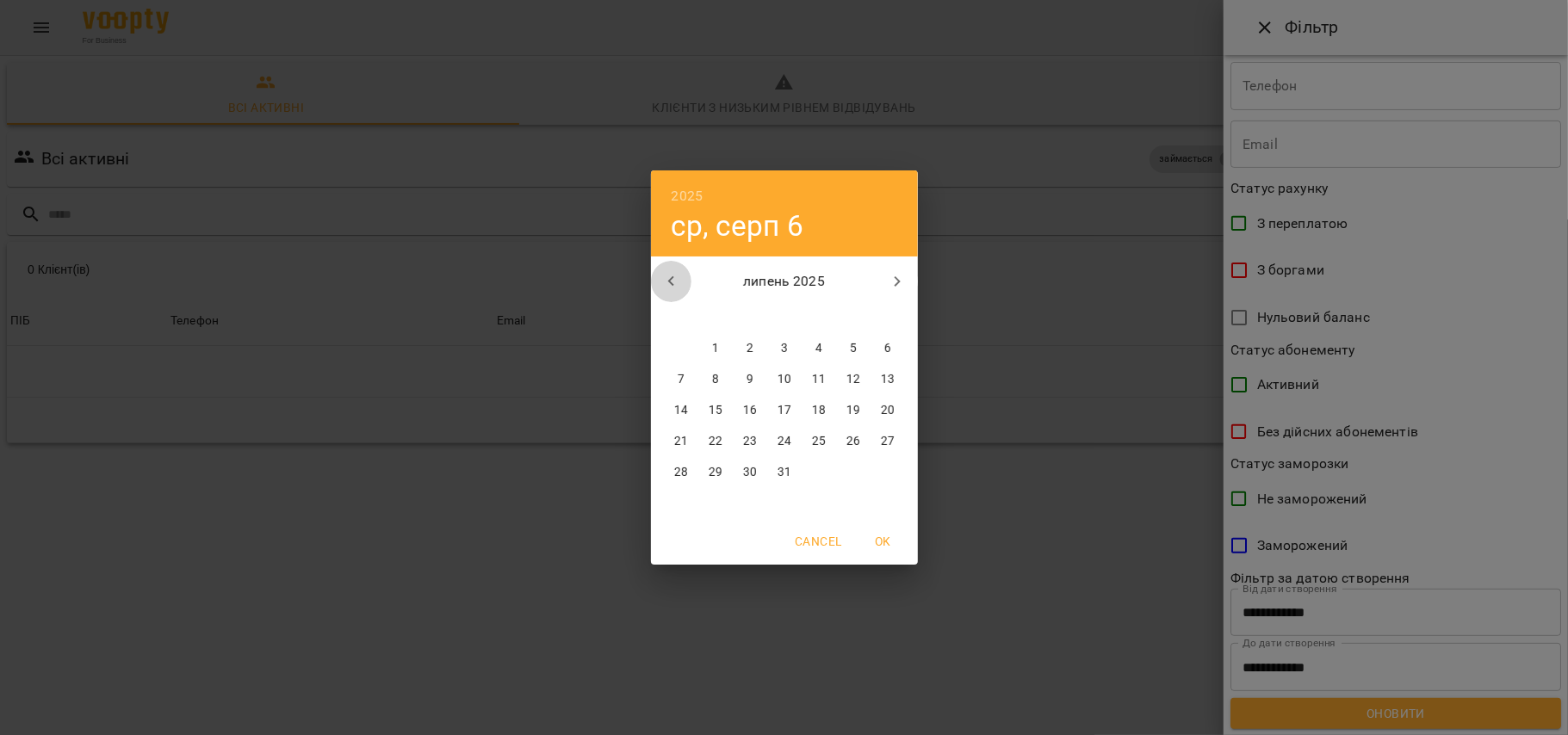 click at bounding box center (672, 281) 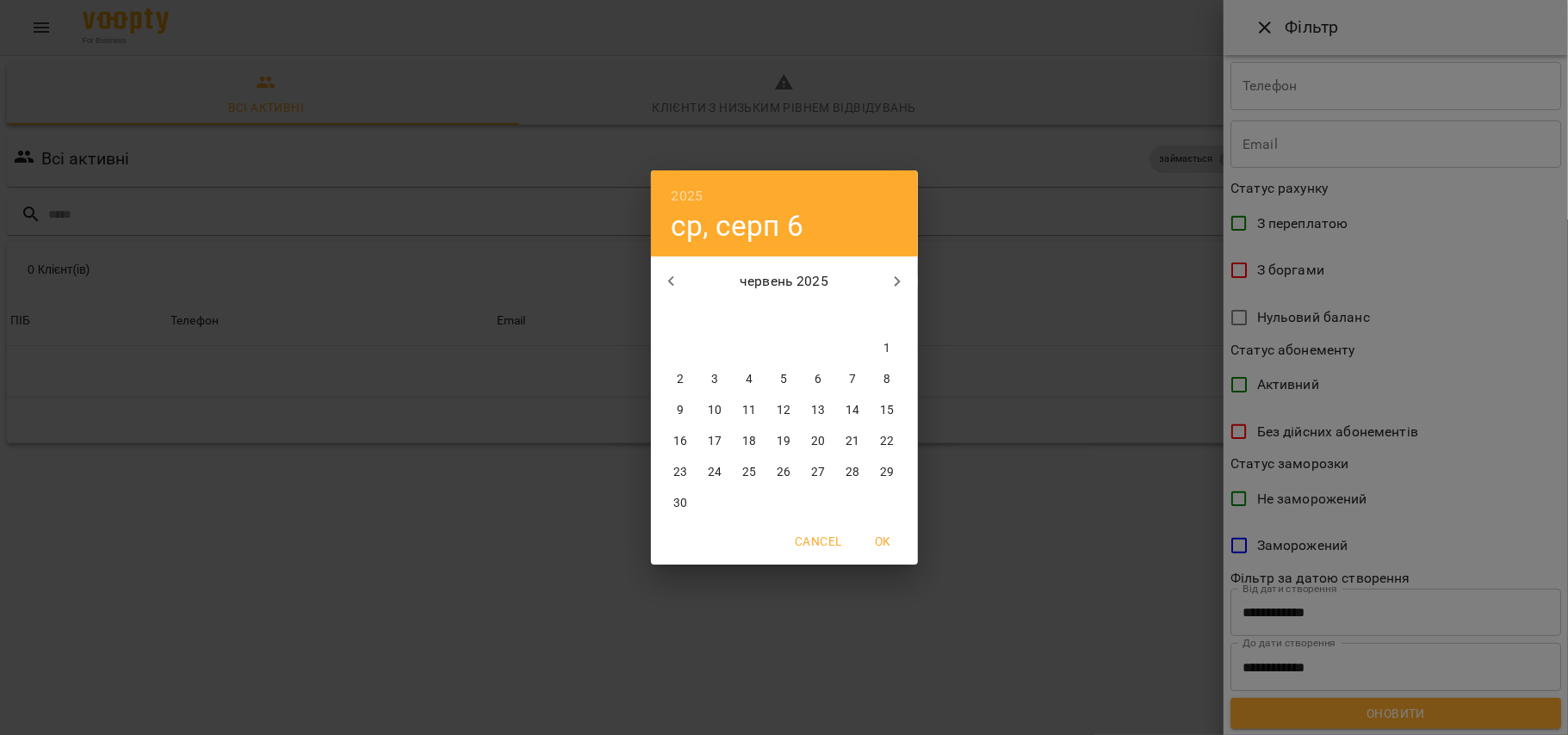 click at bounding box center (672, 281) 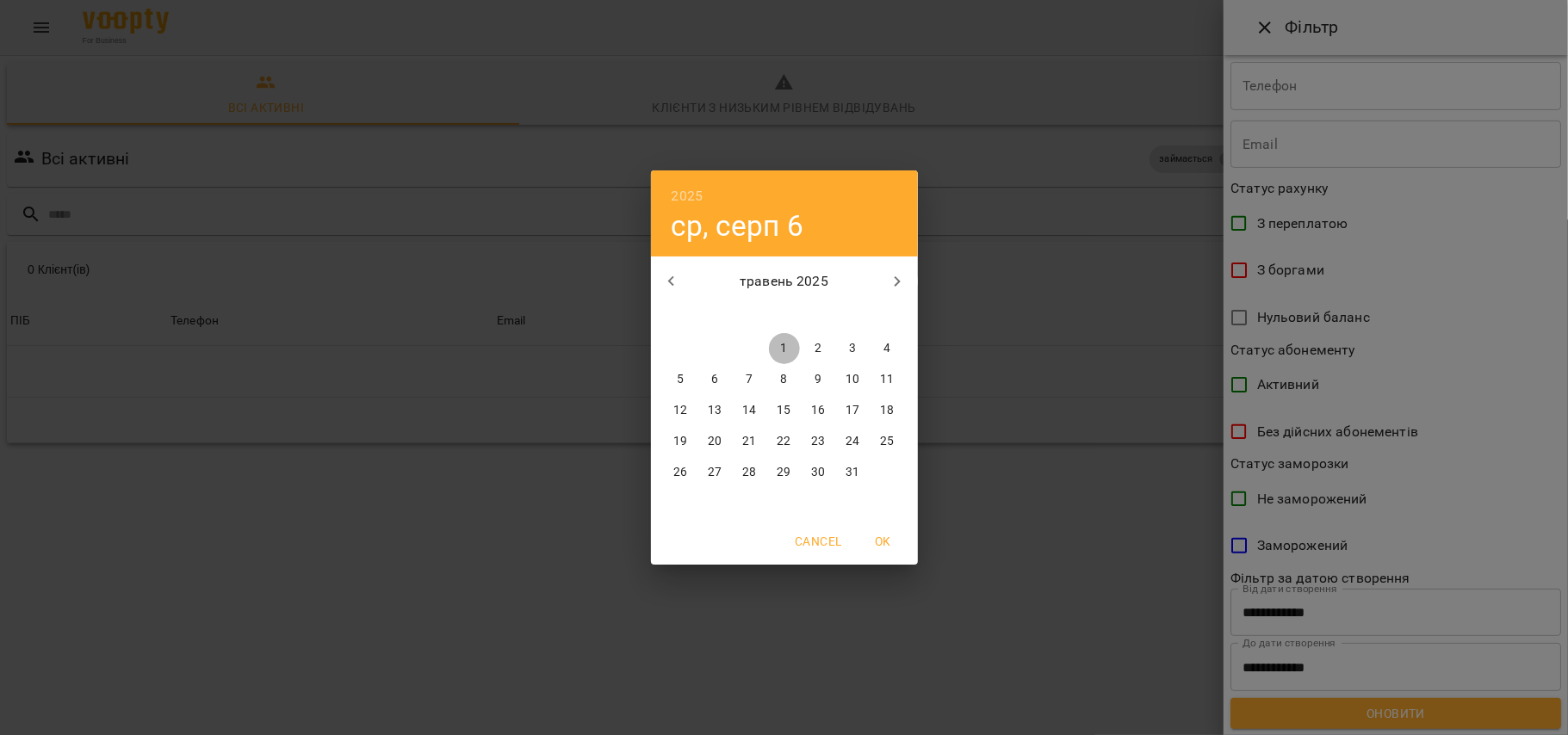 click on "1" at bounding box center (784, 349) 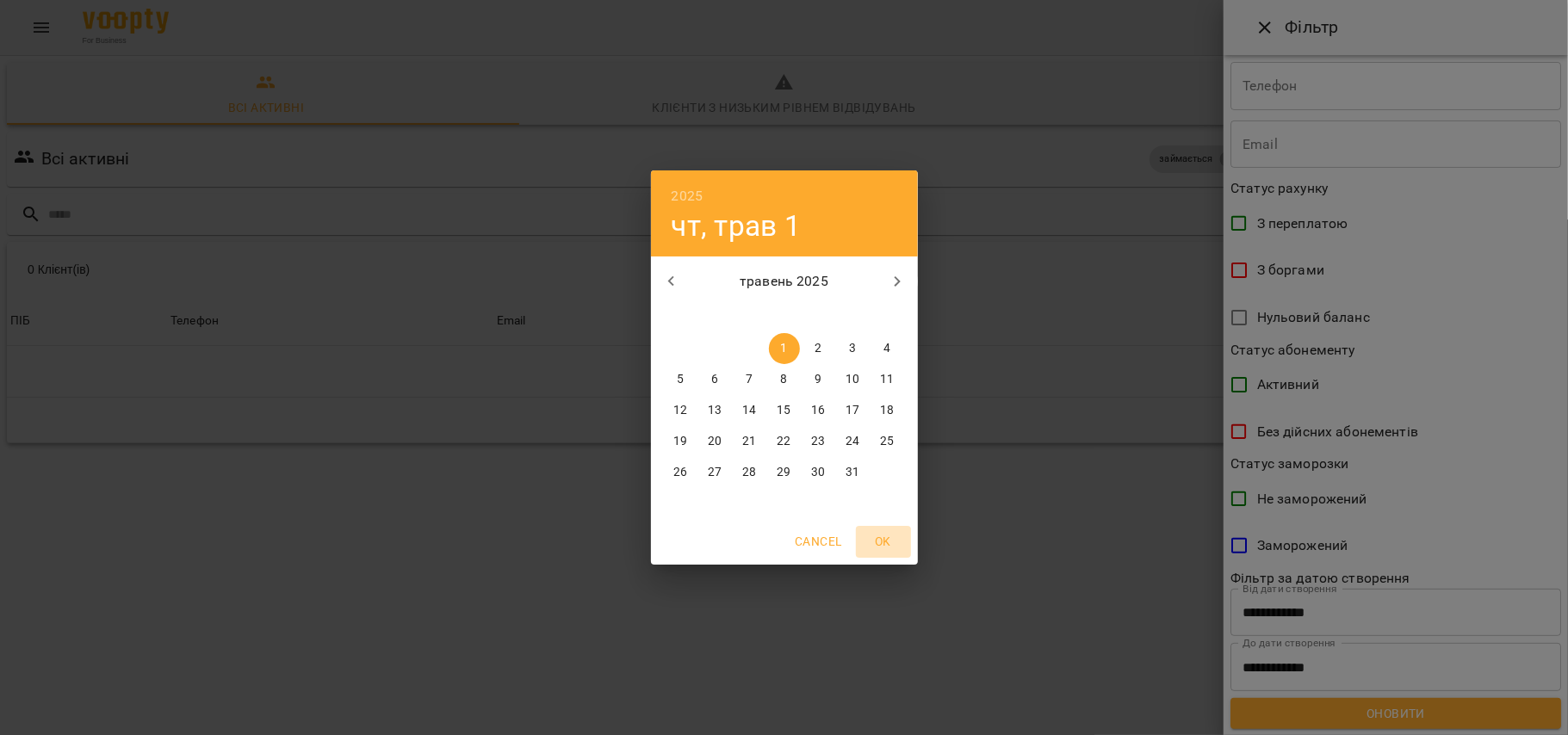 click on "OK" at bounding box center [883, 541] 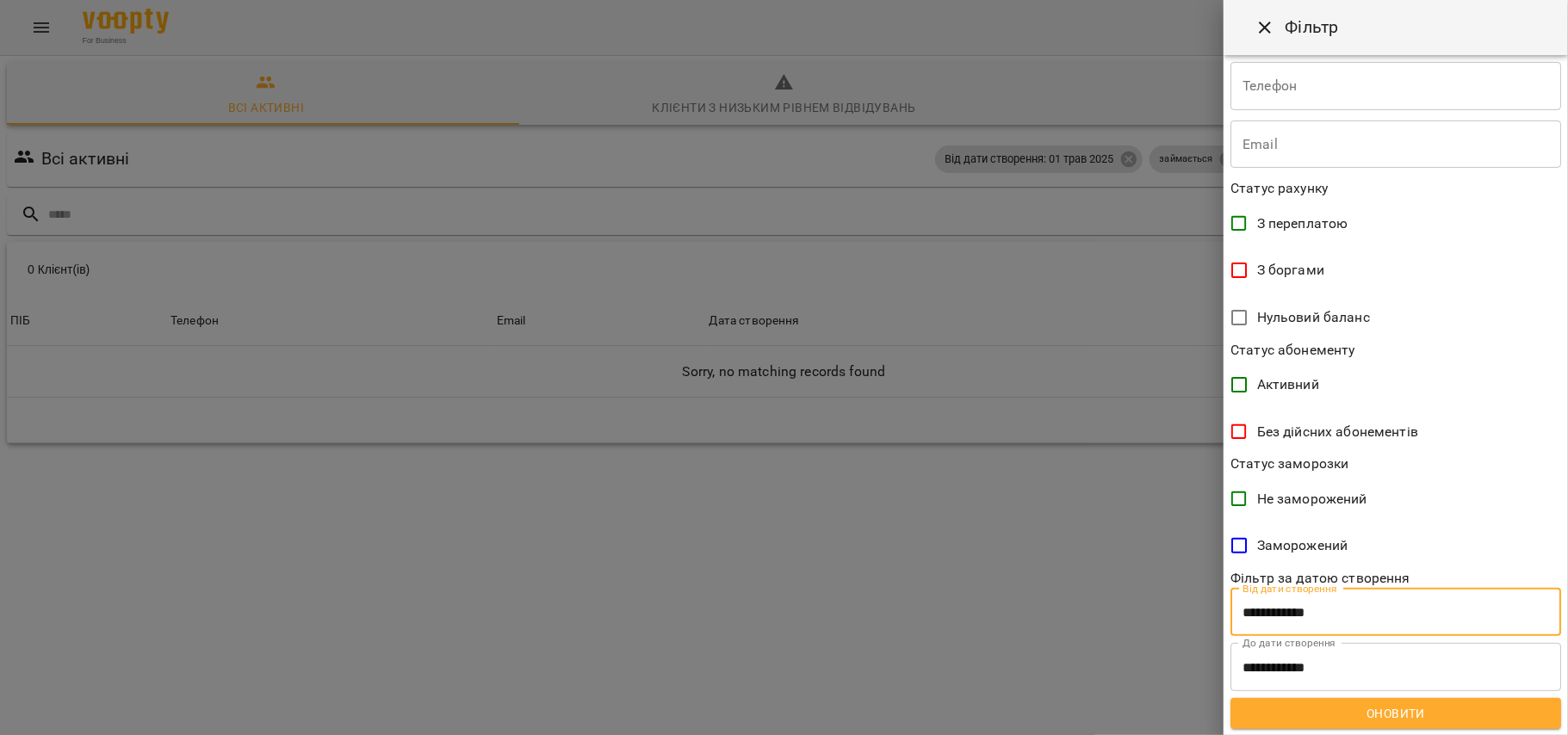 click on "Оновити" at bounding box center [1396, 713] 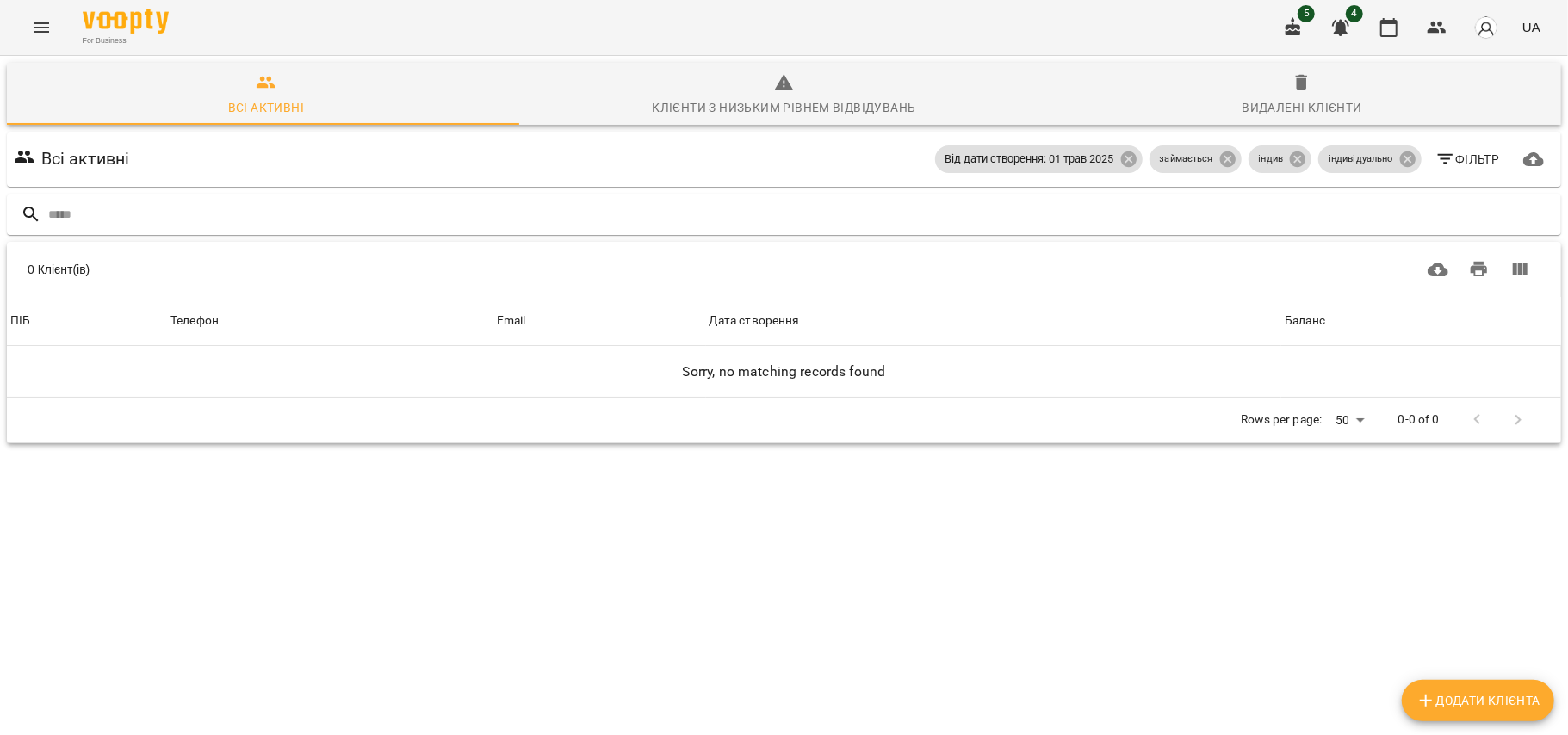 click 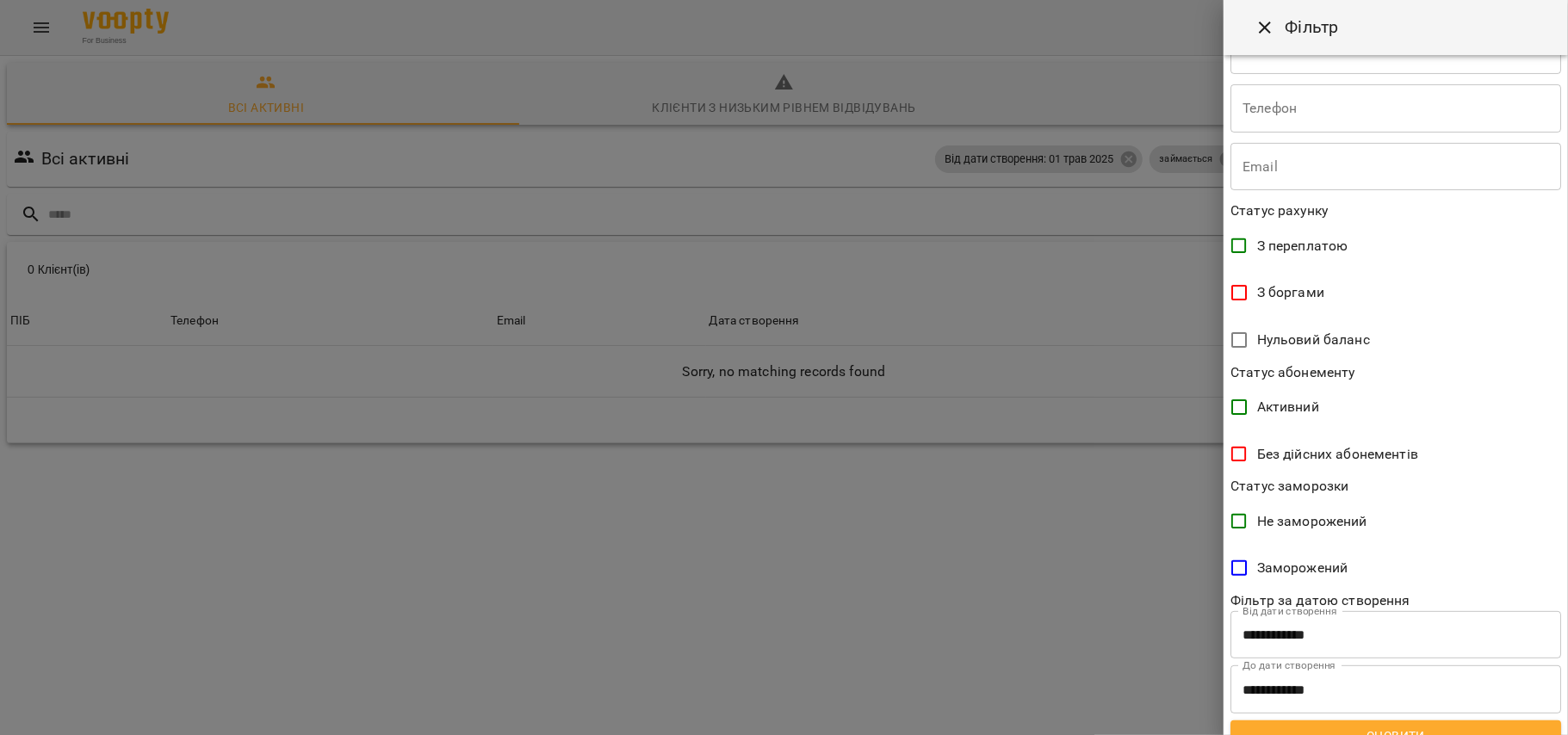 scroll, scrollTop: 234, scrollLeft: 0, axis: vertical 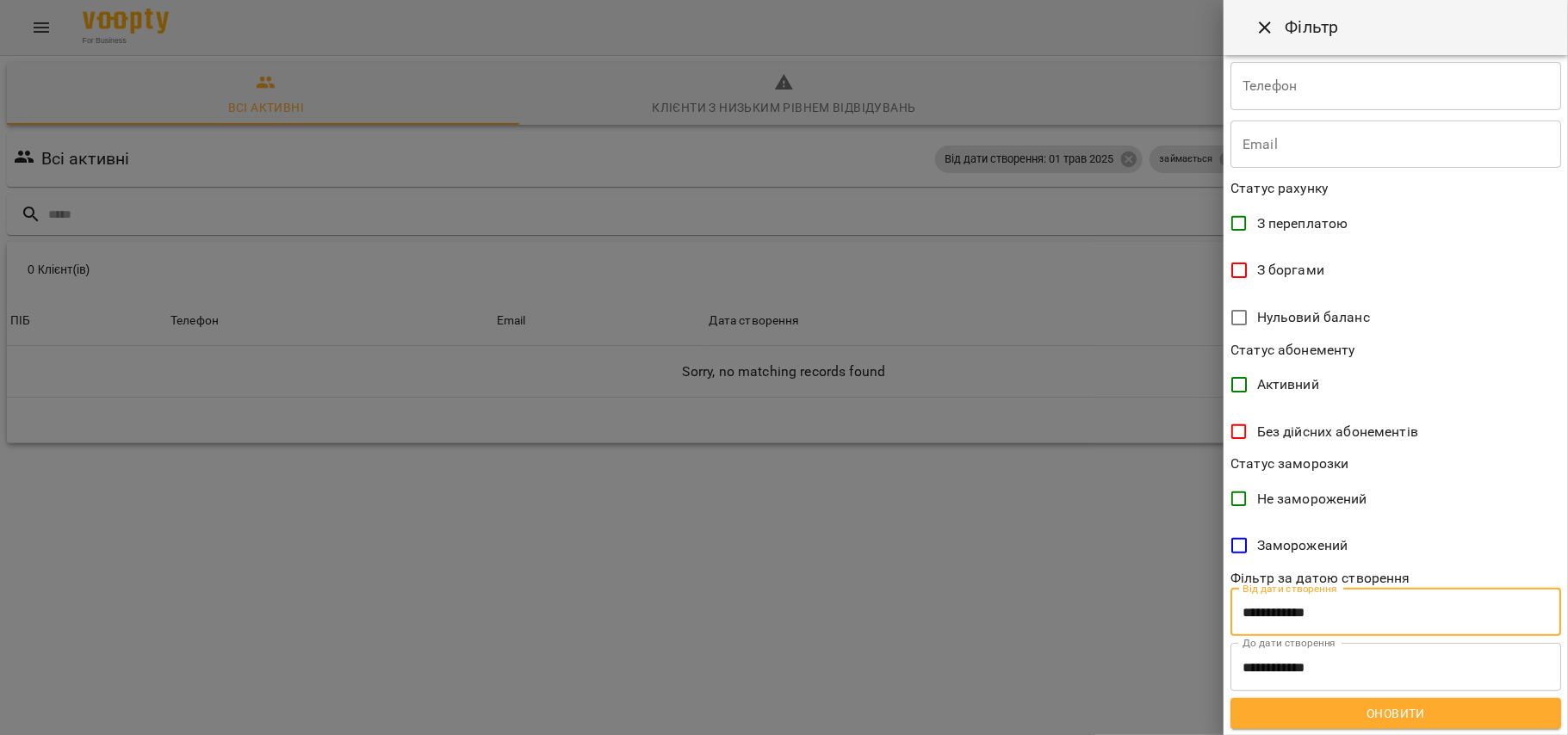 click on "**********" at bounding box center [1396, 613] 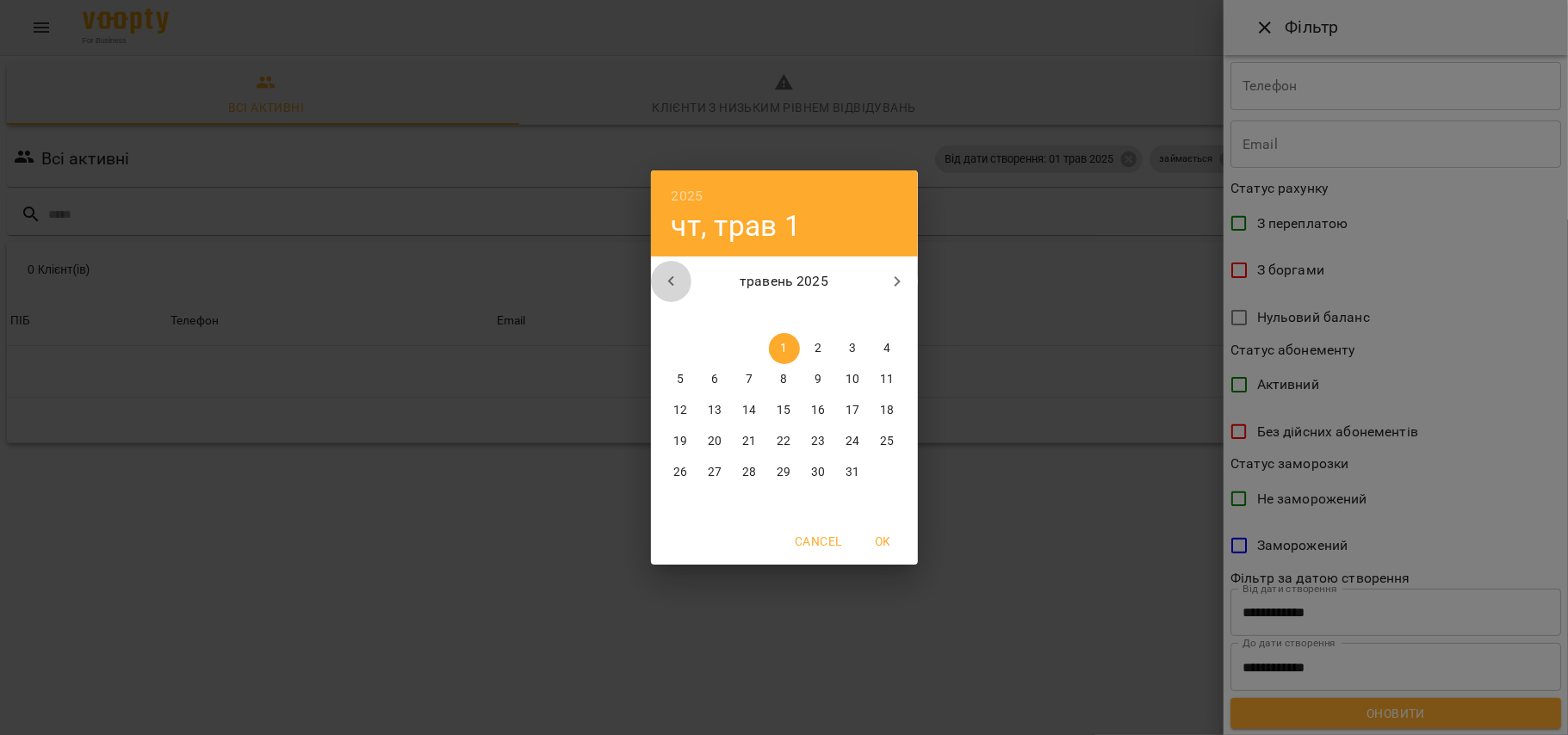 click 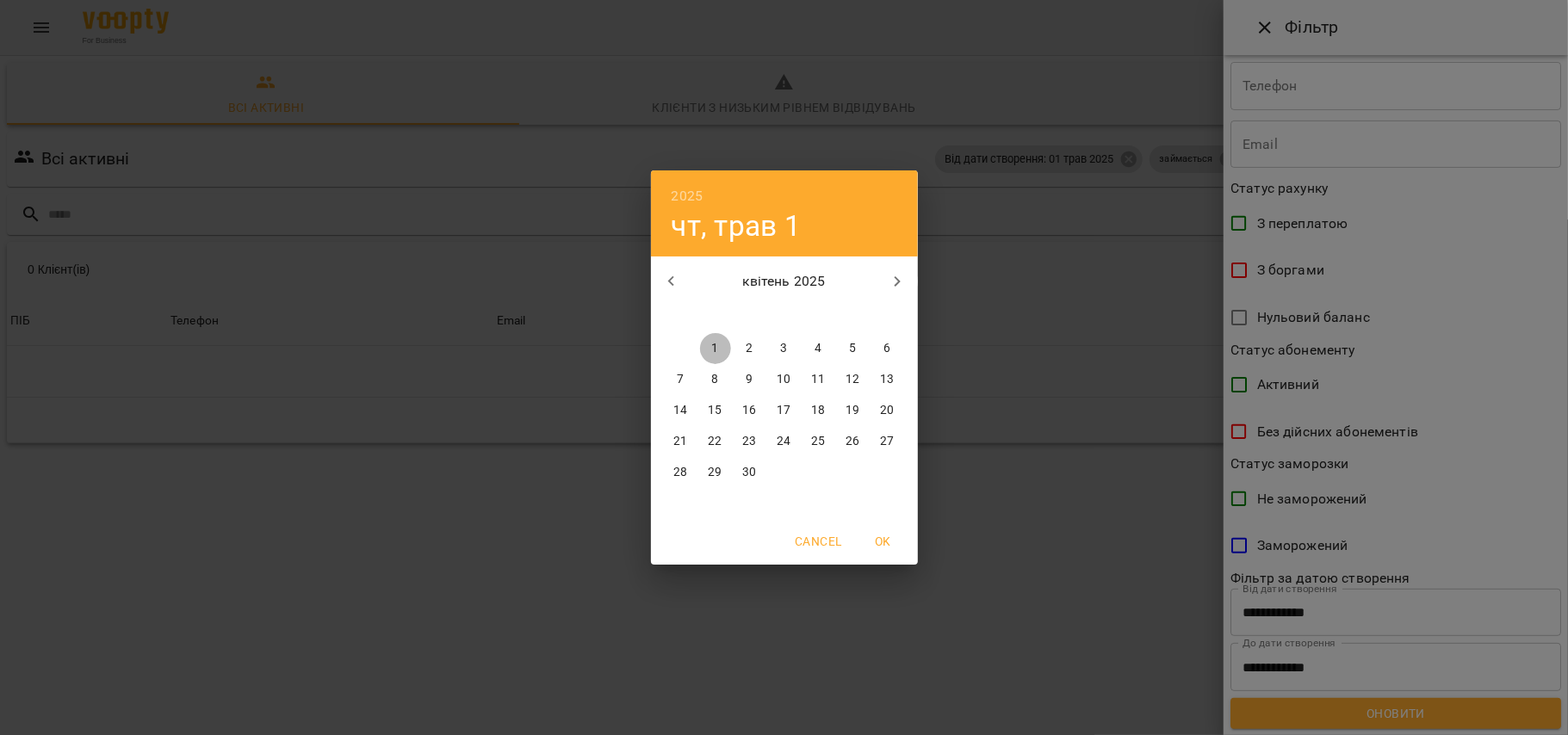 click on "1" at bounding box center (715, 349) 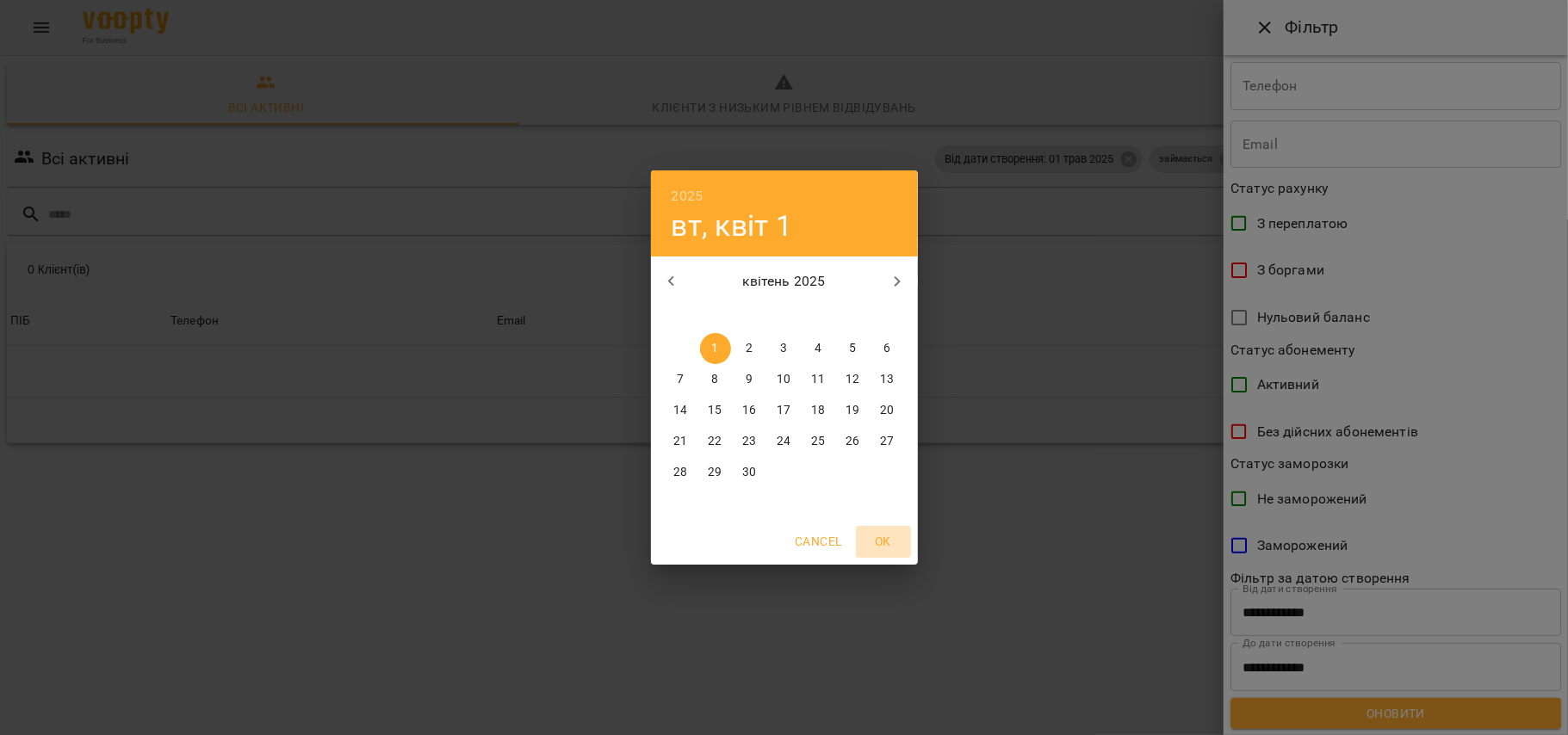 click on "OK" at bounding box center [883, 541] 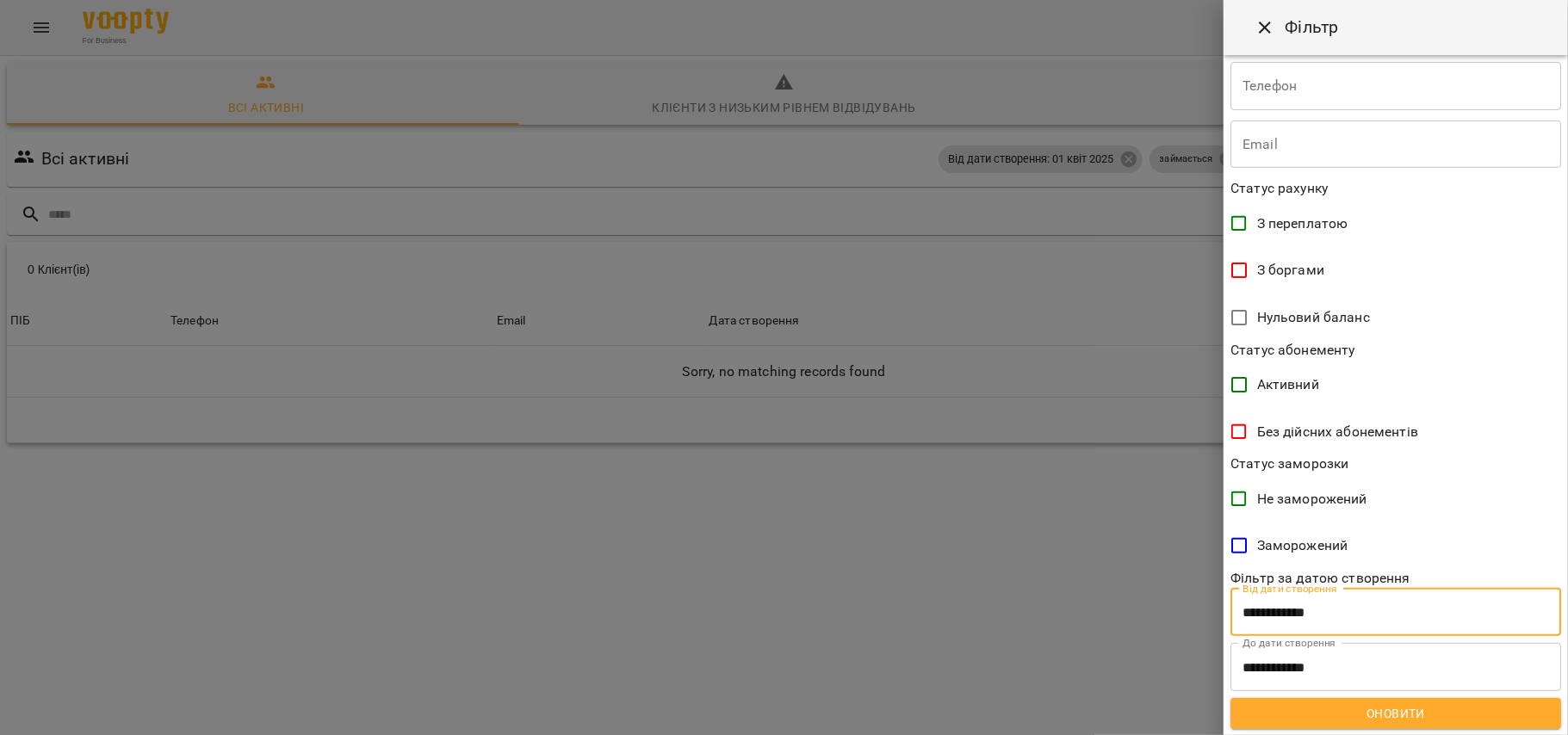 click on "Оновити" at bounding box center (1396, 713) 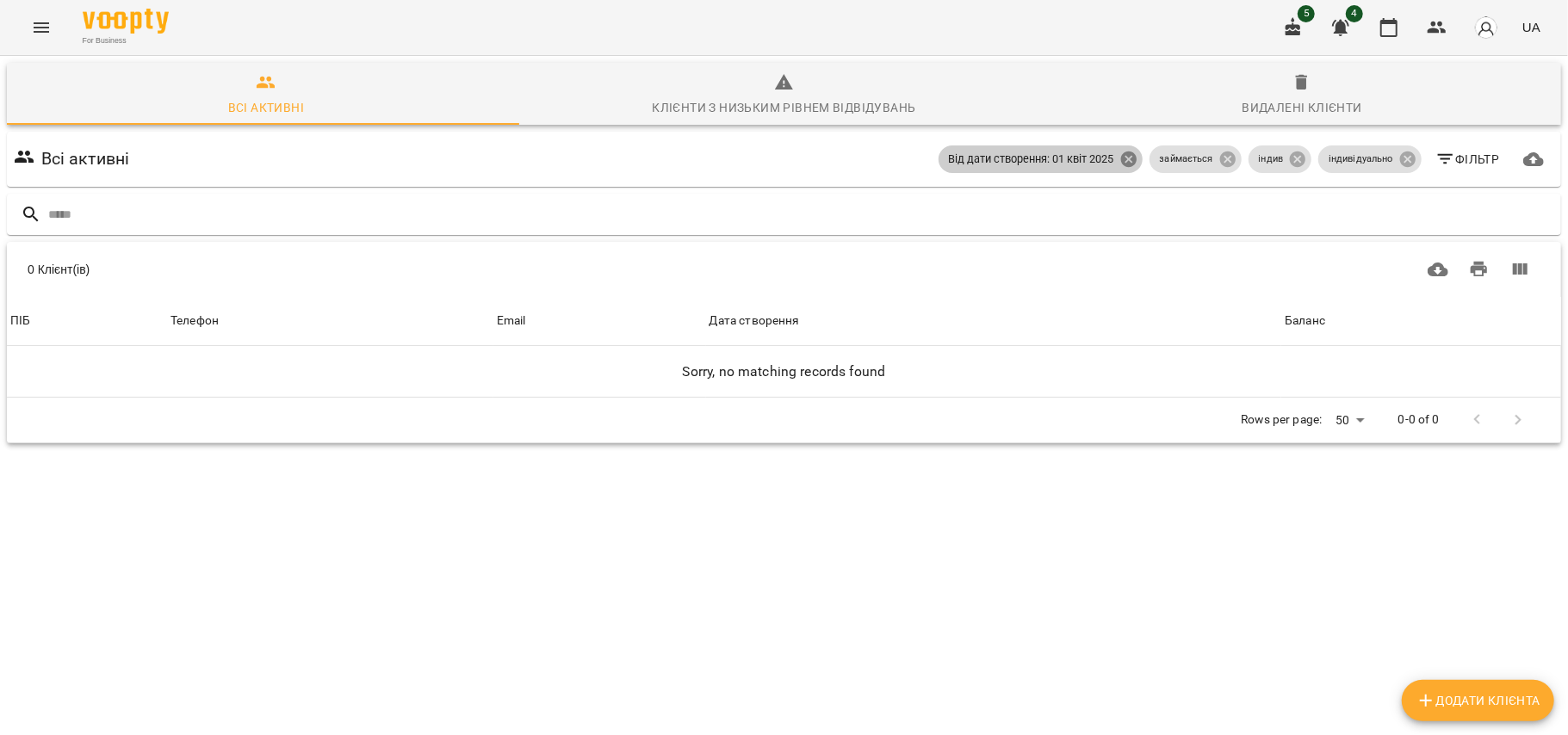 click 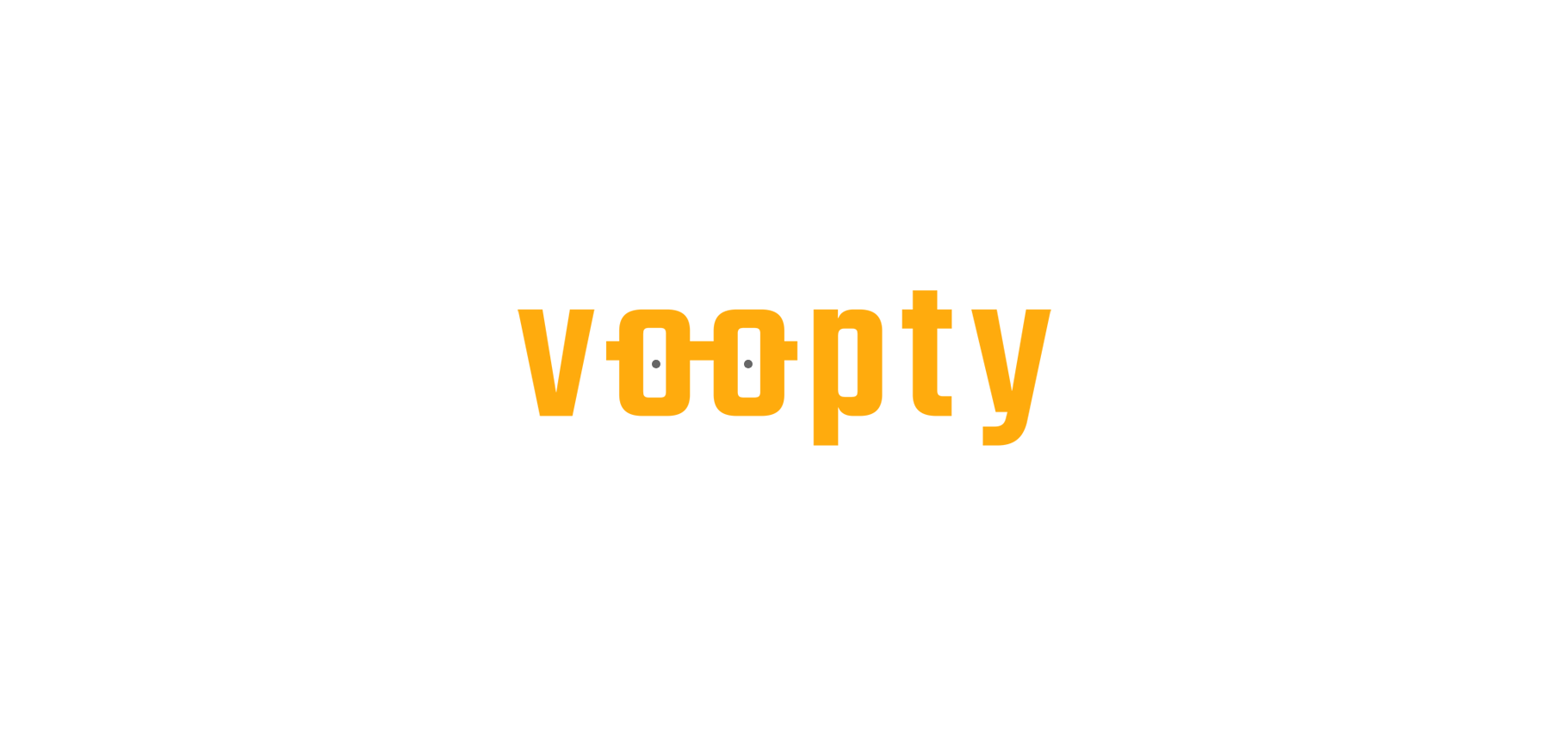 scroll, scrollTop: 0, scrollLeft: 0, axis: both 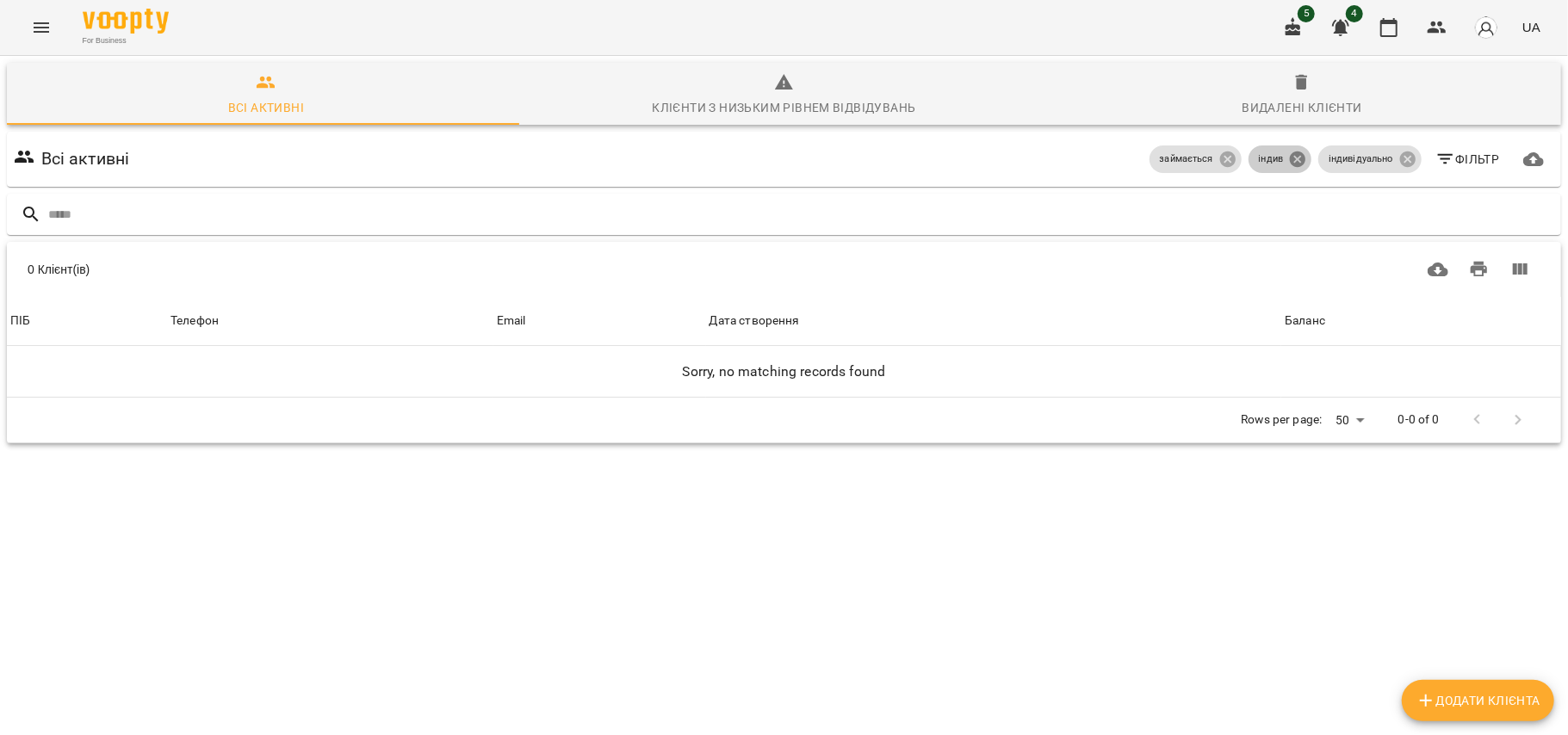 click 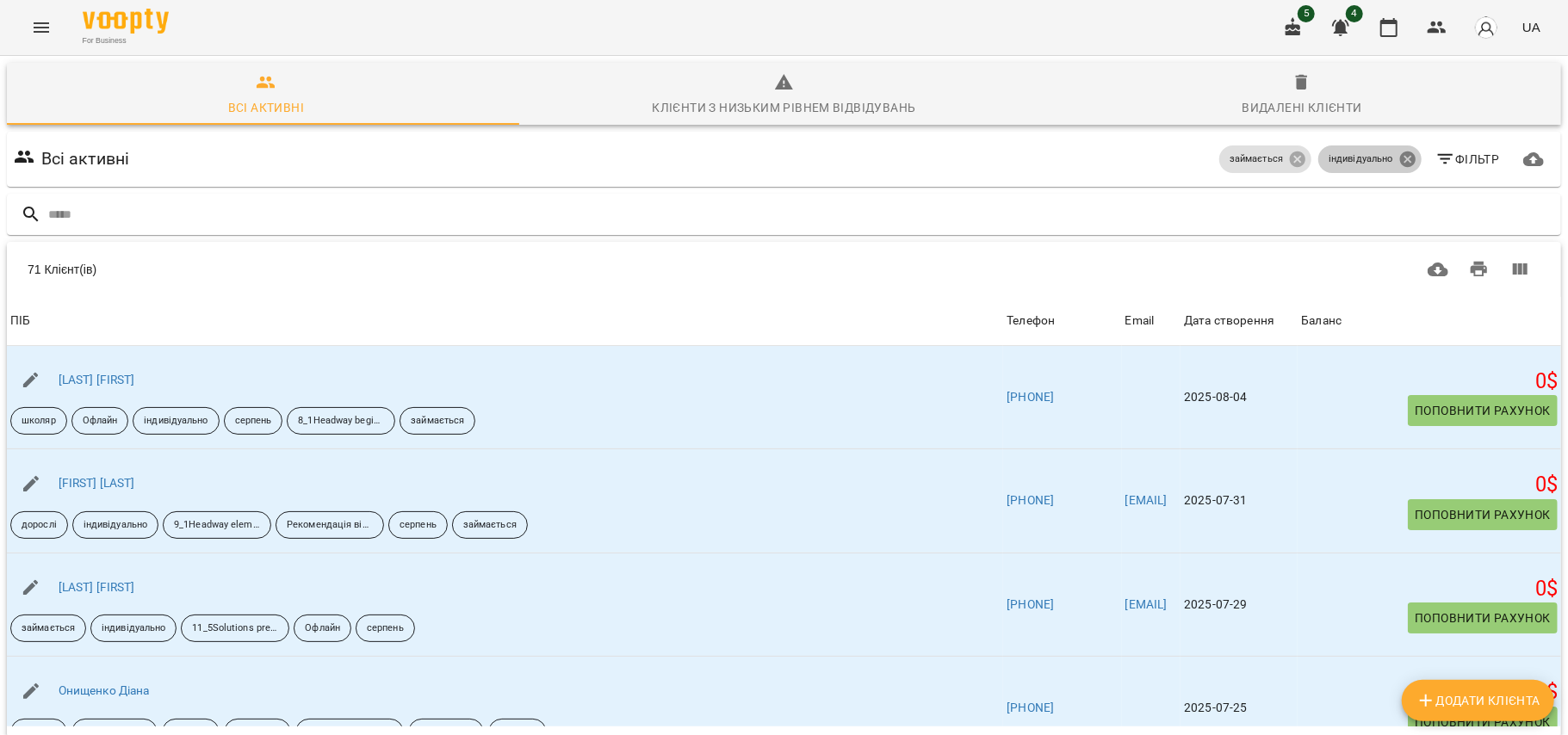 click 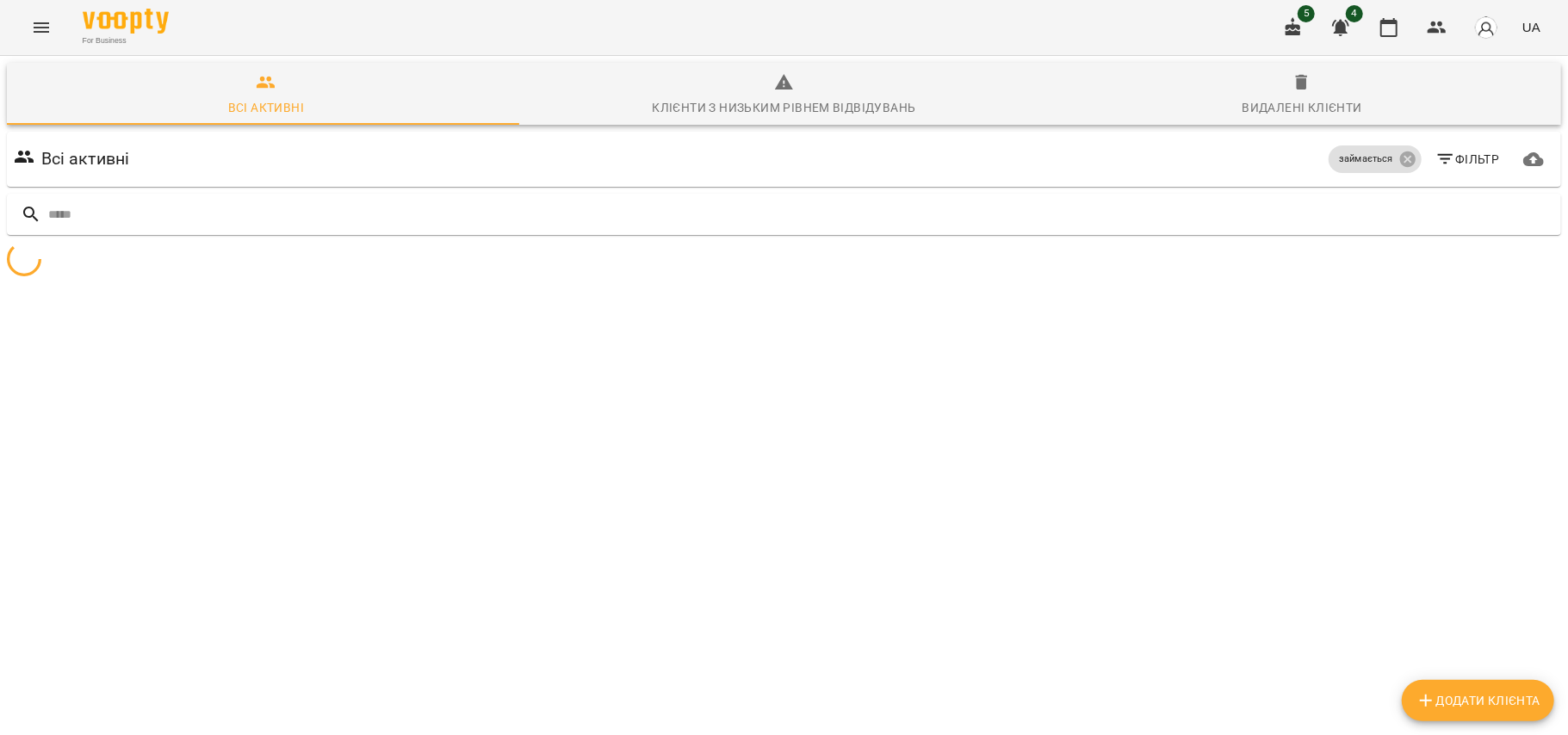 click on "Фільтр" at bounding box center [1467, 159] 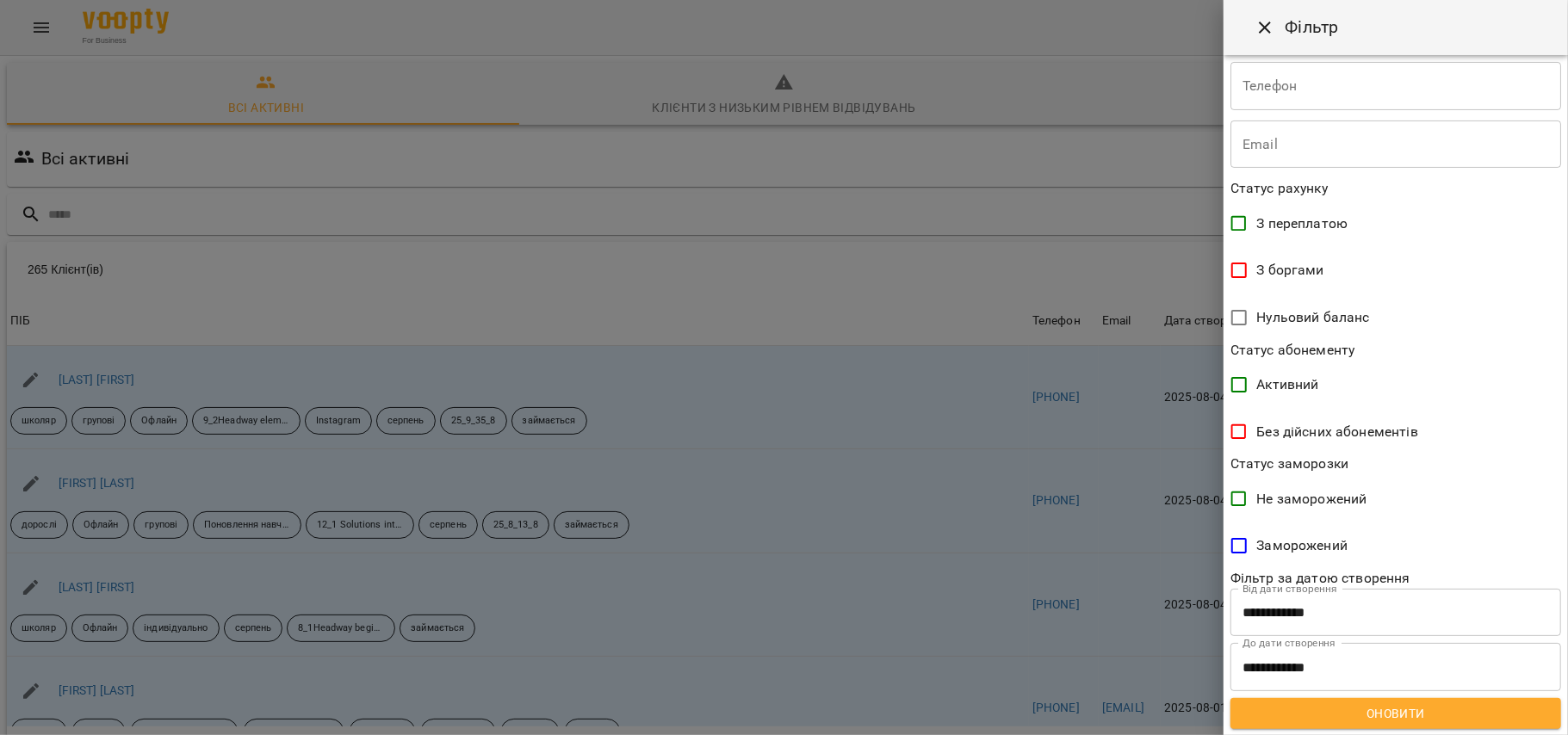 scroll, scrollTop: 0, scrollLeft: 0, axis: both 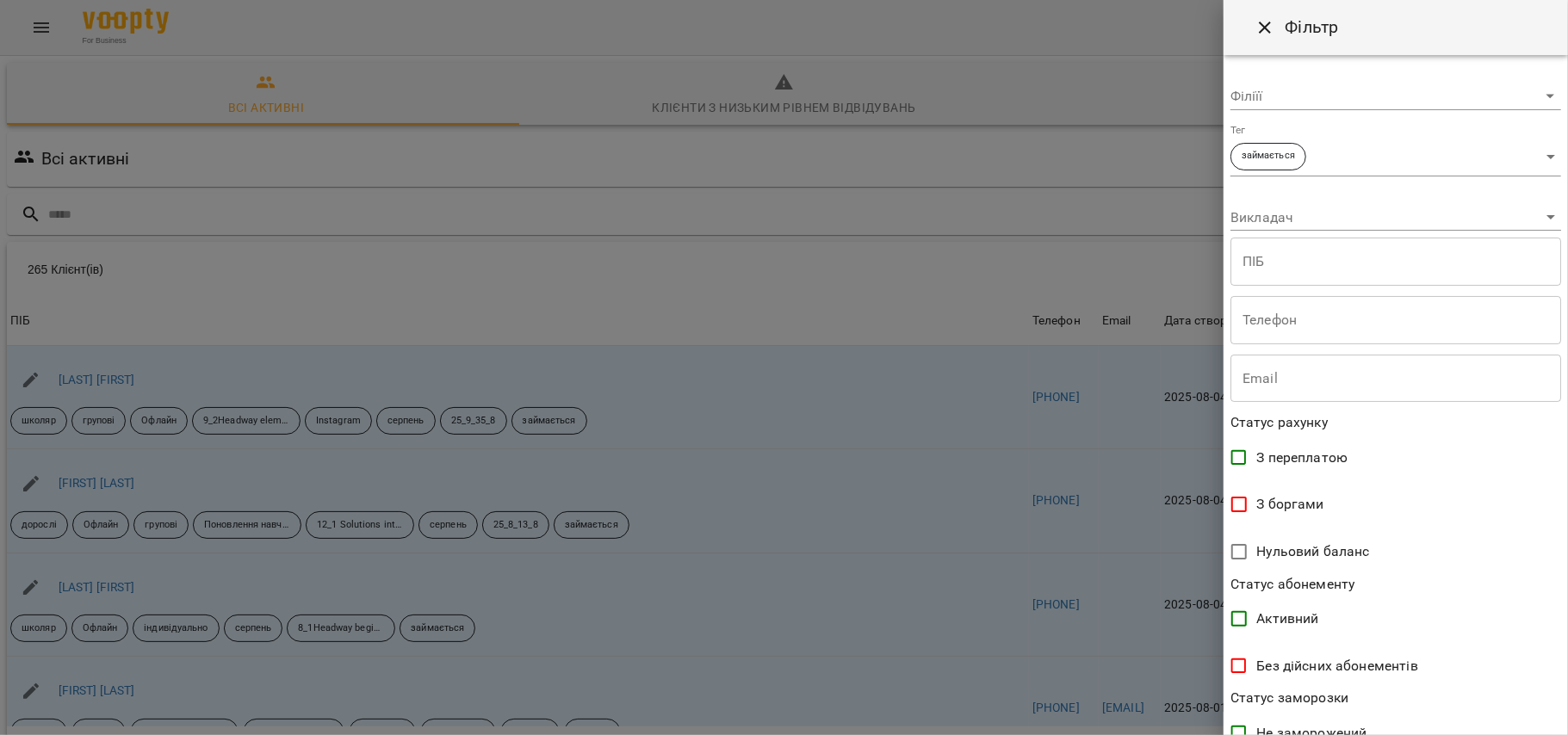 click on "For Business 5 4 UA Всі активні Клієнти з низьким рівнем відвідувань Видалені клієнти   Всі активні займається Фільтр 265   Клієнт(ів) 265   Клієнт(ів) ПІБ [FIRST] [LAST] школяр групові Офлайн 9_2Headway elementary present simple Instagram серпень 25_9_35_8 займається Телефон [PHONE] Email [EMAIL] Дата створення [DATE] Баланс -1435 $ Поповнити рахунок ПІБ [FIRST] [LAST] дорослі Офлайн групові Поновлення навчання 12_1 Solutions int Past Tense Contrast серпень 25_8_13_8 займається Телефон [PHONE] [EMAIL] Дата створення [DATE] Баланс -1435 $ Поповнити рахунок ПІБ [EMAIL] 0 $" at bounding box center [784, 449] 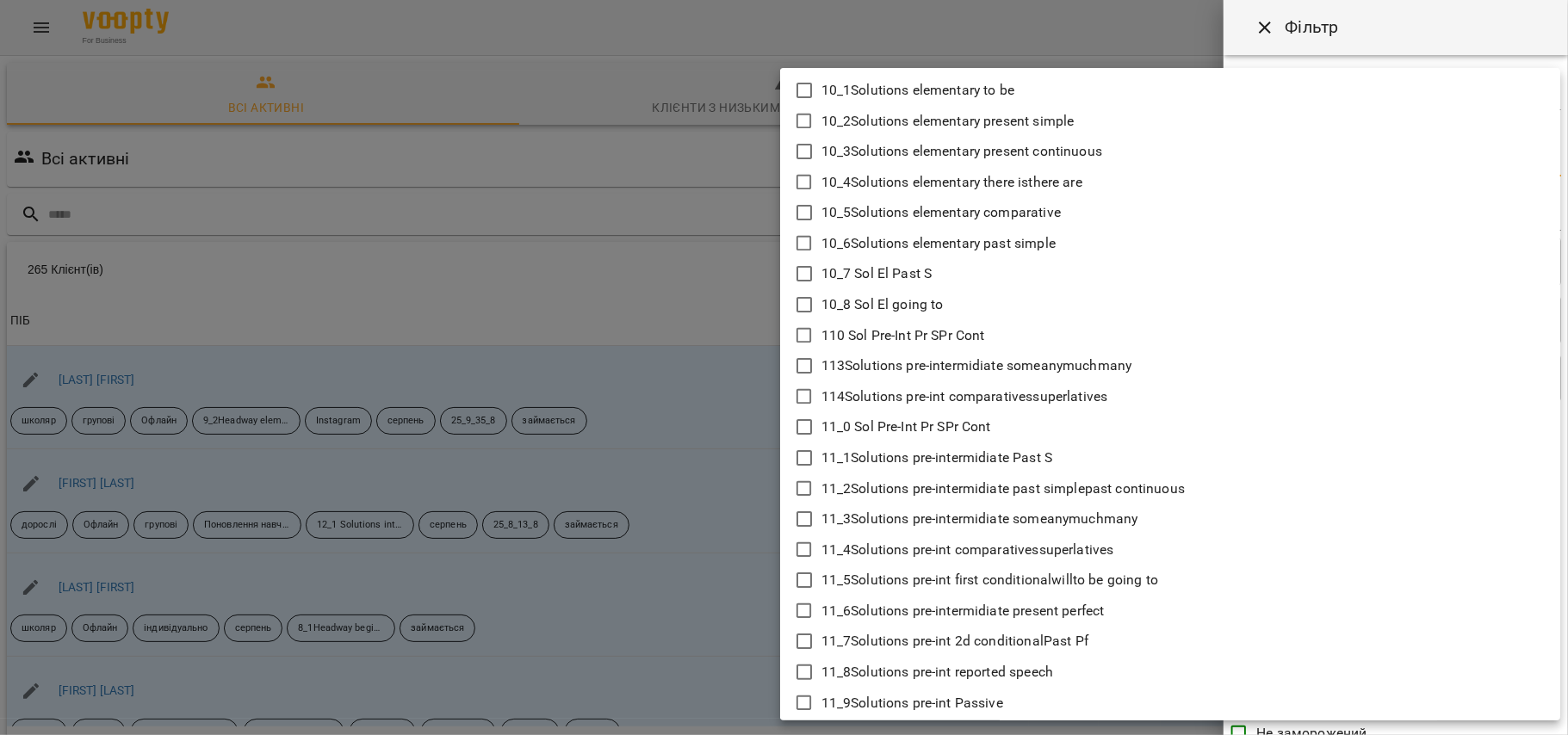 type 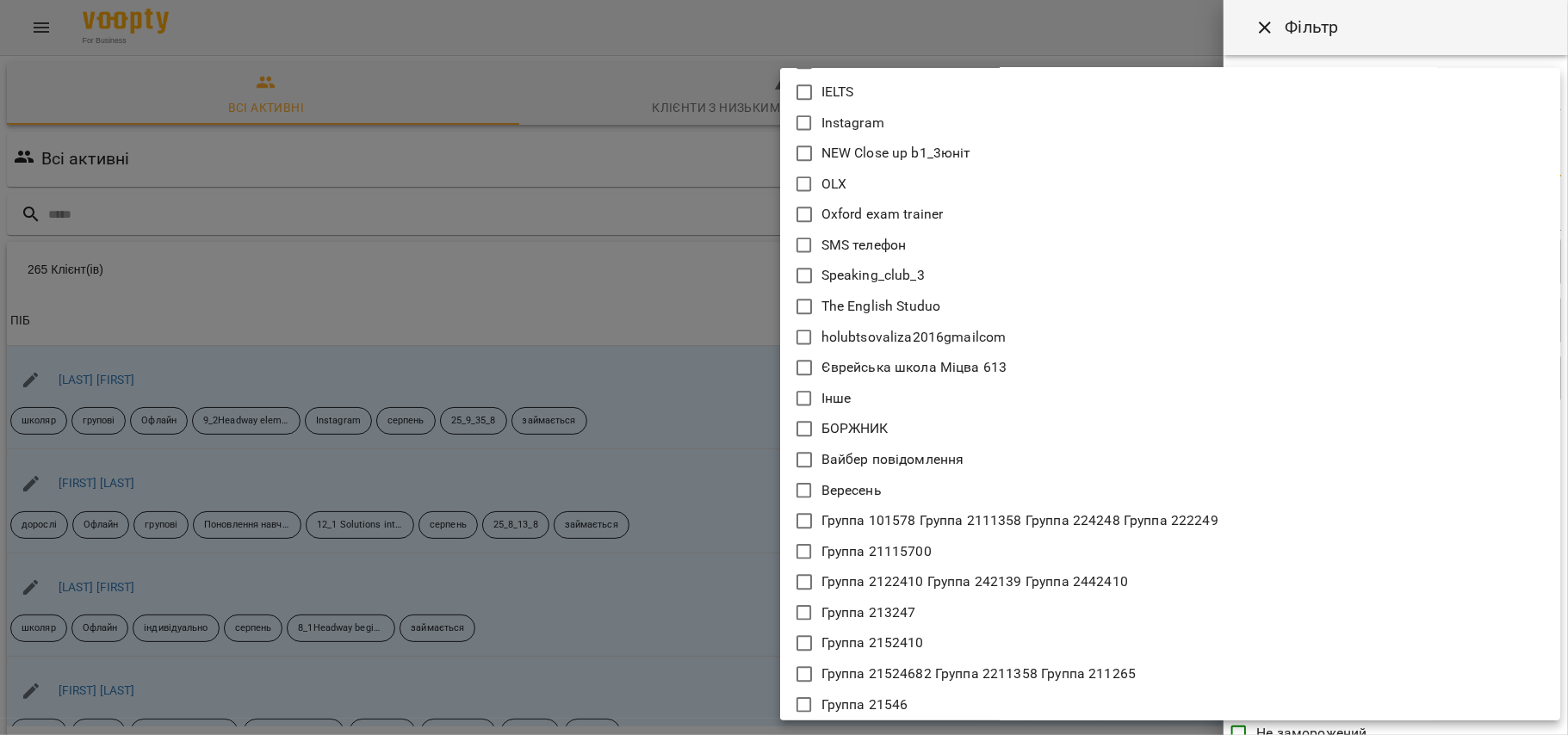 type 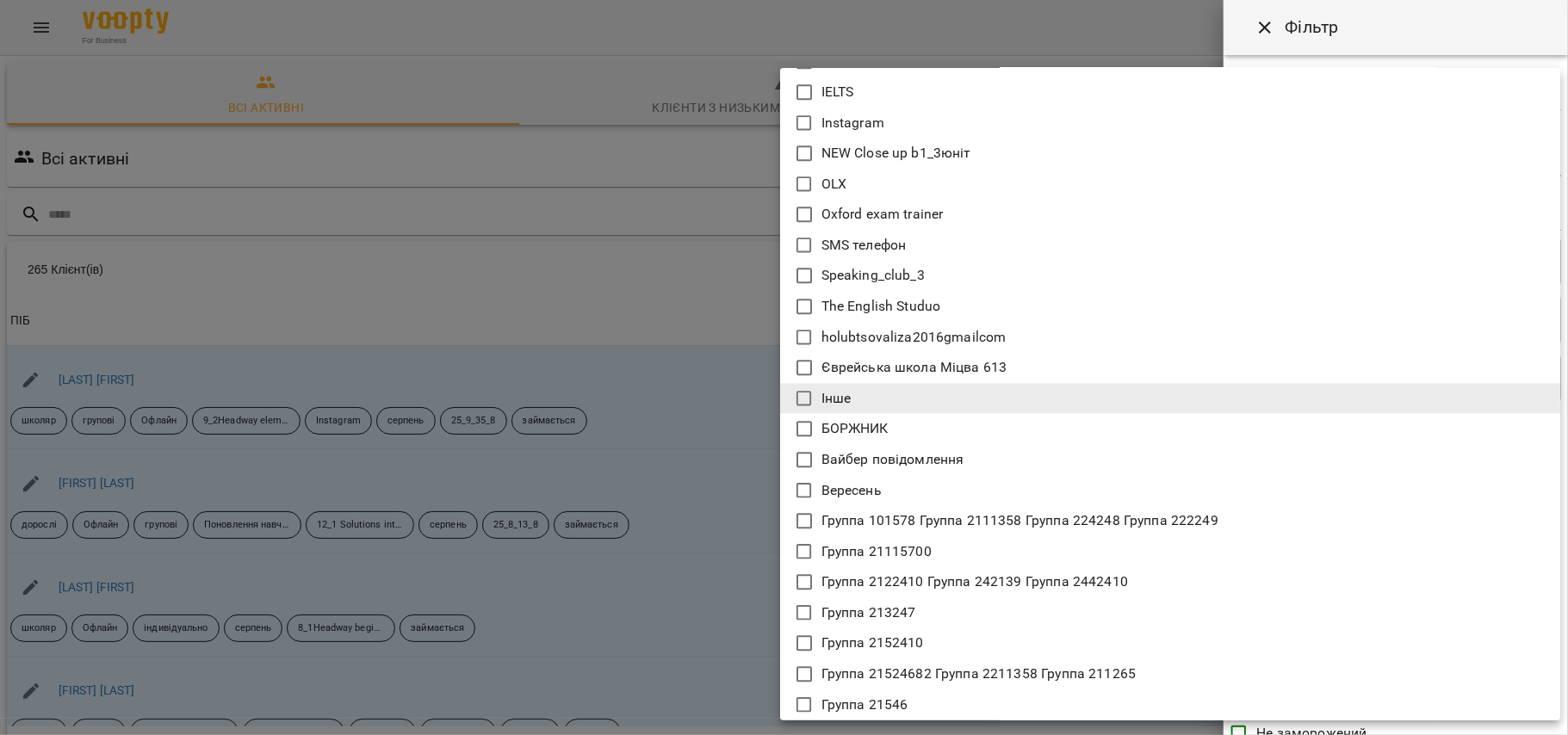 type 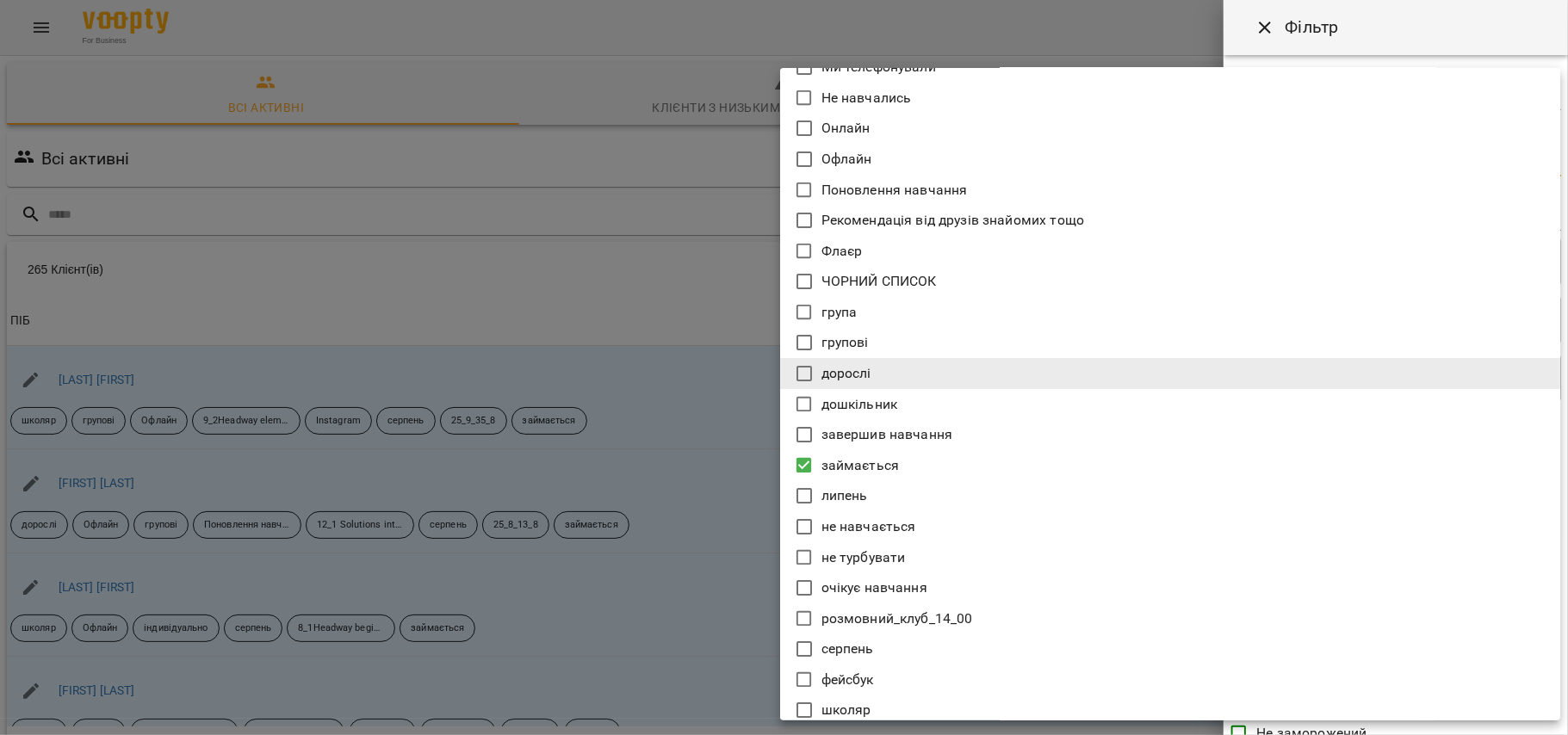 scroll, scrollTop: 9216, scrollLeft: 0, axis: vertical 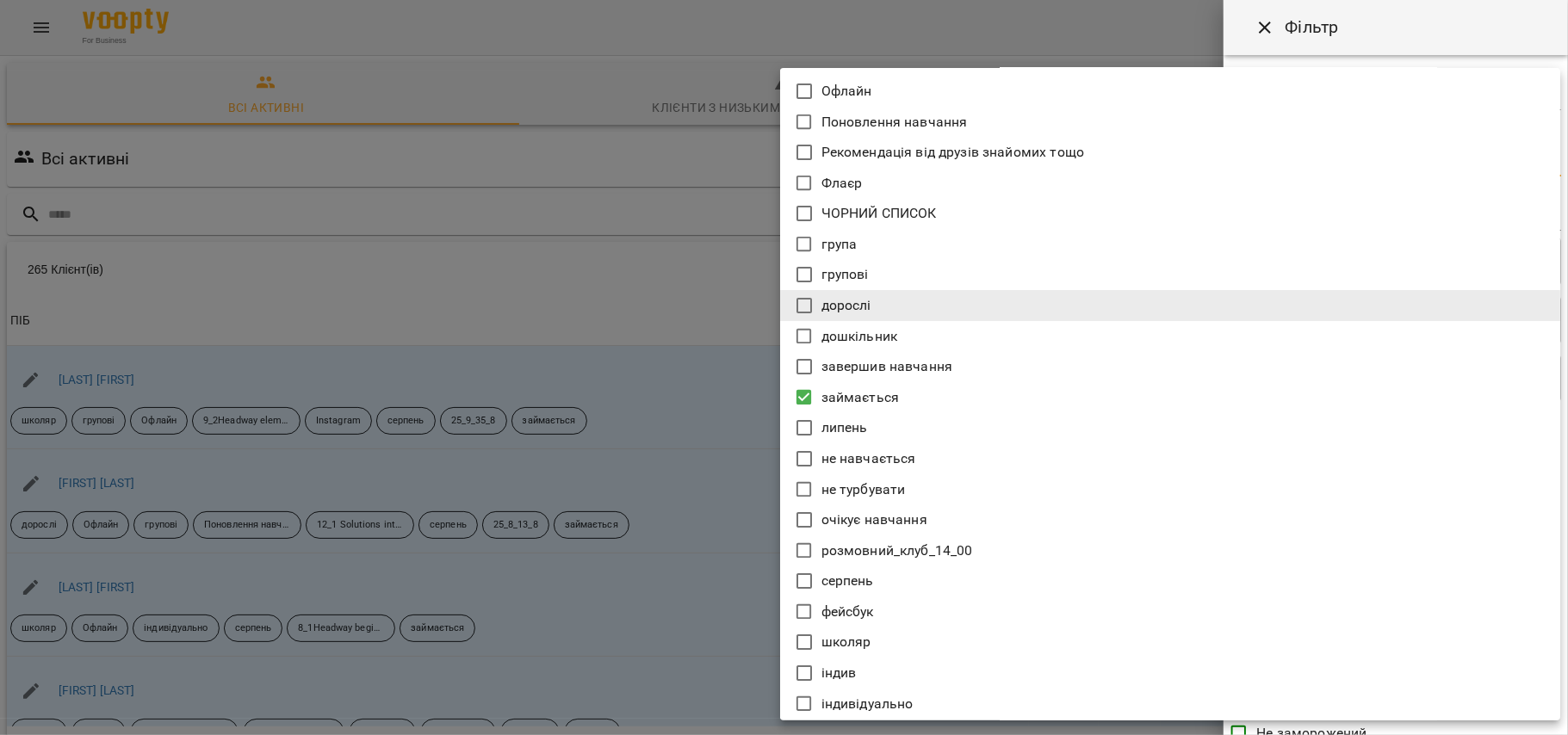 click on "індив" at bounding box center (839, 673) 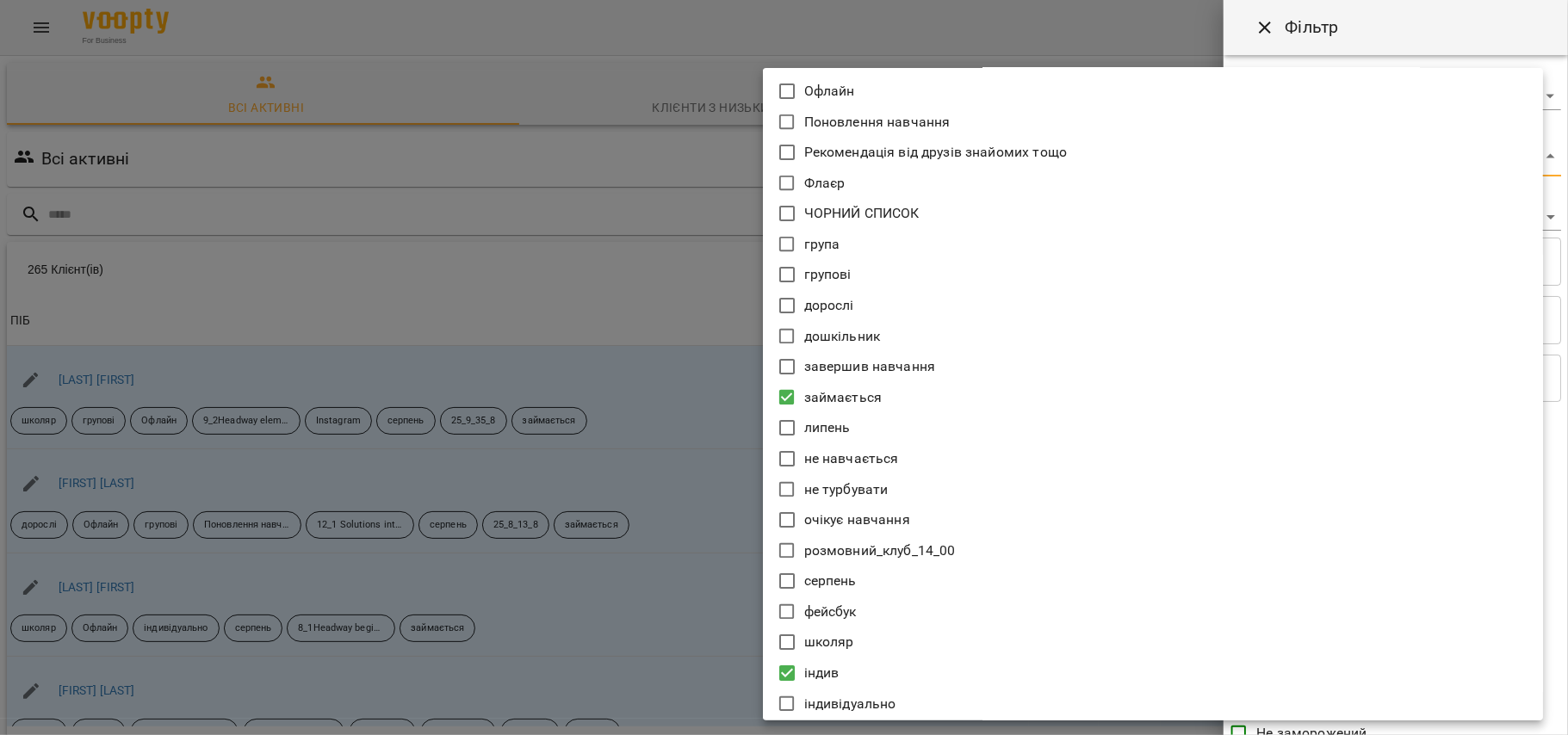 click at bounding box center (784, 368) 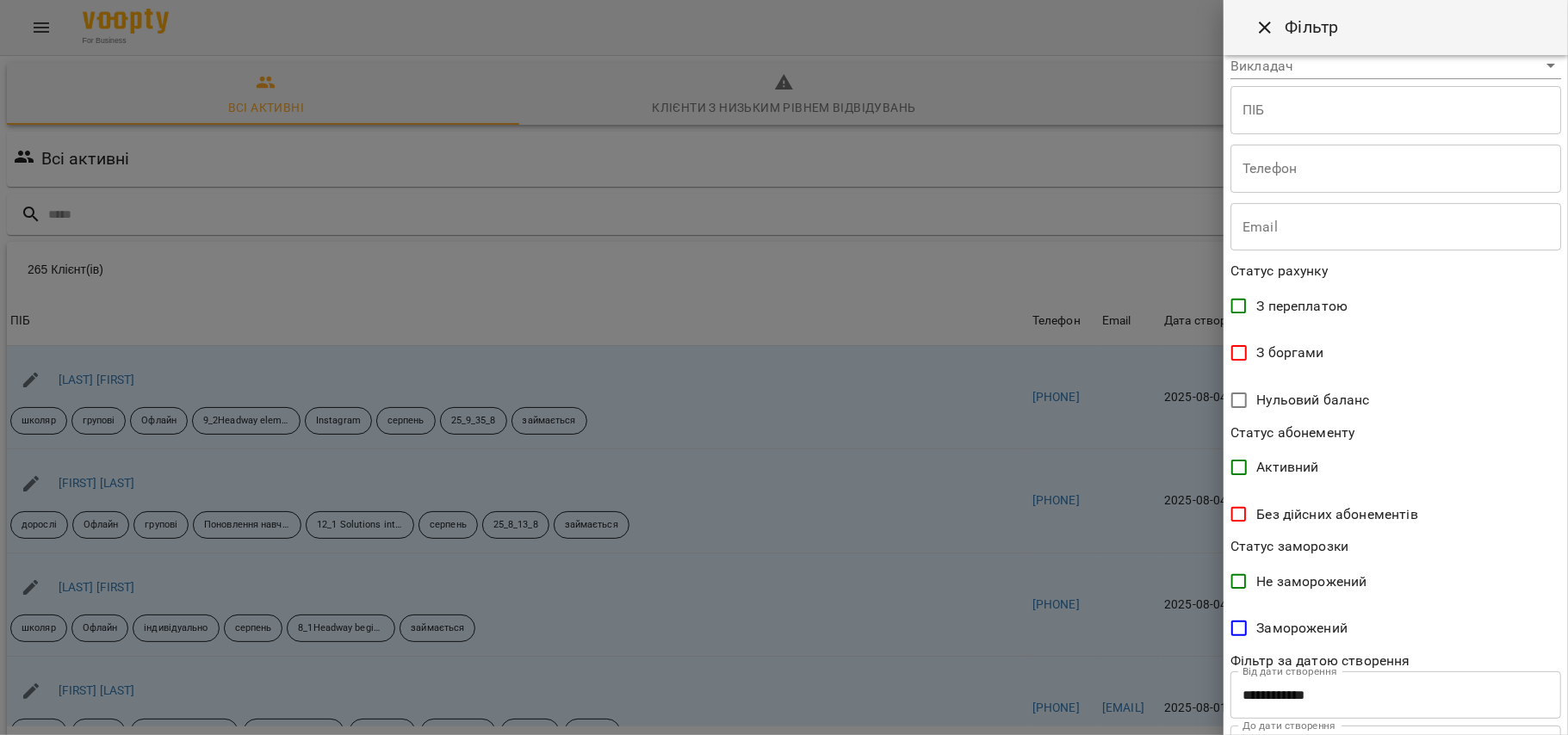 scroll, scrollTop: 234, scrollLeft: 0, axis: vertical 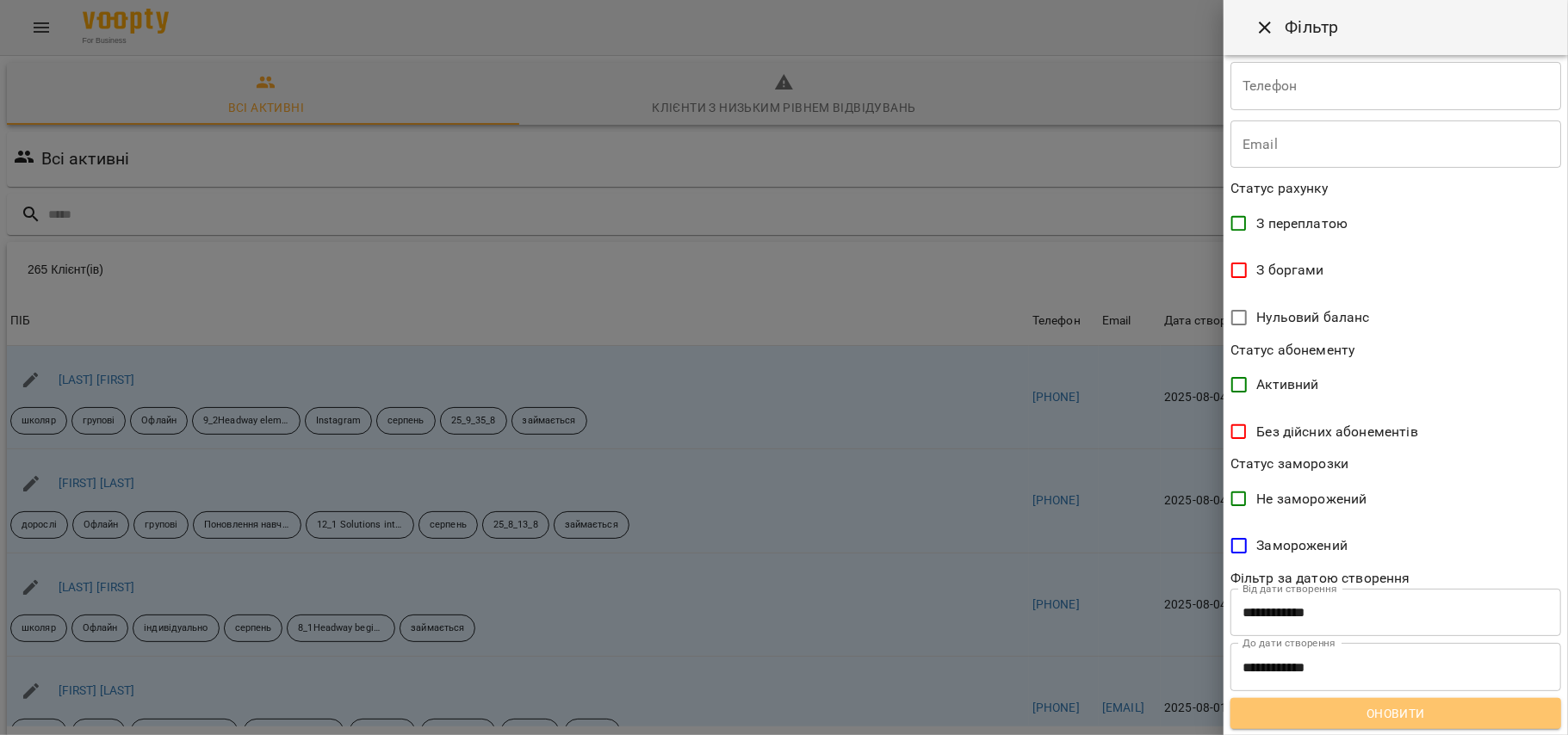 click on "Оновити" at bounding box center (1396, 713) 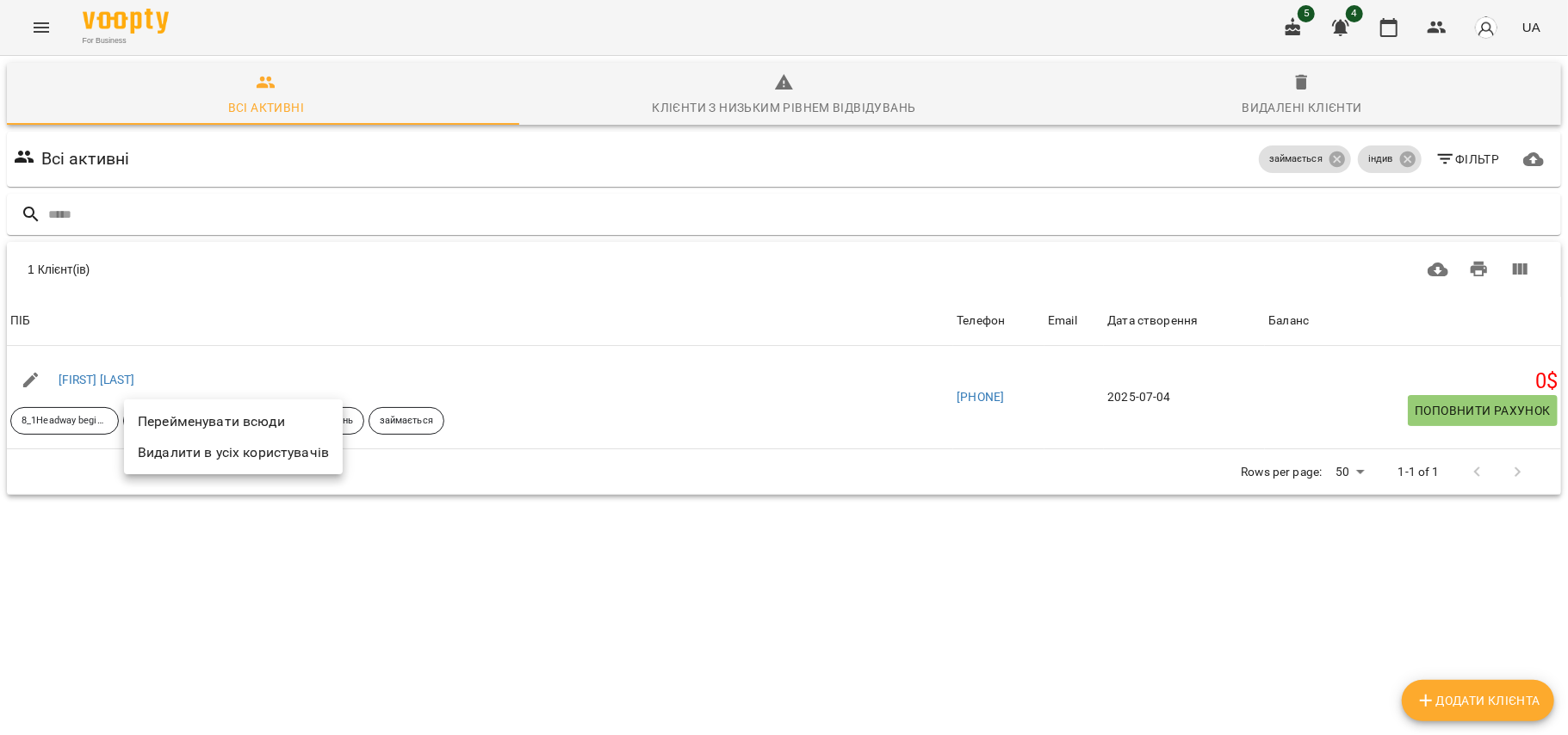 click on "Перейменувати всюди" at bounding box center (233, 422) 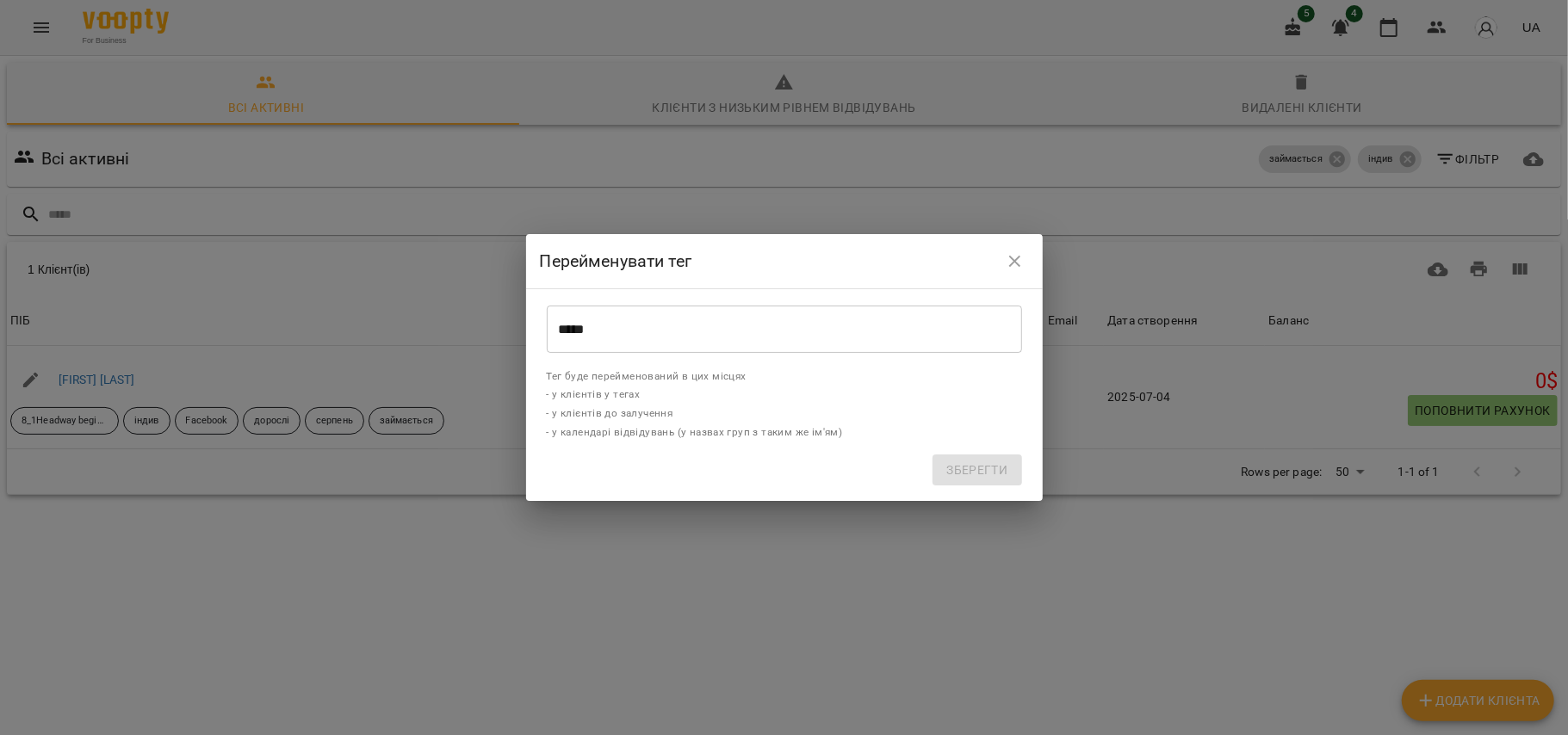 click on "*****" at bounding box center [784, 329] 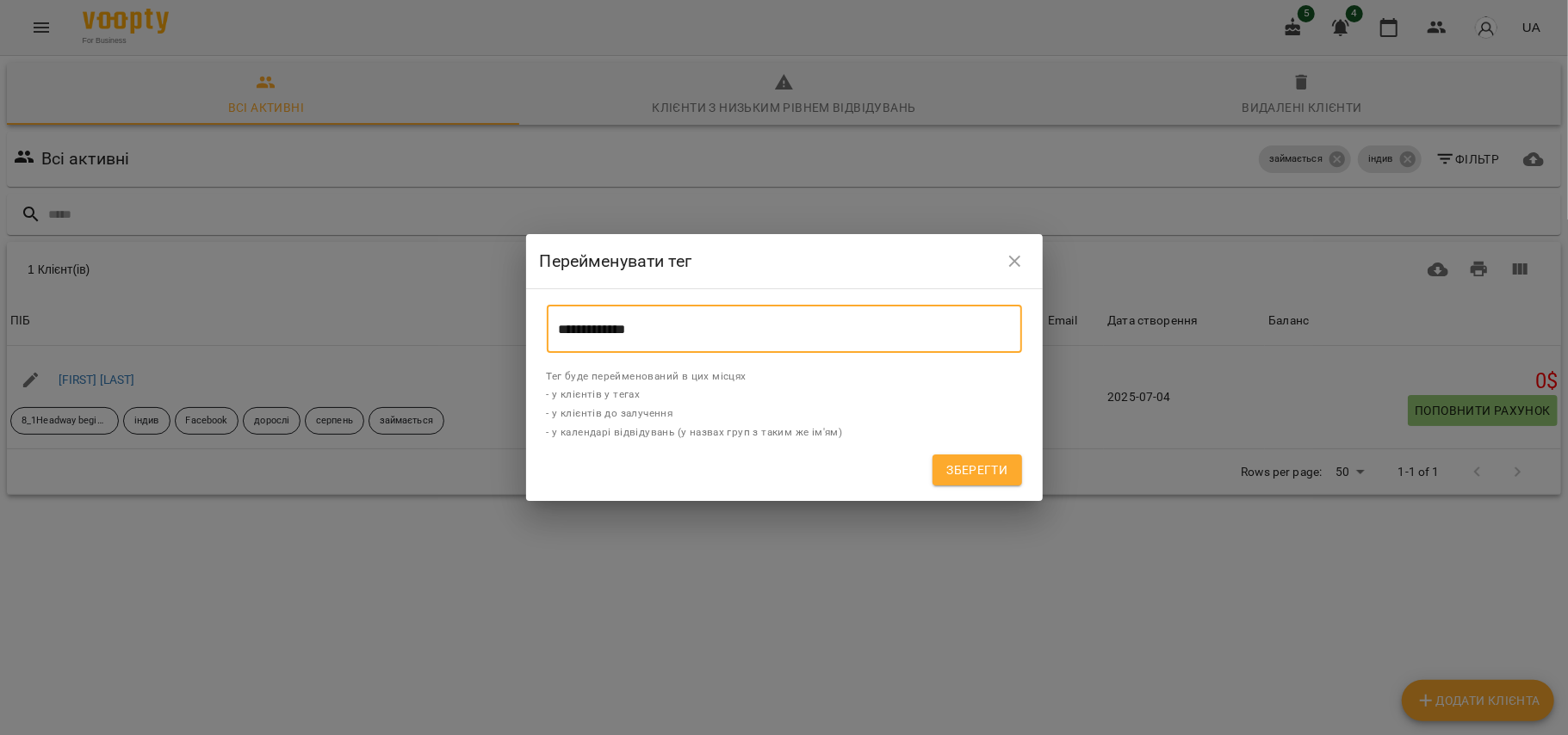 type on "**********" 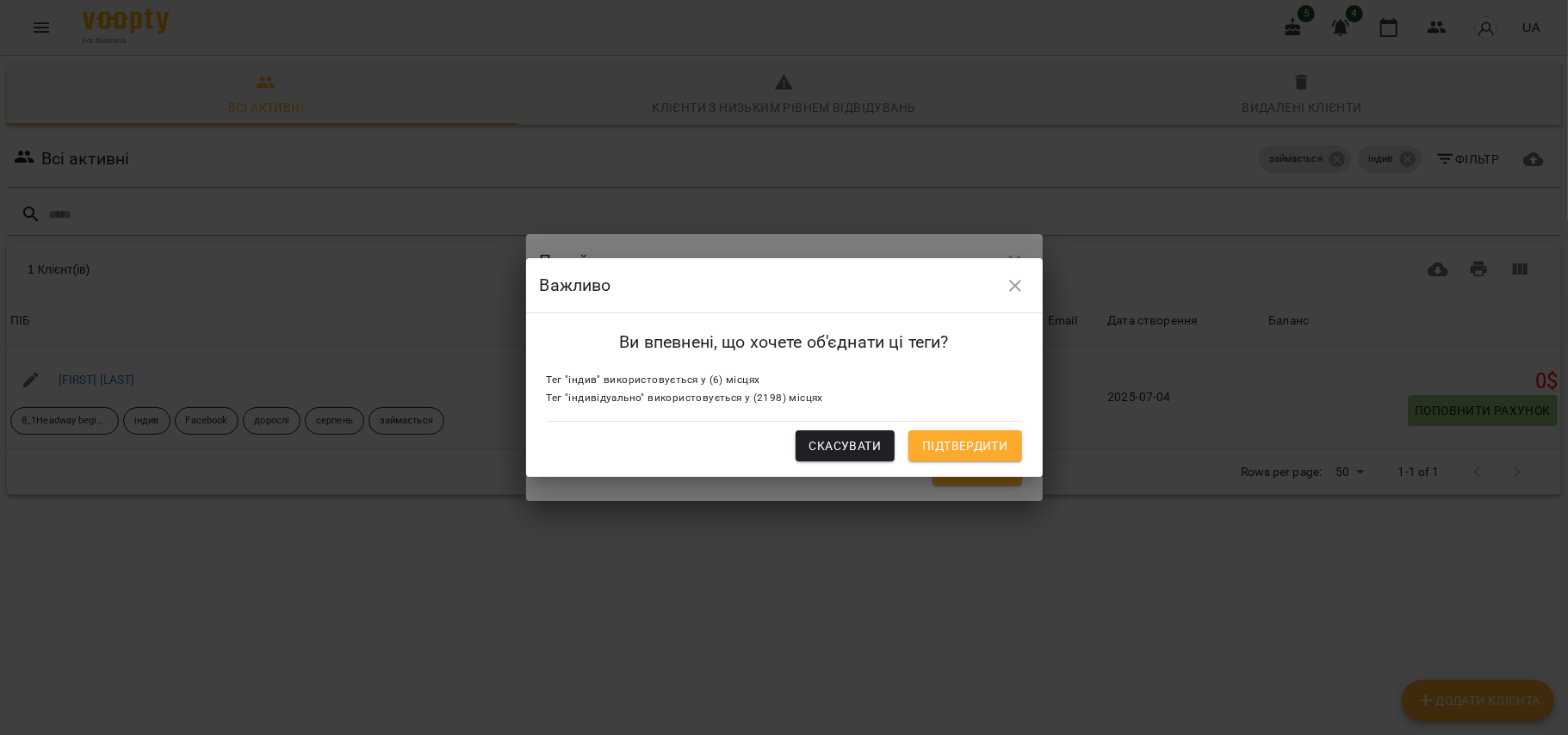 click on "Підтвердити" at bounding box center [964, 446] 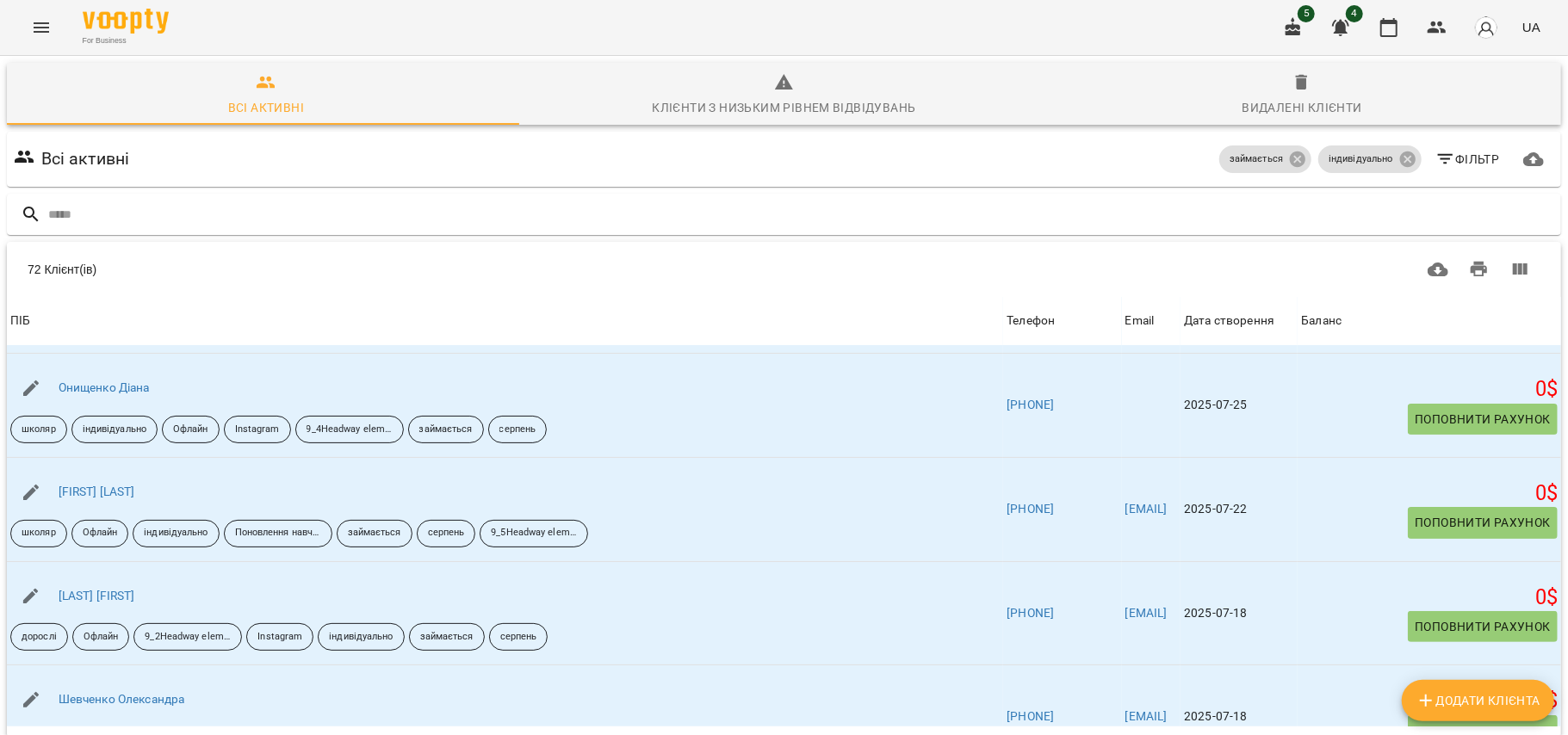 scroll, scrollTop: 0, scrollLeft: 0, axis: both 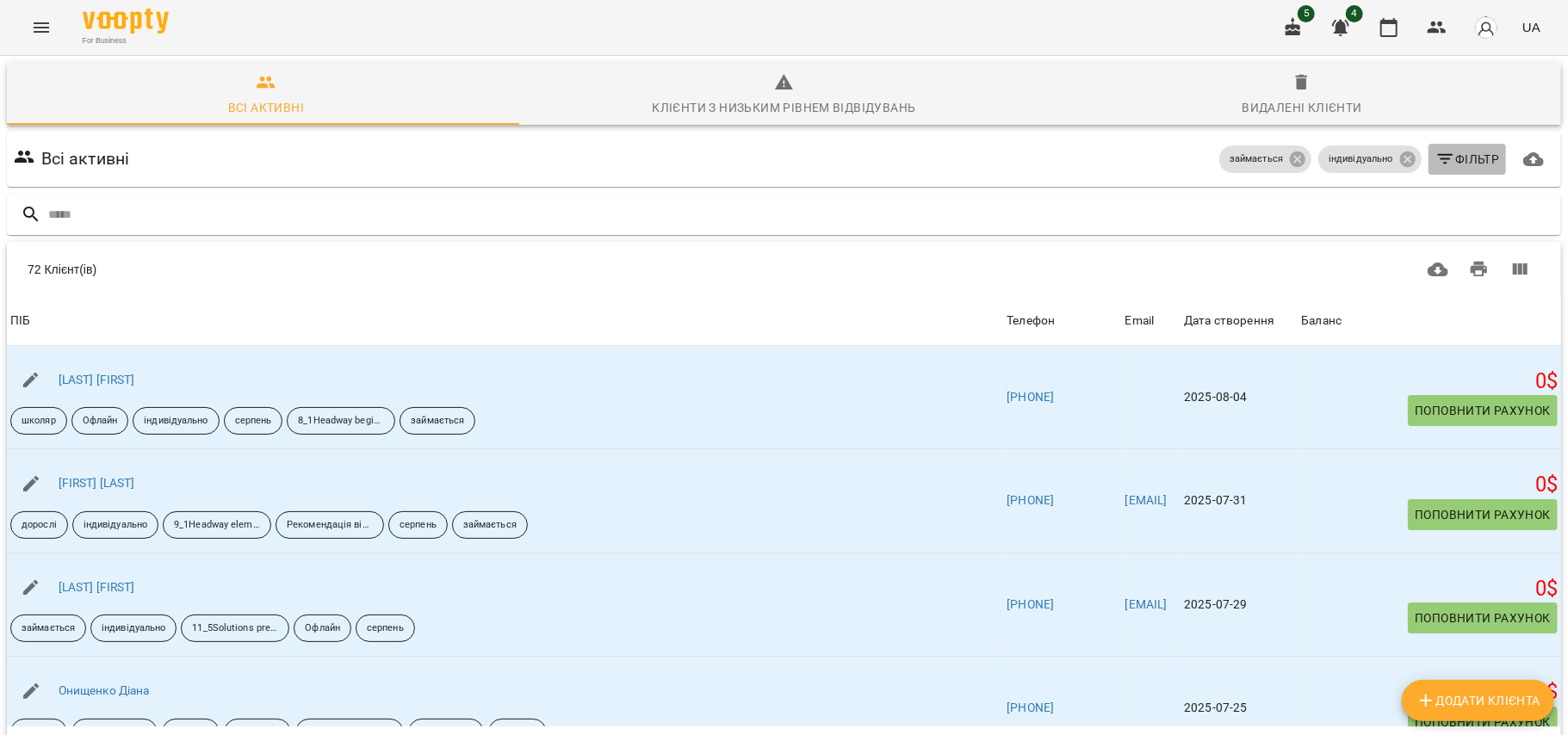 click 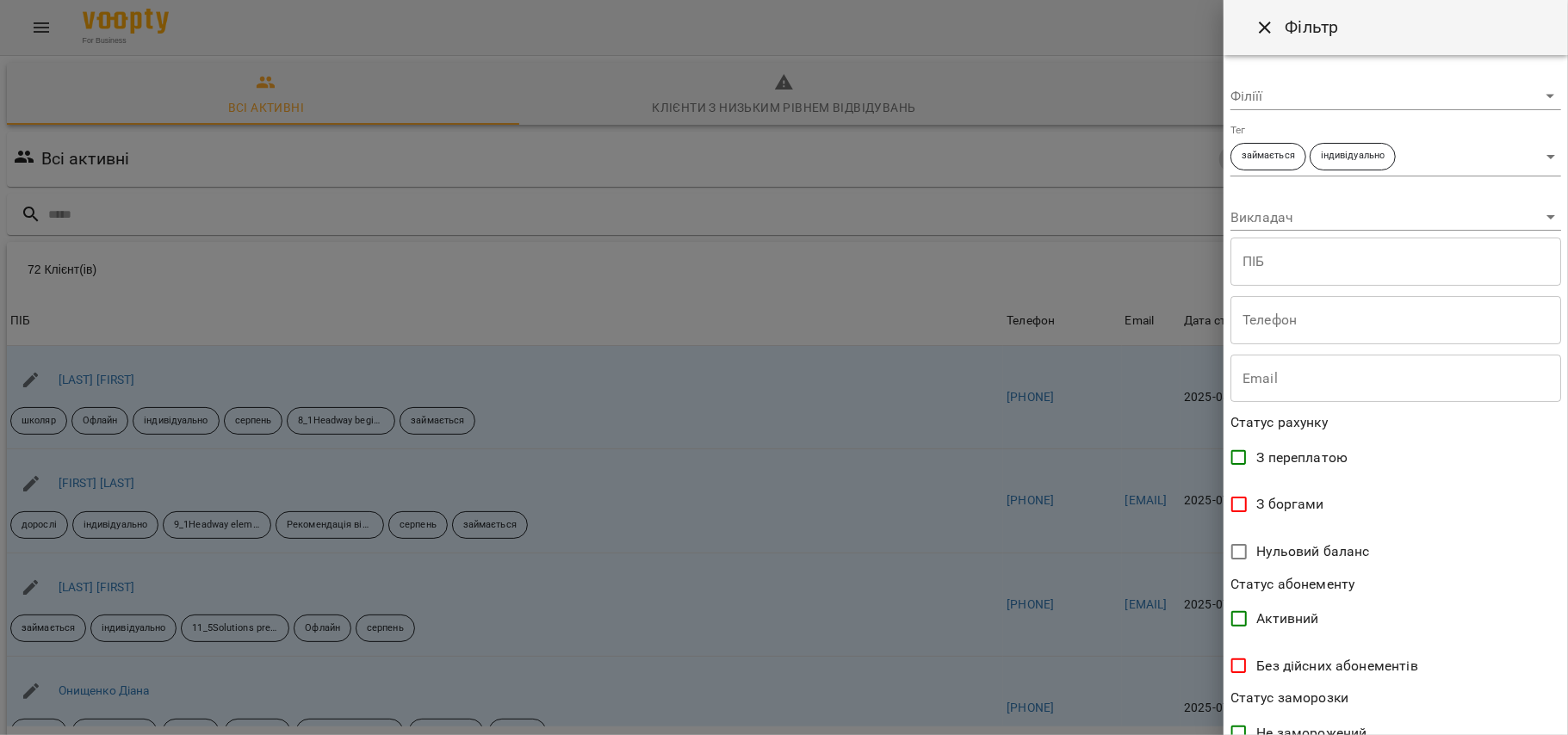 click on "For Business 5 4 UA Всі активні Клієнти з низьким рівнем відвідувань Видалені клієнти   Всі активні займається індивідуально Фільтр 72   Клієнт(ів) 72   Клієнт(ів) ПІБ Стецюк Каріна школяр Офлайн індивідуально серпень 8_1Headway beginner numbersto be займається Телефон [PHONE] Email Дата створення 2025-08-04 Баланс 0 $ Поповнити рахунок ПІБ Григоренко Тетяна дорослі індивідуально 9_1Headway elementary to be Рекомендація від друзів знайомих тощо серпень займається Телефон [PHONE] Email [EMAIL] Дата створення 2025-07-31 0 $ ПІБ" at bounding box center (784, 449) 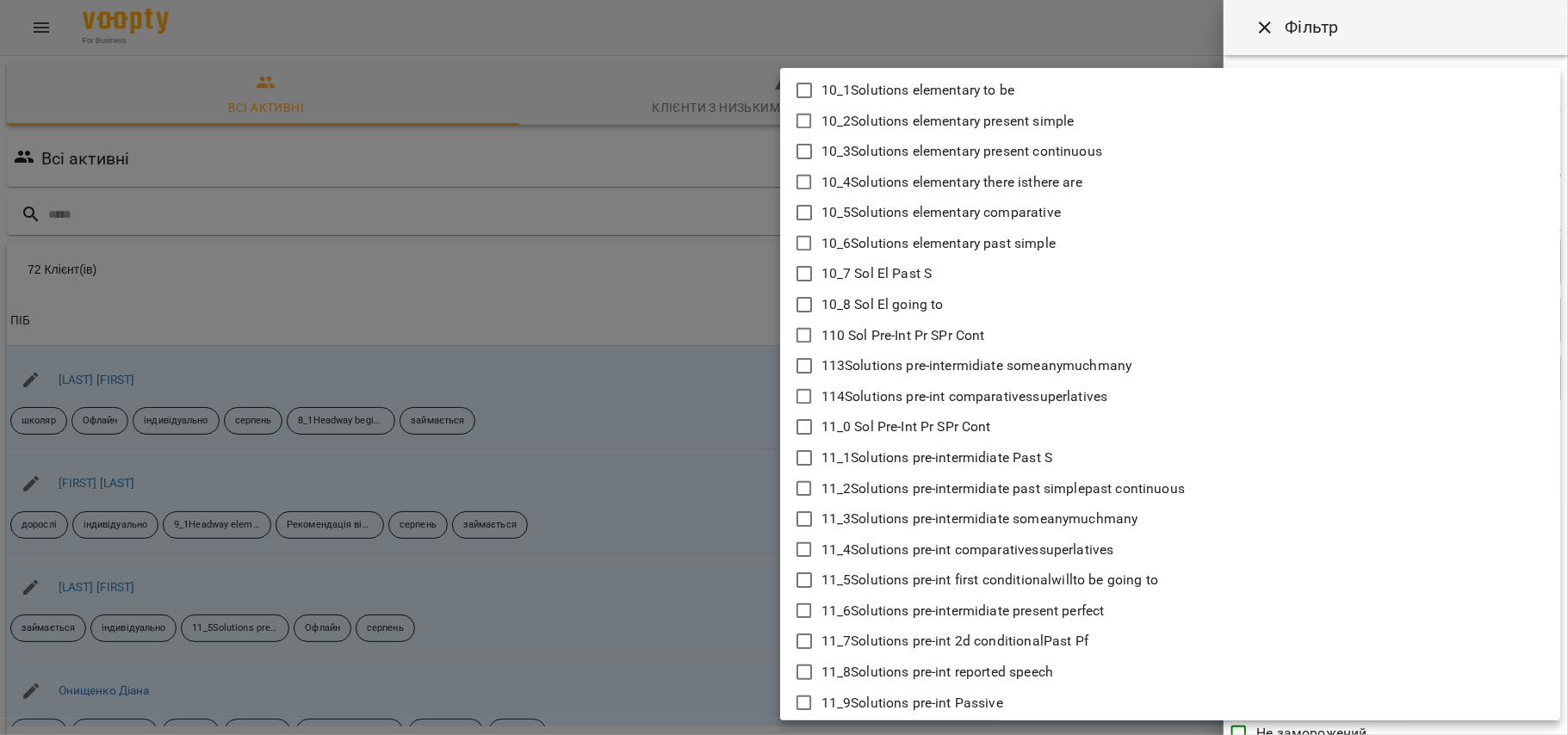 type 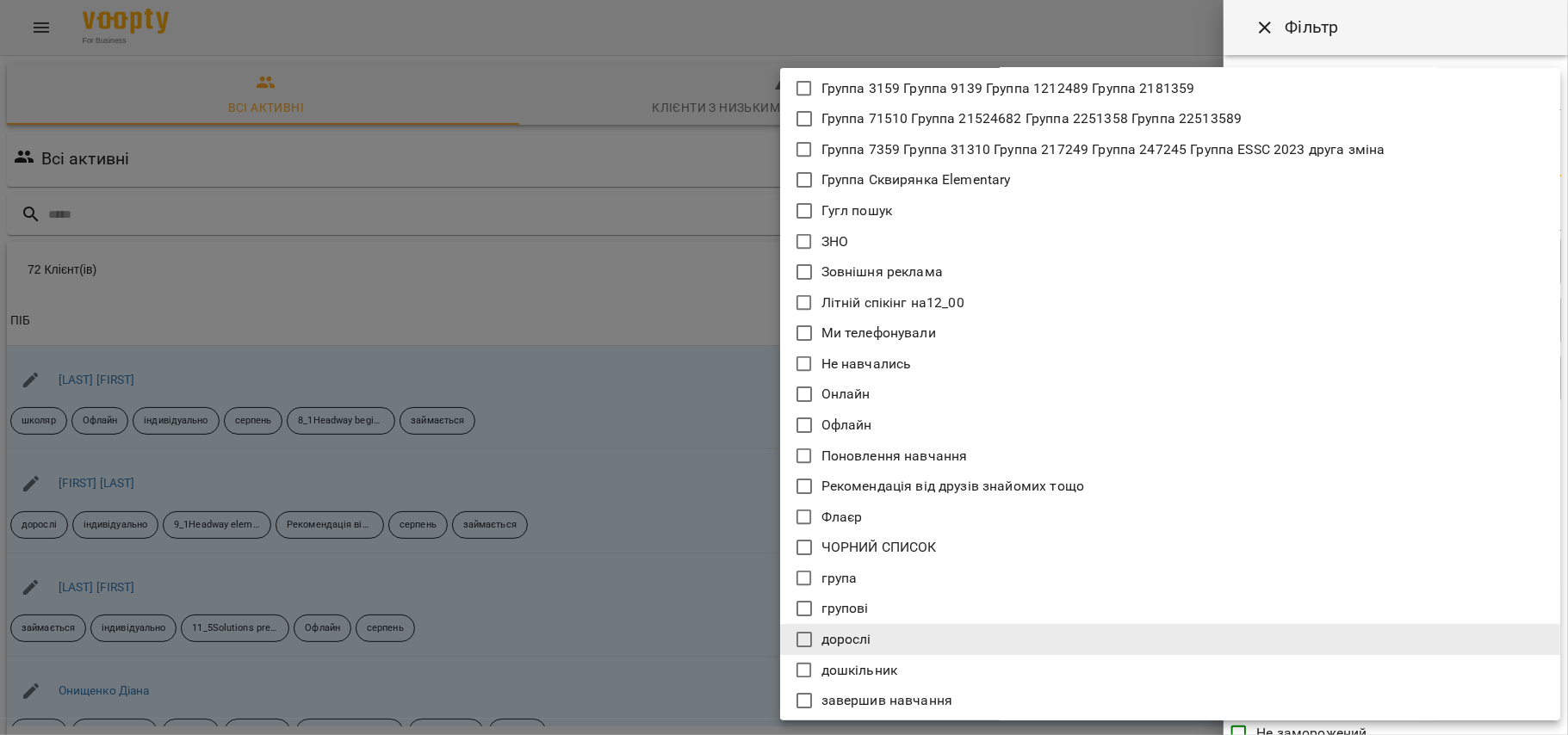 scroll, scrollTop: 8842, scrollLeft: 0, axis: vertical 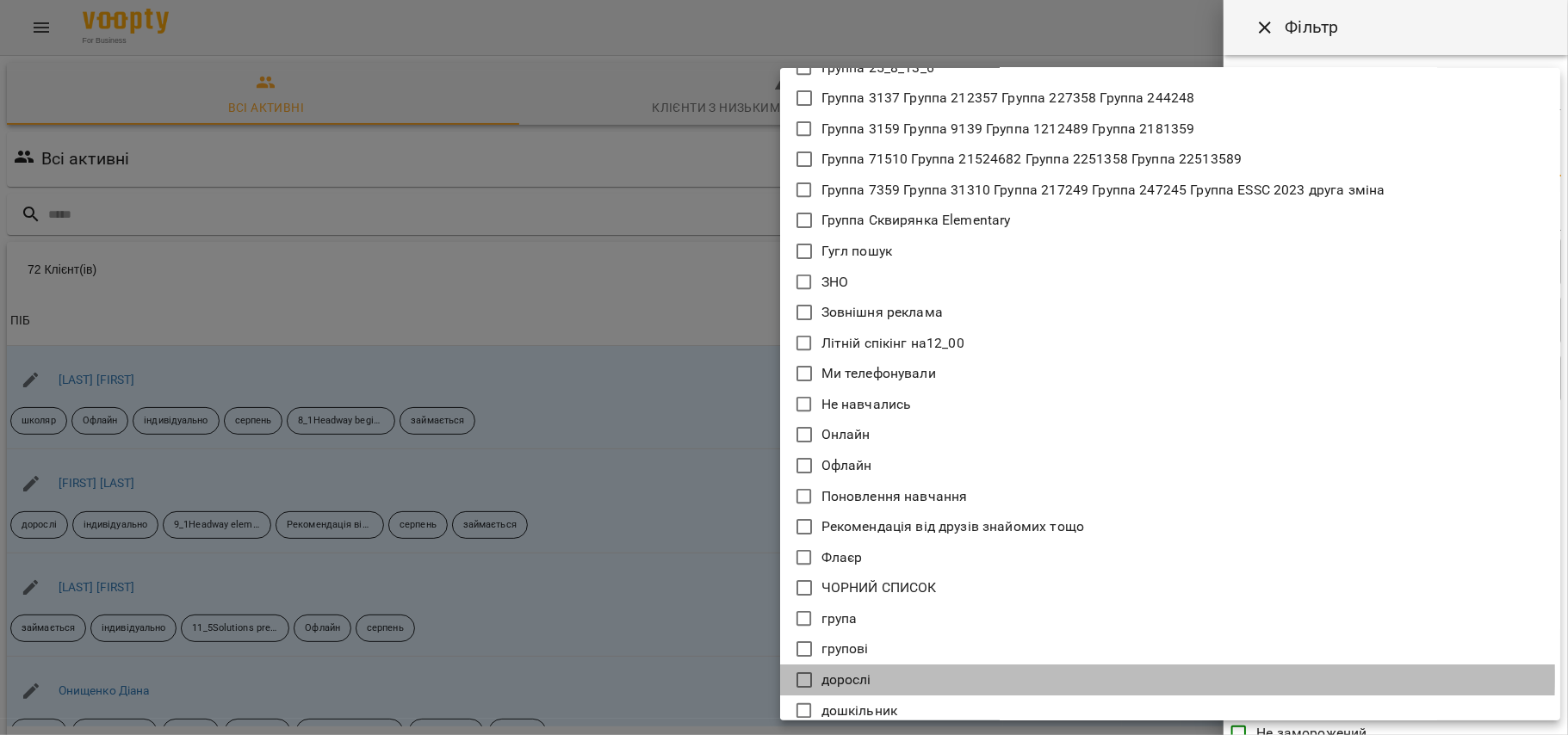 click on "дорослі" at bounding box center (846, 680) 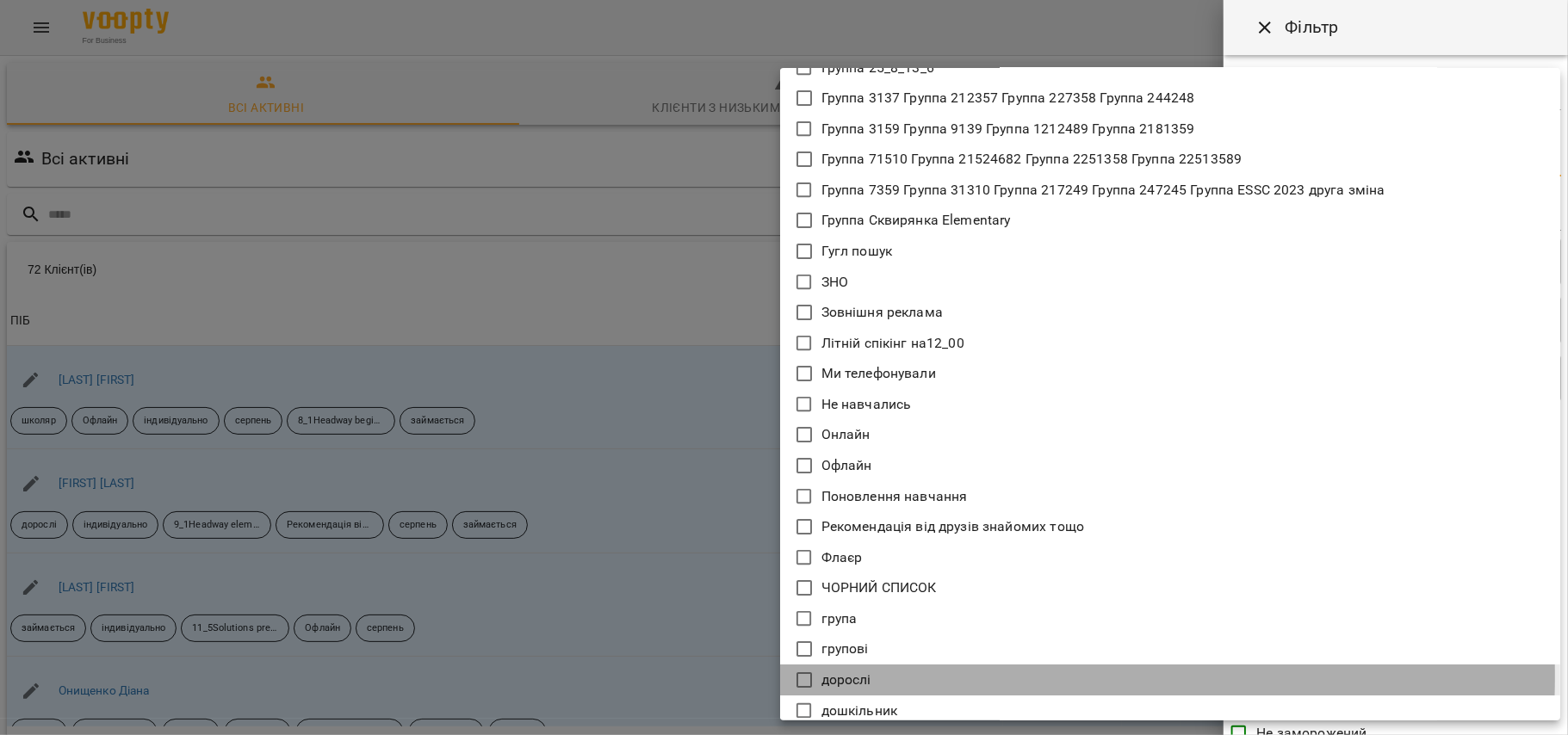 type on "**********" 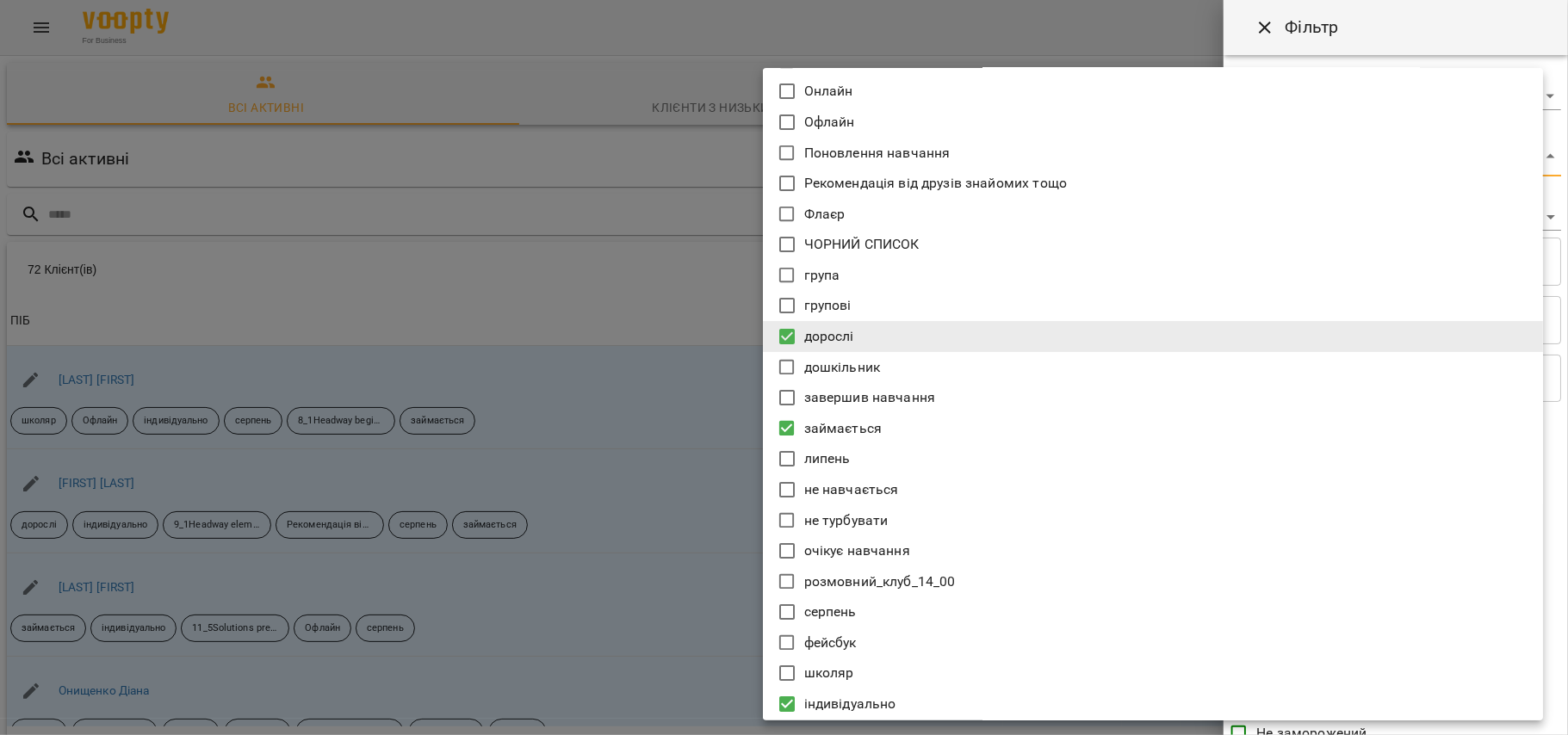 scroll, scrollTop: 9186, scrollLeft: 0, axis: vertical 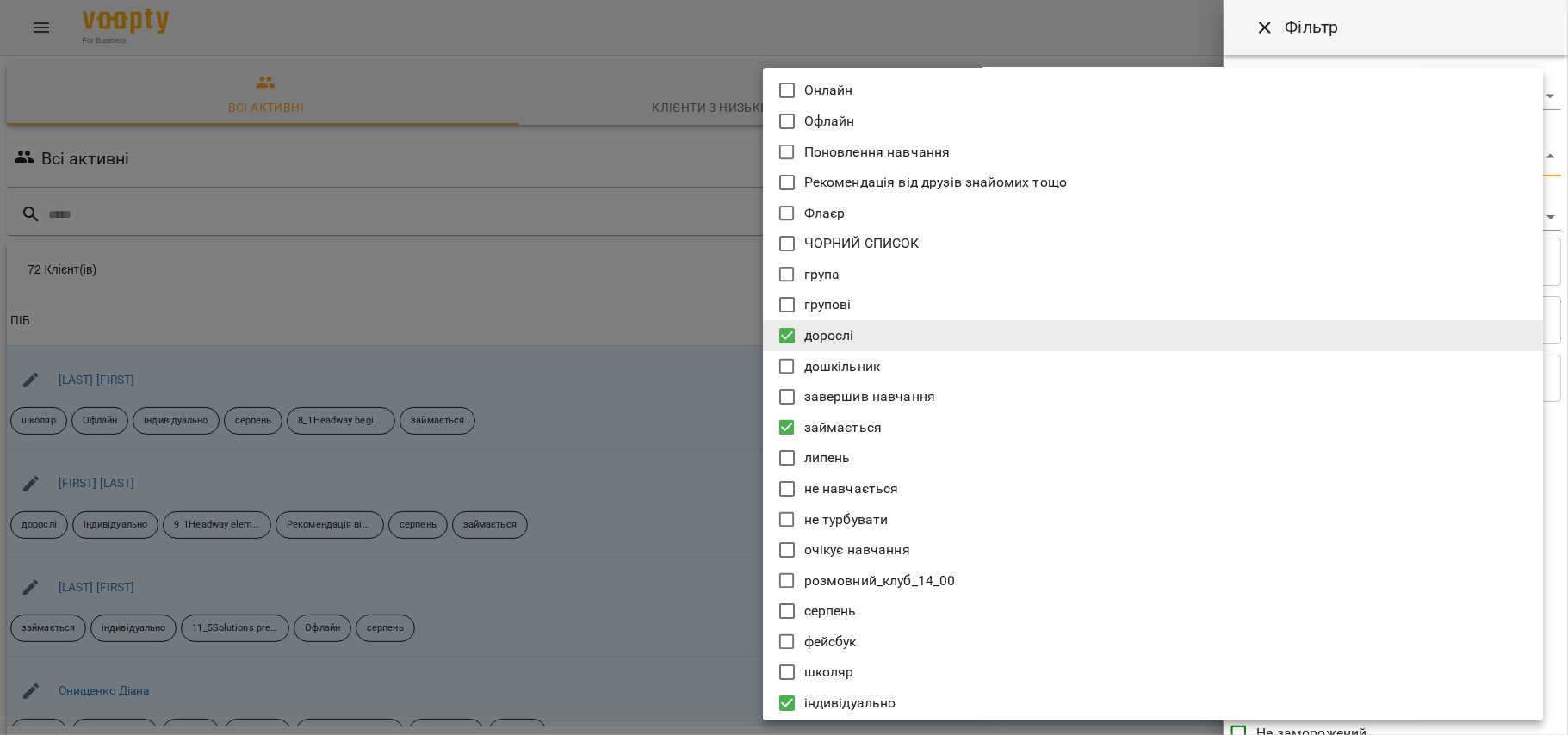 click at bounding box center (784, 368) 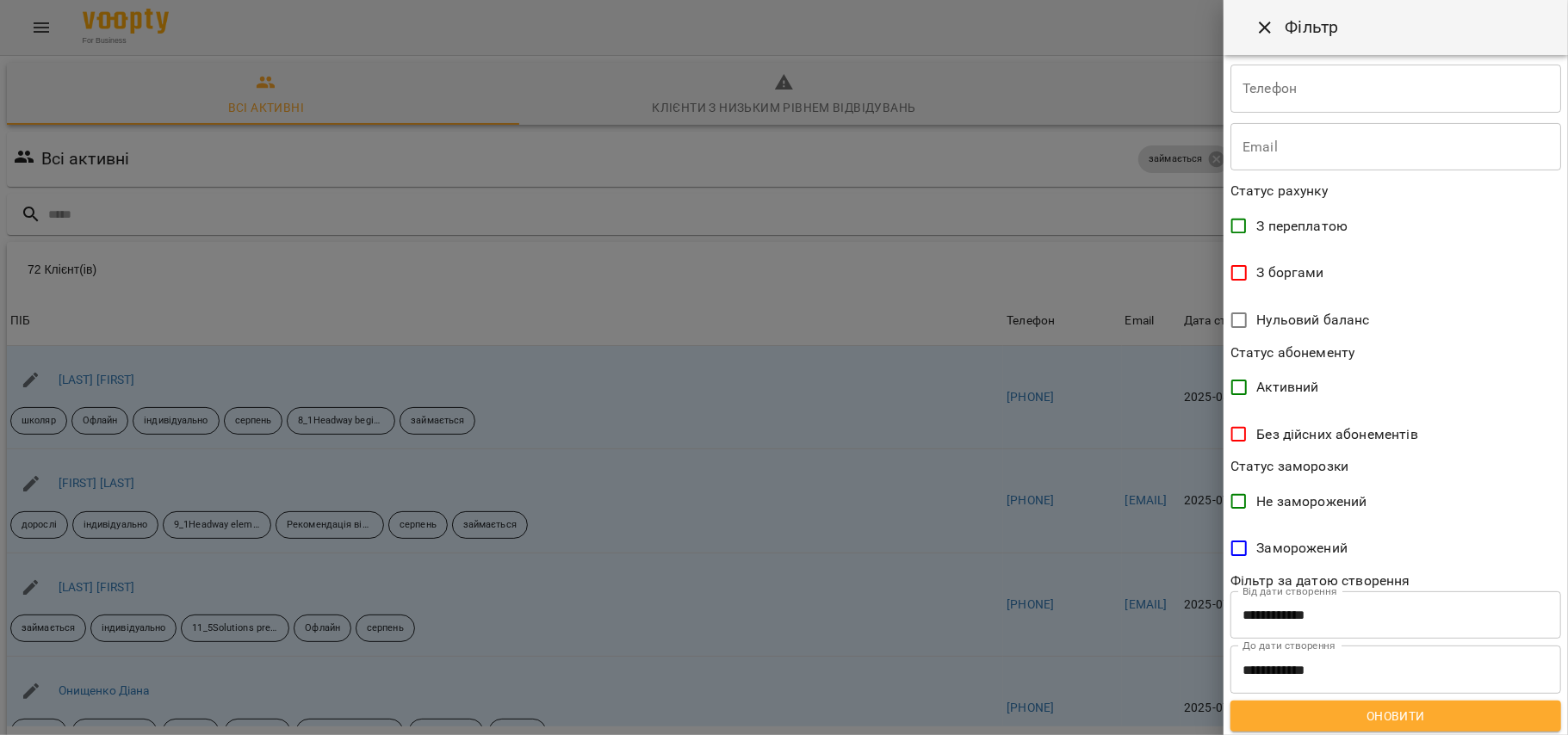 scroll, scrollTop: 234, scrollLeft: 0, axis: vertical 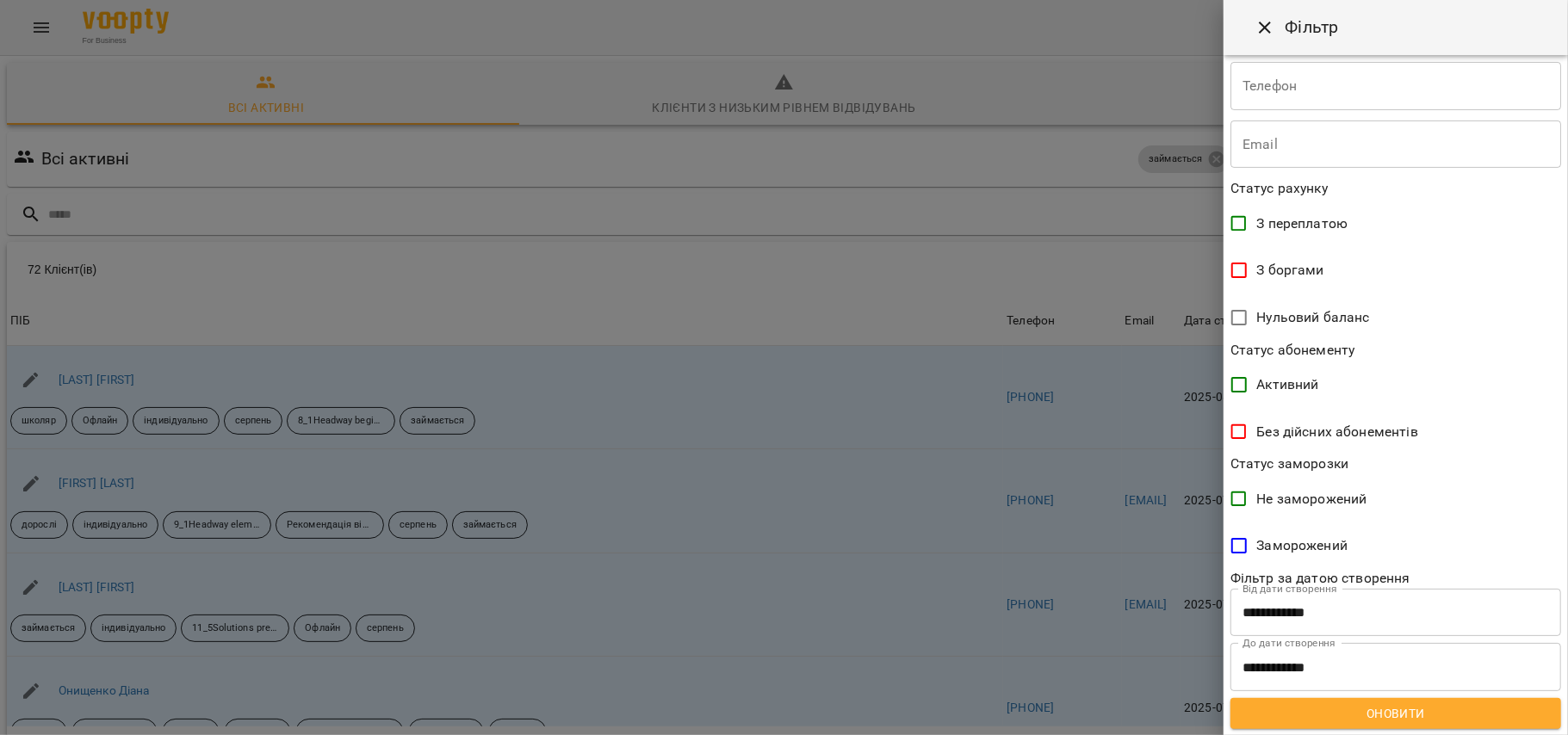 click on "Оновити" at bounding box center [1396, 713] 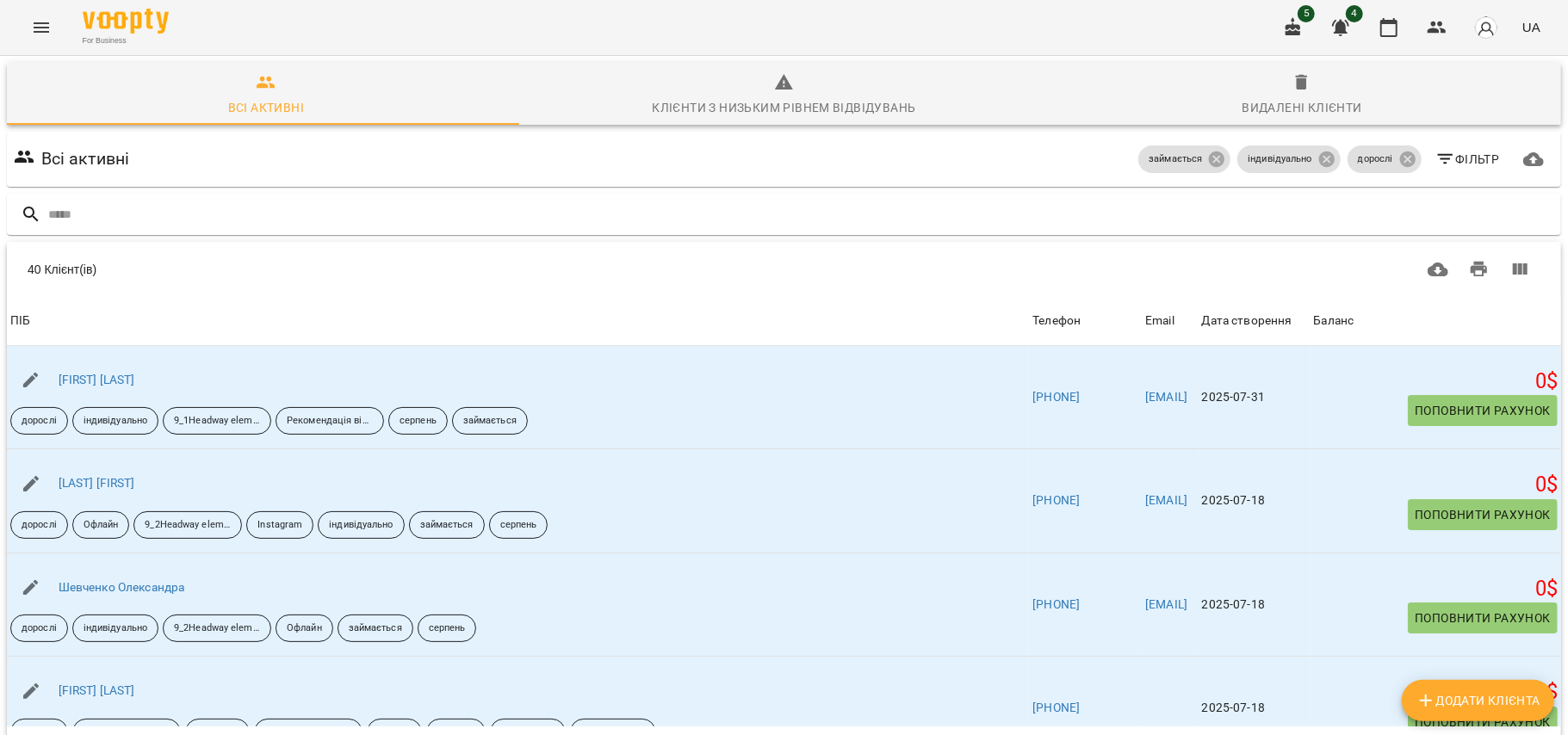 click on "Фільтр" at bounding box center (1467, 159) 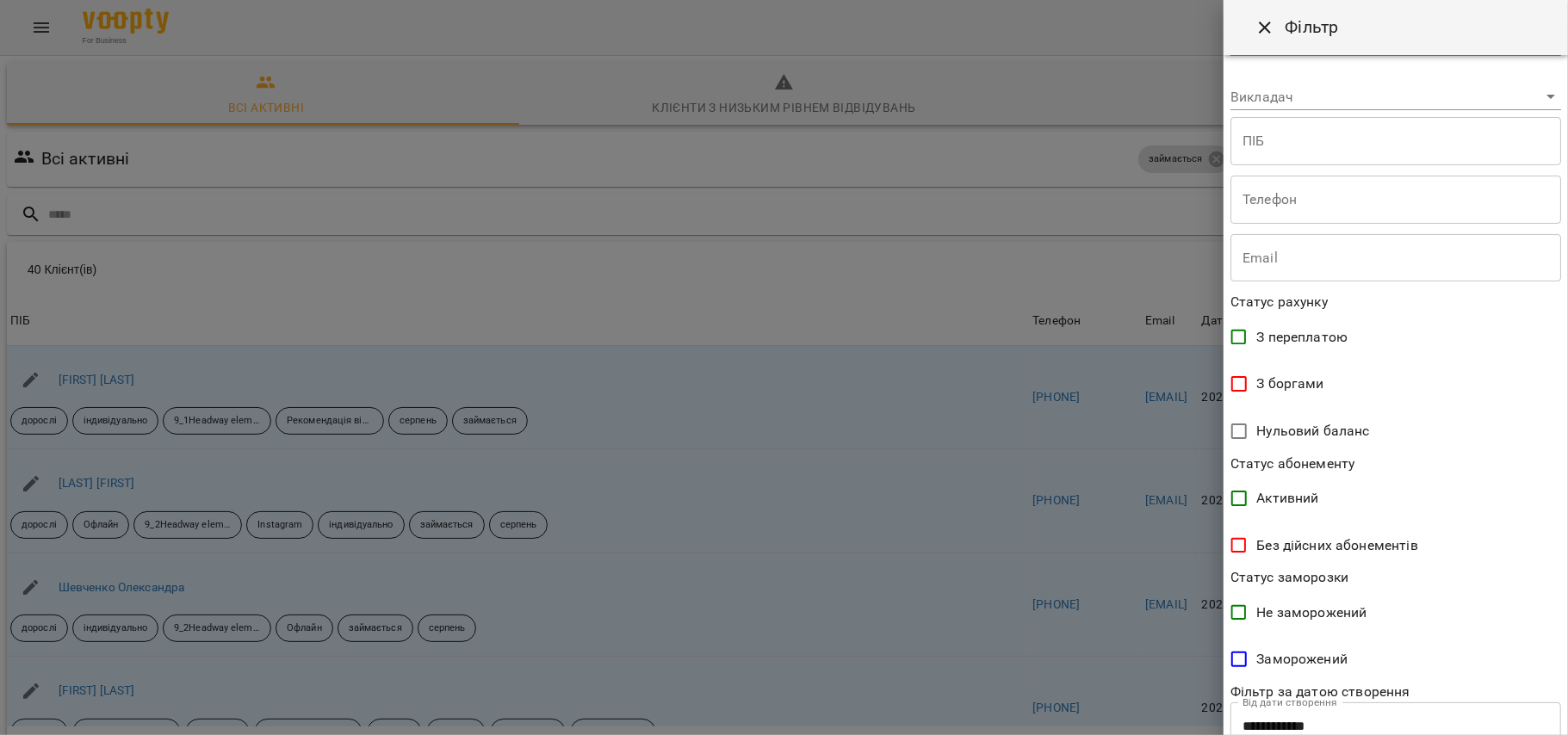 scroll, scrollTop: 234, scrollLeft: 0, axis: vertical 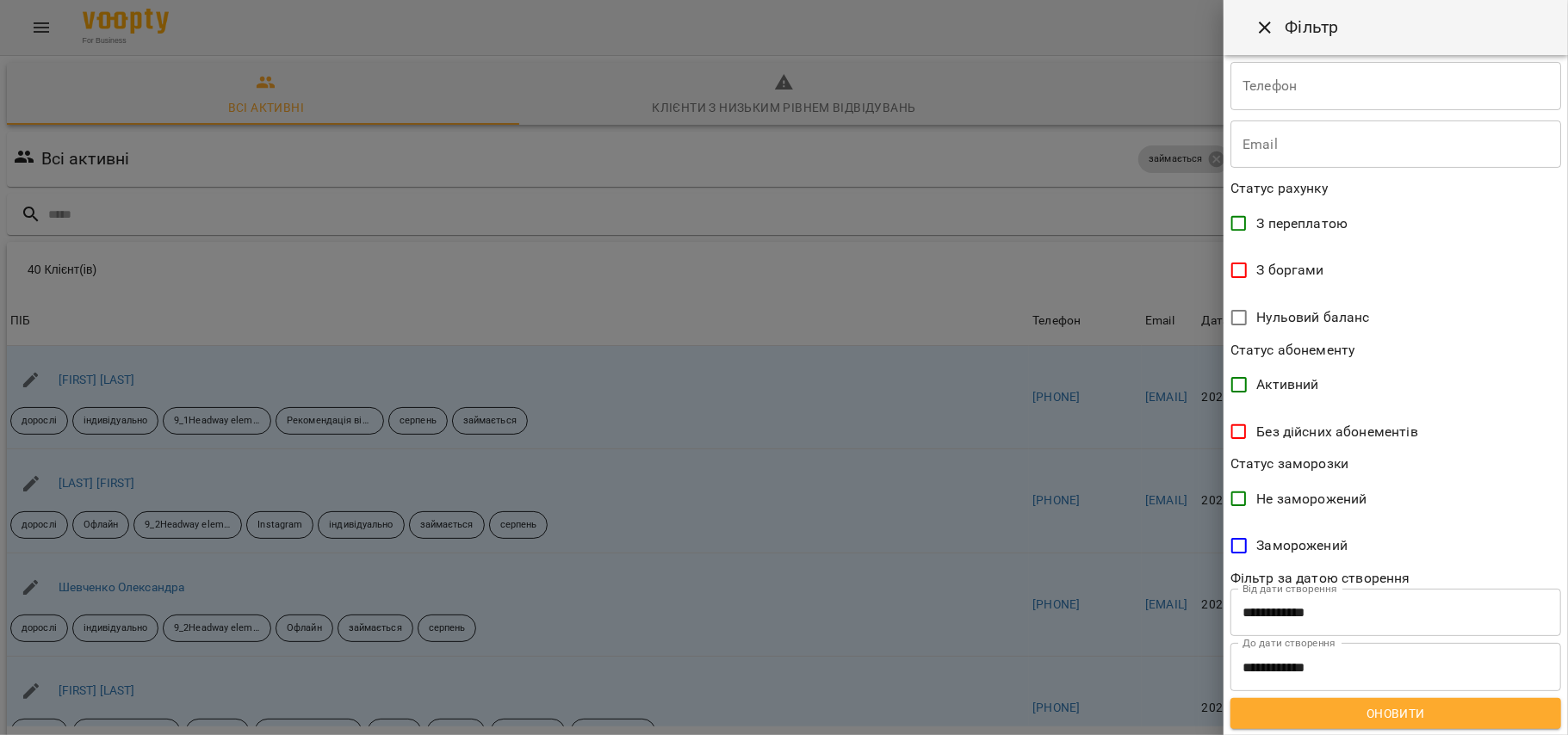 click on "**********" at bounding box center [1396, 613] 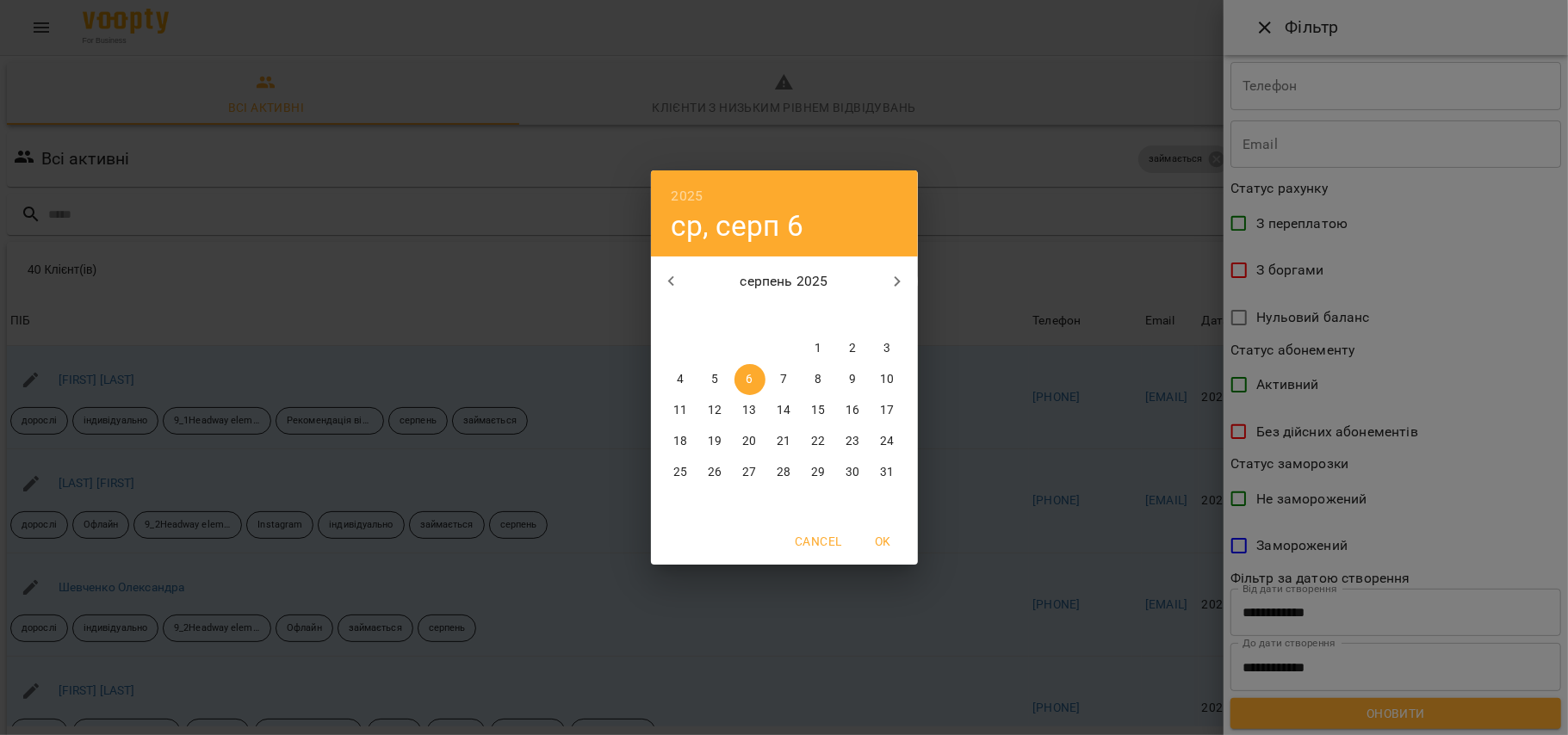 click 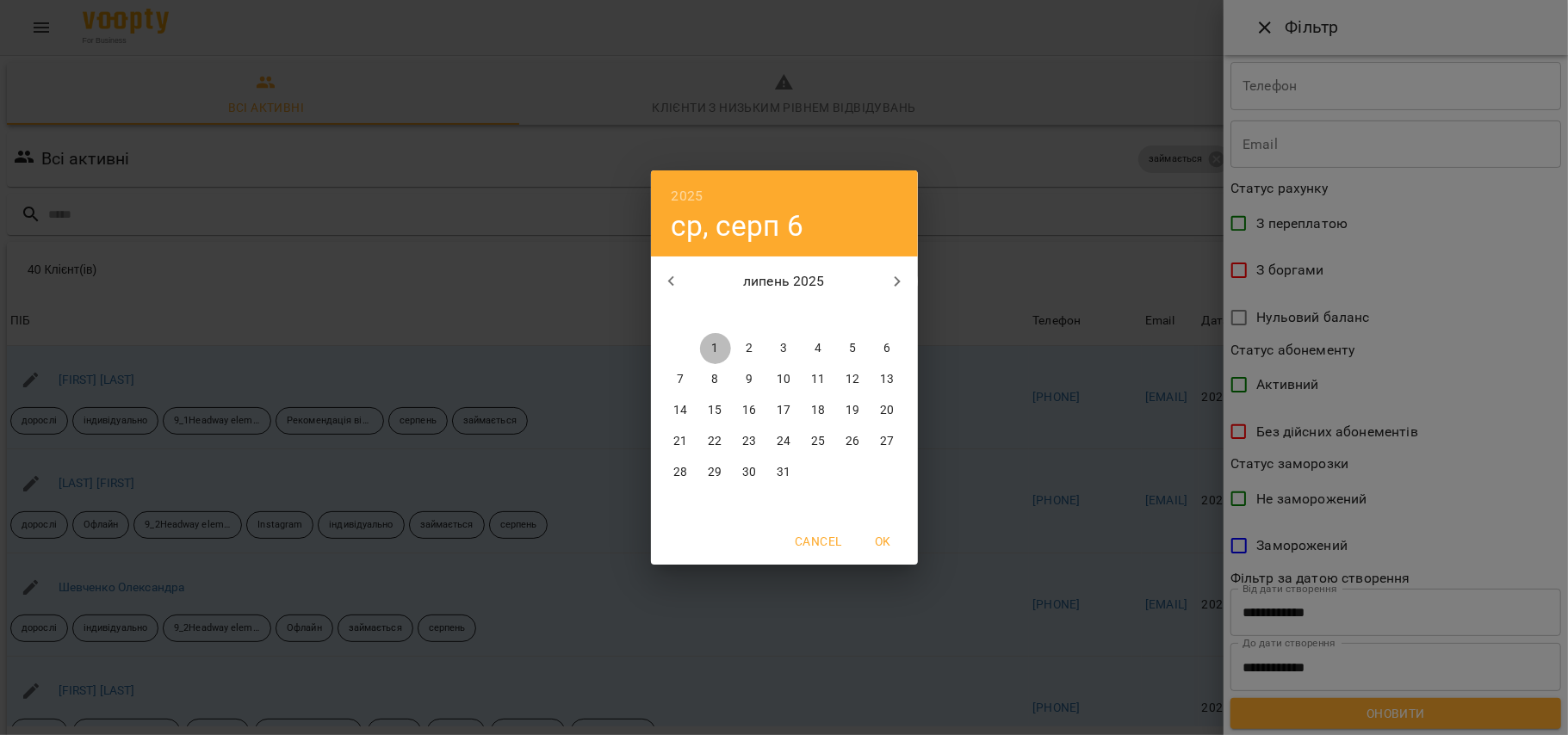 click on "1" at bounding box center (716, 349) 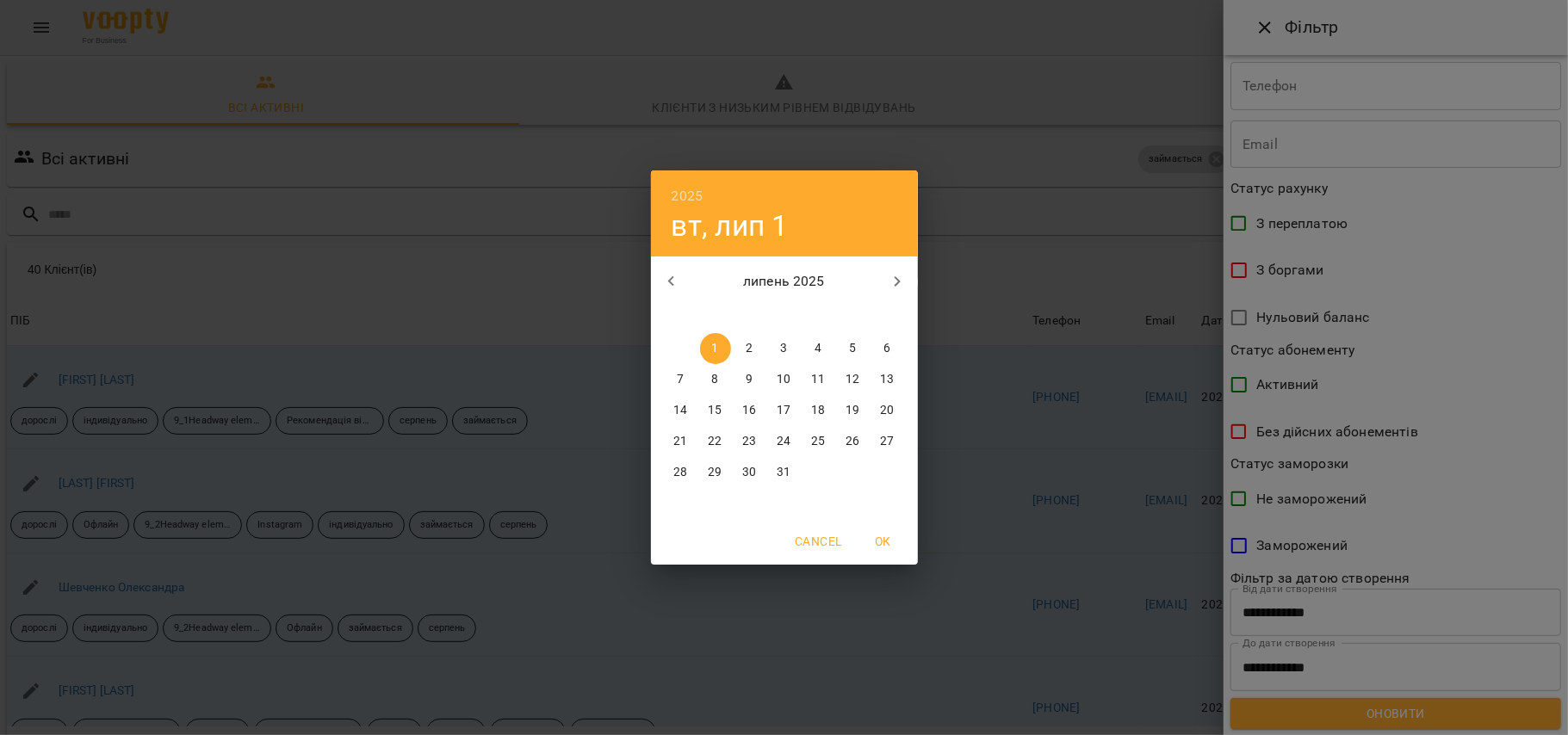 click on "OK" at bounding box center [883, 541] 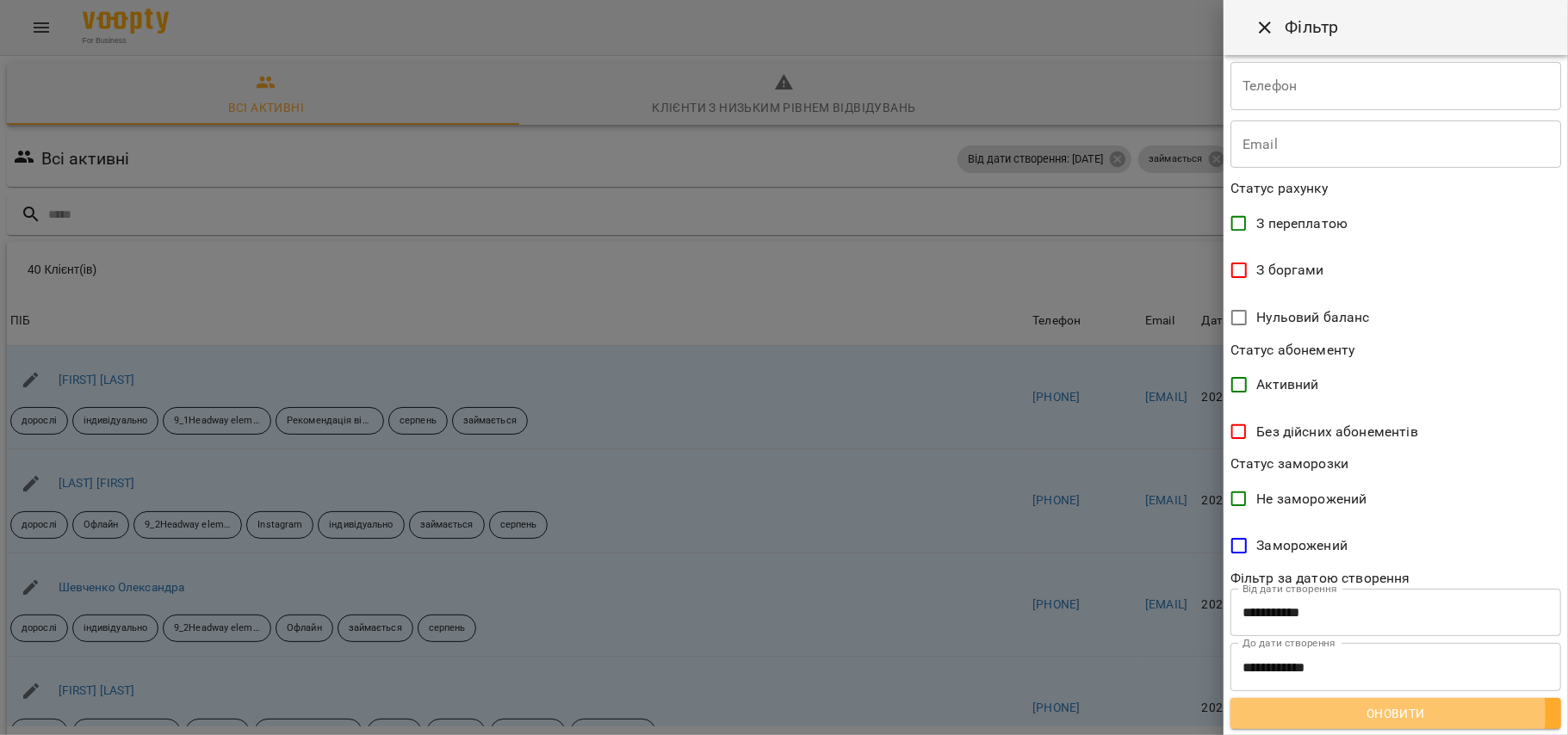 click on "Оновити" at bounding box center [1396, 713] 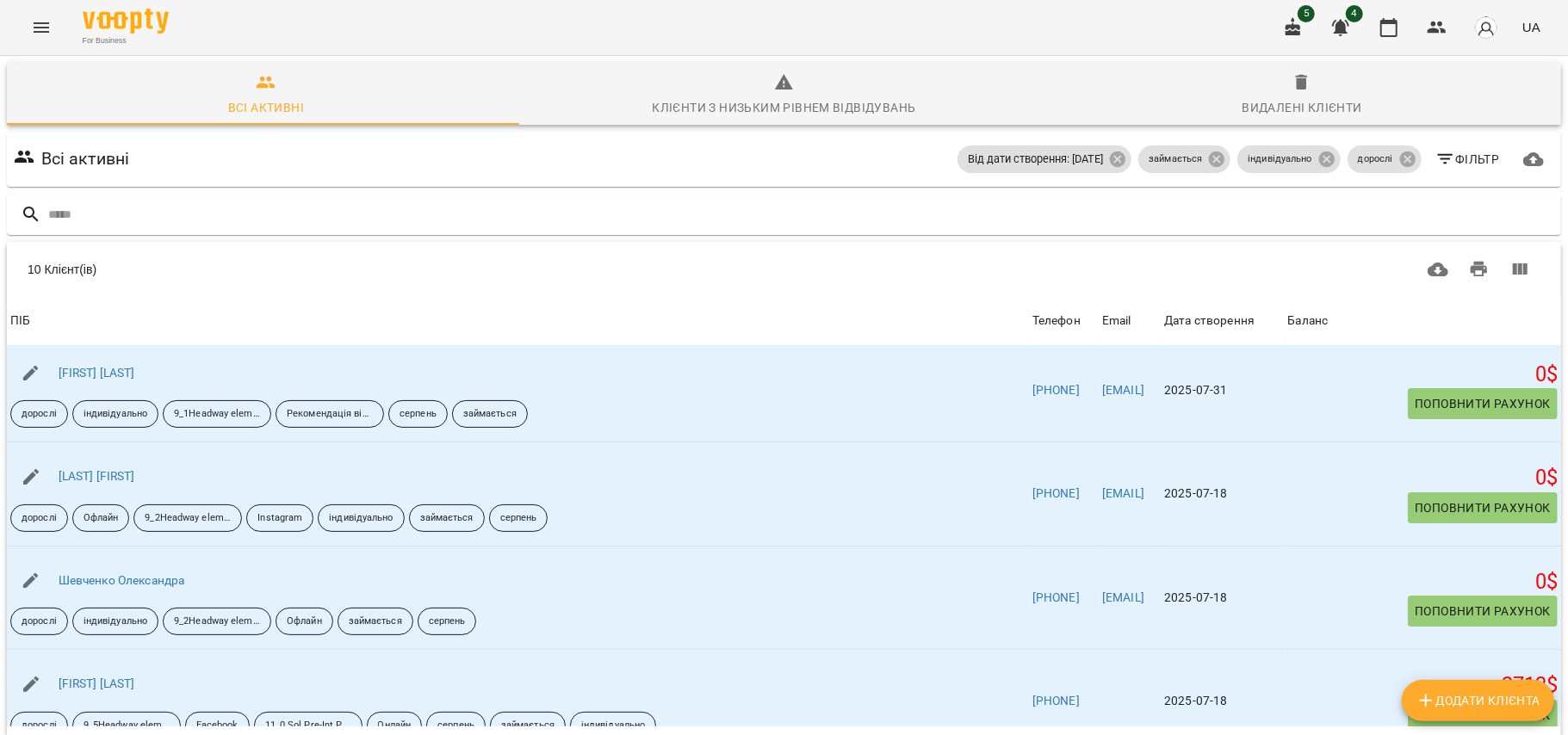 scroll, scrollTop: 0, scrollLeft: 0, axis: both 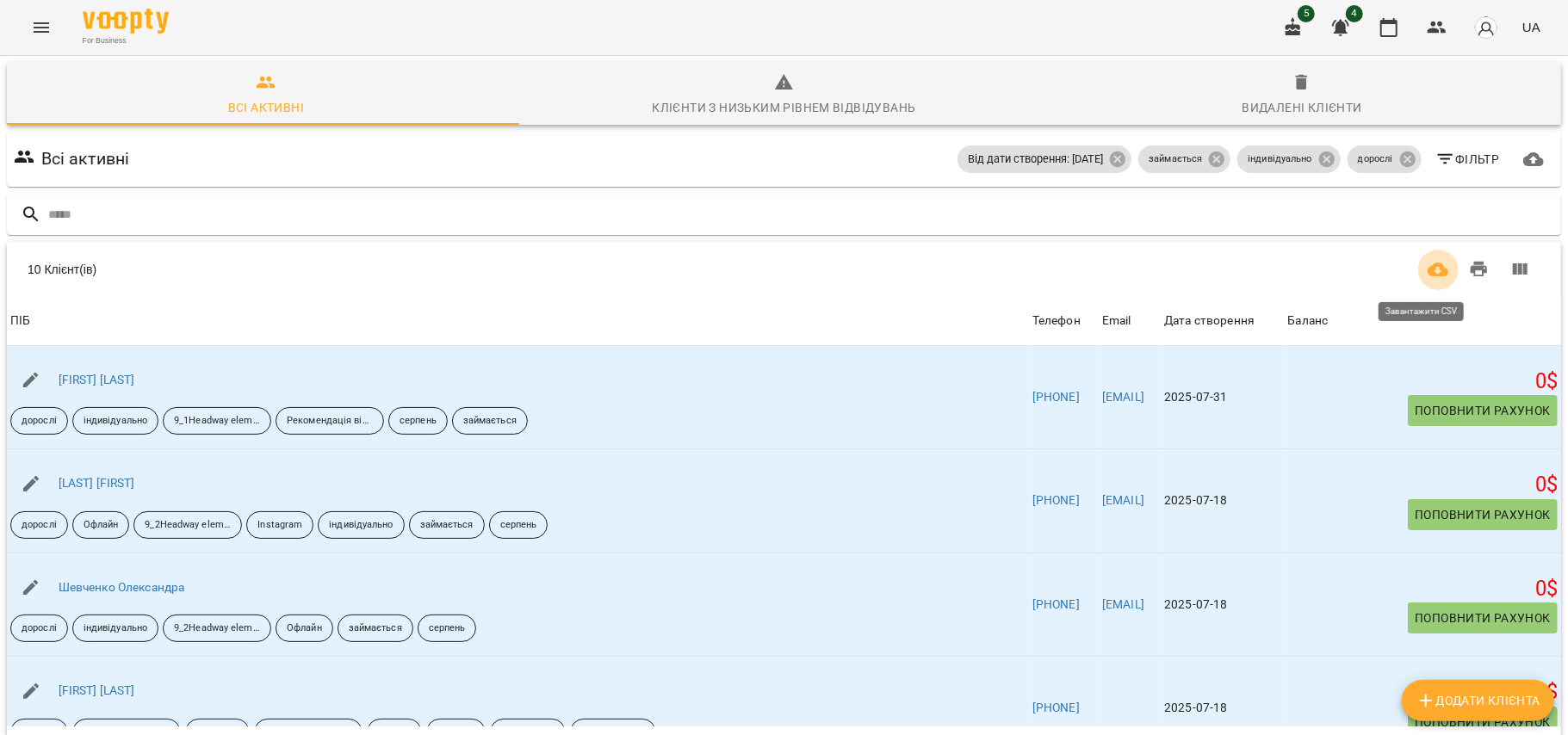click 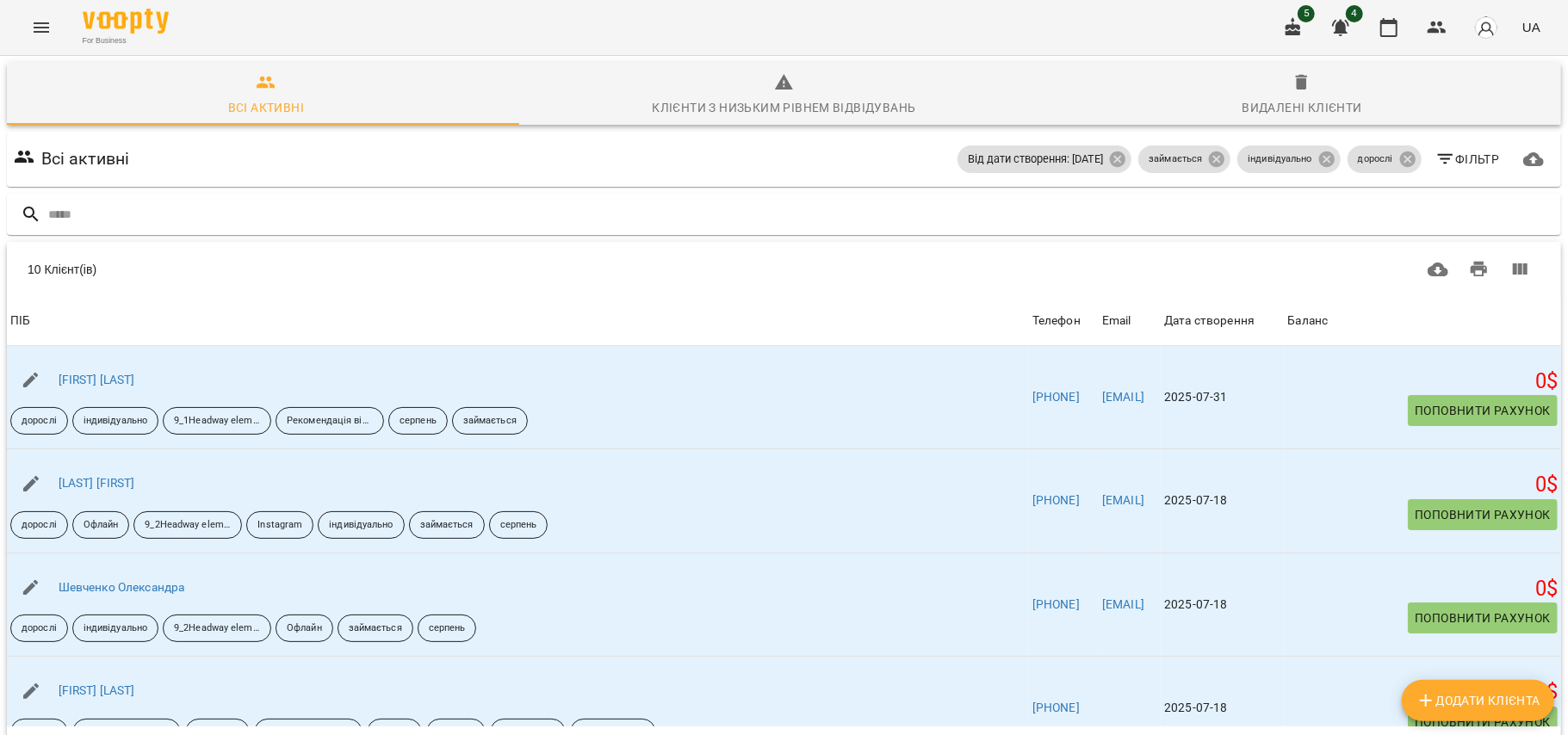 click 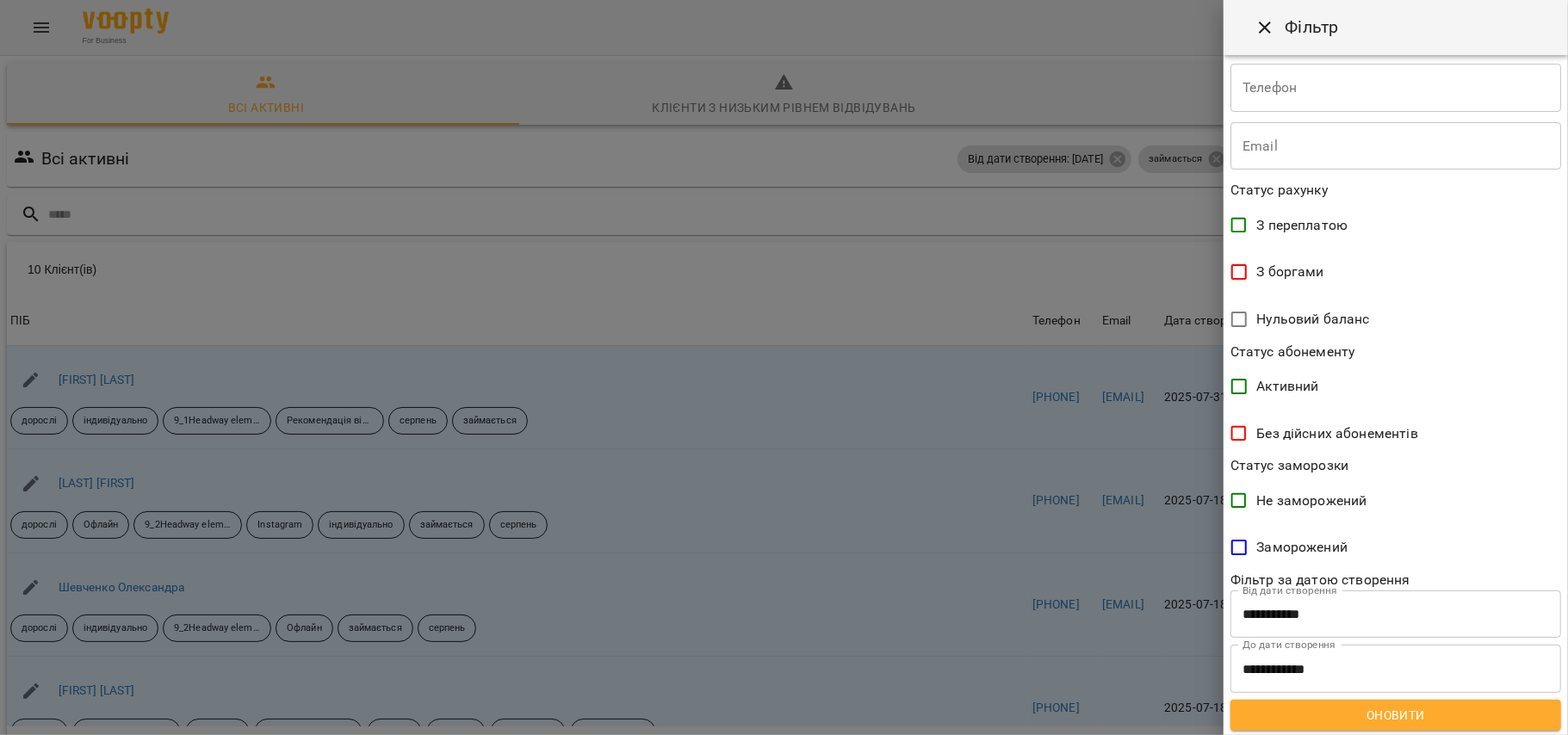 scroll, scrollTop: 234, scrollLeft: 0, axis: vertical 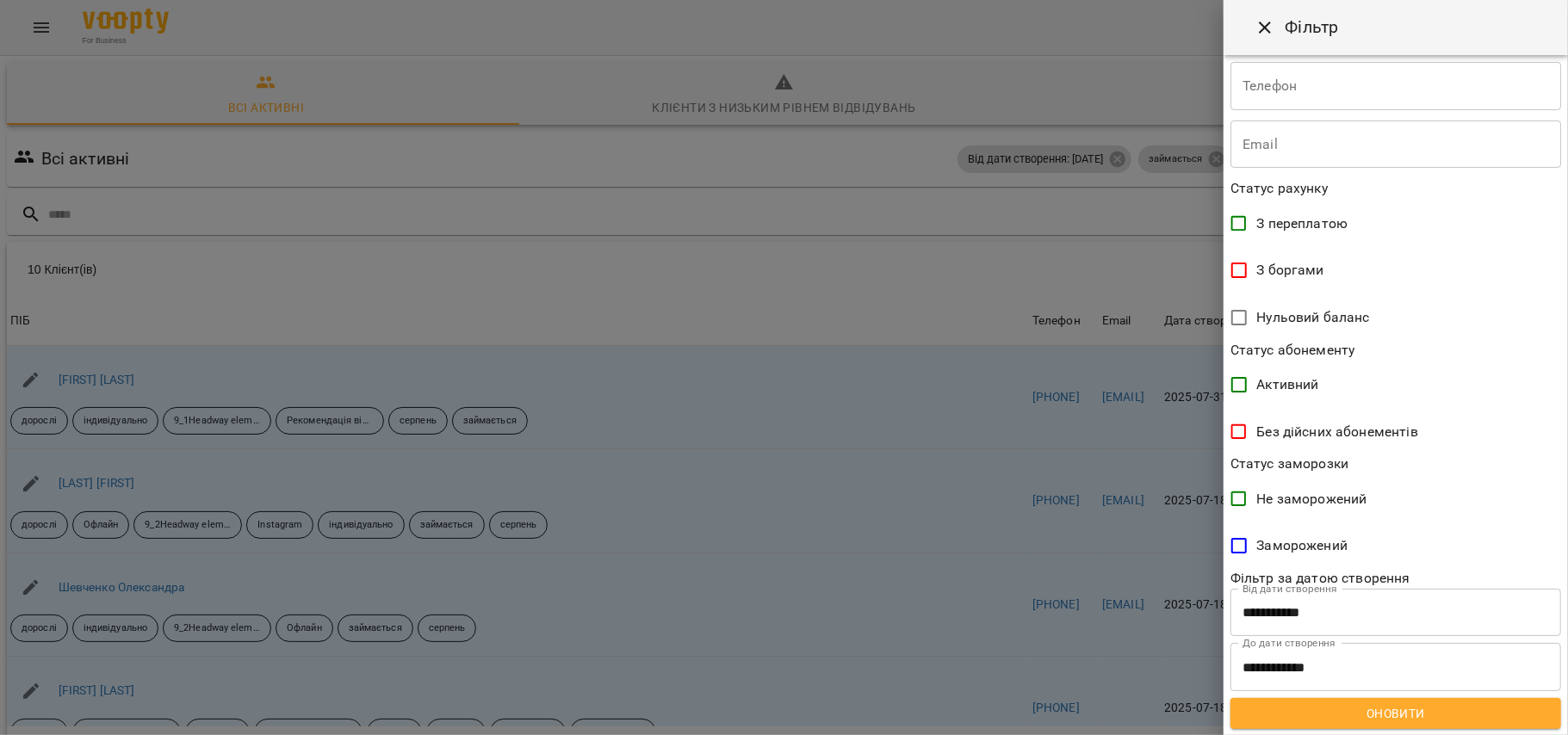 click on "**********" at bounding box center (1396, 613) 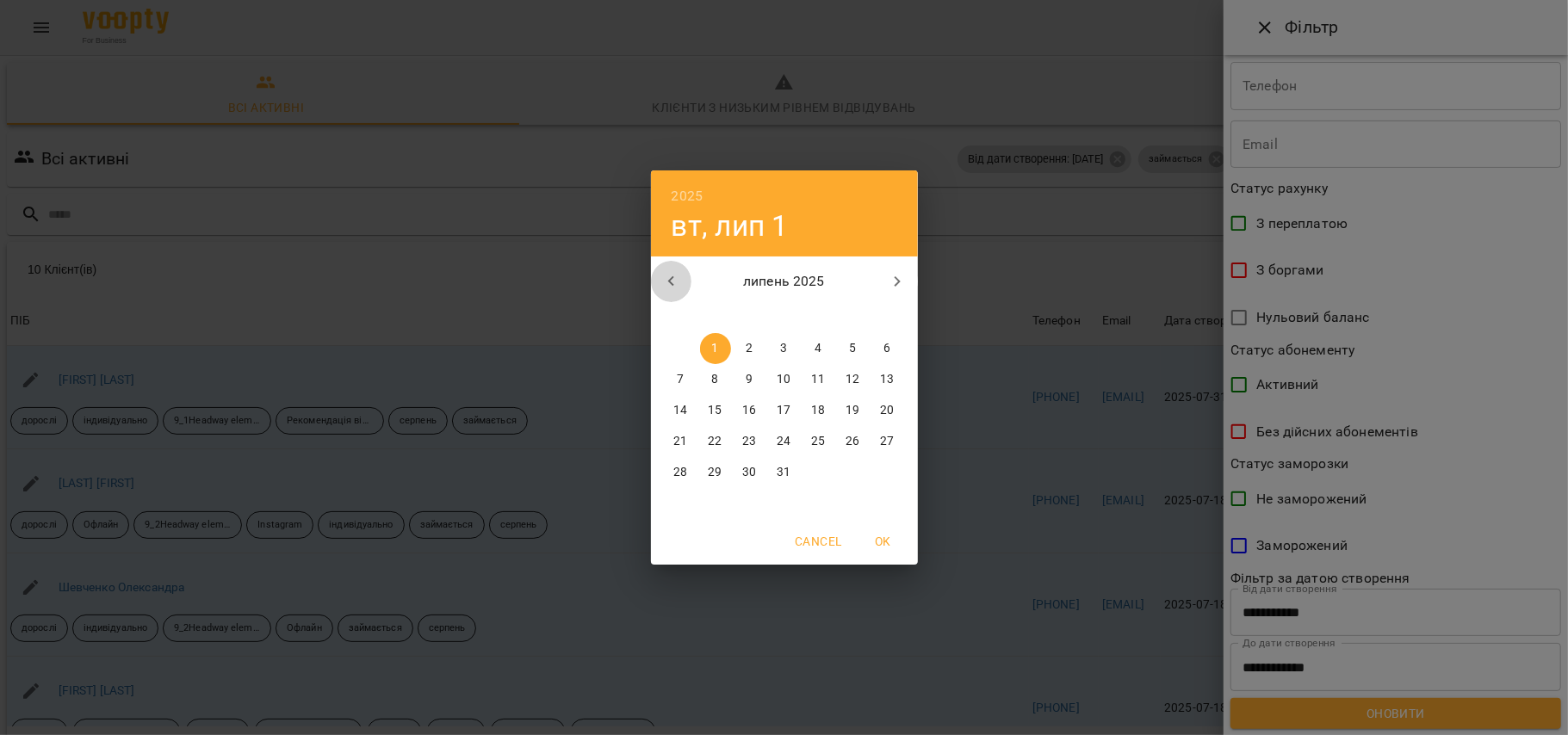 click 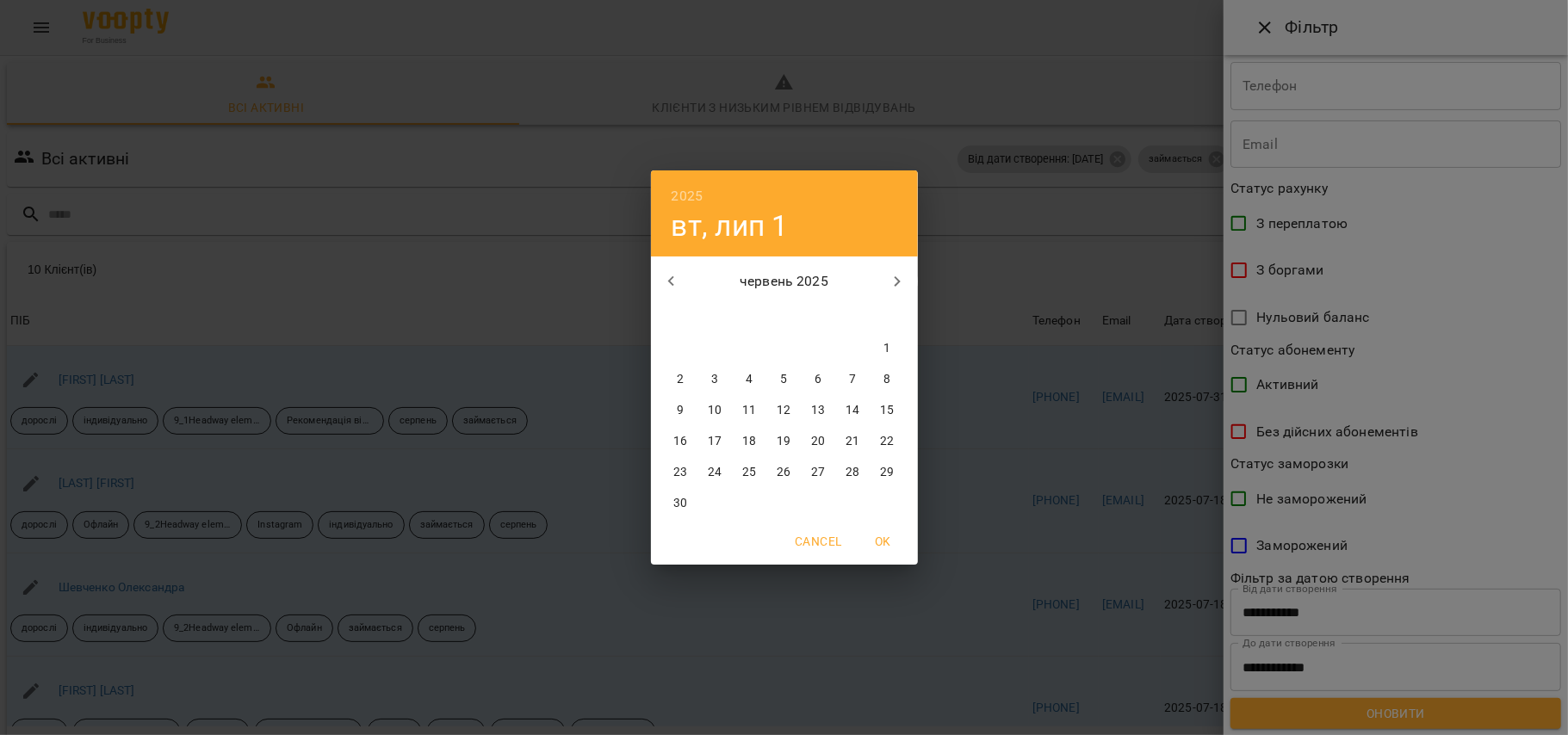 click on "1" at bounding box center [888, 349] 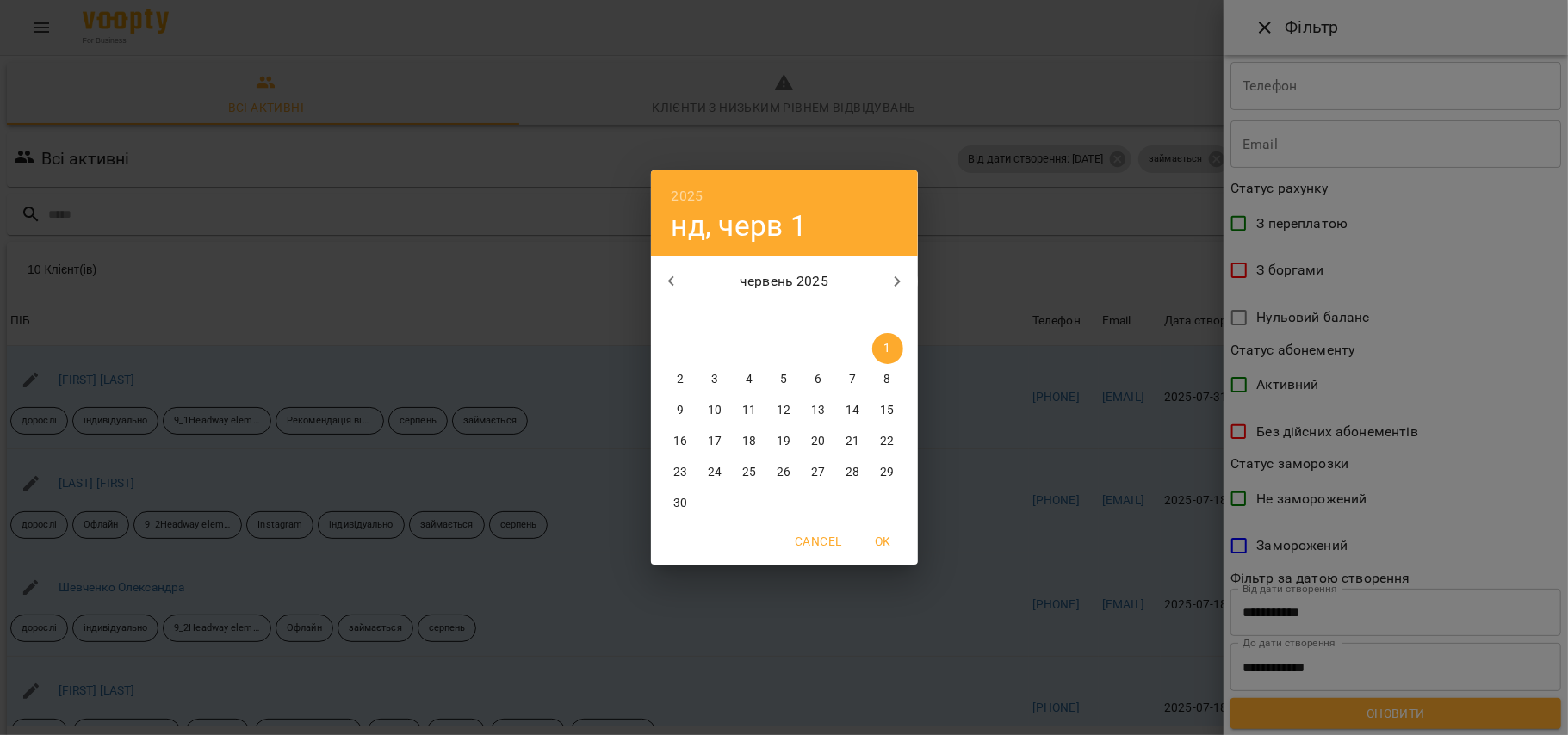 click on "OK" at bounding box center (883, 541) 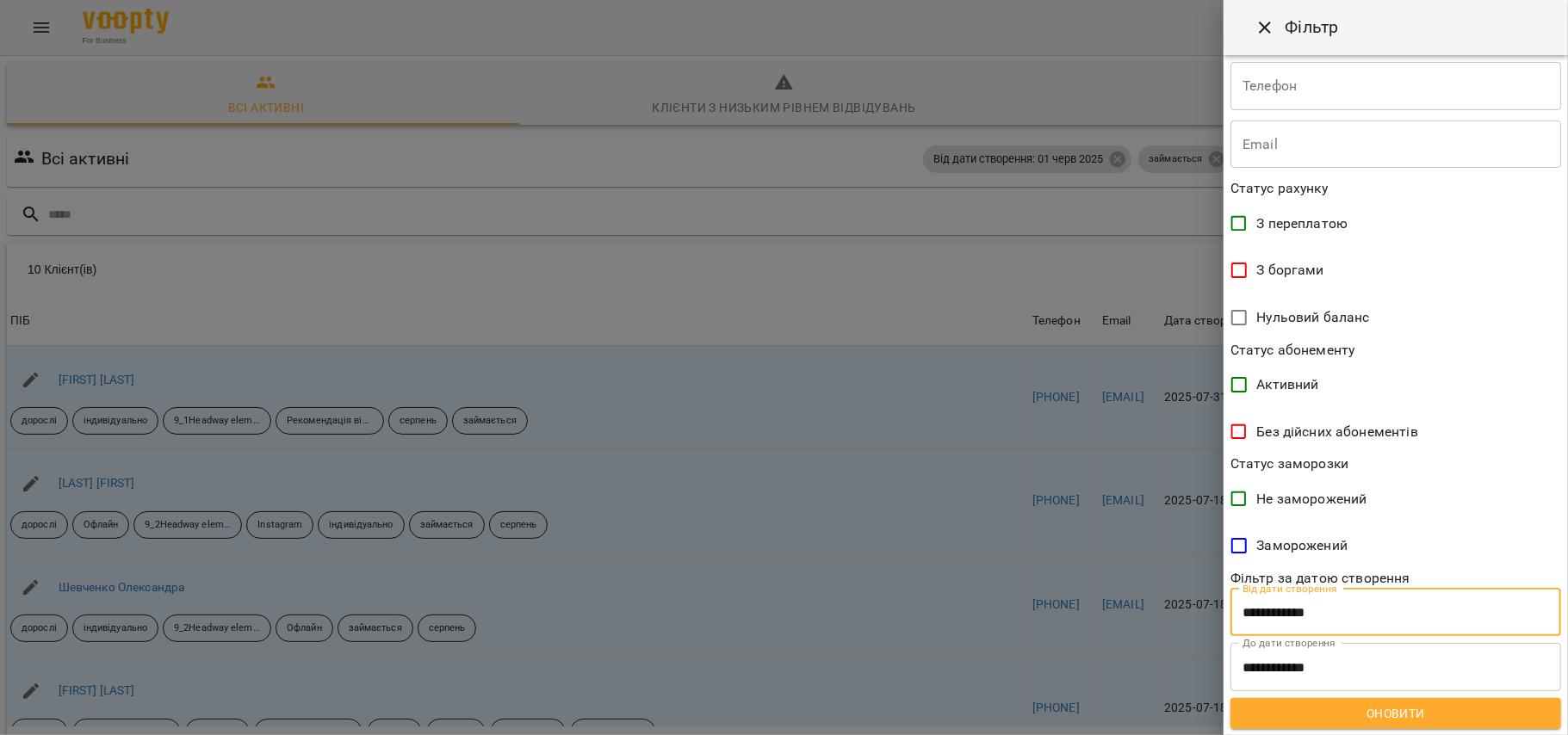 click on "Оновити" at bounding box center [1396, 713] 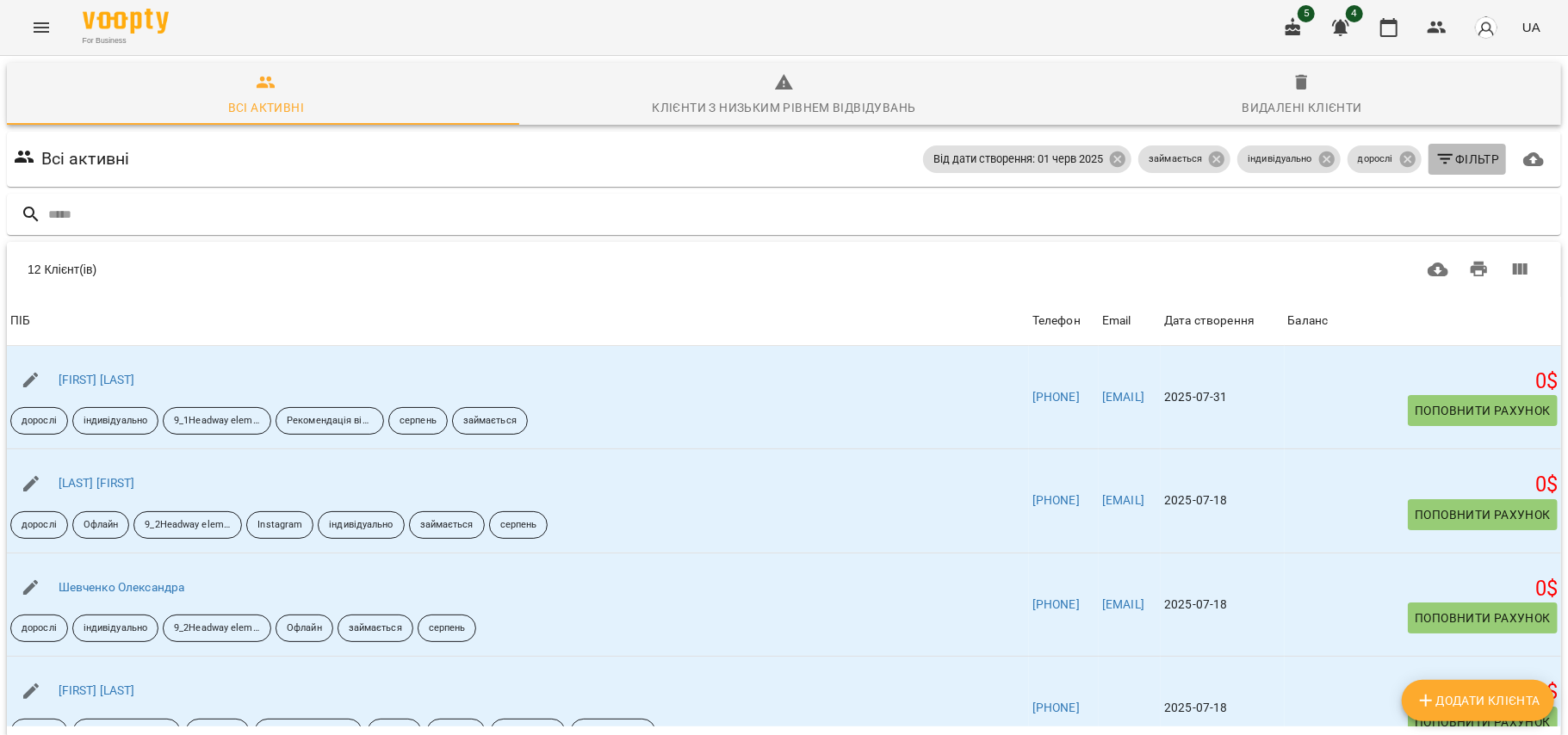 click on "Фільтр" at bounding box center (1467, 159) 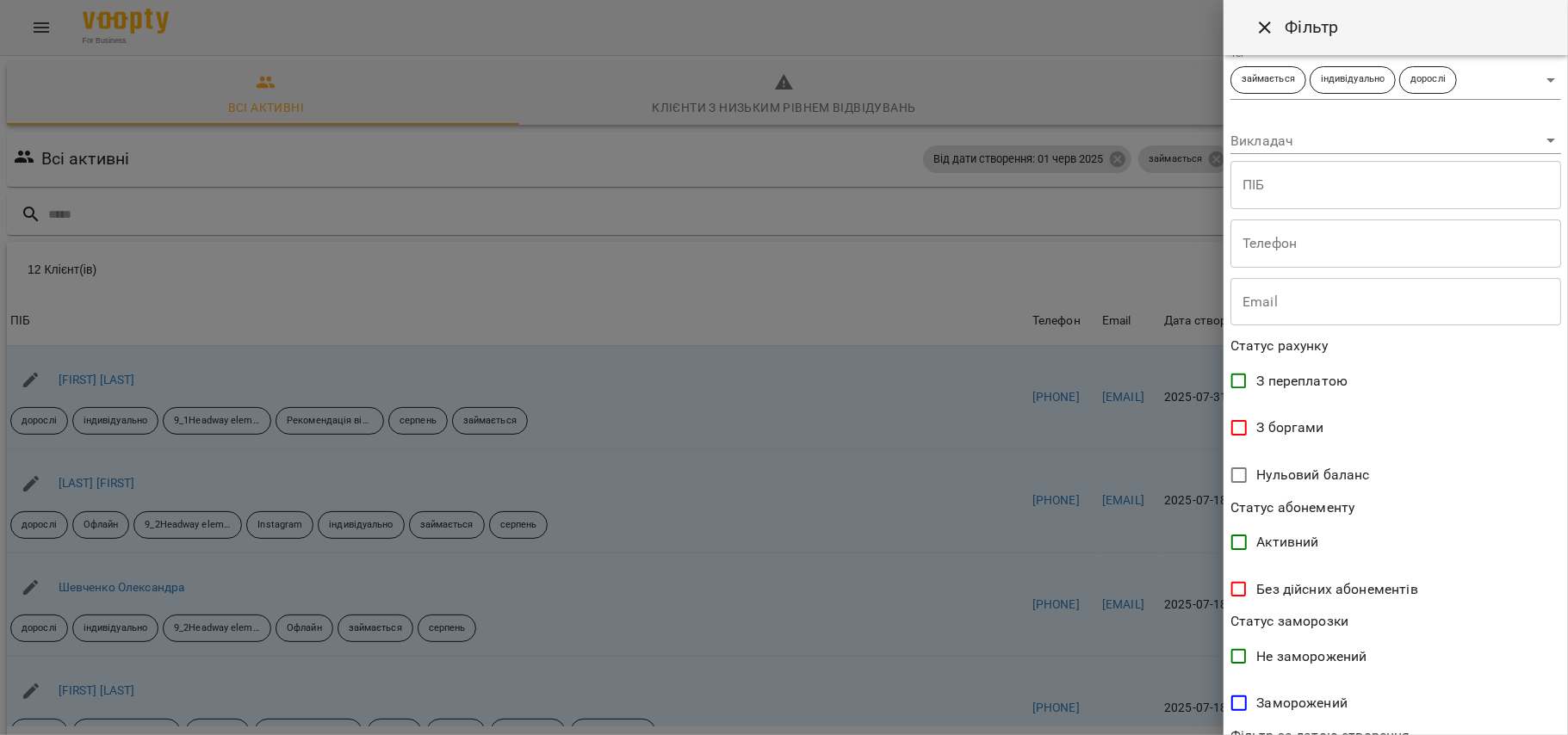 scroll, scrollTop: 114, scrollLeft: 0, axis: vertical 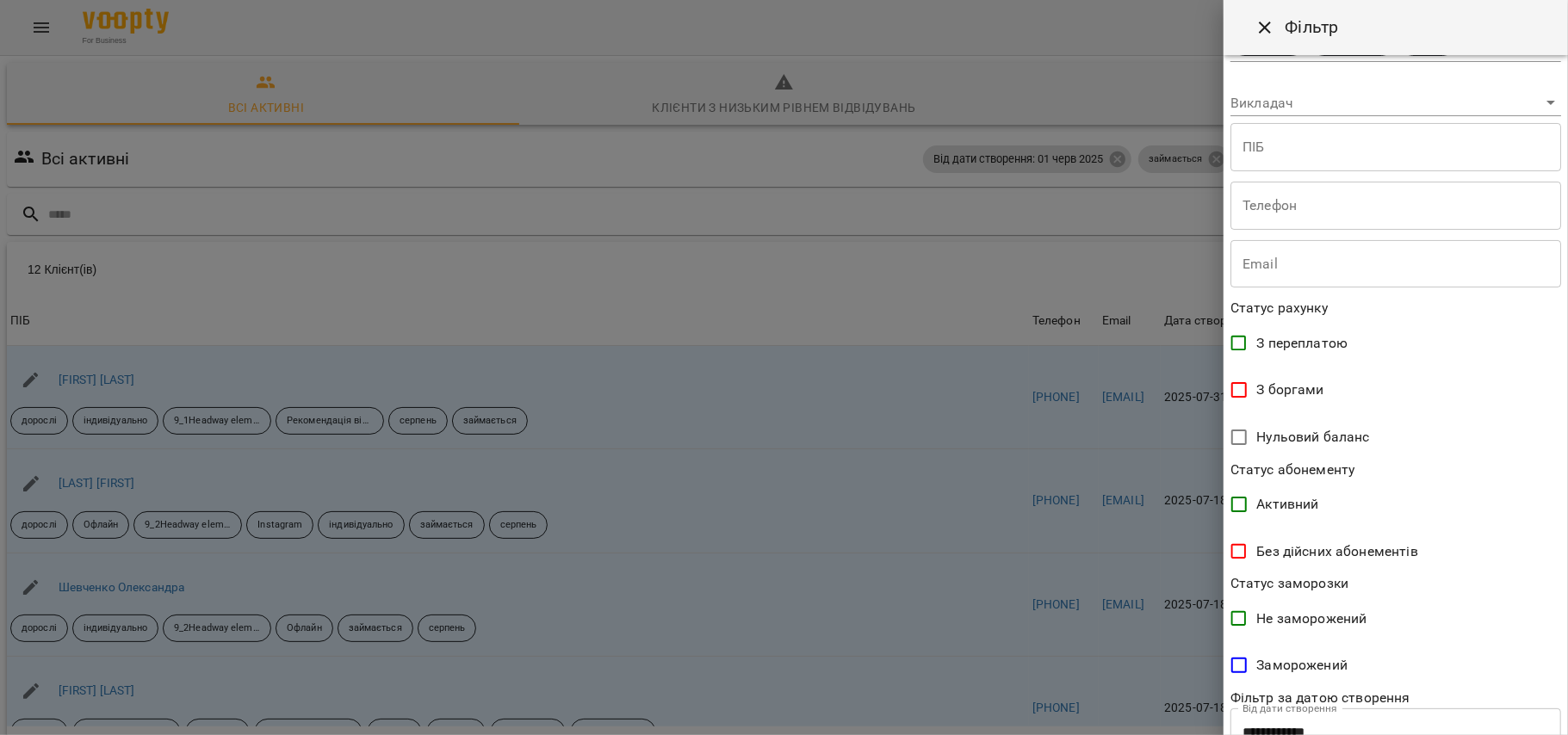 click at bounding box center [784, 368] 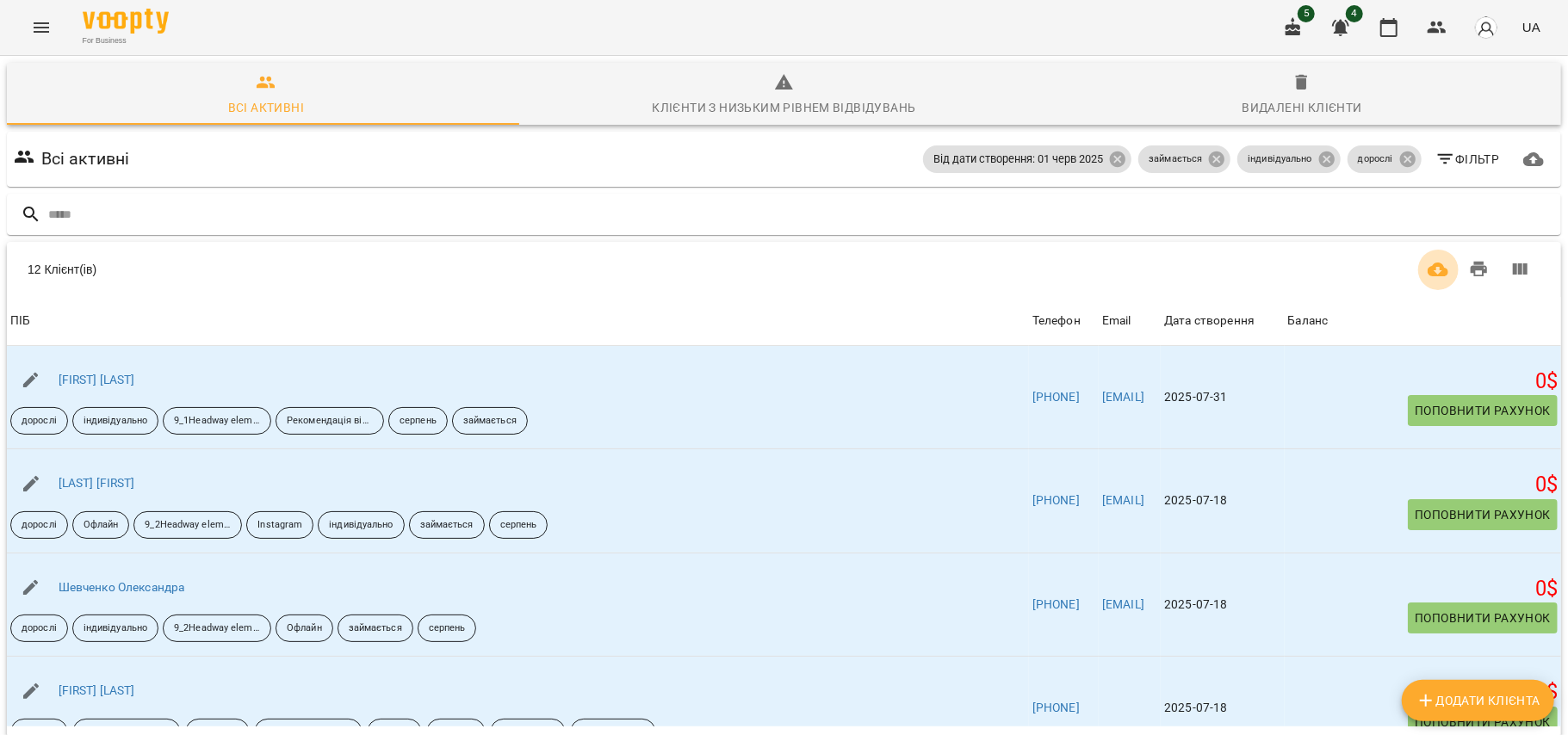 click on "12   Клієнт(ів) 12   Клієнт(ів) ПІБ Телефон Email Дата створення Баланс ПІБ Григоренко Тетяна дорослі індивідуально 9_1Headway elementary to be Рекомендація від друзів знайомих тощо серпень займається Телефон [PHONE] Email [EMAIL] Дата створення 2025-07-31 Баланс 0 $ Поповнити рахунок ПІБ Меджидова Ольга дорослі Офлайн 9_2Headway elementary present simple Instagram індивідуально займається серпень Телефон [PHONE] Email [EMAIL] Дата створення 2025-07-18 Баланс 0 $ Поповнити рахунок ПІБ Шевченко Олександра дорослі індивідуально 9_2Headway elementary present simple Офлайн займається серпень Телефон [PHONE] Email 0" at bounding box center [784, 507] 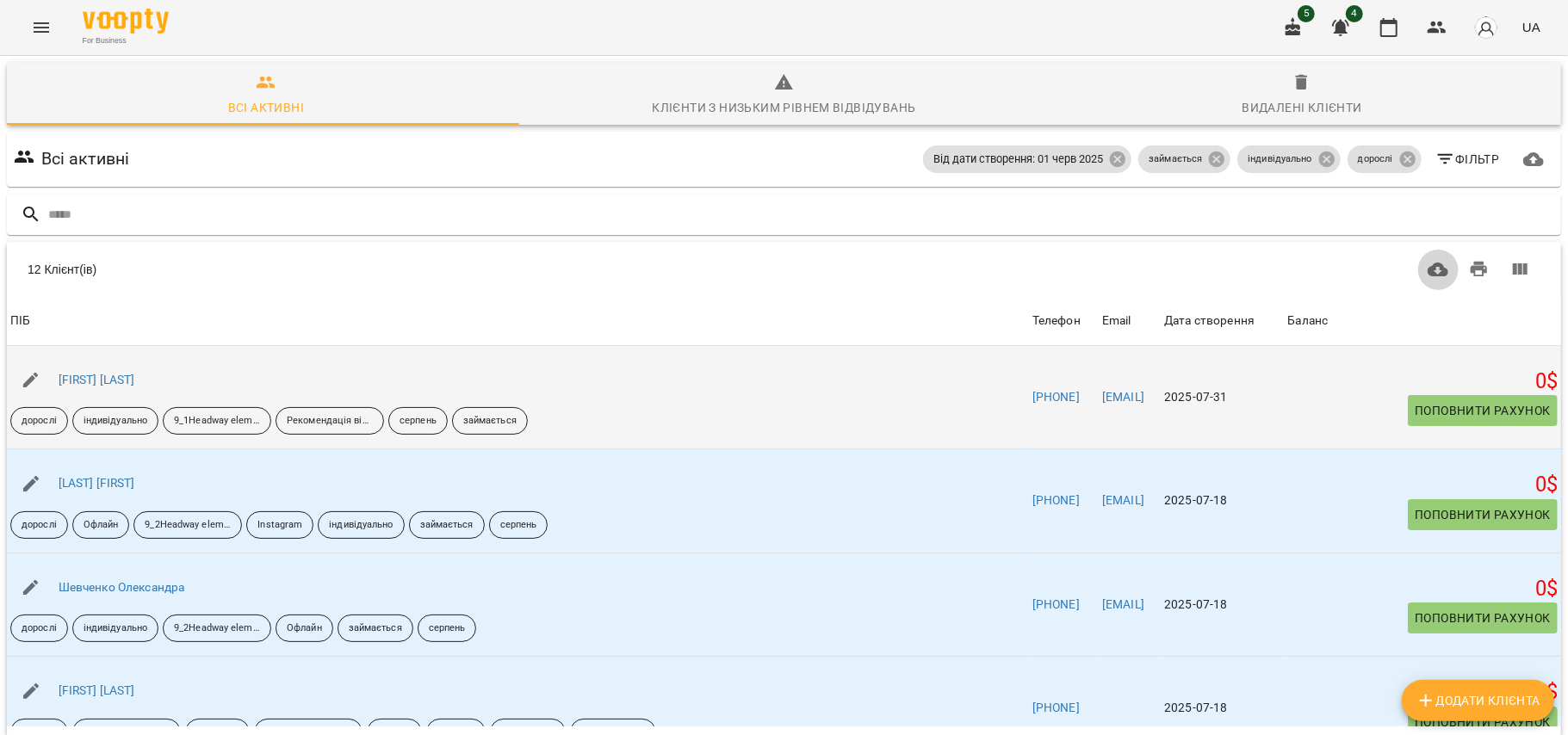 scroll, scrollTop: 97, scrollLeft: 0, axis: vertical 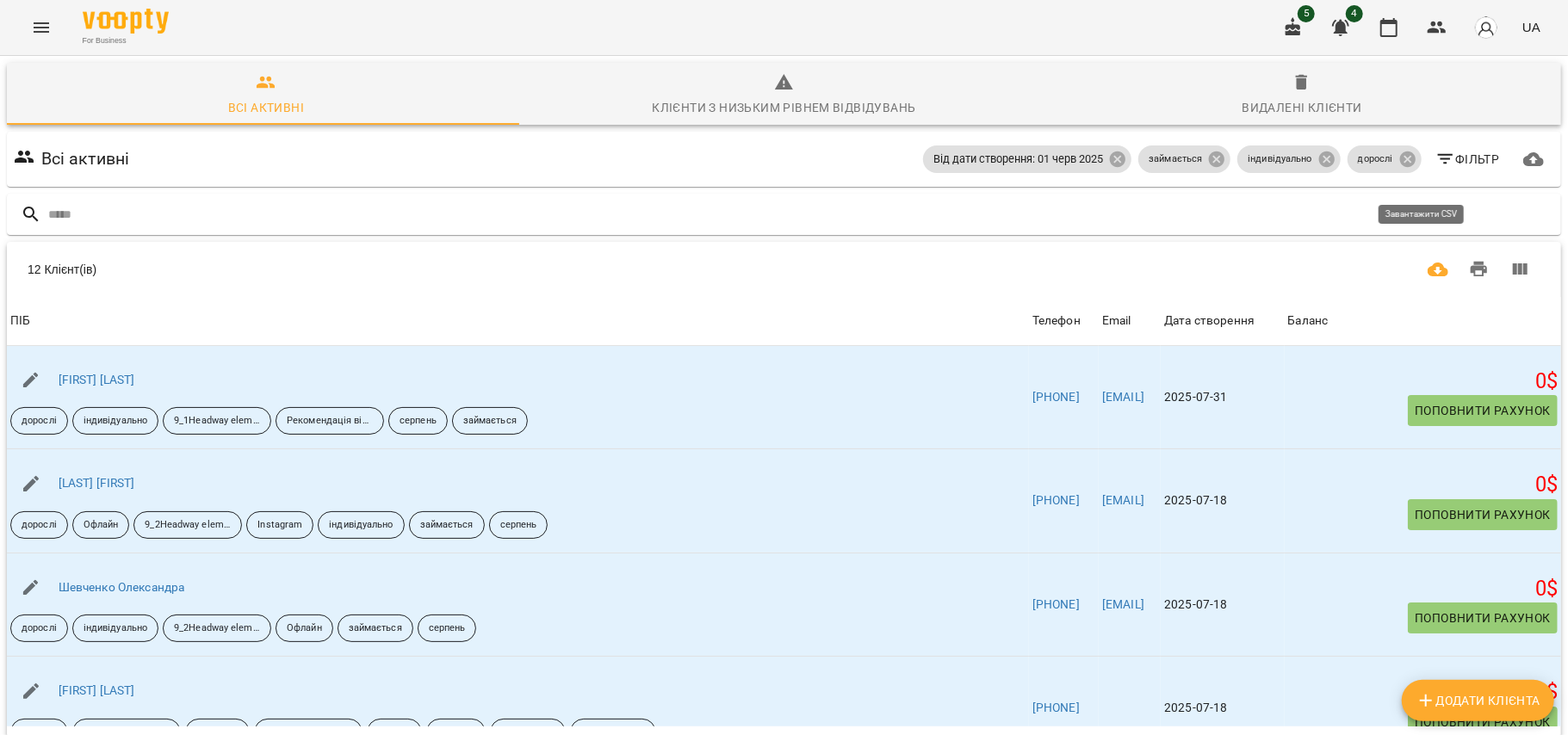click 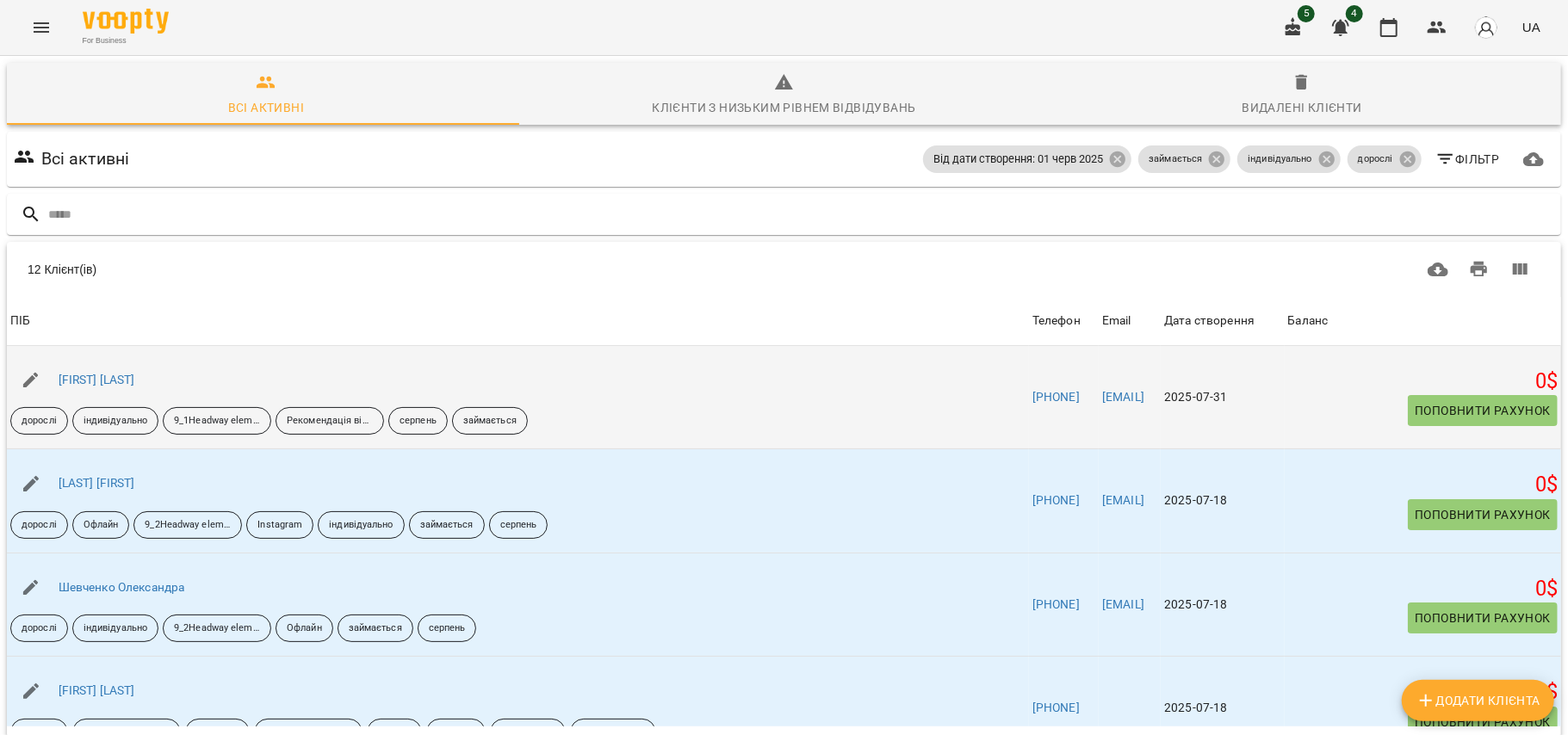 scroll, scrollTop: 0, scrollLeft: 0, axis: both 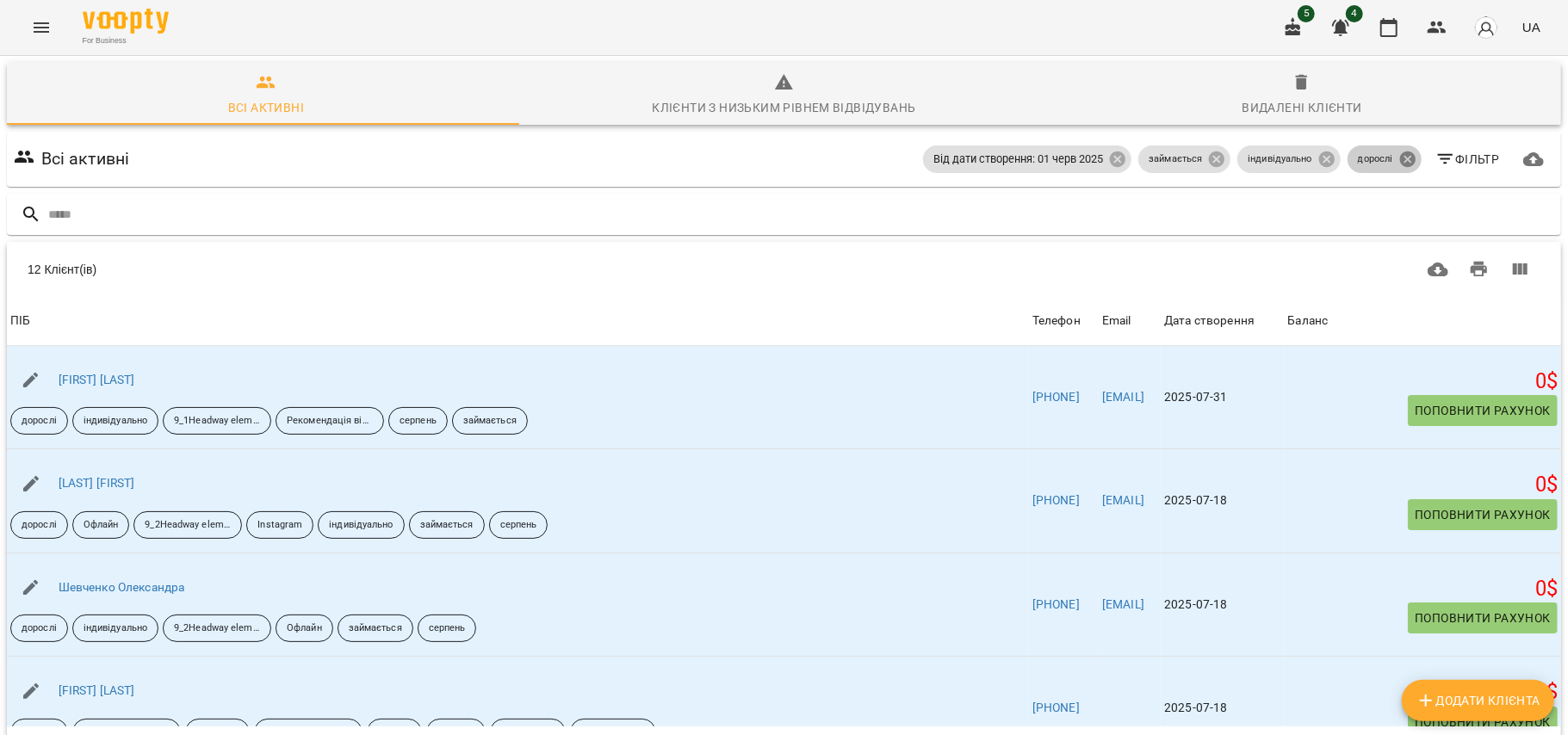 click 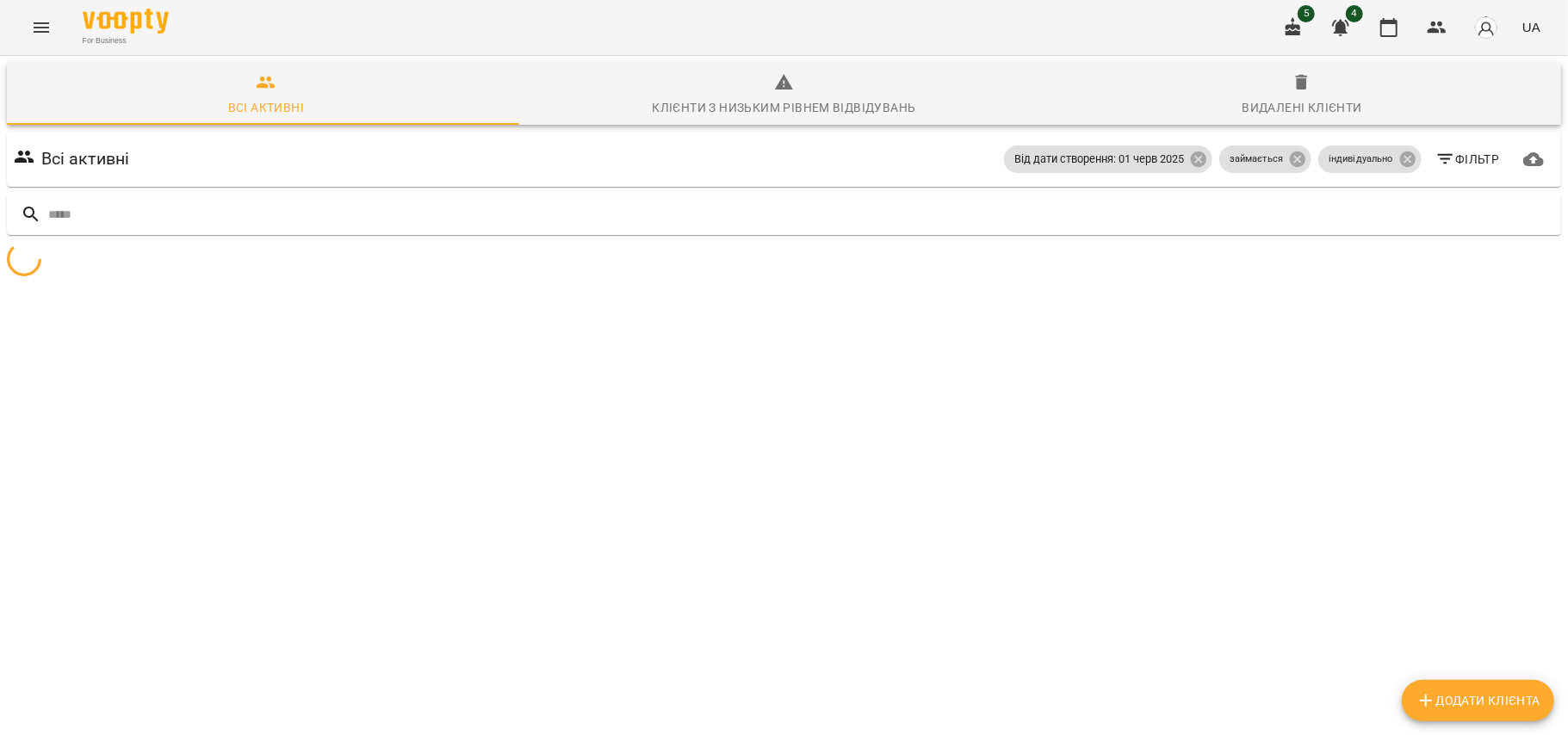 click 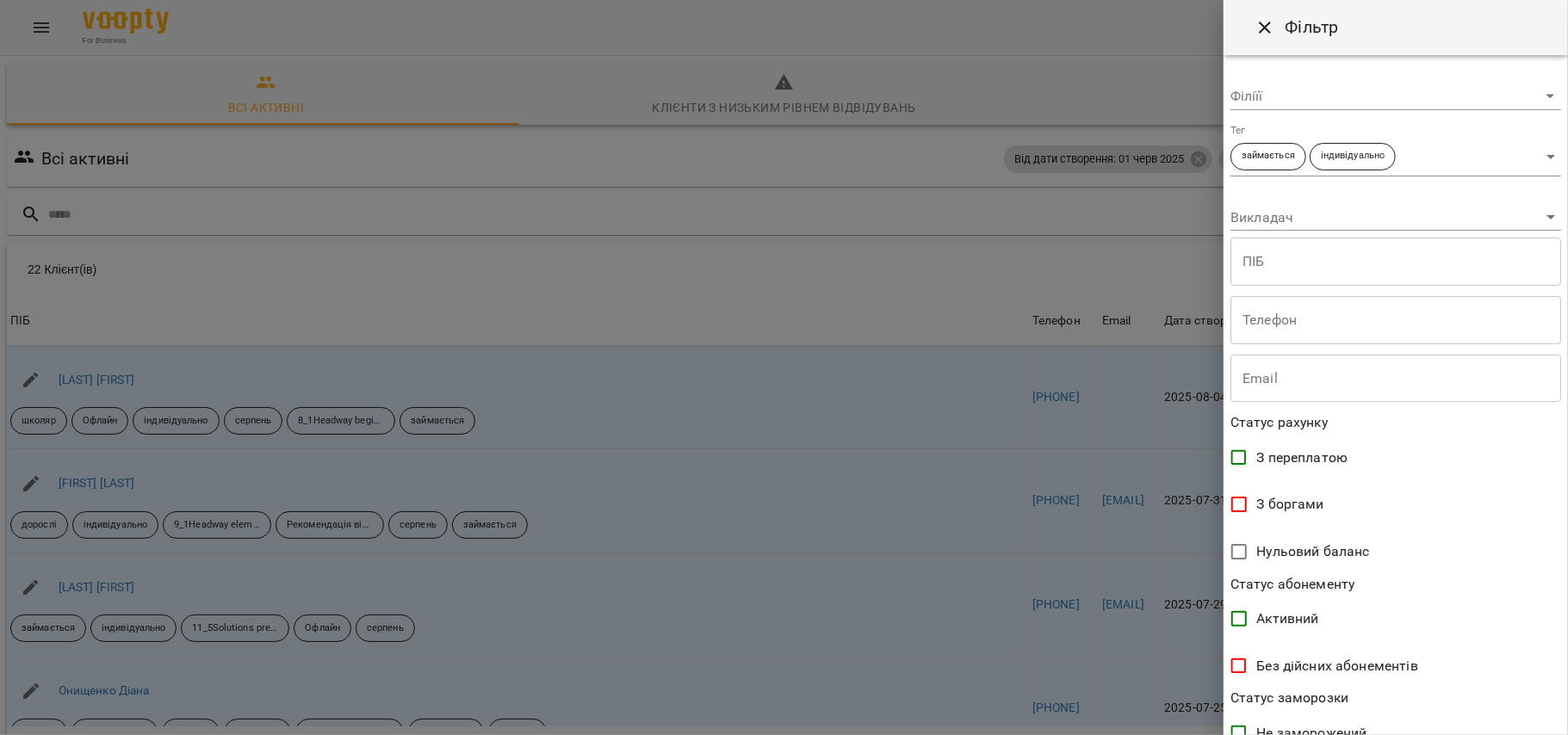click on "For Business 5 4 UA Всі активні Клієнти з низьким рівнем відвідувань Видалені клієнти   Всі активні Від дати створення: 01 черв 2025 займається індивідуально Фільтр 22   Клієнт(ів) 22   Клієнт(ів) ПІБ Телефон Email Дата створення Баланс ПІБ Стецюк Каріна школяр Офлайн індивідуально серпень 8_1Headway beginner numbersto be займається Телефон [PHONE] Email Дата створення 2025-08-04 Баланс 0 $ Поповнити рахунок ПІБ Григоренко Тетяна дорослі індивідуально 9_1Headway elementary to be Рекомендація від друзів знайомих тощо серпень займається Телефон [PHONE] Email 2025-07-31 Баланс 0" at bounding box center (784, 449) 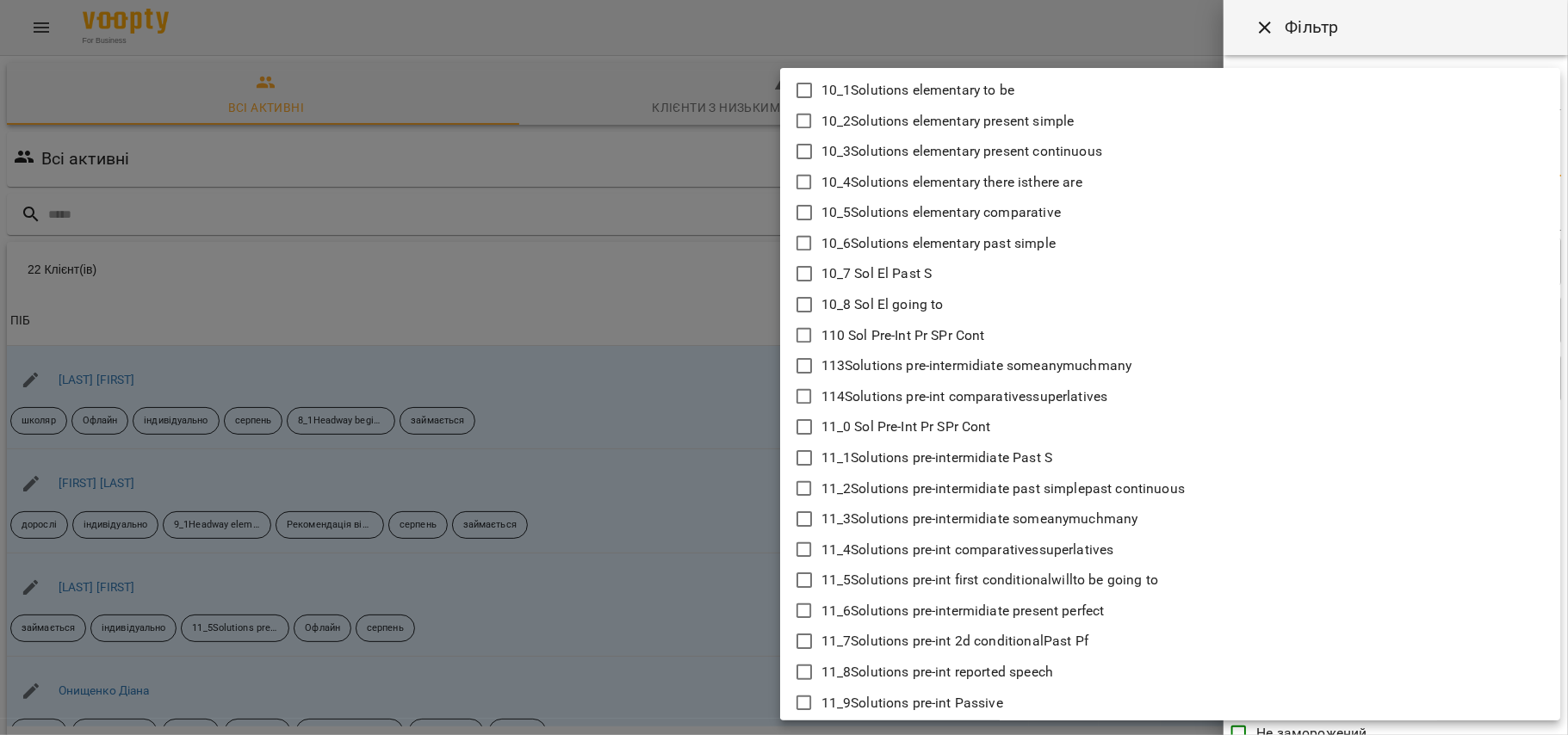type 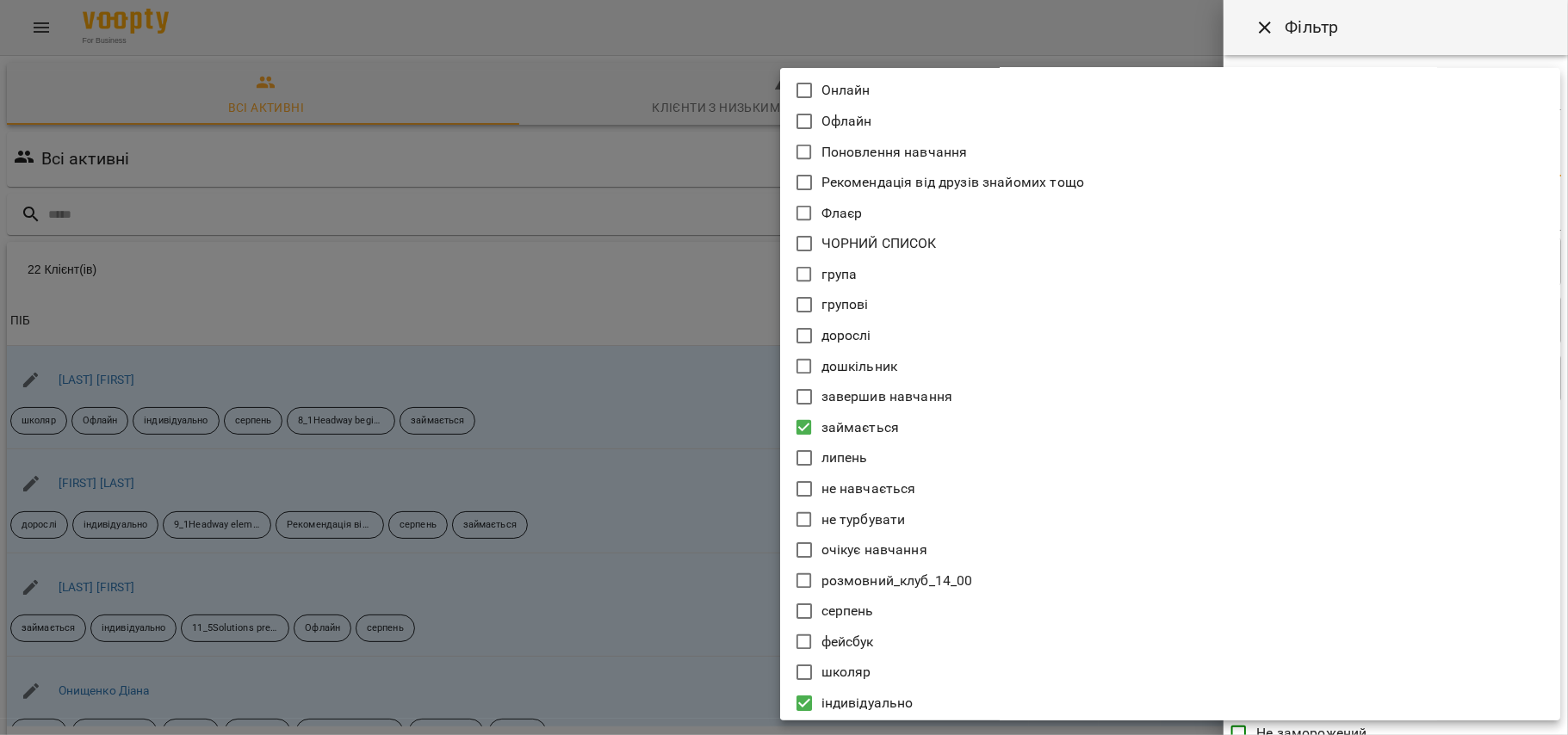 click on "школяр" at bounding box center (846, 672) 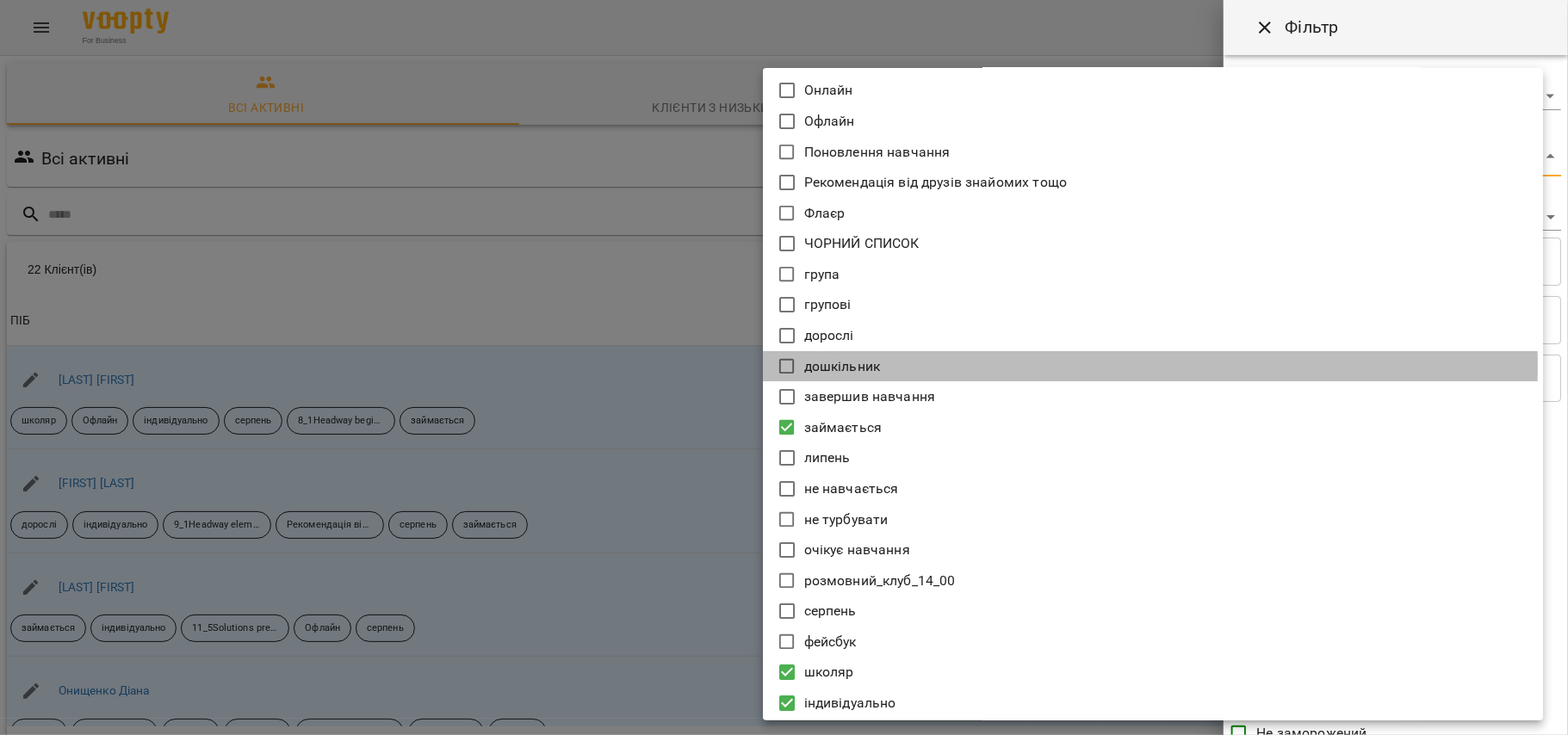 click on "дошкільник" at bounding box center [842, 367] 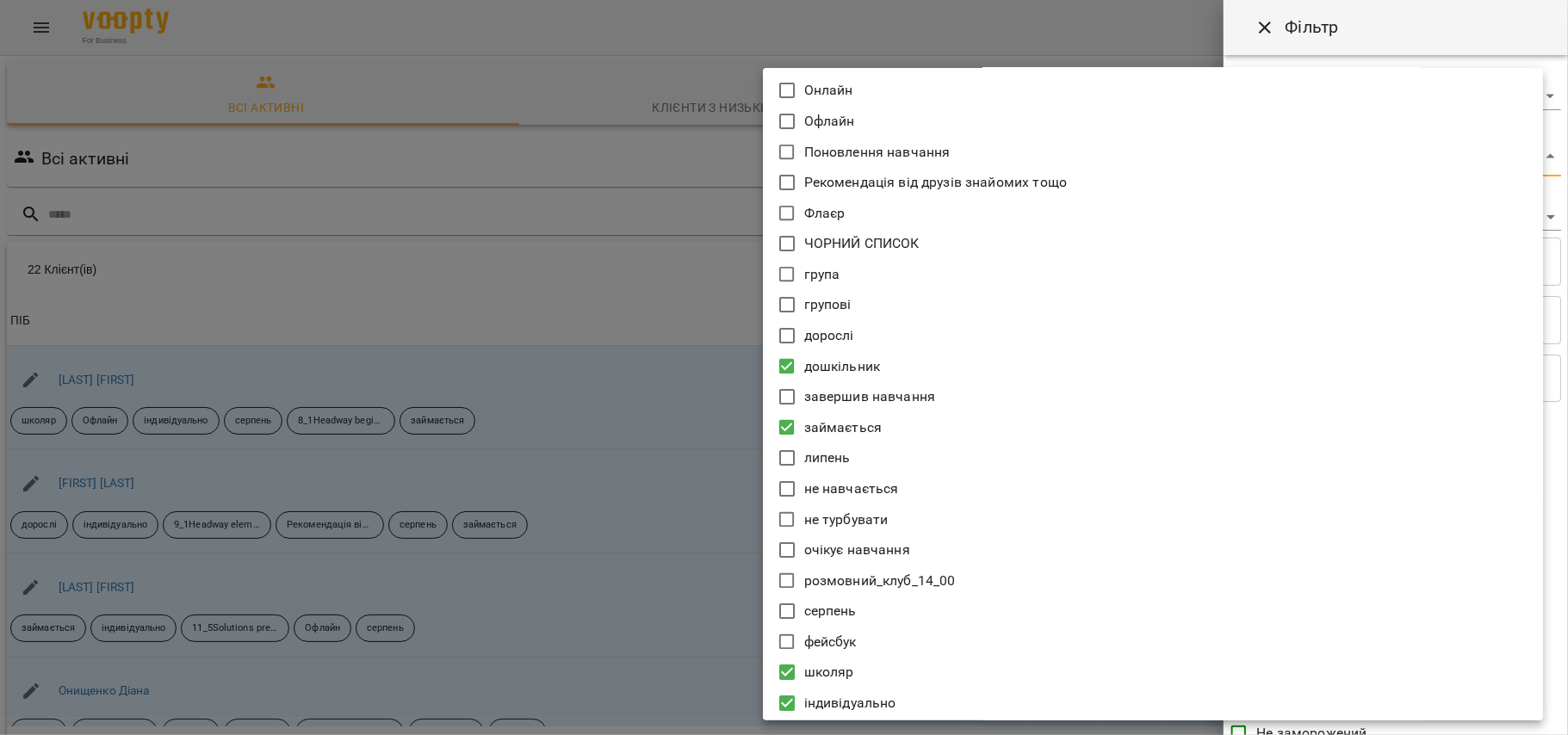 click at bounding box center [784, 368] 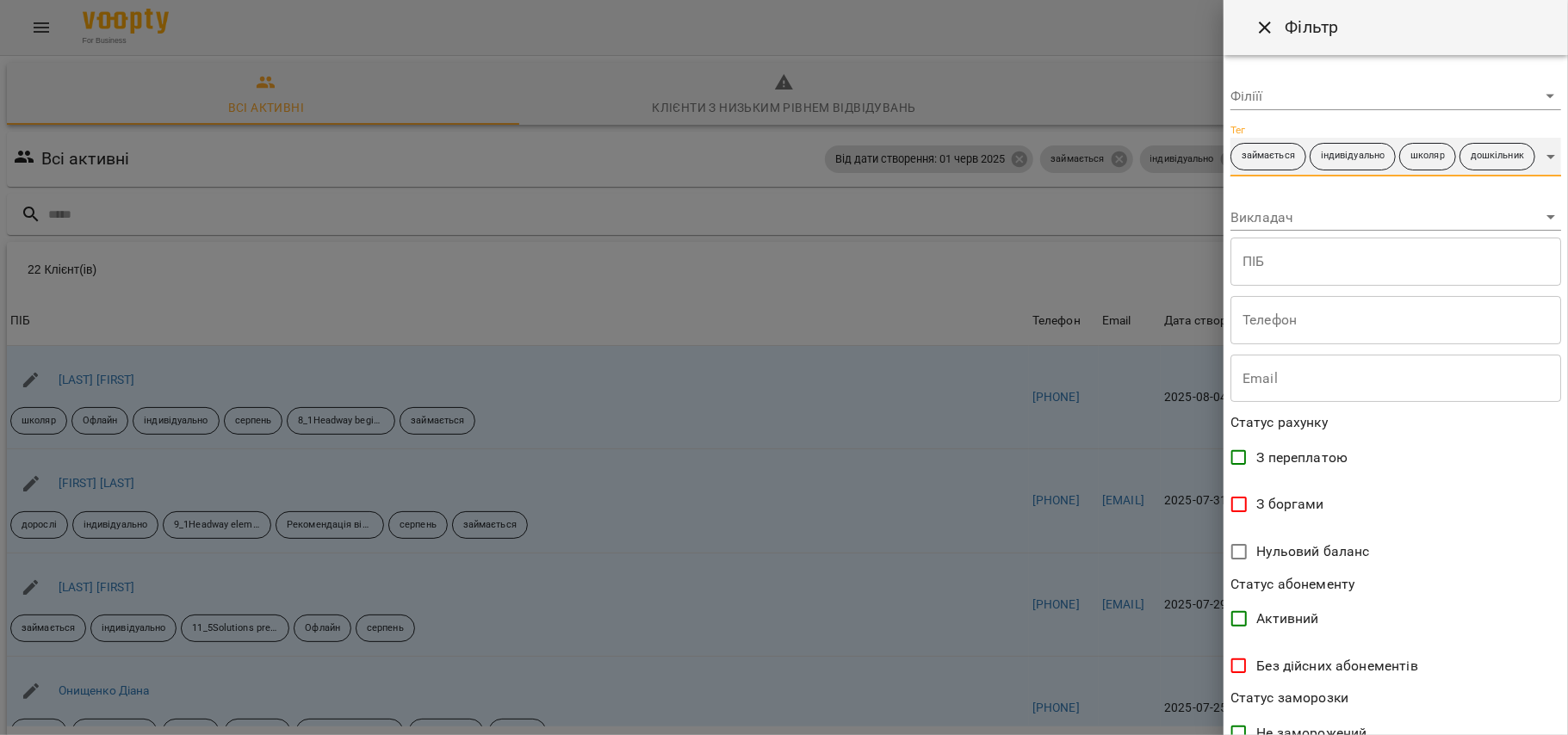scroll, scrollTop: 265, scrollLeft: 0, axis: vertical 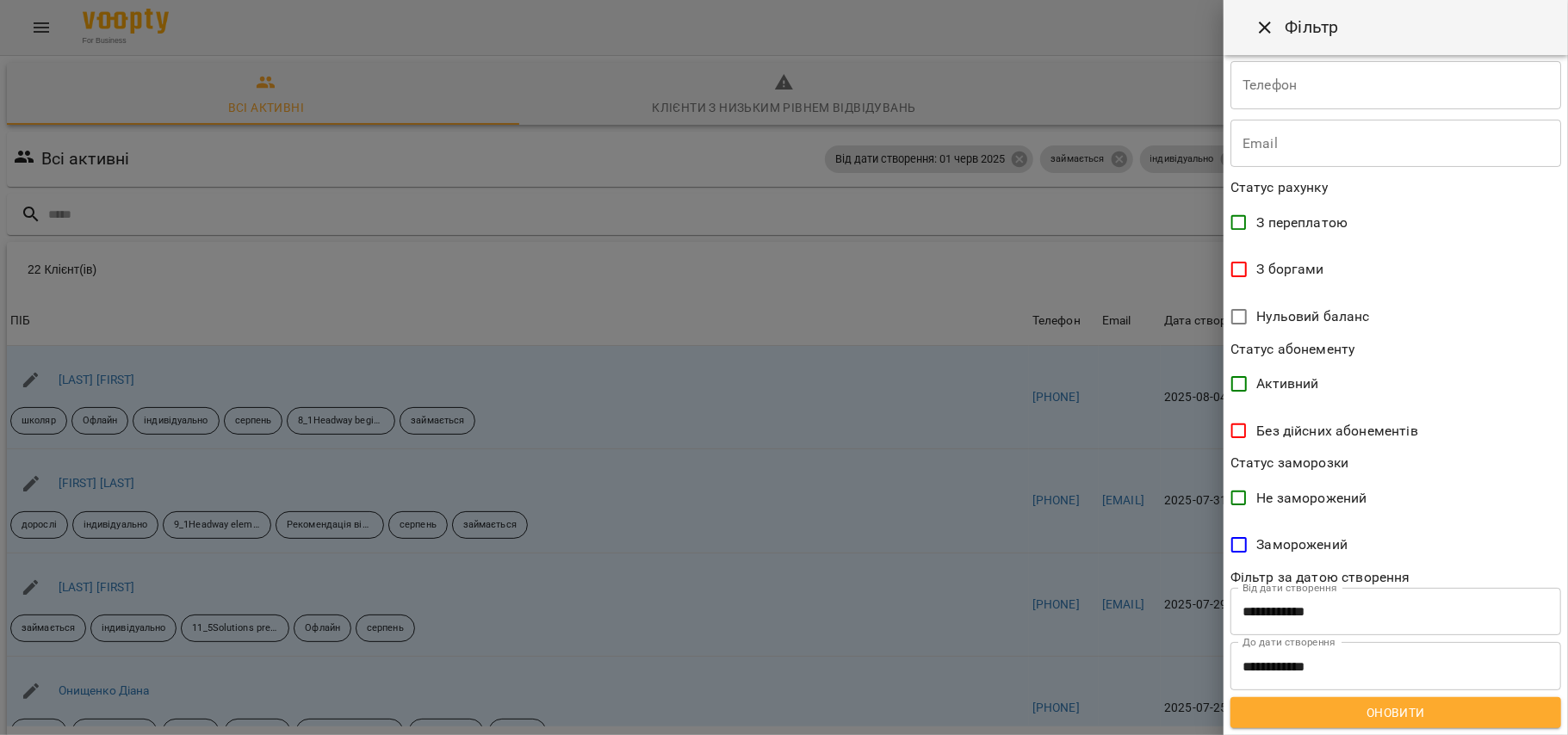 click on "Оновити" at bounding box center [1396, 713] 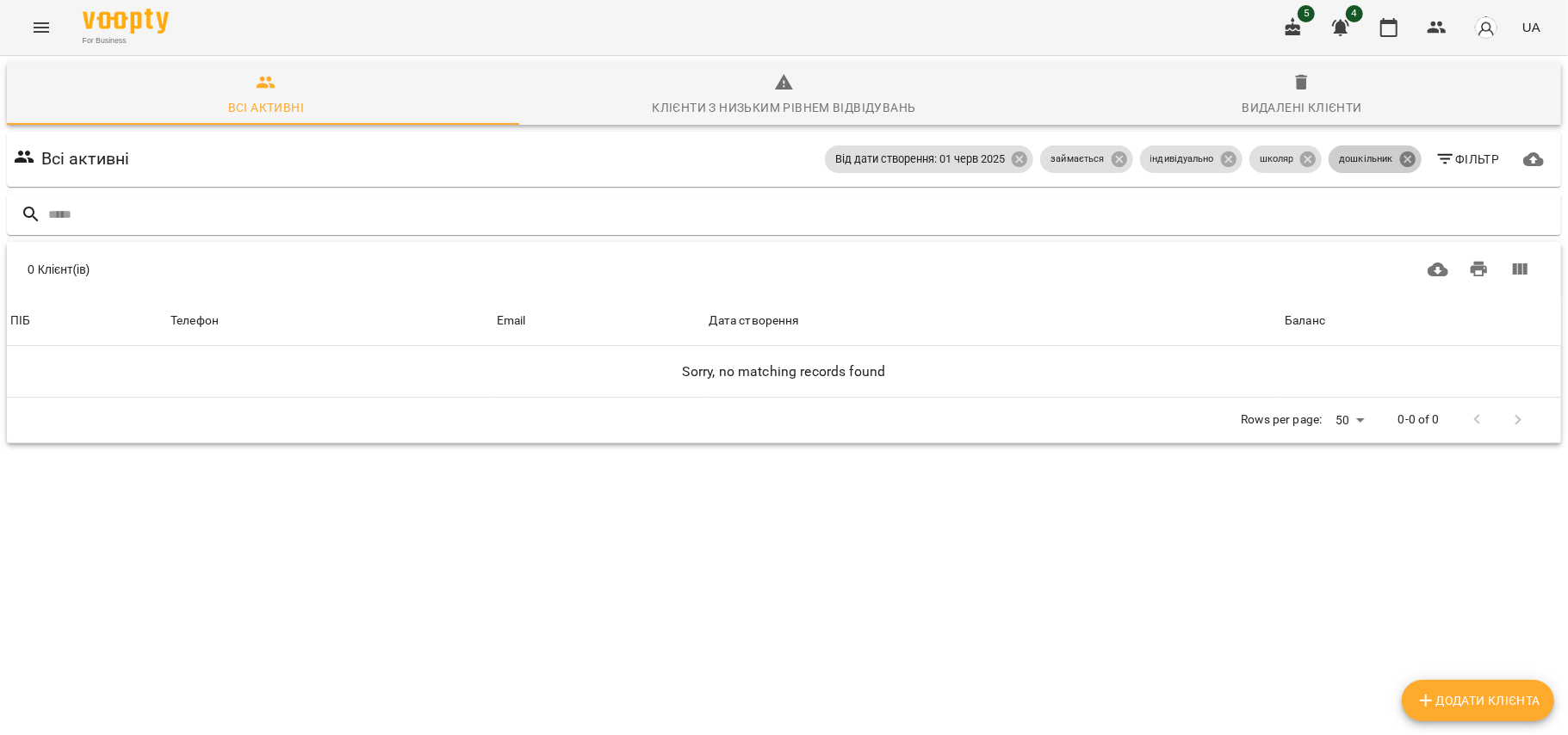 click 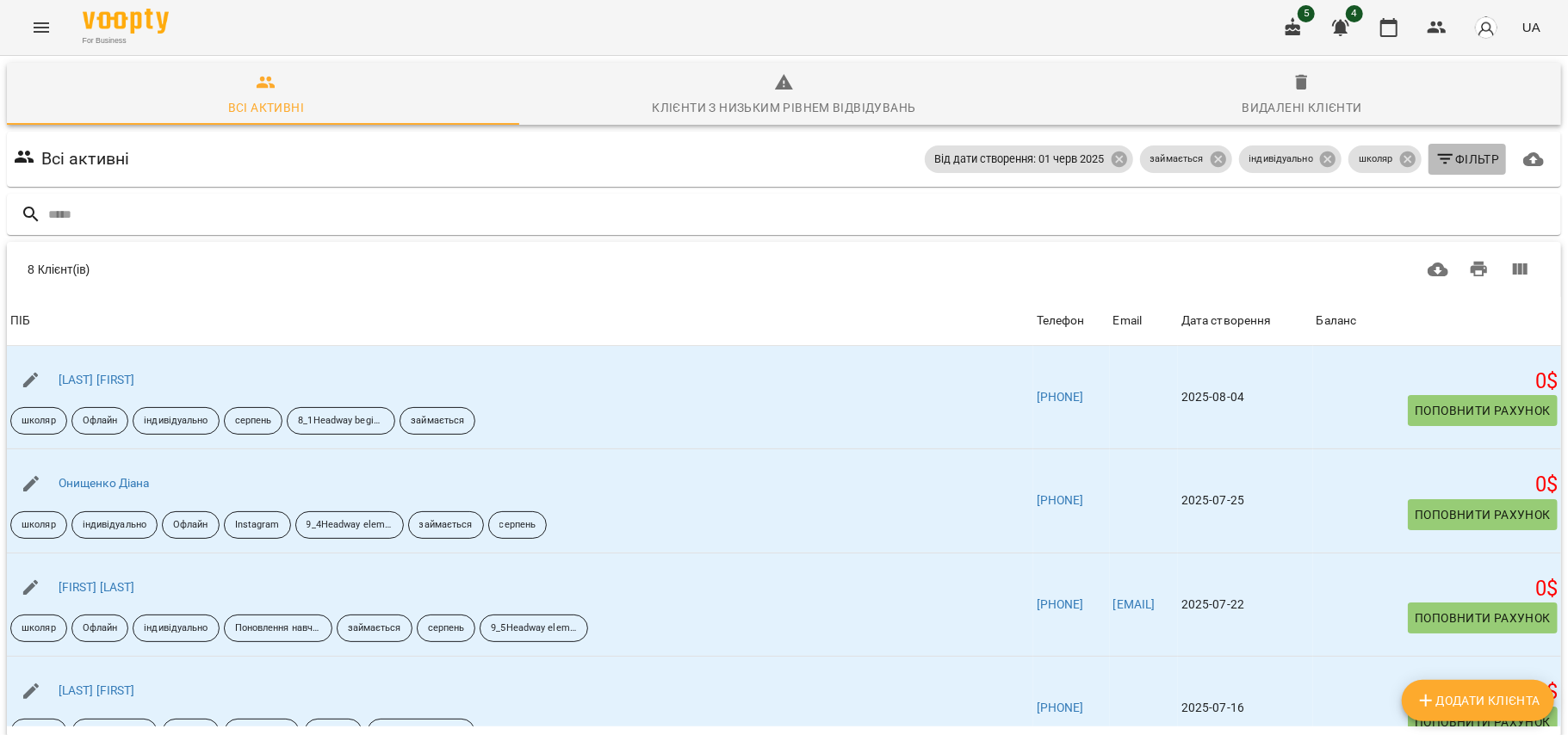 click 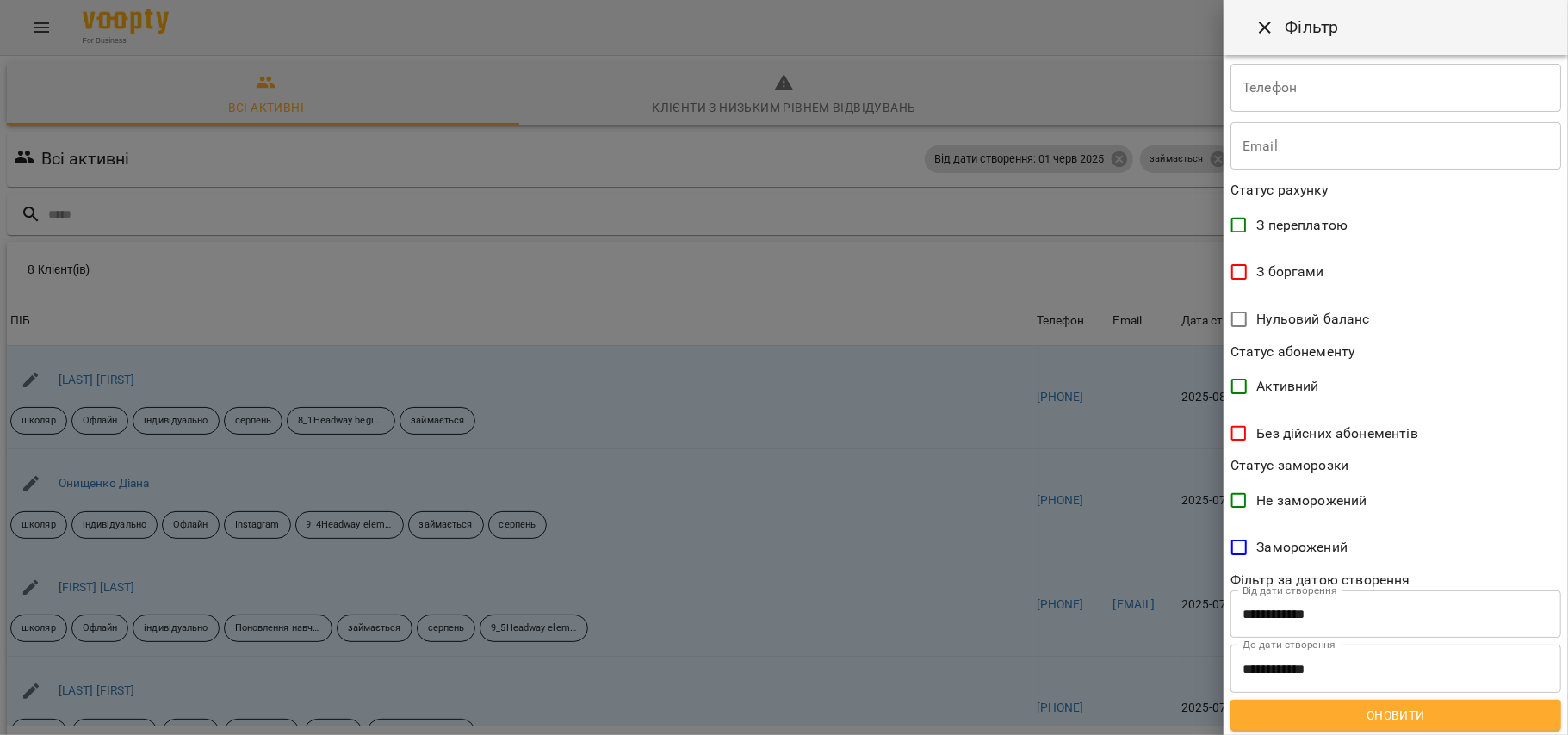 scroll, scrollTop: 234, scrollLeft: 0, axis: vertical 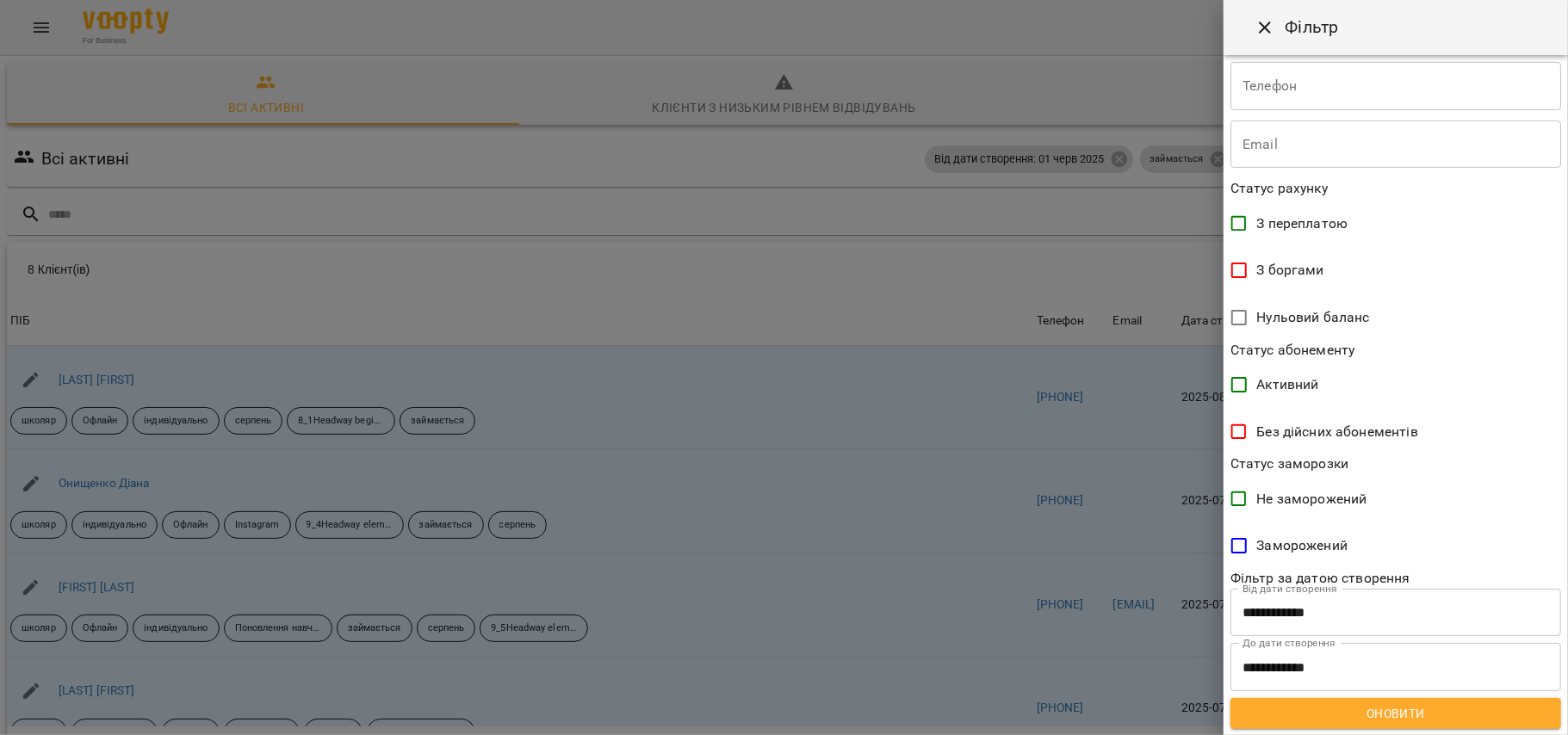 click on "Оновити" at bounding box center [1396, 713] 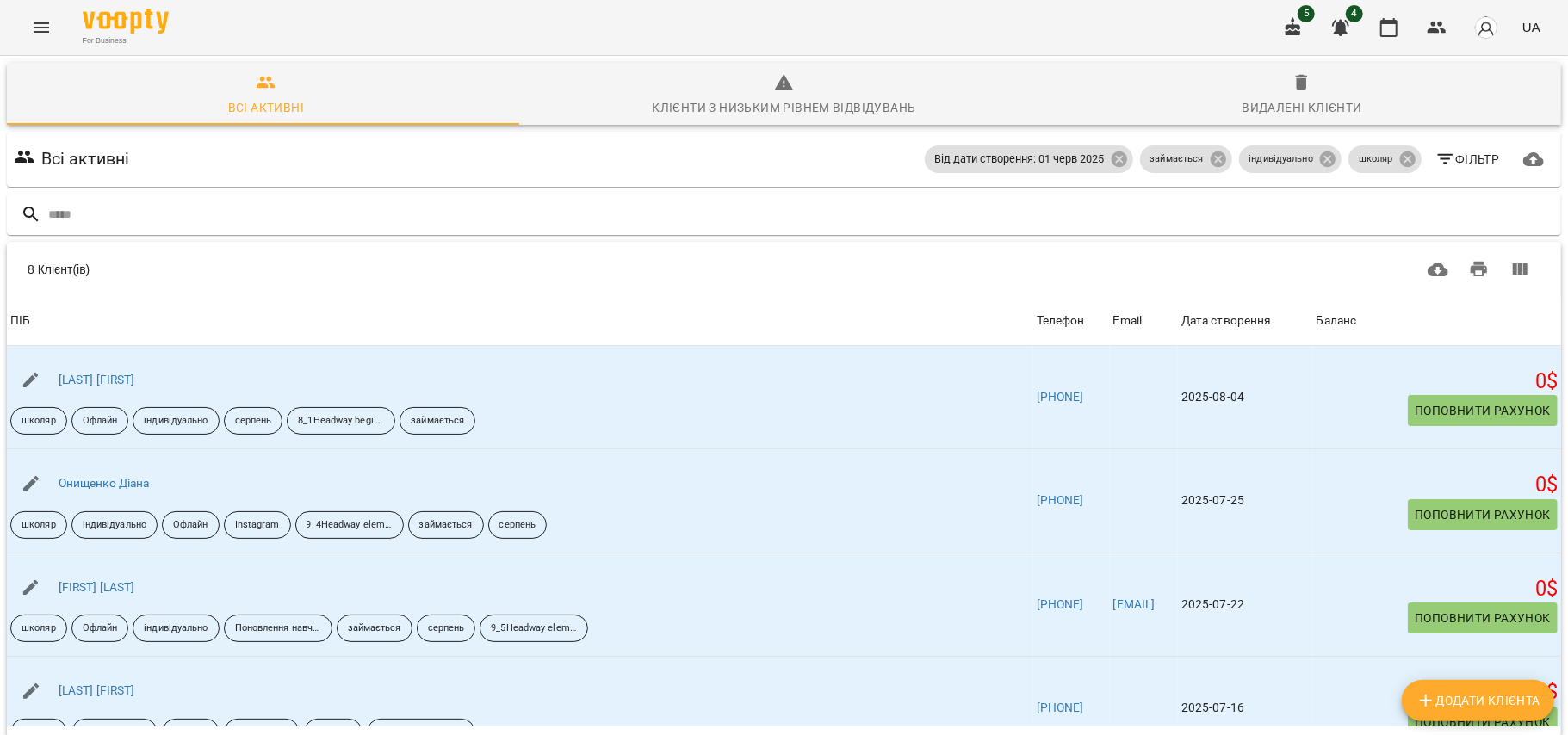click on "Фільтр" at bounding box center [1467, 159] 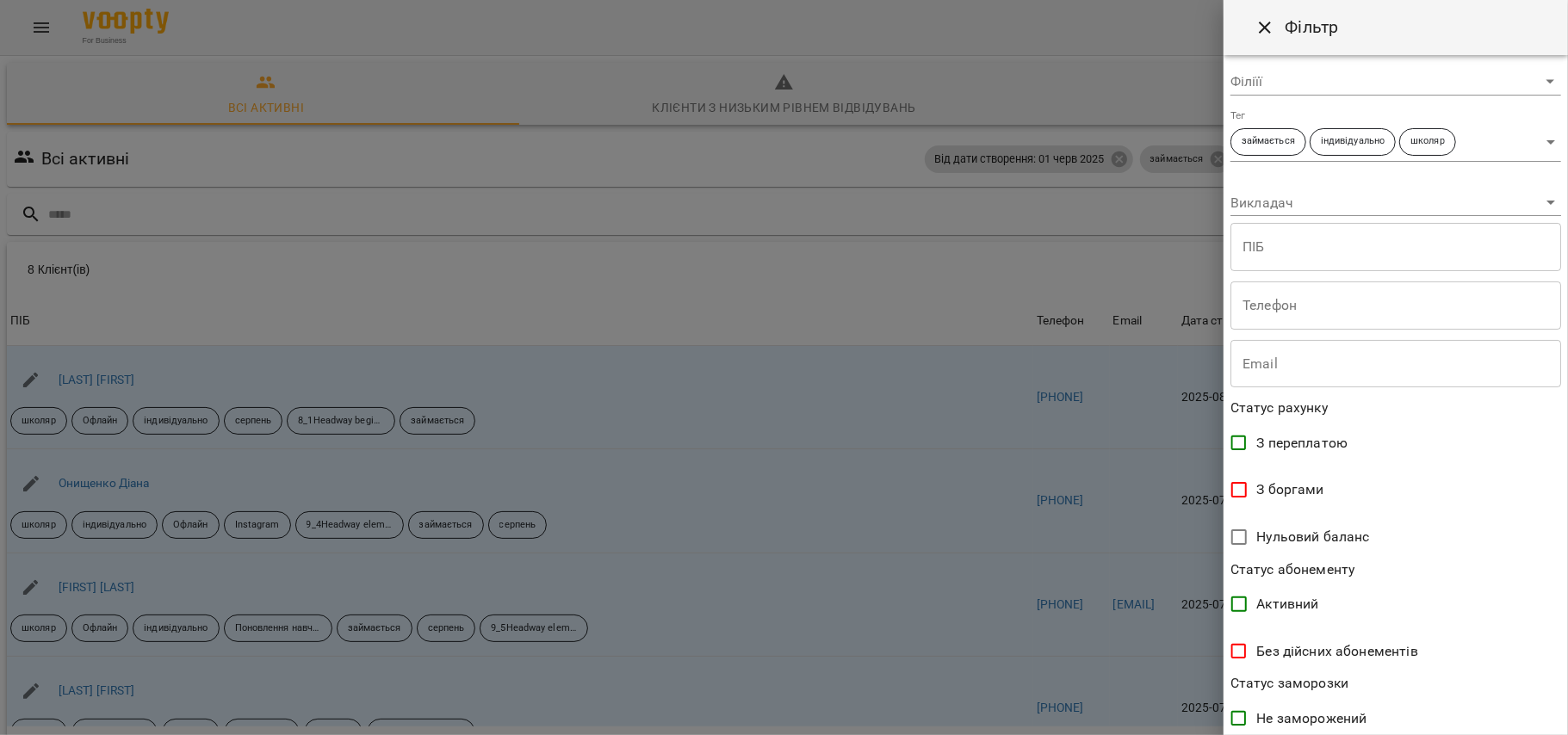 scroll, scrollTop: 0, scrollLeft: 0, axis: both 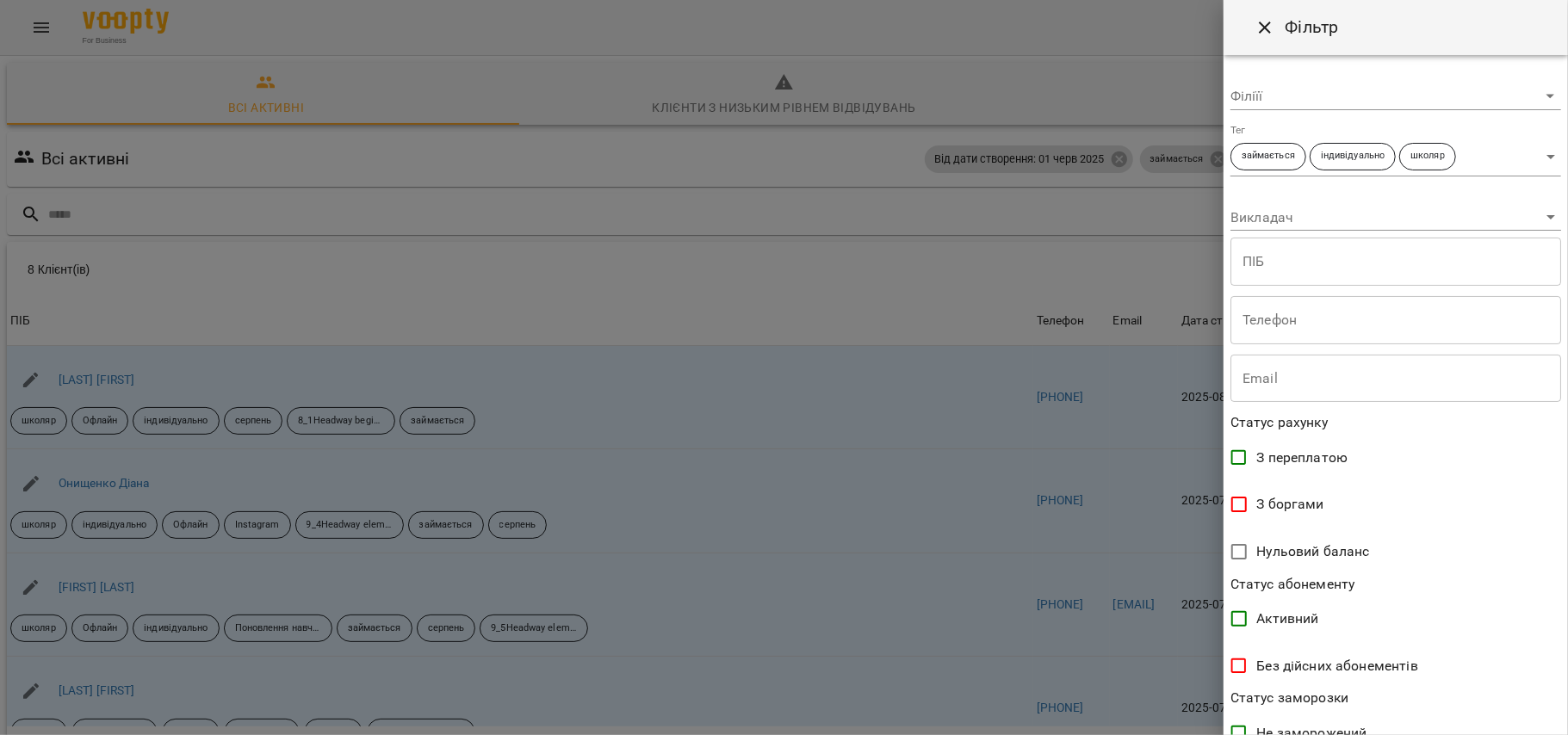 click on "For Business 5 4 UA Всі активні Клієнти з низьким рівнем відвідувань Видалені клієнти   Всі активні Від дати створення: 01 черв 2025 займається індивідуально школяр Фільтр 8   Клієнт(ів) 8   Клієнт(ів) ПІБ Стецюк Каріна школяр Офлайн індивідуально серпень 8_1Headway beginner numbersto be займається Телефон [PHONE] Email Дата створення 2025-08-04 Баланс 0 $ Поповнити рахунок ПІБ Онищенко Діана школяр індивідуально Офлайн Instagram 9_4Headway elementary There isare займається серпень Телефон [PHONE] Email Дата створення 2025-07-25 Баланс 0 $ ПІБ 0" at bounding box center [784, 449] 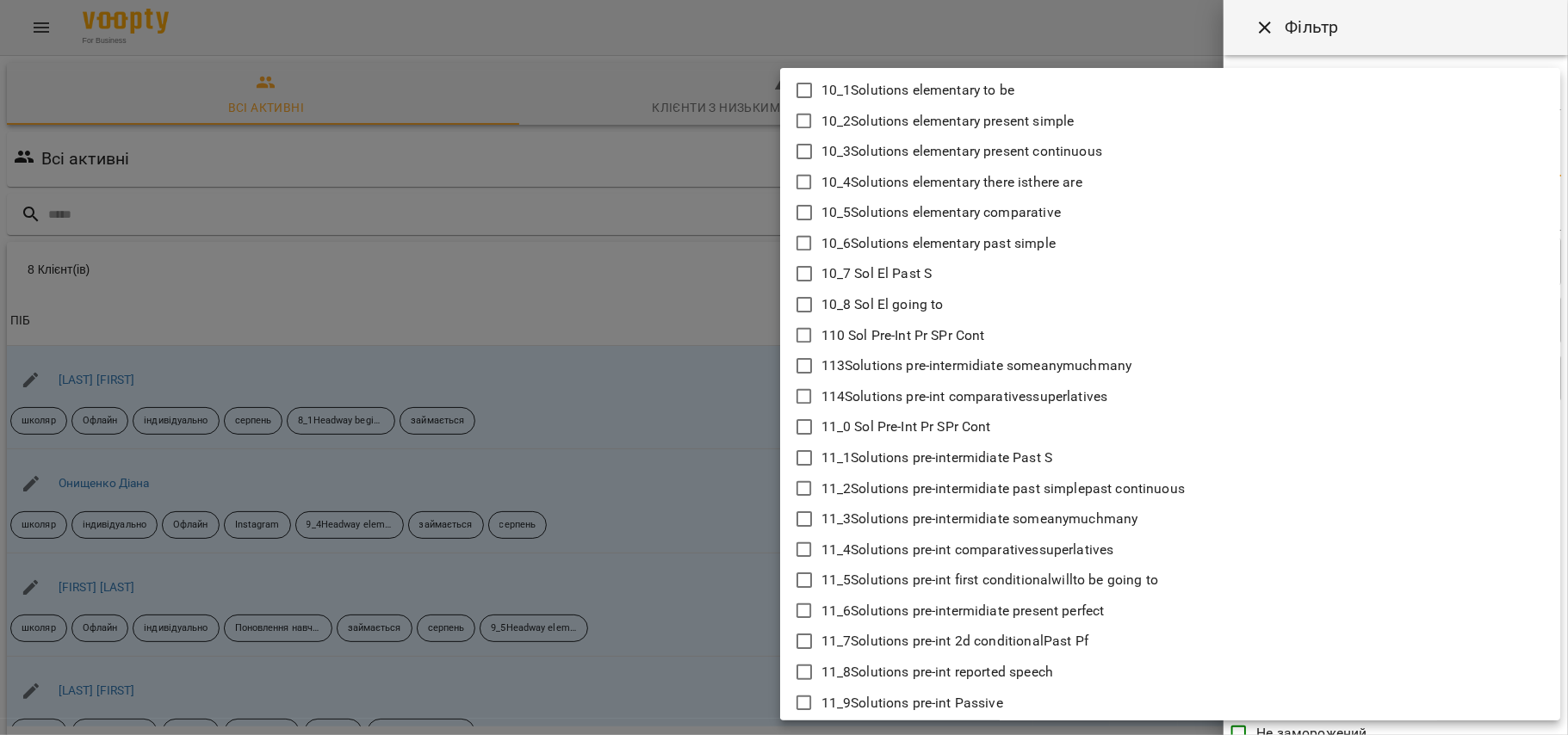 type 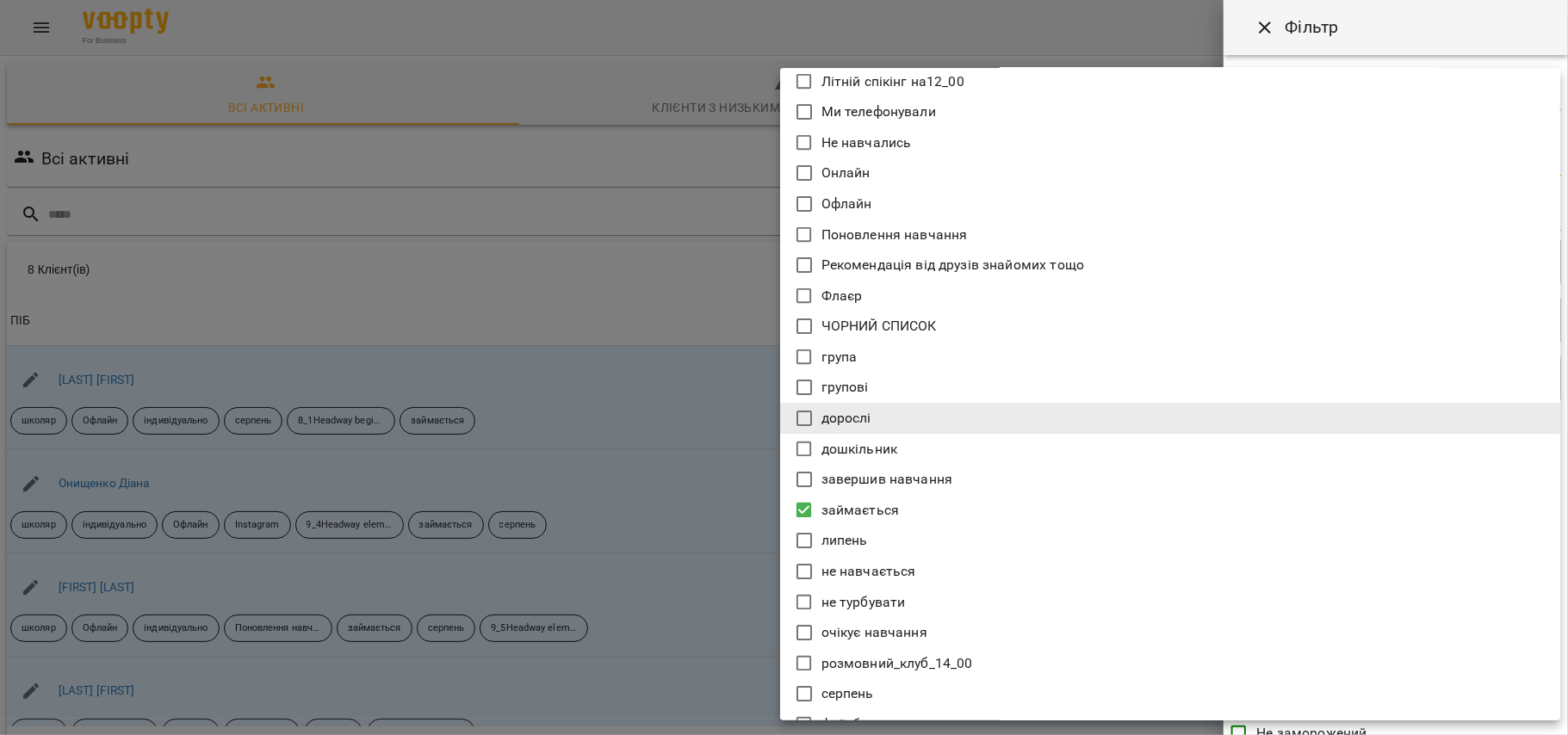 scroll, scrollTop: 9071, scrollLeft: 0, axis: vertical 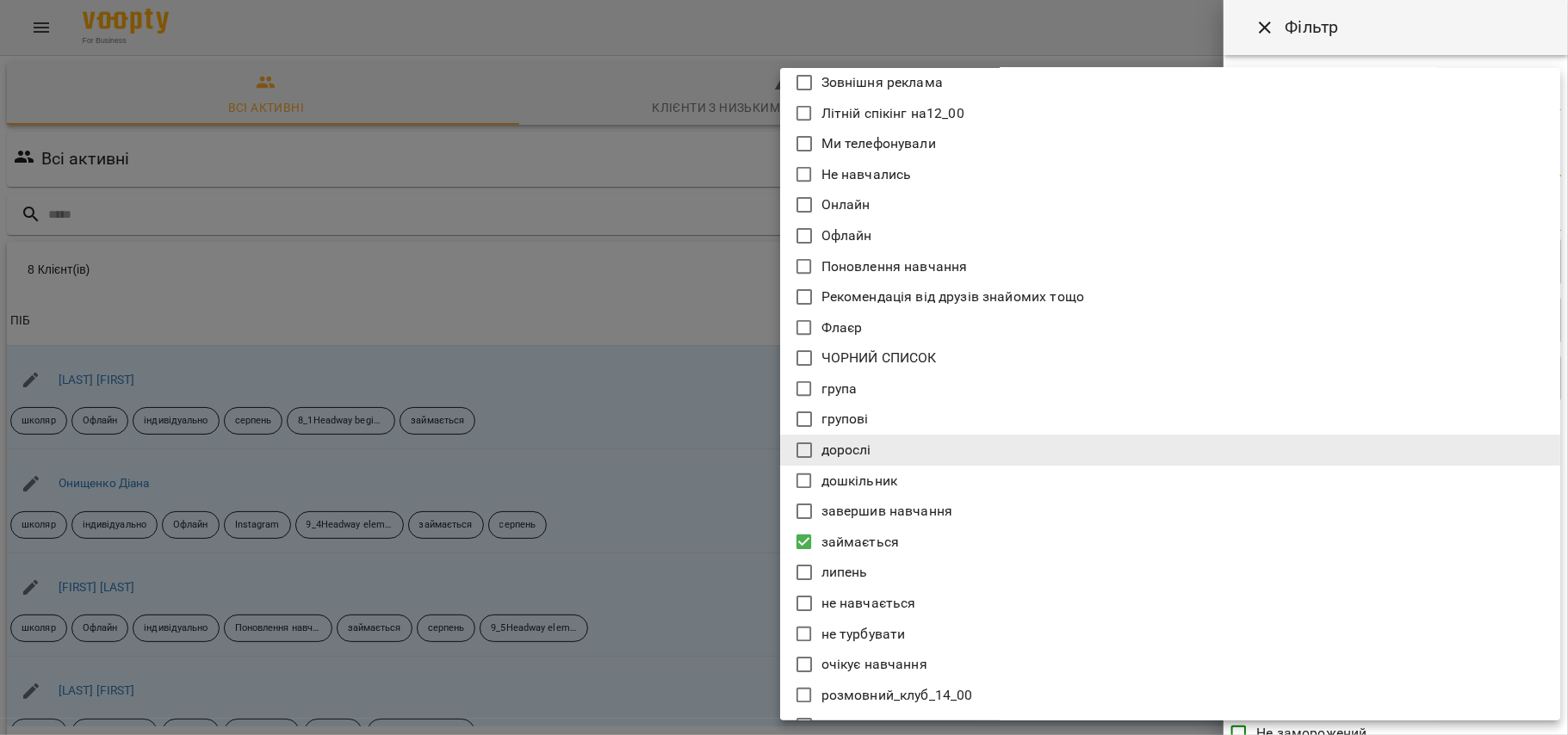 click on "дошкільник" at bounding box center [859, 481] 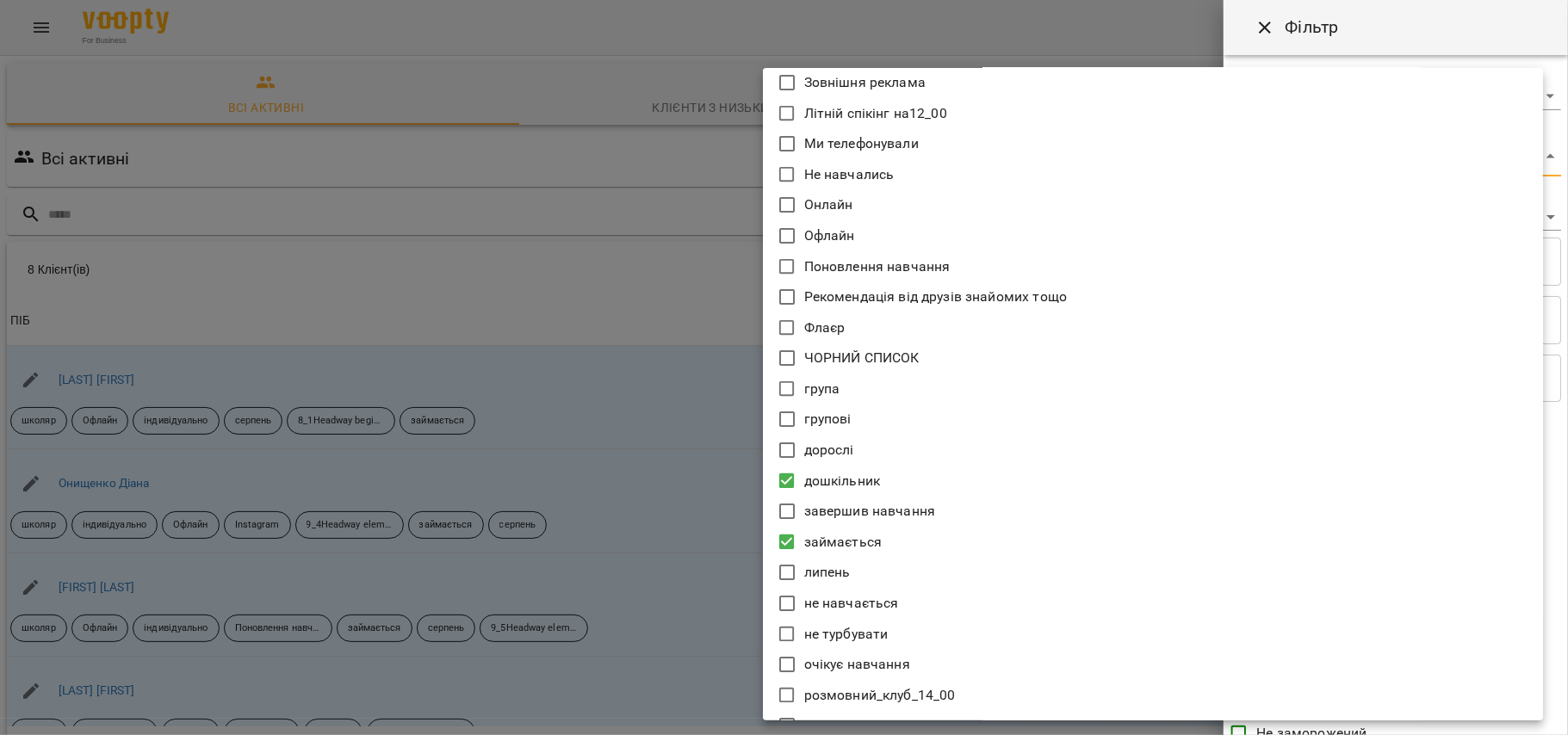 click at bounding box center (784, 368) 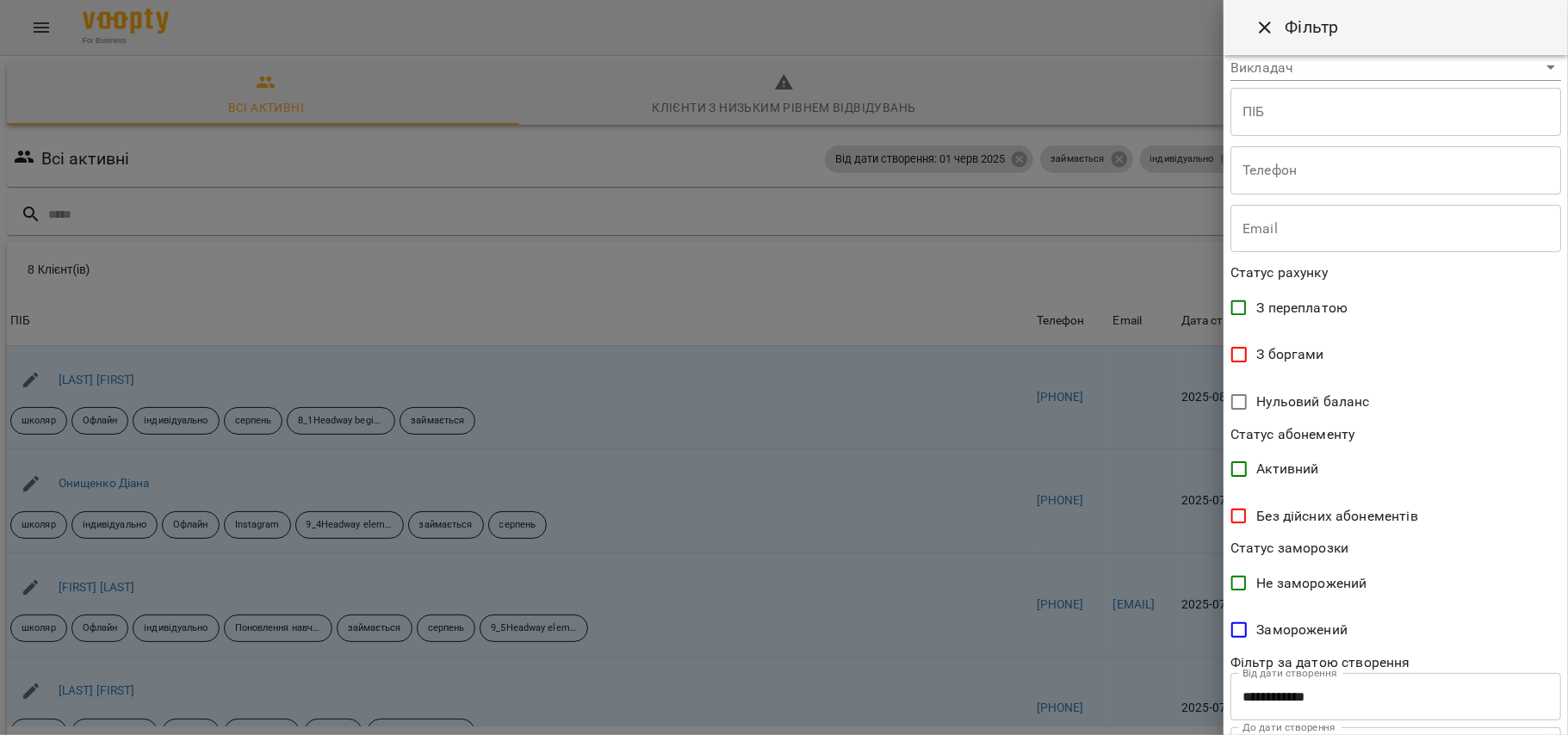 scroll, scrollTop: 265, scrollLeft: 0, axis: vertical 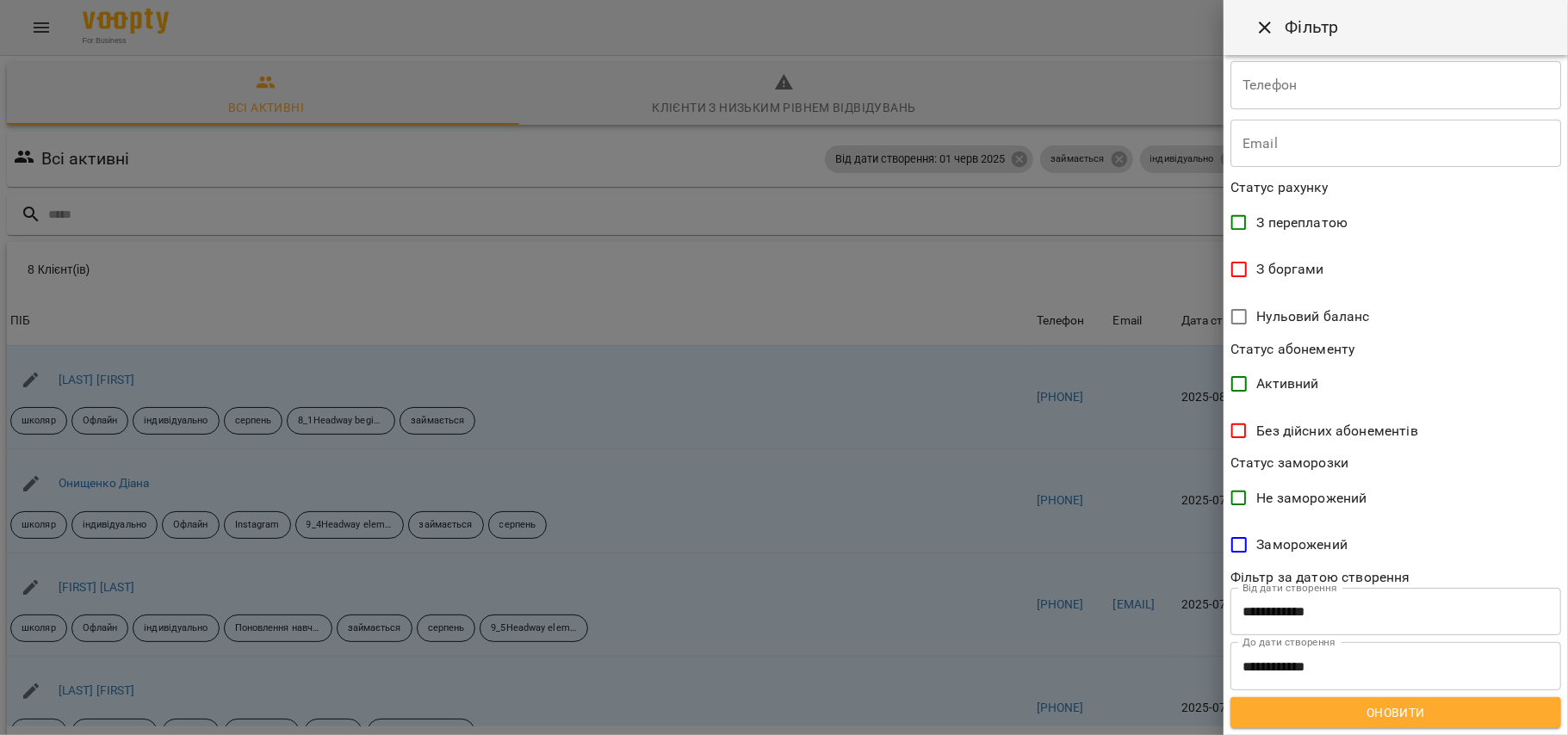click on "Оновити" at bounding box center (1396, 713) 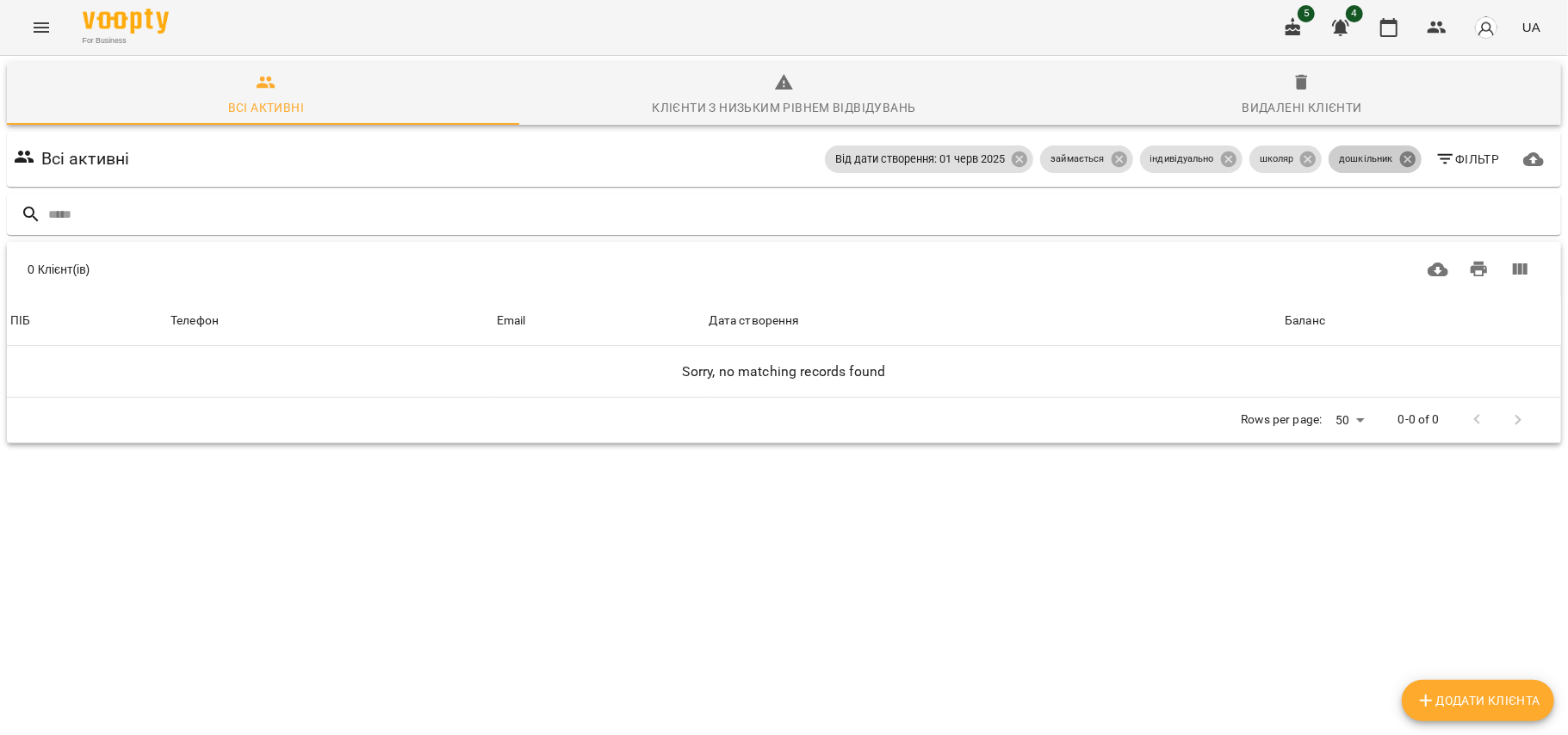 click 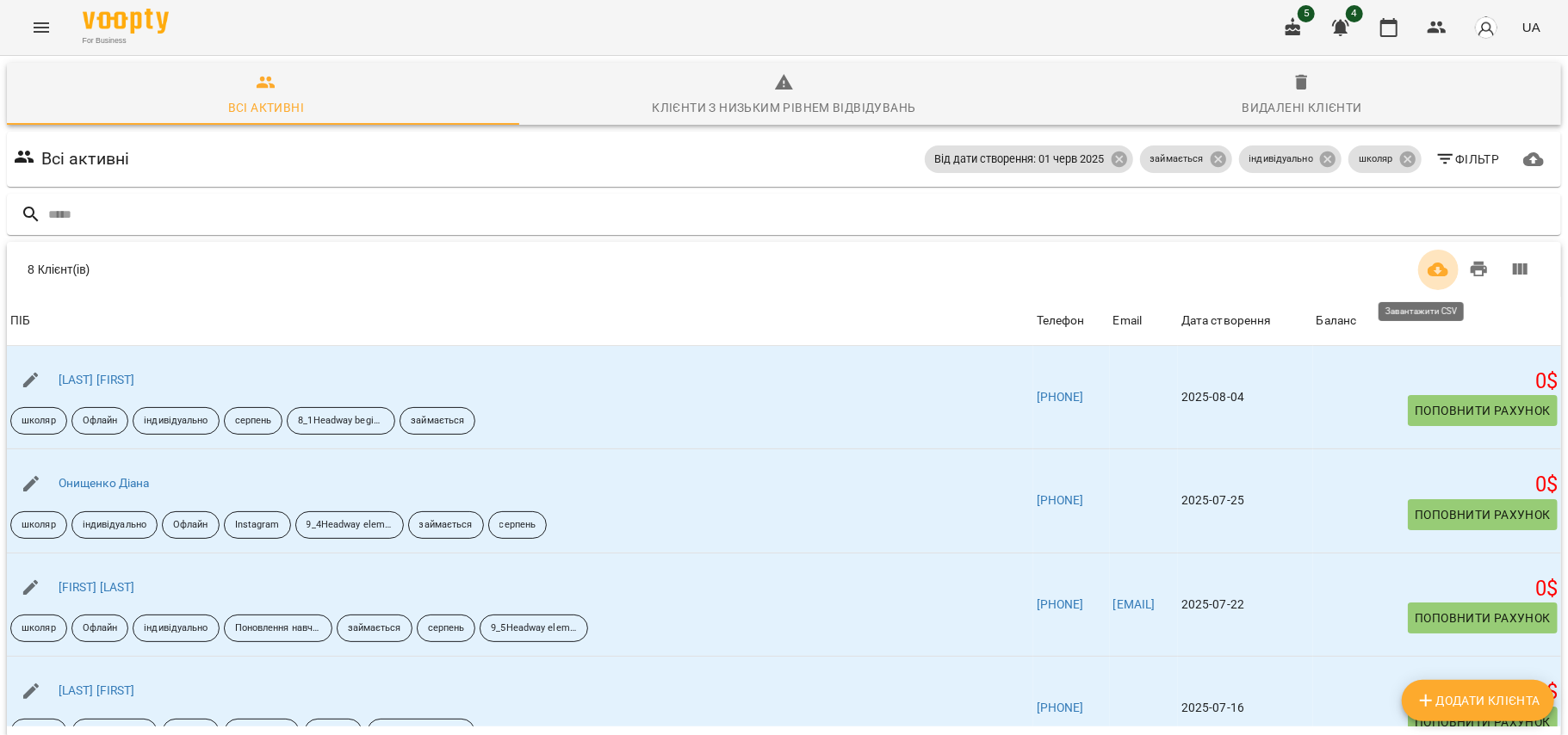 click 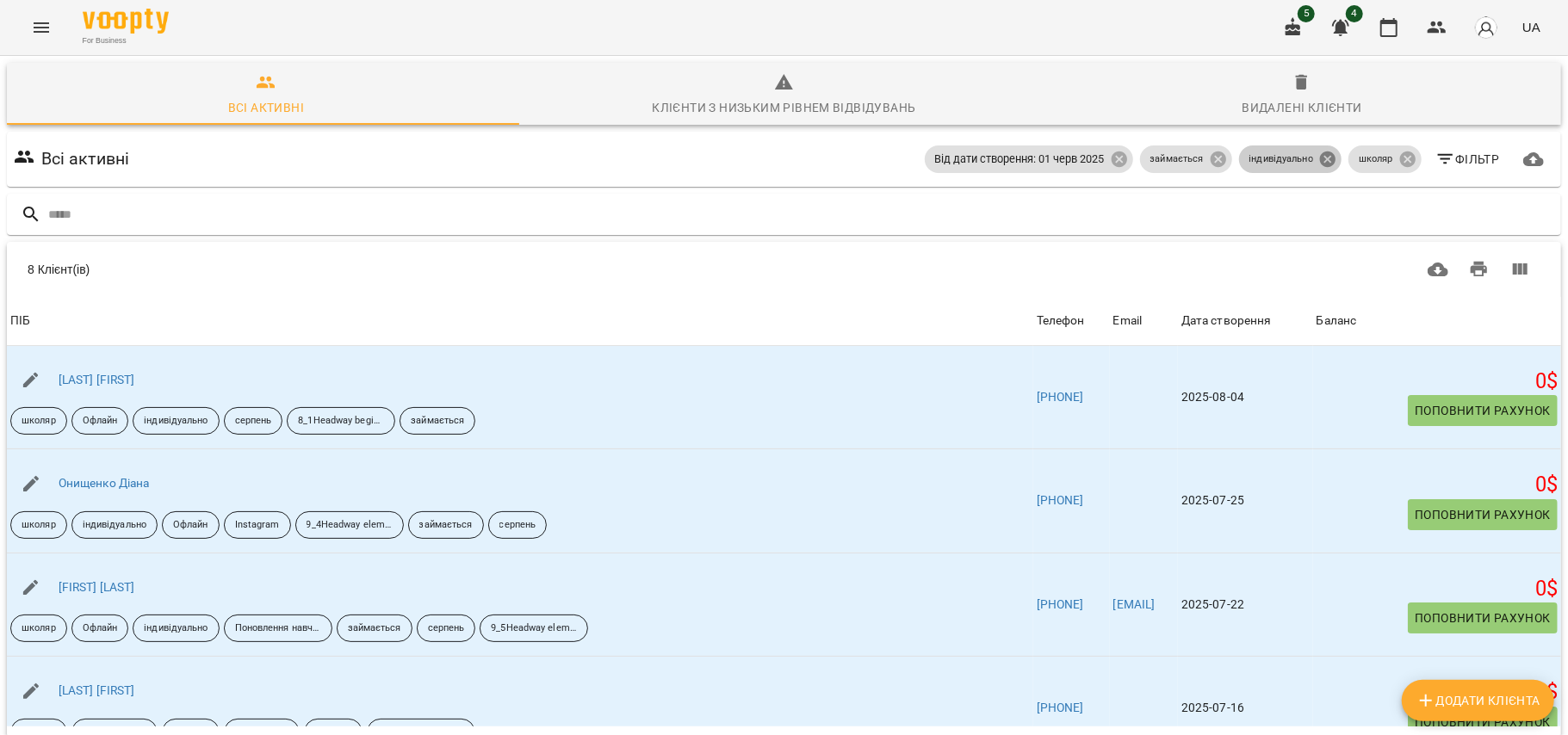 click 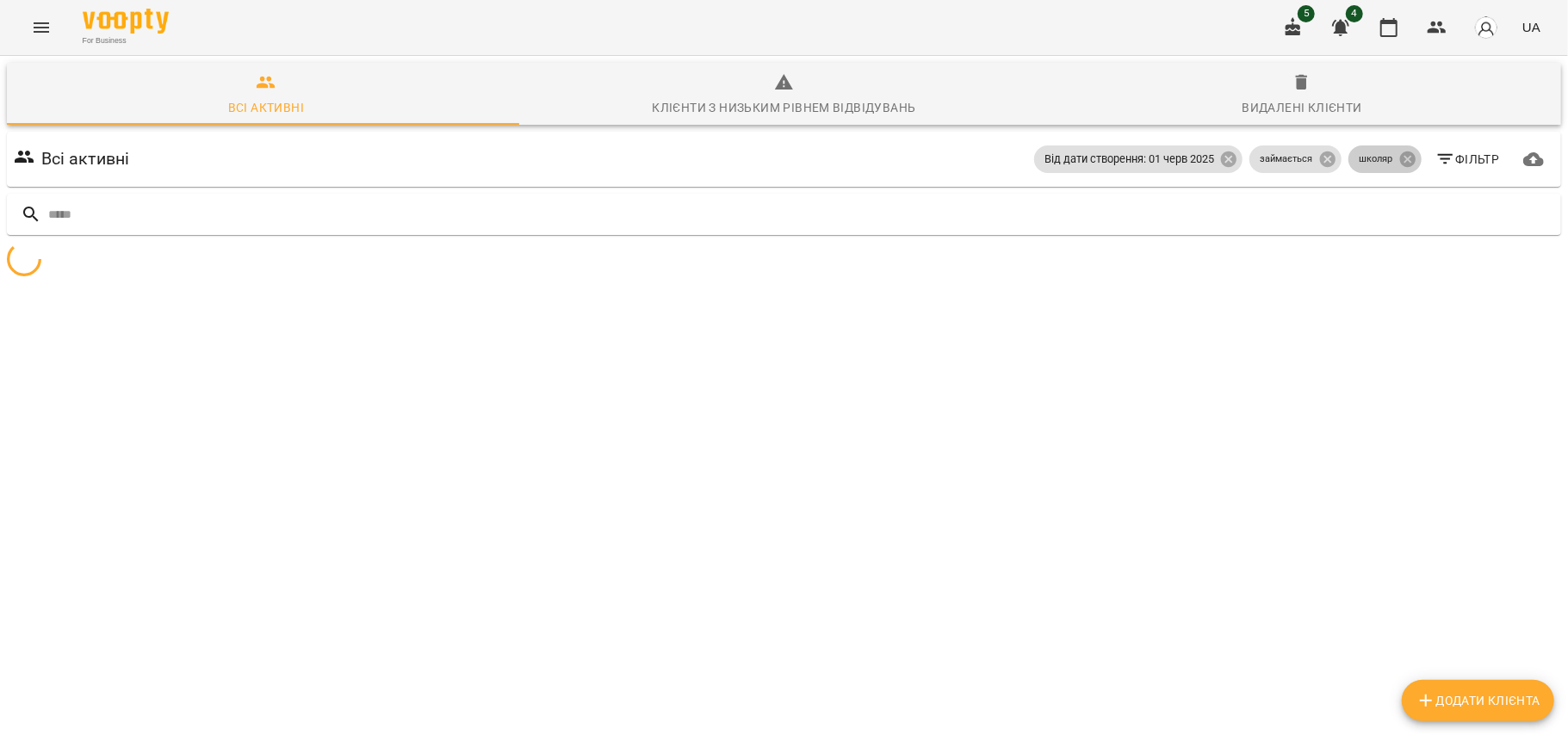 click 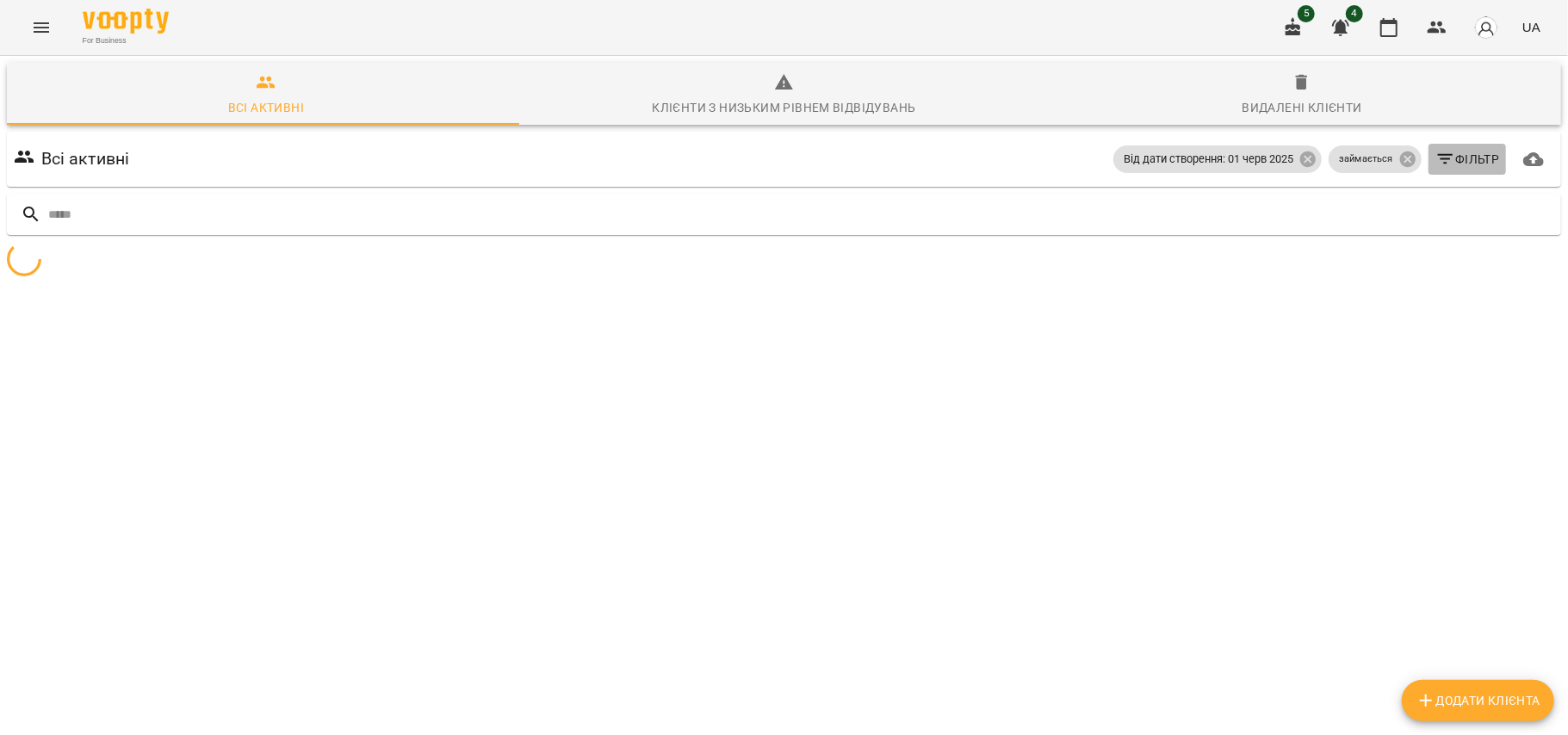 click on "Фільтр" at bounding box center [1467, 159] 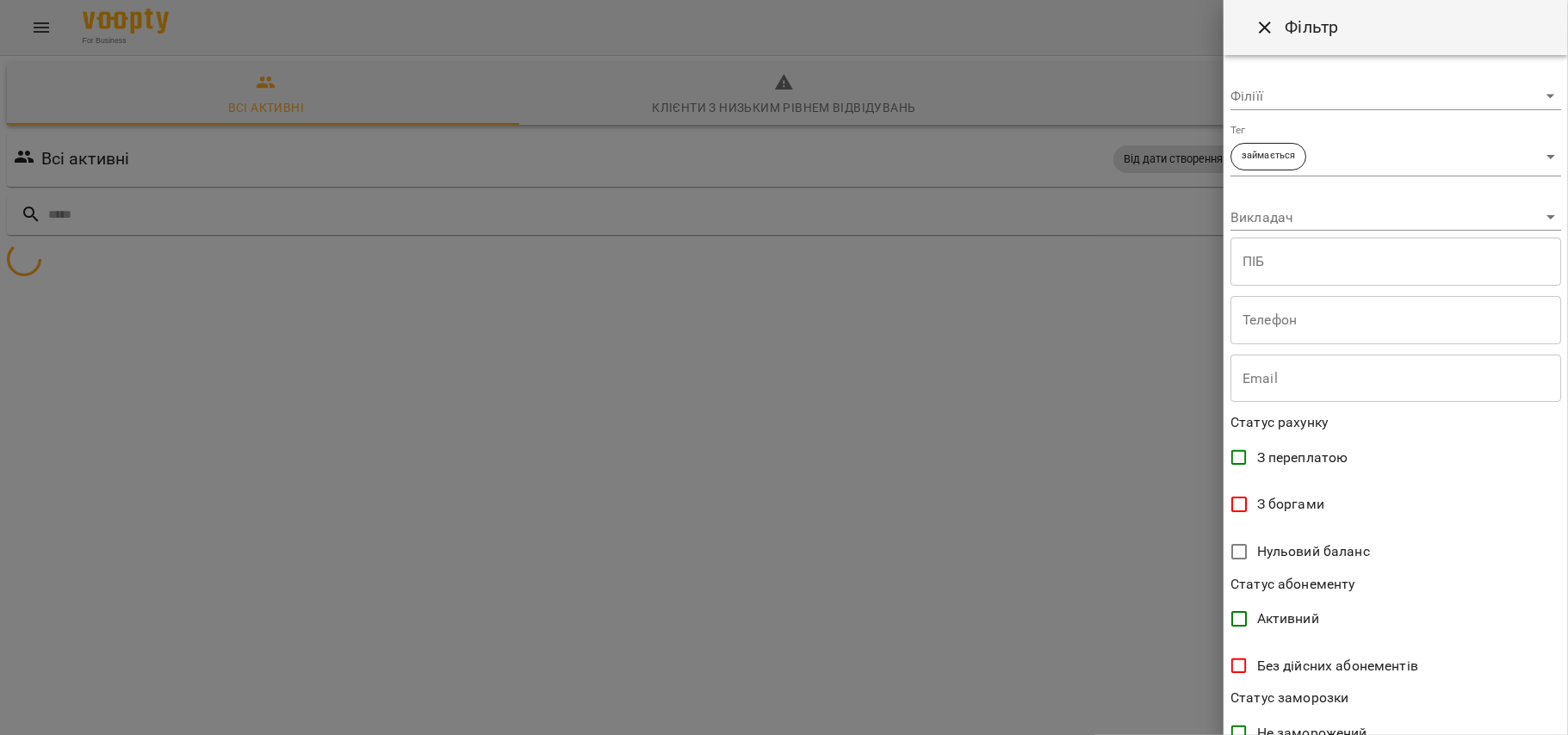 click on "**********" at bounding box center [784, 204] 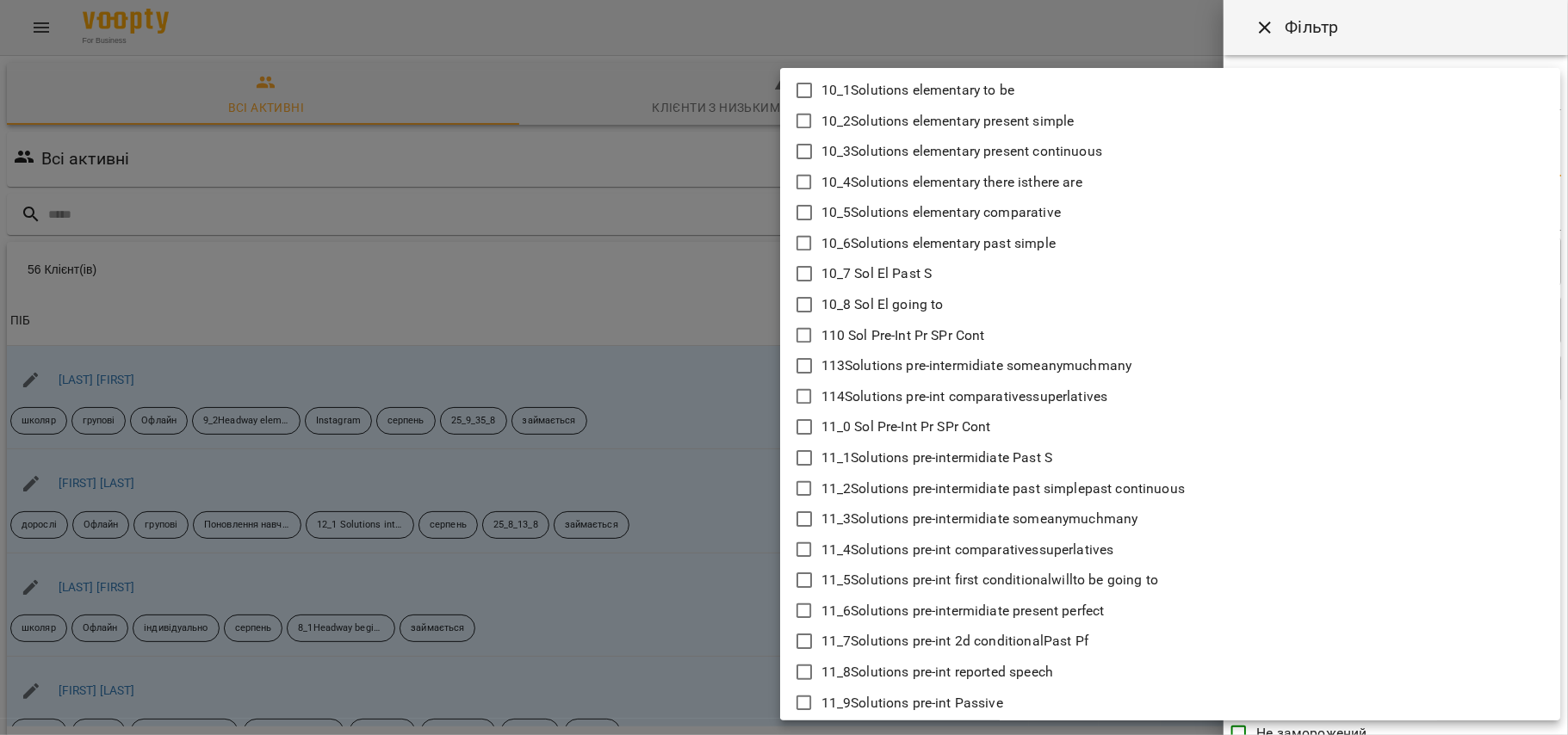 type 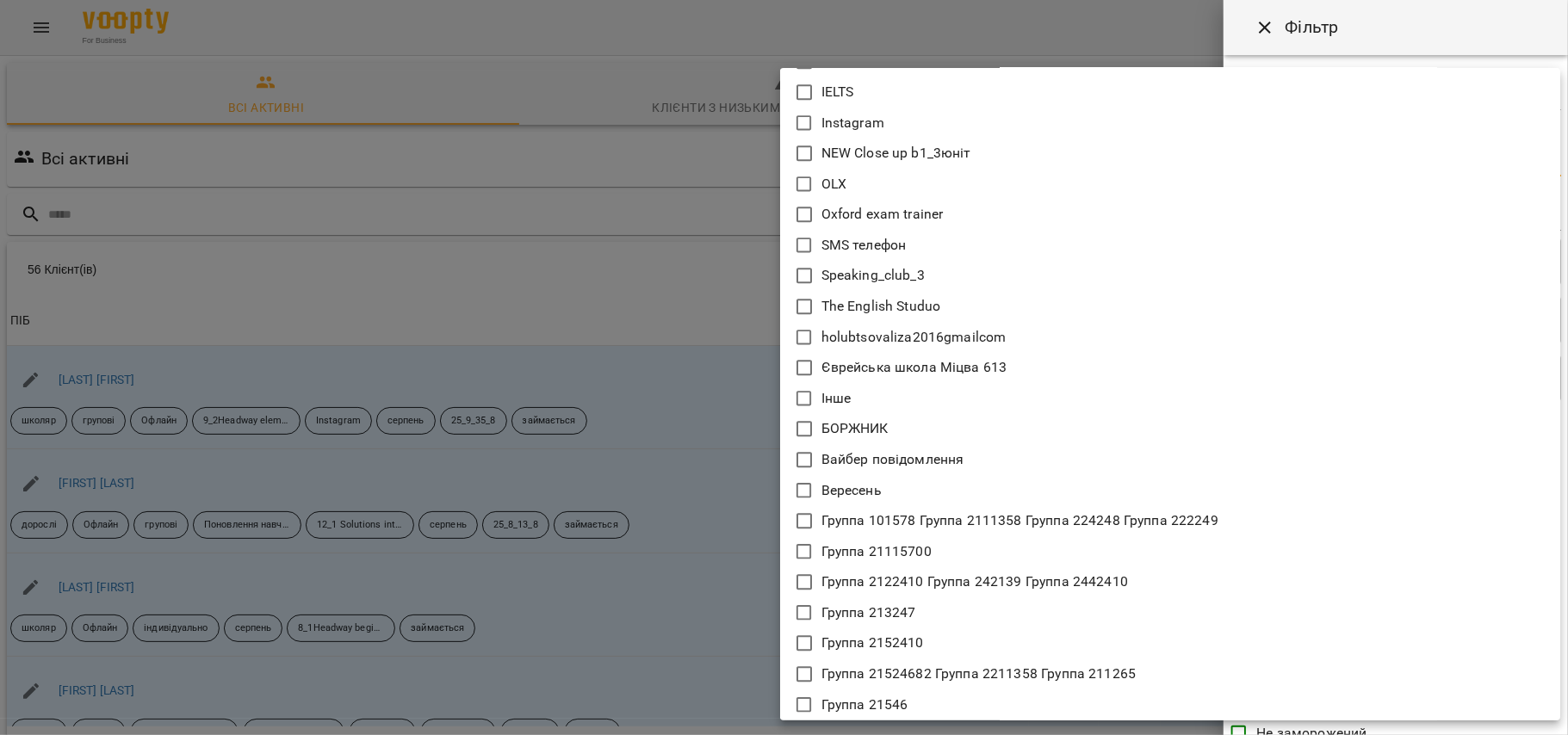 type 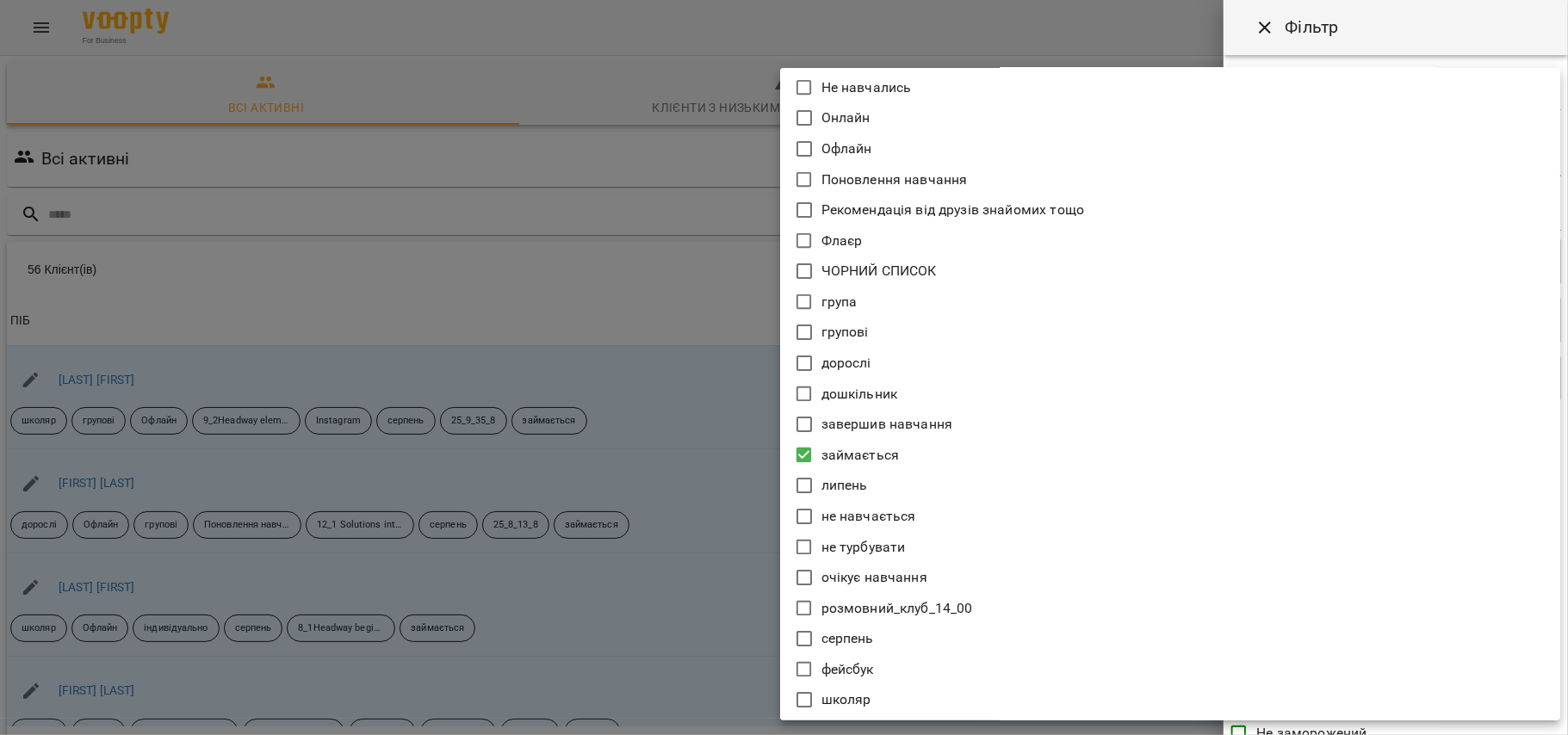 scroll, scrollTop: 9186, scrollLeft: 0, axis: vertical 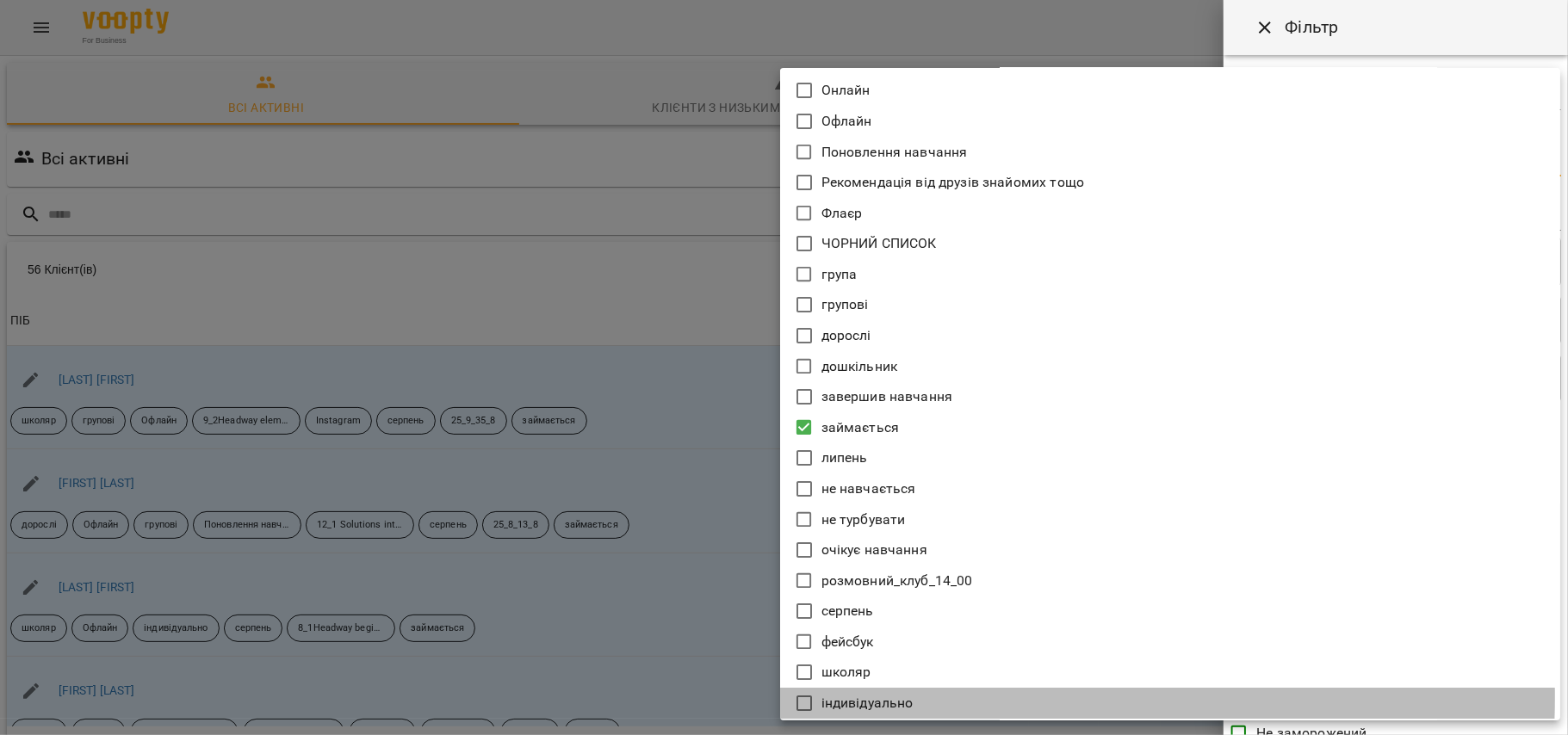 click on "індивідуально" at bounding box center [867, 703] 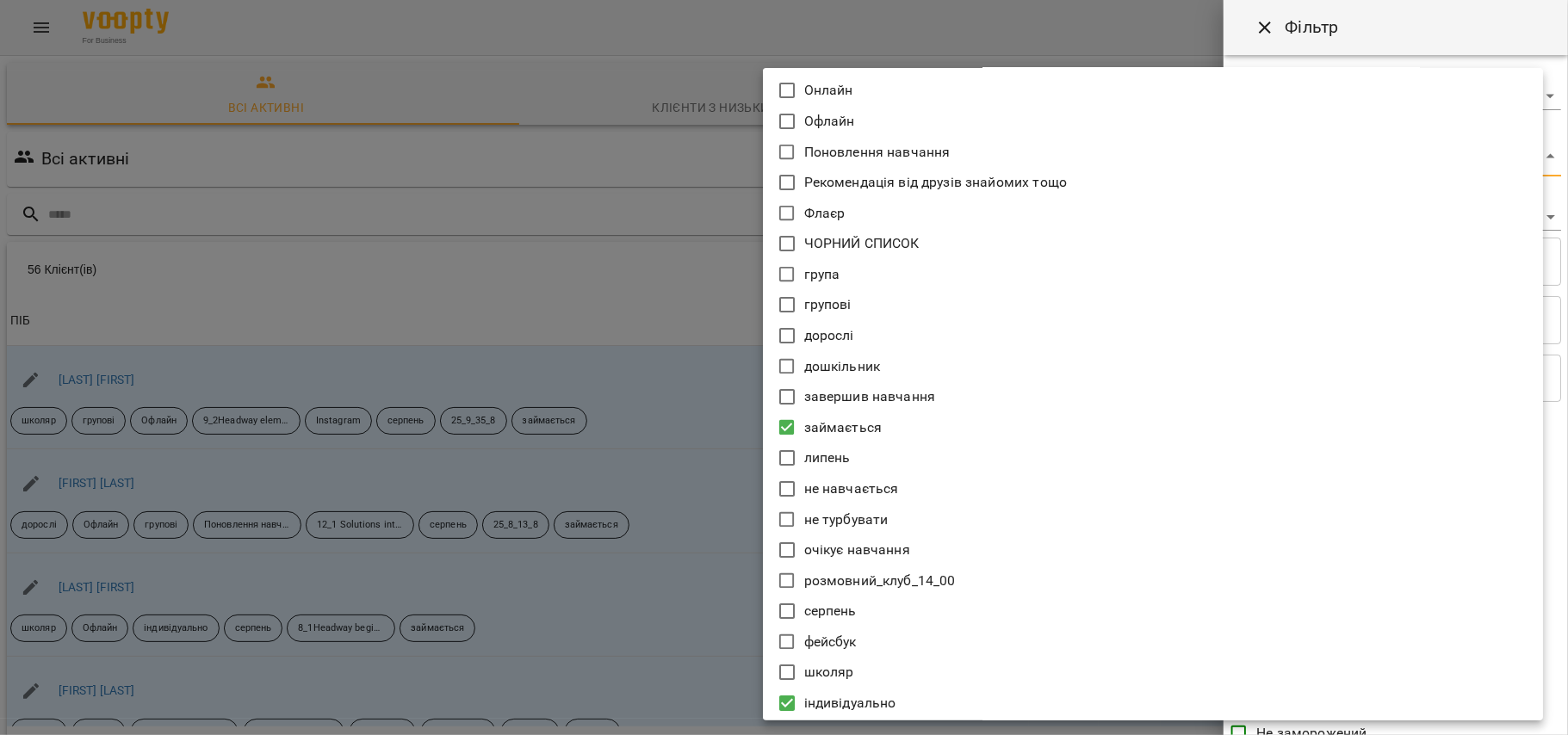 type 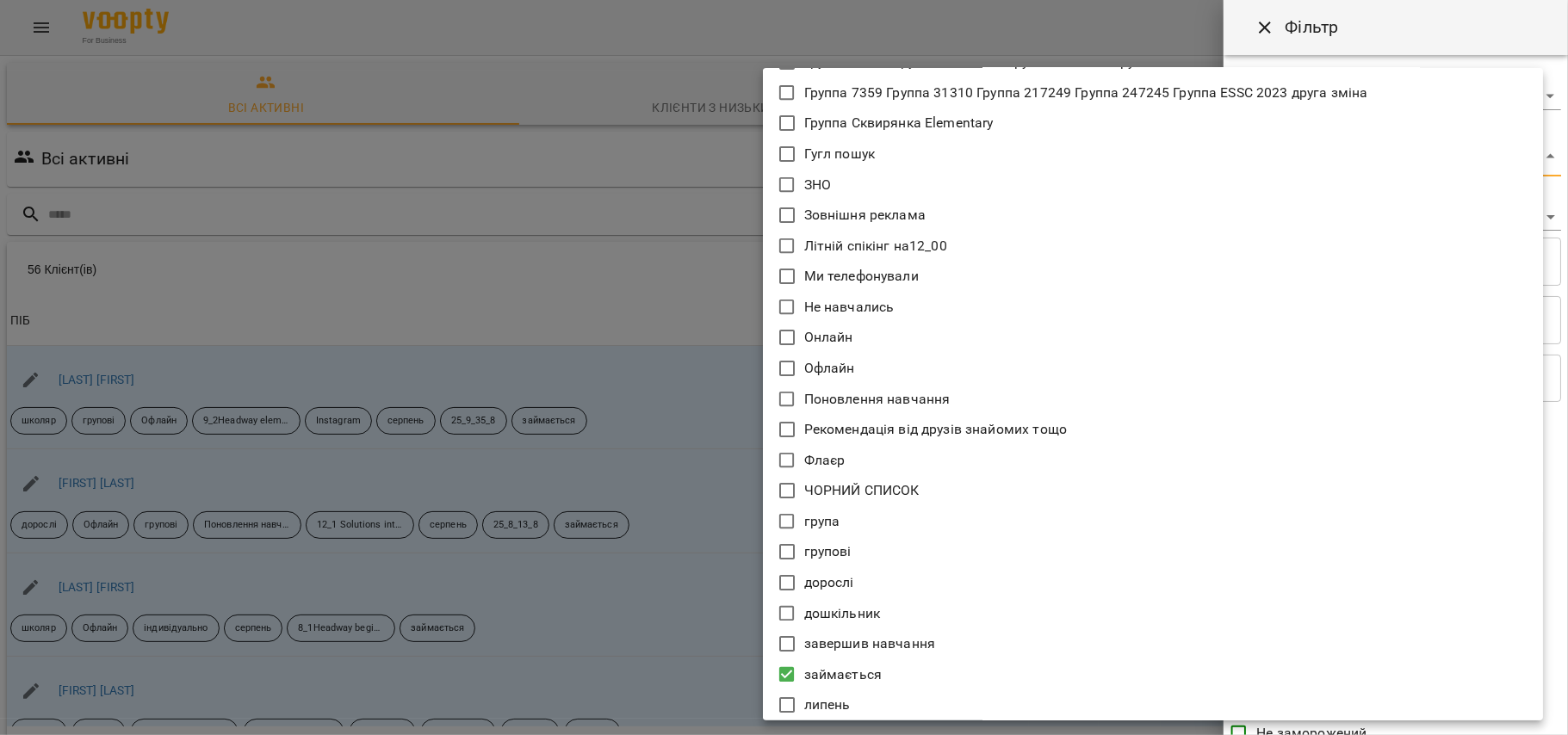 type 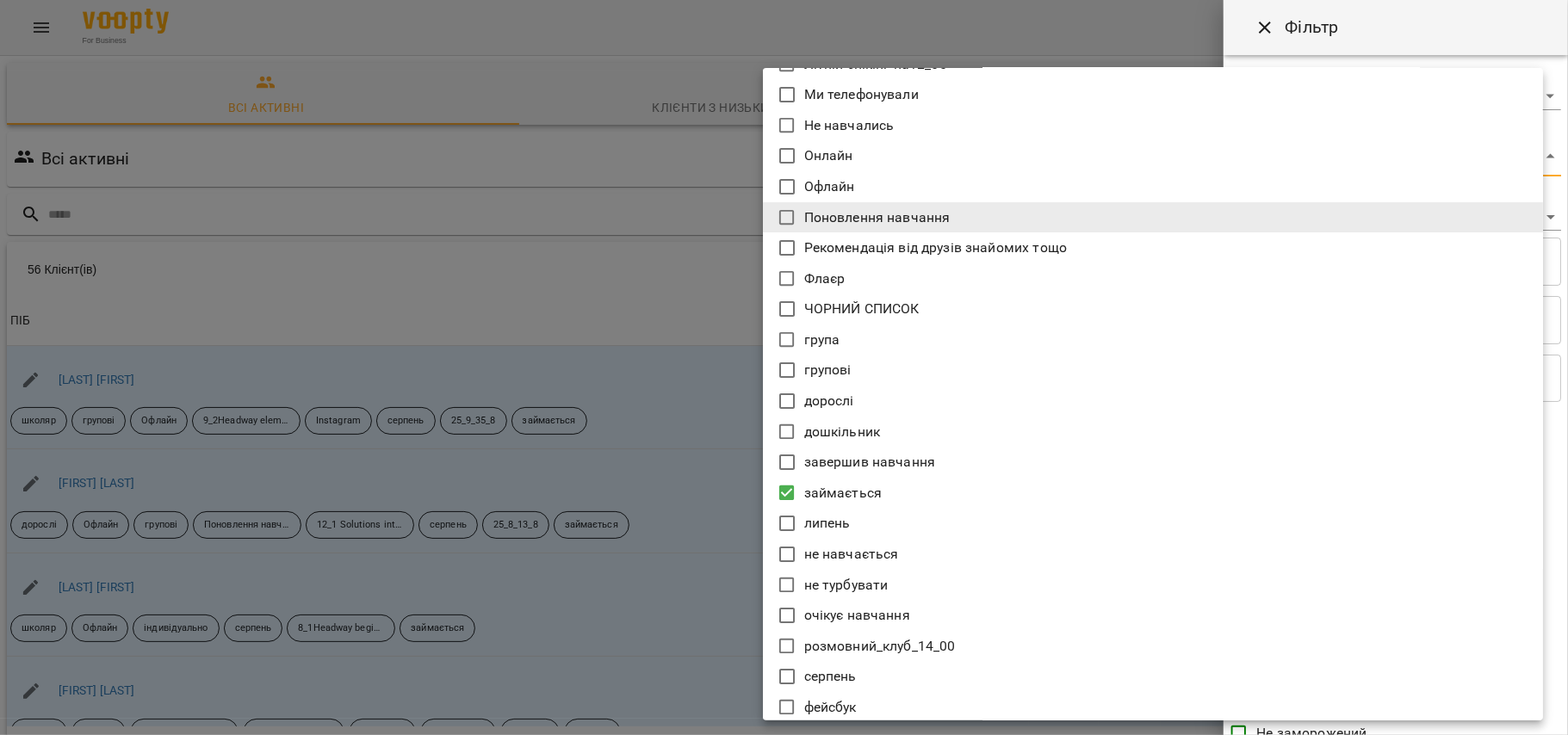 scroll, scrollTop: 9071, scrollLeft: 0, axis: vertical 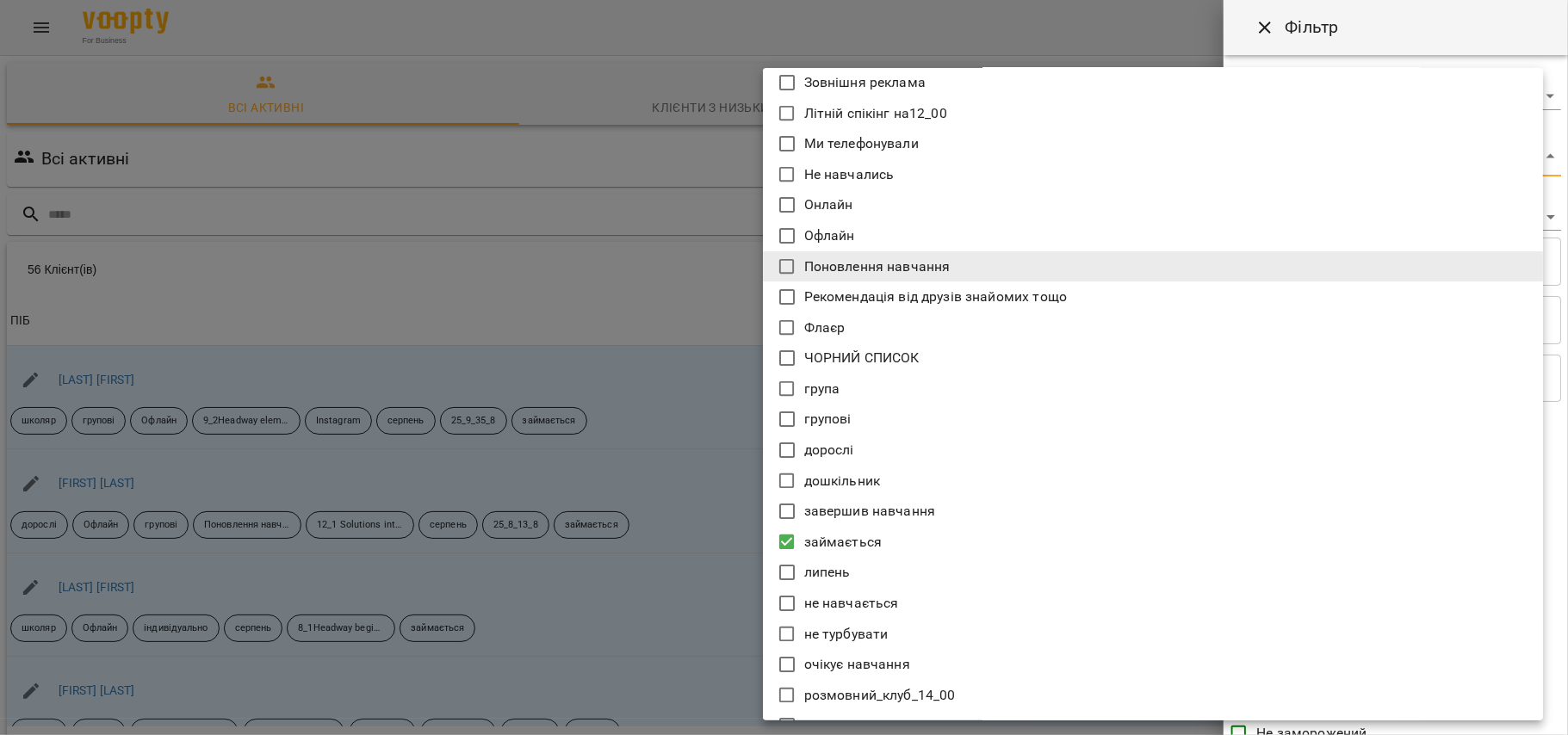 click on "група" at bounding box center [822, 389] 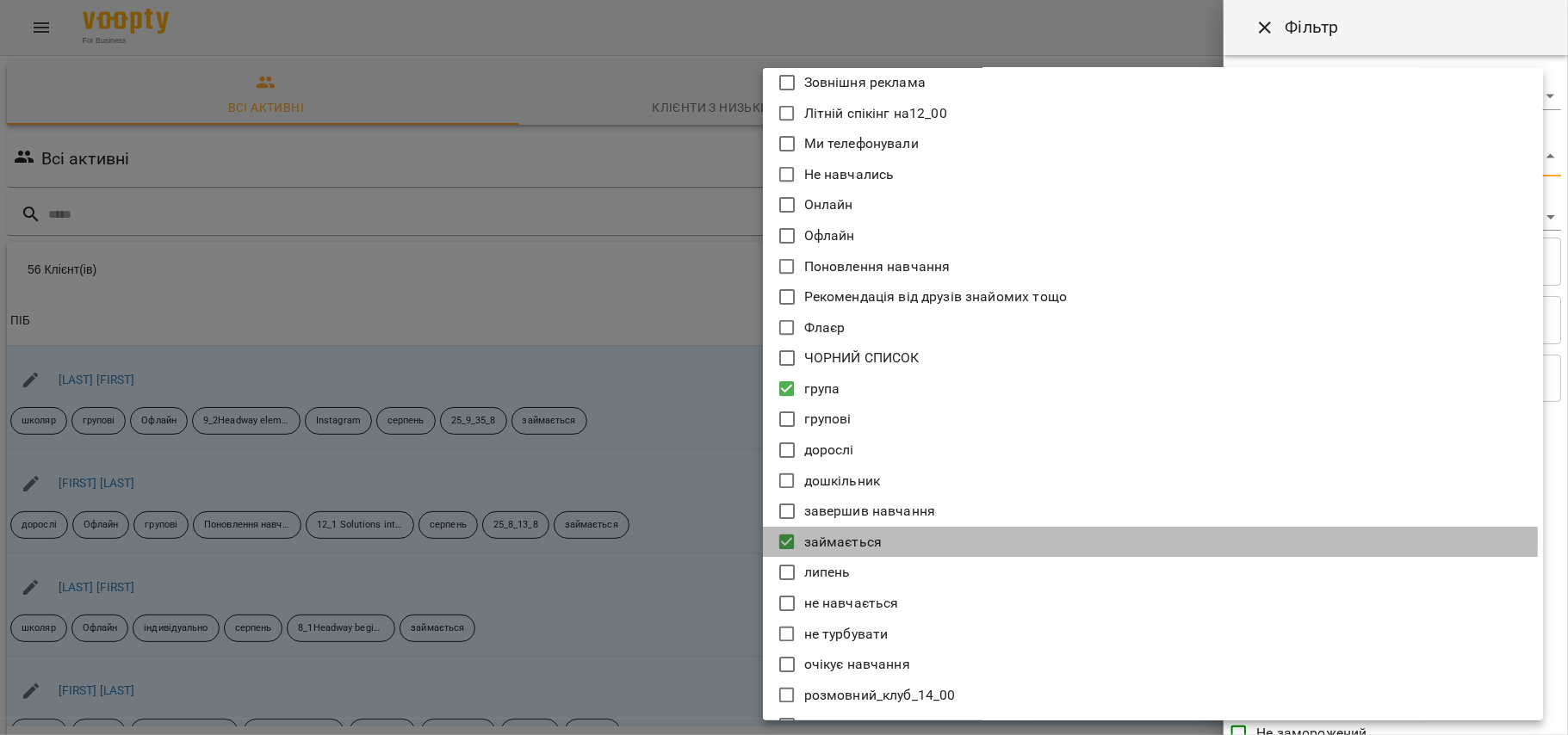 click 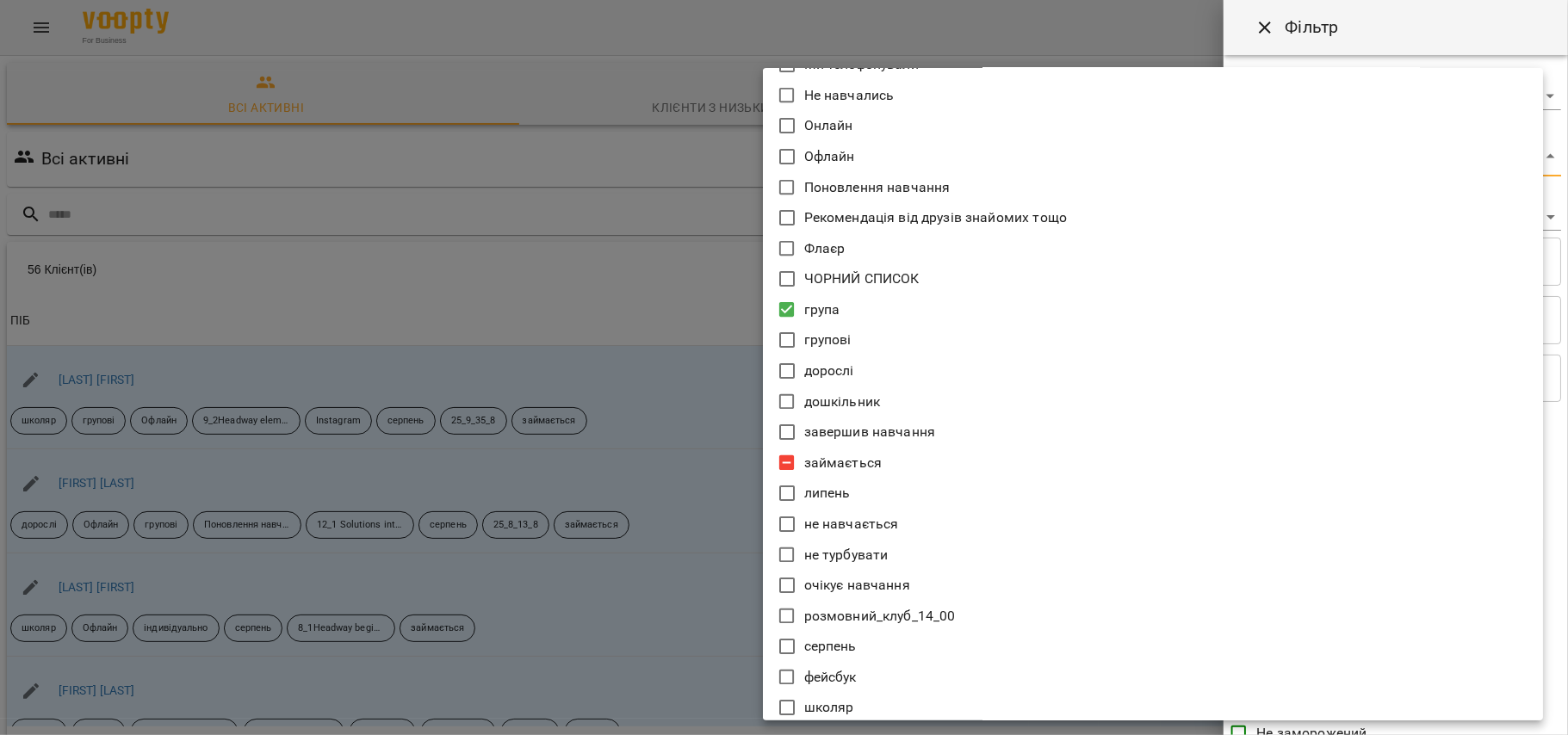 scroll, scrollTop: 9186, scrollLeft: 0, axis: vertical 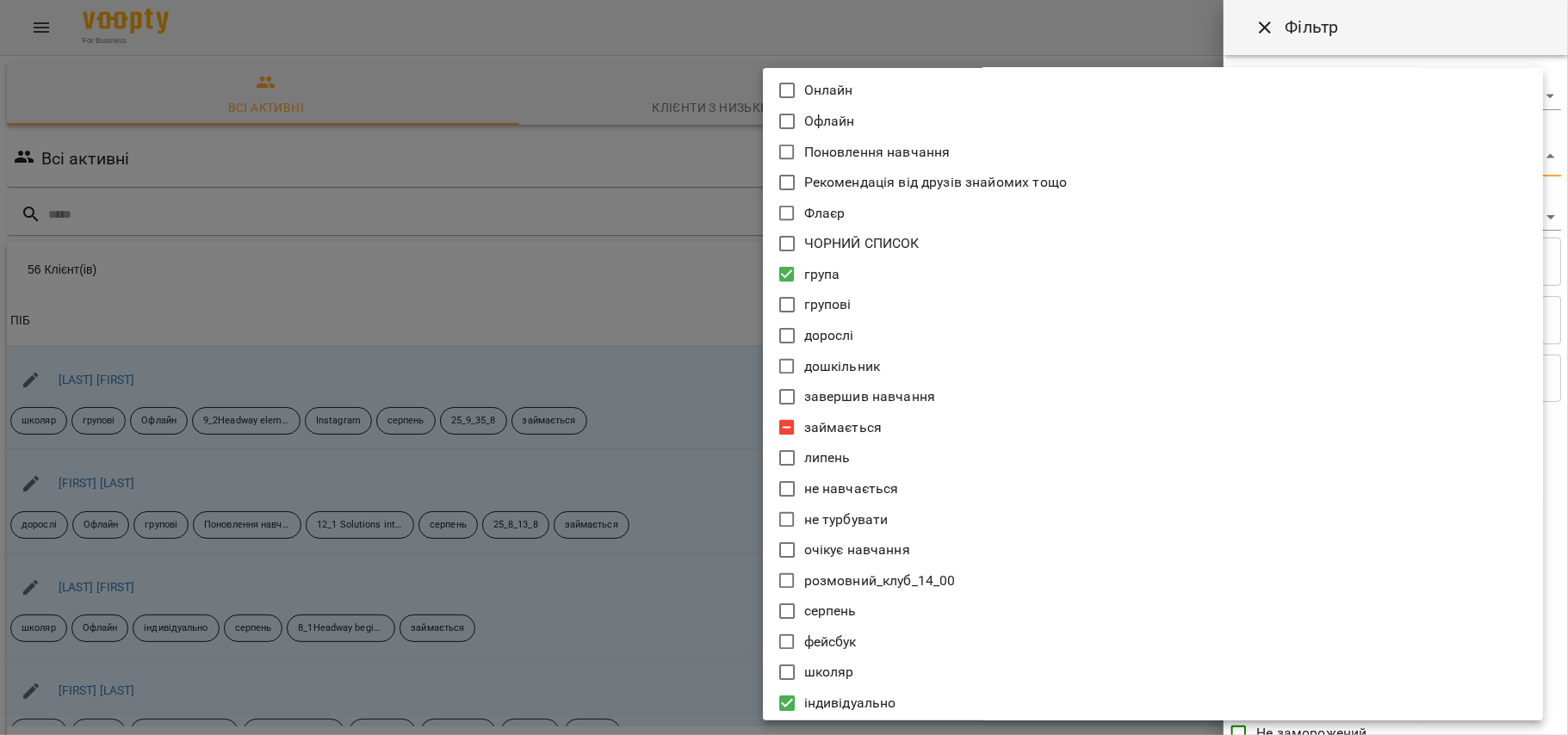 click 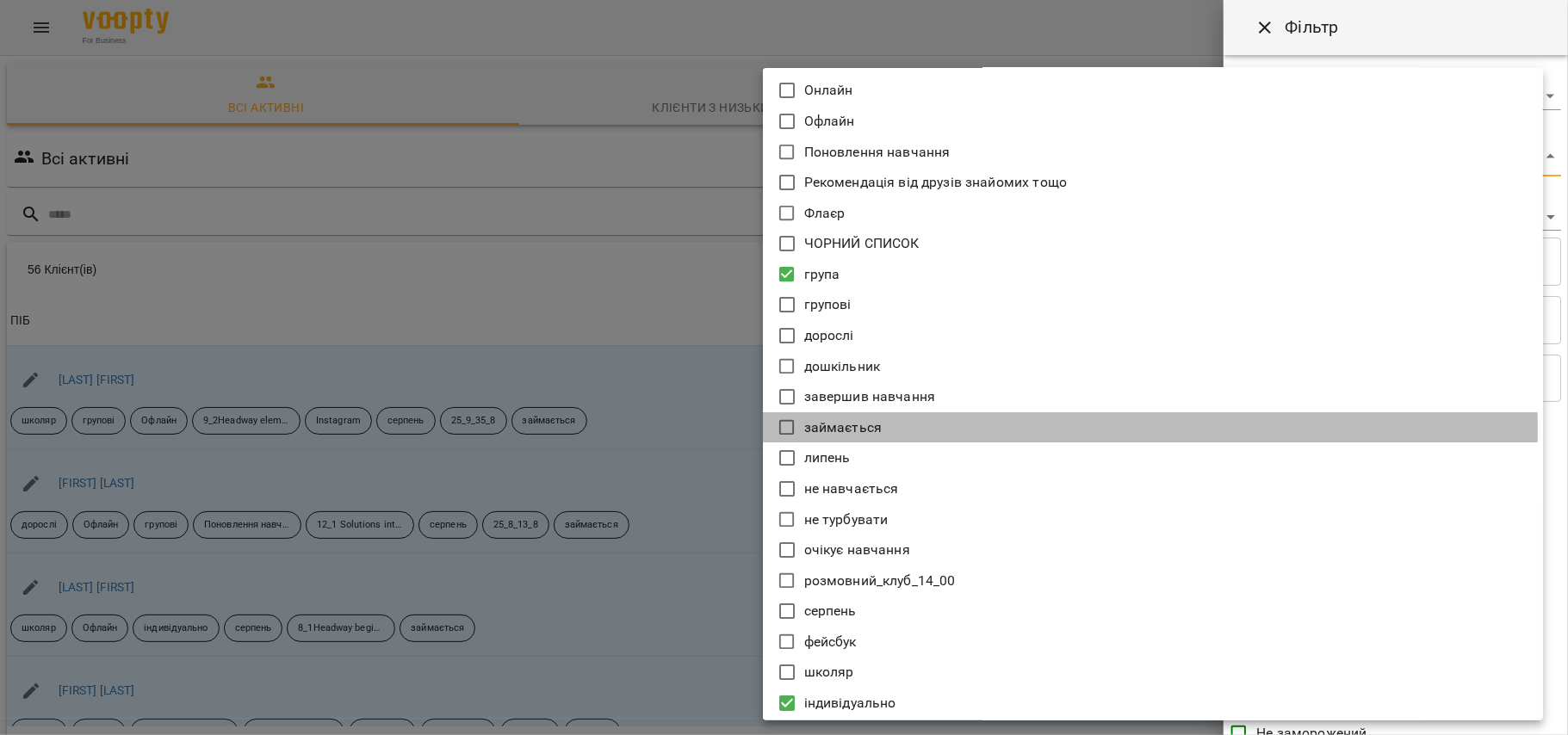 click 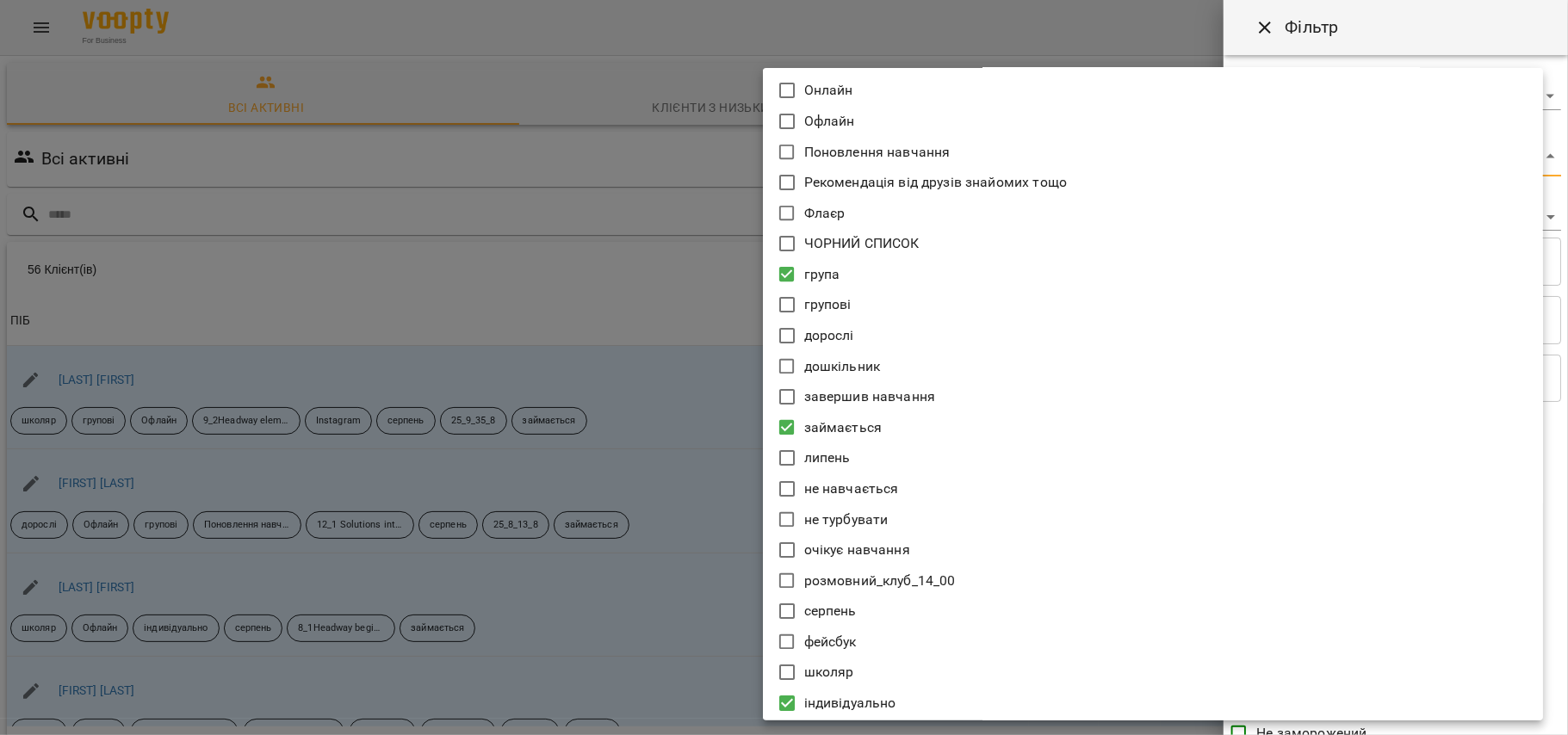 click 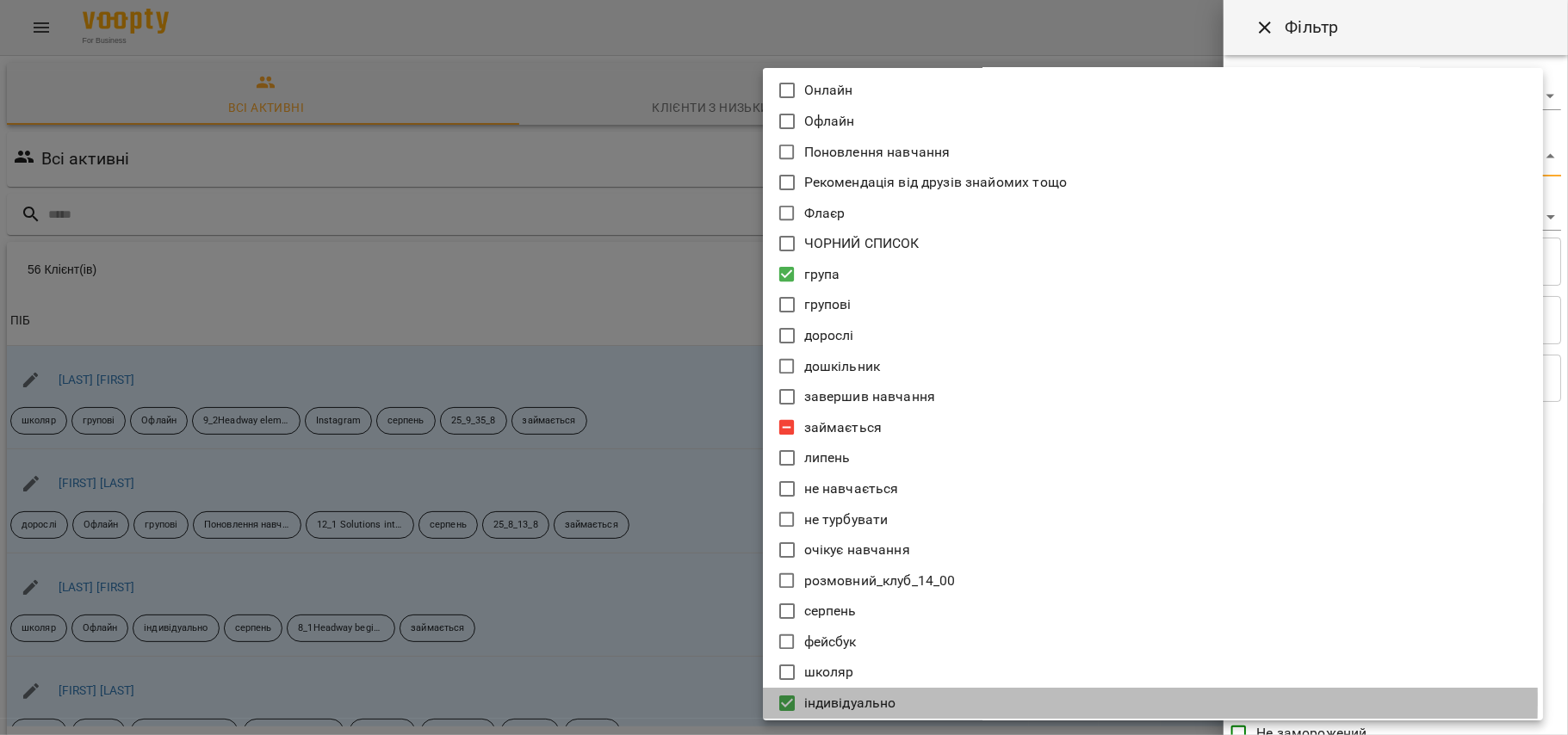 drag, startPoint x: 787, startPoint y: 696, endPoint x: 815, endPoint y: 697, distance: 28.01785 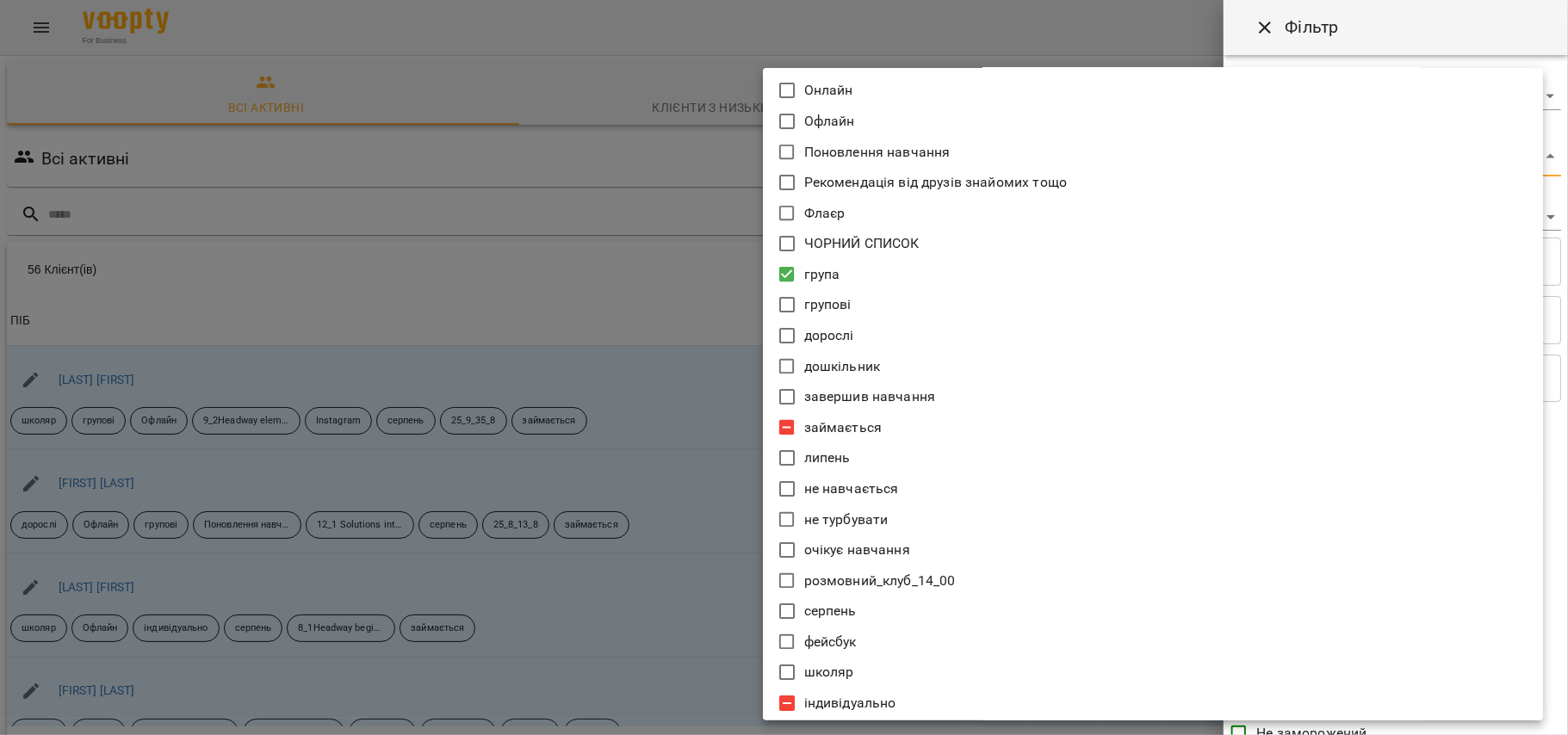 click at bounding box center [784, 368] 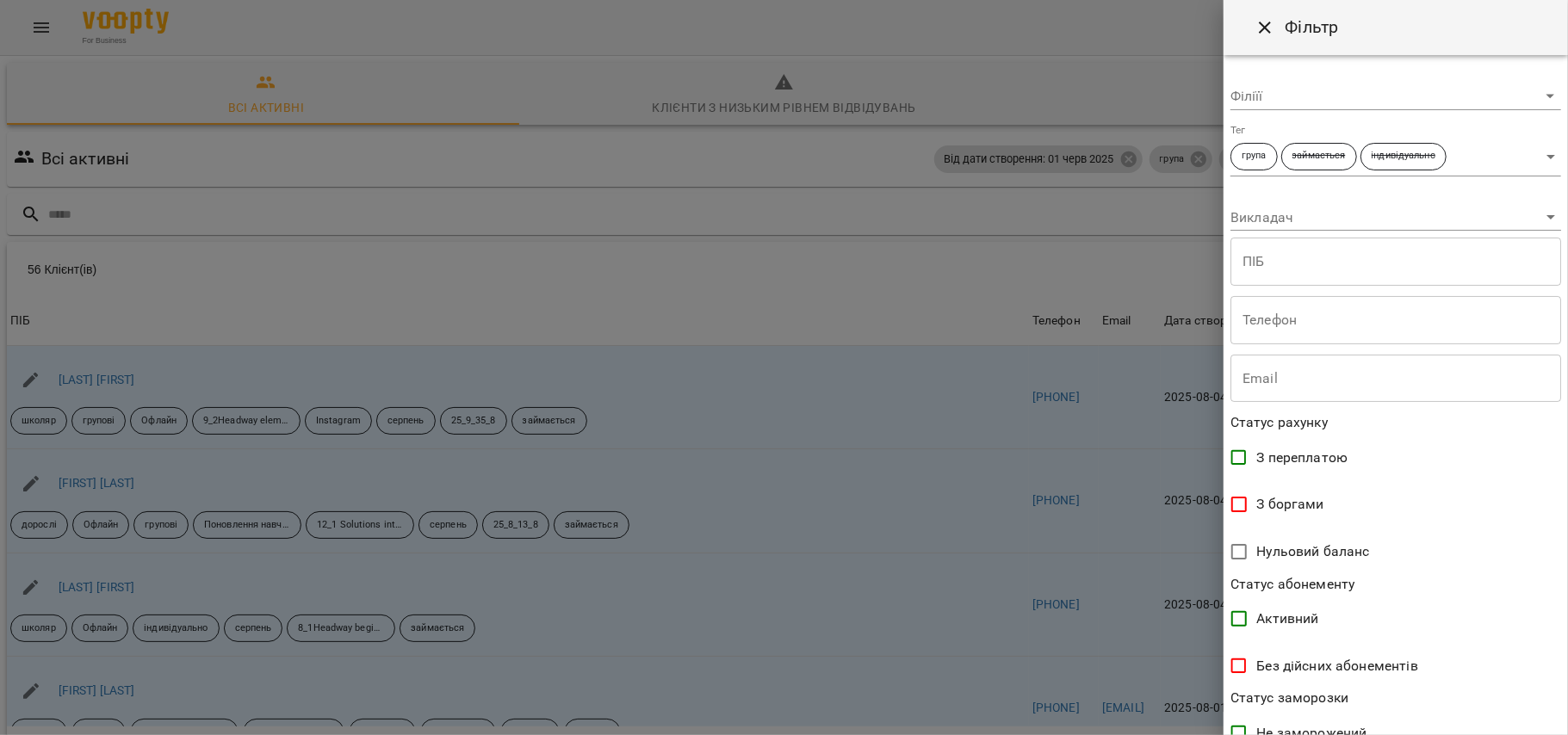 click at bounding box center [784, 368] 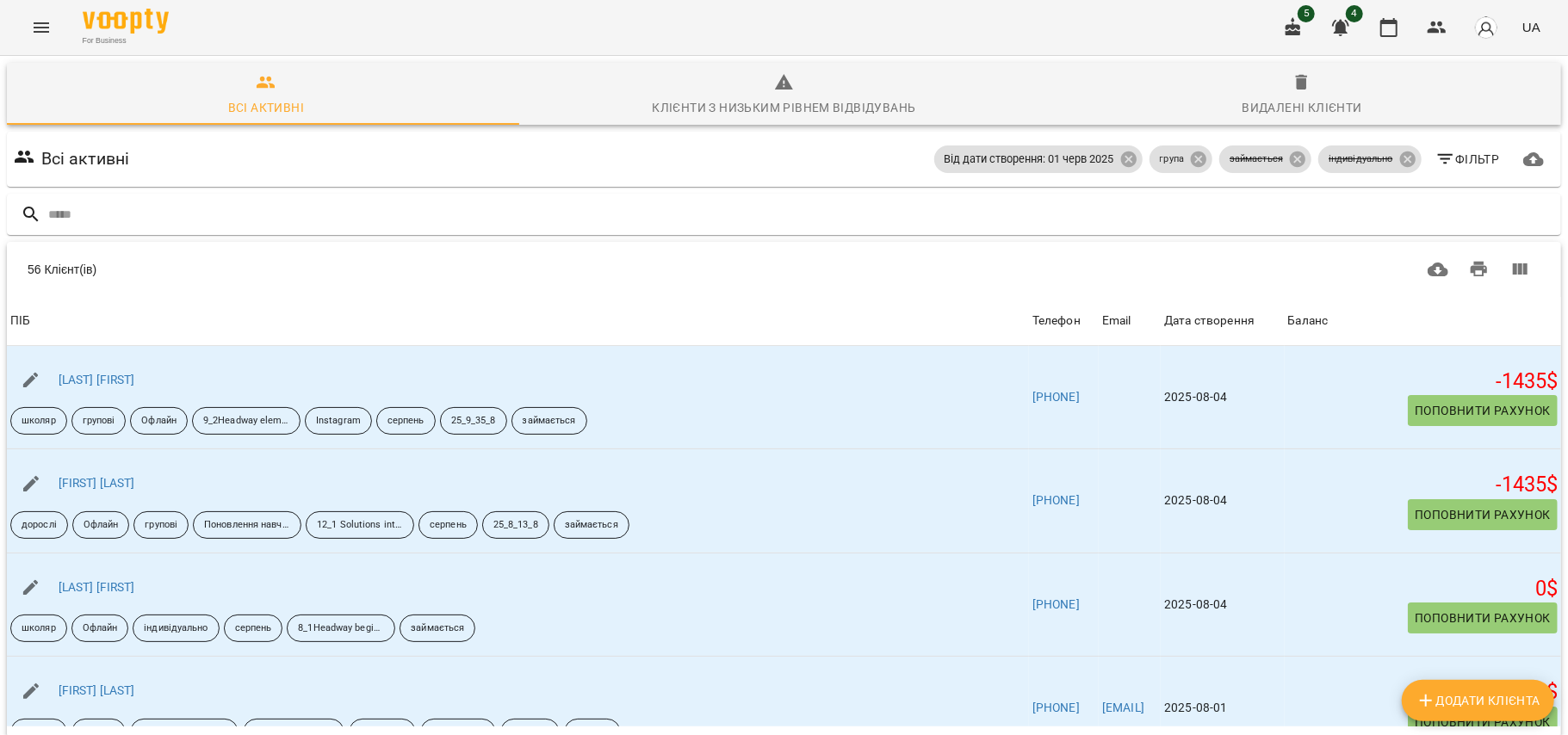click on "Фільтр" at bounding box center (1467, 159) 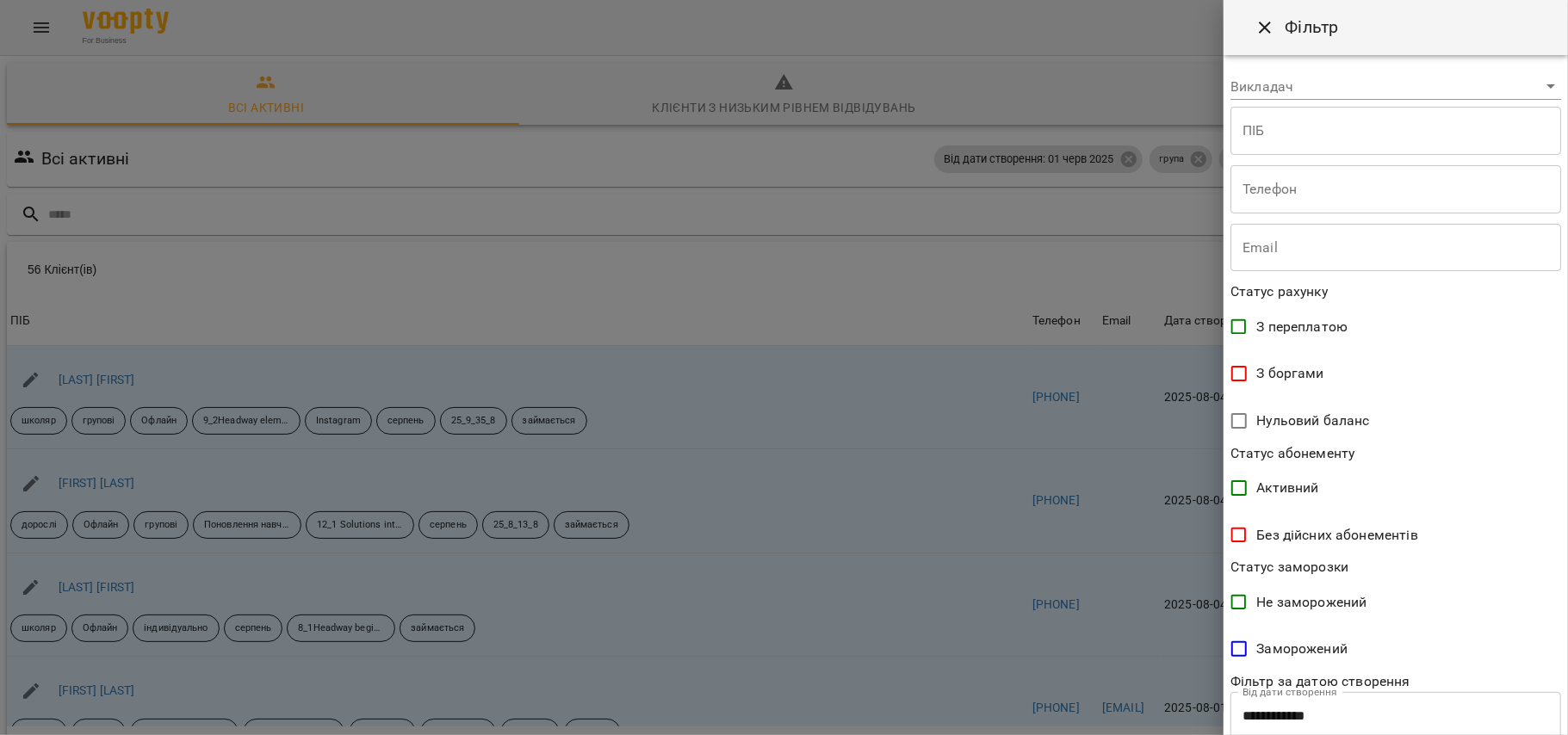 scroll, scrollTop: 234, scrollLeft: 0, axis: vertical 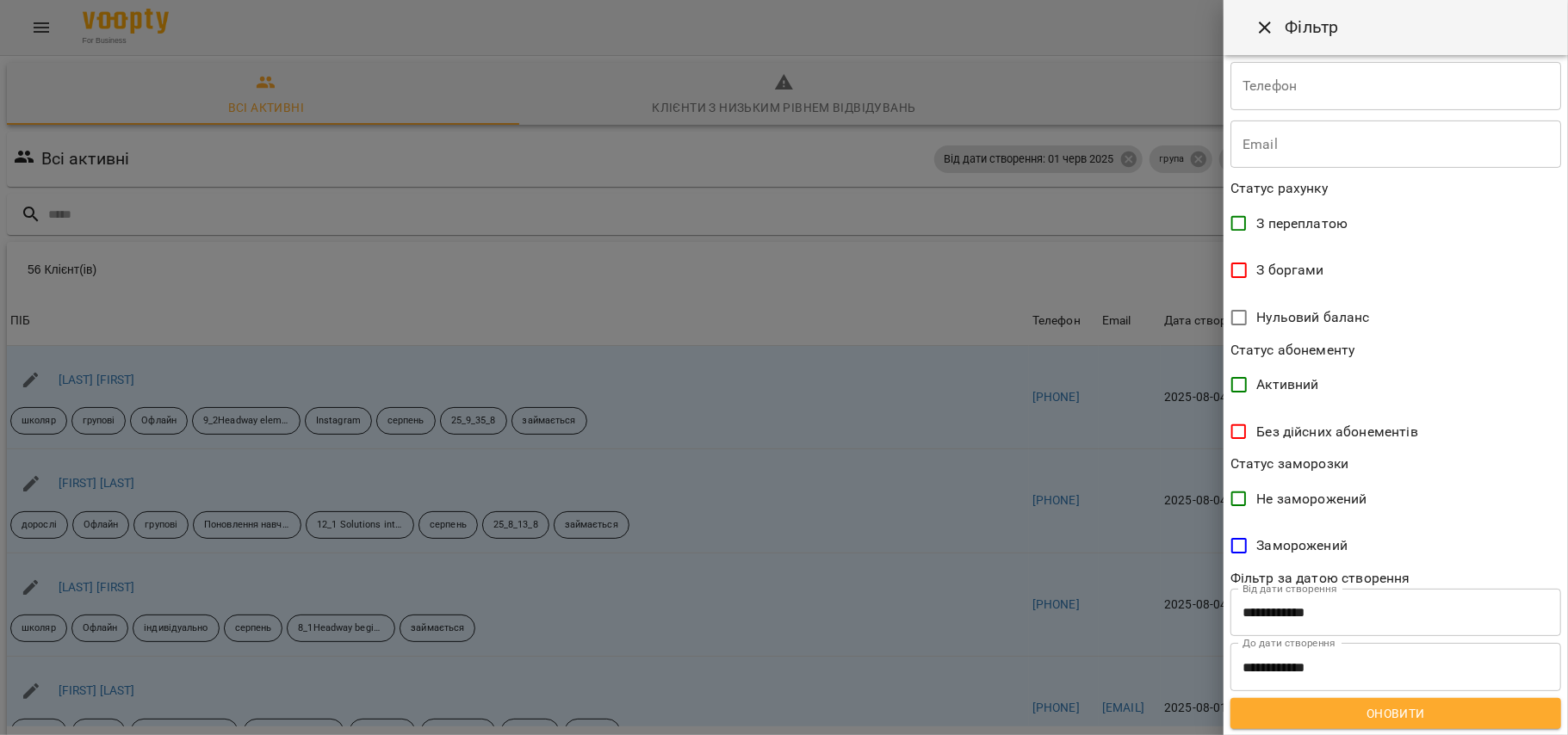 click on "**********" at bounding box center [1396, 395] 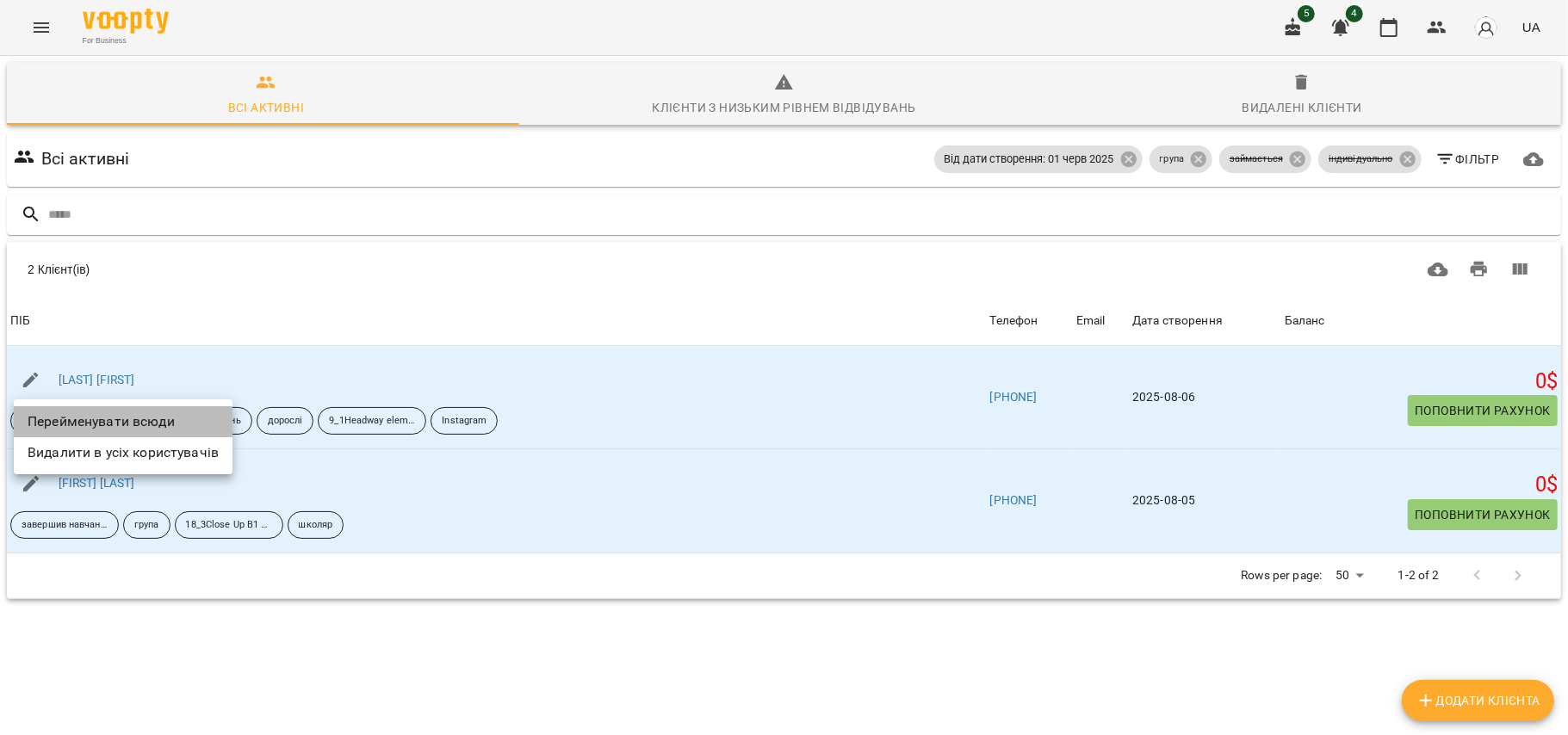 click on "Перейменувати всюди" at bounding box center (123, 422) 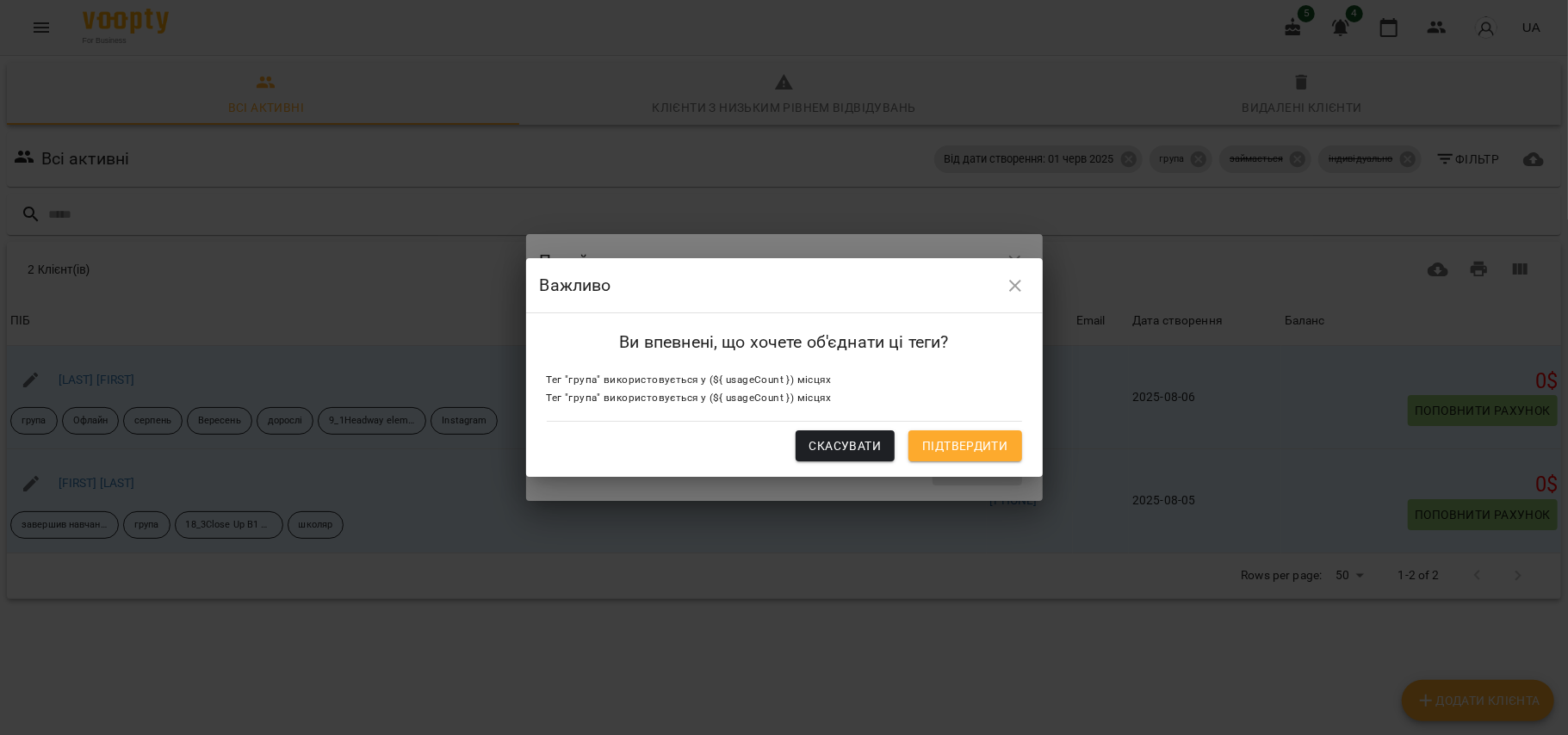 click at bounding box center [1015, 286] 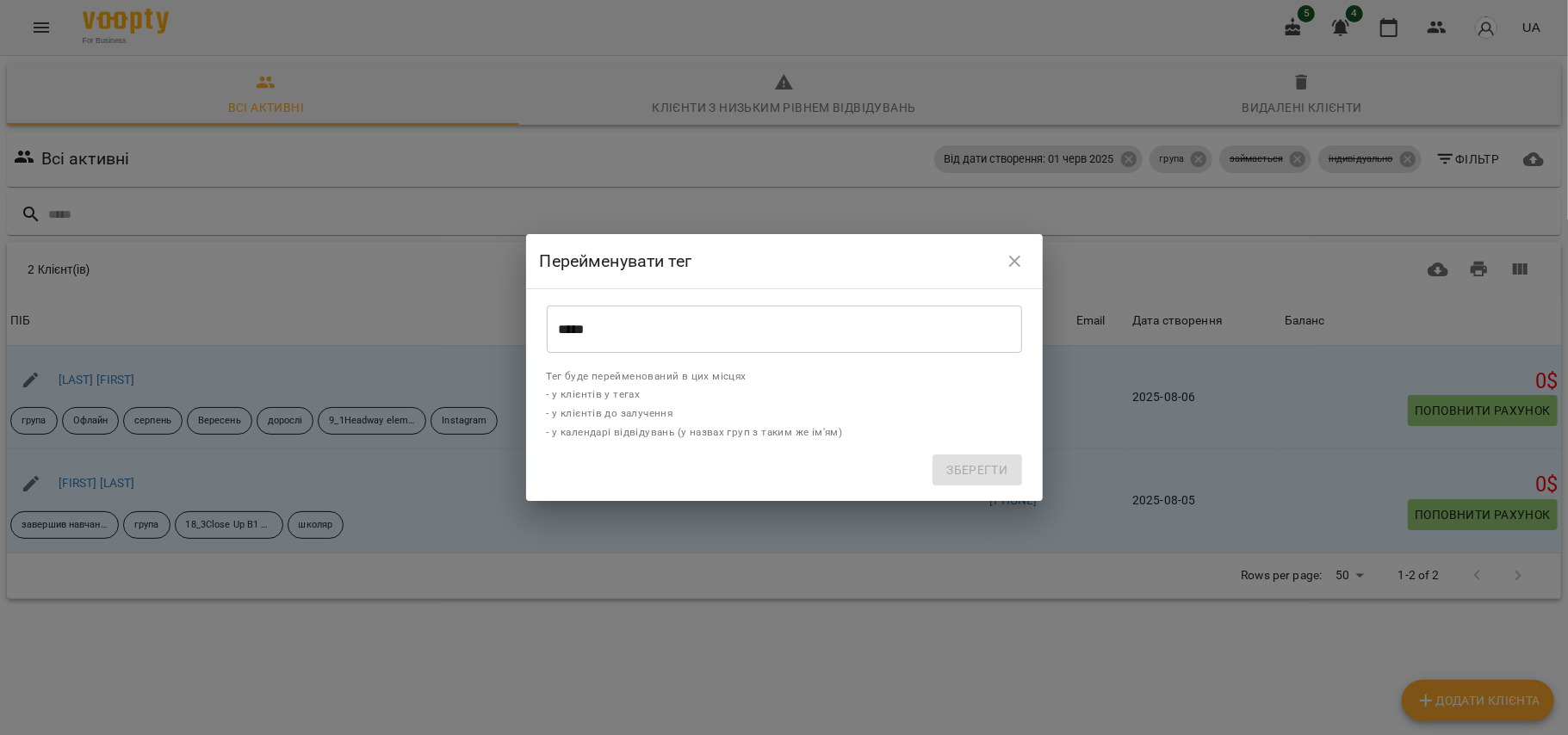 click on "*****" at bounding box center [784, 329] 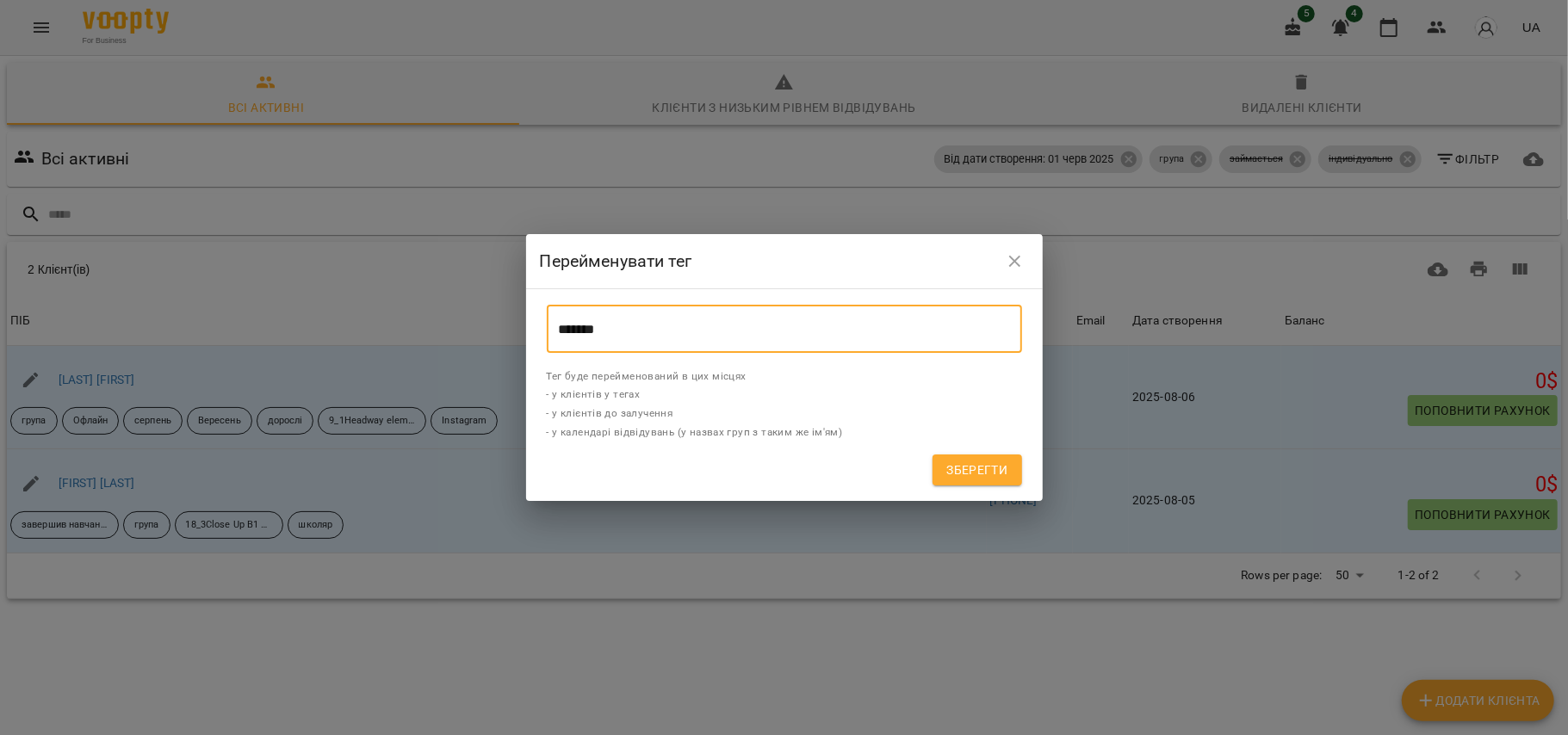 type on "*******" 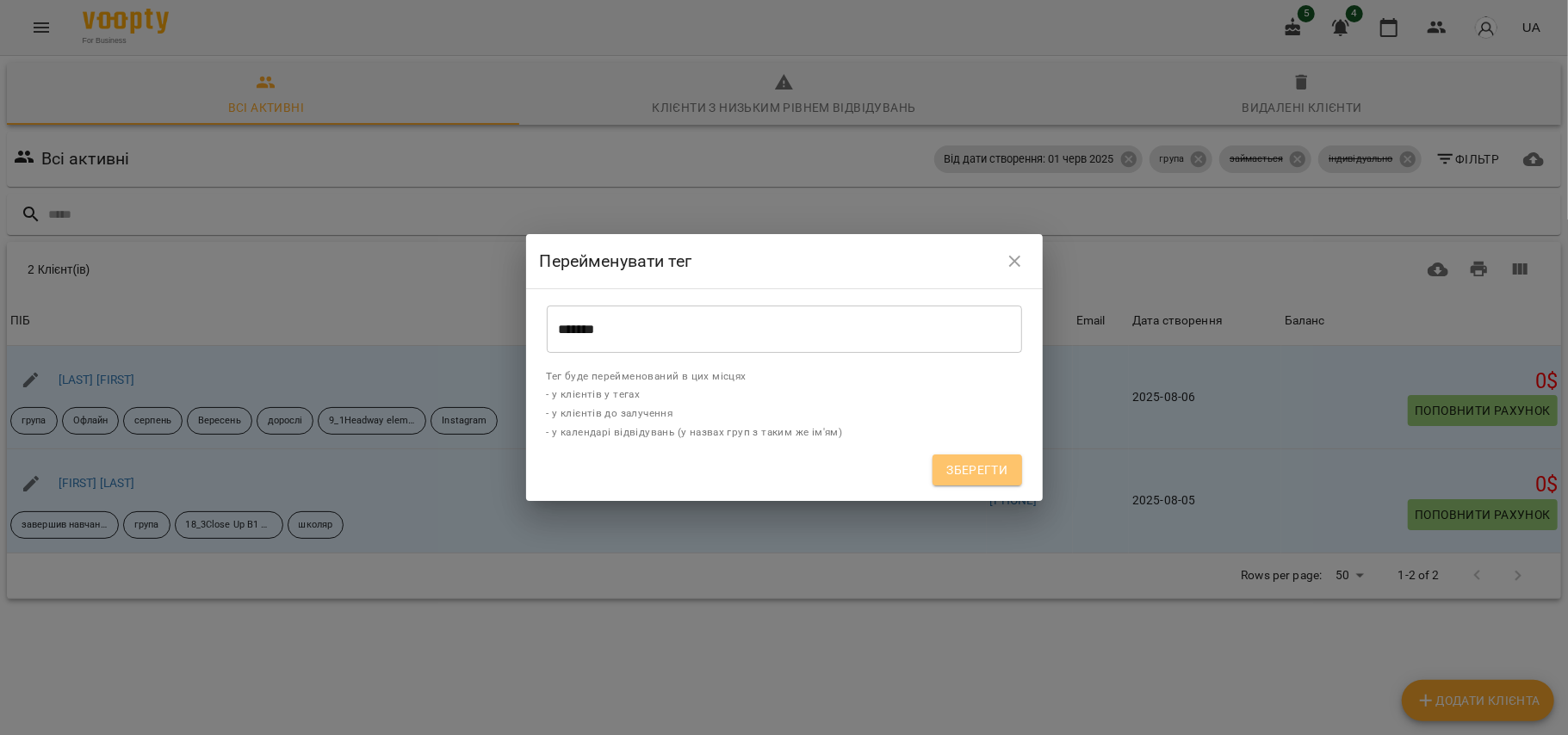 click on "Зберегти" at bounding box center [976, 470] 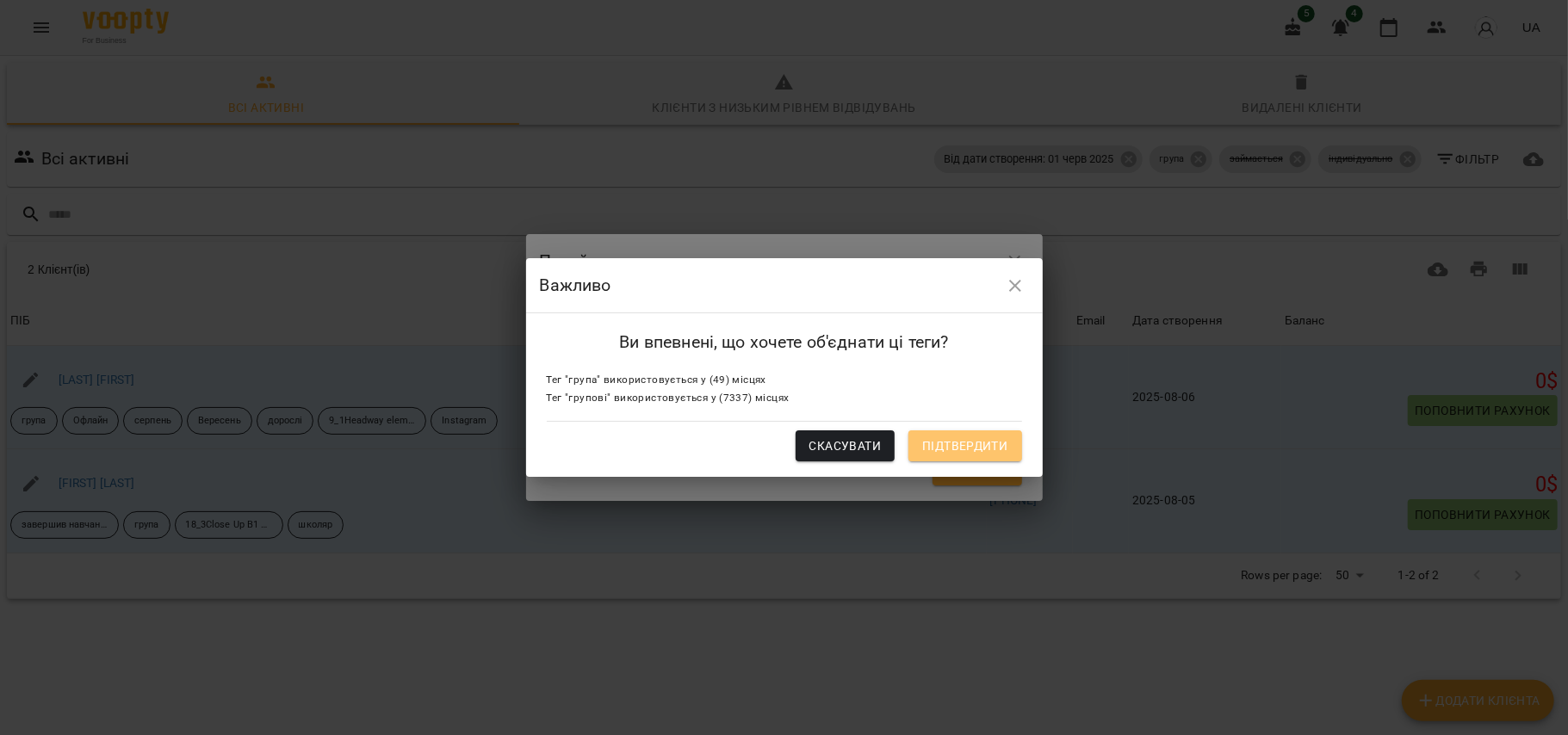 click on "Підтвердити" at bounding box center [964, 446] 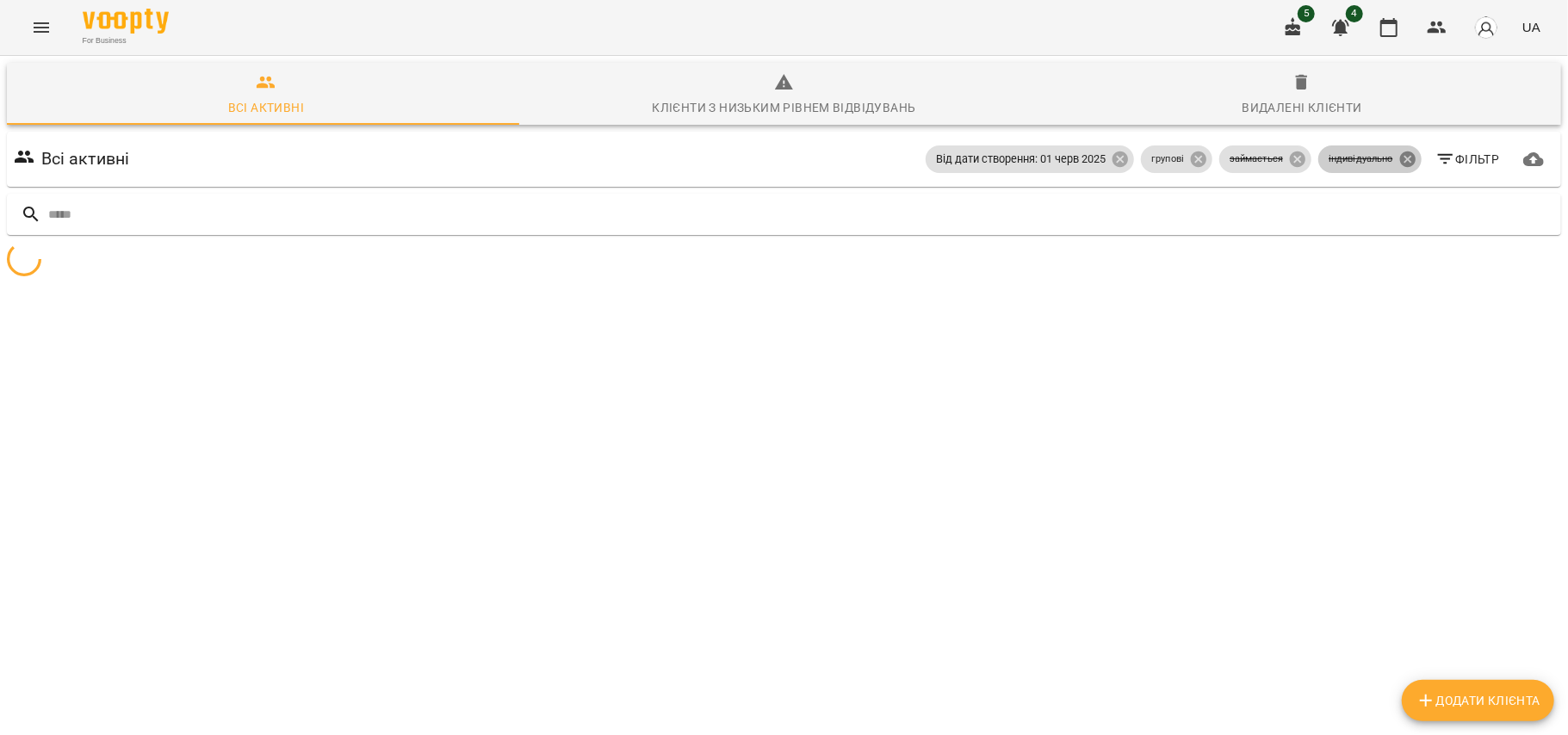 click 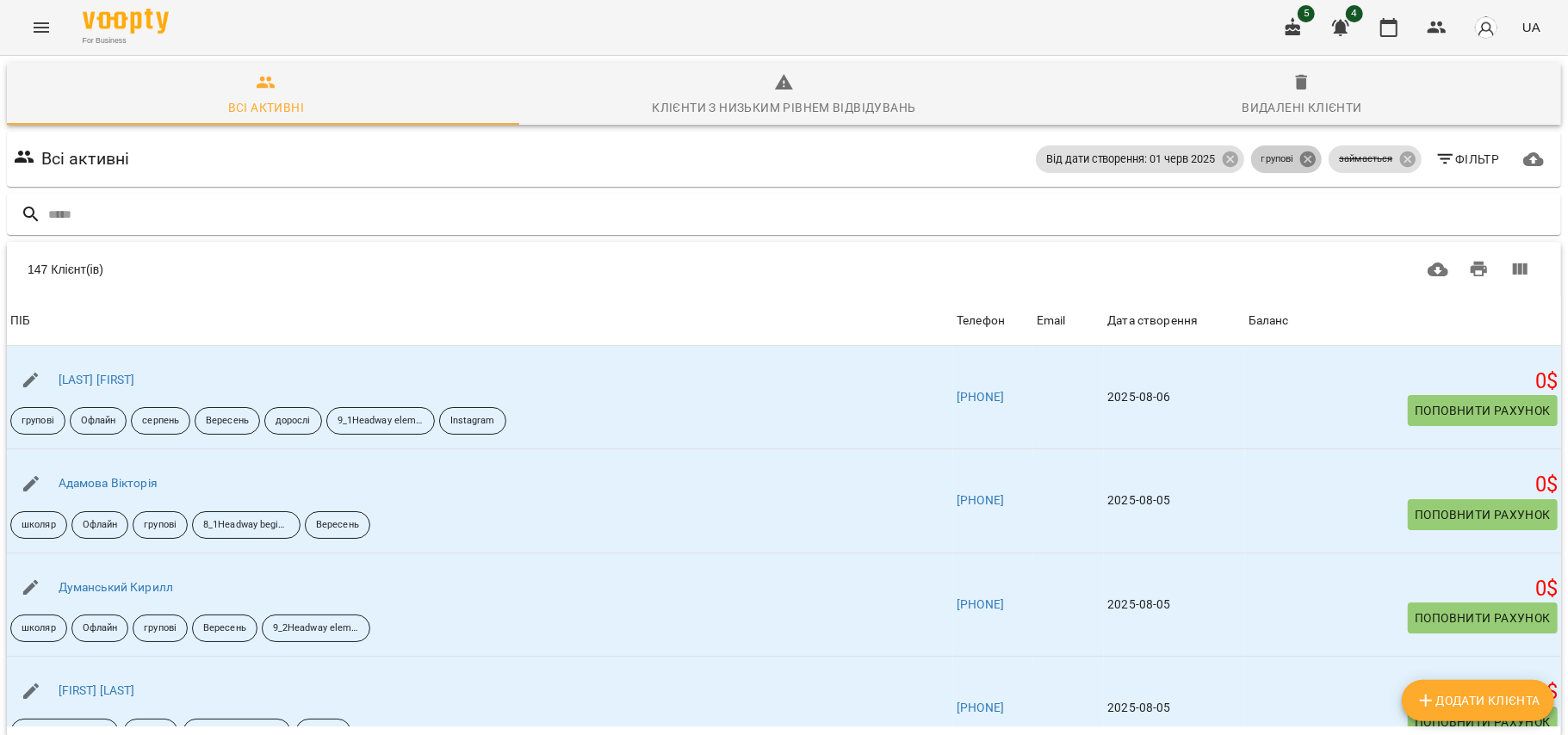click 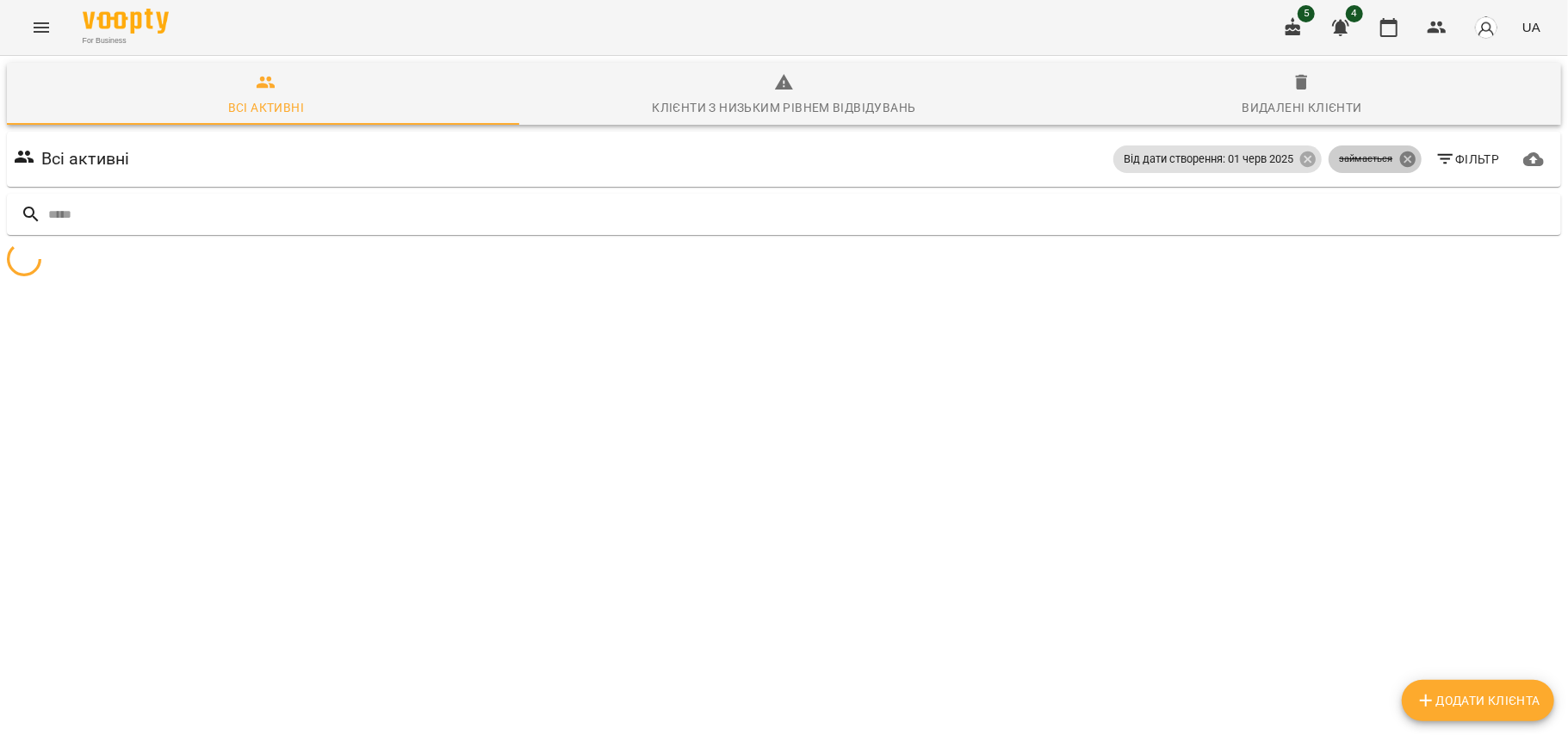 click 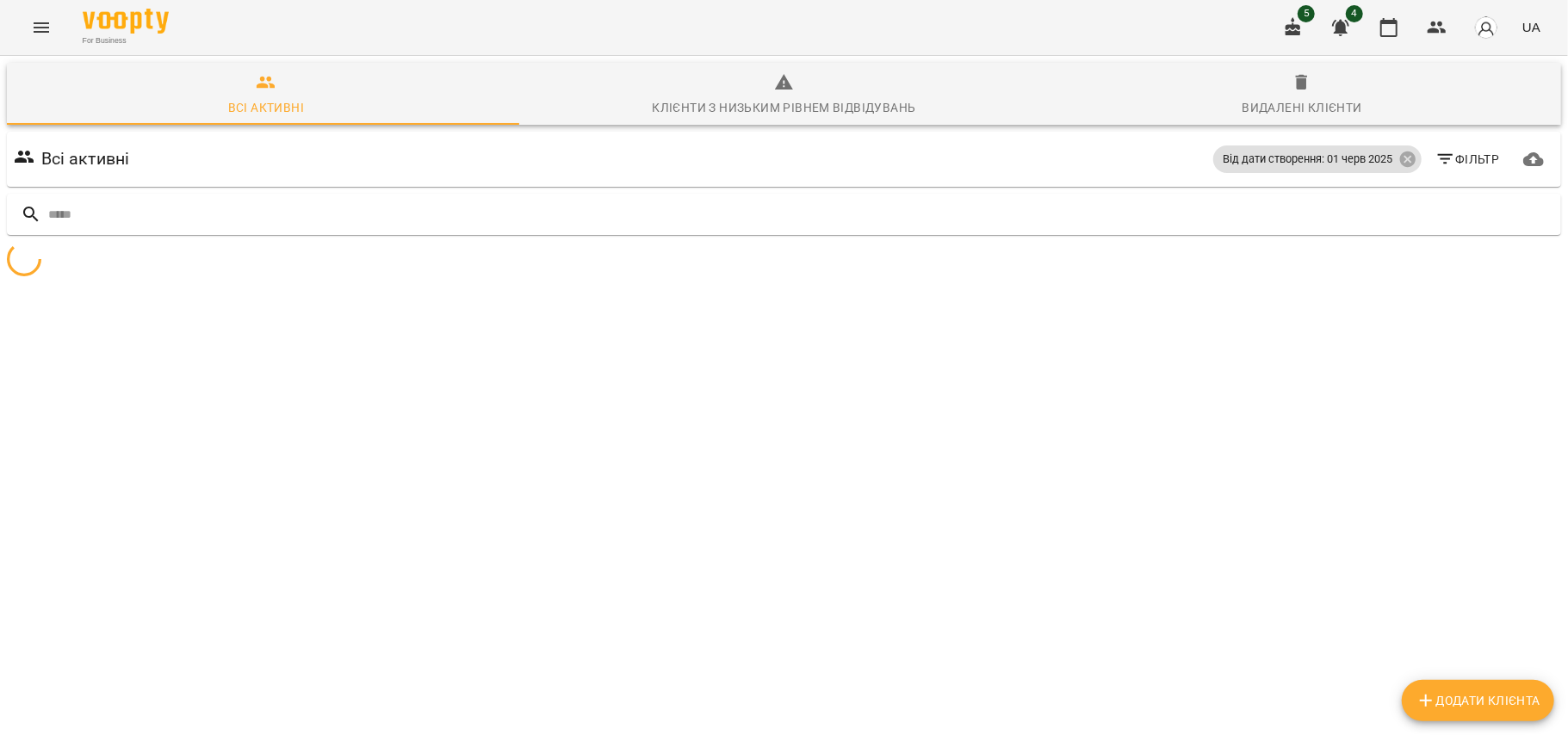 click 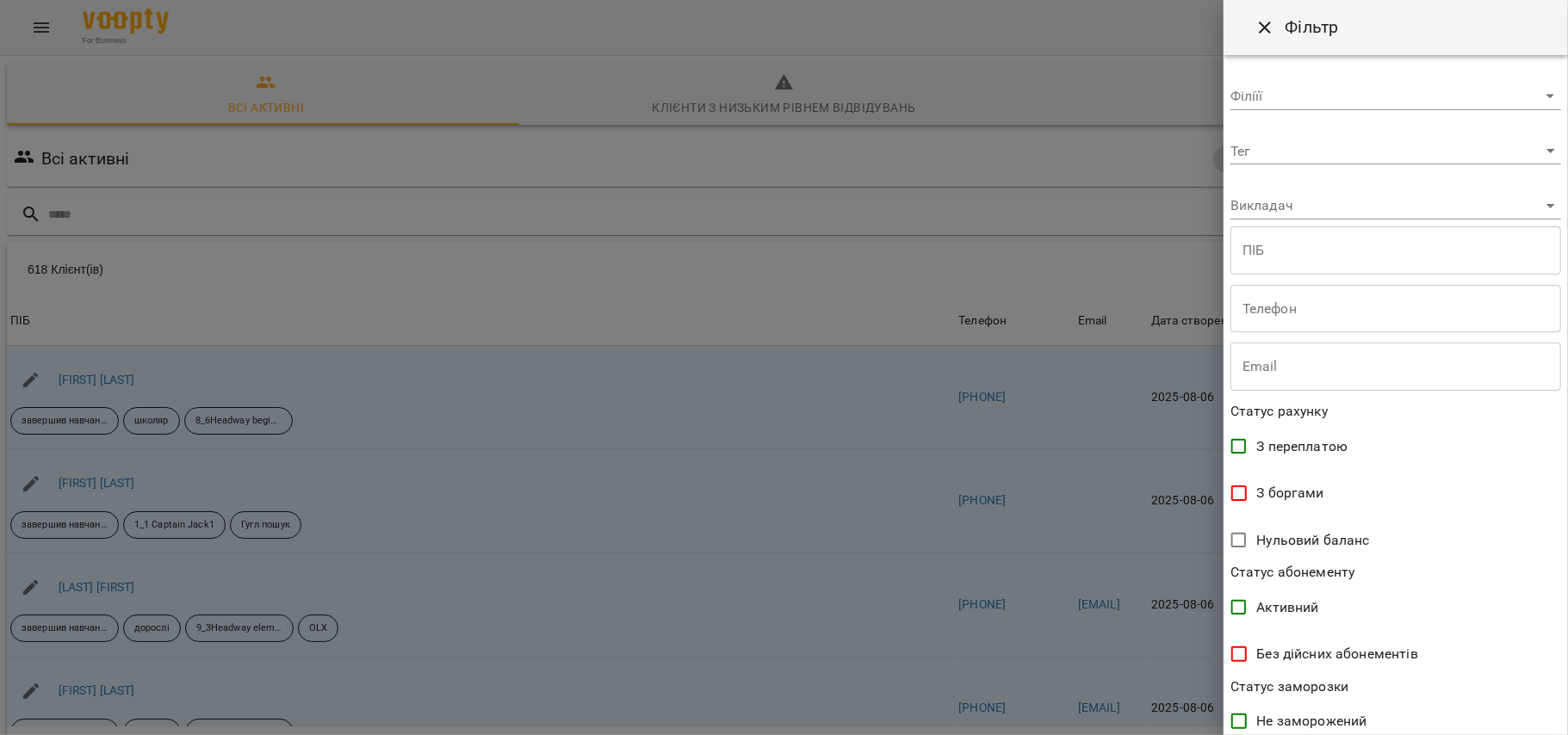 click on "For Business 5 4 UA Всі активні Клієнти з низьким рівнем відвідувань Видалені клієнти   Всі активні Від дати створення: 01 черв 2025 Фільтр 618   Клієнт(ів) 618   Клієнт(ів) ПІБ Григор Данило завершив навчання школяр 8_6Headway beginner Pr S Телефон [PHONE] Email Дата створення 2025-08-06 Баланс 0 $ Поповнити рахунок ПІБ Григор Діана завершив навчання 1_1 Captain Jack1 Гугл пошук Телефон [PHONE] Email Дата створення 2025-08-06 Баланс 0 $ Поповнити рахунок ПІБ Гордійчук Ольга завершив навчання дорослі 9_3Headway elementary Pr S OLX Телефон [PHONE] 0" at bounding box center (784, 449) 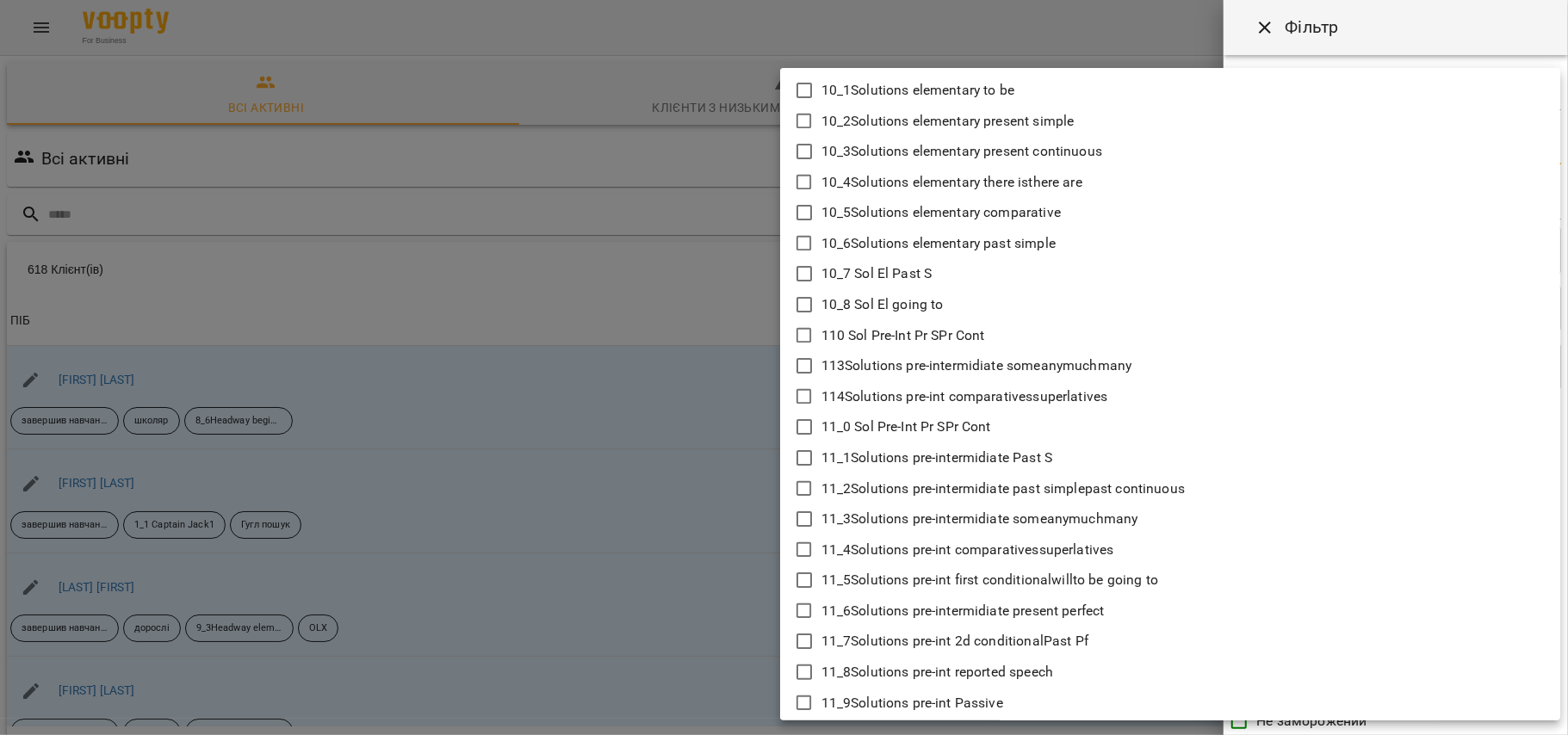 type 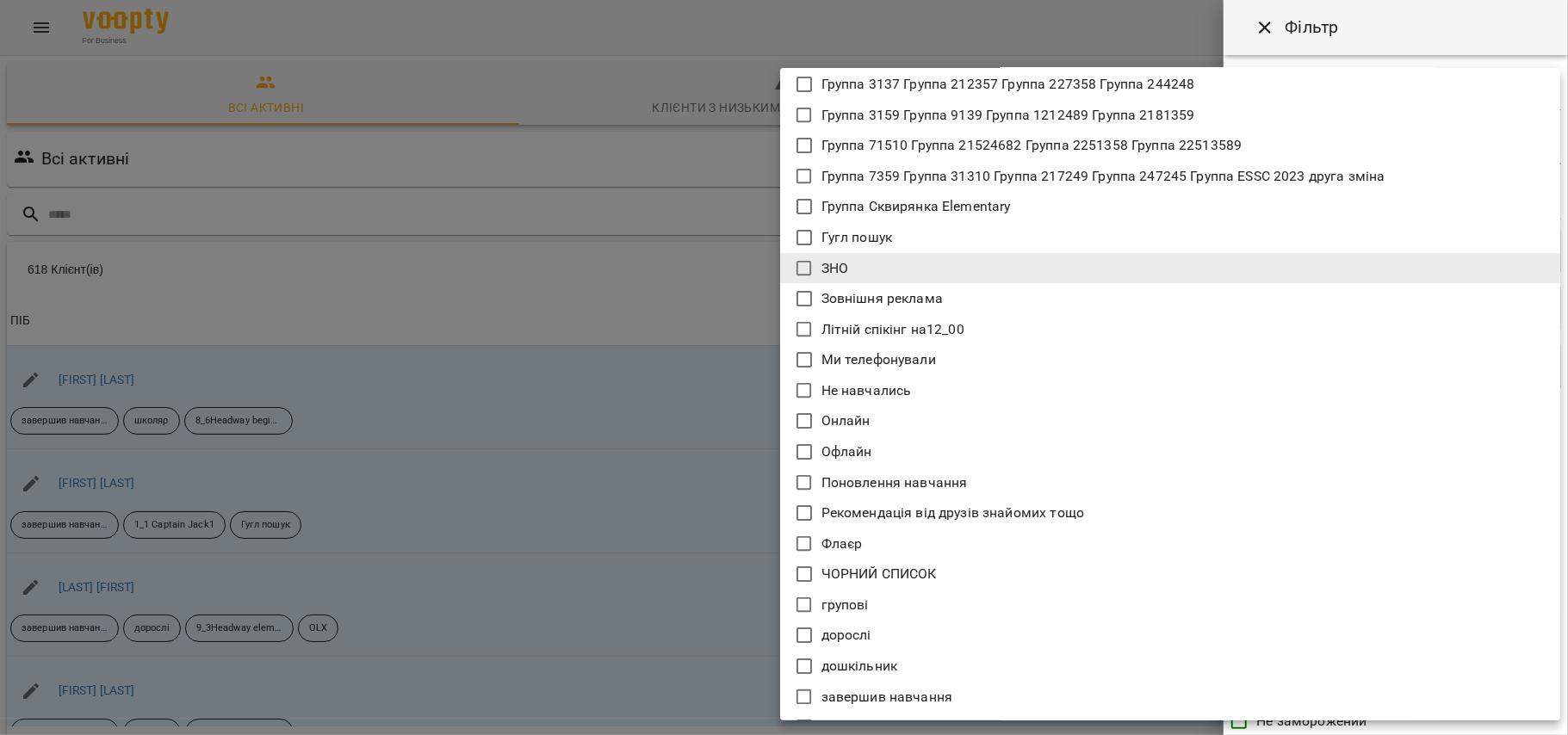 scroll, scrollTop: 9155, scrollLeft: 0, axis: vertical 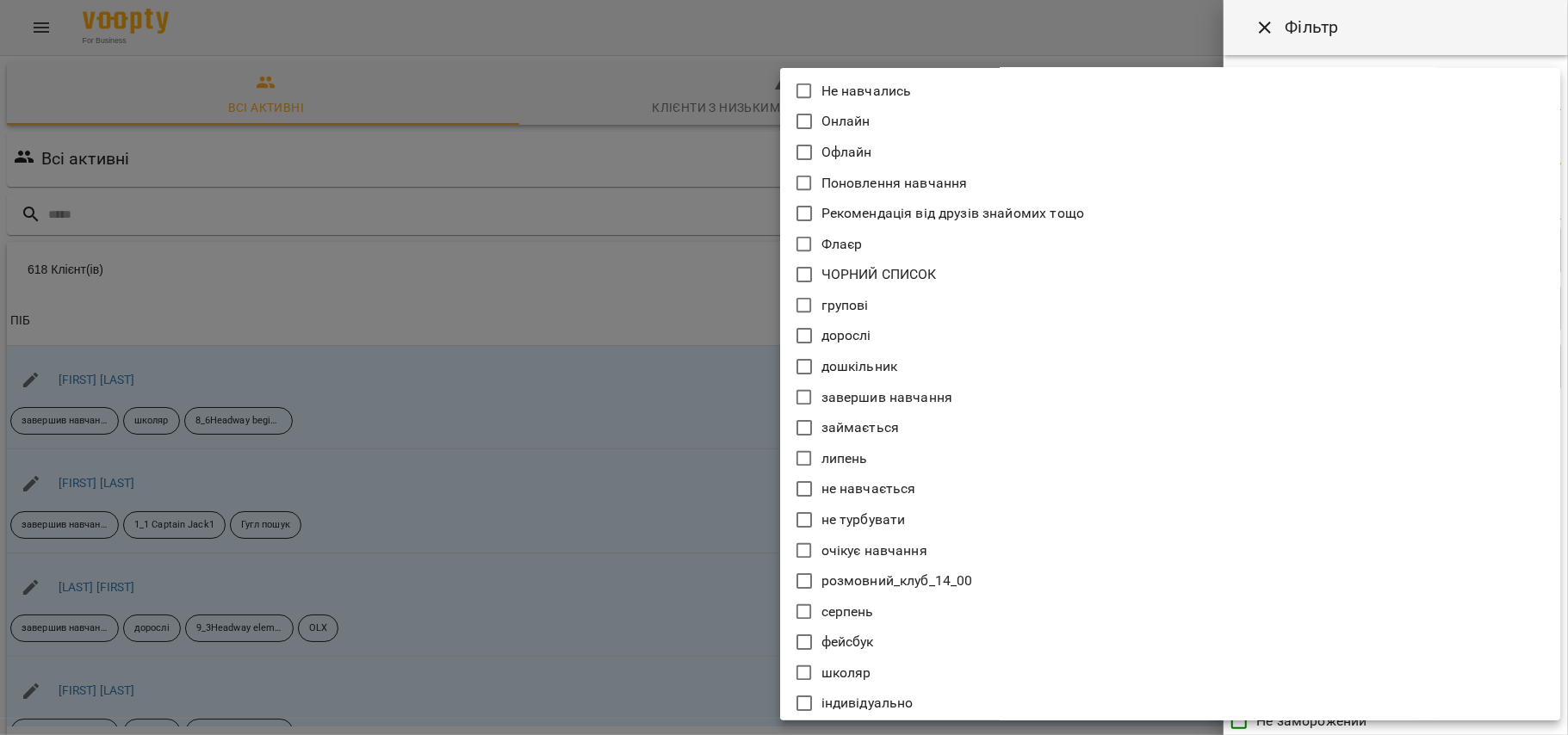 click on "займається" at bounding box center (860, 428) 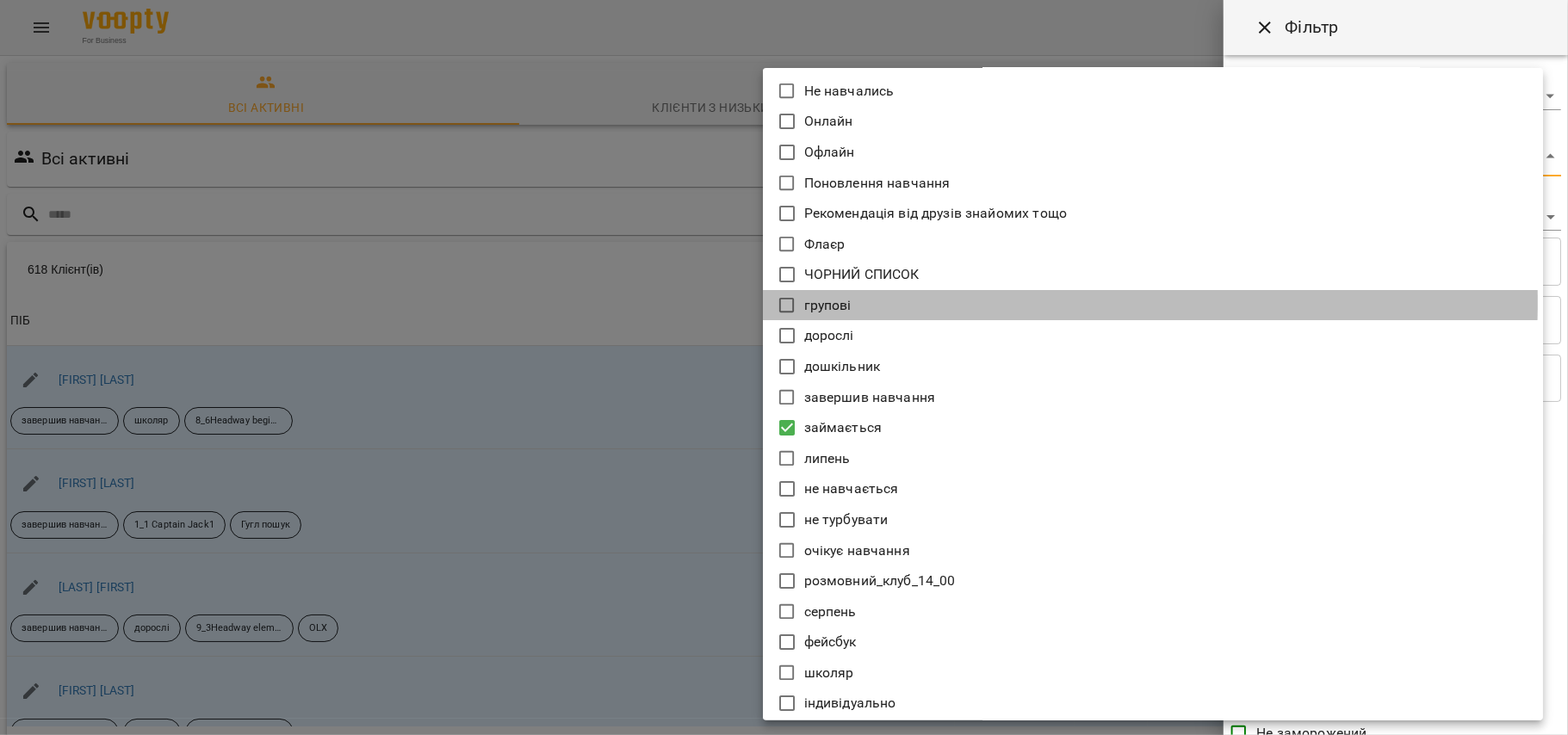 click on "групові" at bounding box center [827, 306] 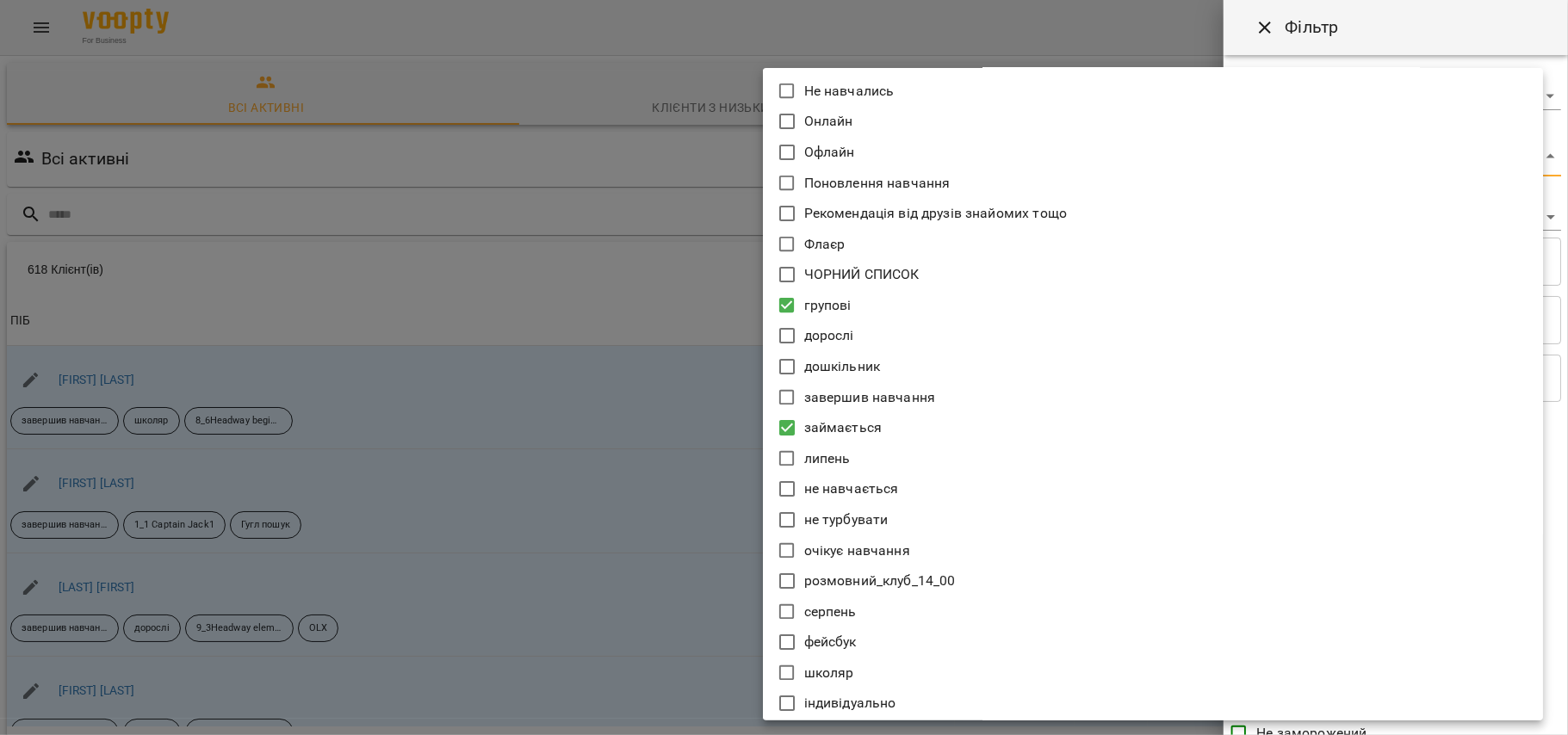click on "дорослі" at bounding box center [1153, 336] 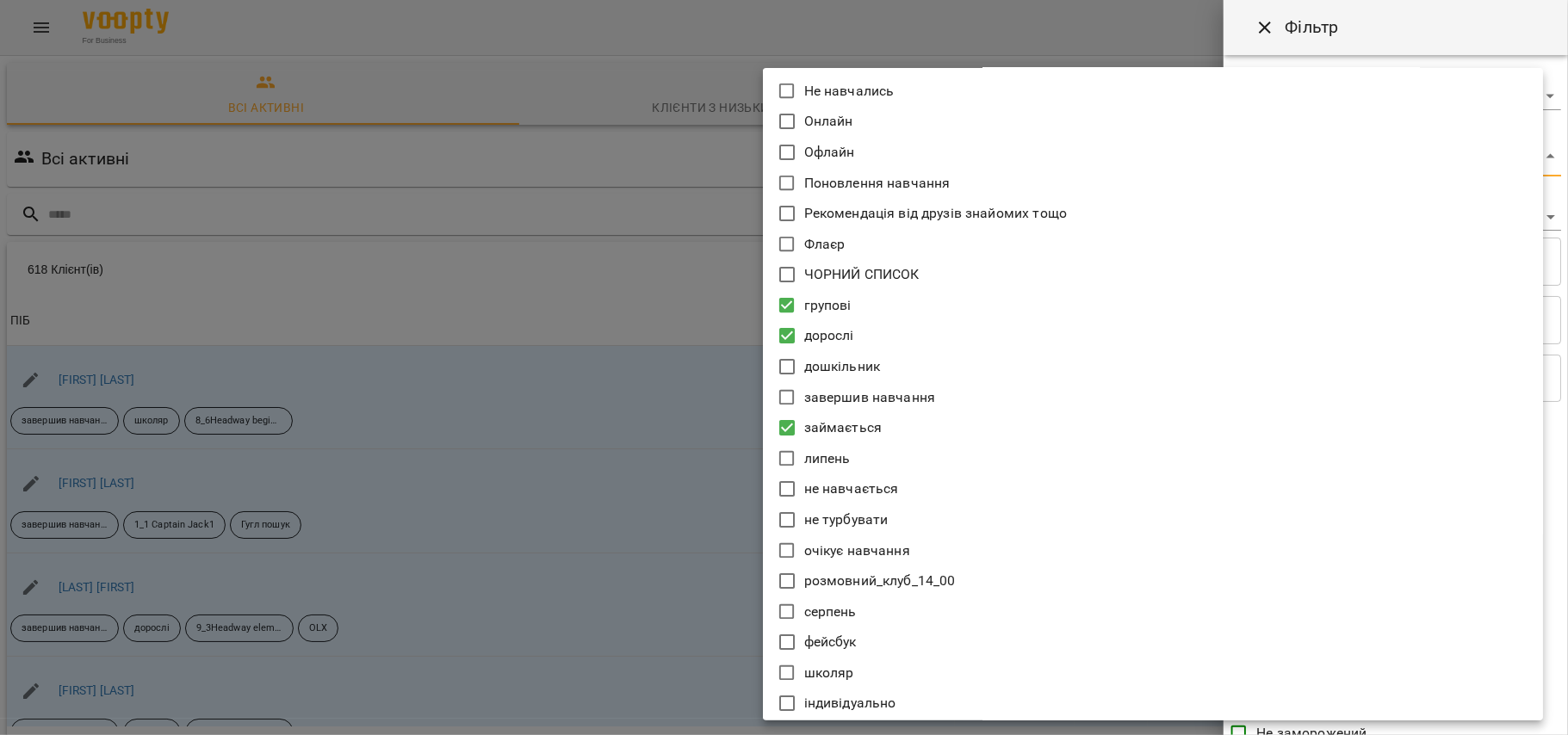 drag, startPoint x: 1452, startPoint y: 24, endPoint x: 1452, endPoint y: 69, distance: 45 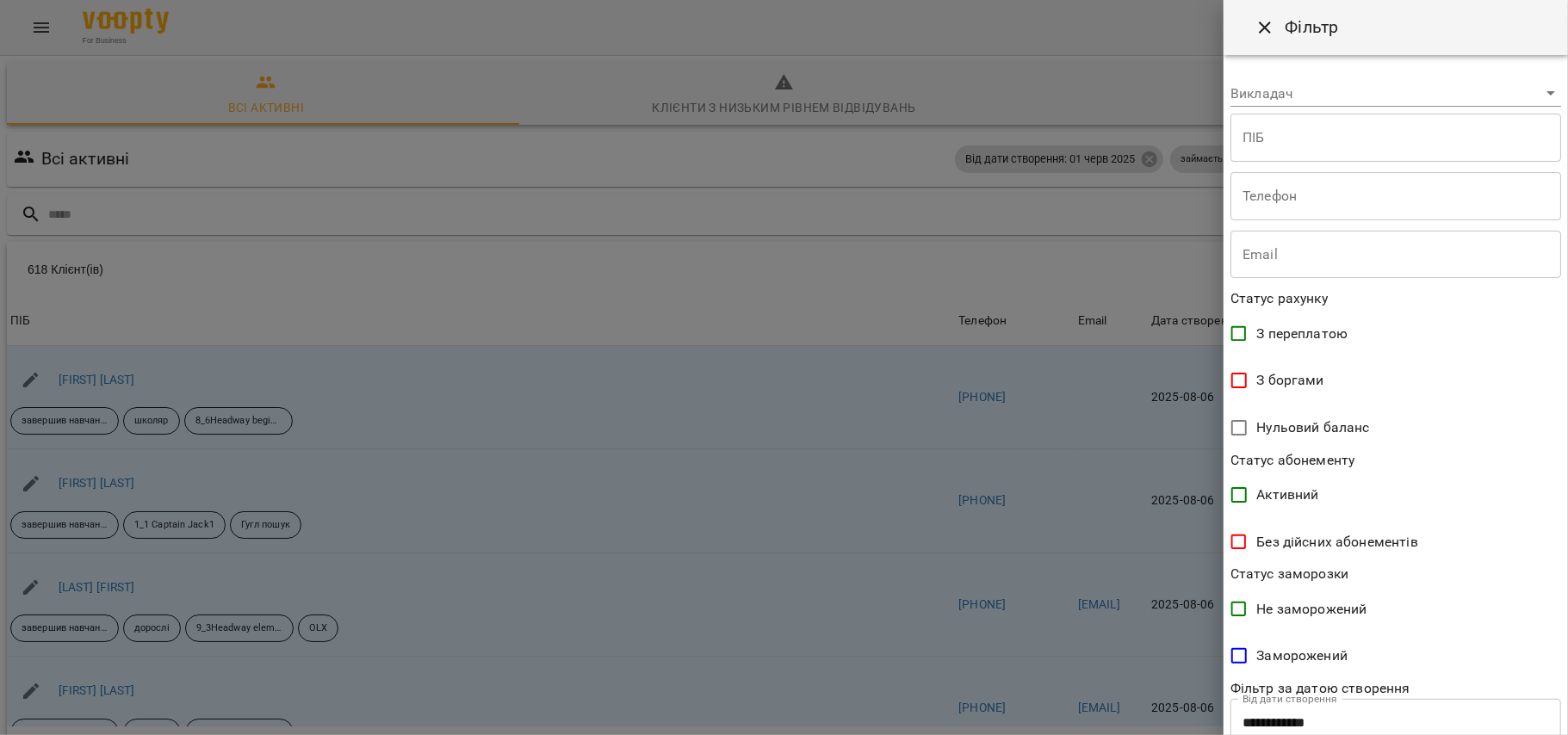 scroll, scrollTop: 234, scrollLeft: 0, axis: vertical 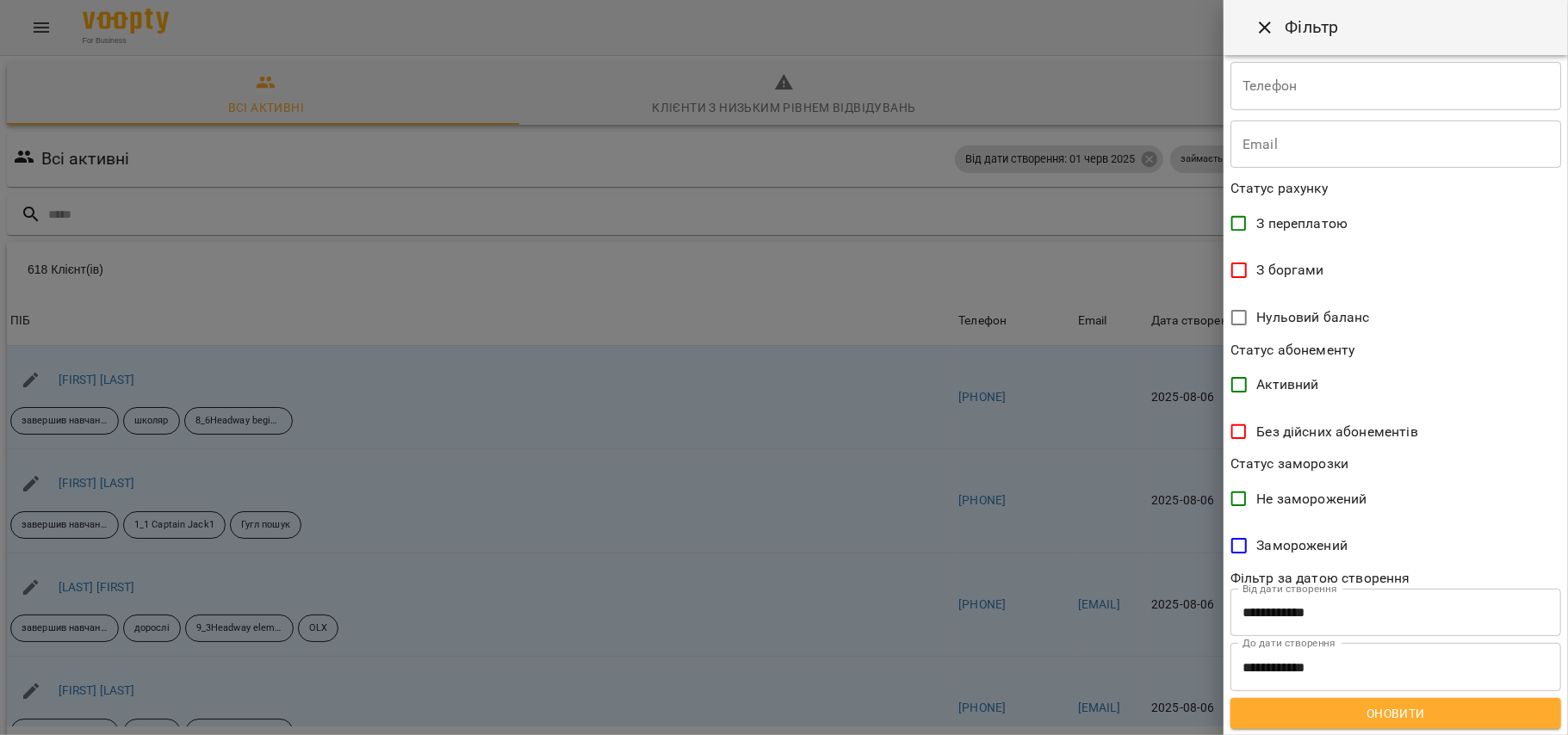 click on "Оновити" at bounding box center (1396, 713) 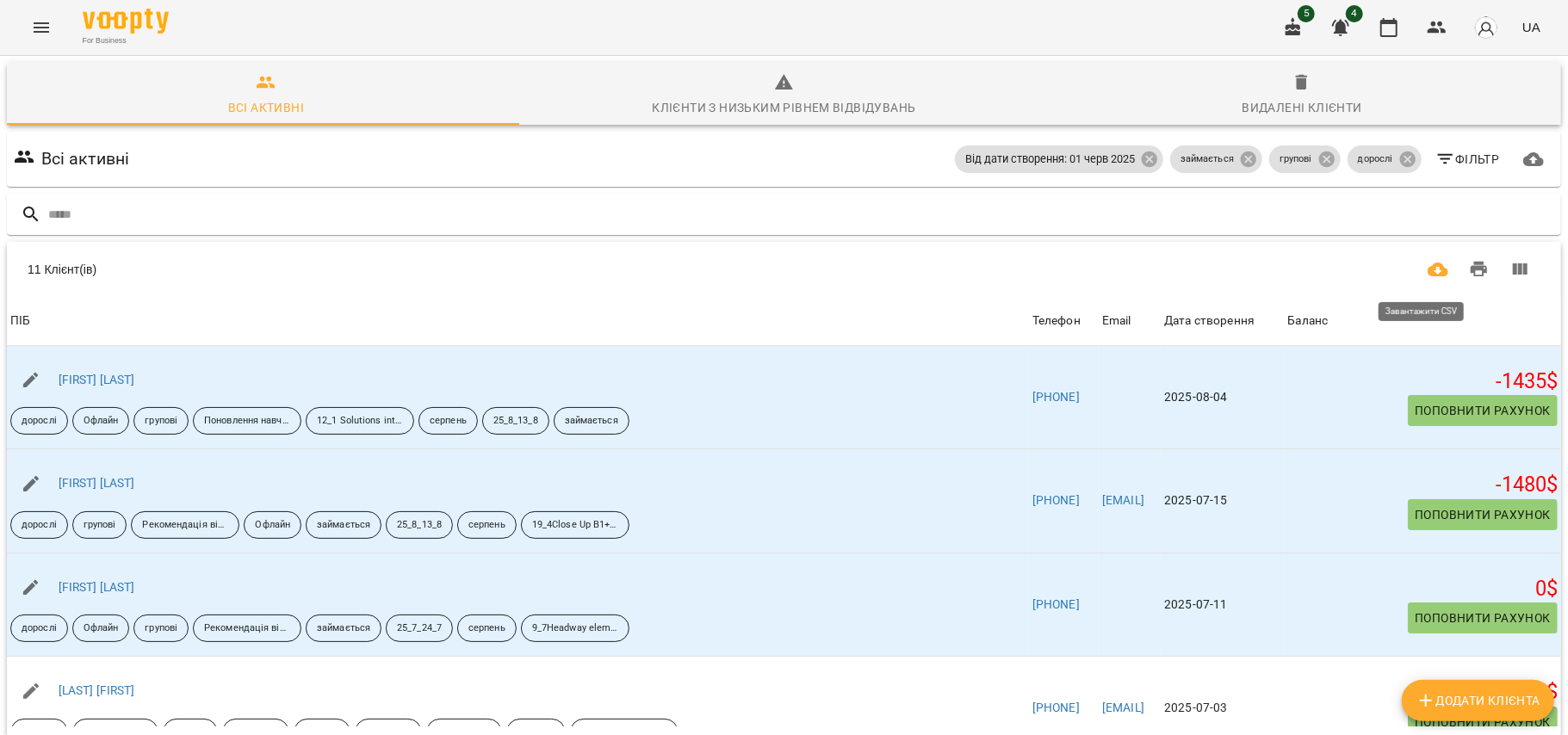click at bounding box center (1438, 269) 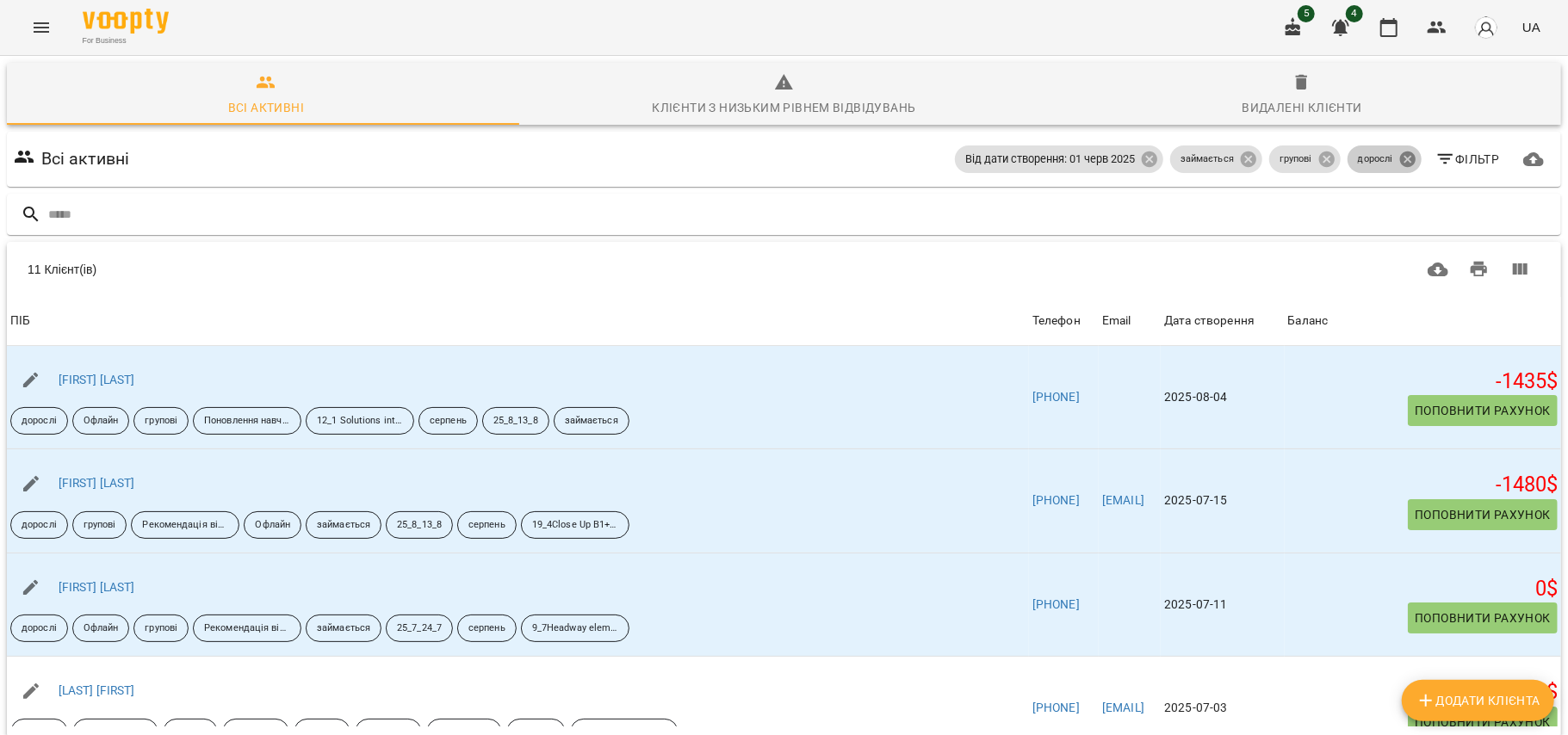 click 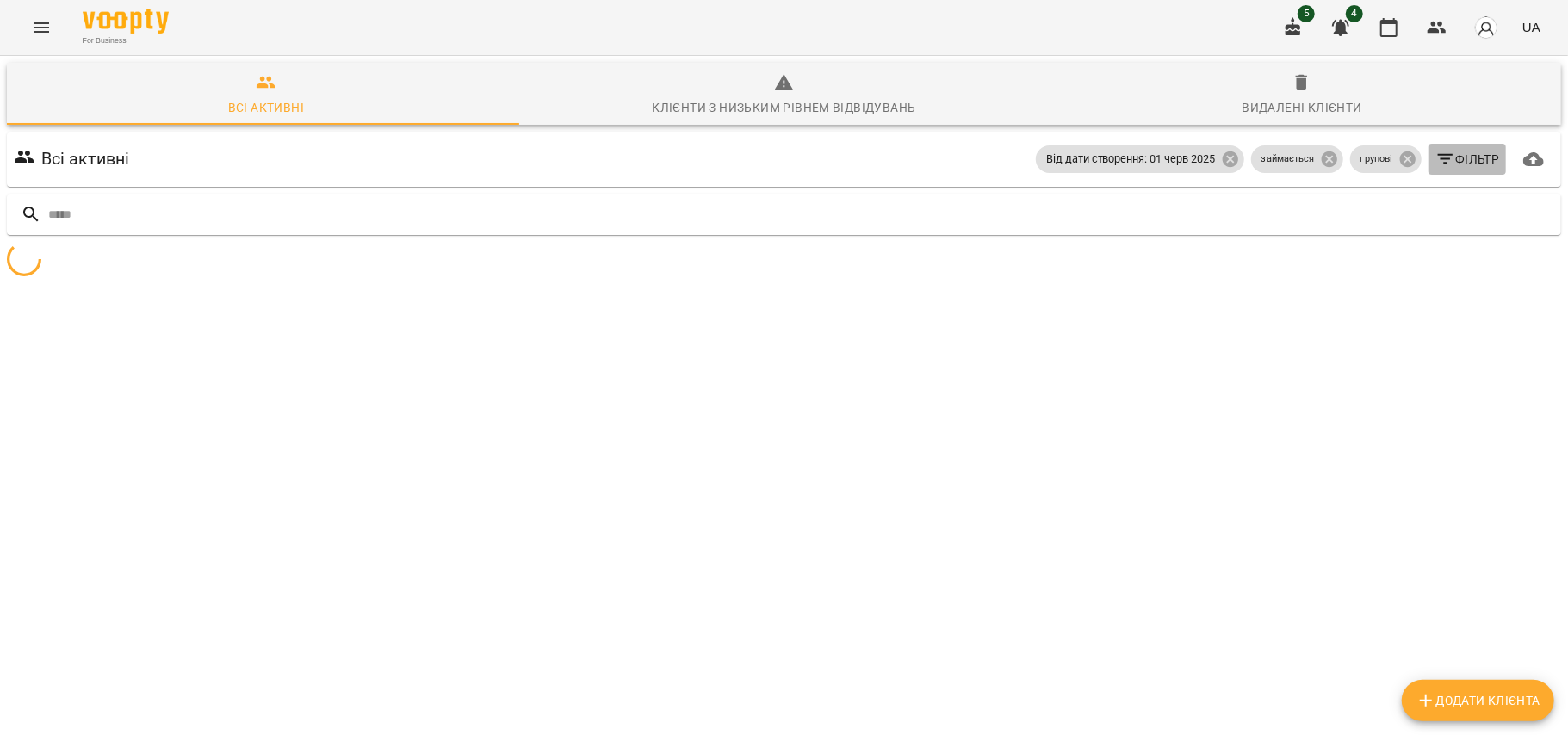 click on "Фільтр" at bounding box center [1467, 159] 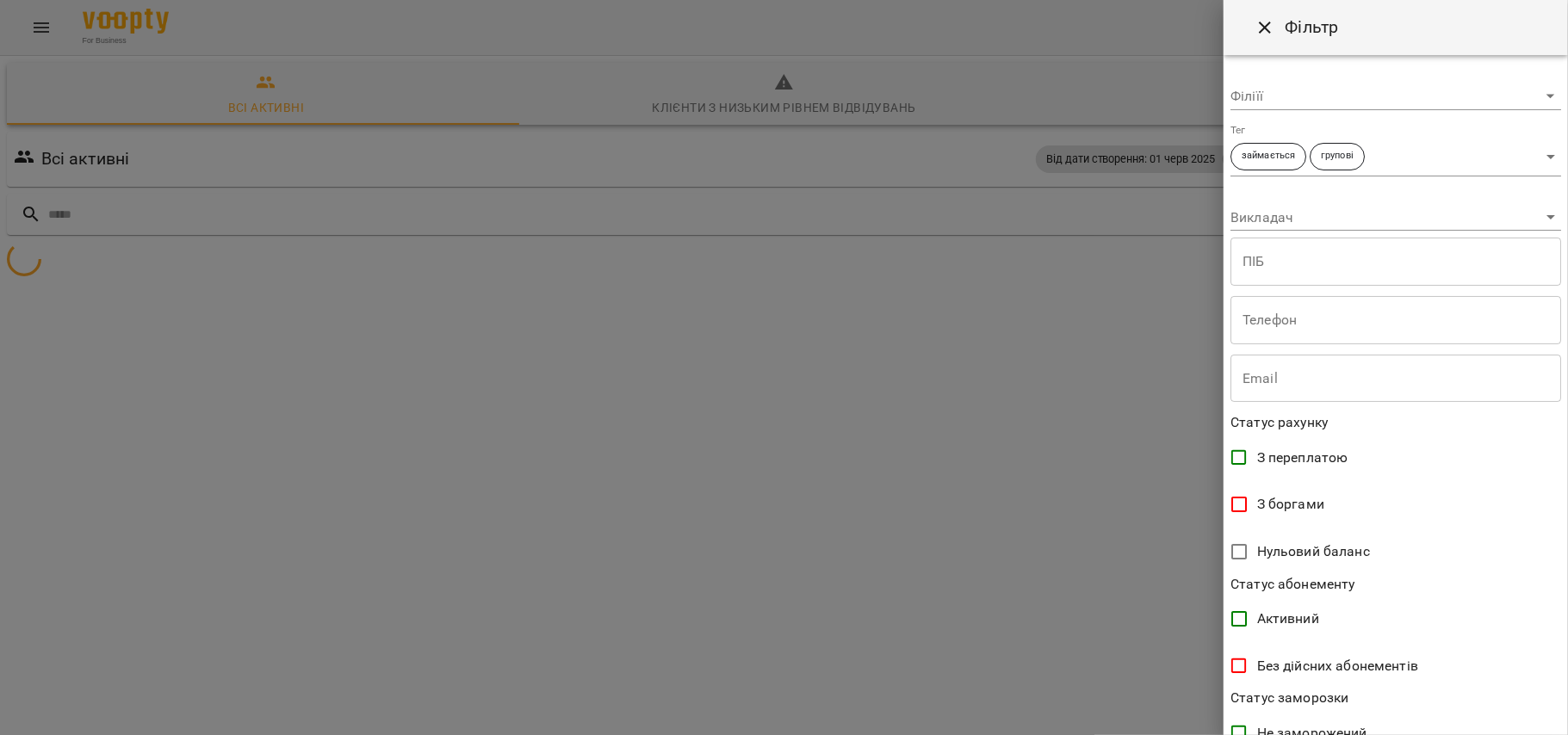click on "**********" at bounding box center [784, 204] 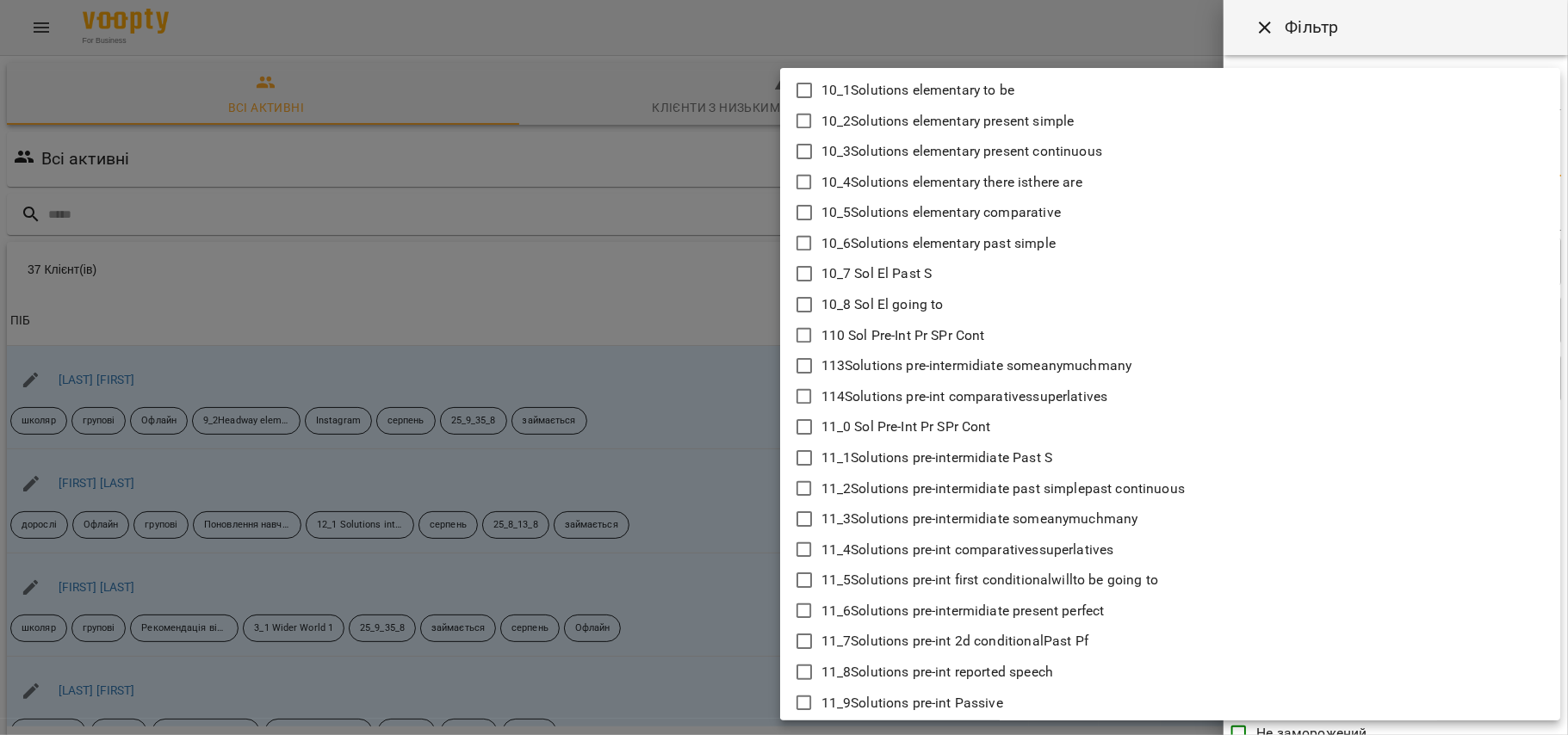 type 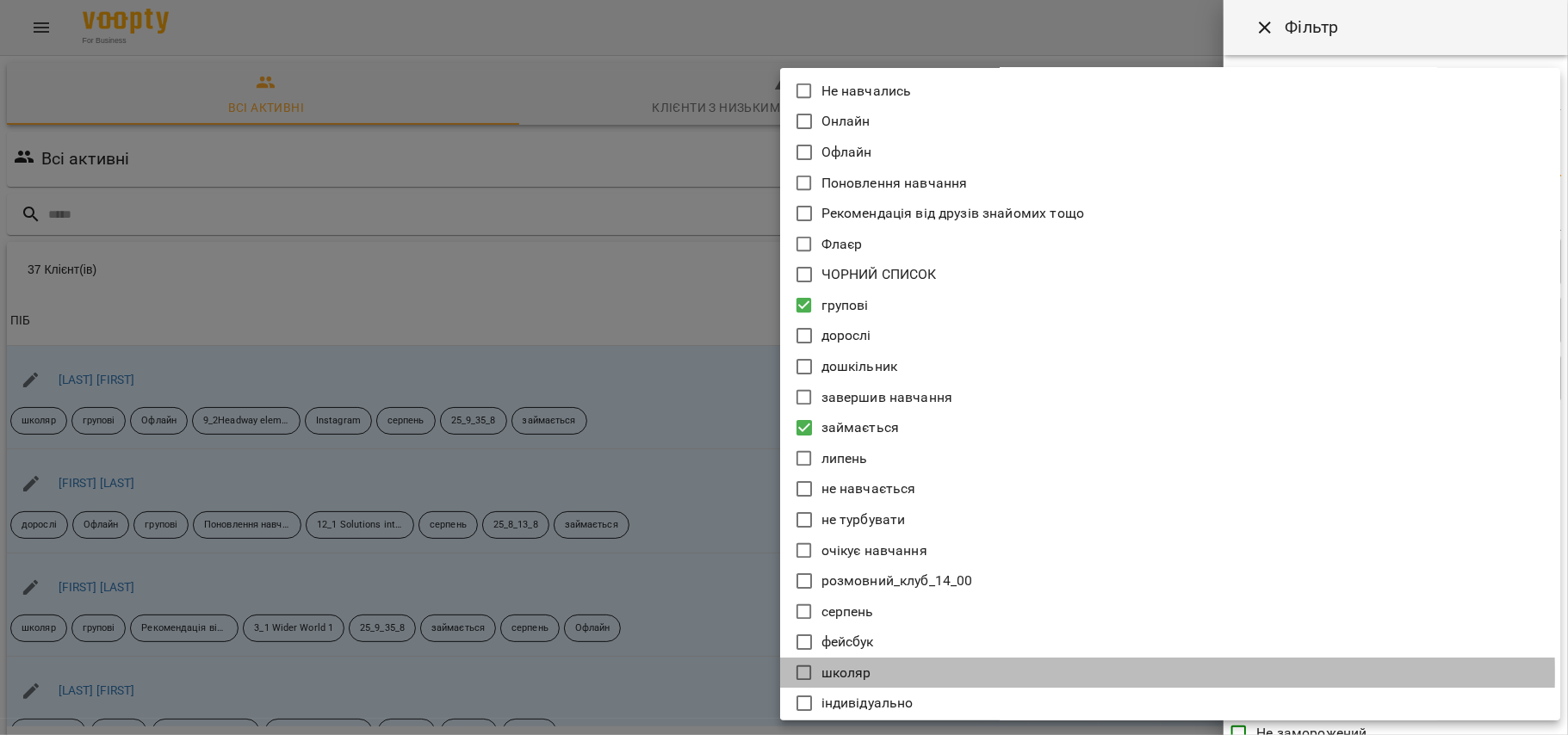 click on "школяр" at bounding box center [846, 673] 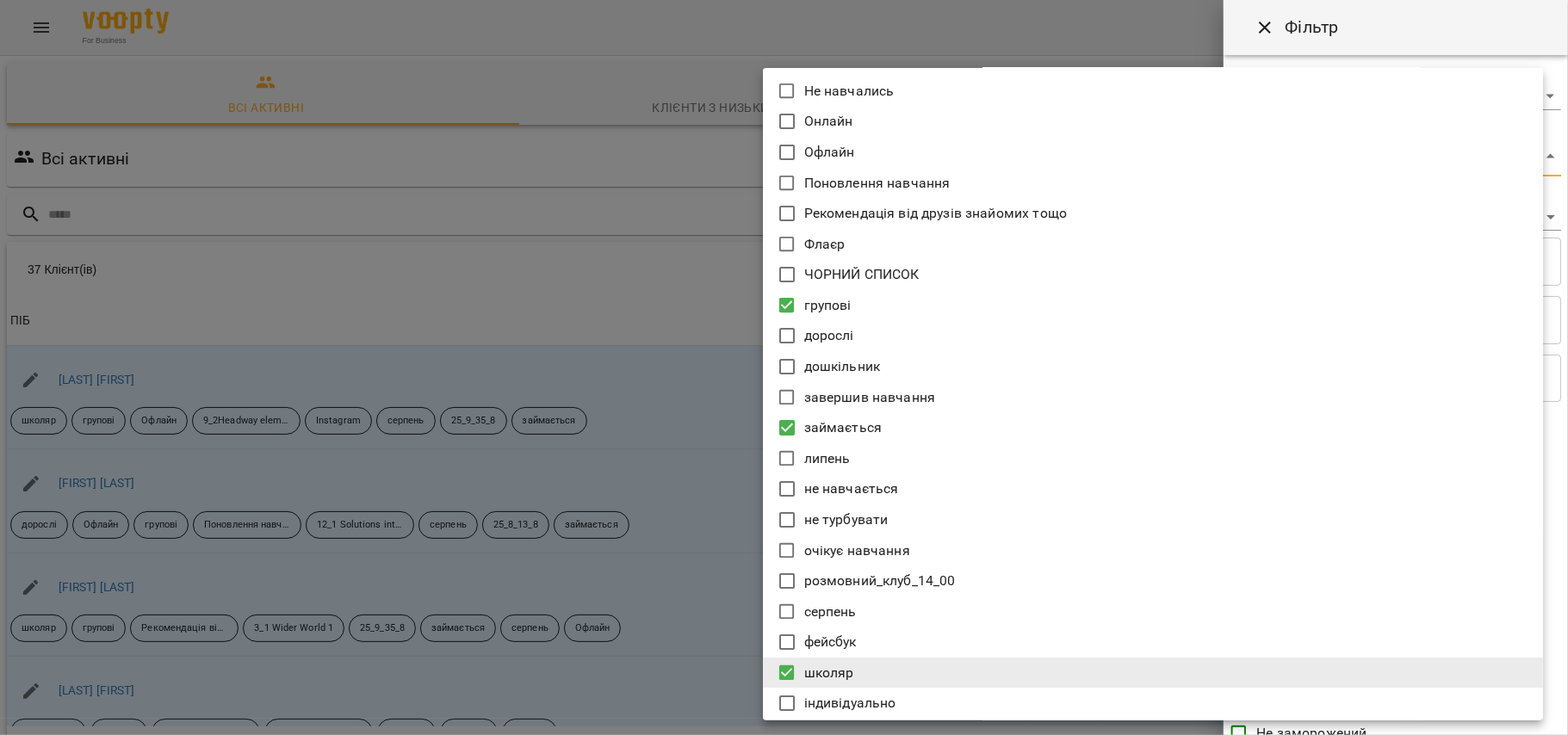 type 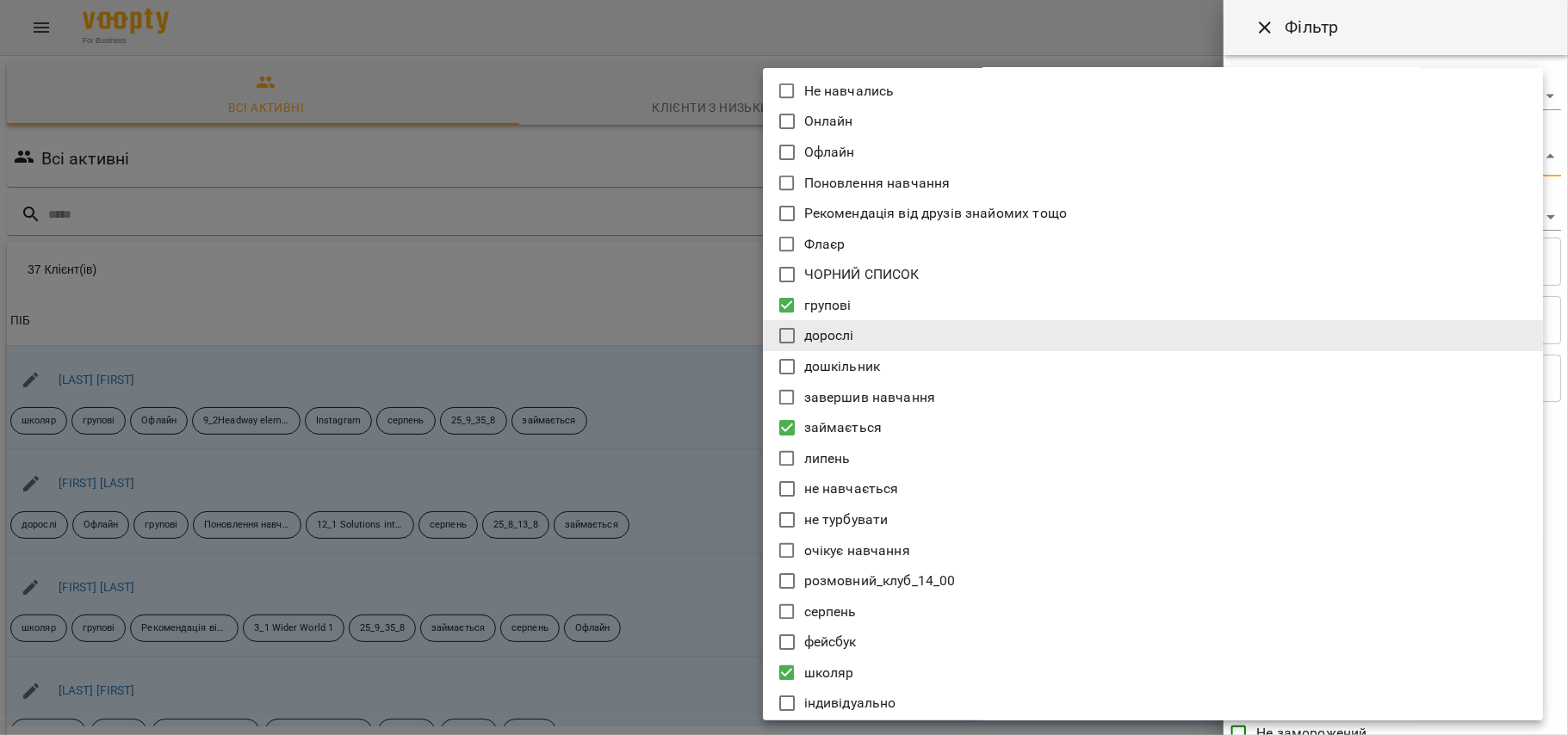 type 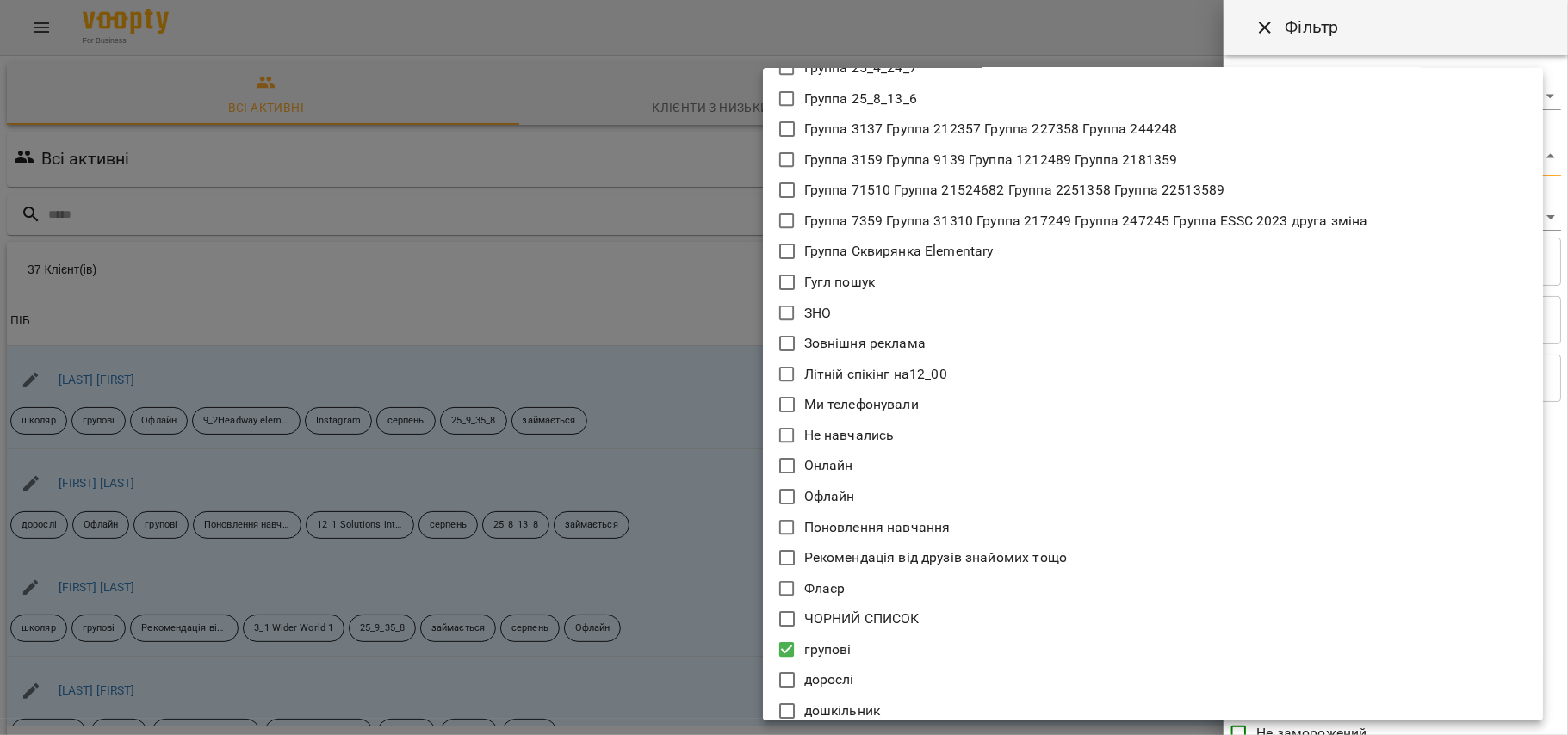scroll, scrollTop: 8925, scrollLeft: 0, axis: vertical 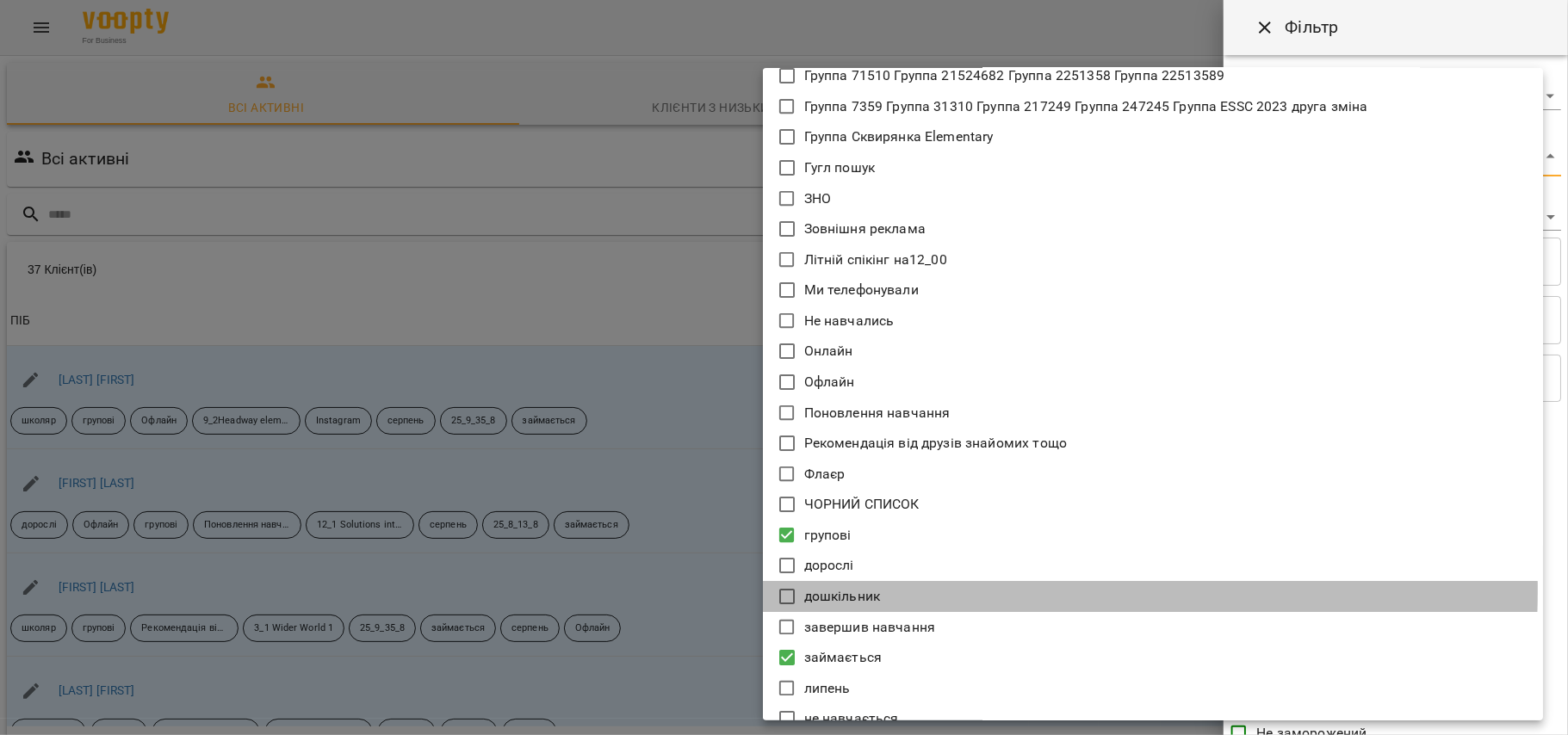 click on "дошкільник" at bounding box center (842, 596) 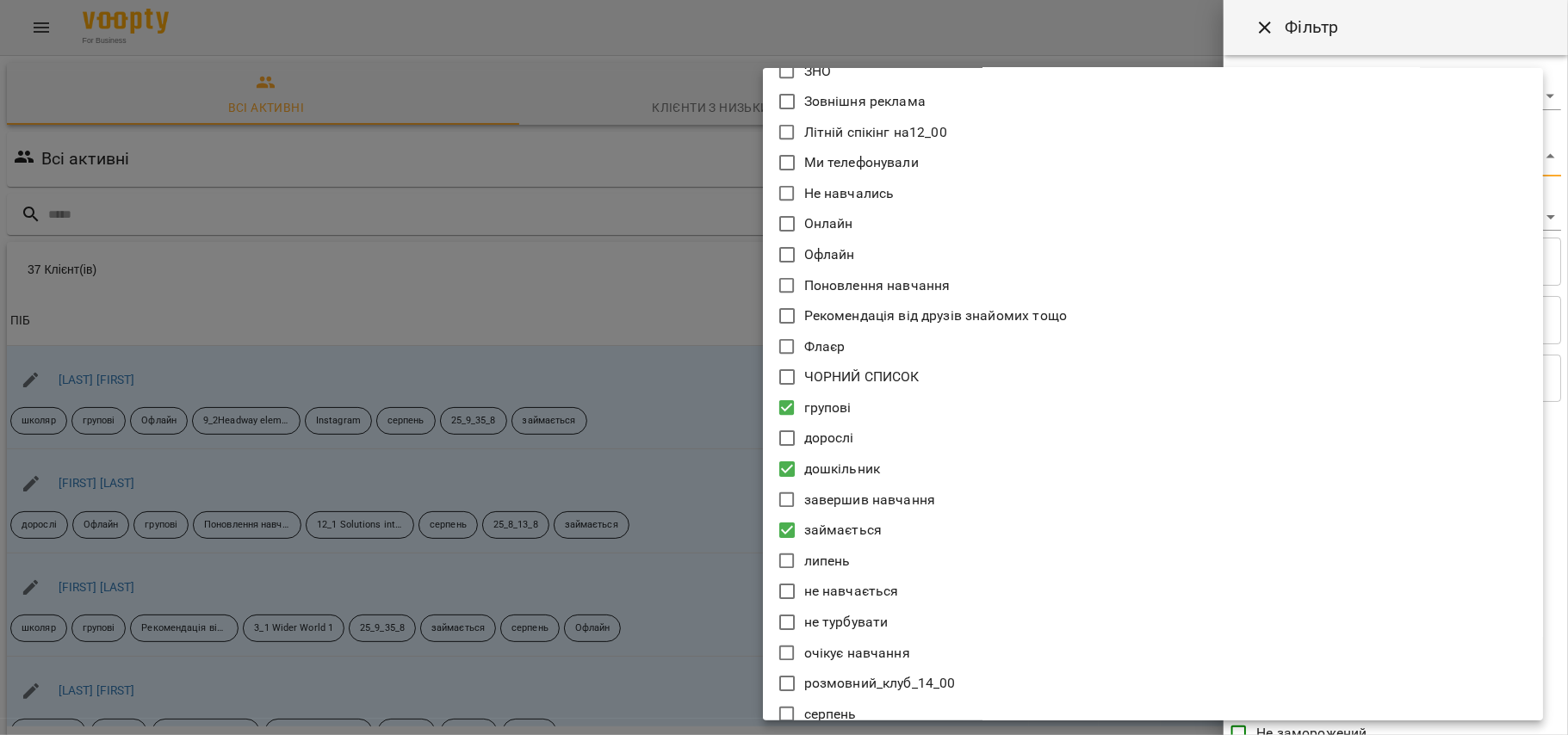 scroll, scrollTop: 9155, scrollLeft: 0, axis: vertical 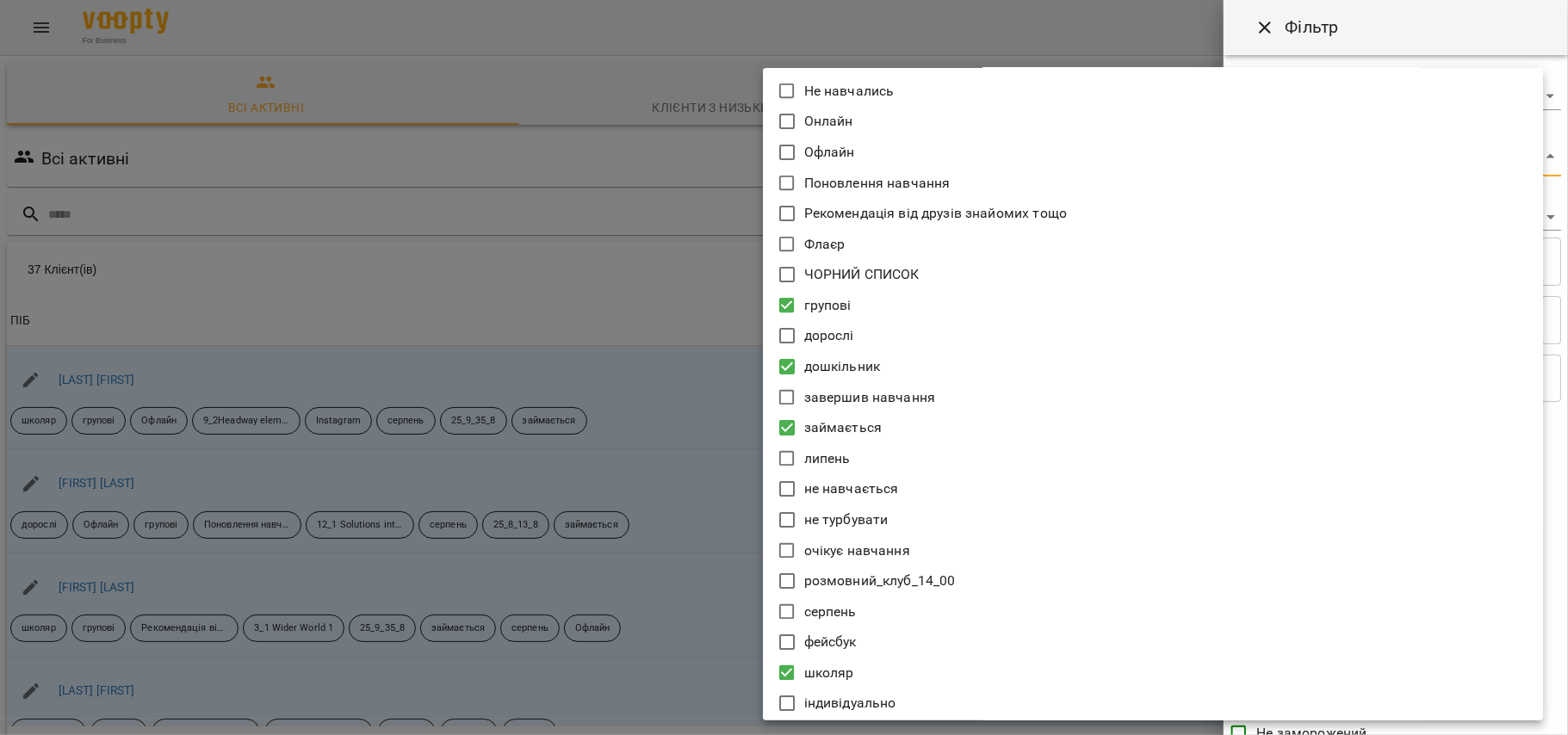 click at bounding box center (784, 368) 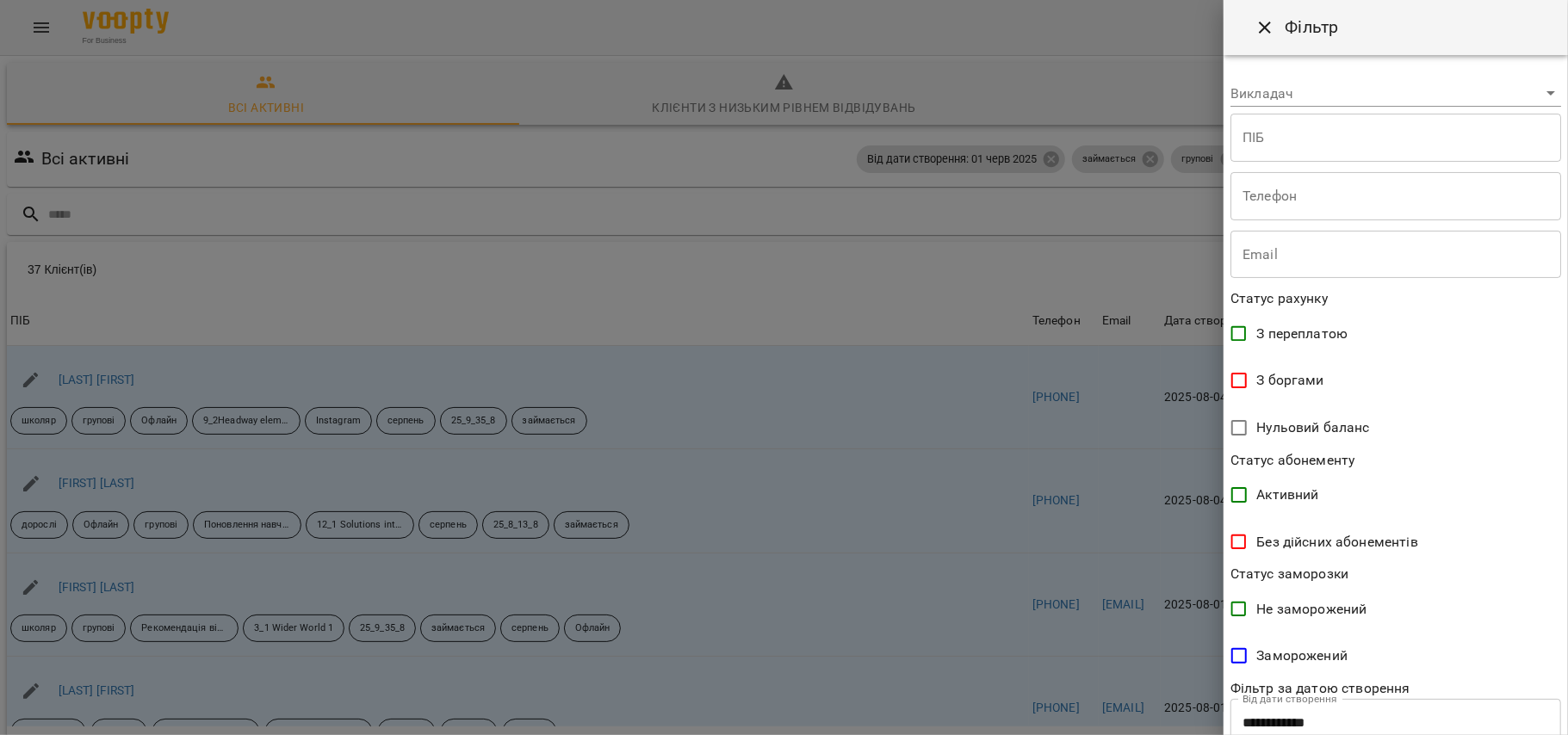 scroll, scrollTop: 234, scrollLeft: 0, axis: vertical 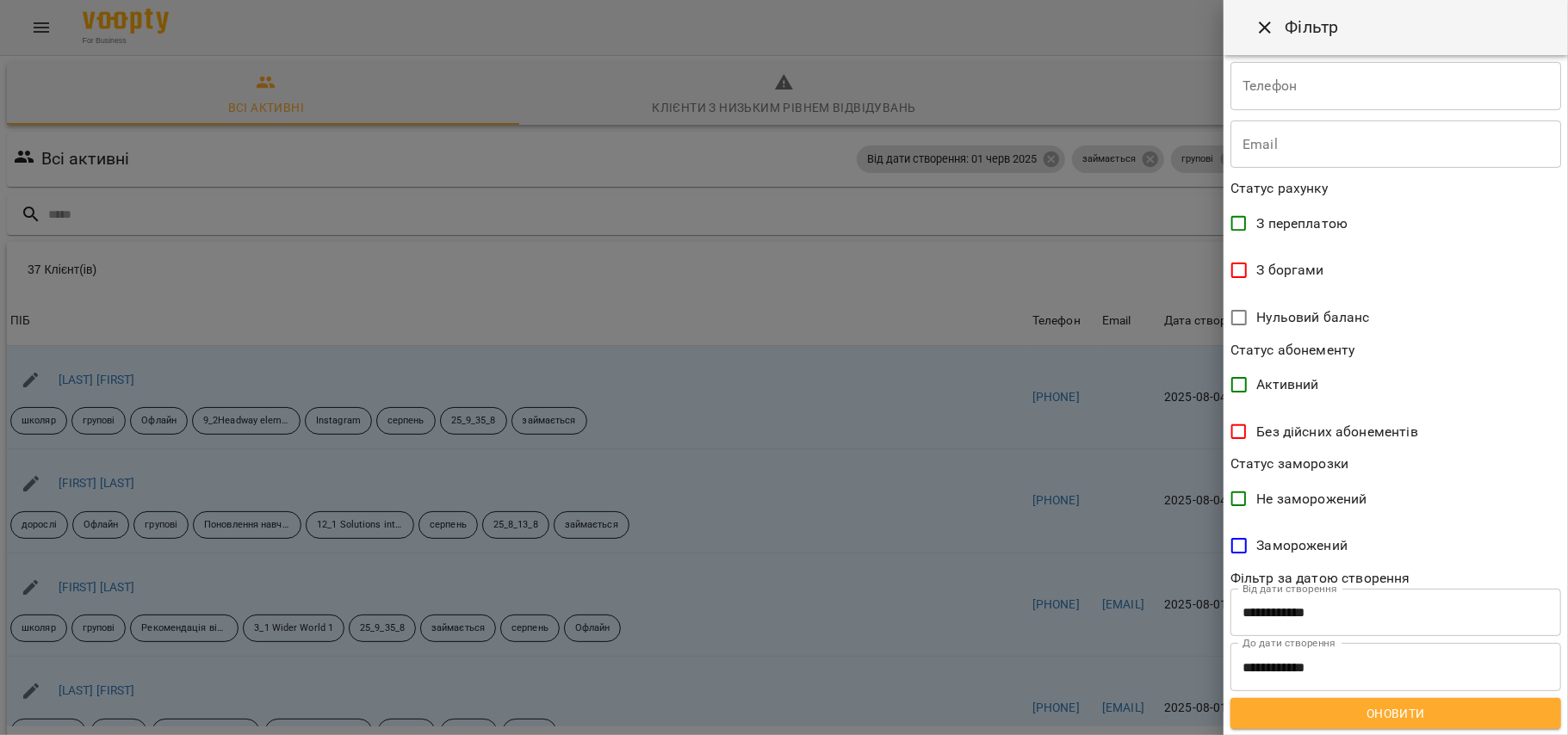click on "Оновити" at bounding box center [1396, 713] 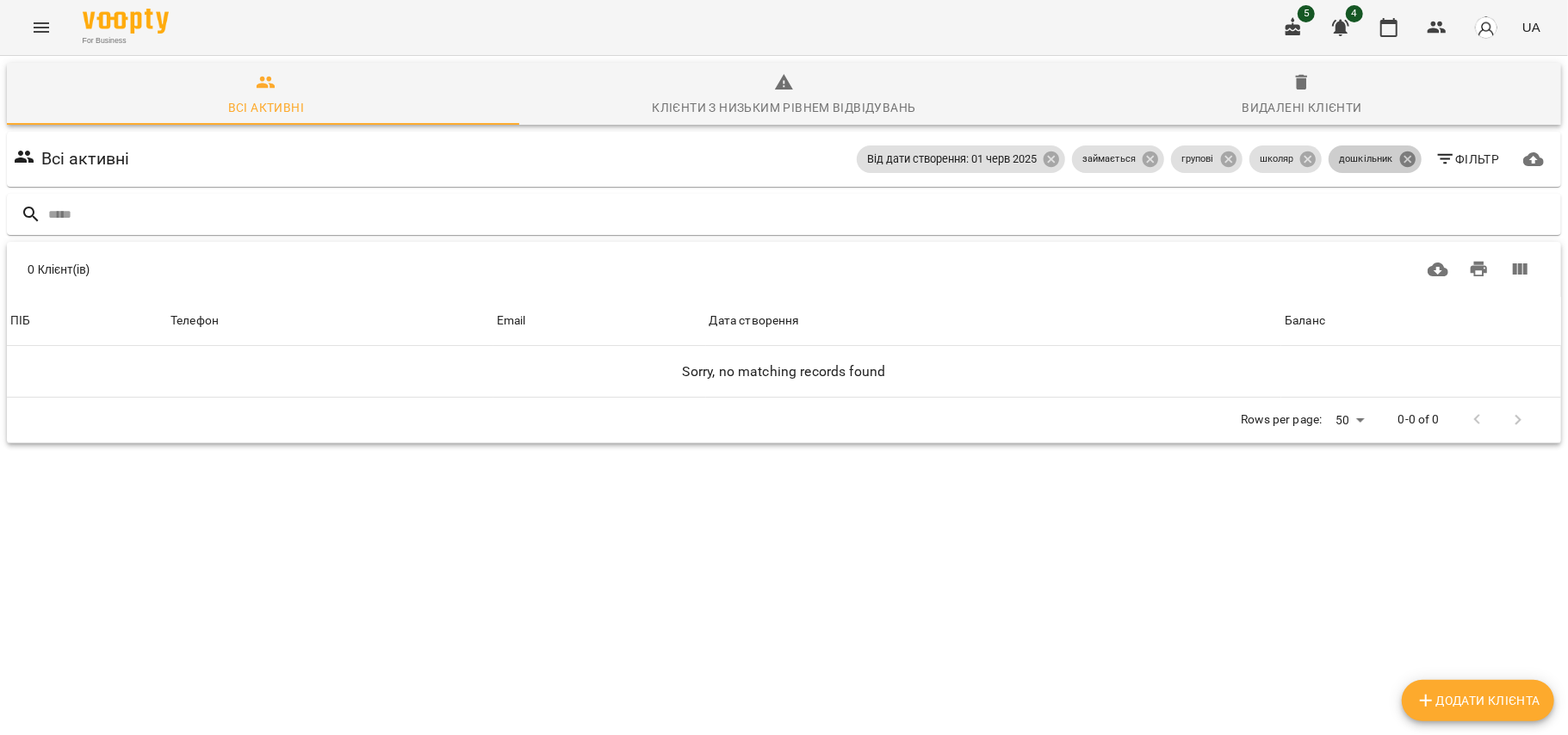 click 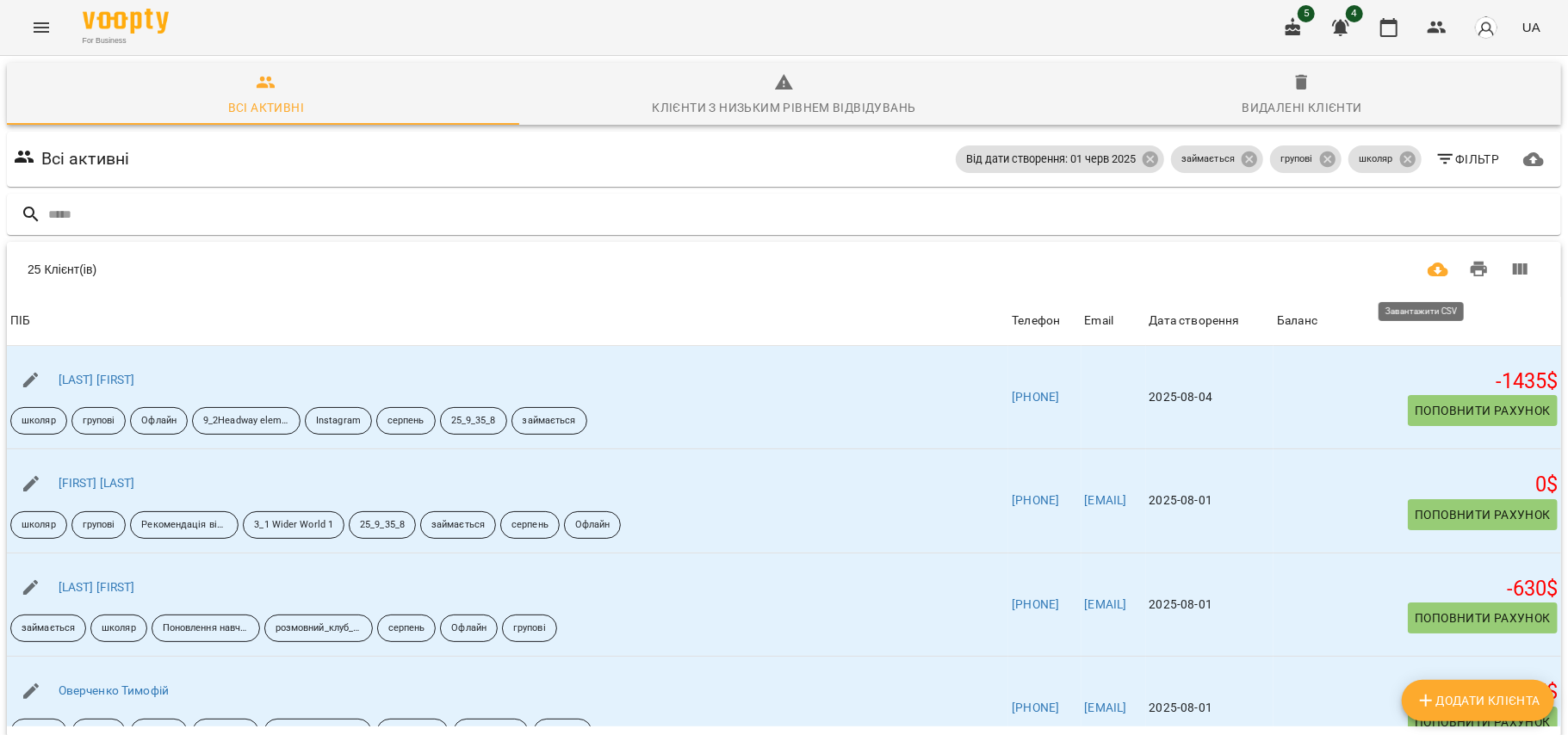 click at bounding box center (1438, 269) 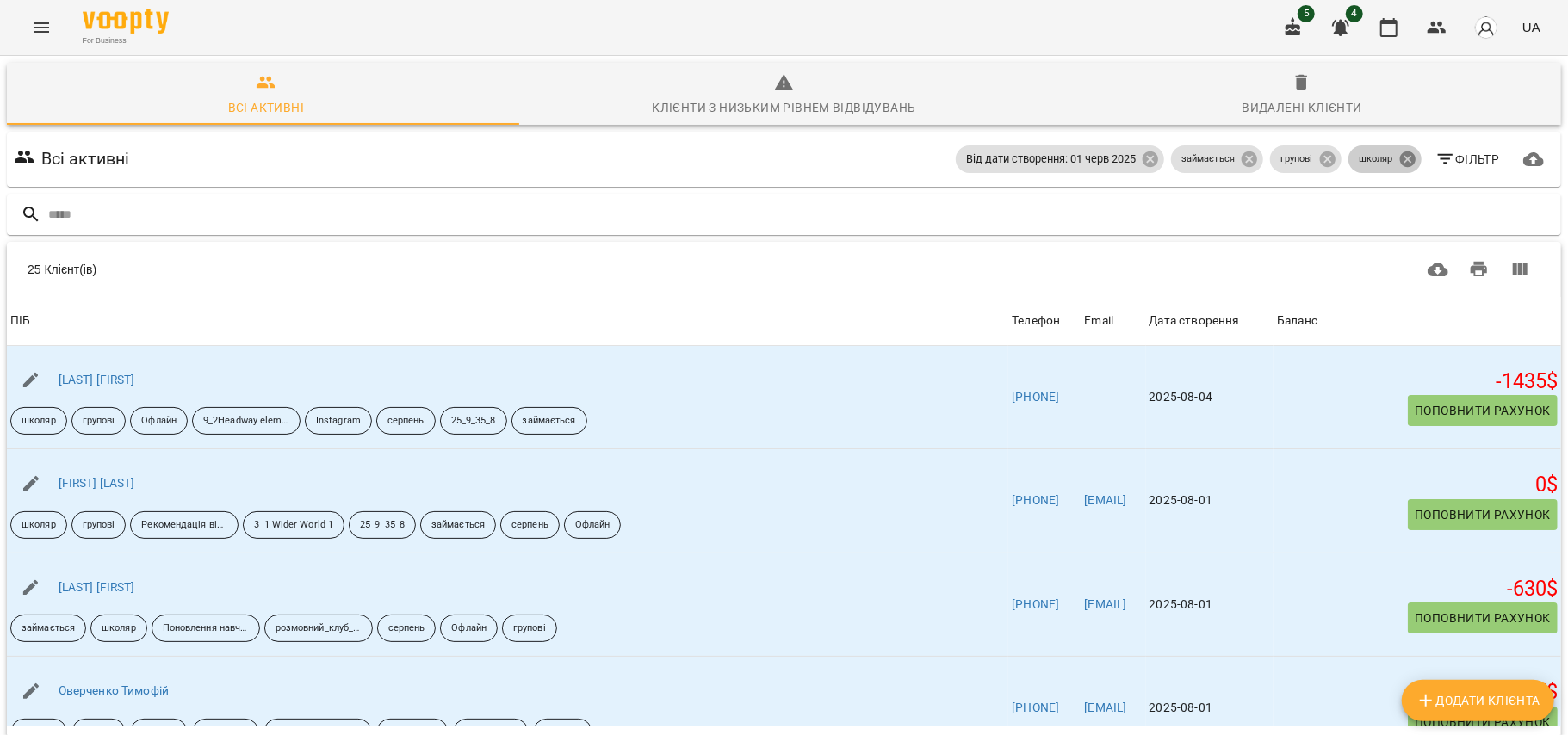 click 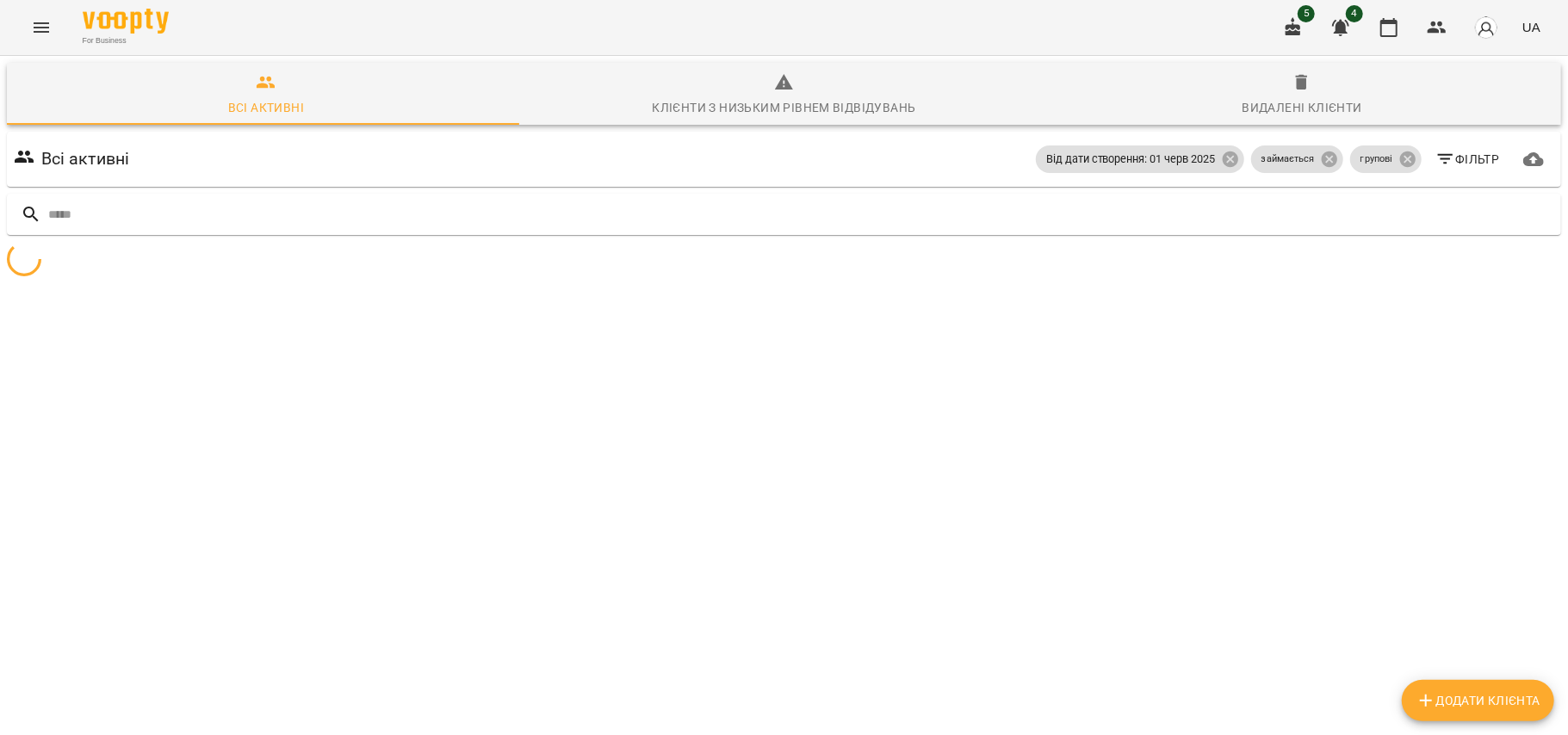click on "Фільтр" at bounding box center (1467, 159) 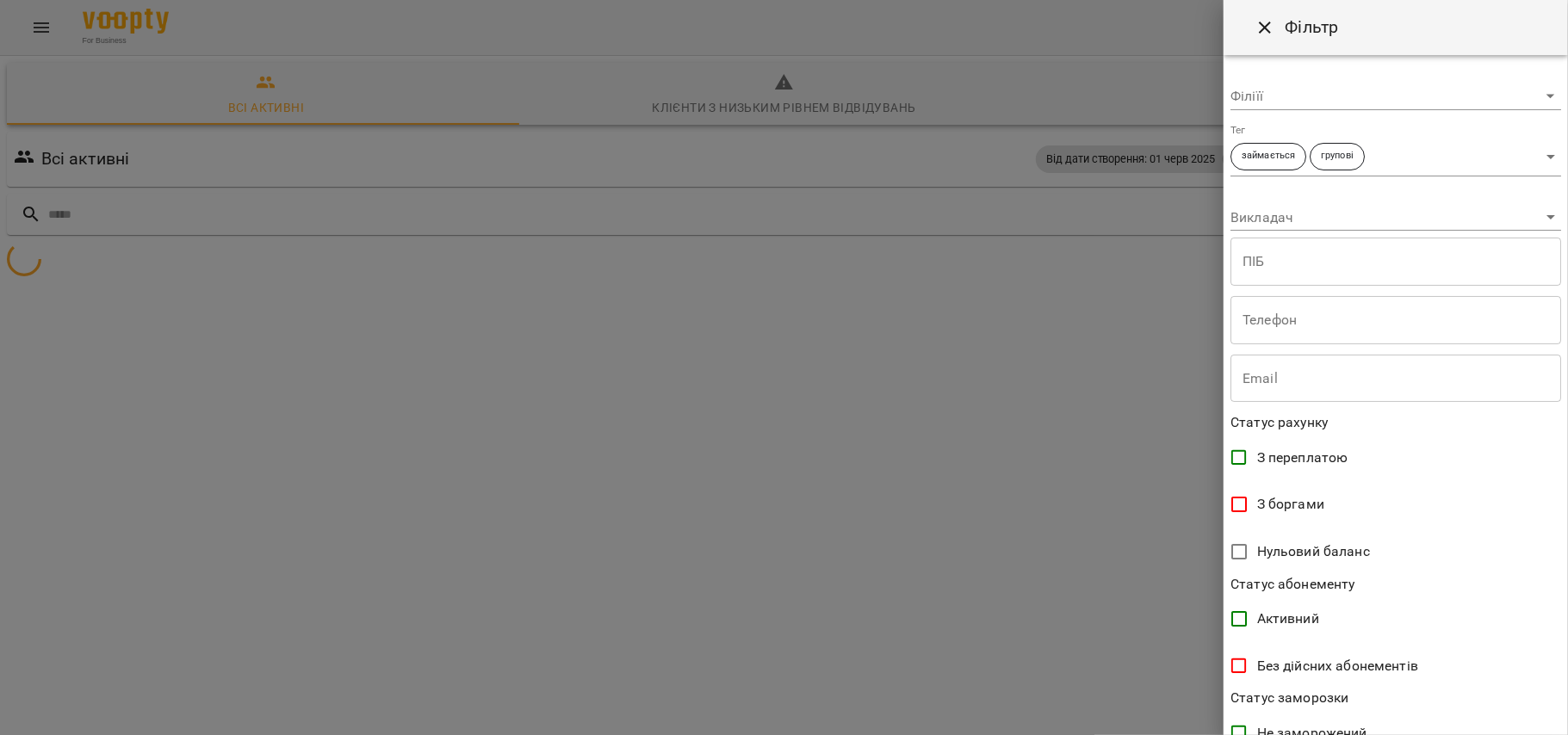 click on "**********" at bounding box center (784, 204) 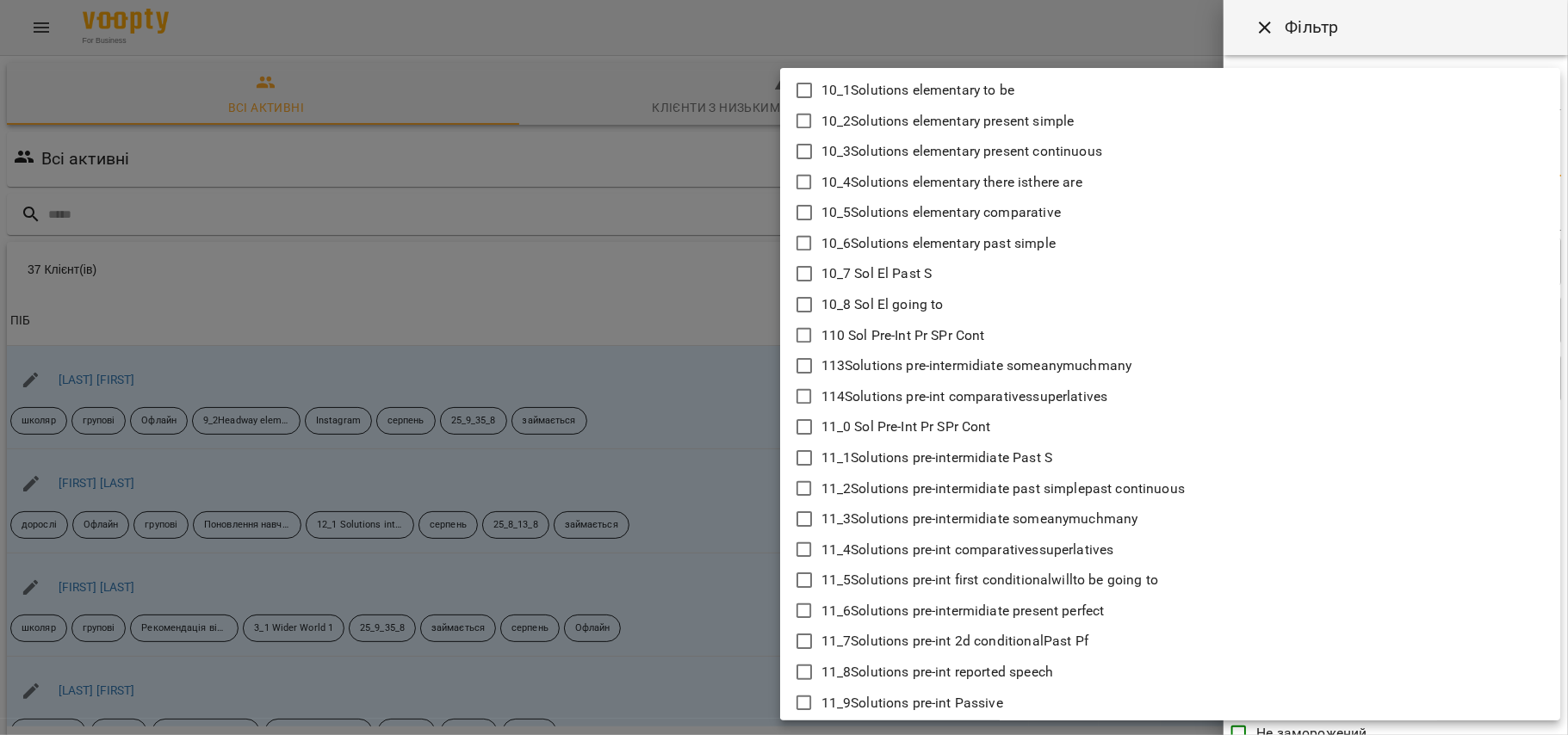 type 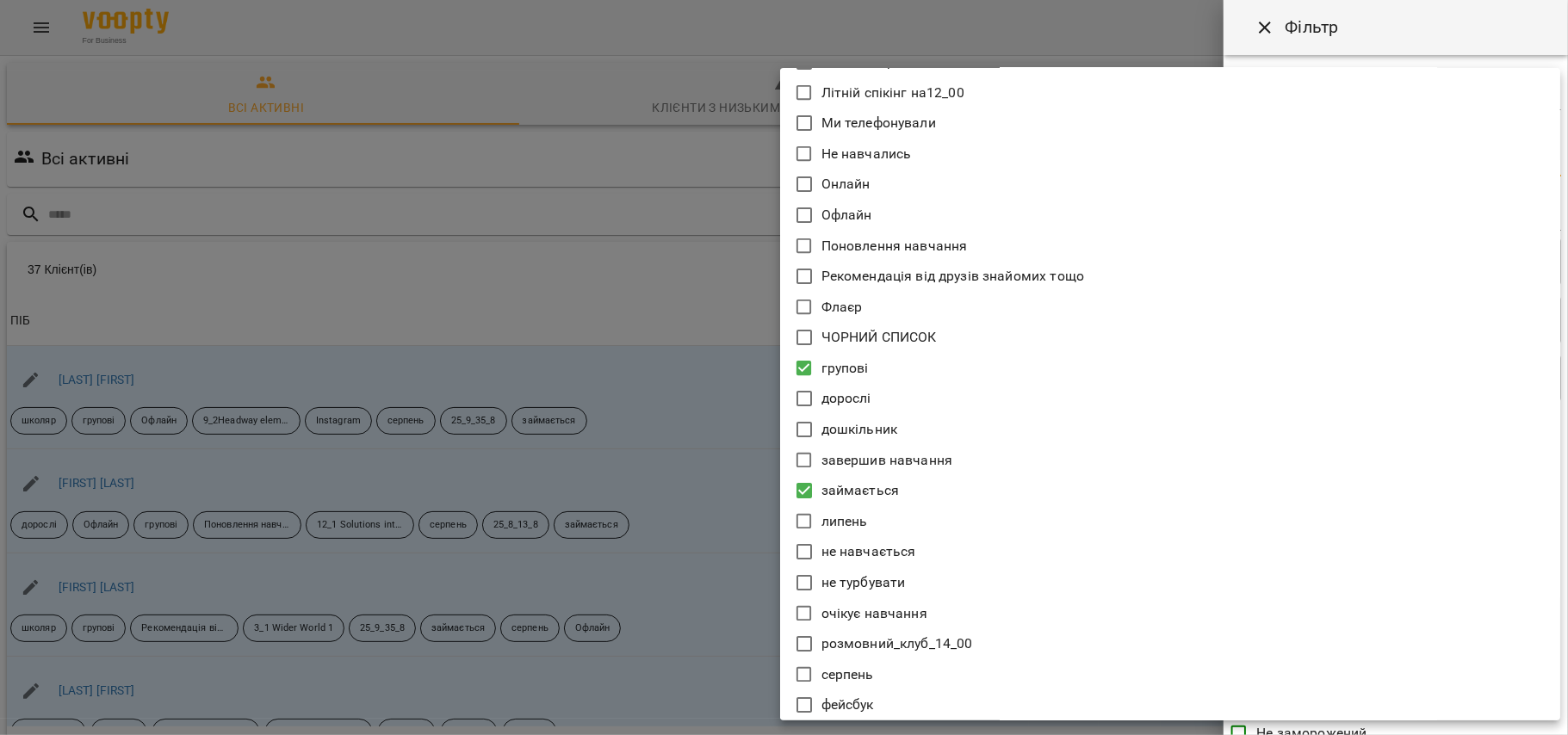 type 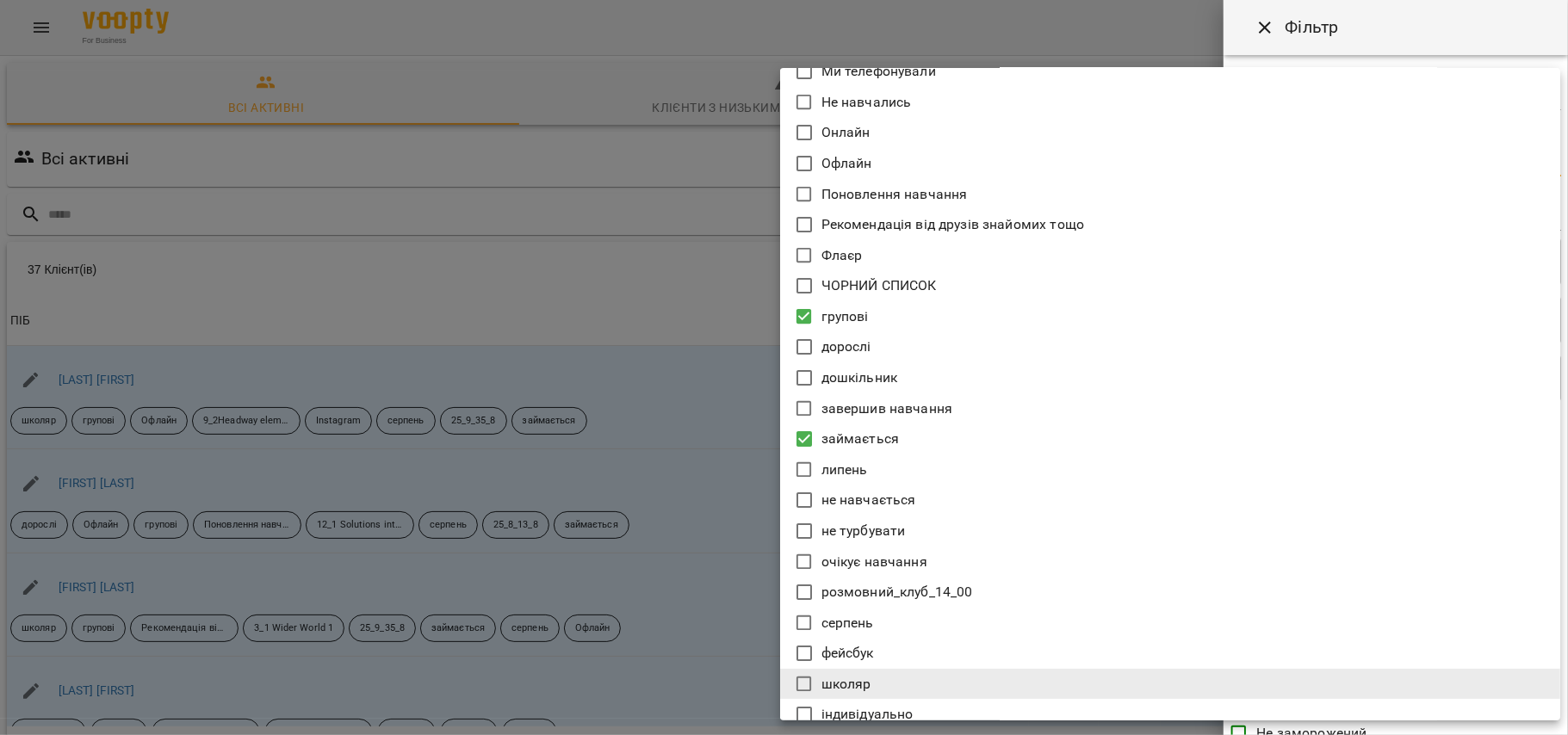 scroll, scrollTop: 9155, scrollLeft: 0, axis: vertical 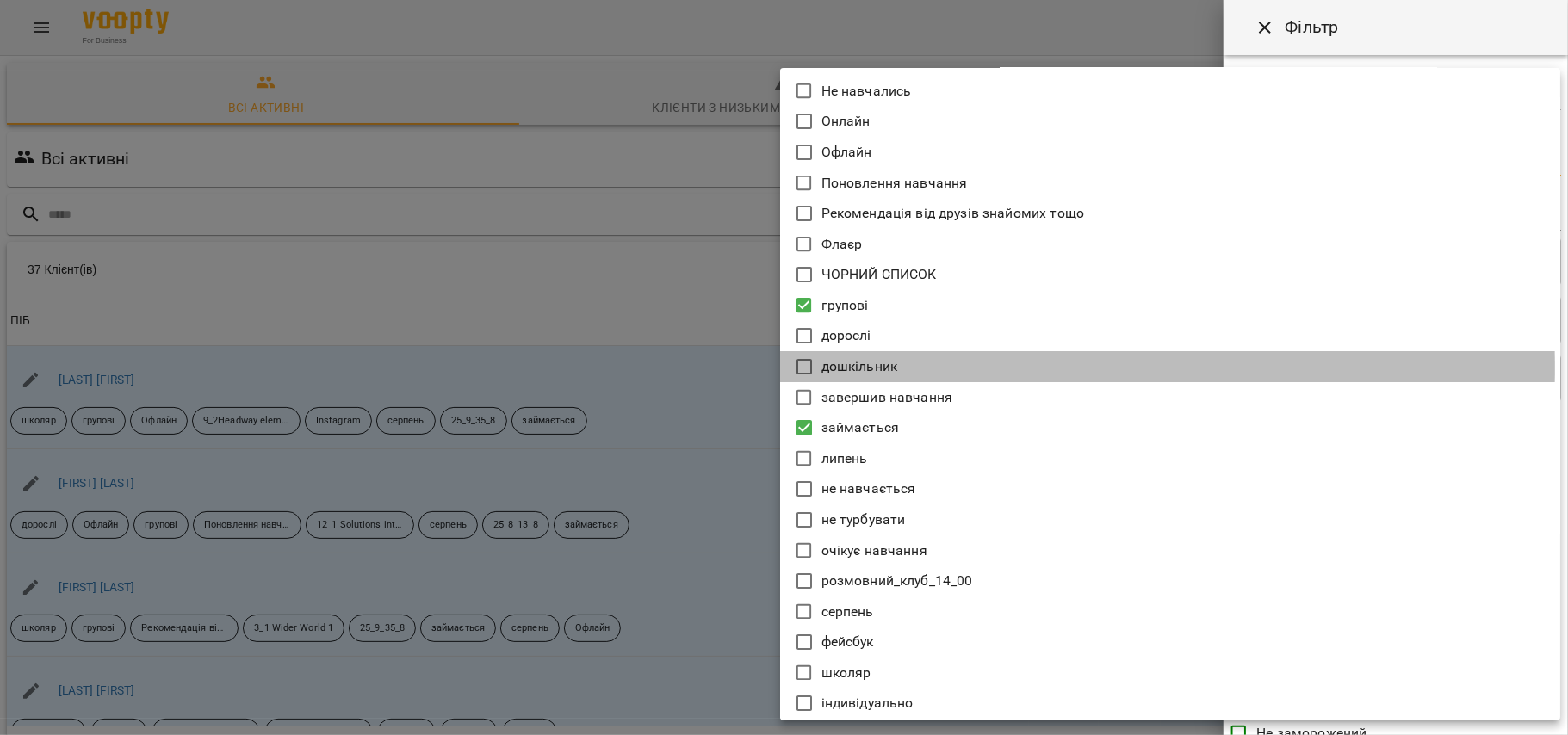click on "дошкільник" at bounding box center (859, 367) 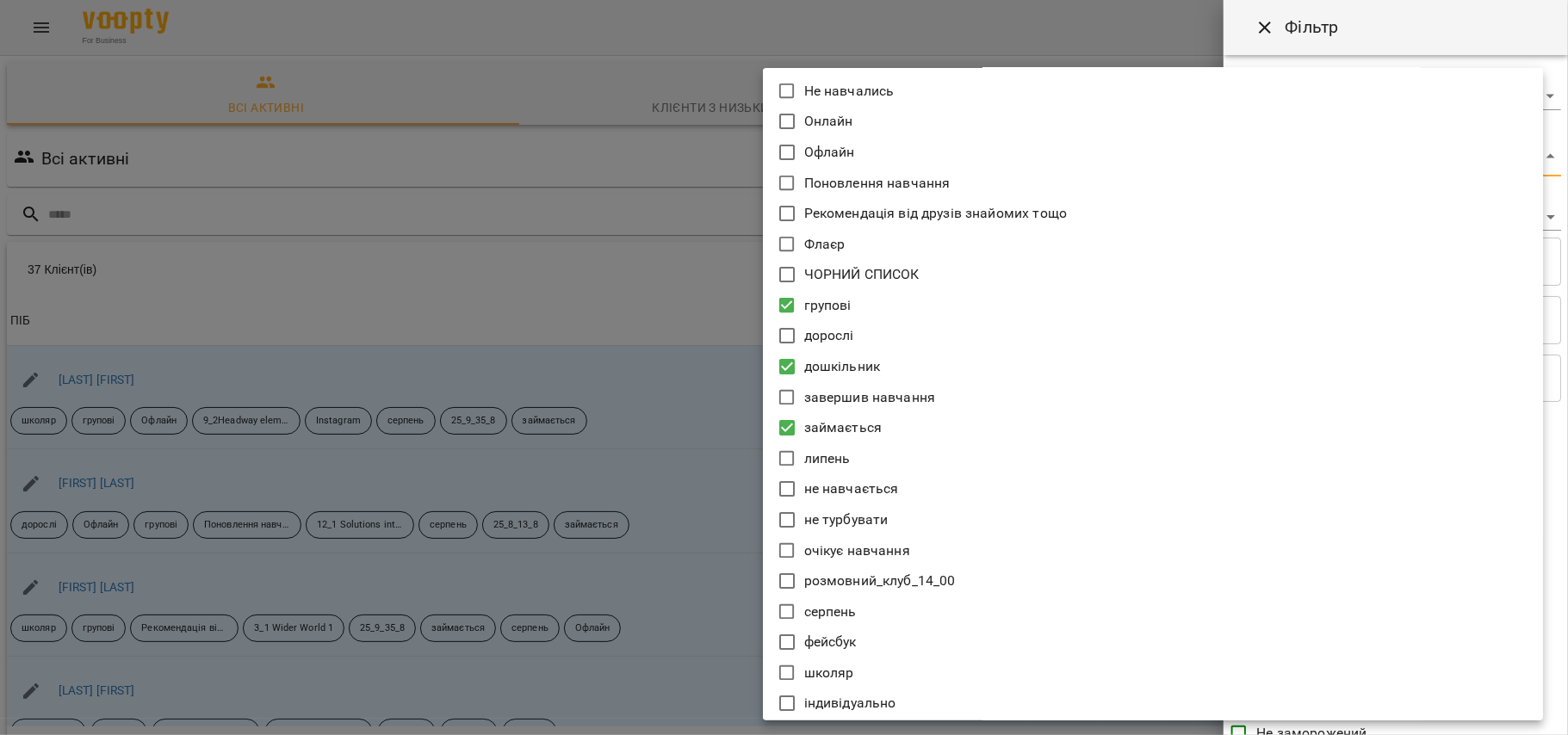 click at bounding box center (784, 368) 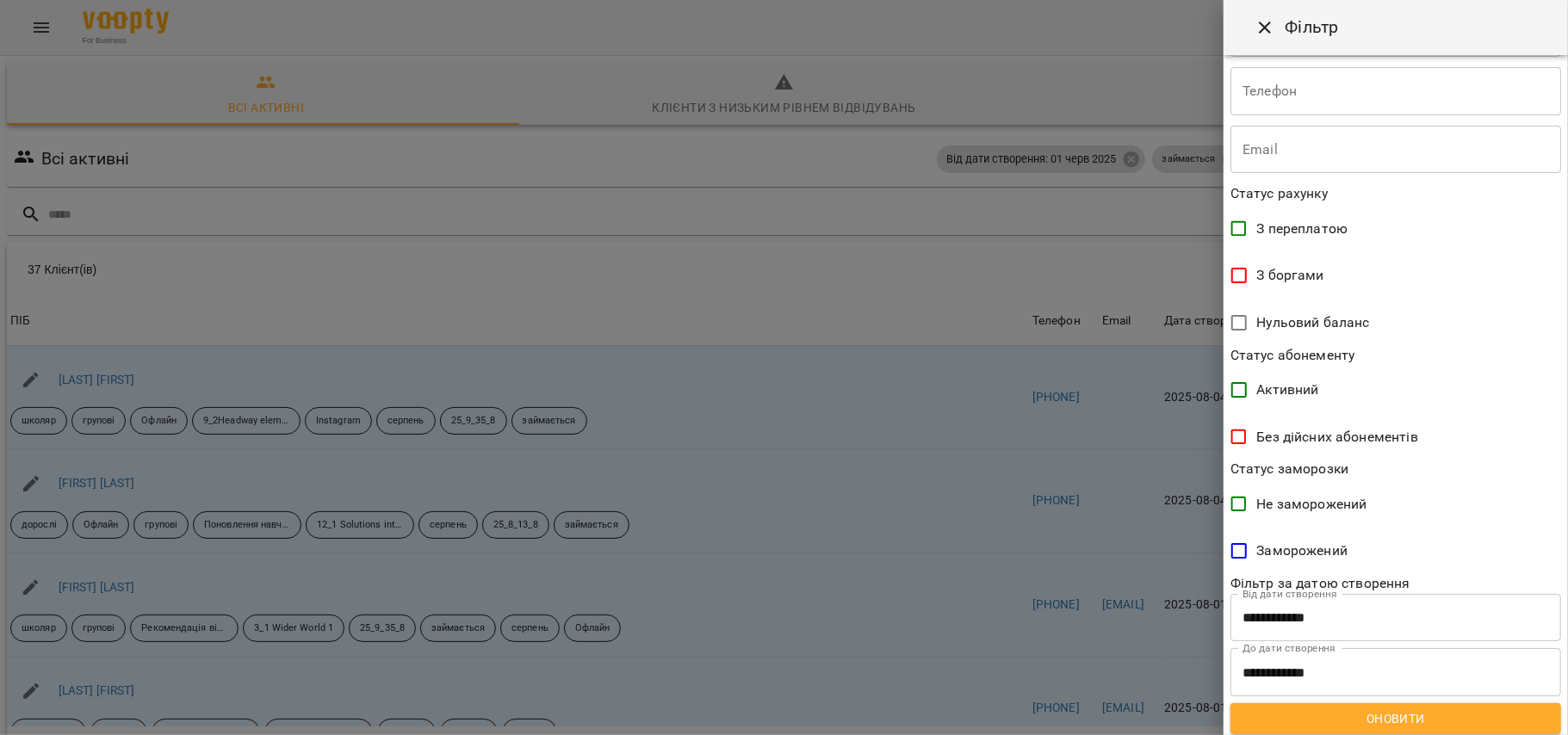 scroll, scrollTop: 234, scrollLeft: 0, axis: vertical 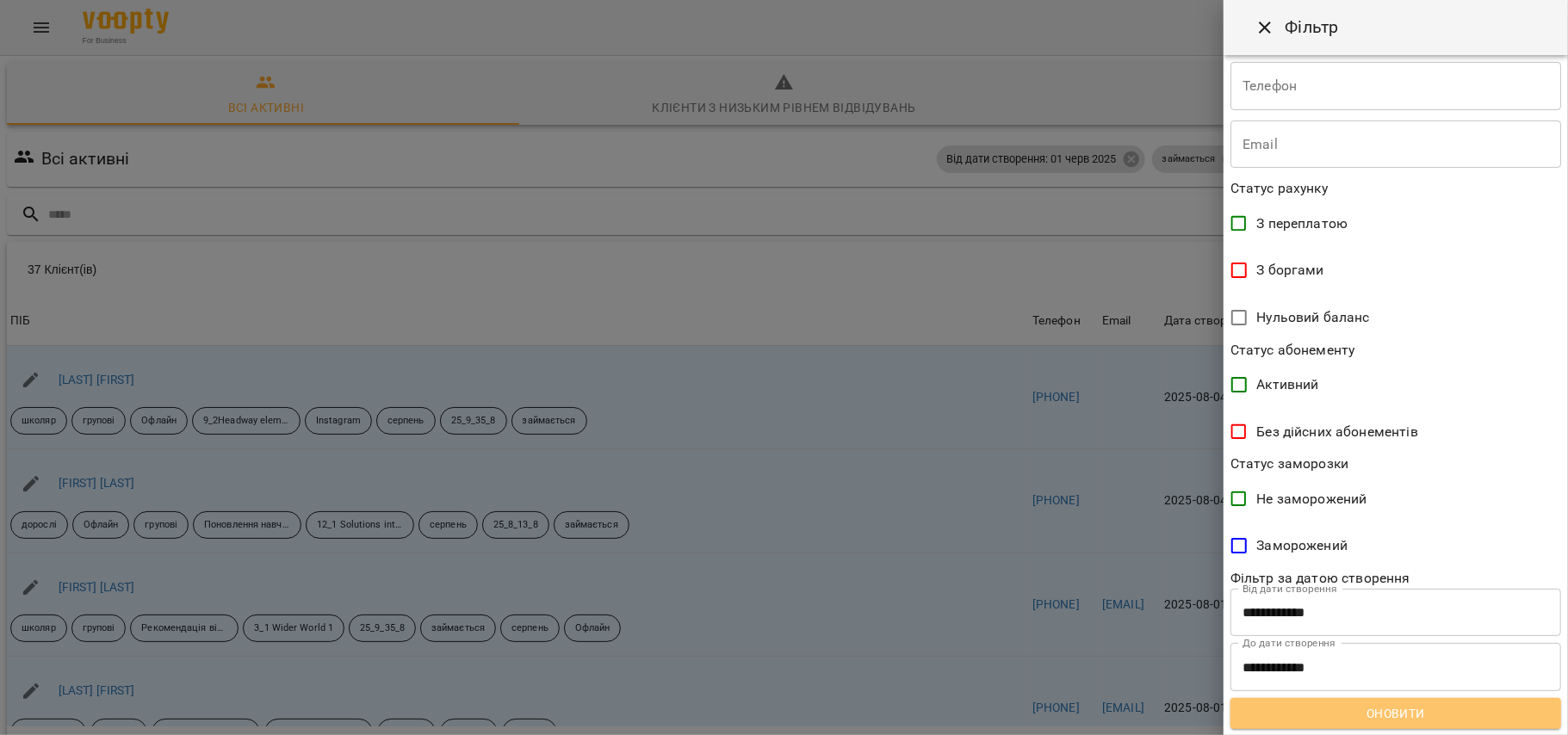 click on "Оновити" at bounding box center [1396, 713] 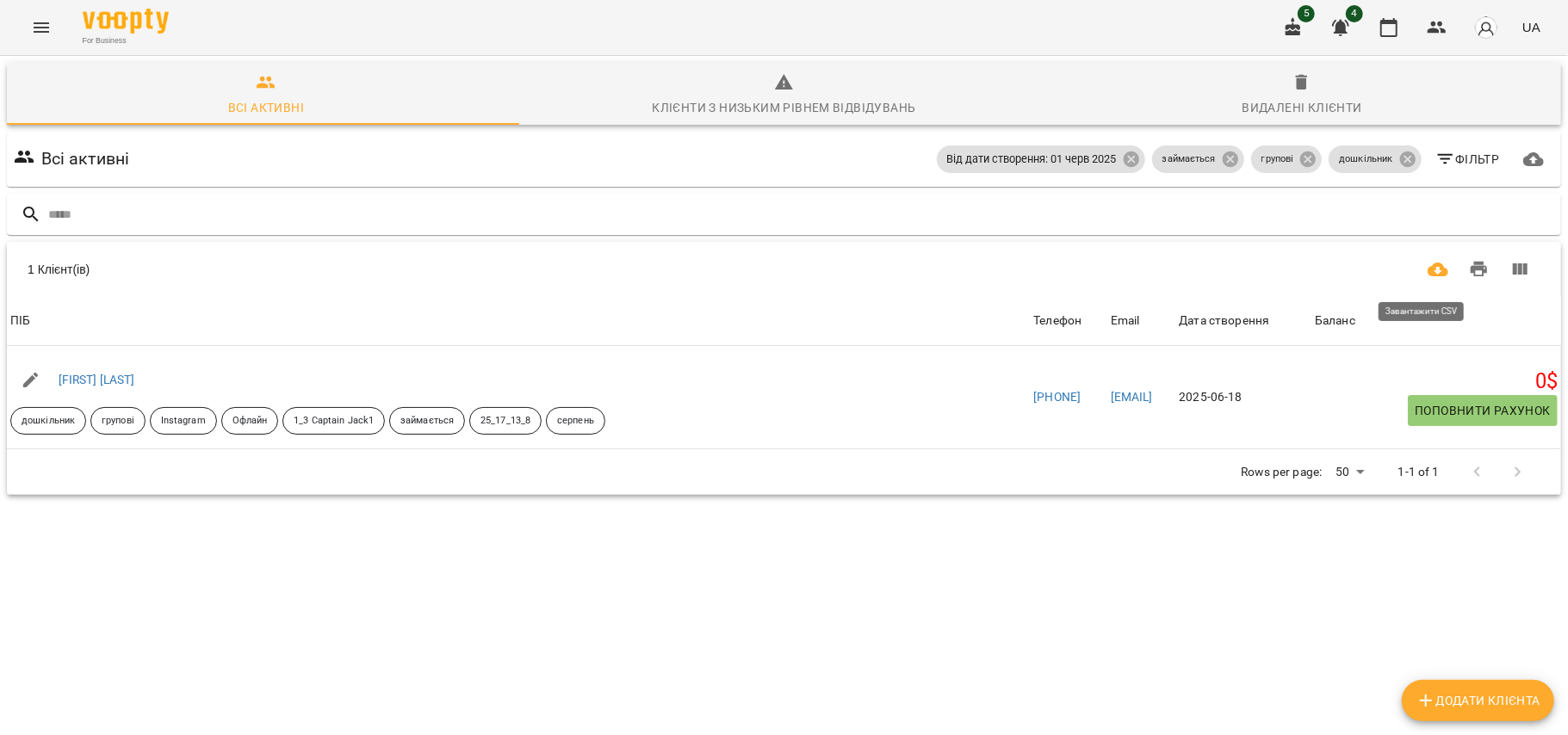 click 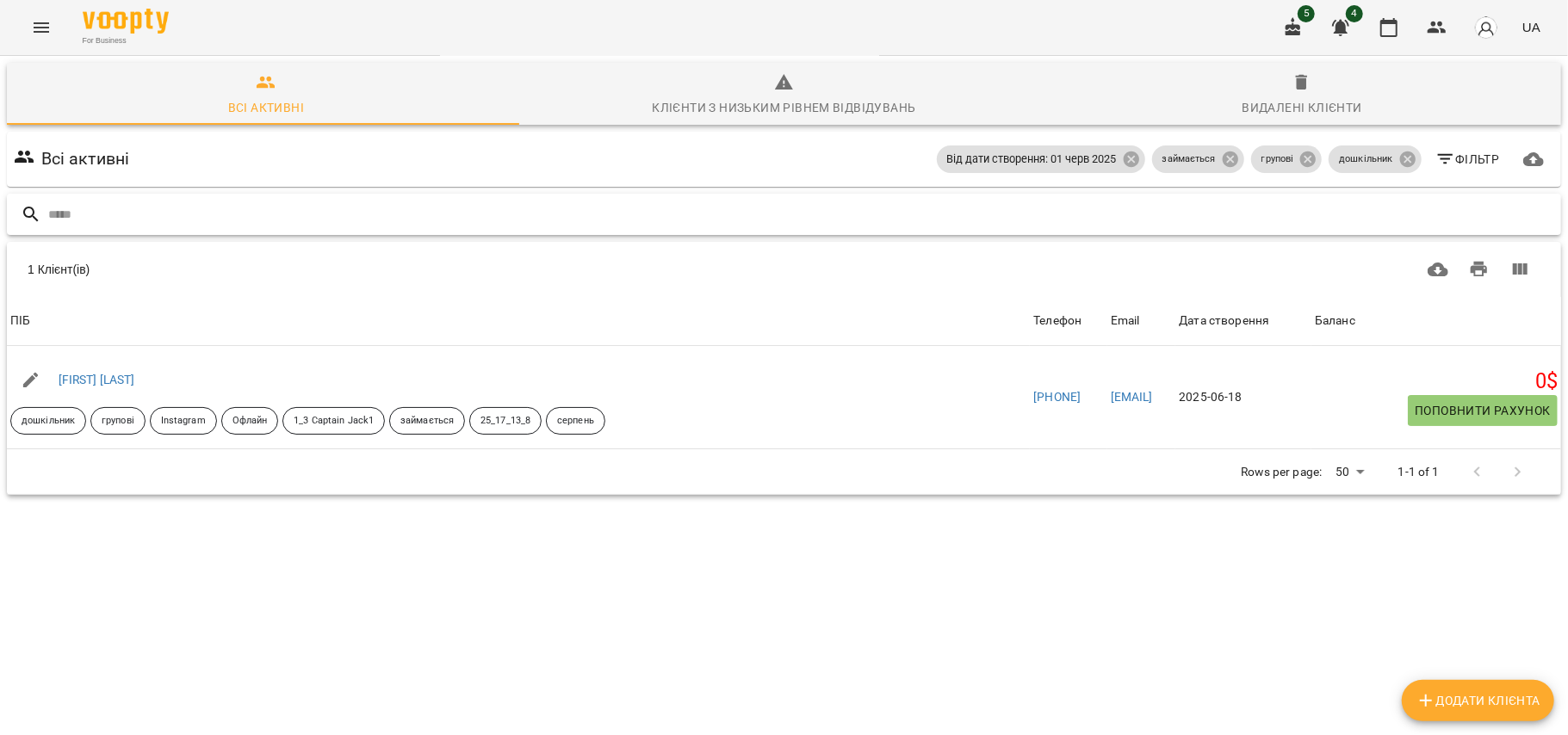 click at bounding box center (801, 214) 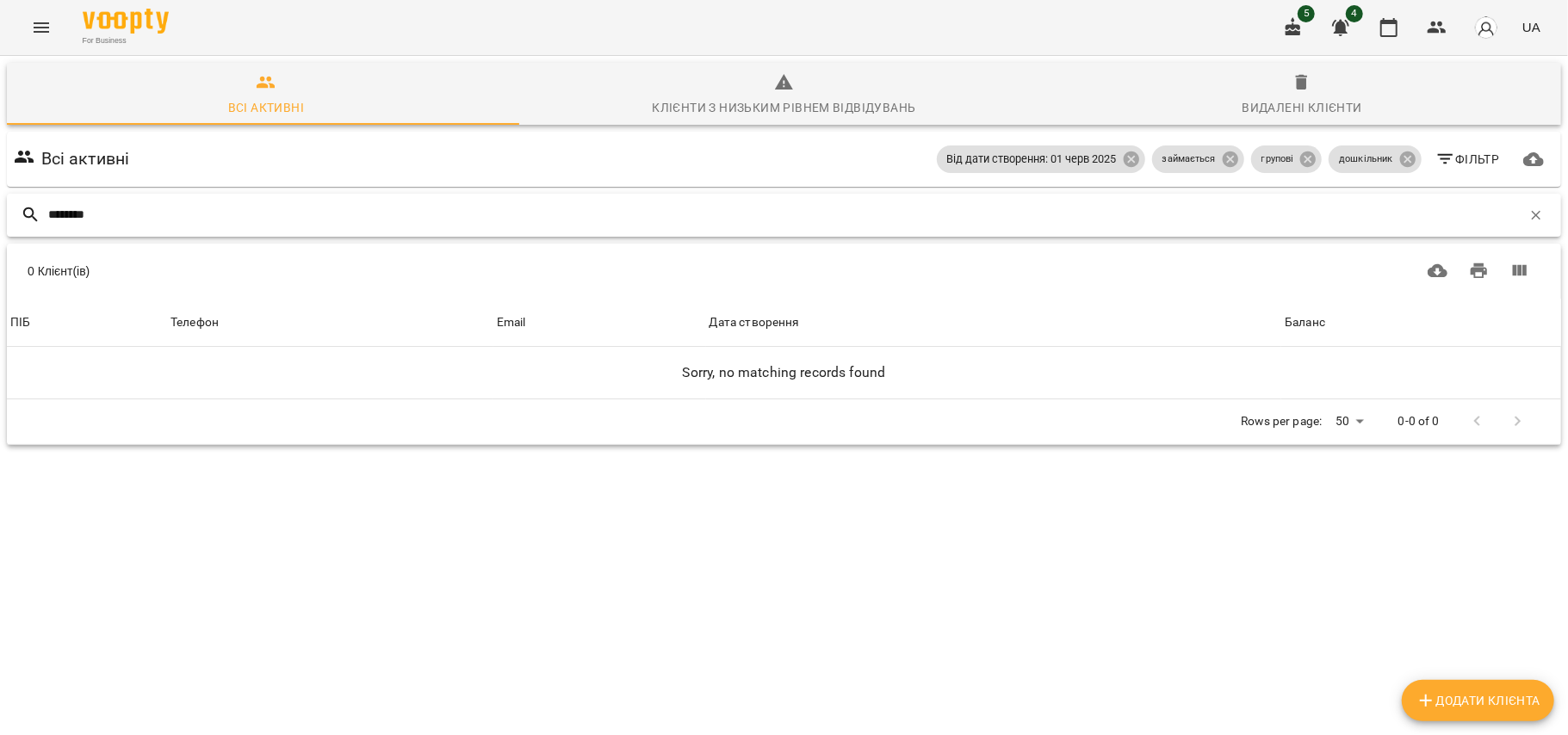 type on "********" 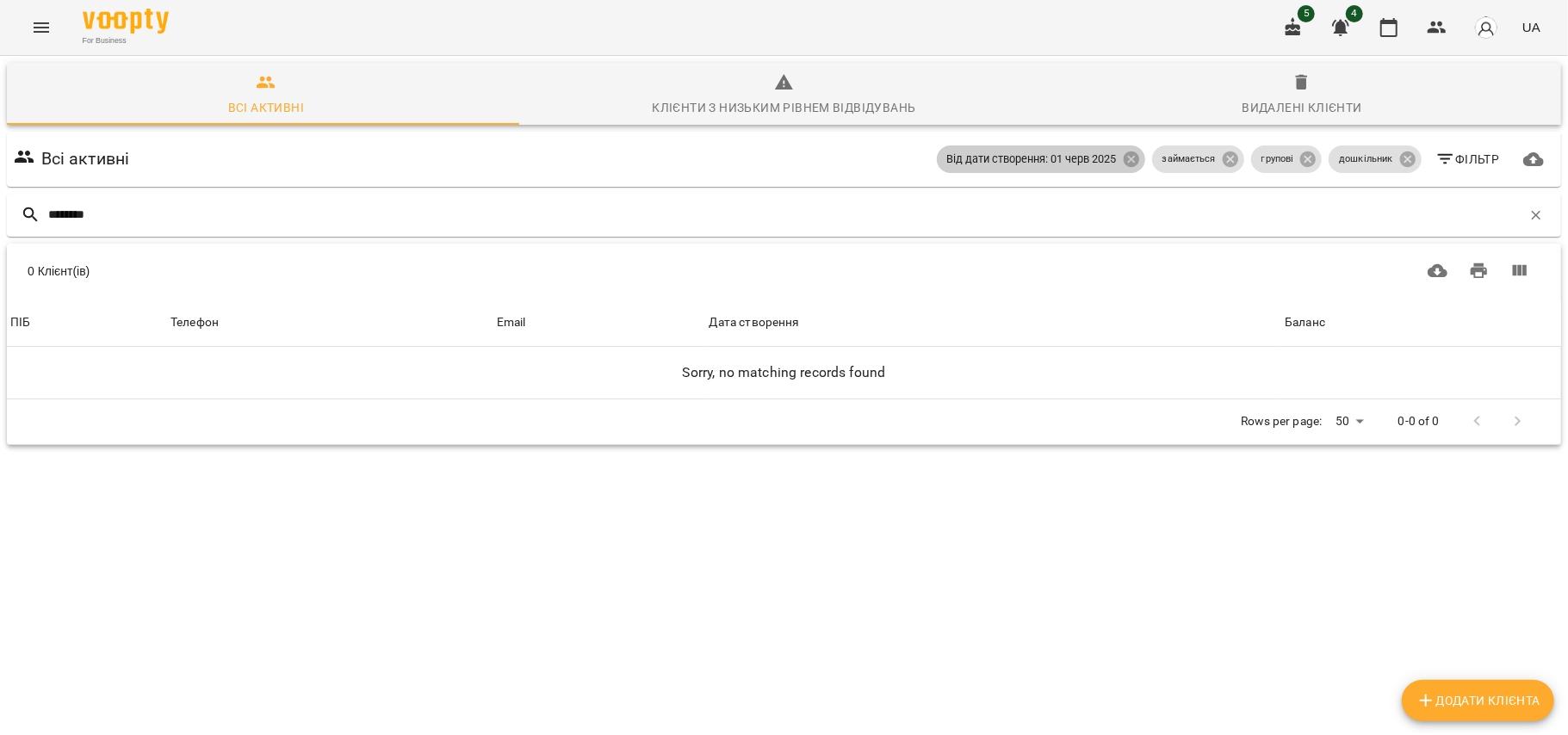 click 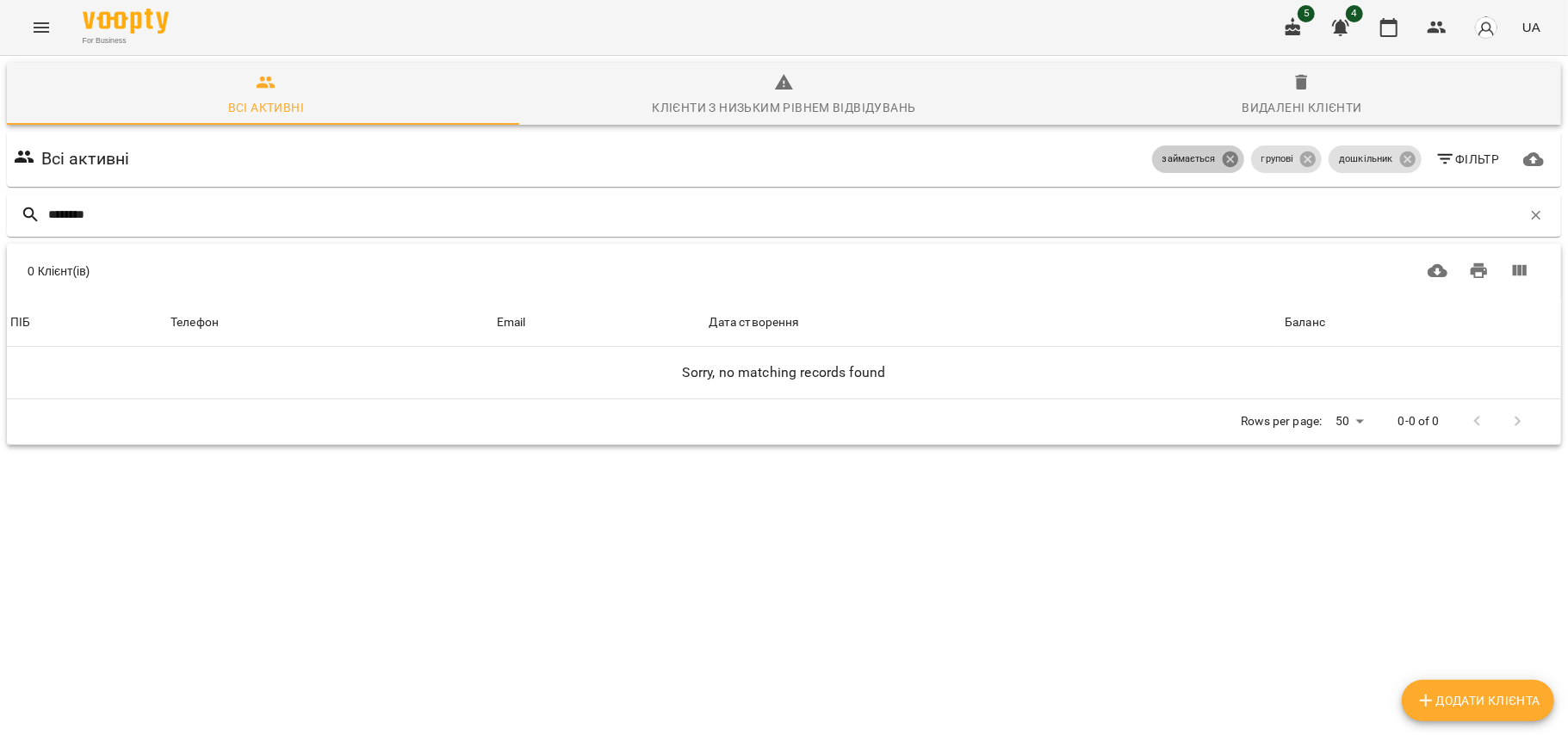 click 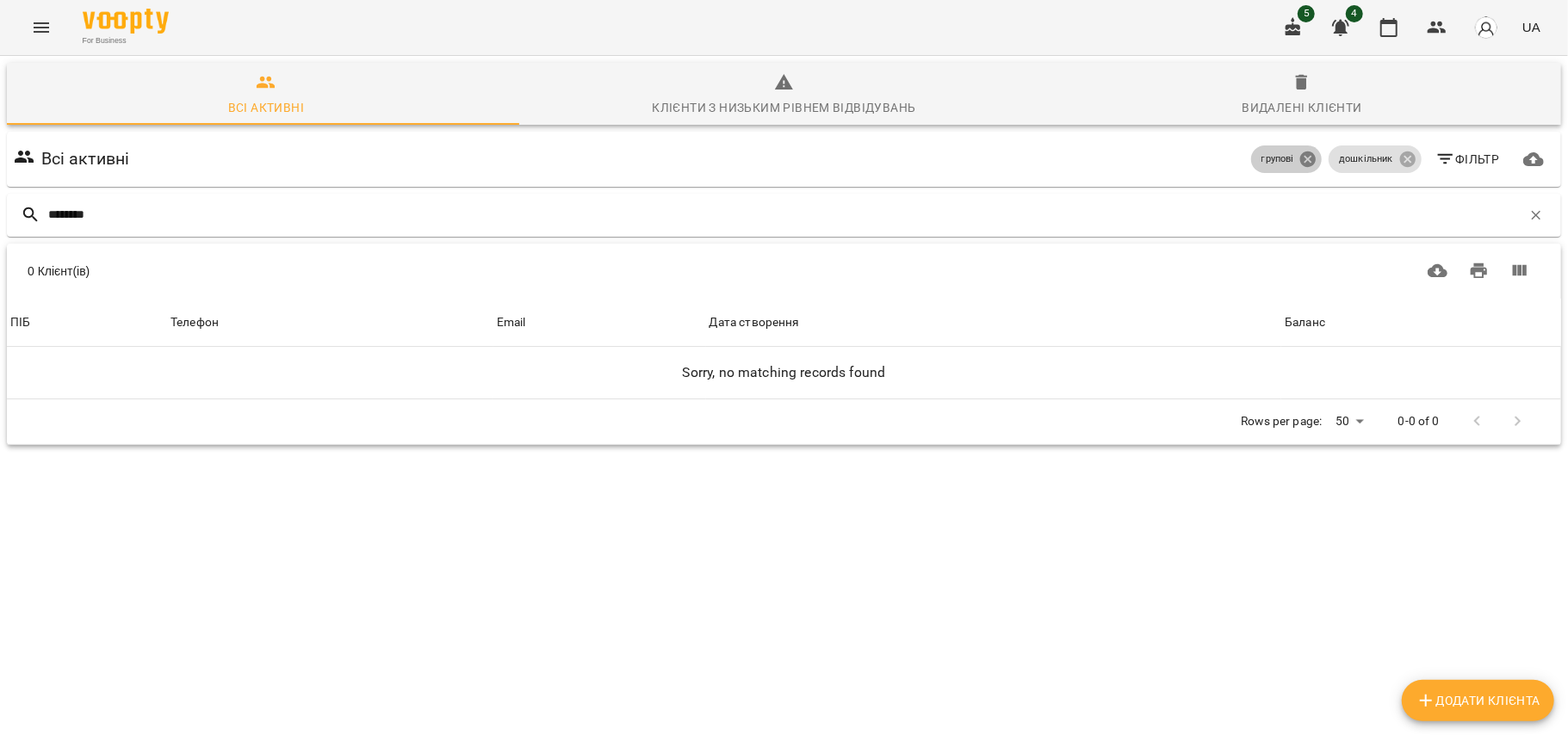click 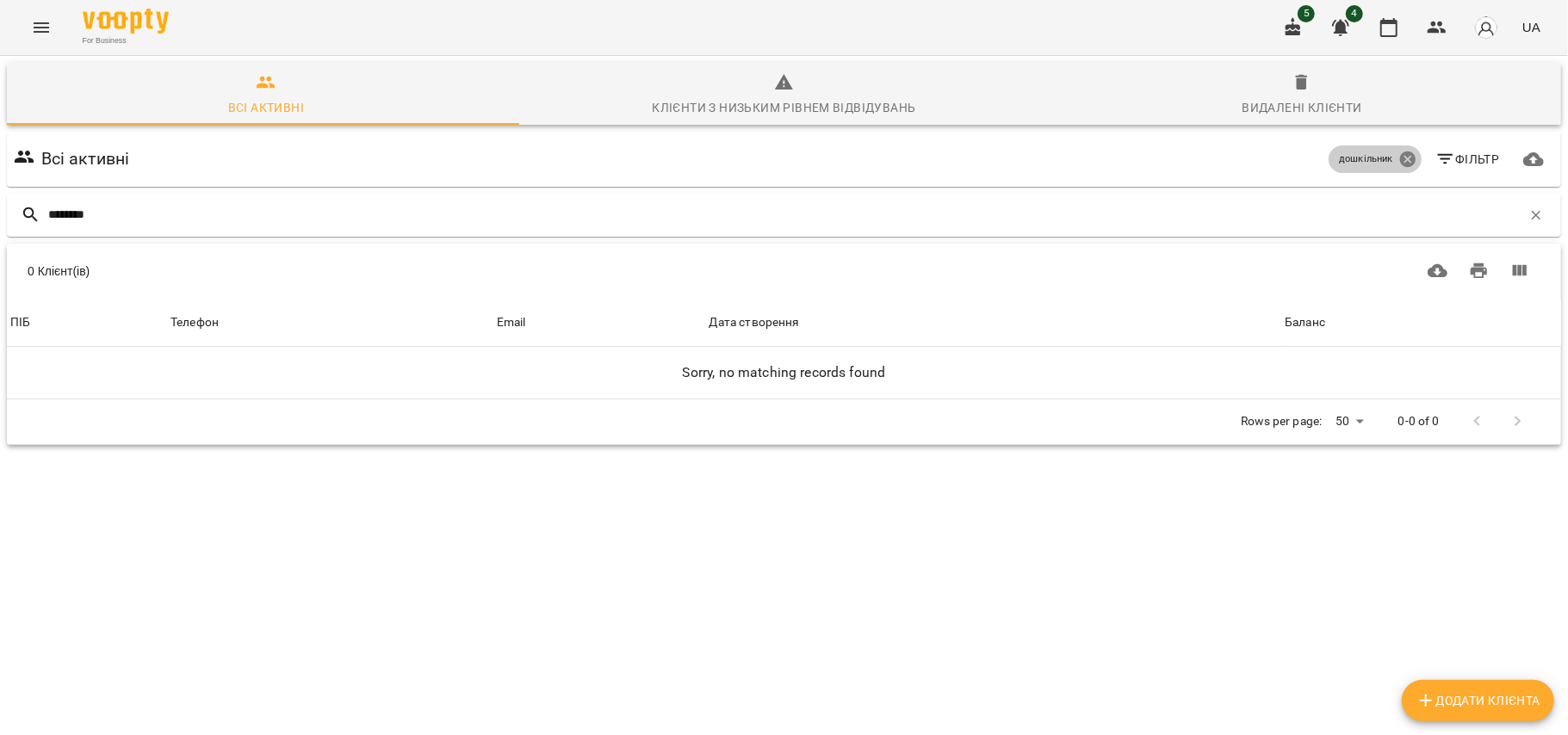 click 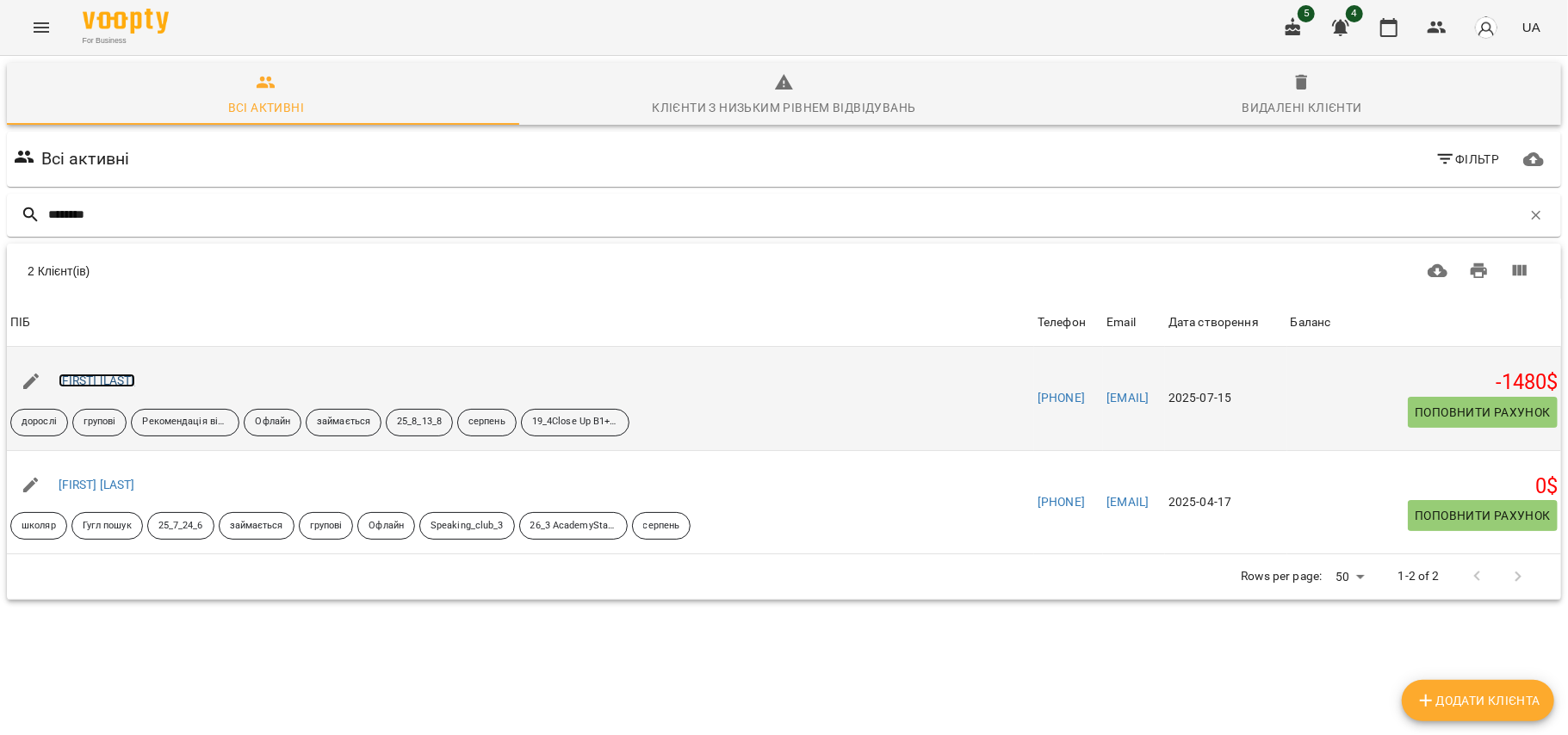 click on "[FIRST] [LAST]" at bounding box center [96, 380] 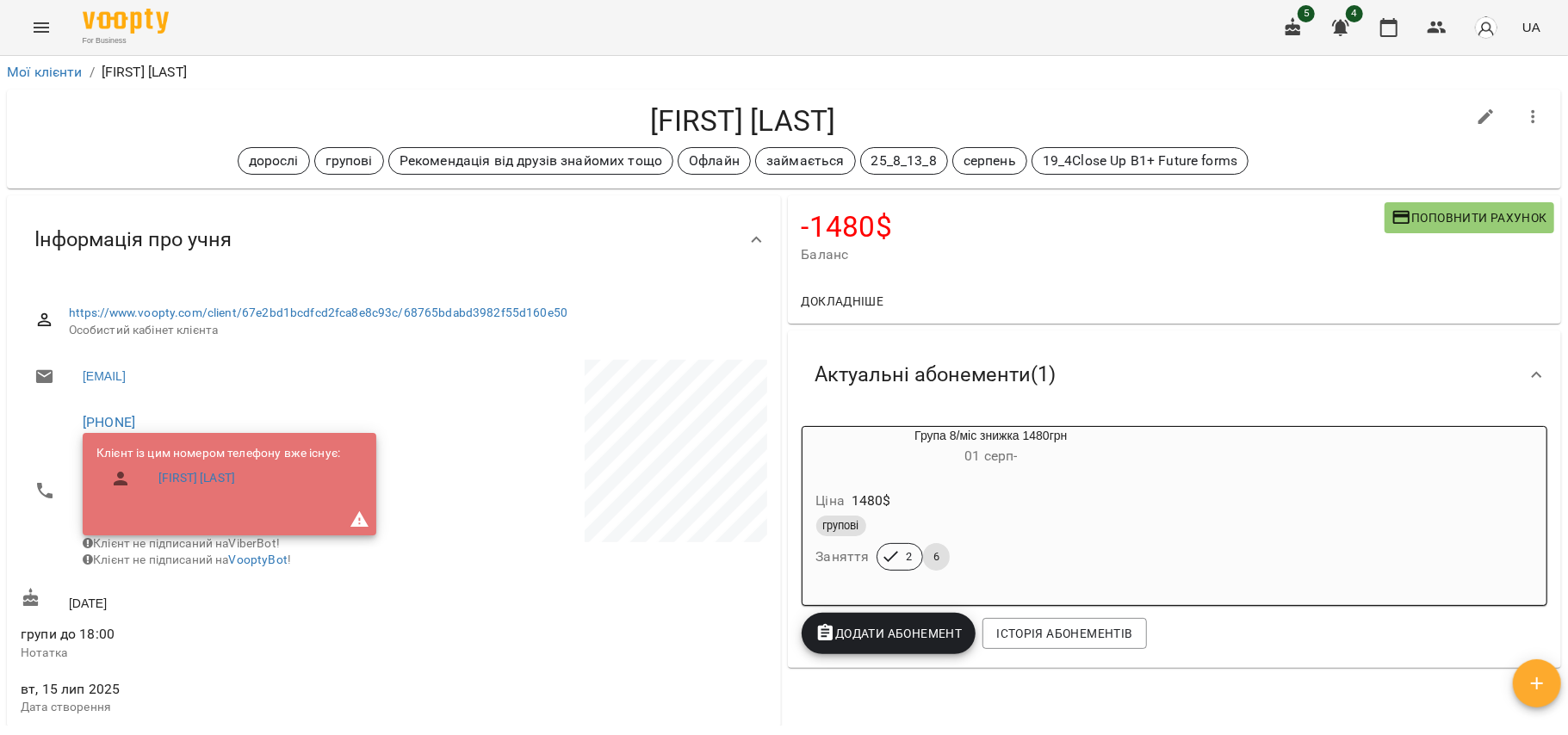 scroll, scrollTop: 0, scrollLeft: 0, axis: both 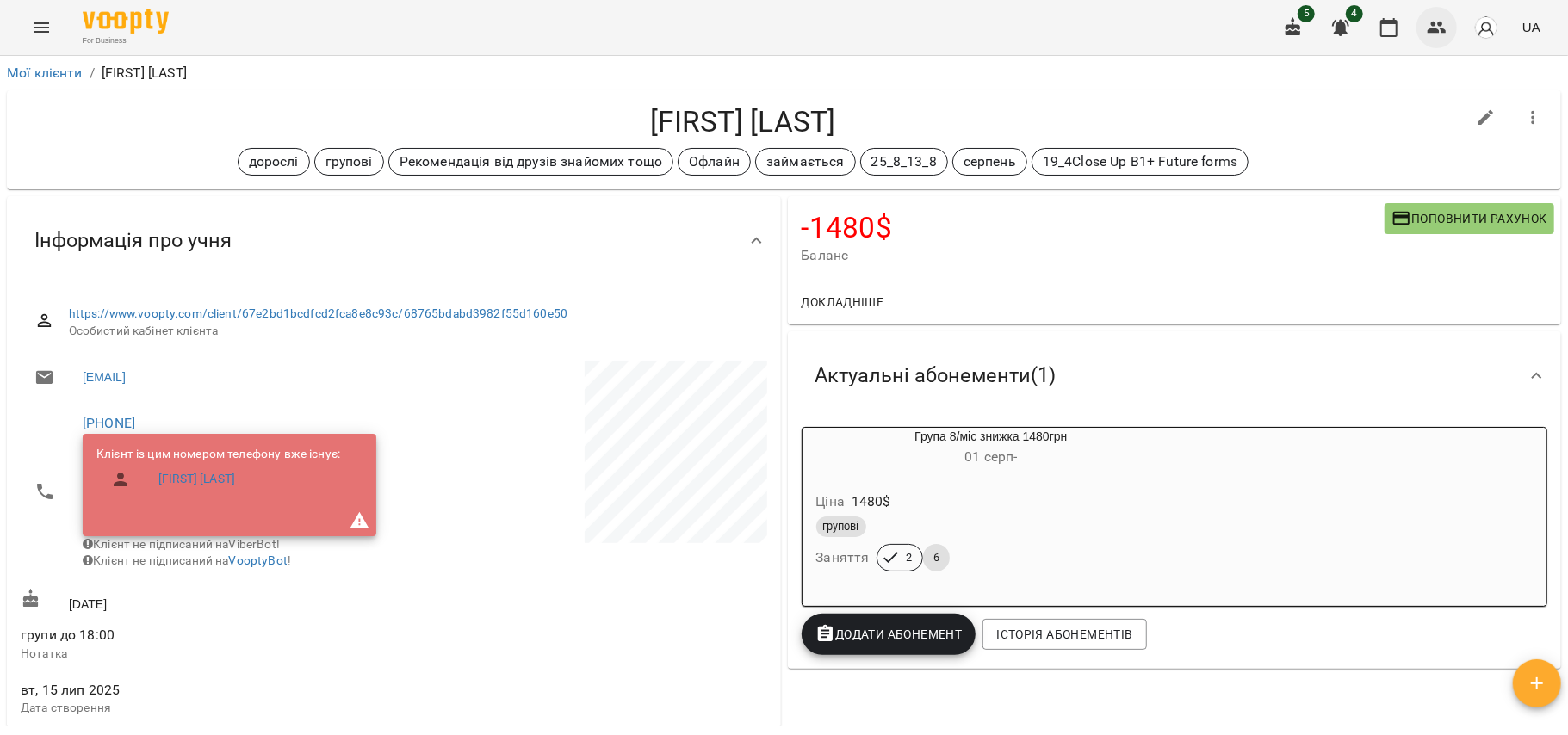 click 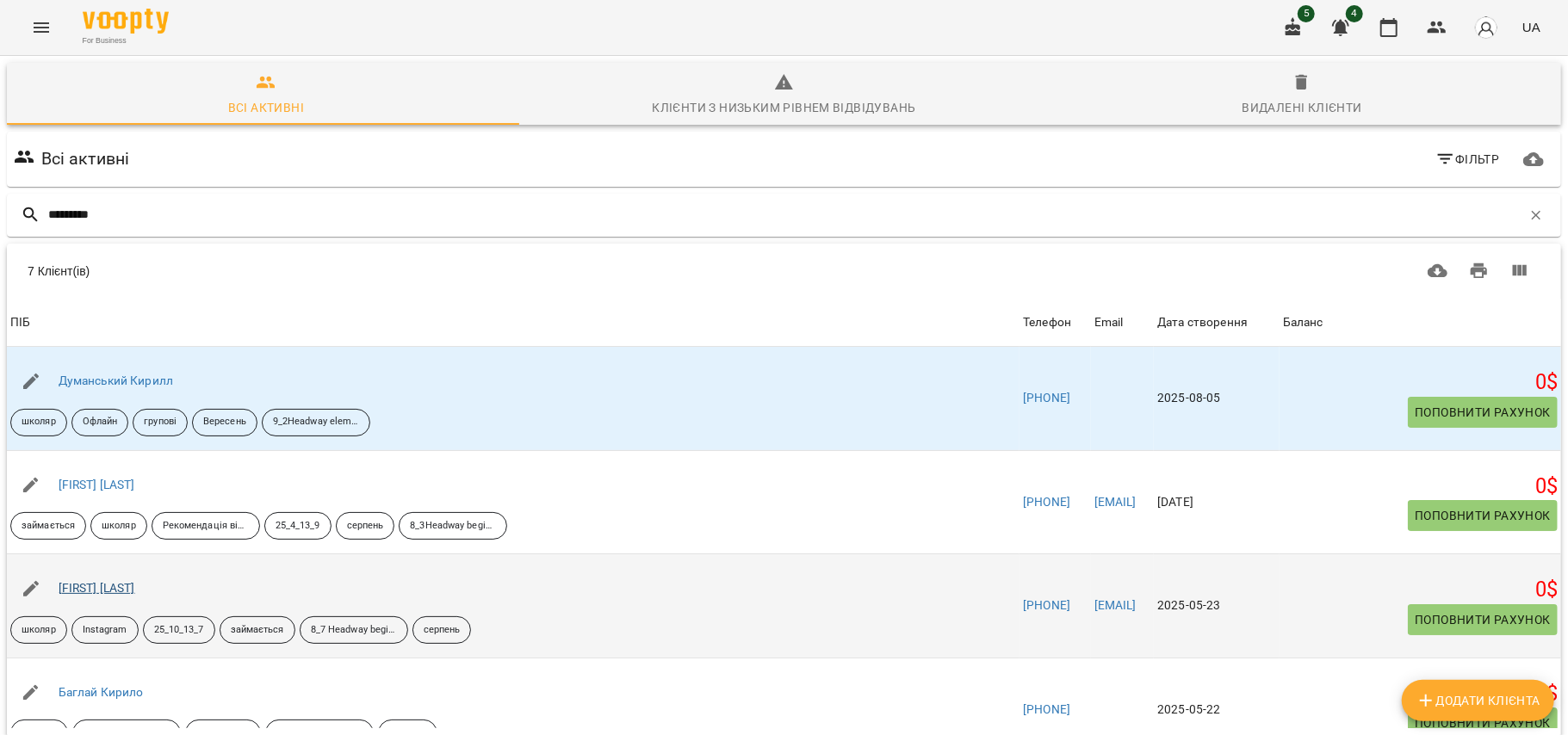 type on "*********" 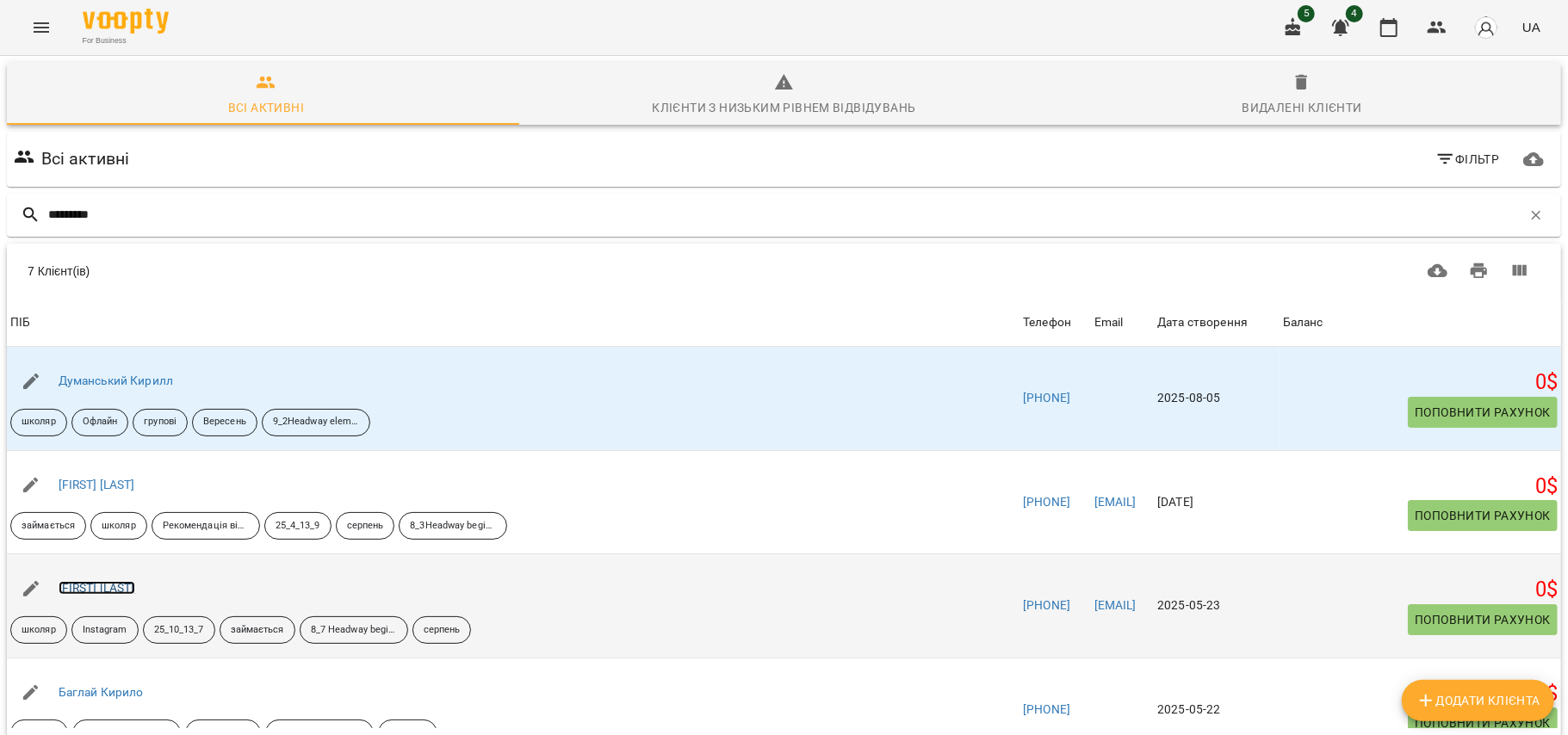 click on "[FIRST] [LAST]" at bounding box center [96, 588] 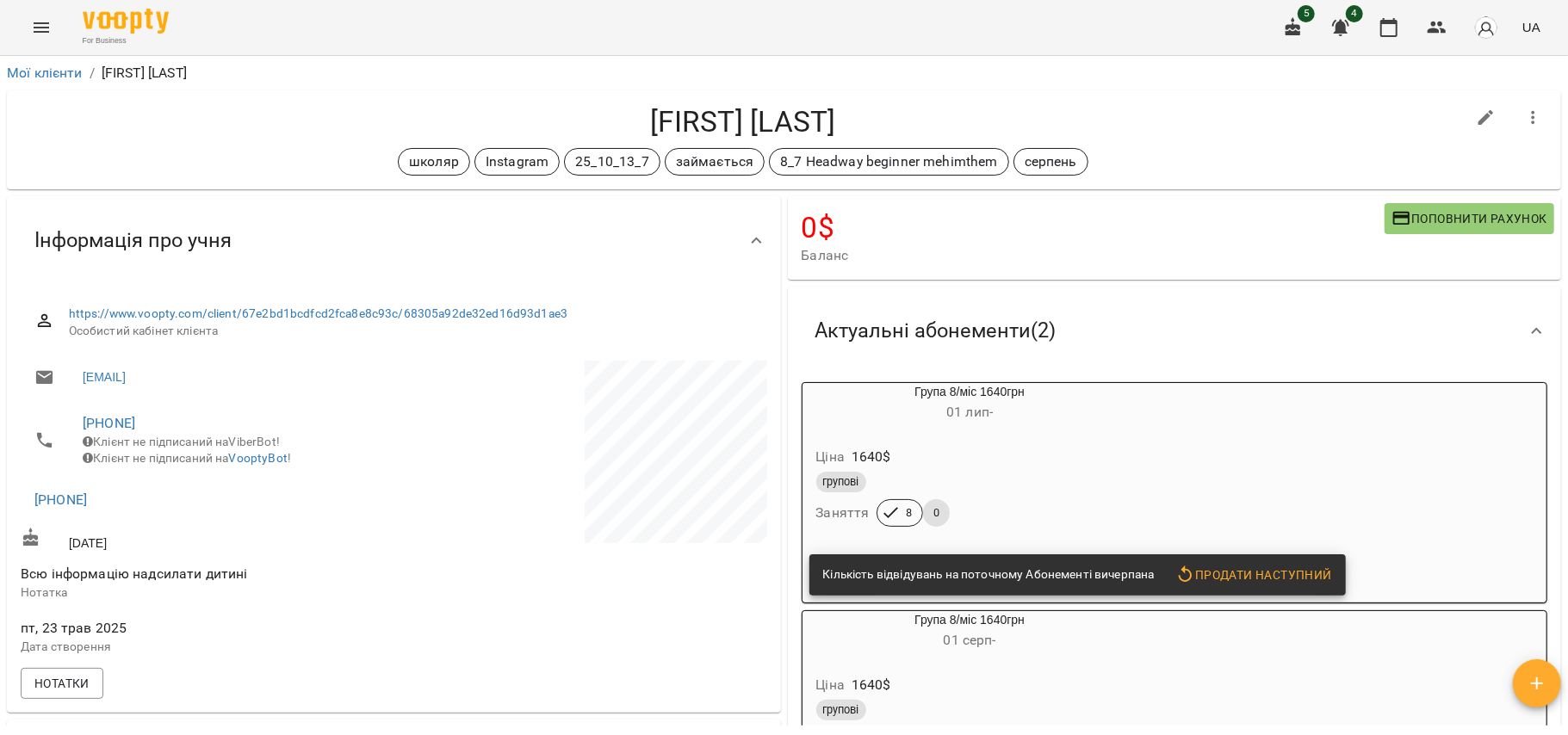 drag, startPoint x: 256, startPoint y: 377, endPoint x: 57, endPoint y: 372, distance: 199.0628 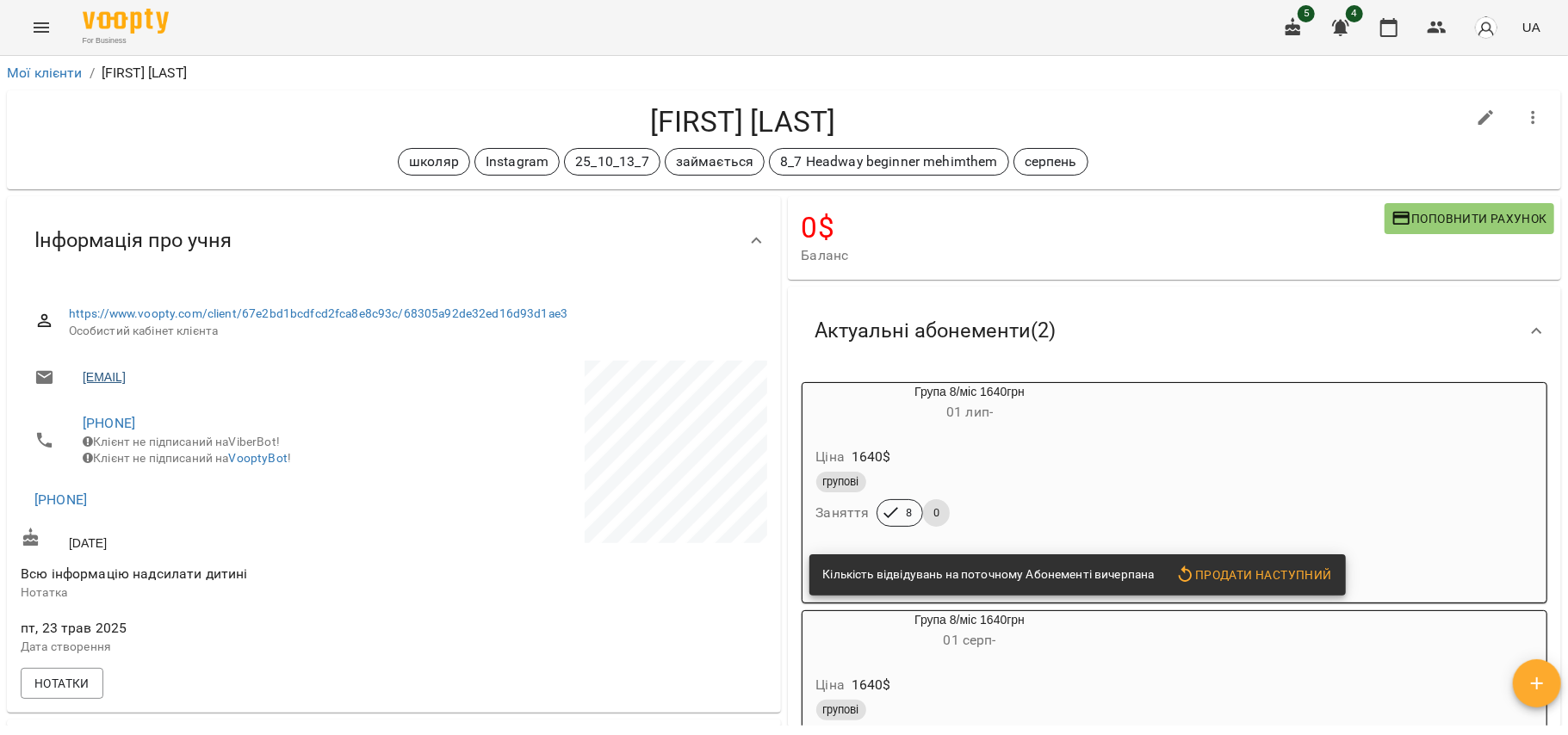 copy on "[EMAIL]" 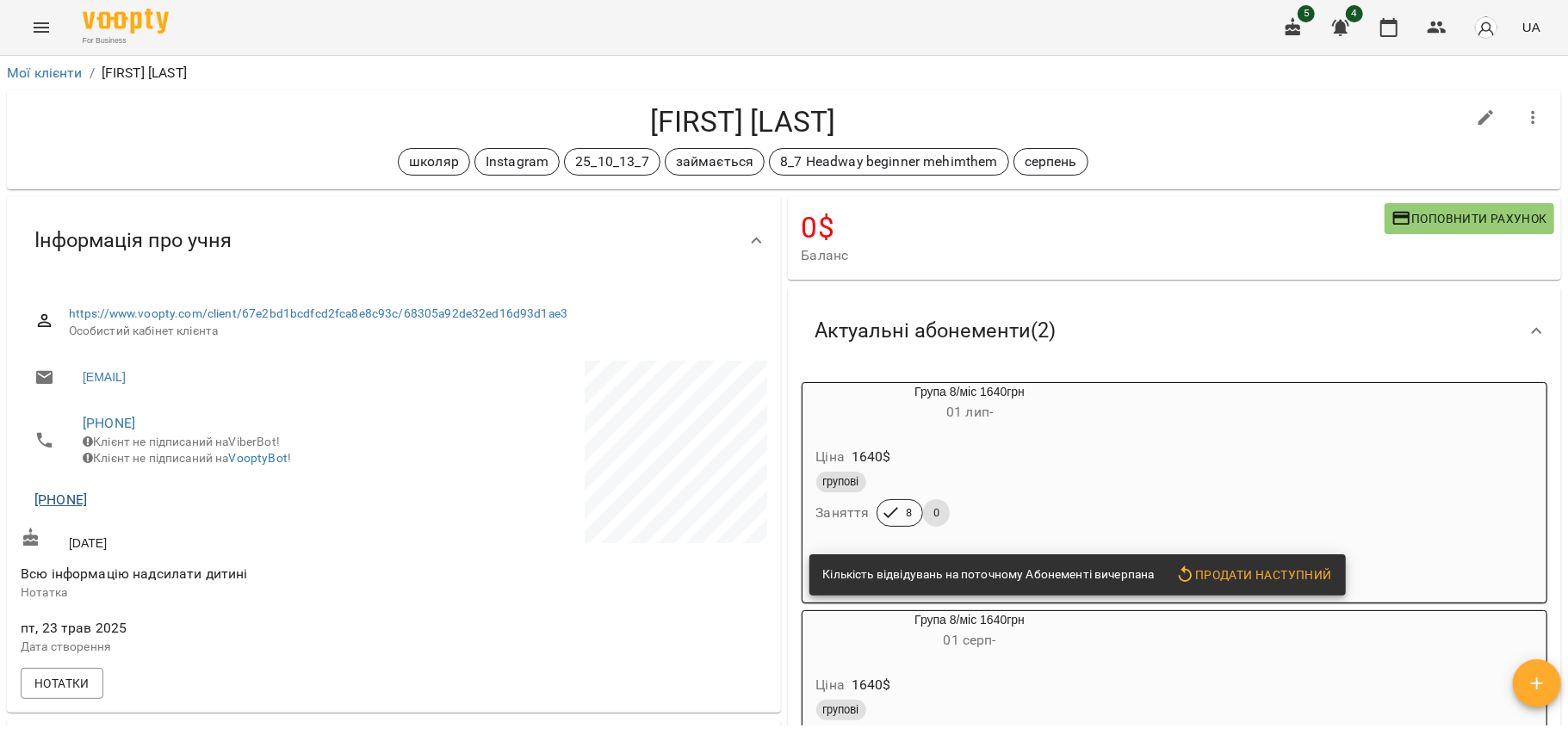 drag, startPoint x: 159, startPoint y: 517, endPoint x: 133, endPoint y: 510, distance: 26.92582 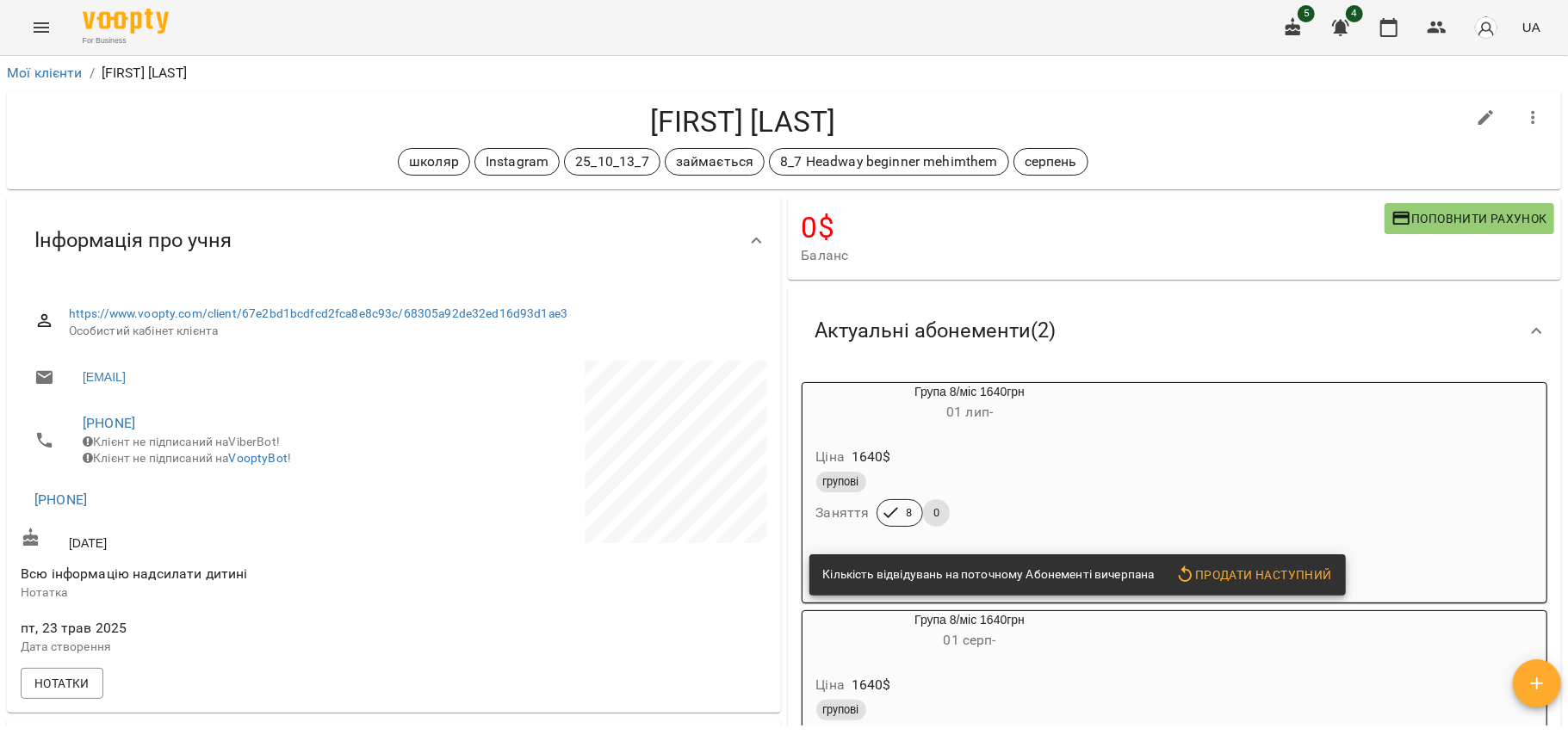 copy on "[PHONE]" 